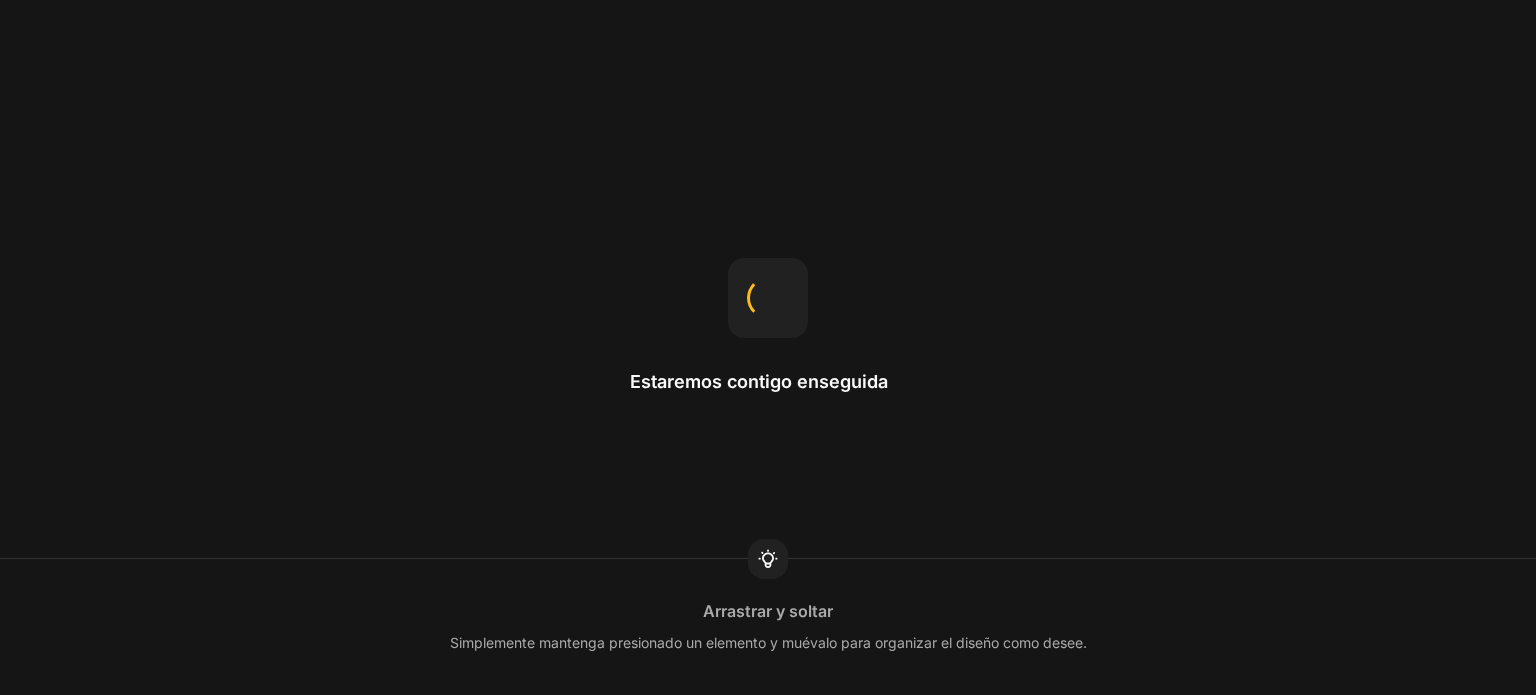 scroll, scrollTop: 0, scrollLeft: 0, axis: both 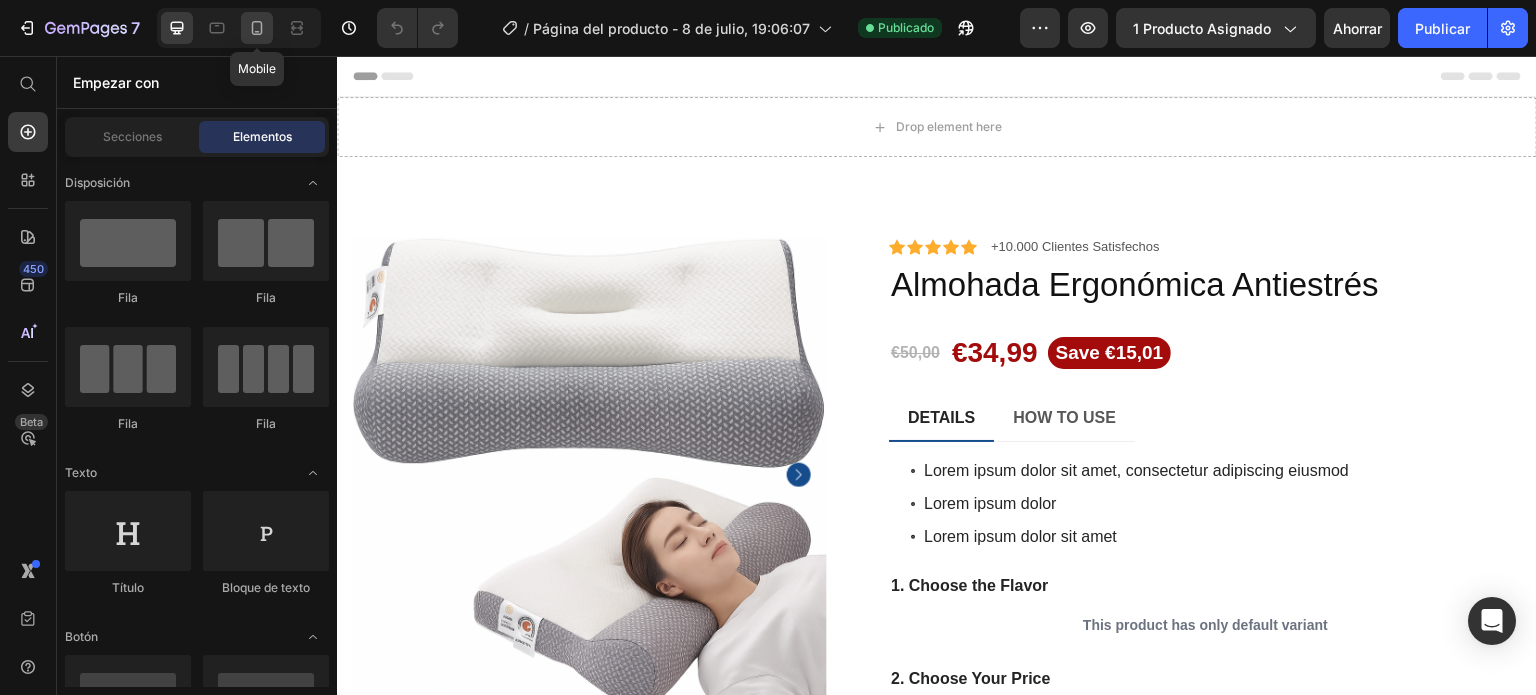 click 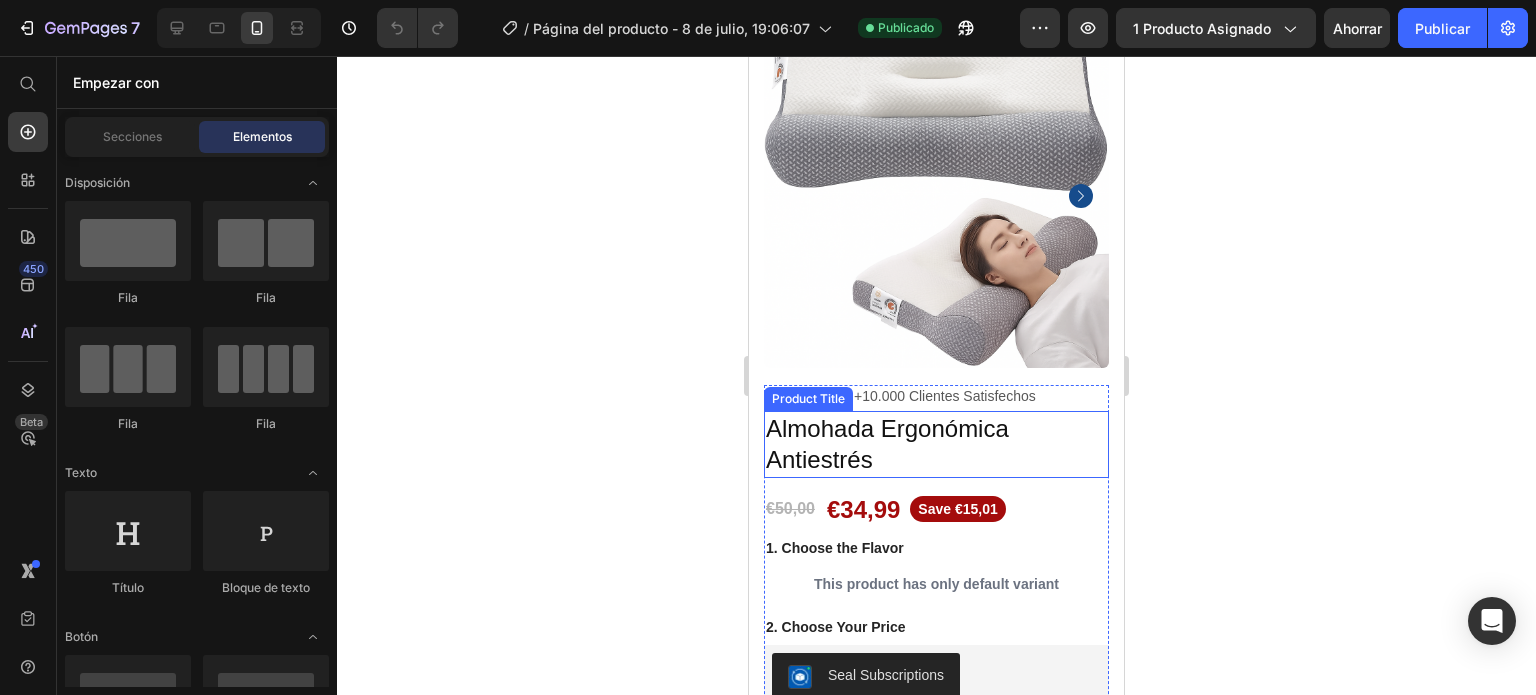 scroll, scrollTop: 200, scrollLeft: 0, axis: vertical 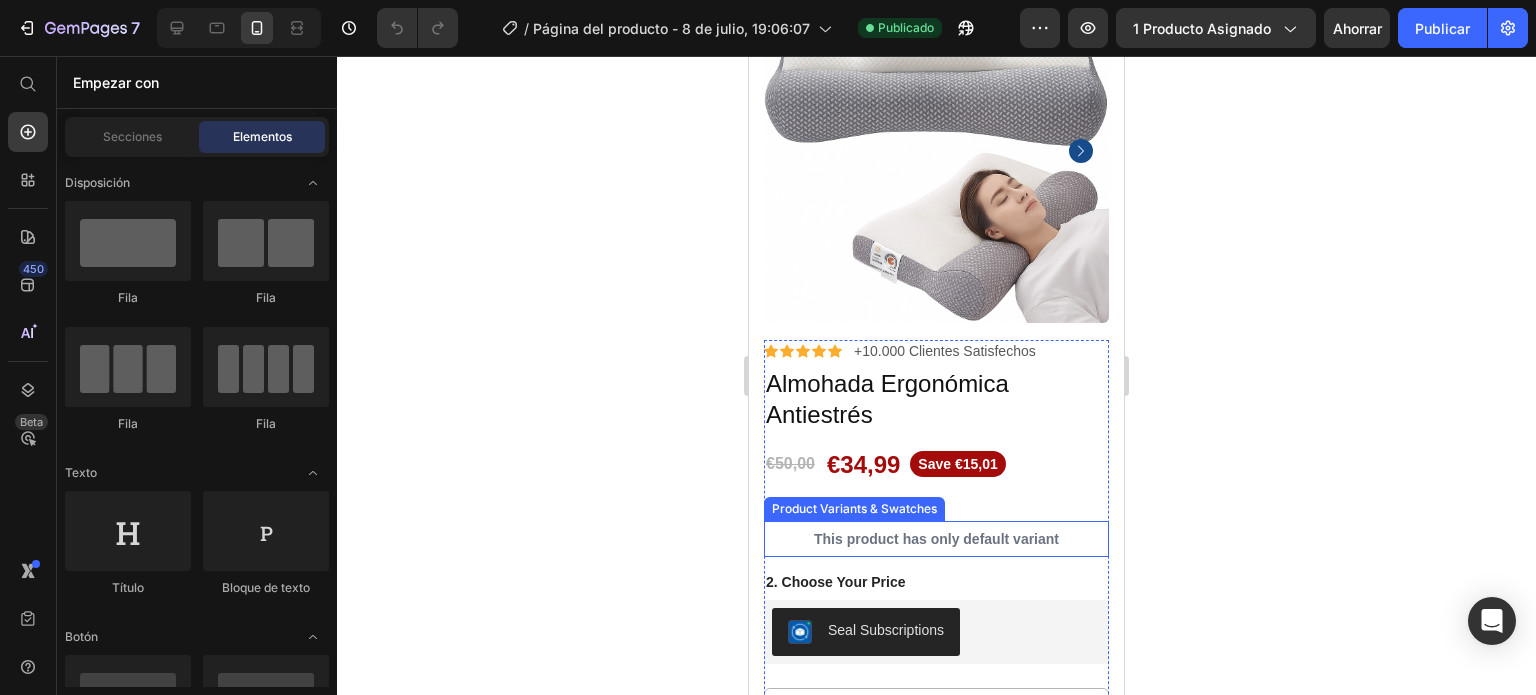 click on "This product has only default variant" at bounding box center [936, 539] 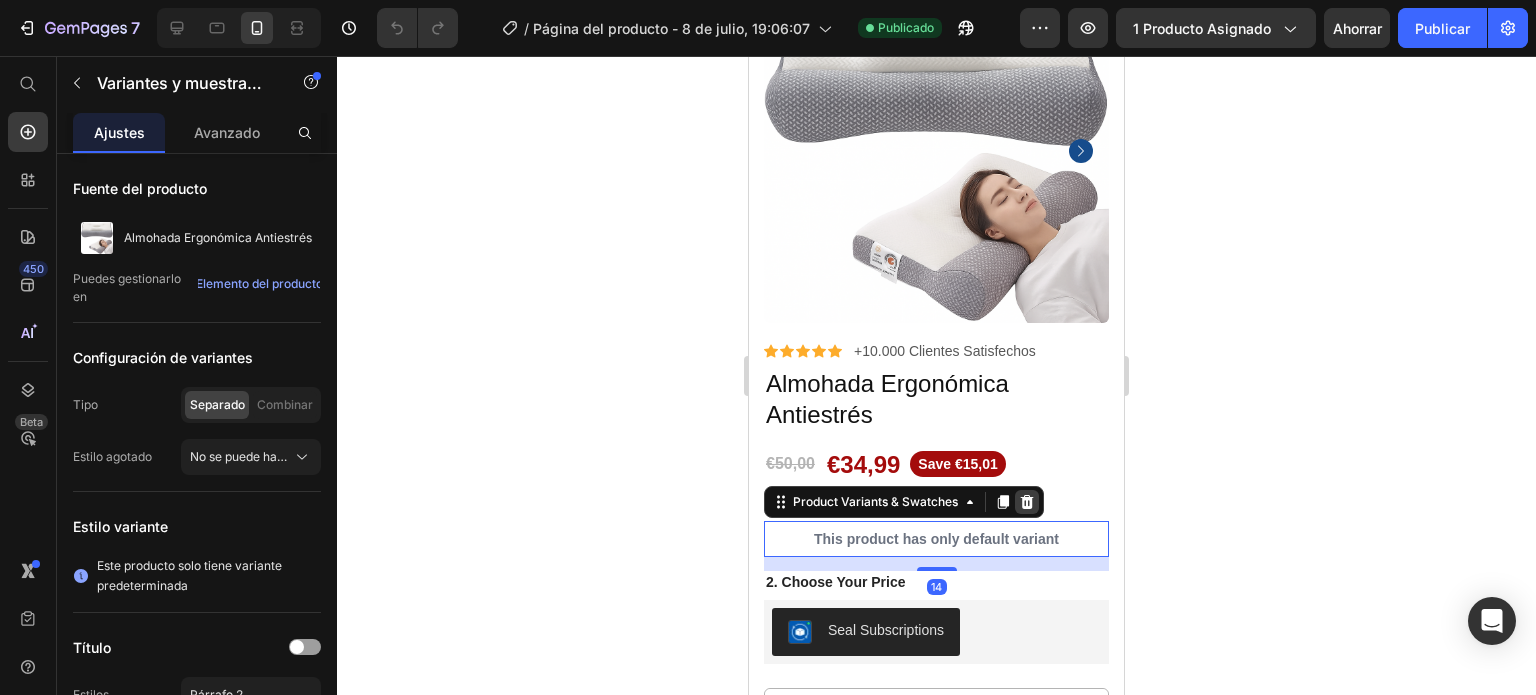 click 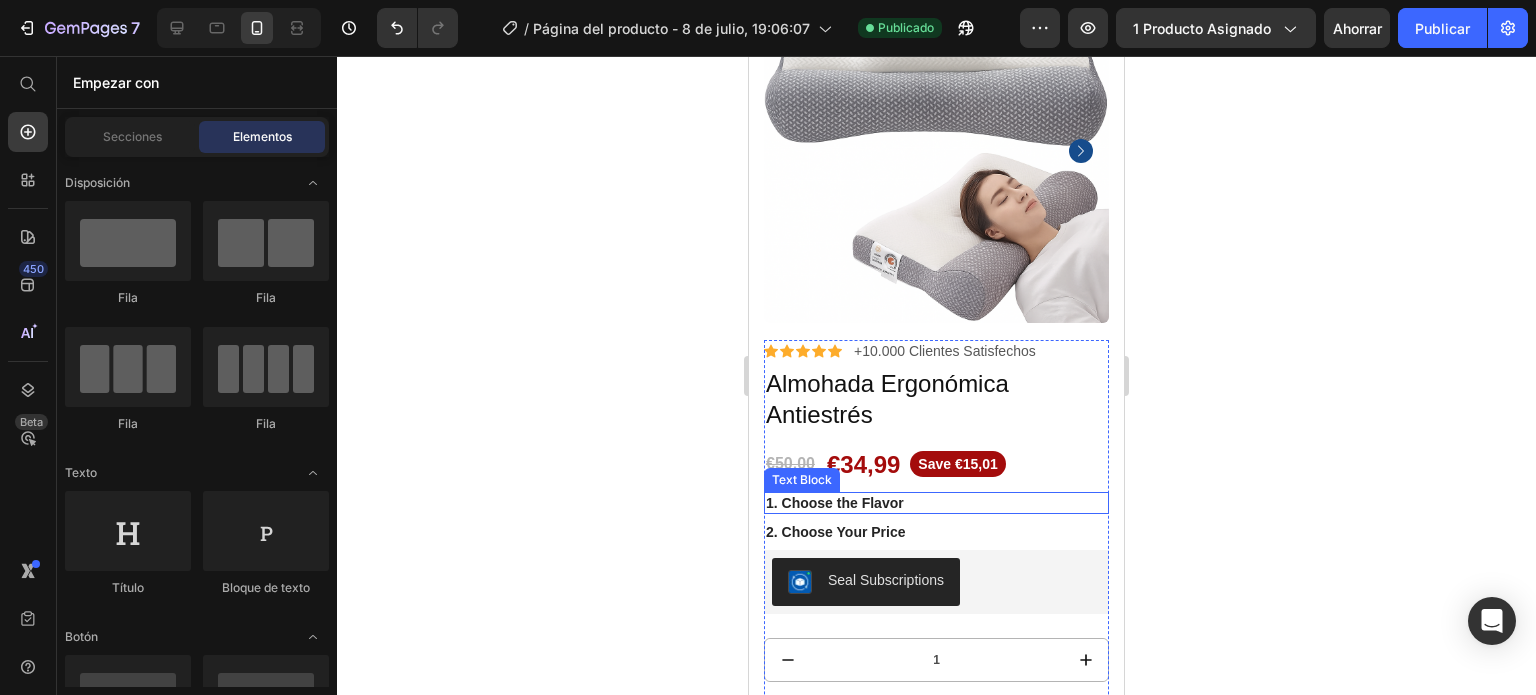 click on "Icon Icon Icon Icon Icon Icon List +10.000 Clientes Satisfechos Text Block Row Almohada Ergonómica Antiestrés Product Title €50,00 Product Price €34,99 Product Price Save €15,01 Product Badge Row DETAILS HOW TO USE
Lorem ipsum dolor sit amet, consectetur adipiscing eiusmod
Lorem ipsum dolor
Lorem ipsum dolor sit amet Item List
Your custom text goes here
Your custom text goes here
Your custom text goes here Item List Tab 1. Choose the Flavor Text Block 2. Choose Your Price Text Block Seal Subscriptions Seal Subscriptions 1 Product Quantity Añadir al carrito Add to Cart Image Image Image Image Image Row
Icon Recibelo en 24/48H Text Block Row" at bounding box center [936, 590] 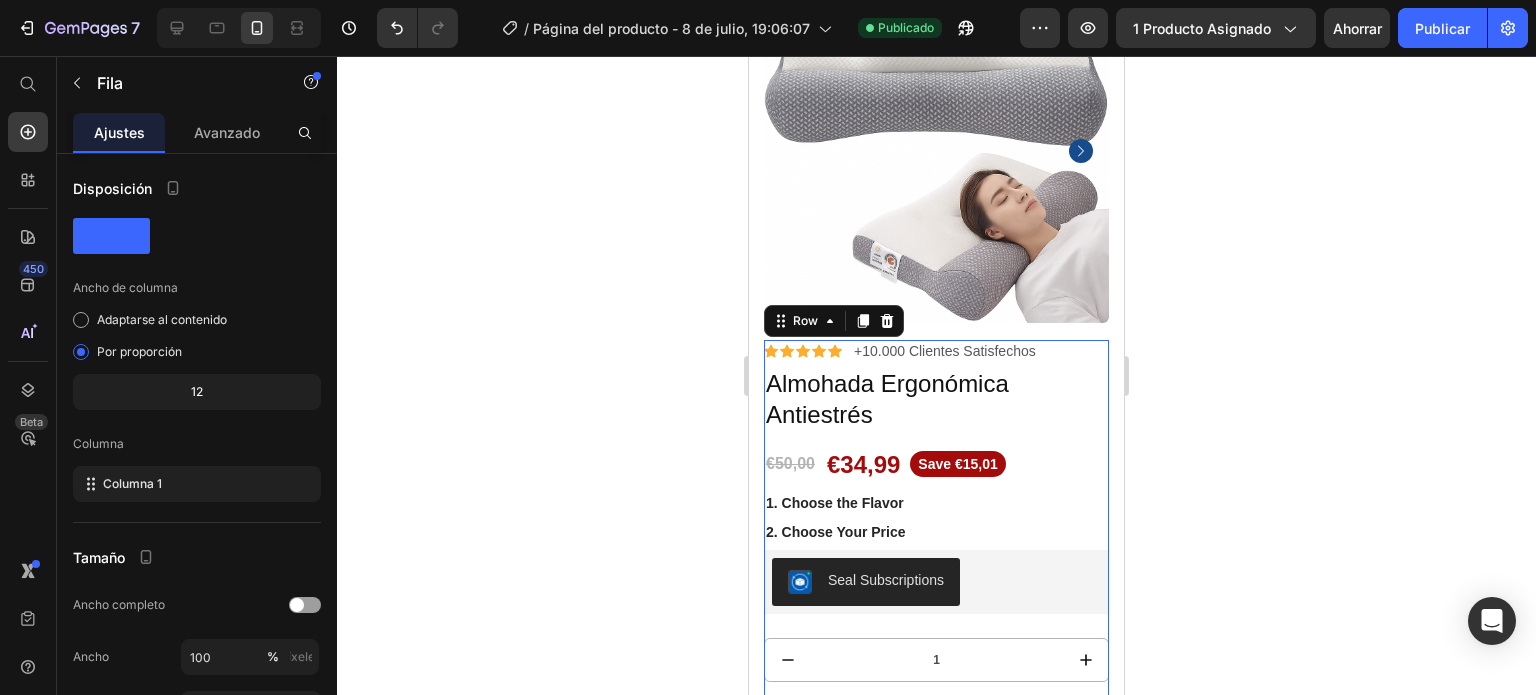 click on "1. Choose the Flavor" at bounding box center (936, 503) 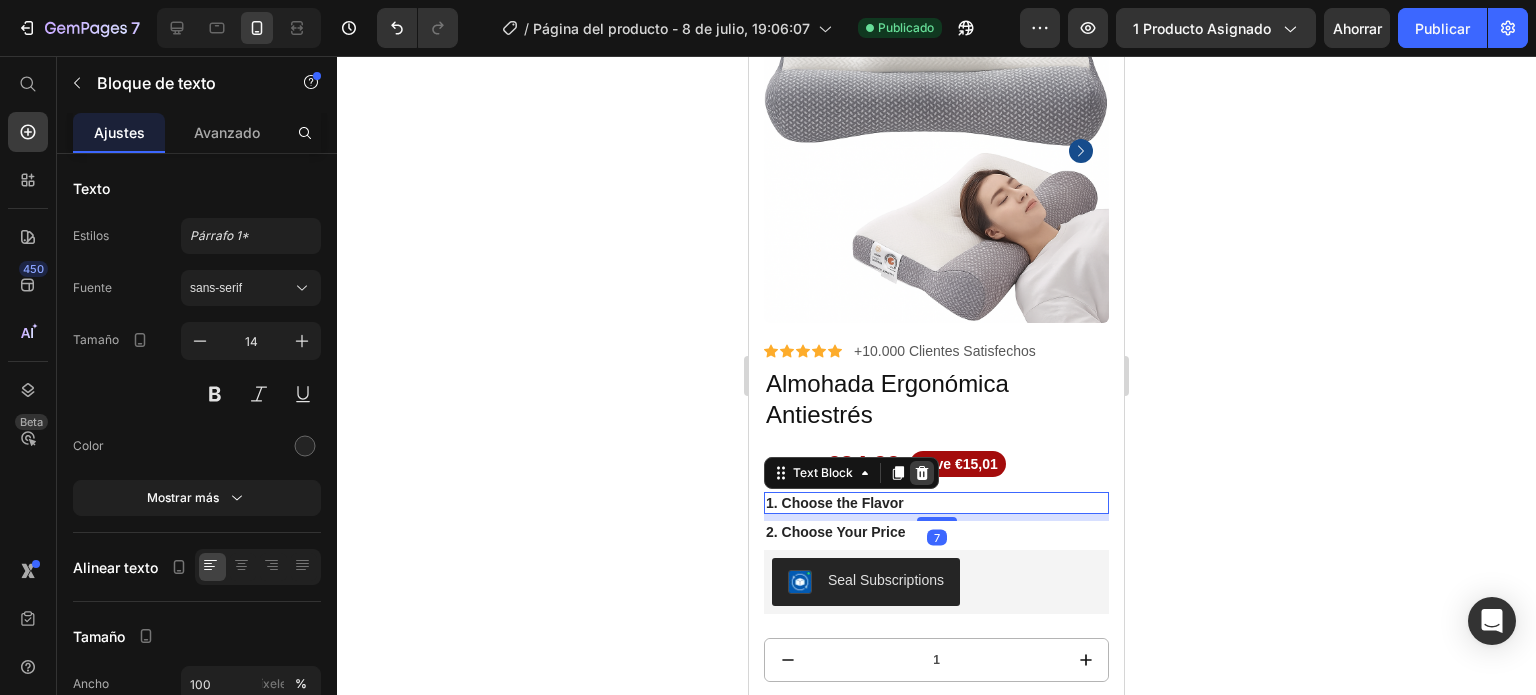 click at bounding box center [922, 473] 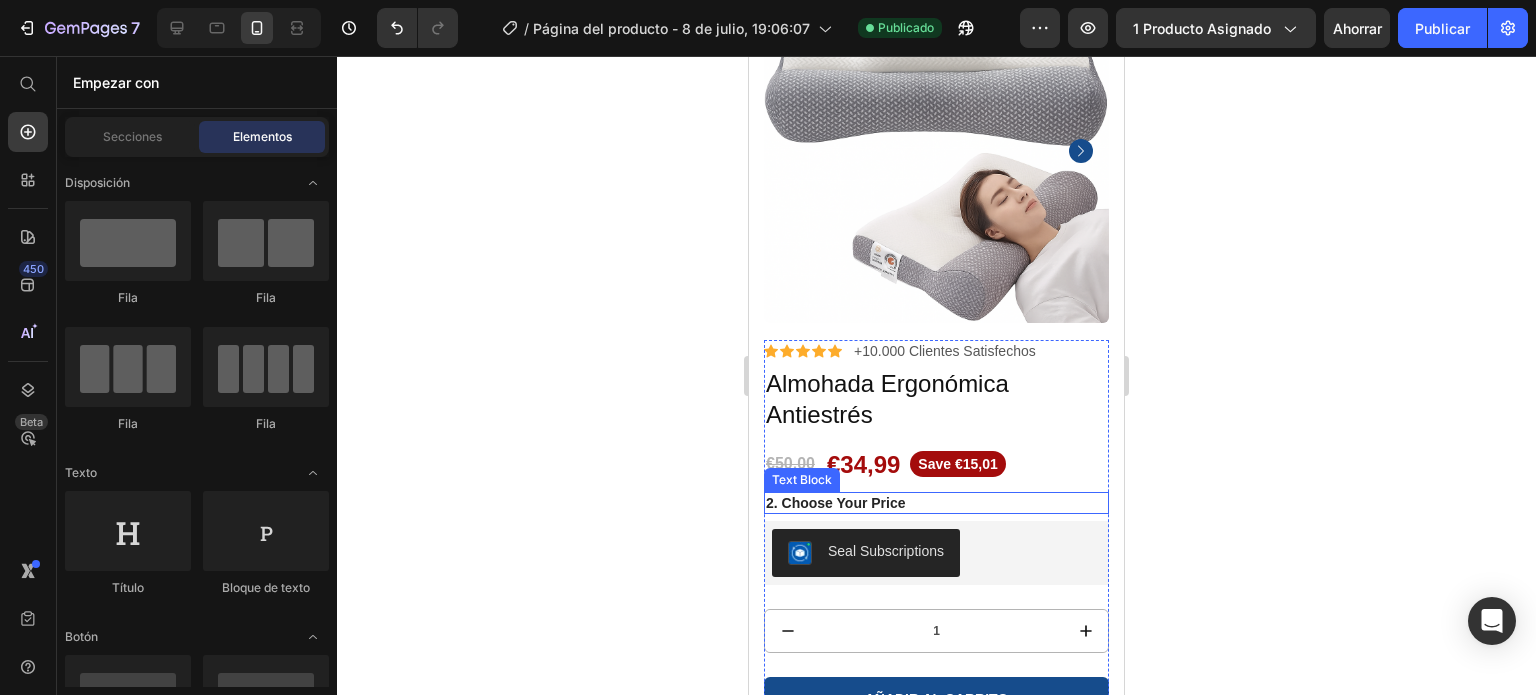 click on "2. Choose Your Price" at bounding box center [936, 503] 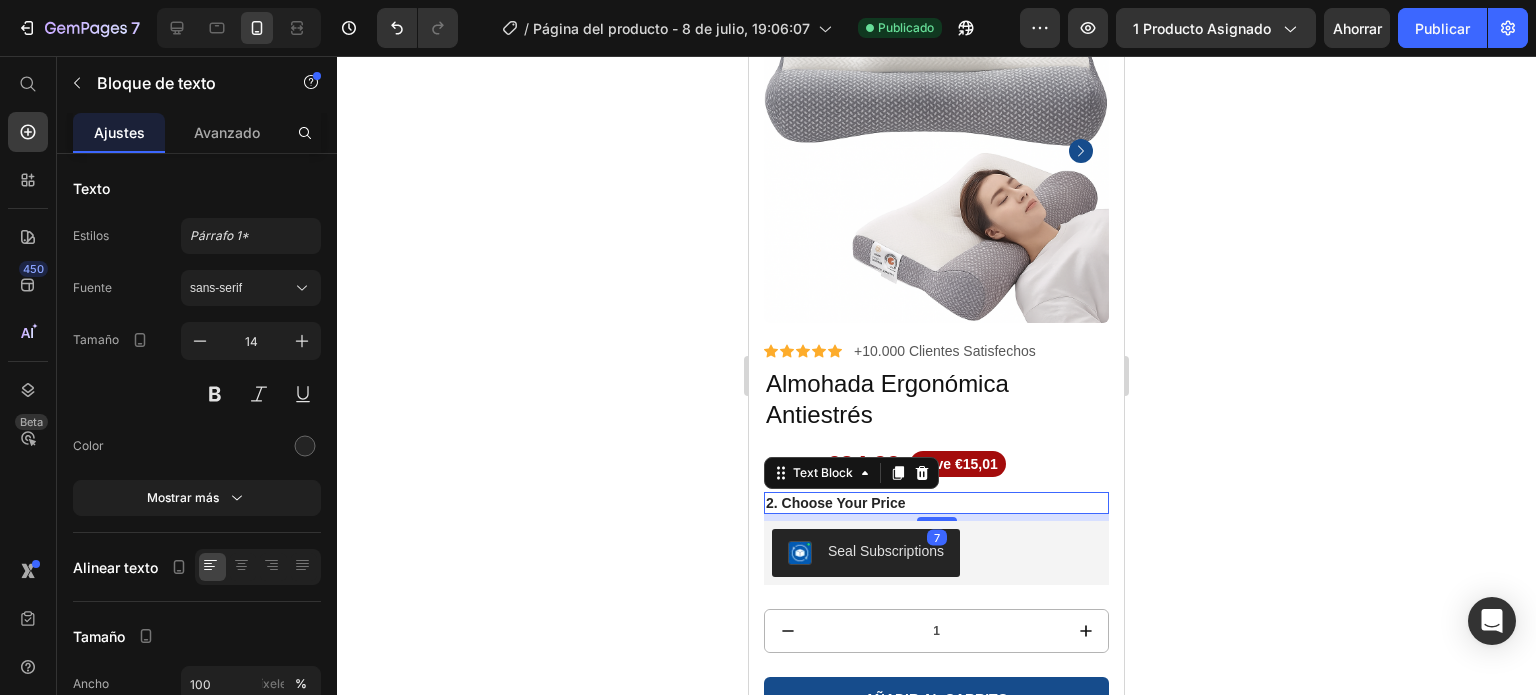 click 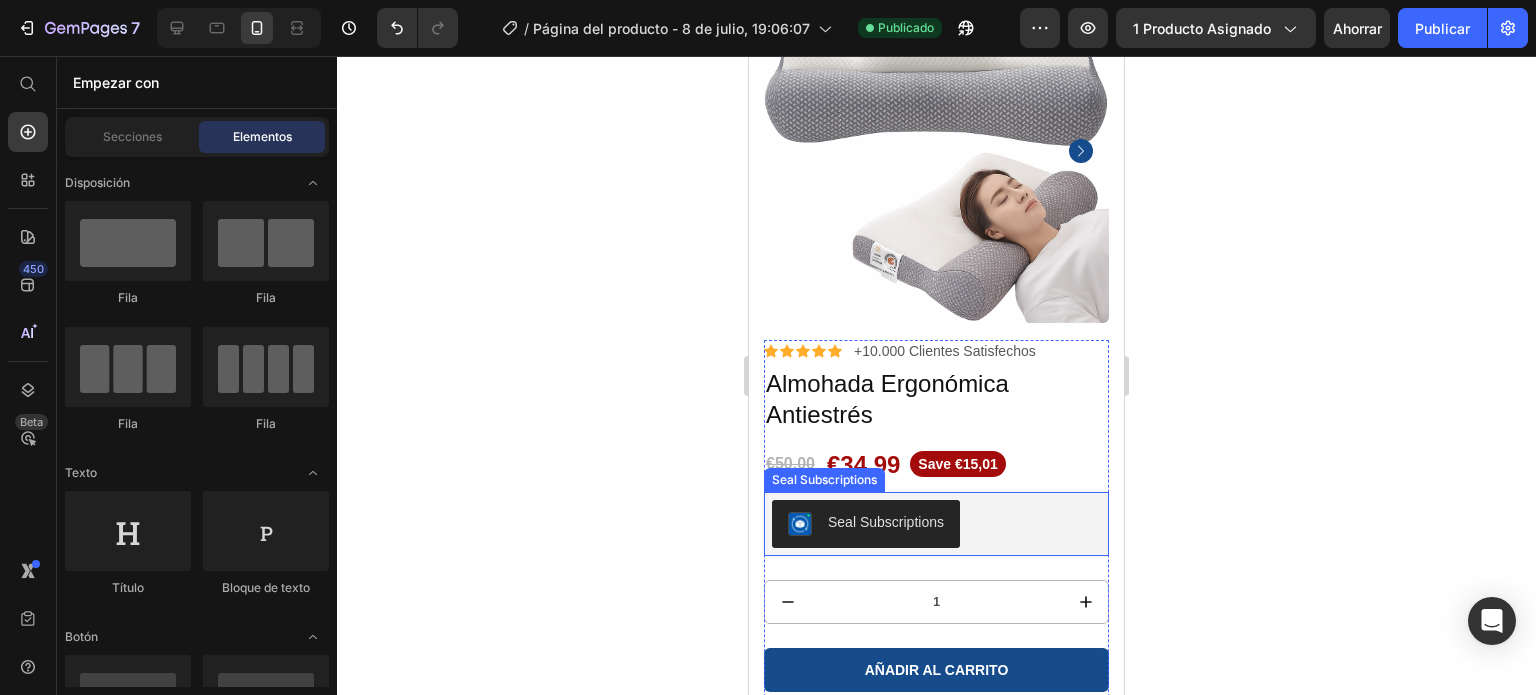 click on "Seal Subscriptions" at bounding box center (866, 524) 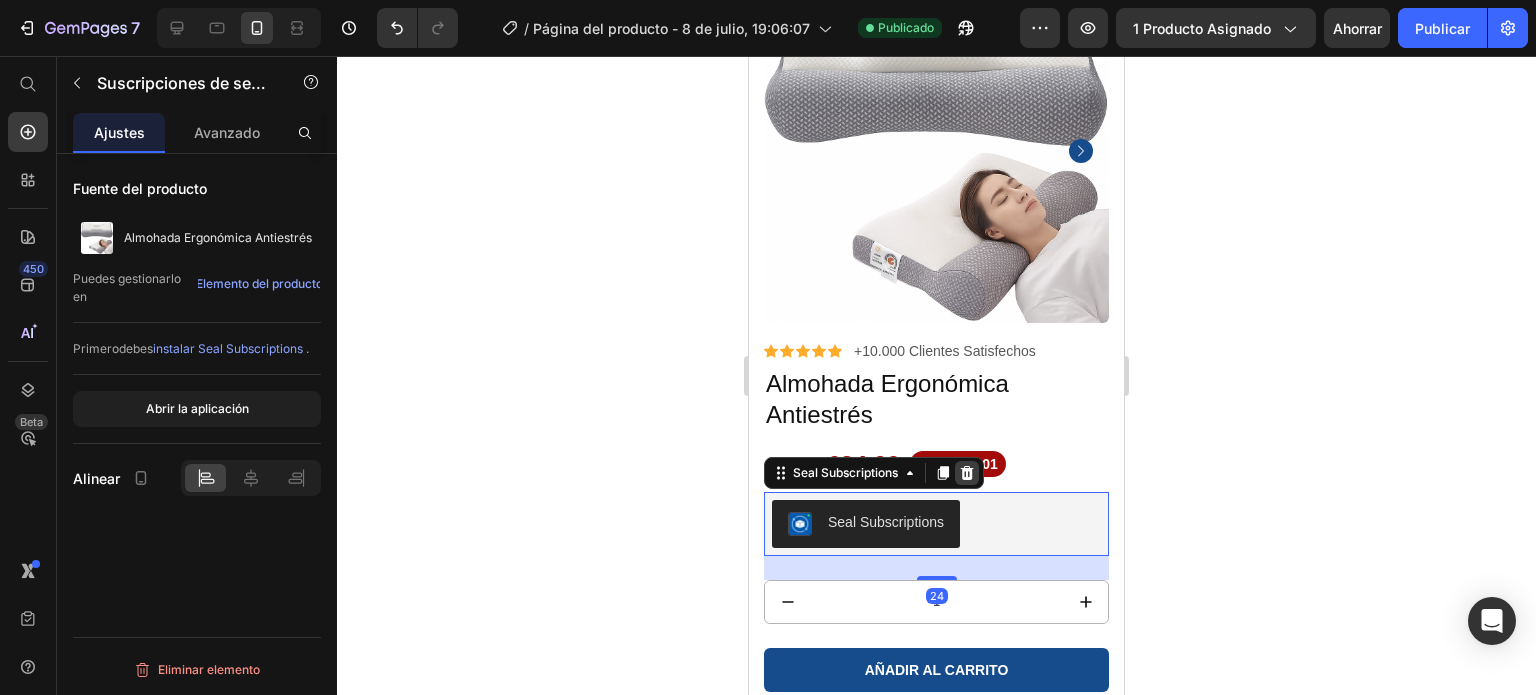 click 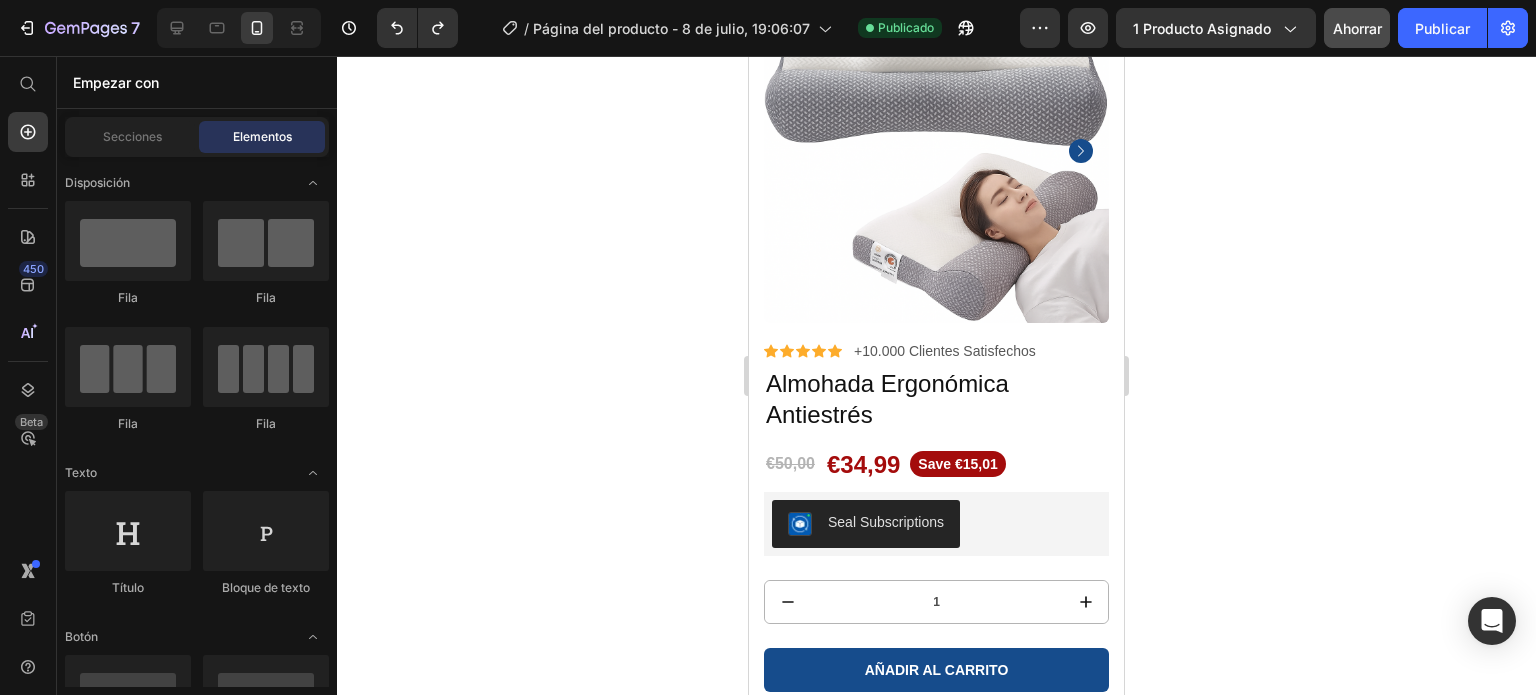click on "Ahorrar" 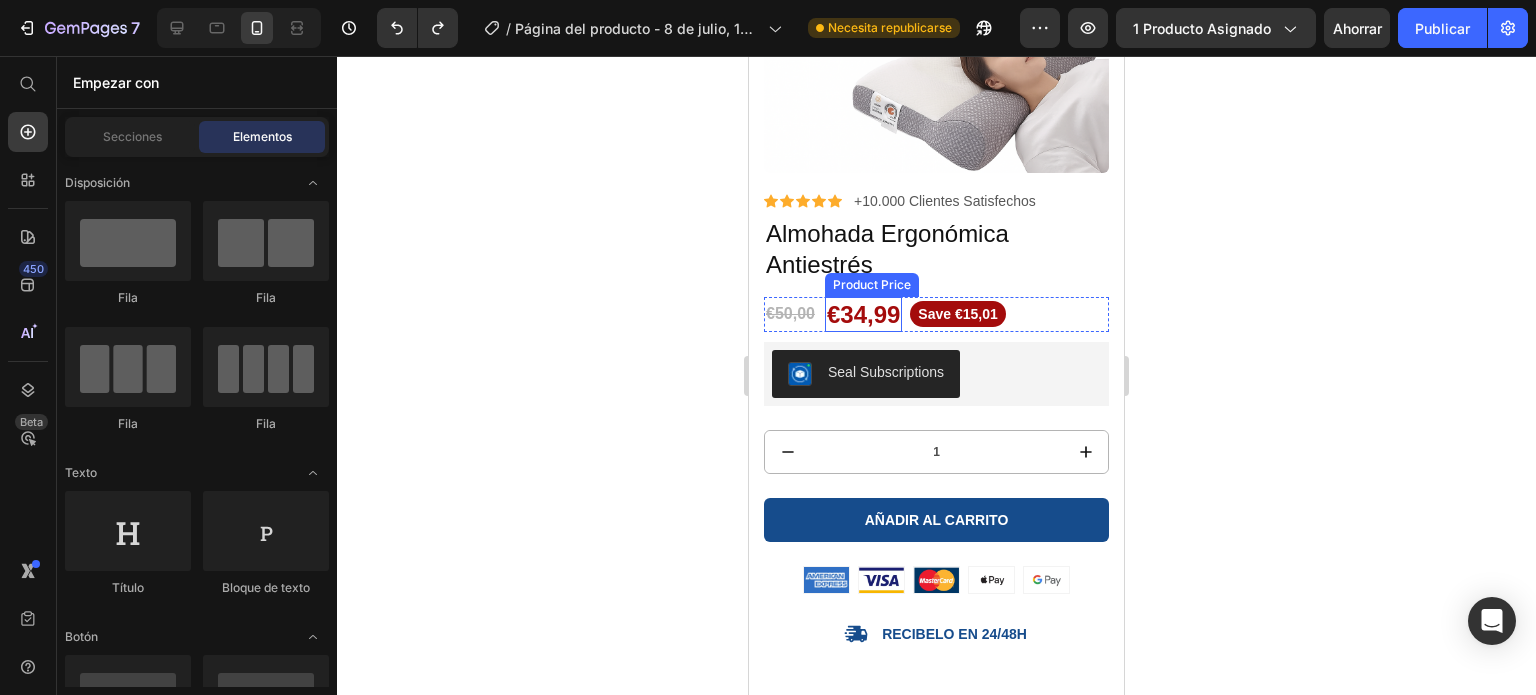 scroll, scrollTop: 333, scrollLeft: 0, axis: vertical 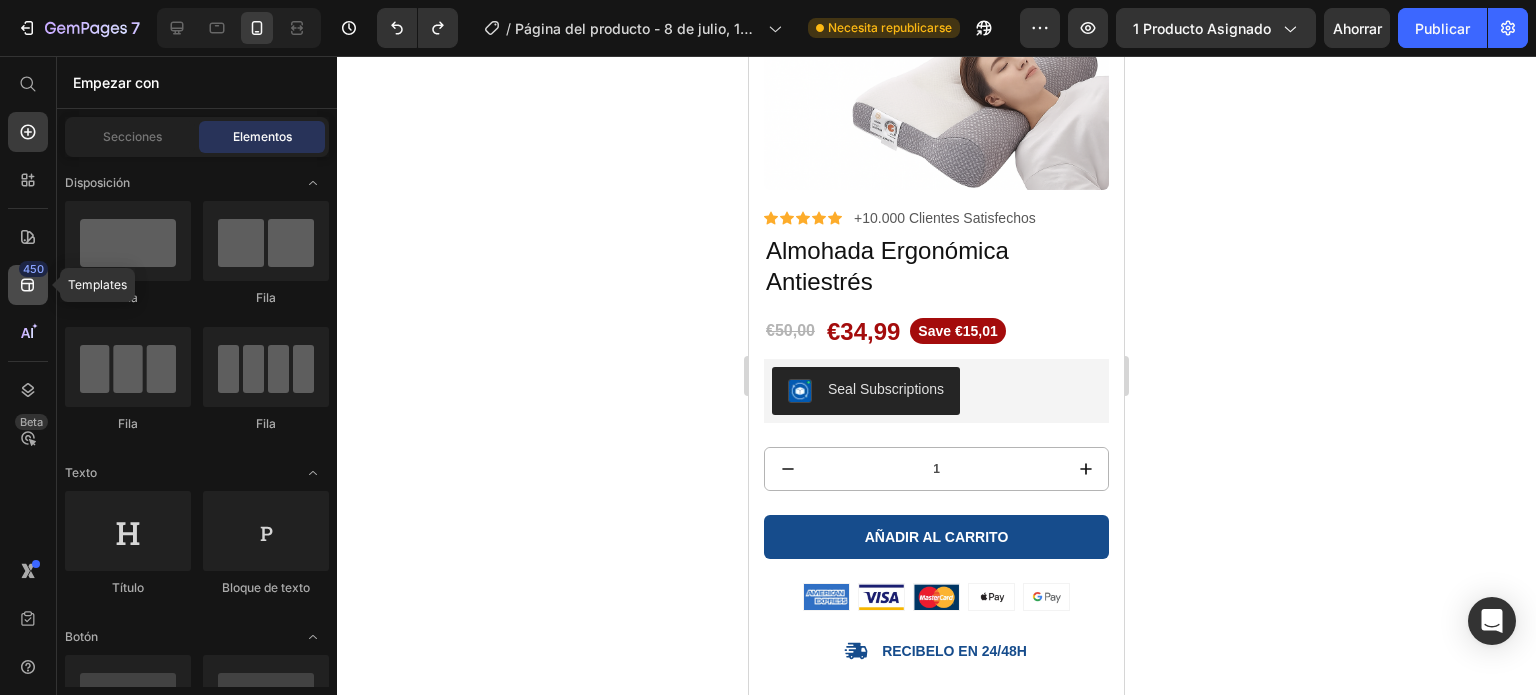 click on "450" at bounding box center [33, 269] 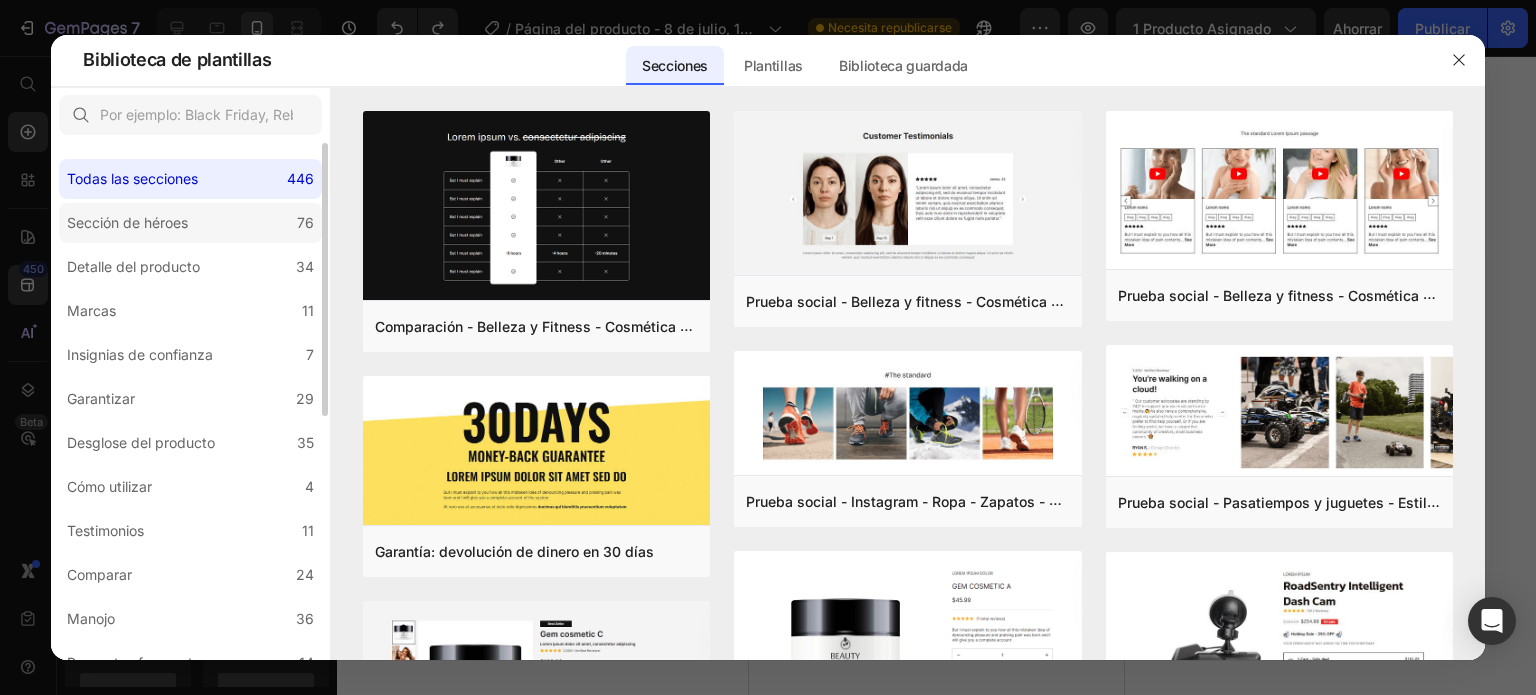 click on "Sección de héroes" at bounding box center (127, 223) 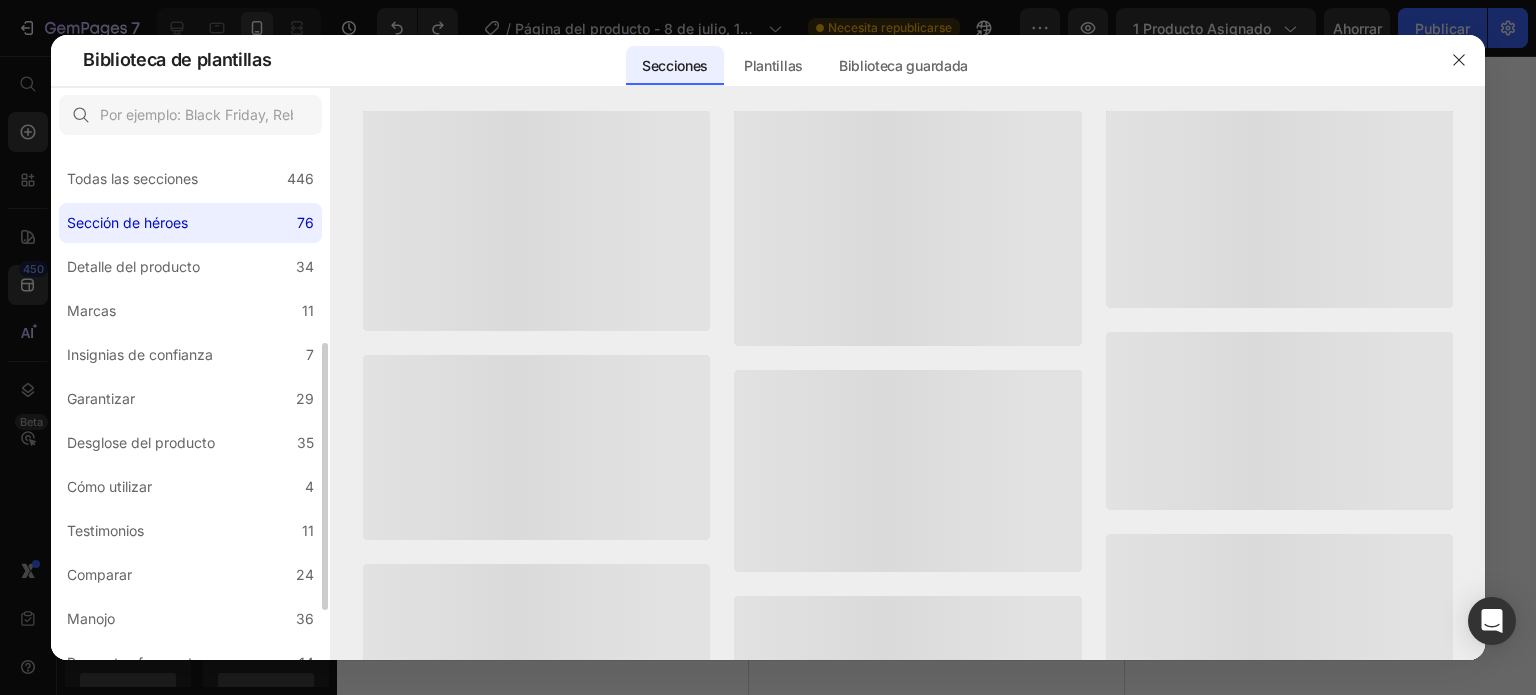scroll, scrollTop: 132, scrollLeft: 0, axis: vertical 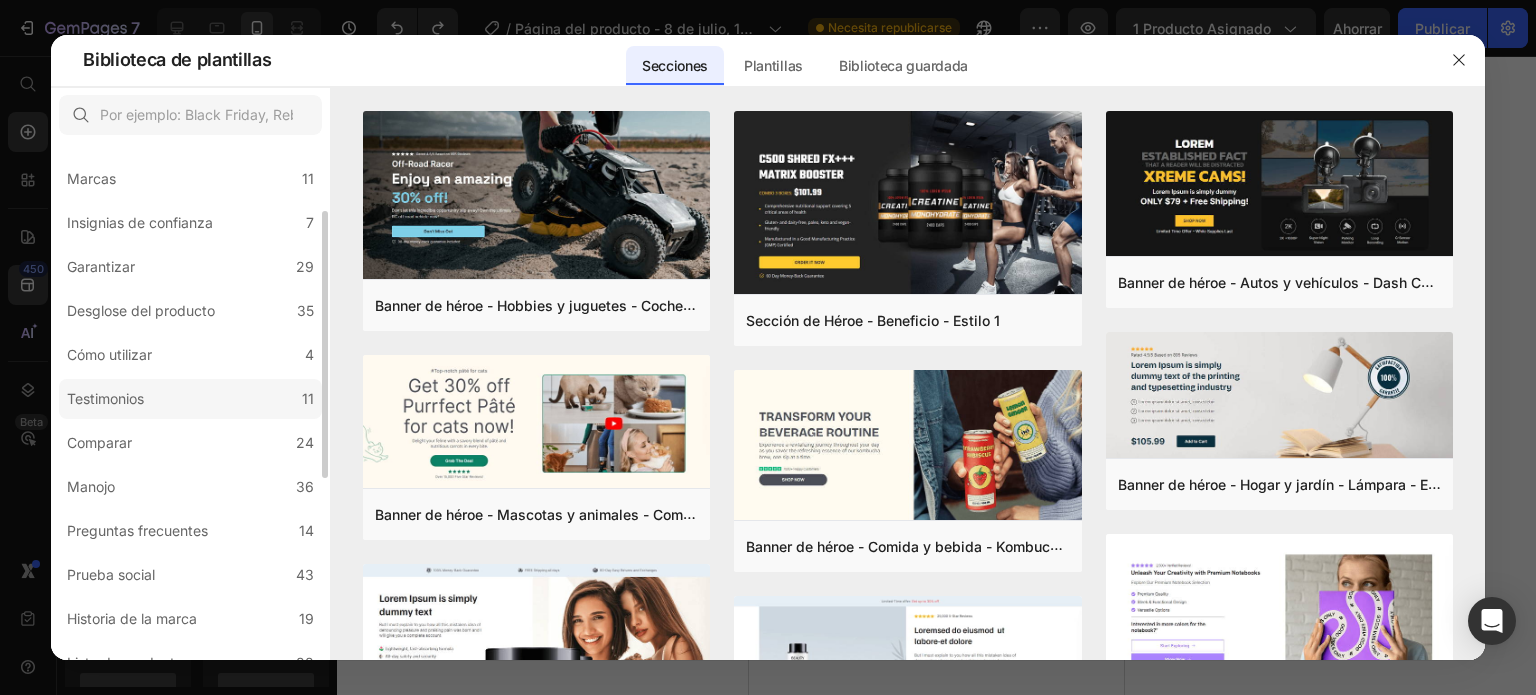 click on "Testimonios" at bounding box center (109, 399) 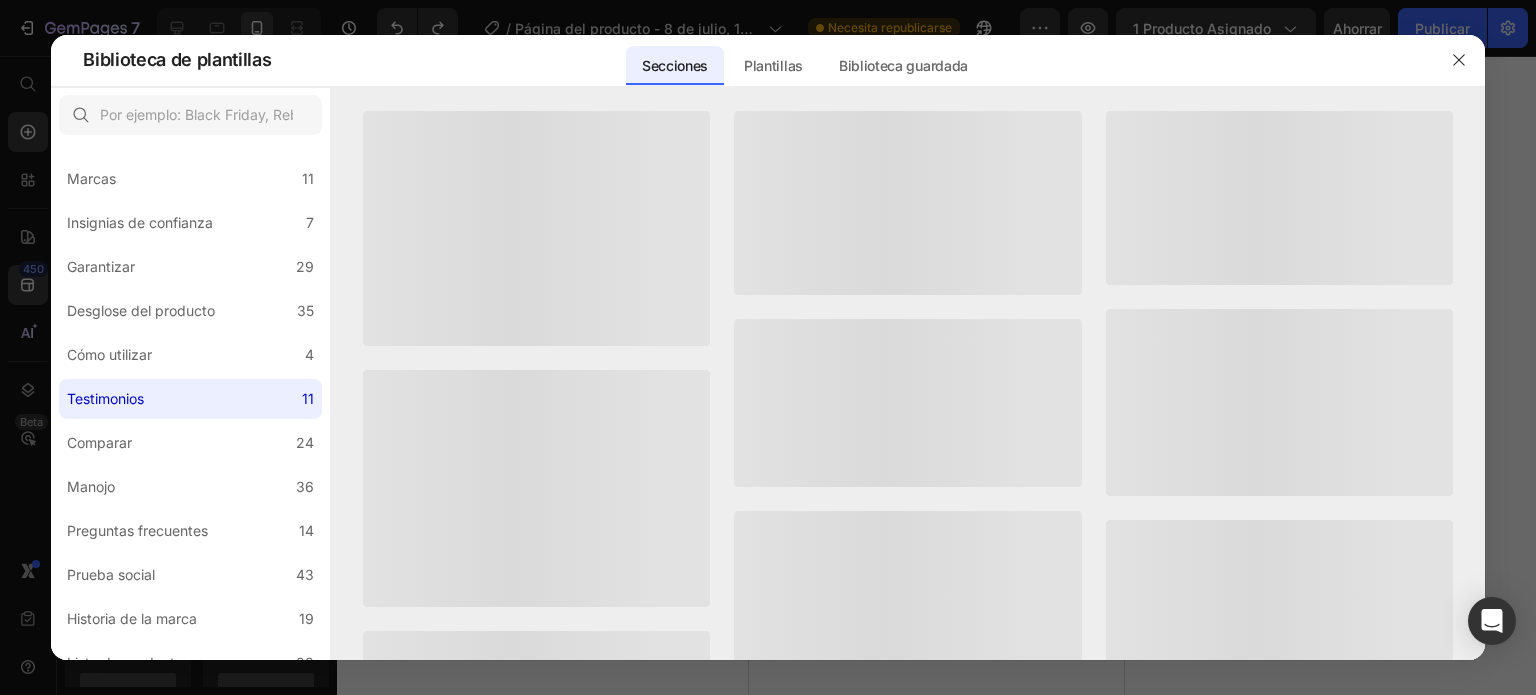 scroll, scrollTop: 486, scrollLeft: 0, axis: vertical 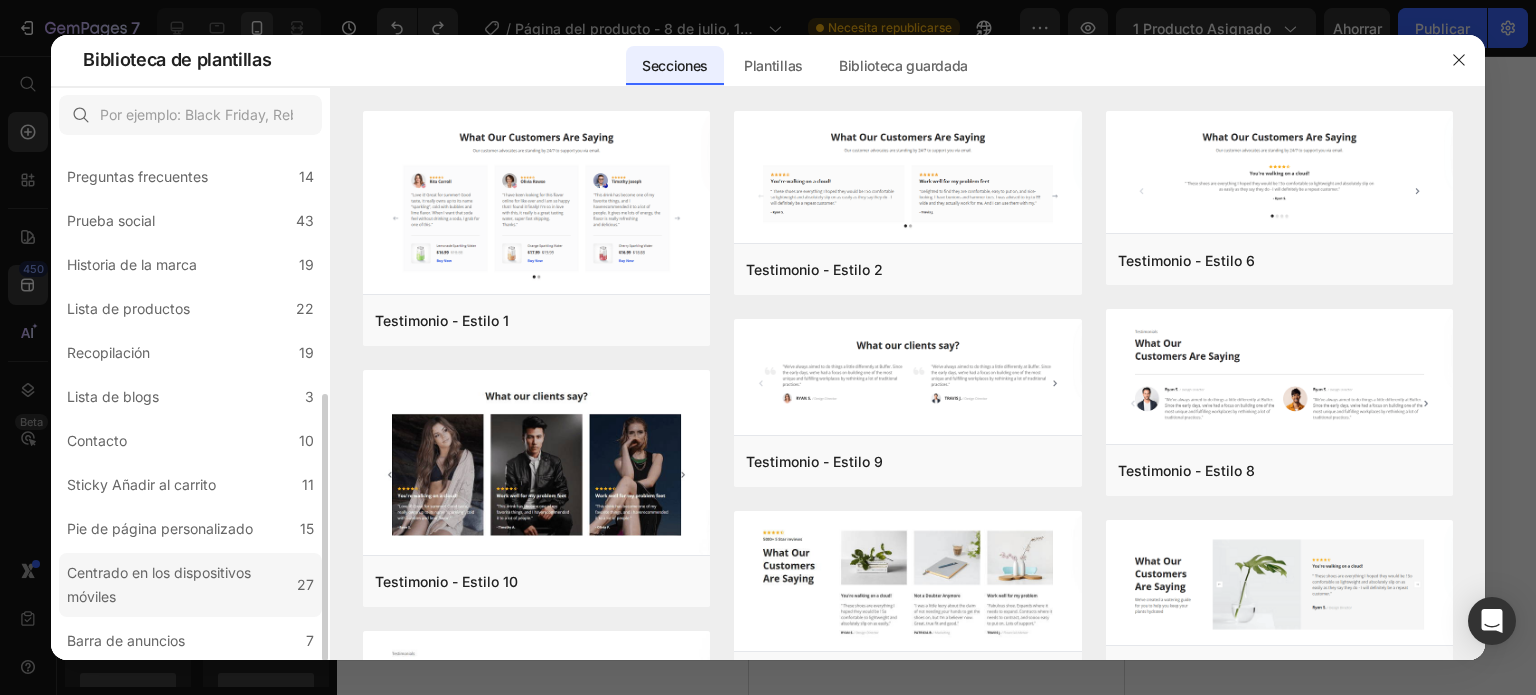 click on "Centrado en los dispositivos móviles 27" 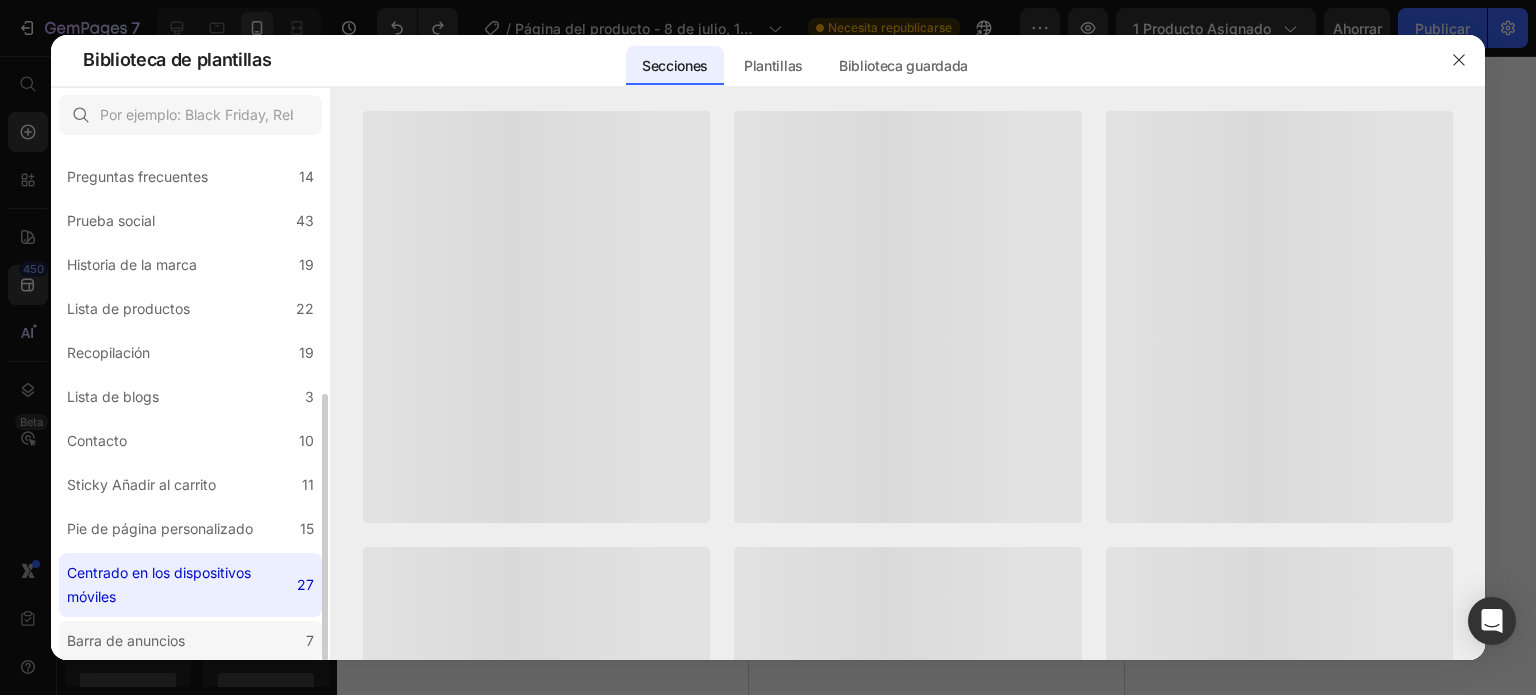 click on "Barra de anuncios 7" 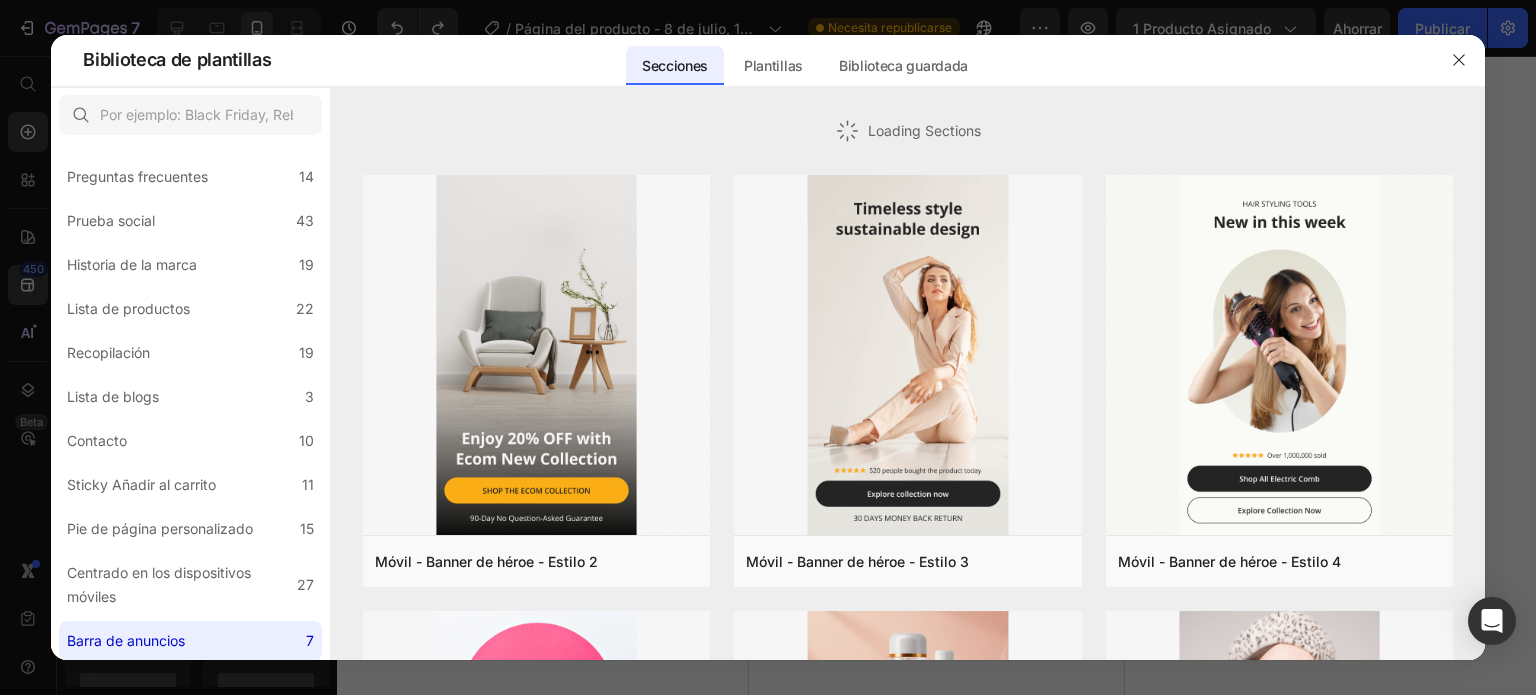 scroll, scrollTop: 0, scrollLeft: 0, axis: both 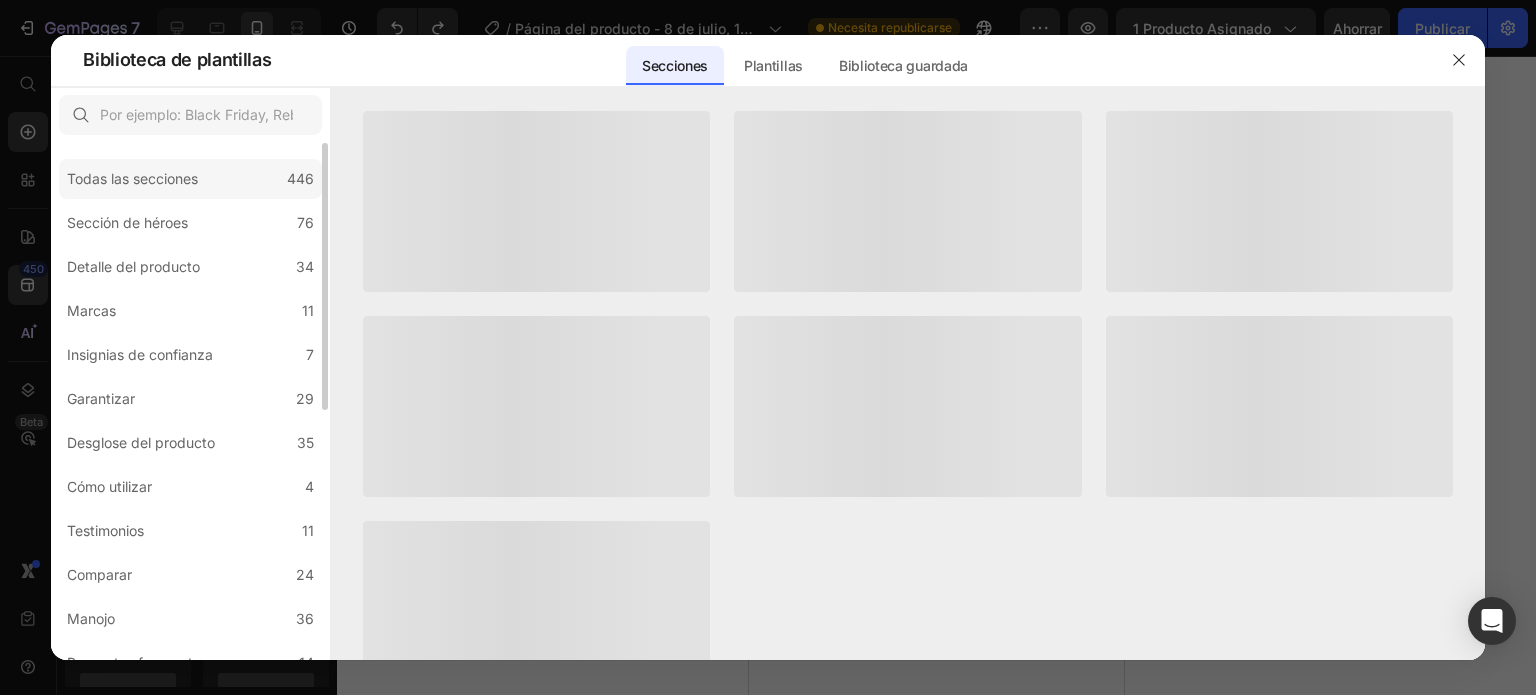 click on "Todas las secciones 446" 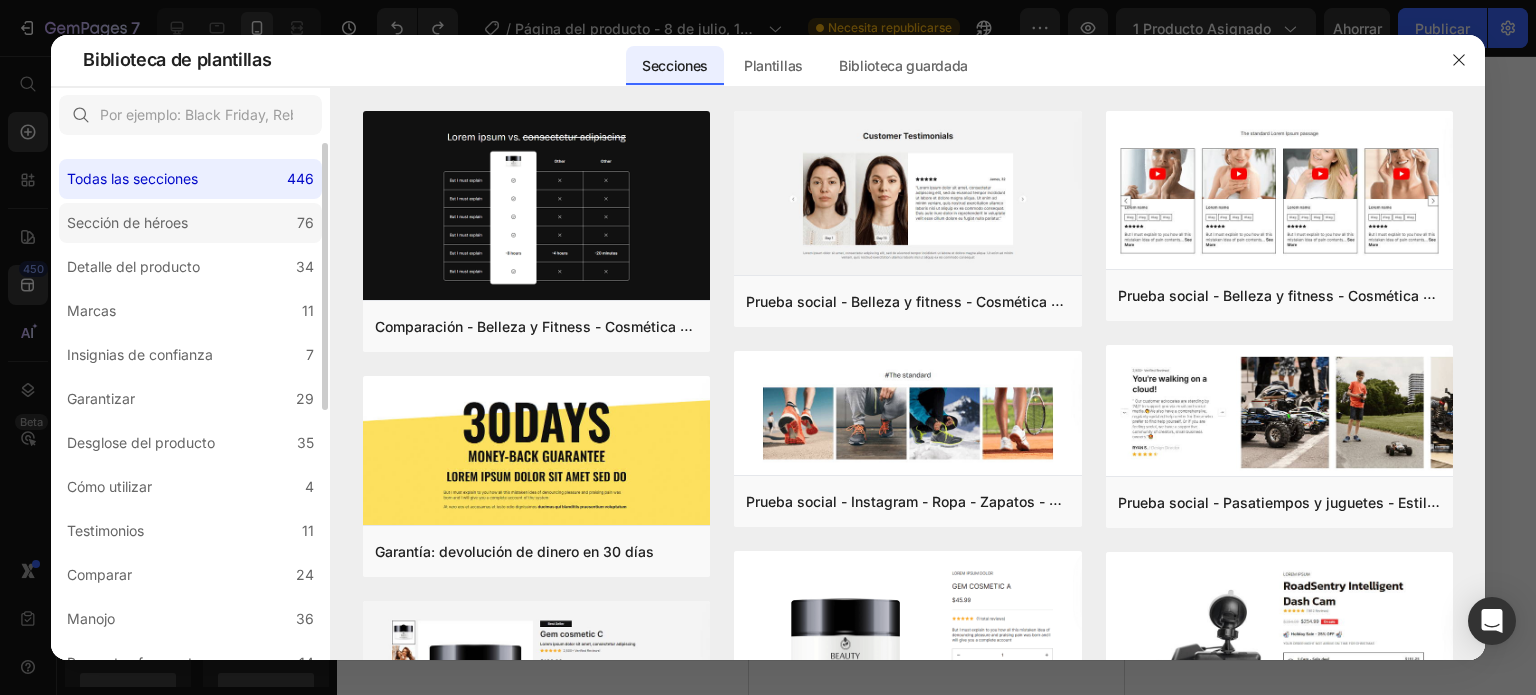 click on "Sección de héroes" at bounding box center [131, 223] 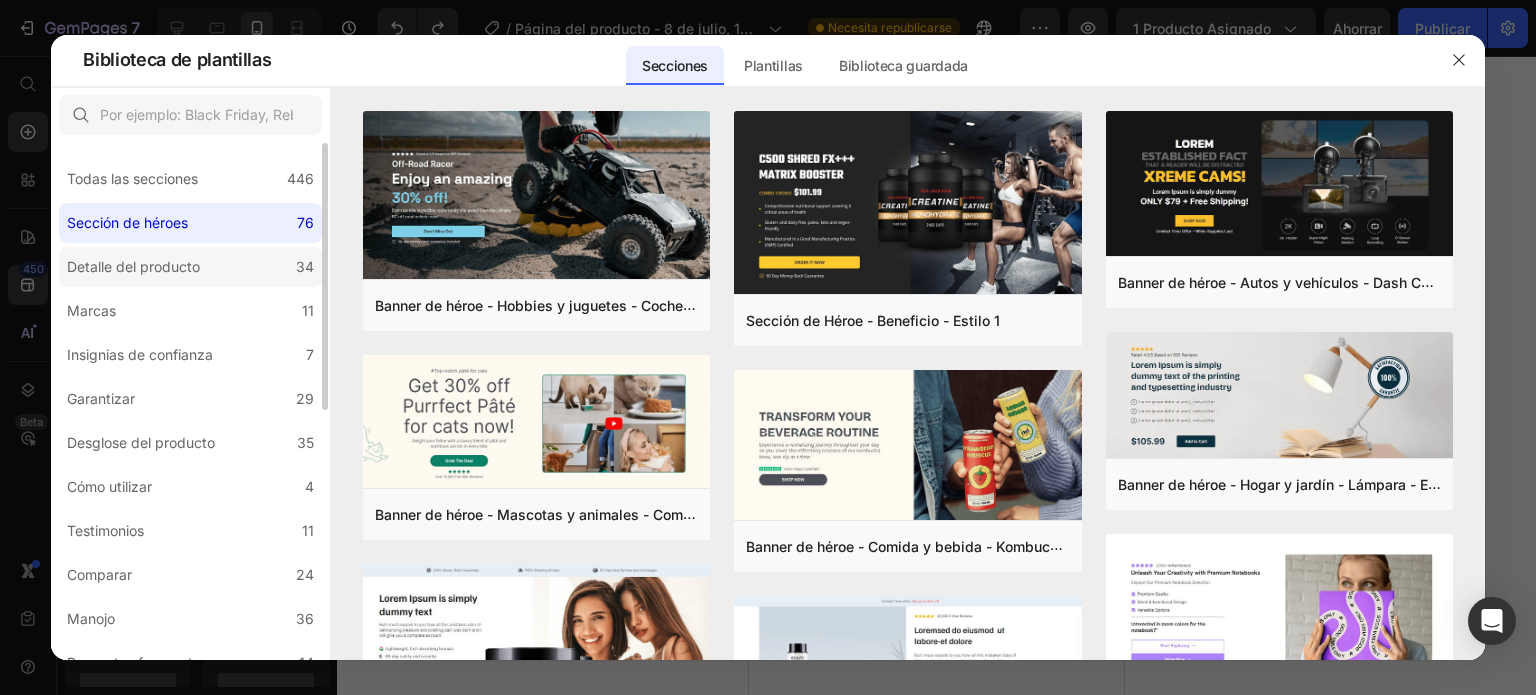 click on "Detalle del producto" at bounding box center [133, 267] 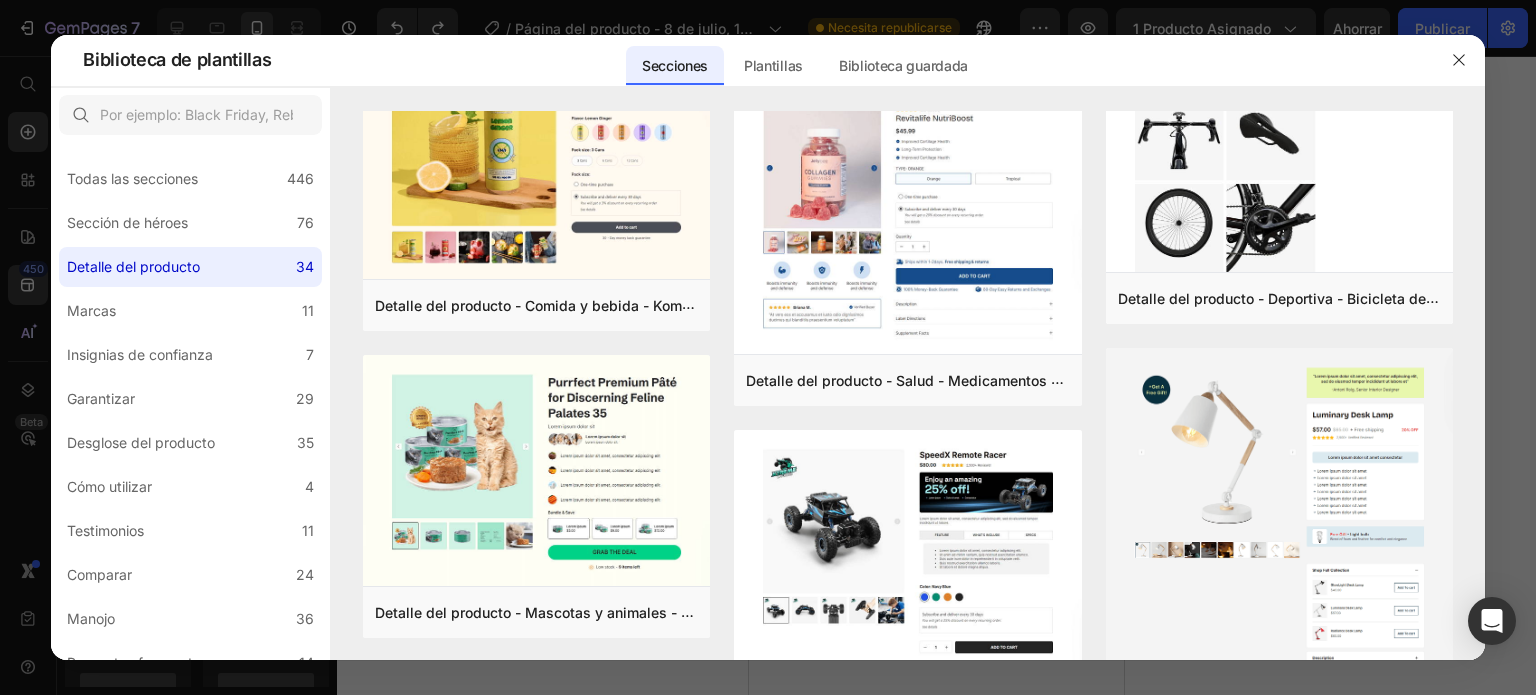 scroll, scrollTop: 399, scrollLeft: 0, axis: vertical 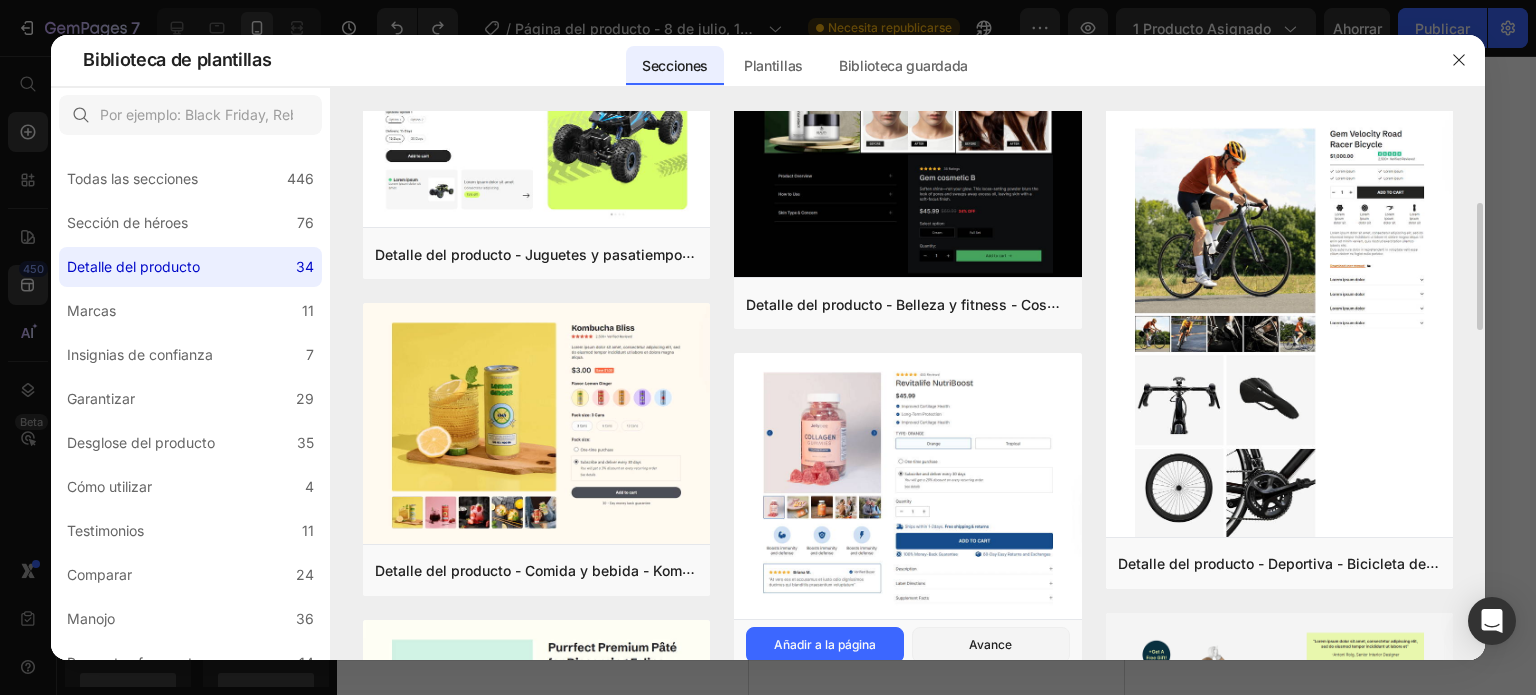 click at bounding box center (907, 487) 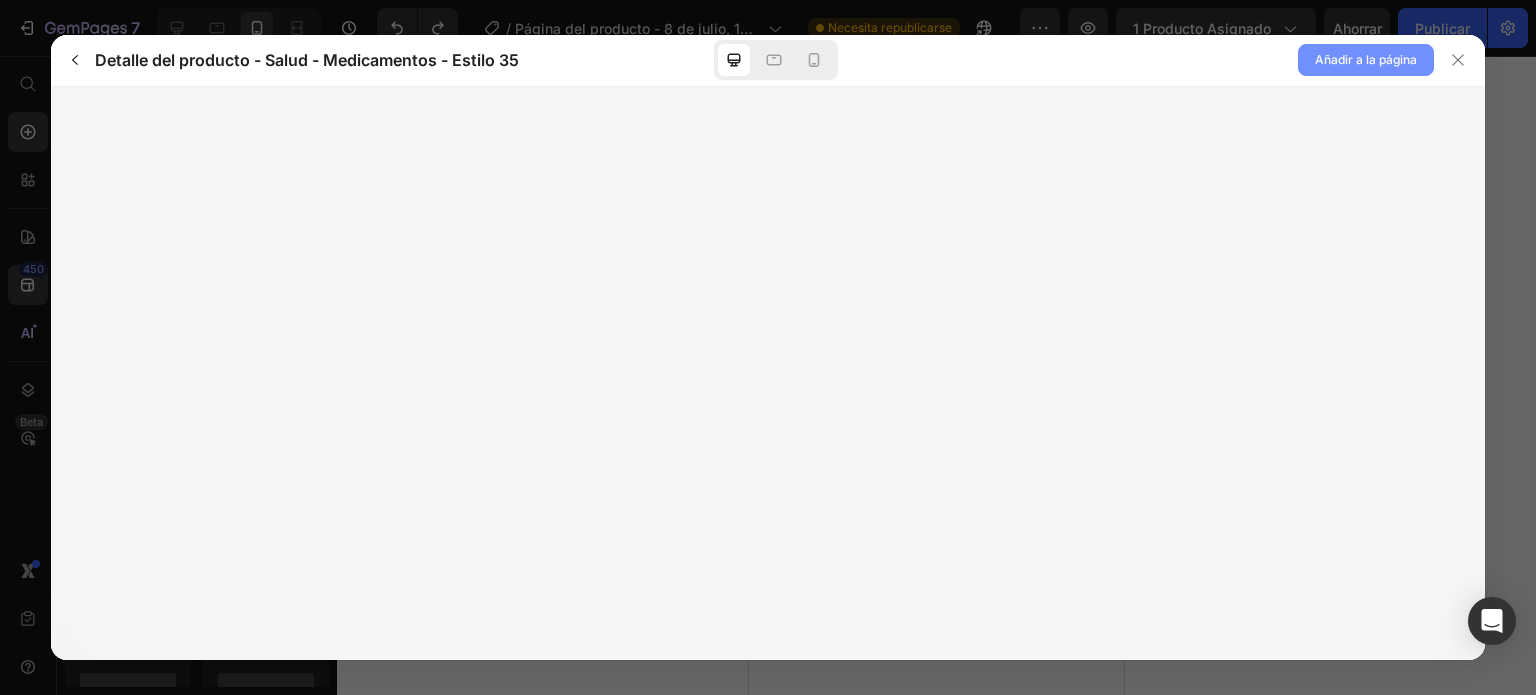 click on "Añadir a la página" at bounding box center [1366, 59] 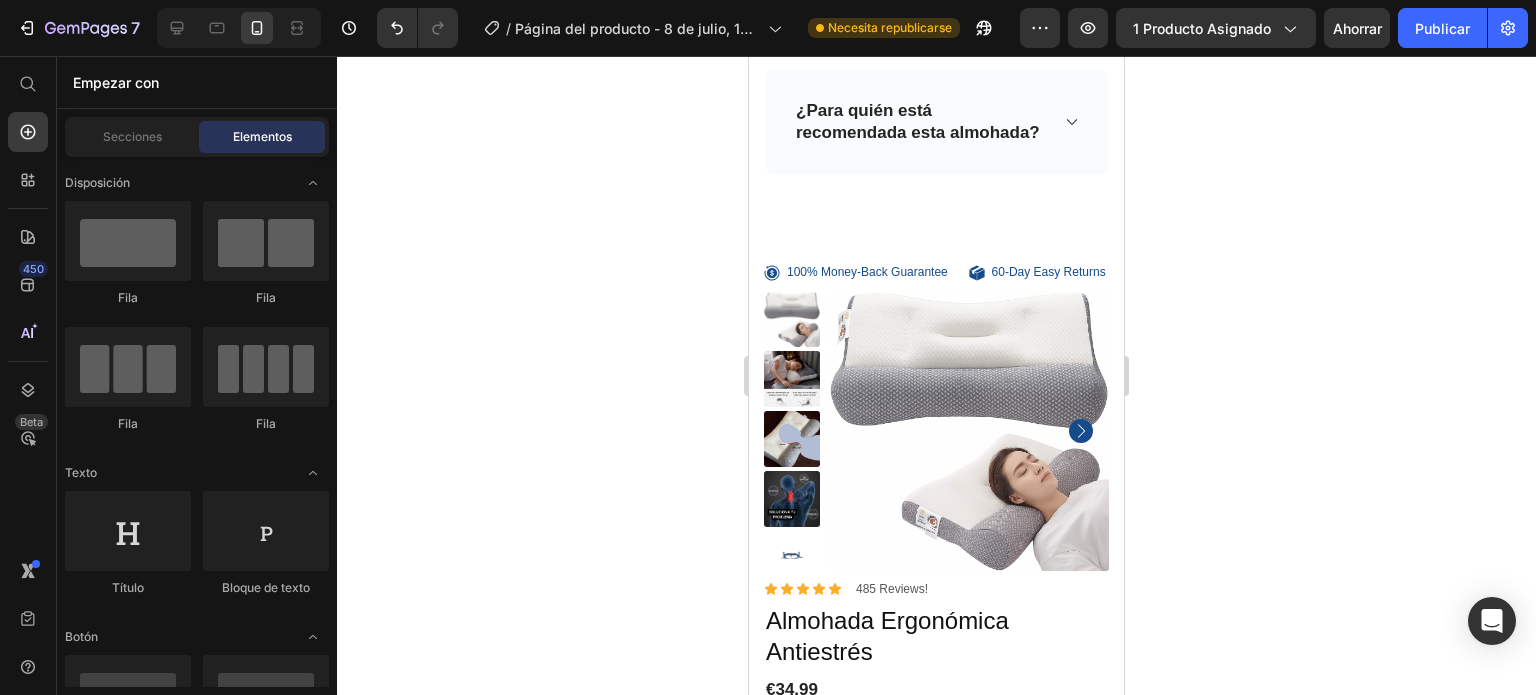 scroll, scrollTop: 7482, scrollLeft: 0, axis: vertical 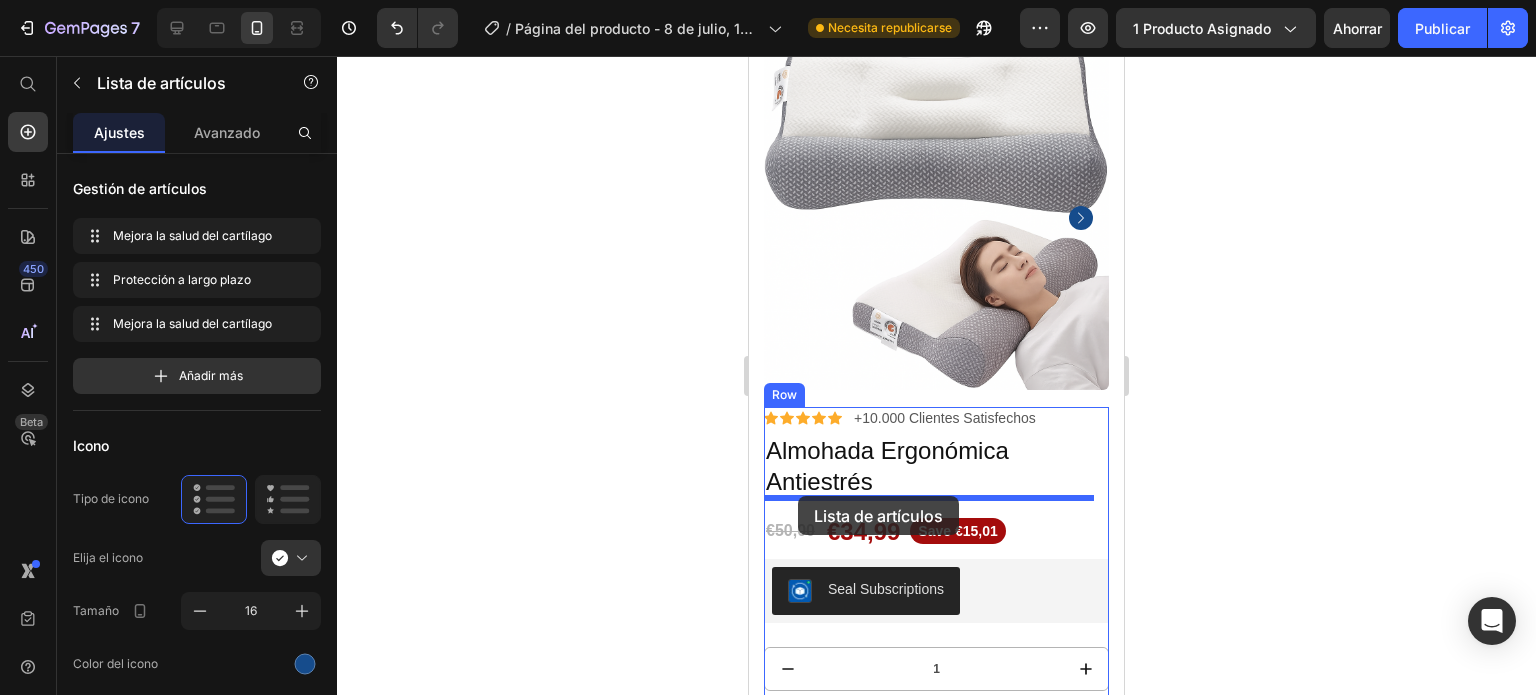 drag, startPoint x: 1055, startPoint y: 494, endPoint x: 798, endPoint y: 496, distance: 257.00778 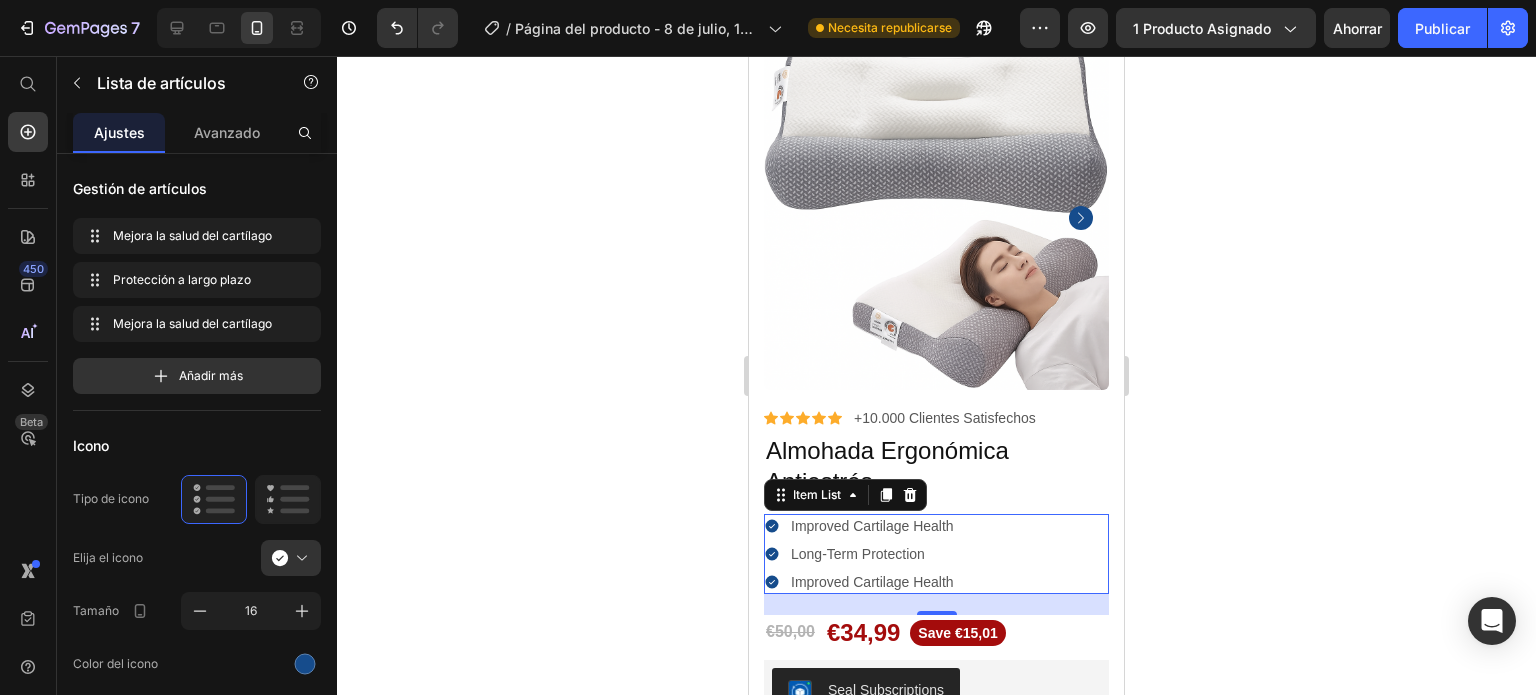 click 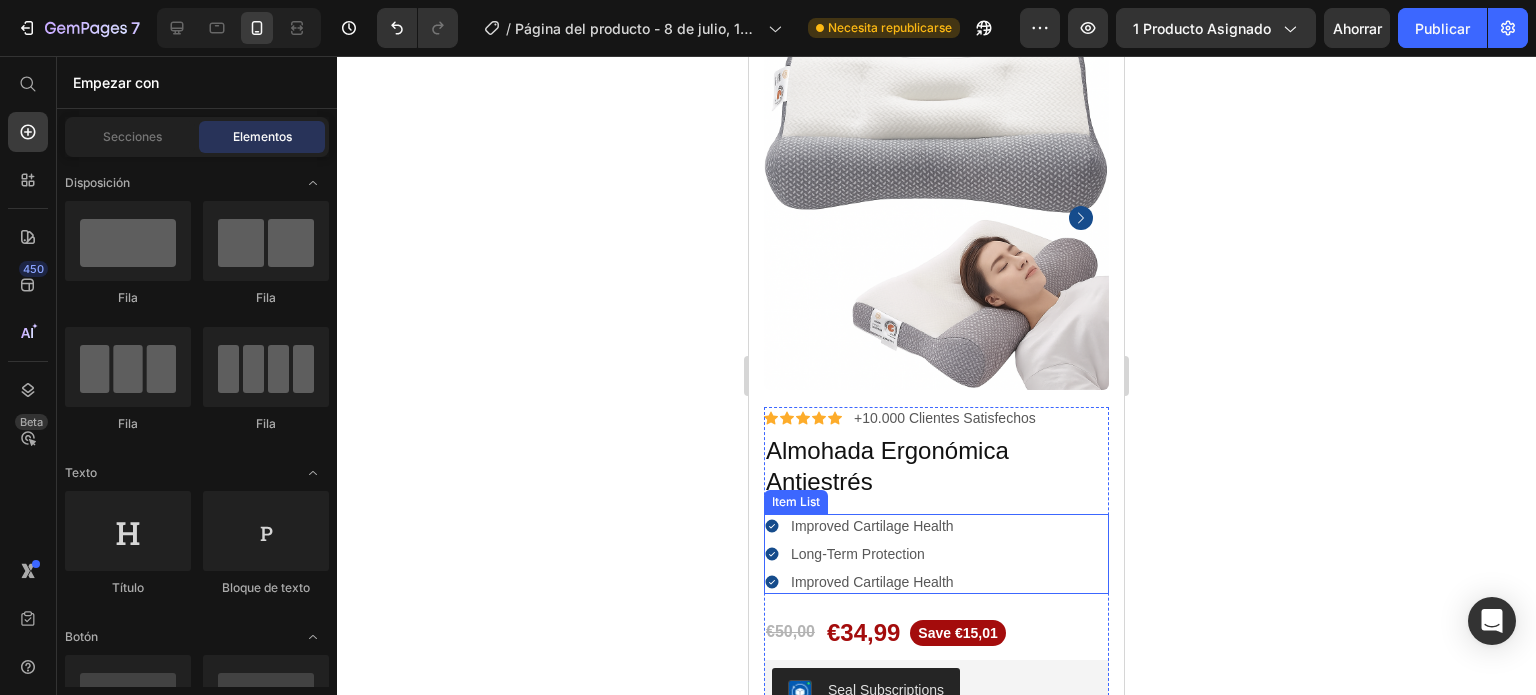 click on "Improved Cartilage Health" at bounding box center [872, 526] 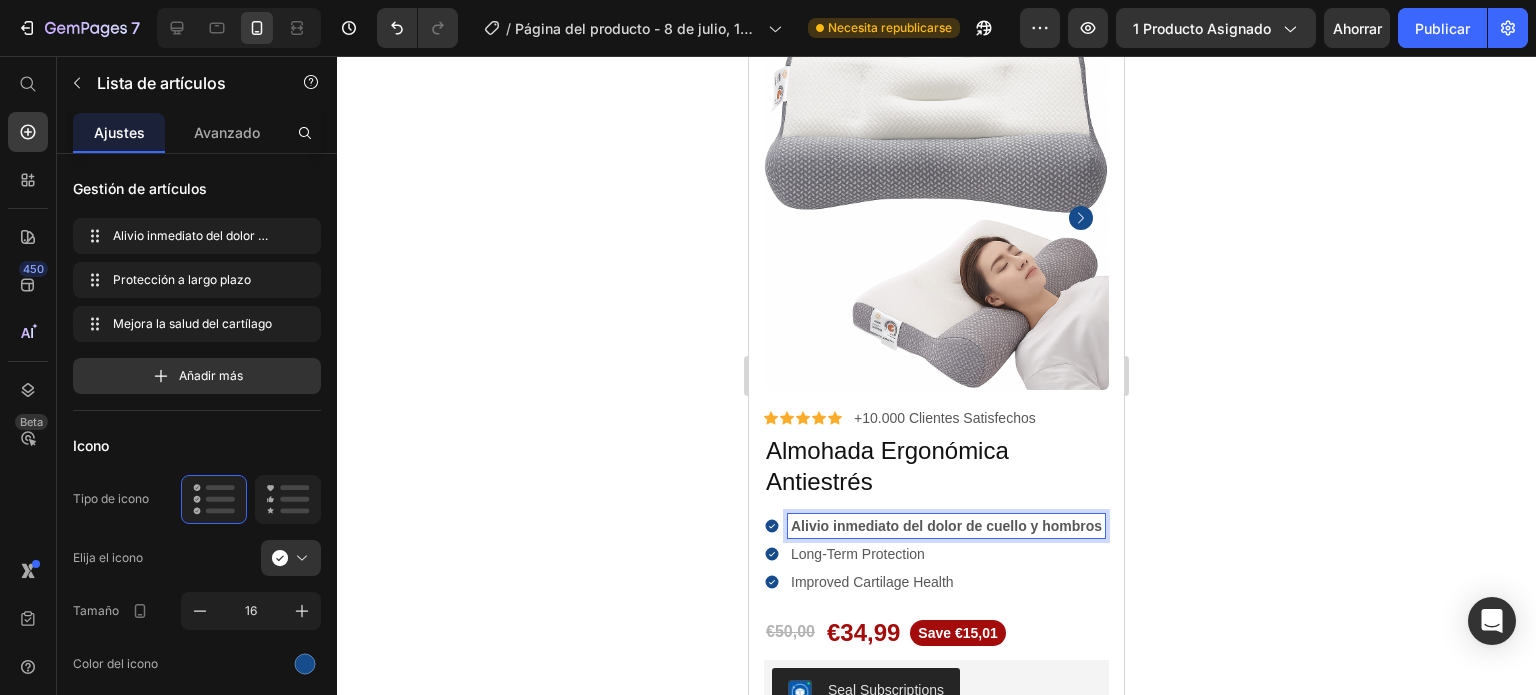 click on "Alivio inmediato del dolor de cuello y hombros" at bounding box center (946, 526) 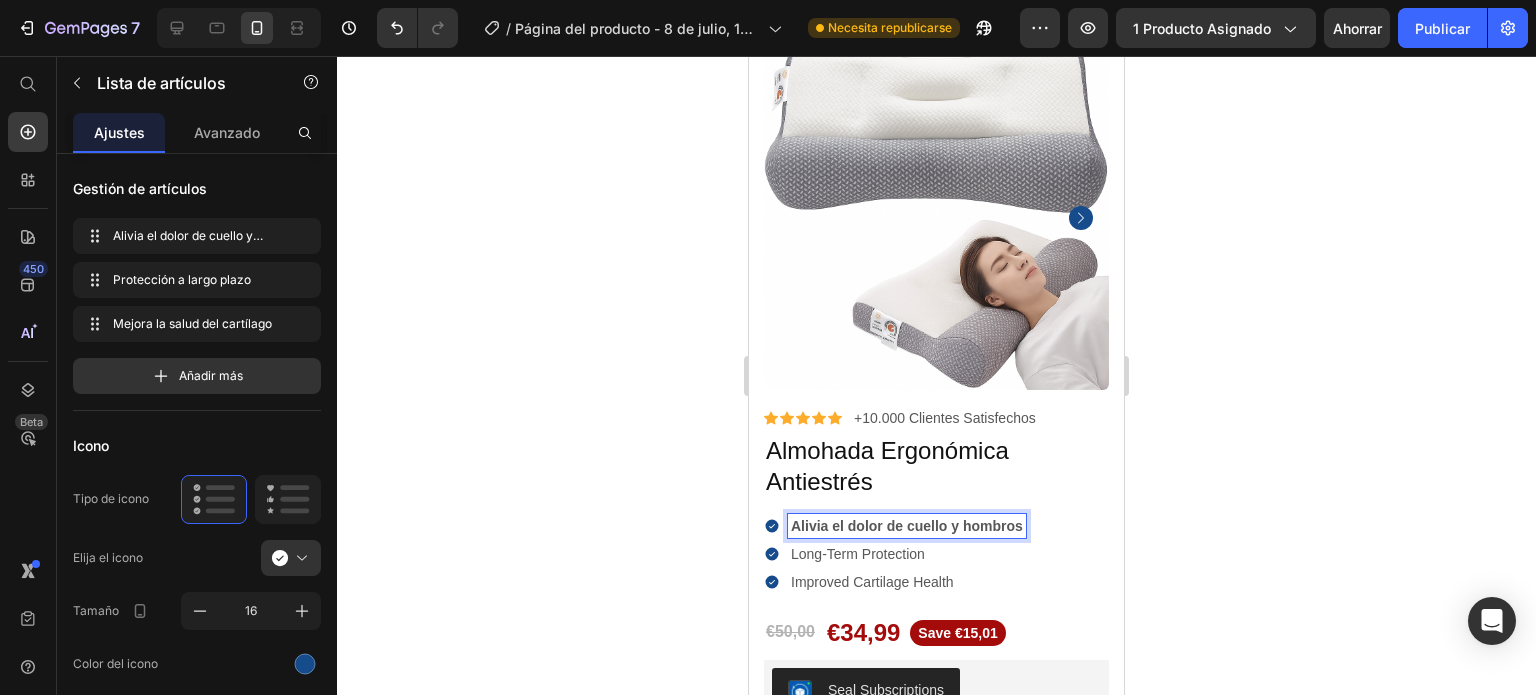 click on "Long-Term Protection" at bounding box center [907, 554] 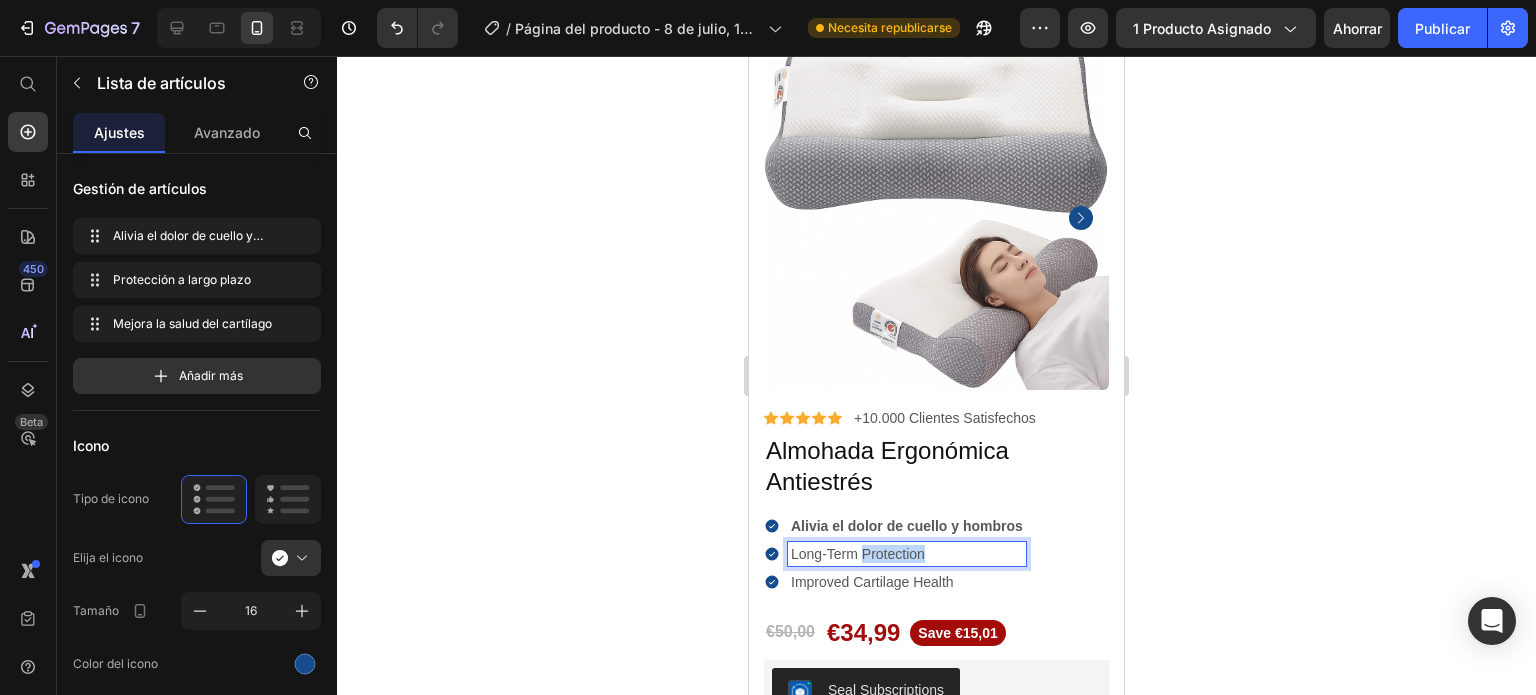 click on "Long-Term Protection" at bounding box center [907, 554] 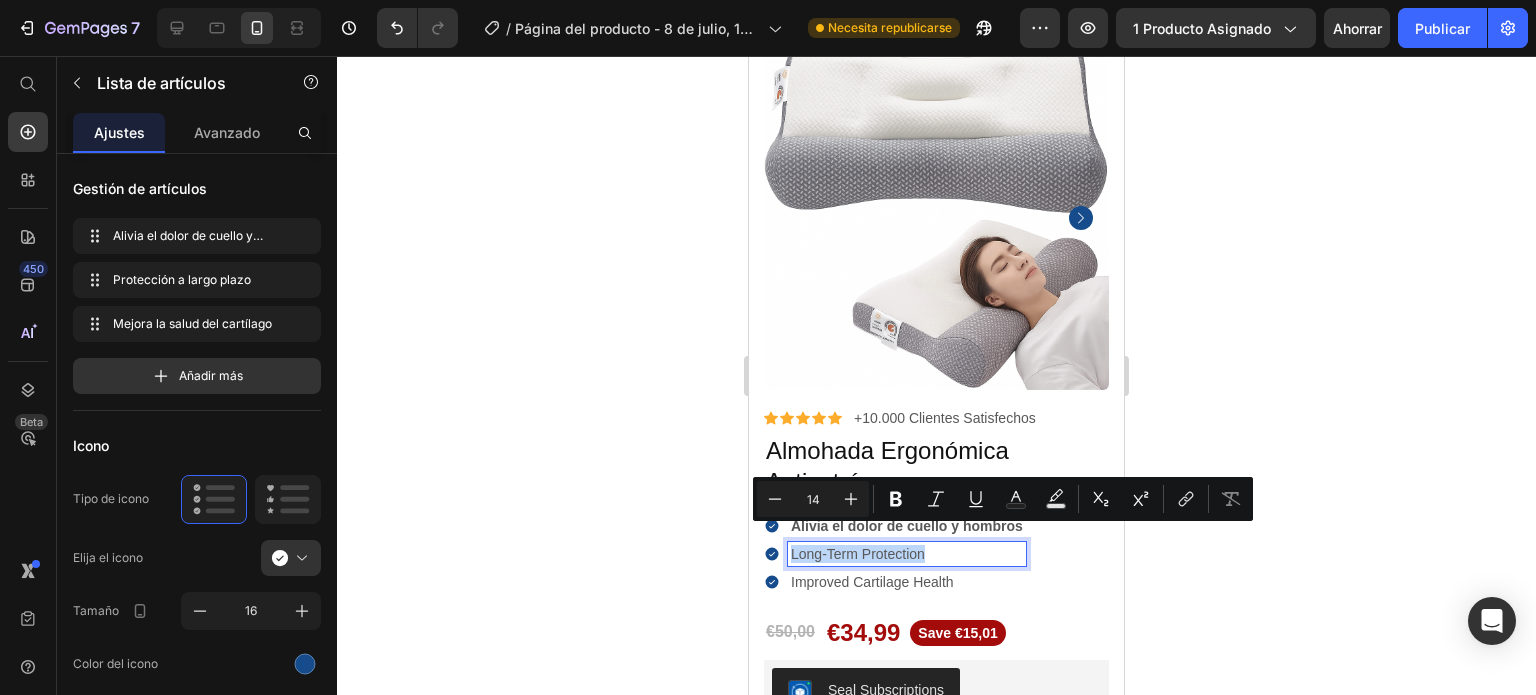 click on "Long-Term Protection" at bounding box center (907, 554) 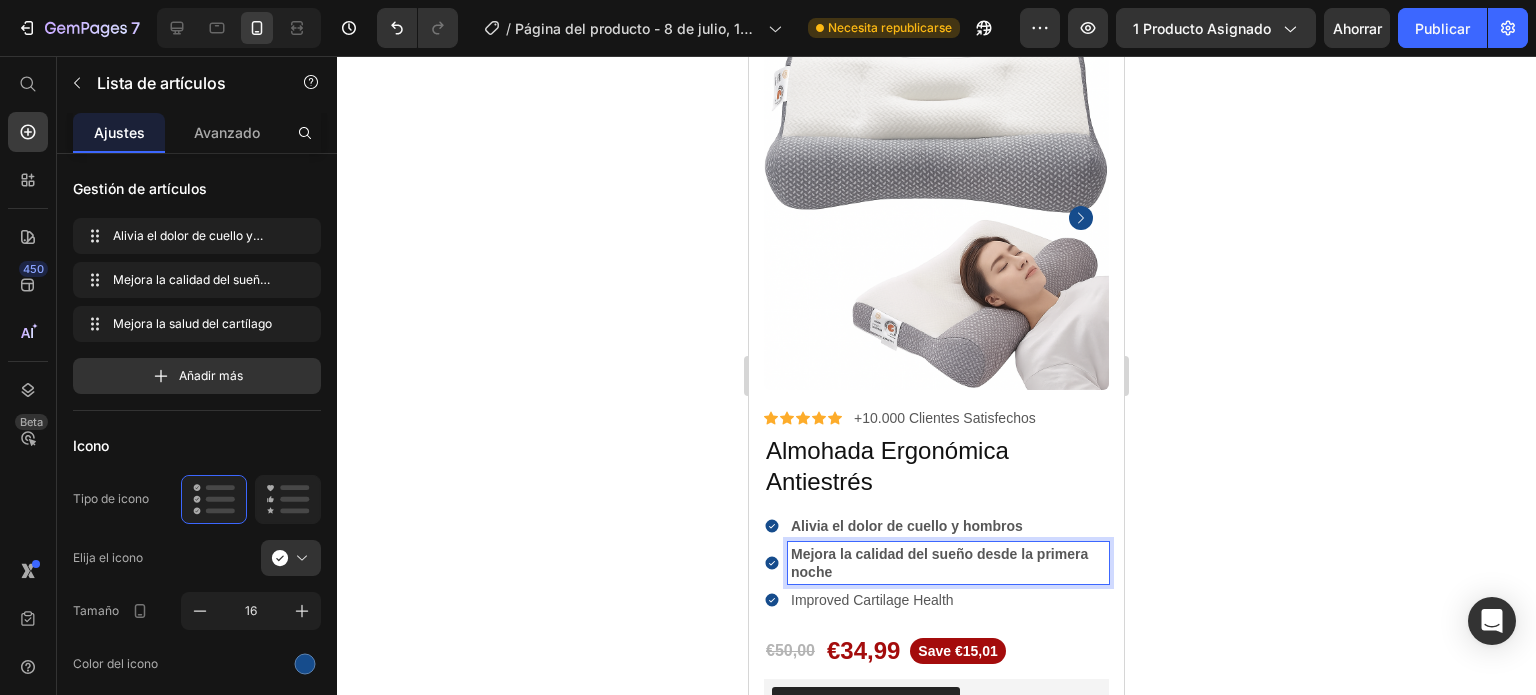 click on "Improved Cartilage Health" at bounding box center (948, 600) 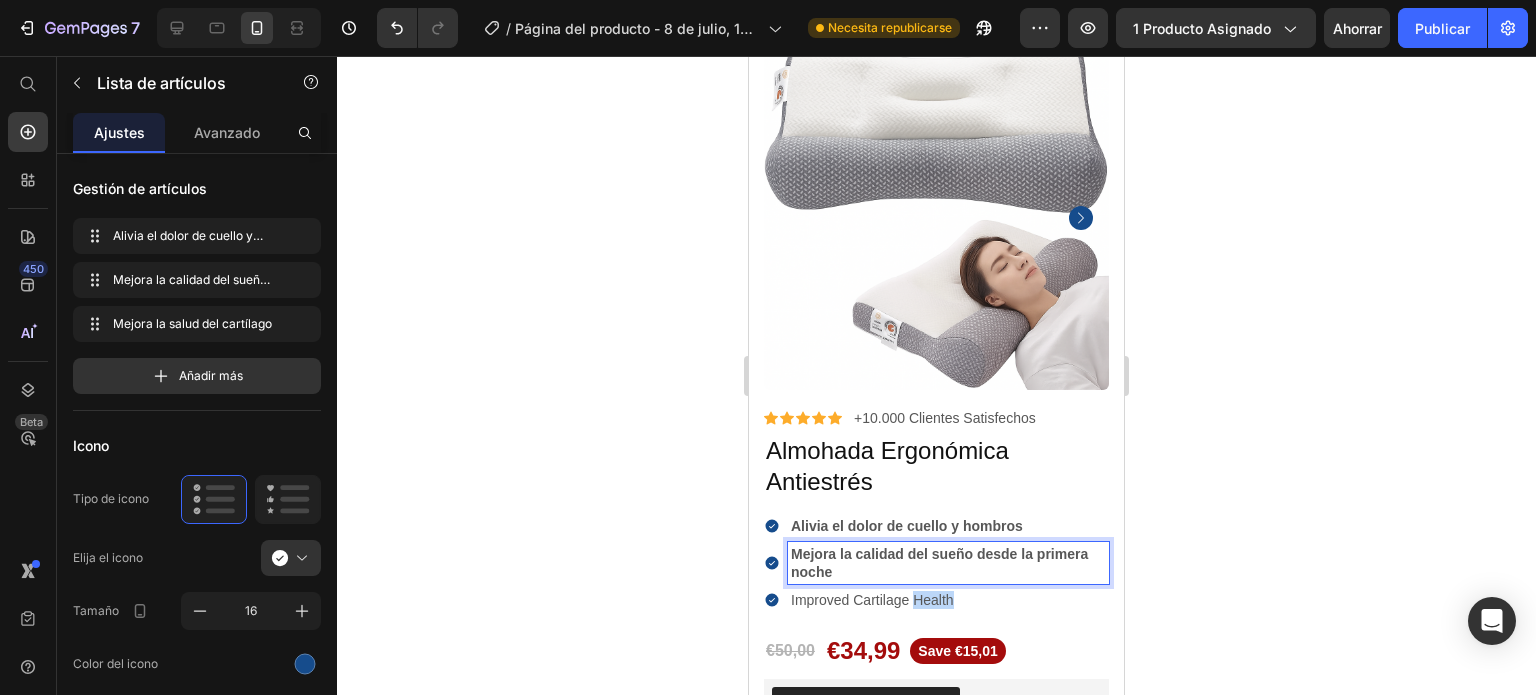 click on "Improved Cartilage Health" at bounding box center (948, 600) 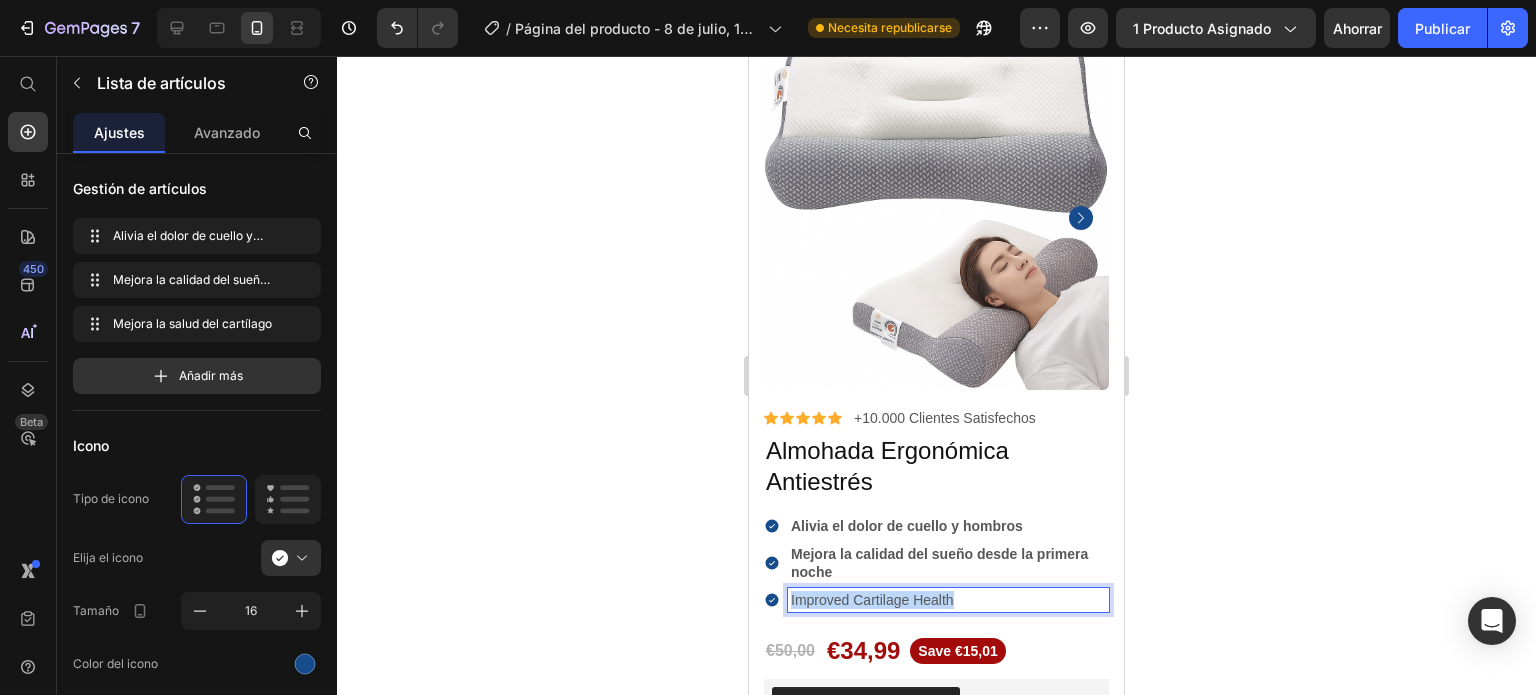 click on "Improved Cartilage Health" at bounding box center [948, 600] 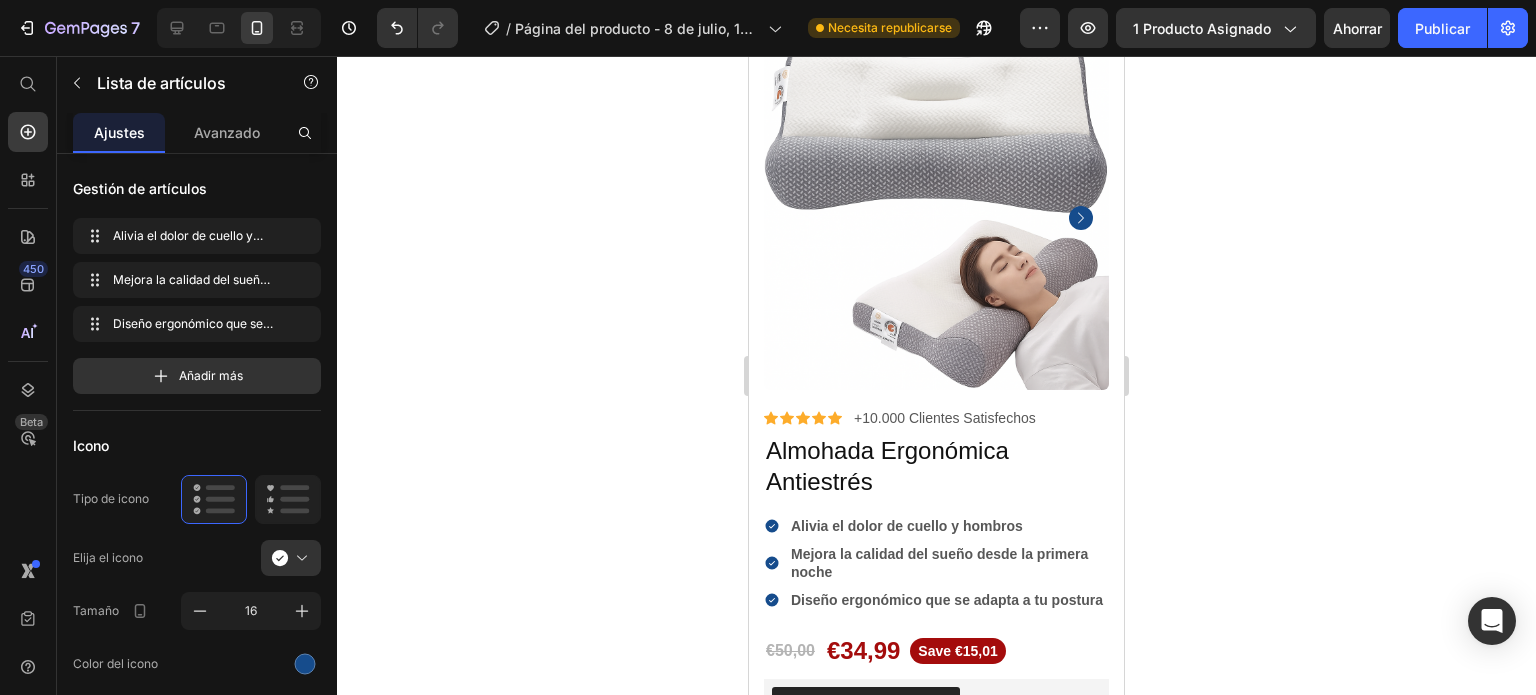 click 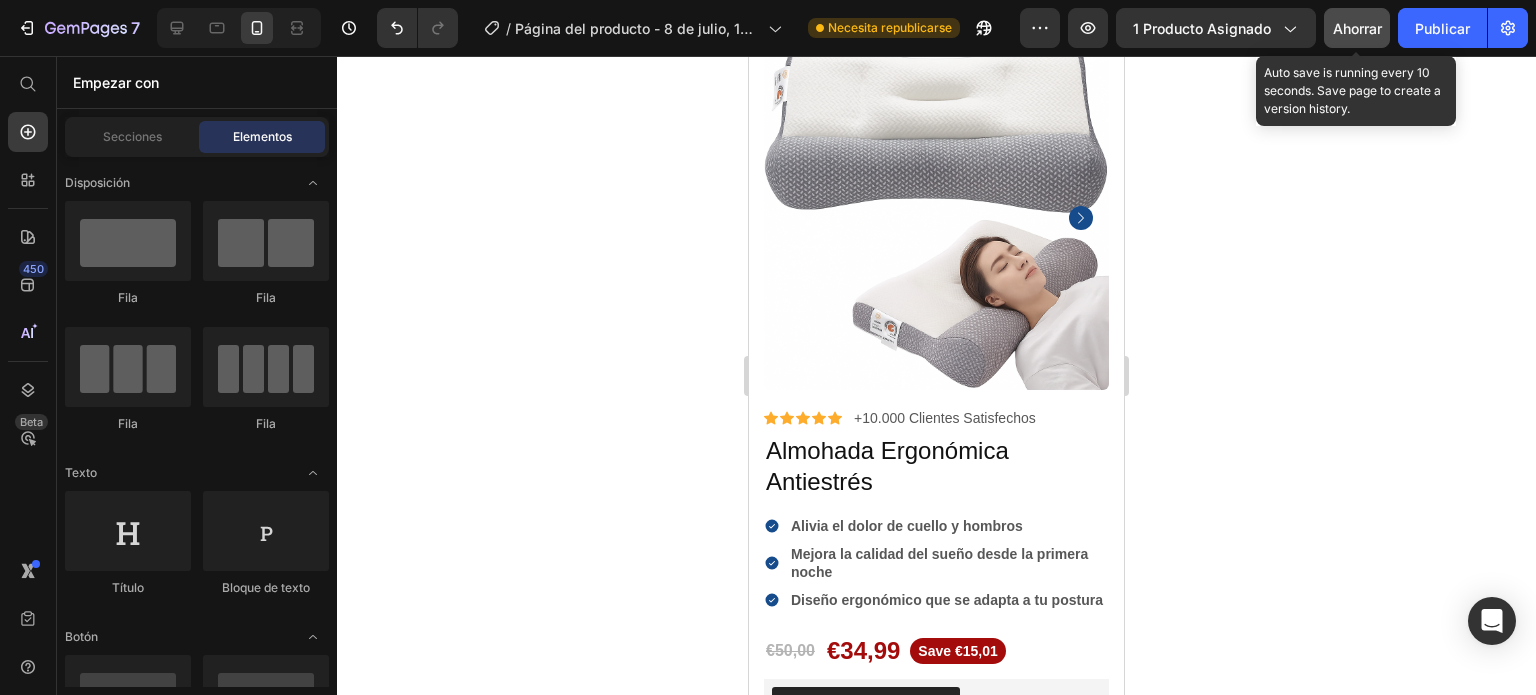 click on "Ahorrar" at bounding box center (1357, 28) 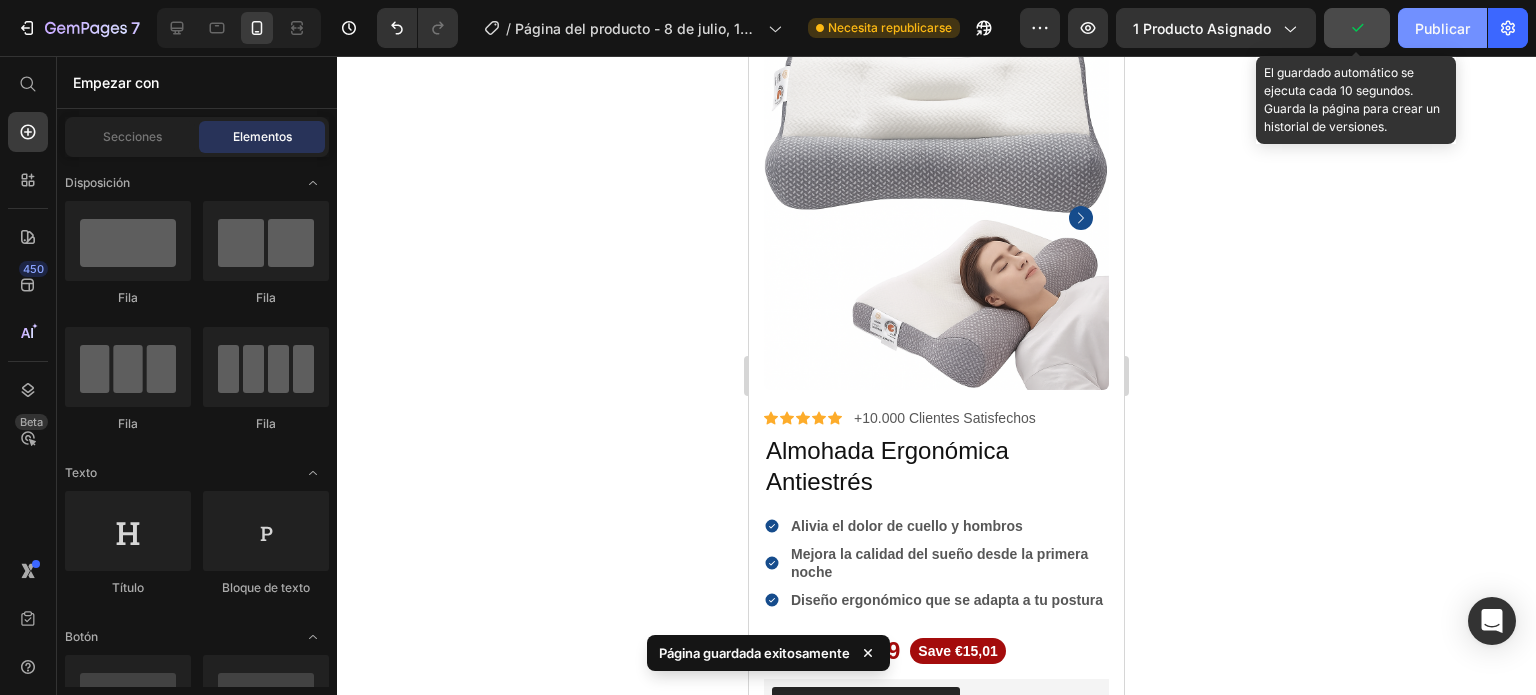 click on "Publicar" at bounding box center (1442, 28) 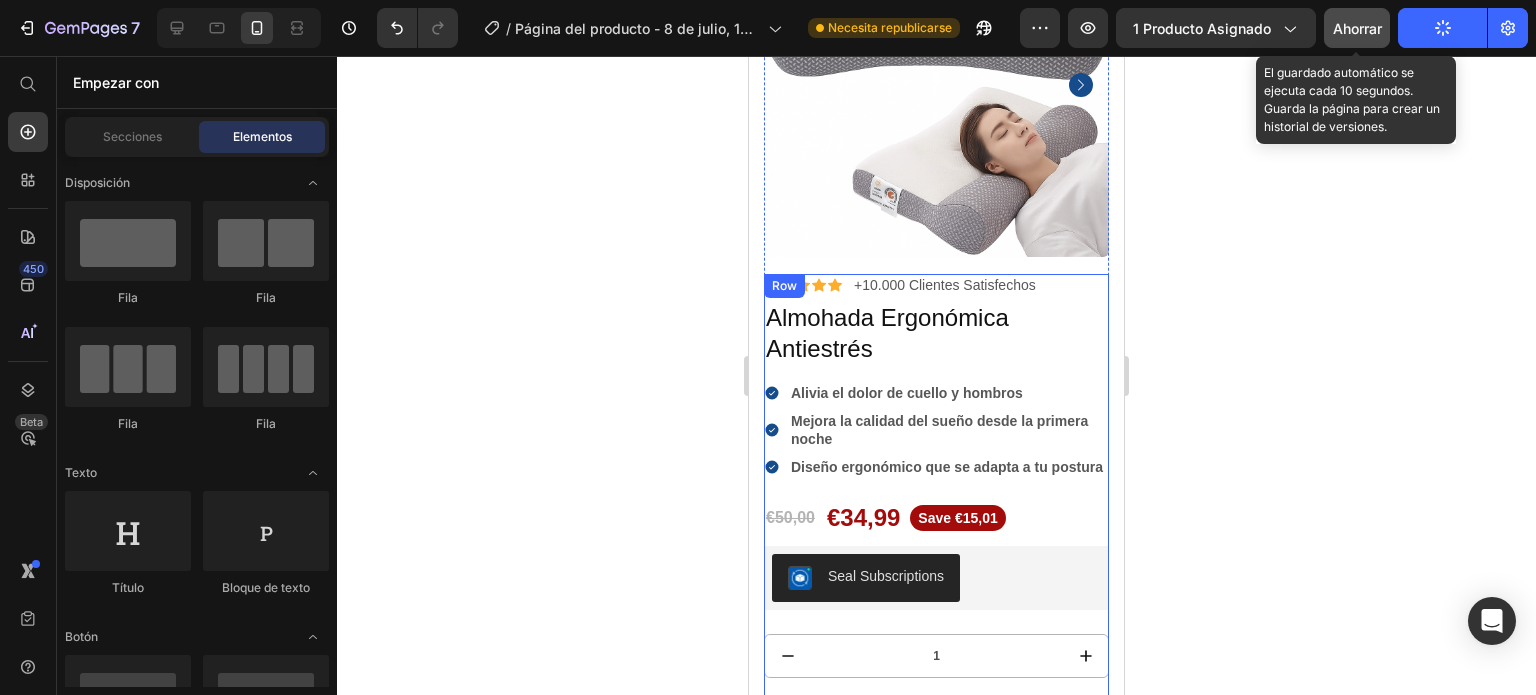 scroll, scrollTop: 0, scrollLeft: 0, axis: both 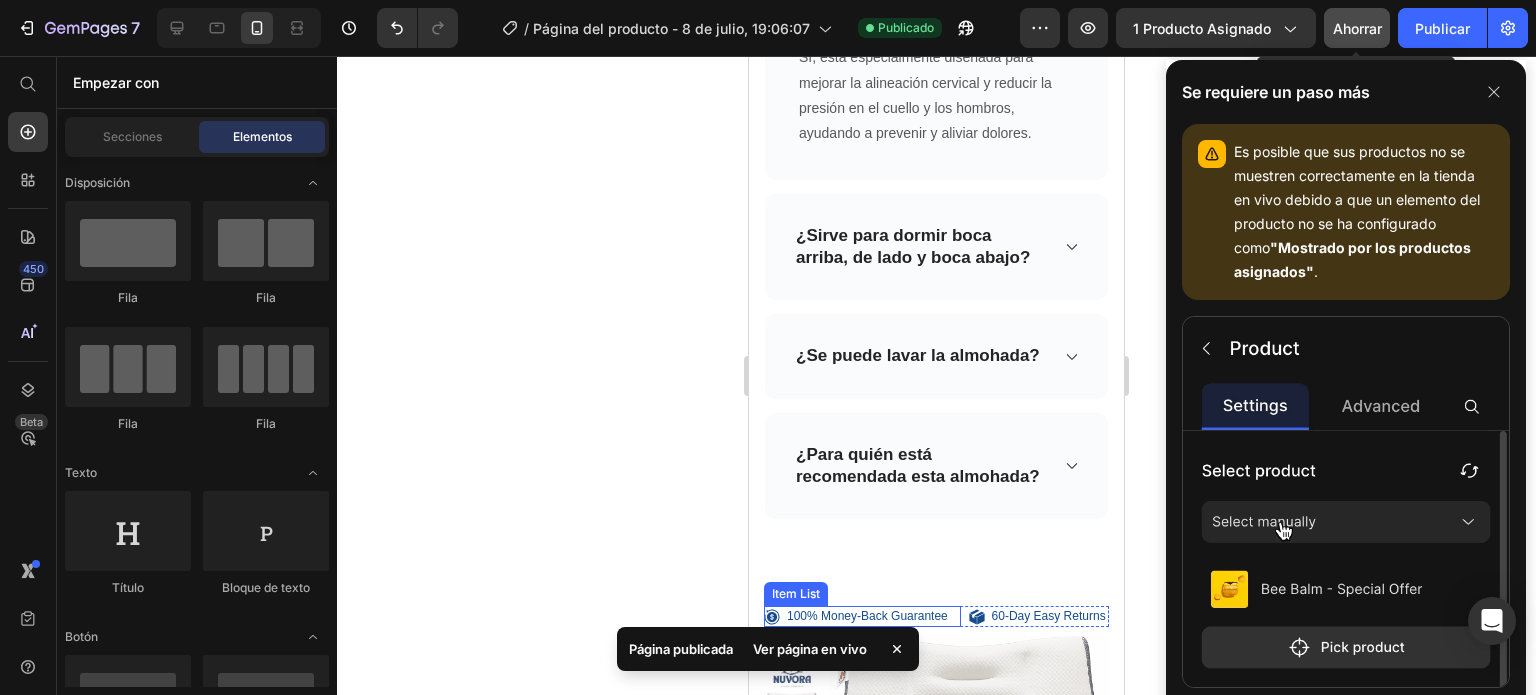 click on "100% Money-Back Guarantee" at bounding box center (867, 617) 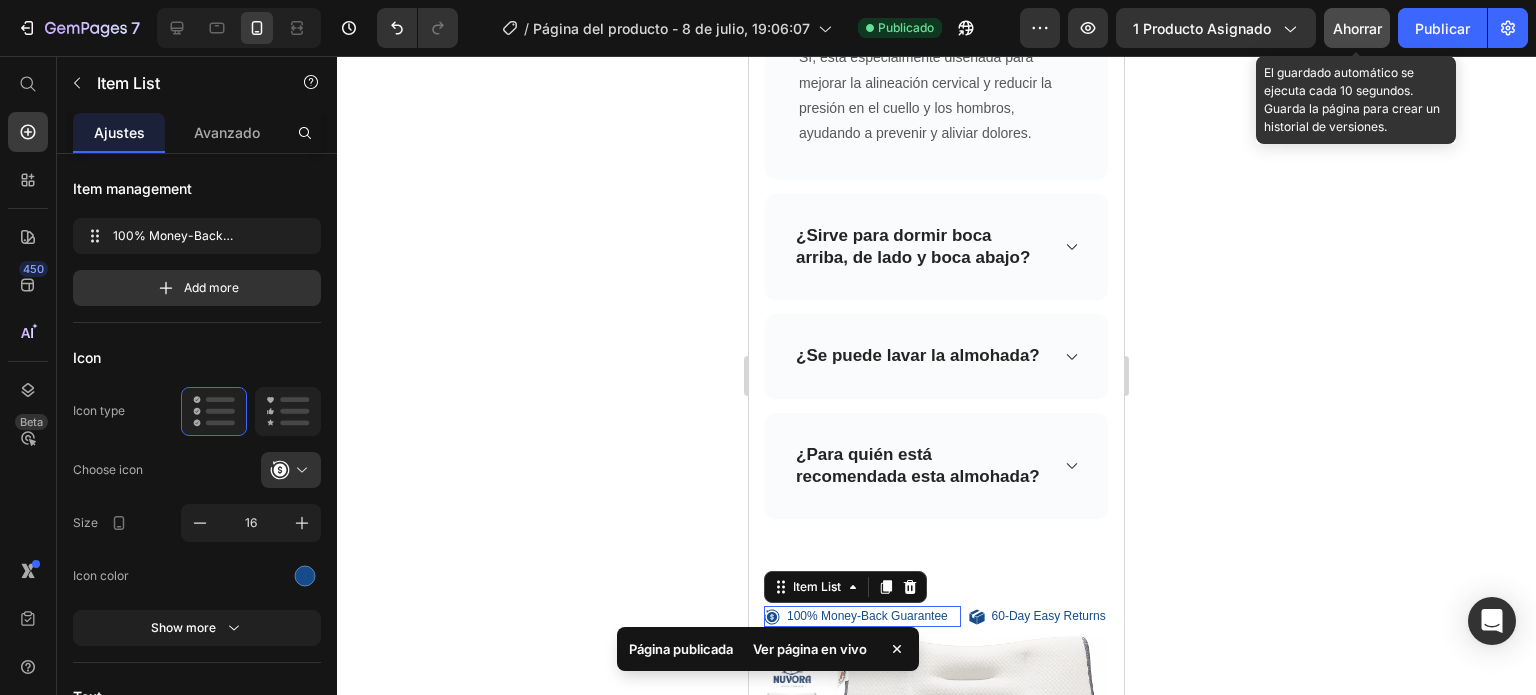 click on "100% Money-Back Guarantee" at bounding box center [867, 617] 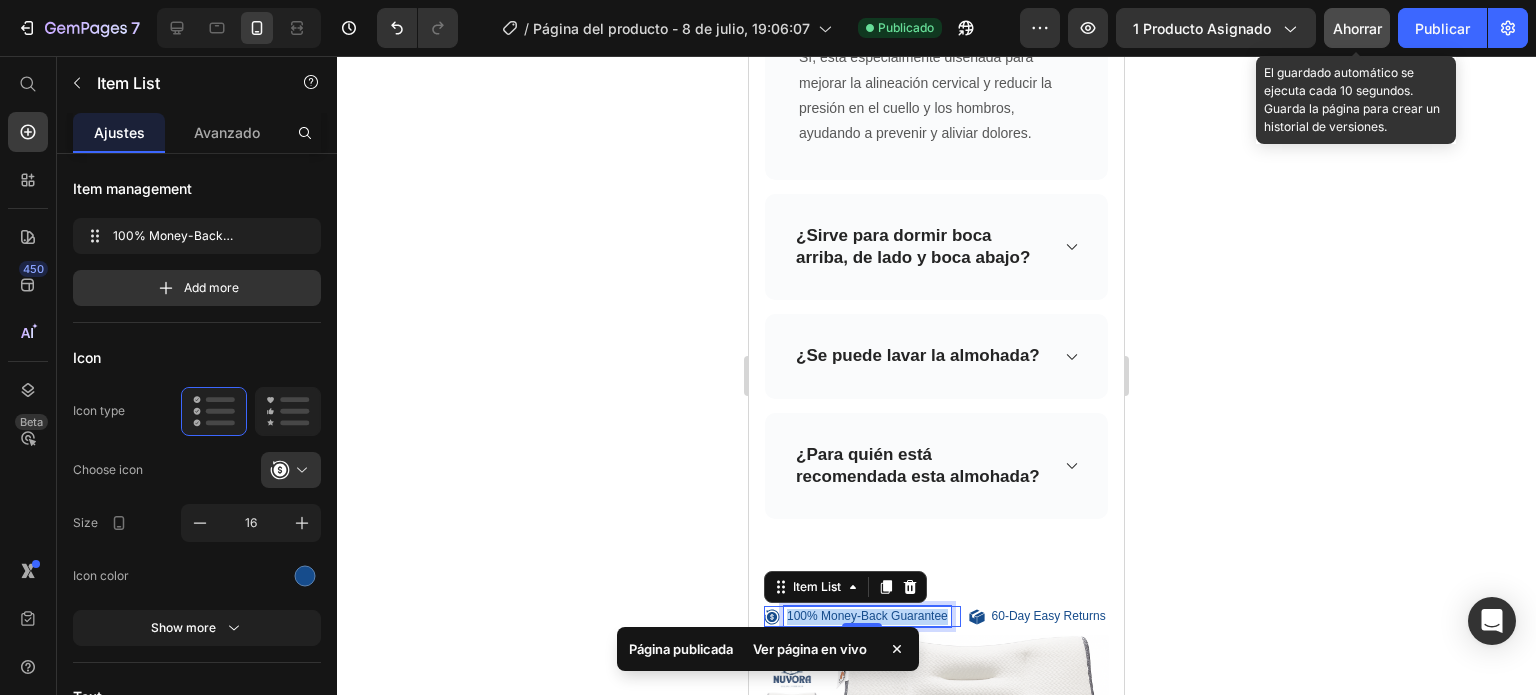 click on "100% Money-Back Guarantee" at bounding box center [867, 617] 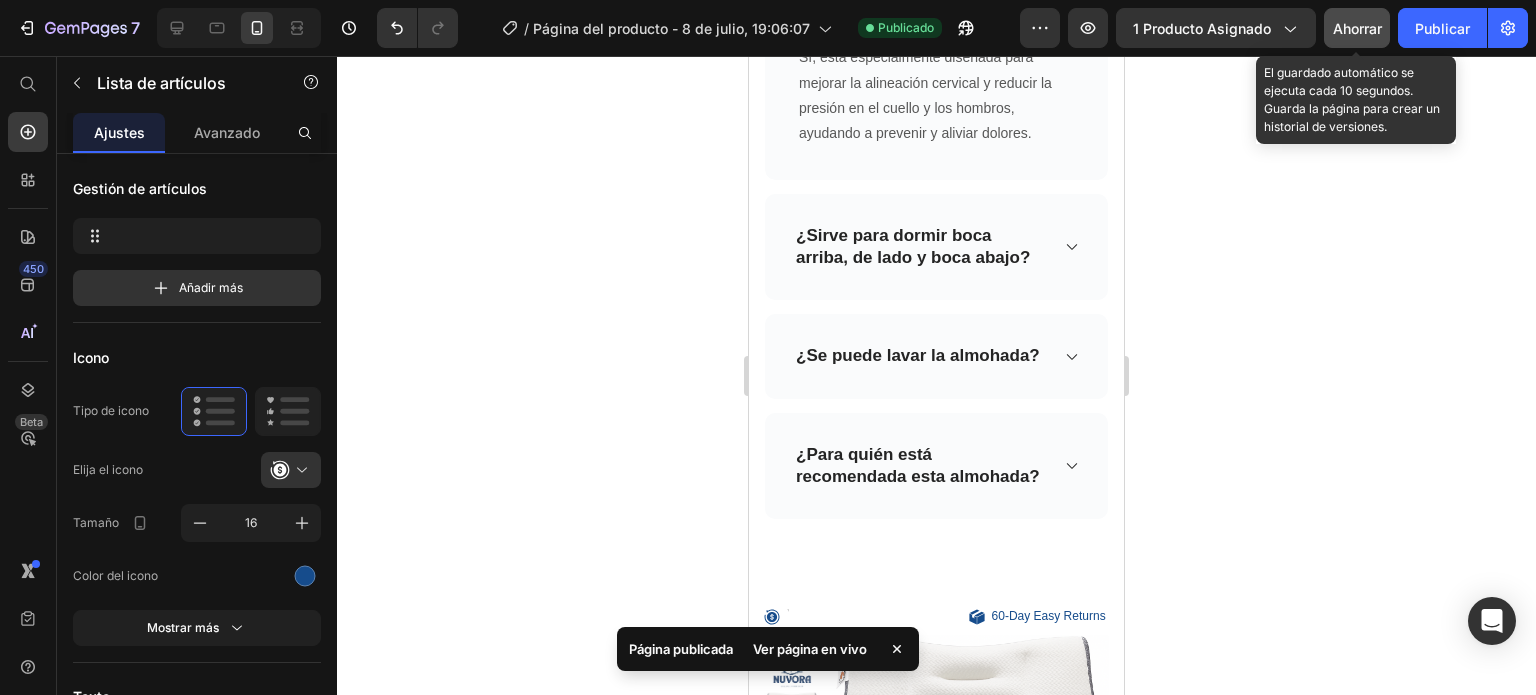 scroll, scrollTop: 7176, scrollLeft: 0, axis: vertical 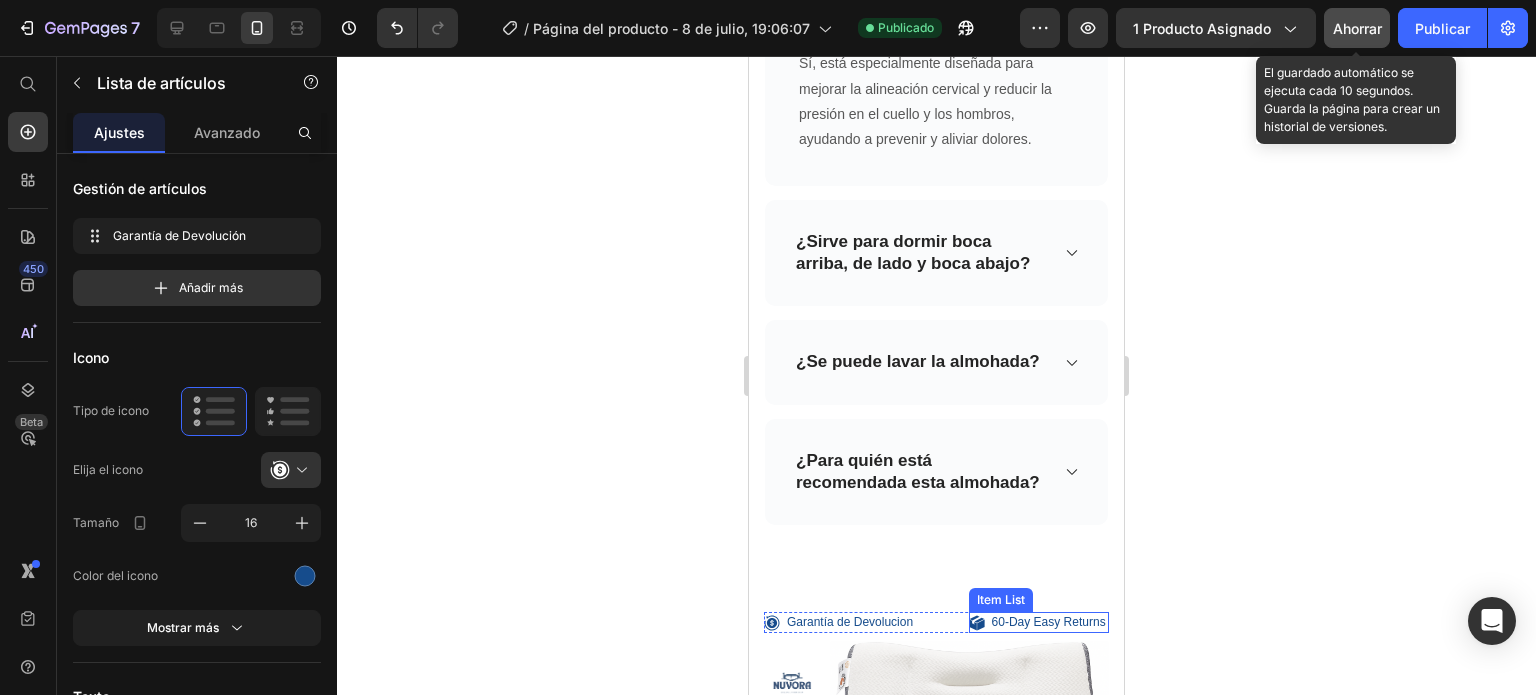 click on "60-Day Easy Returns" at bounding box center (1049, 623) 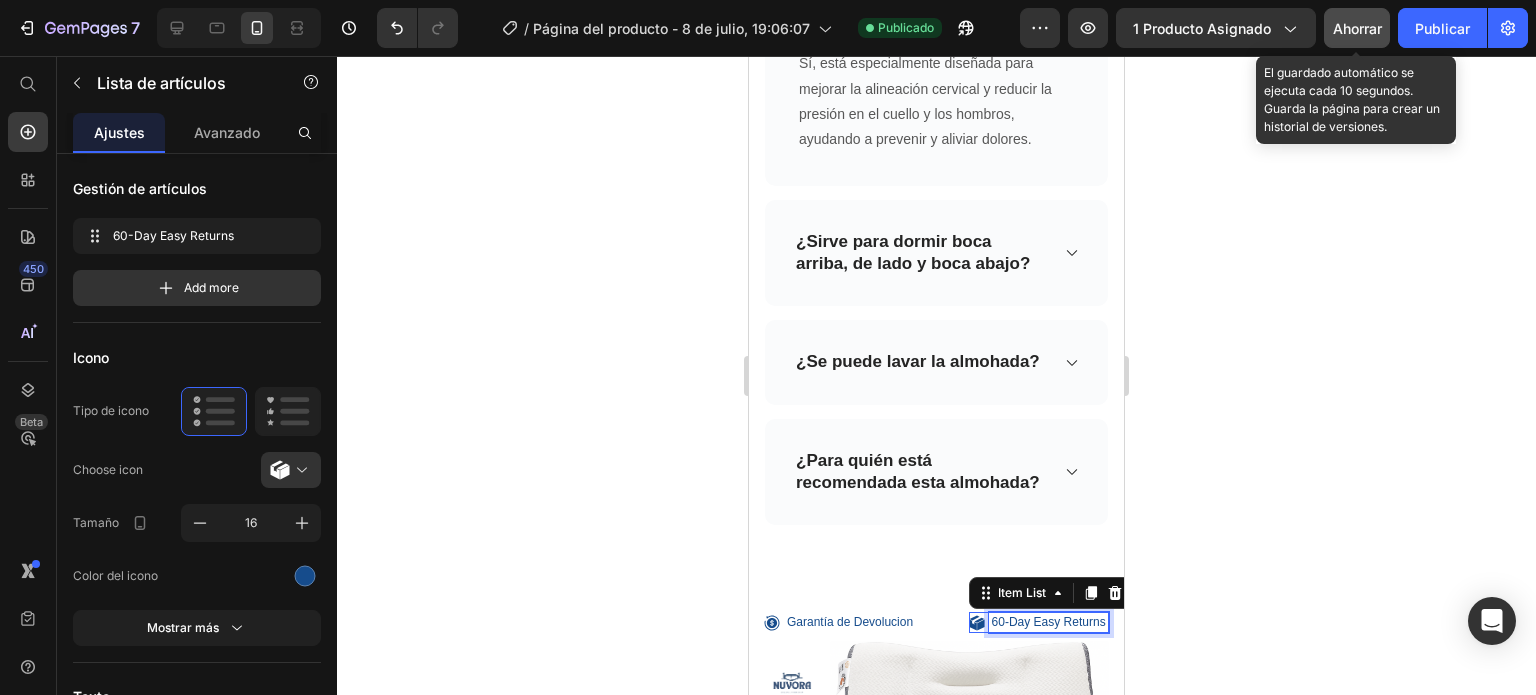 click on "60-Day Easy Returns" at bounding box center (1049, 623) 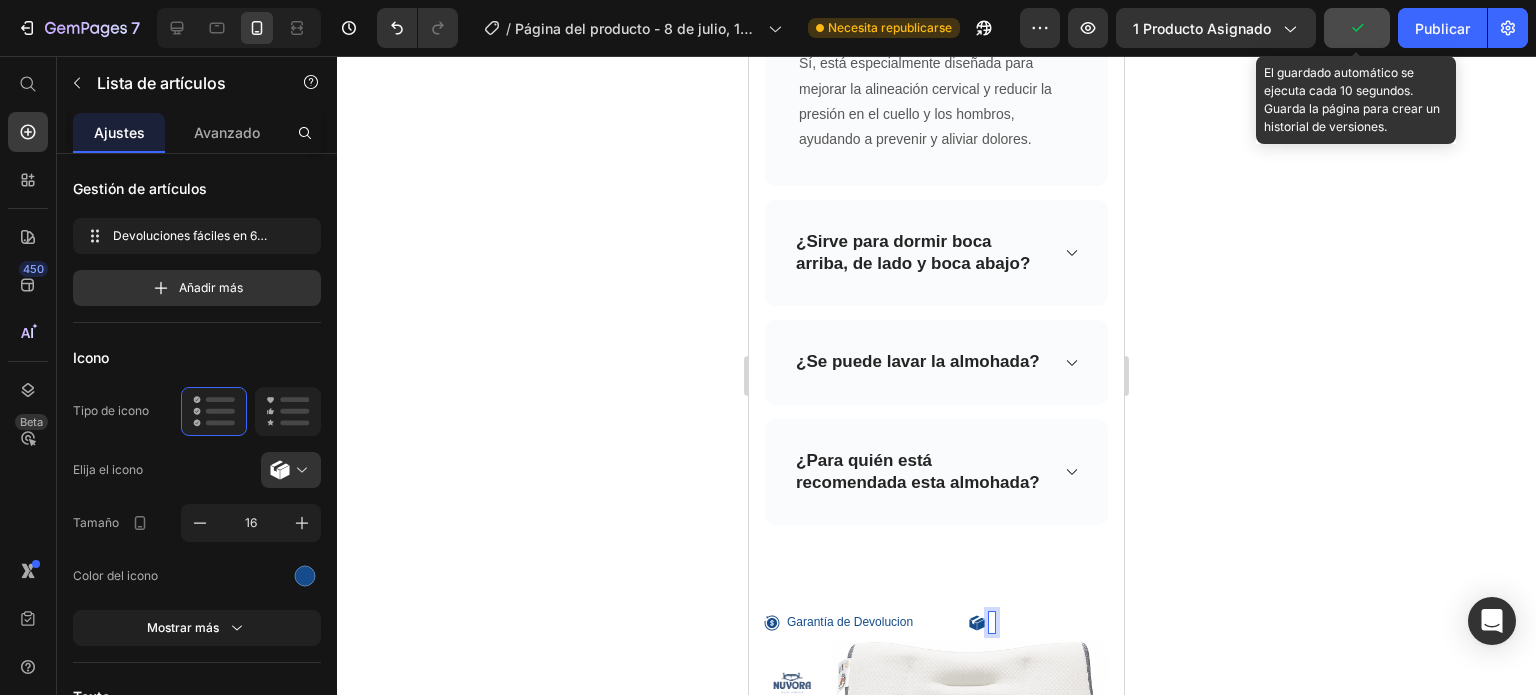 scroll, scrollTop: 7171, scrollLeft: 0, axis: vertical 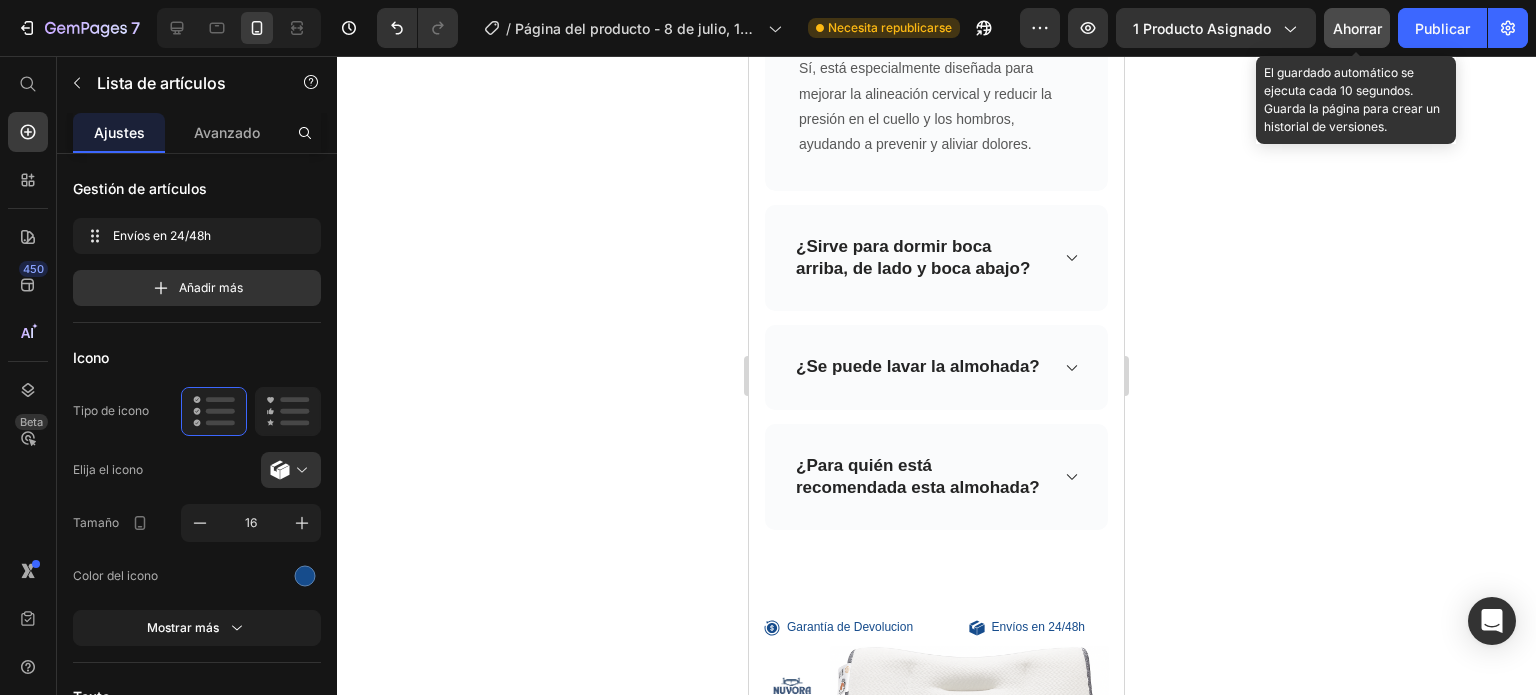click 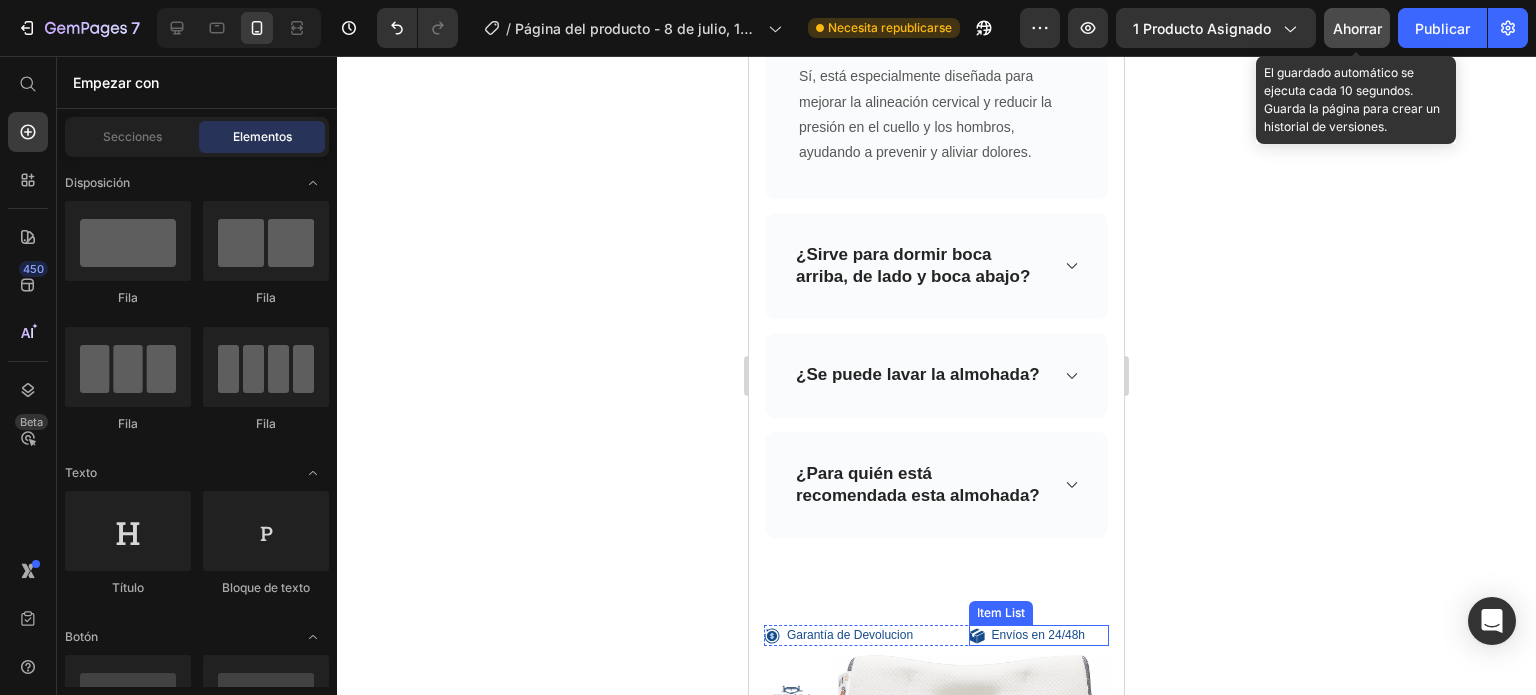 scroll, scrollTop: 7111, scrollLeft: 0, axis: vertical 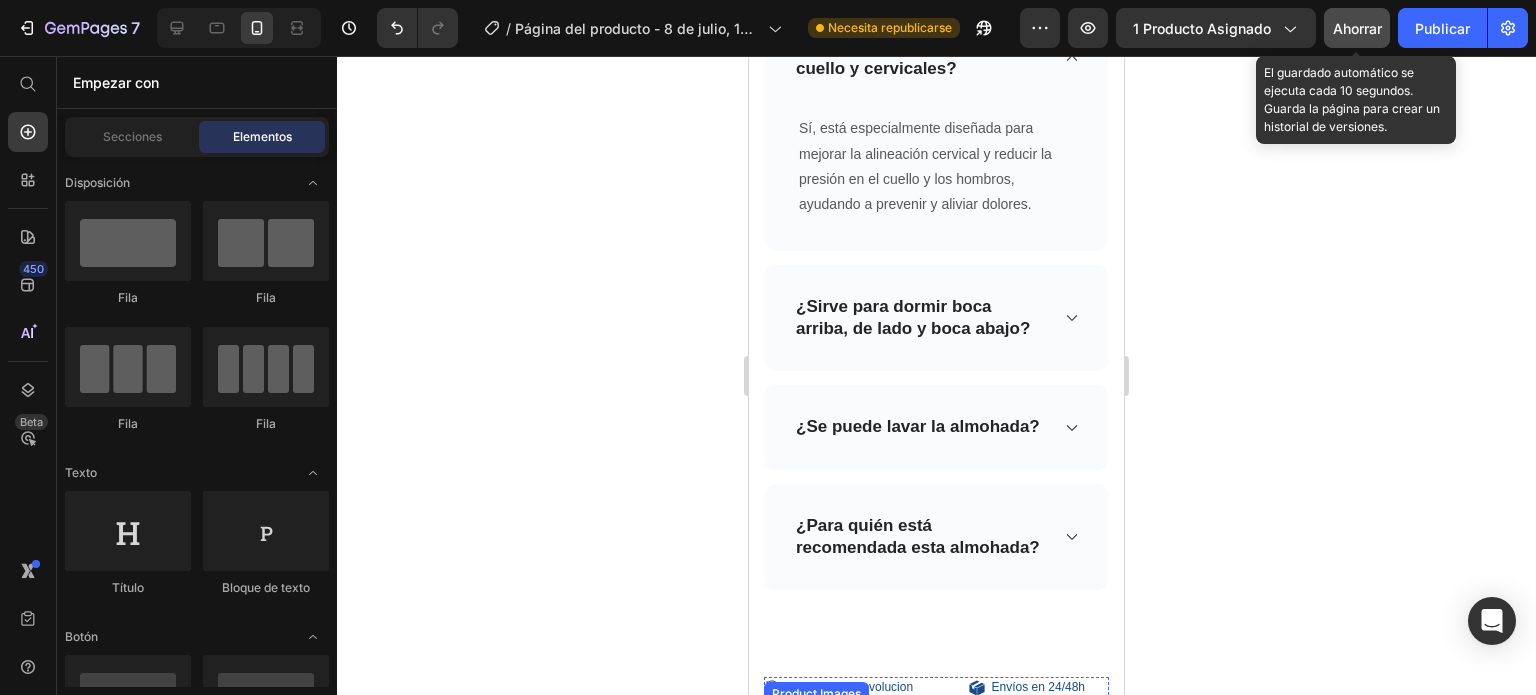 click at bounding box center (969, 845) 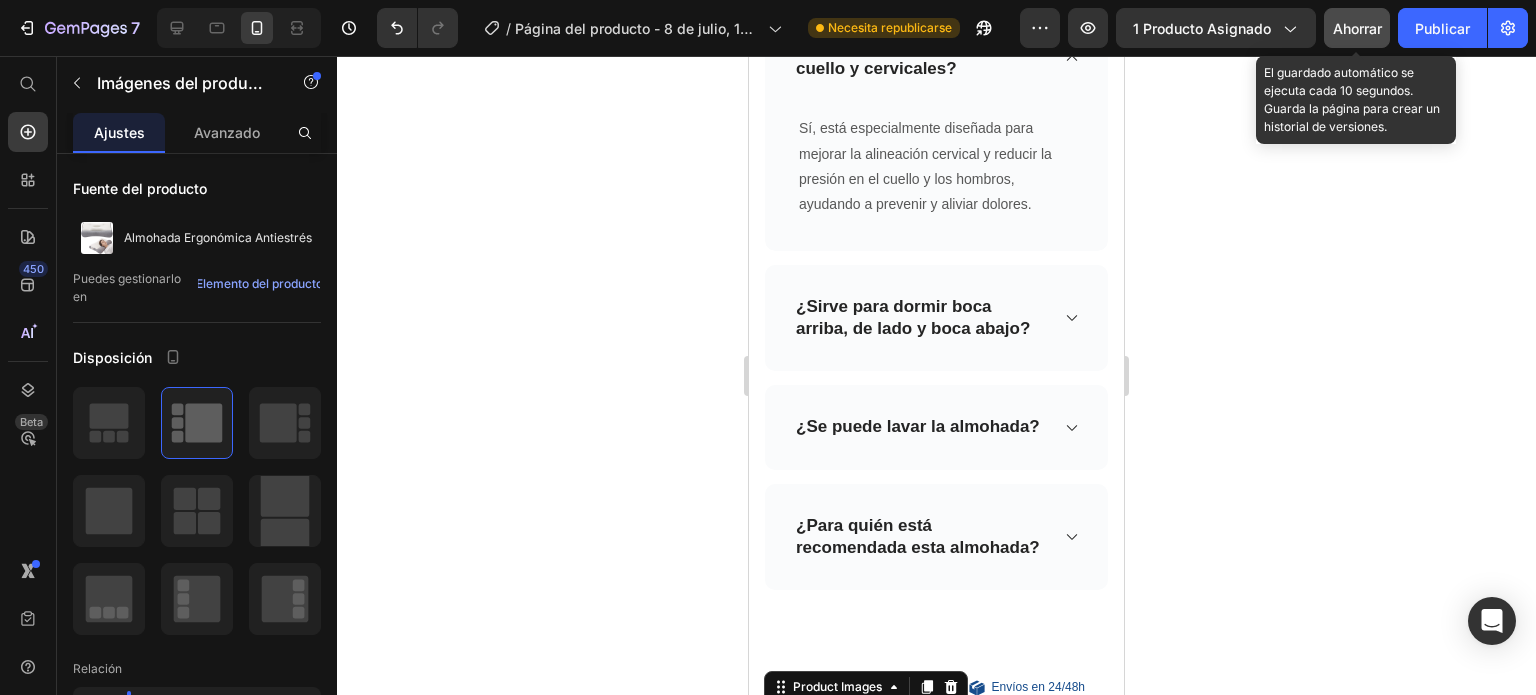 click on "Product Images" at bounding box center [866, 687] 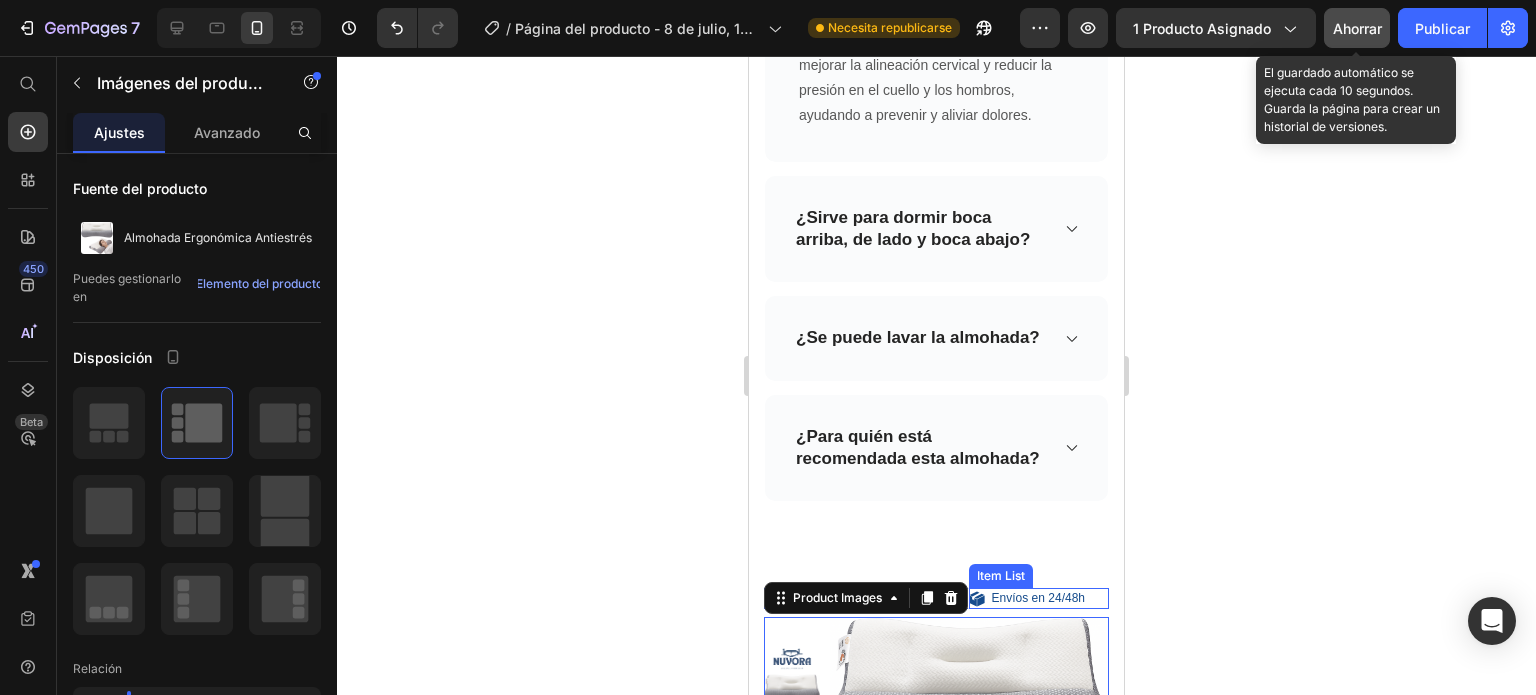 scroll, scrollTop: 7311, scrollLeft: 0, axis: vertical 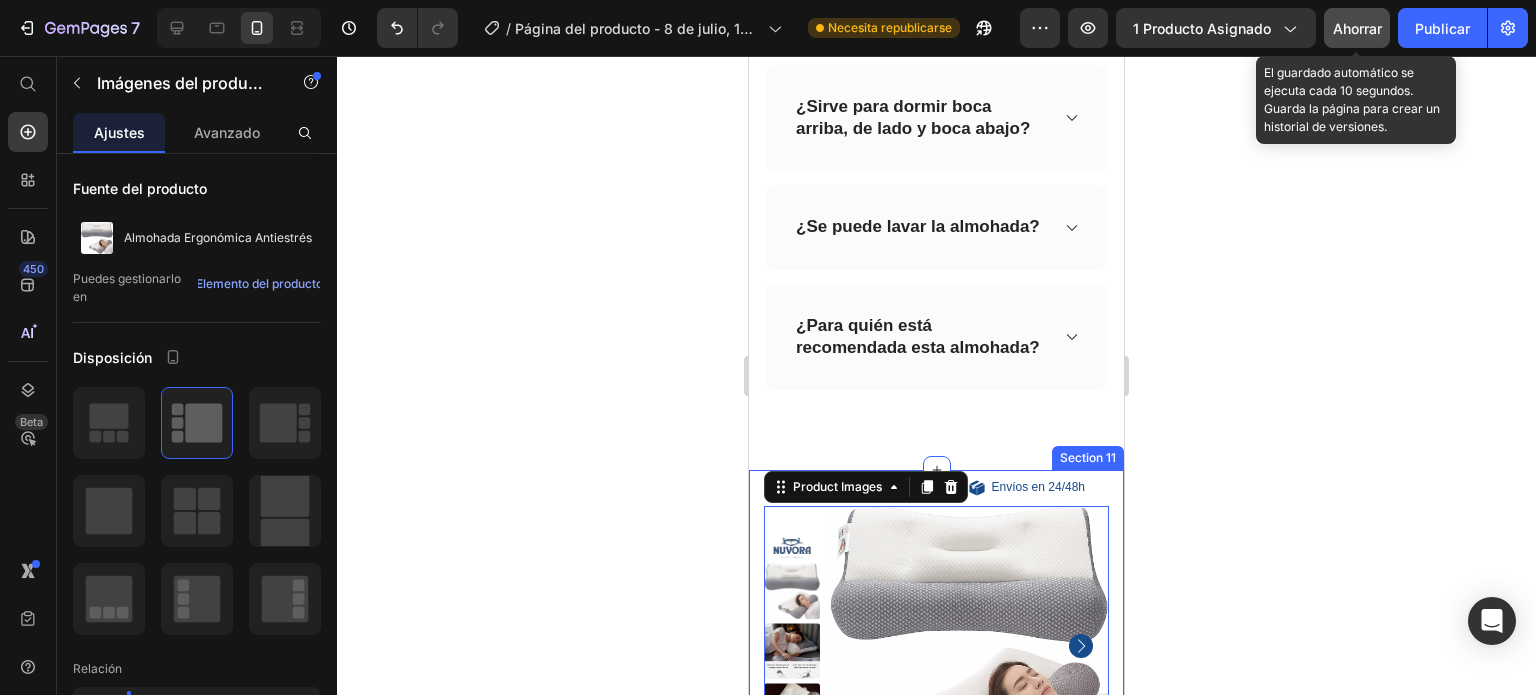 click on "Garantía de Devolucion Item List
Envíos en 24/48h Item List Row
Product Images   21
Icon Boosts immunity and defense Text Block
Icon Boosts immunity and defense Text Block
Icon Boosts immunity and defense Text Block Row Icon Icon Icon Icon Icon Icon List Briana M. Text Block Row Verified Buyer Item List Row “At vero eos et accusamus et iusto odio dignissimos ducimus qui blanditiis praesentium voluptatum” Text Block Row Icon Icon Icon Icon Icon Icon List 485 Reviews! Text Block Row Almohada Ergonómica Antiestrés Product Title €34,99 Product Price This product has only default variant Product Variants & Swatches Seal Subscriptions Seal Subscriptions Quantity Text Block 1 Product Quantity
Ships within 1-2days.  Free shipping & returns Item List 1 Product Quantity Add to cart Add to Cart Row
100% Money-Back Guarantee Item List
Row" at bounding box center [936, 923] 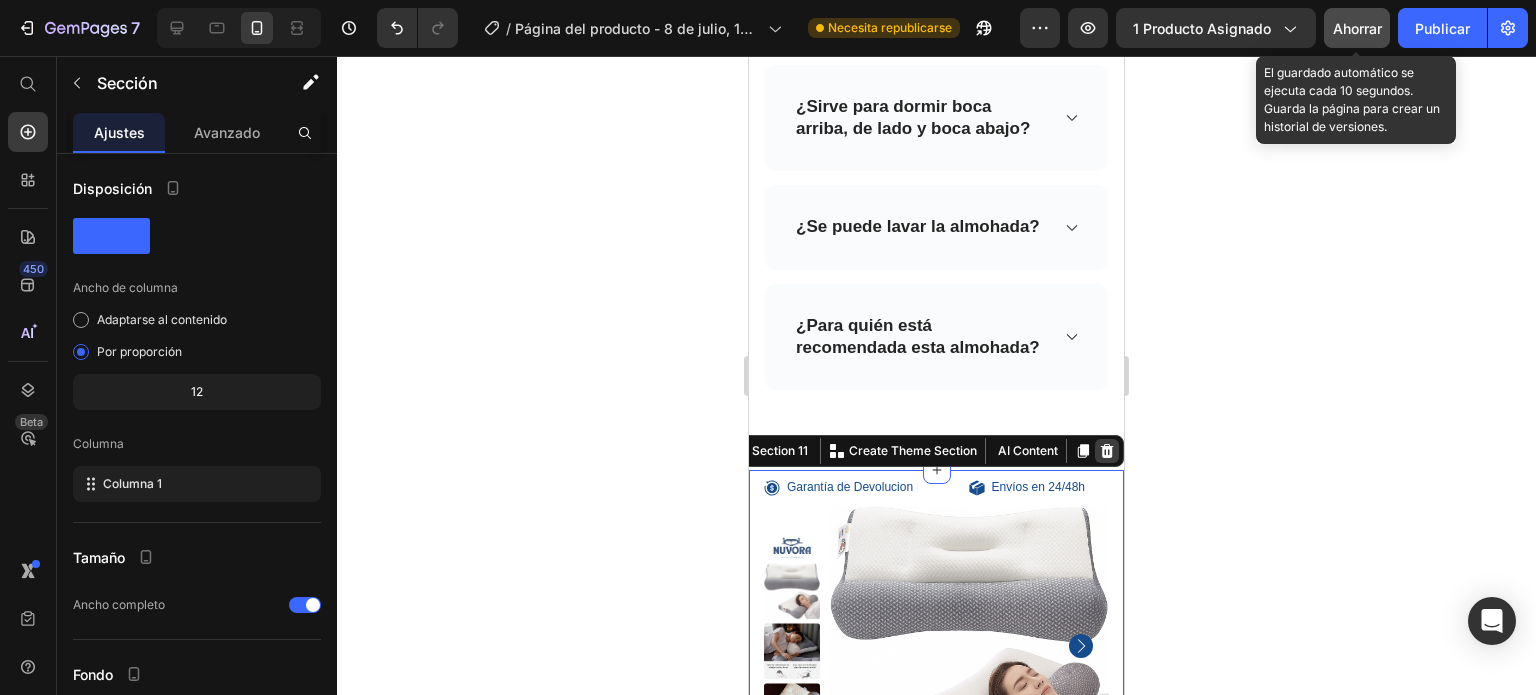click 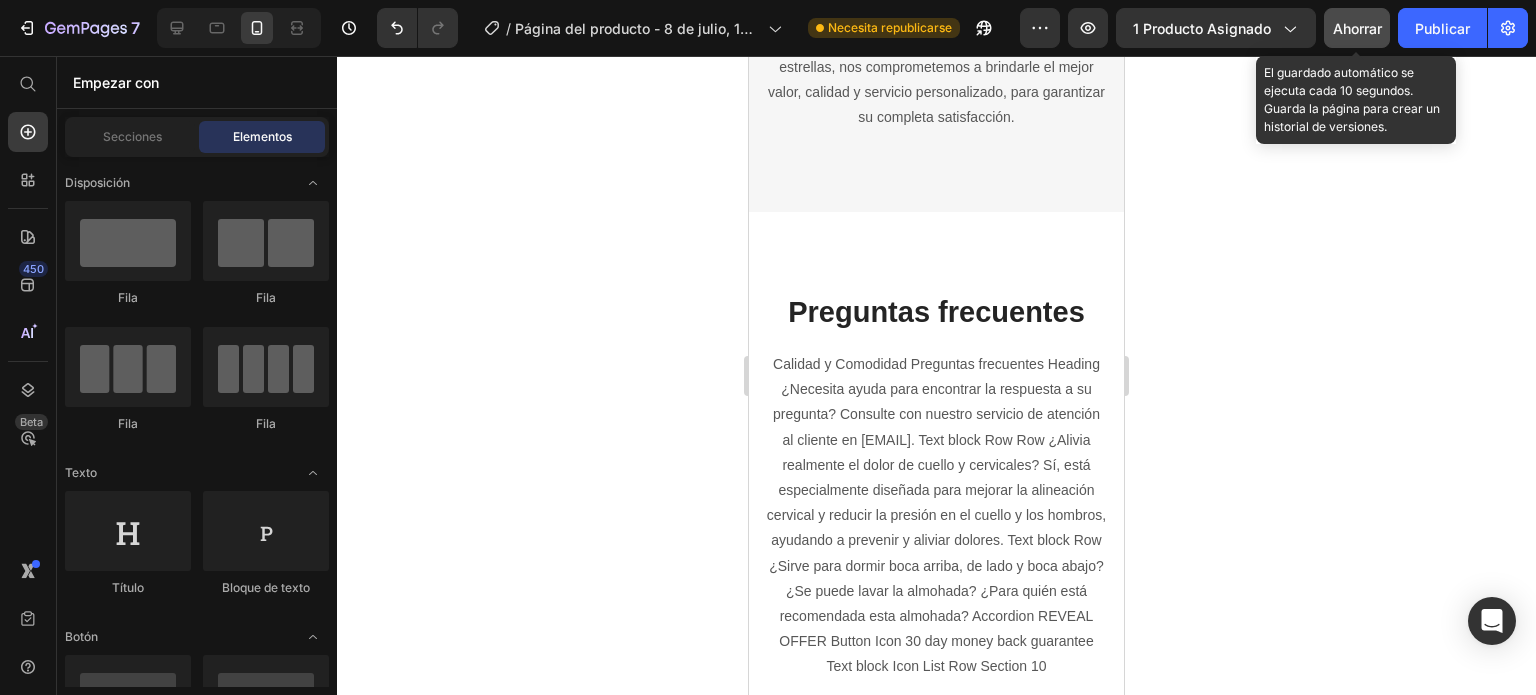 scroll, scrollTop: 5496, scrollLeft: 0, axis: vertical 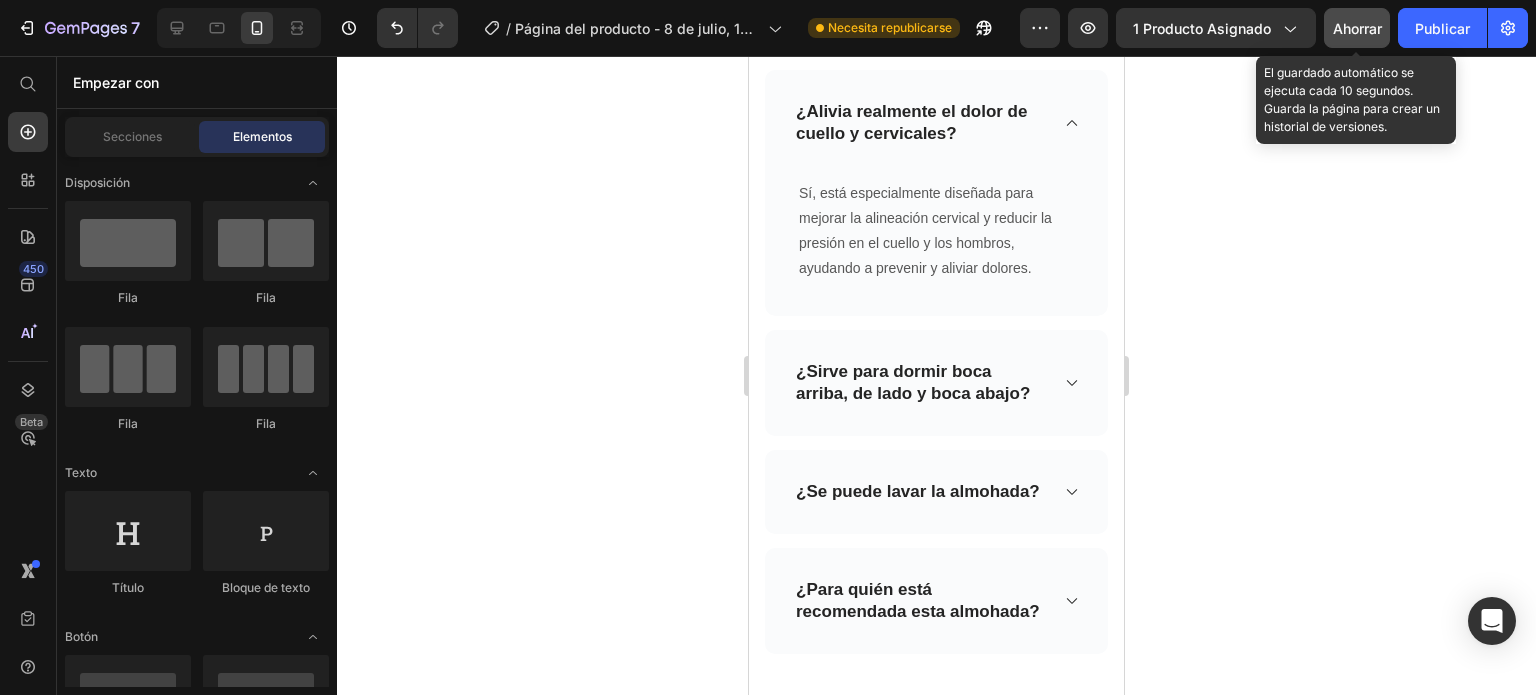 click on "Ahorrar" 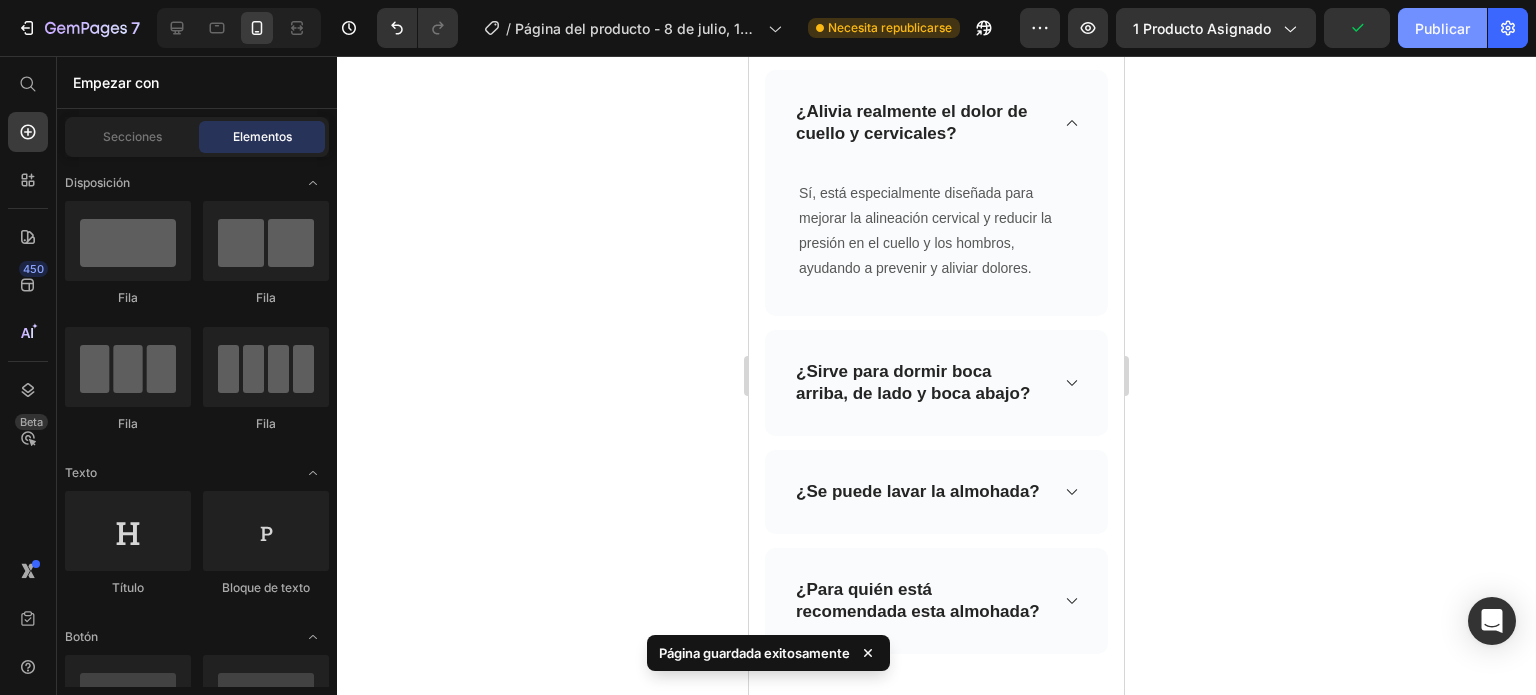 click on "Publicar" at bounding box center (1442, 28) 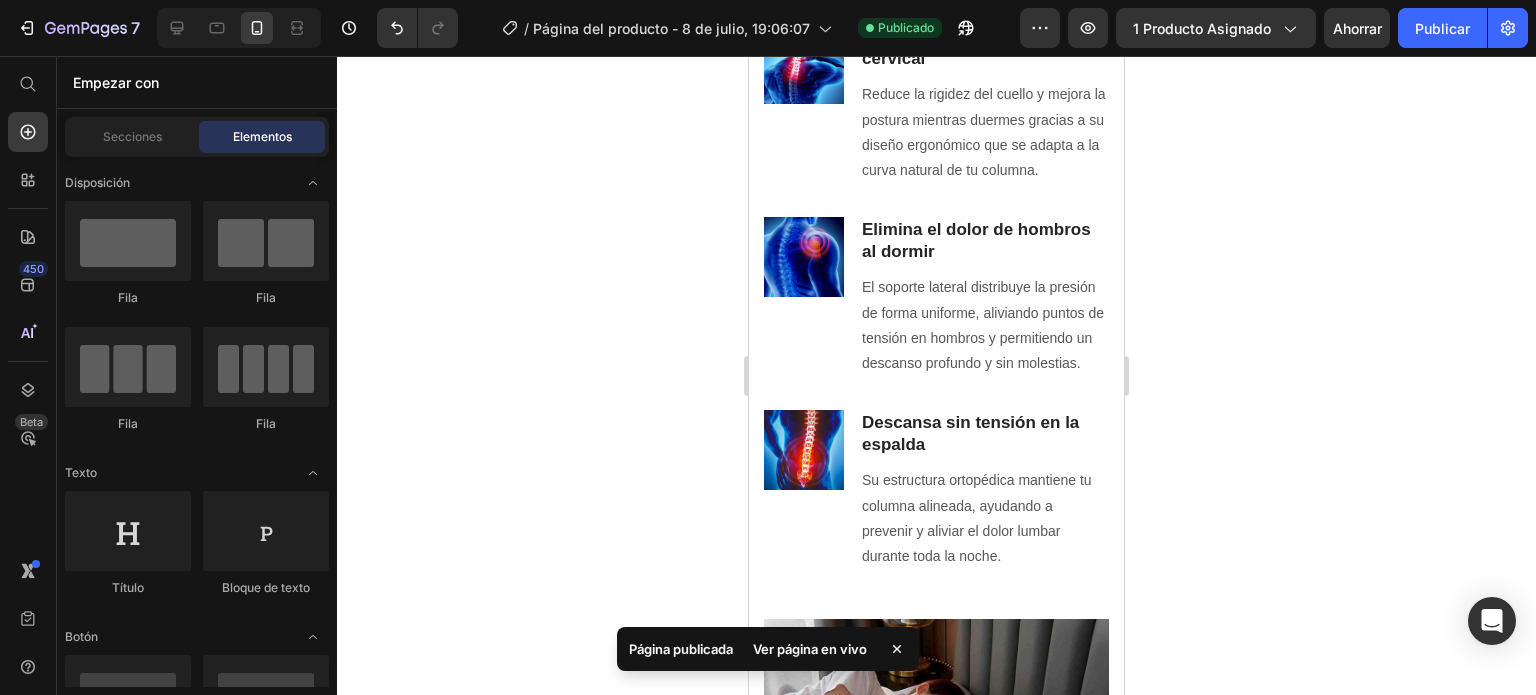 scroll, scrollTop: 0, scrollLeft: 0, axis: both 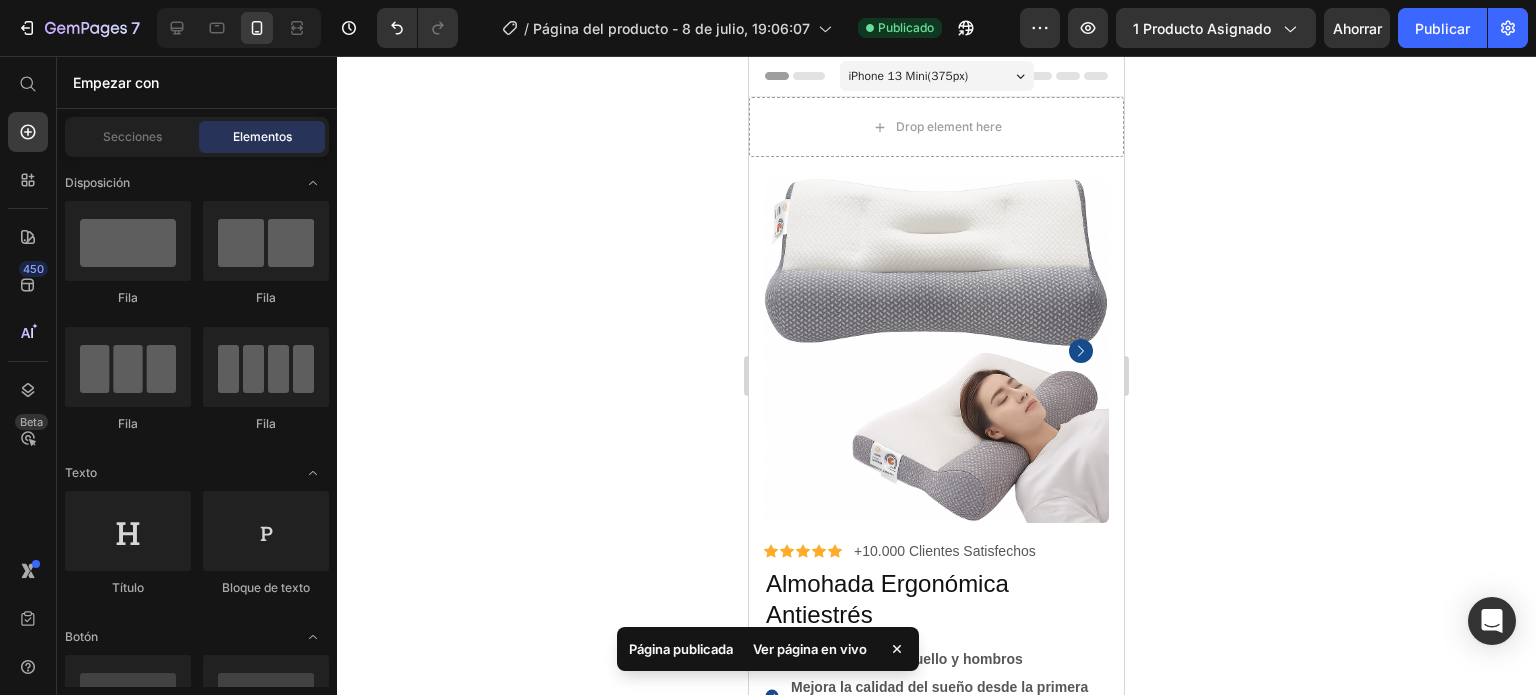 drag, startPoint x: 1114, startPoint y: 337, endPoint x: 1836, endPoint y: 107, distance: 757.7493 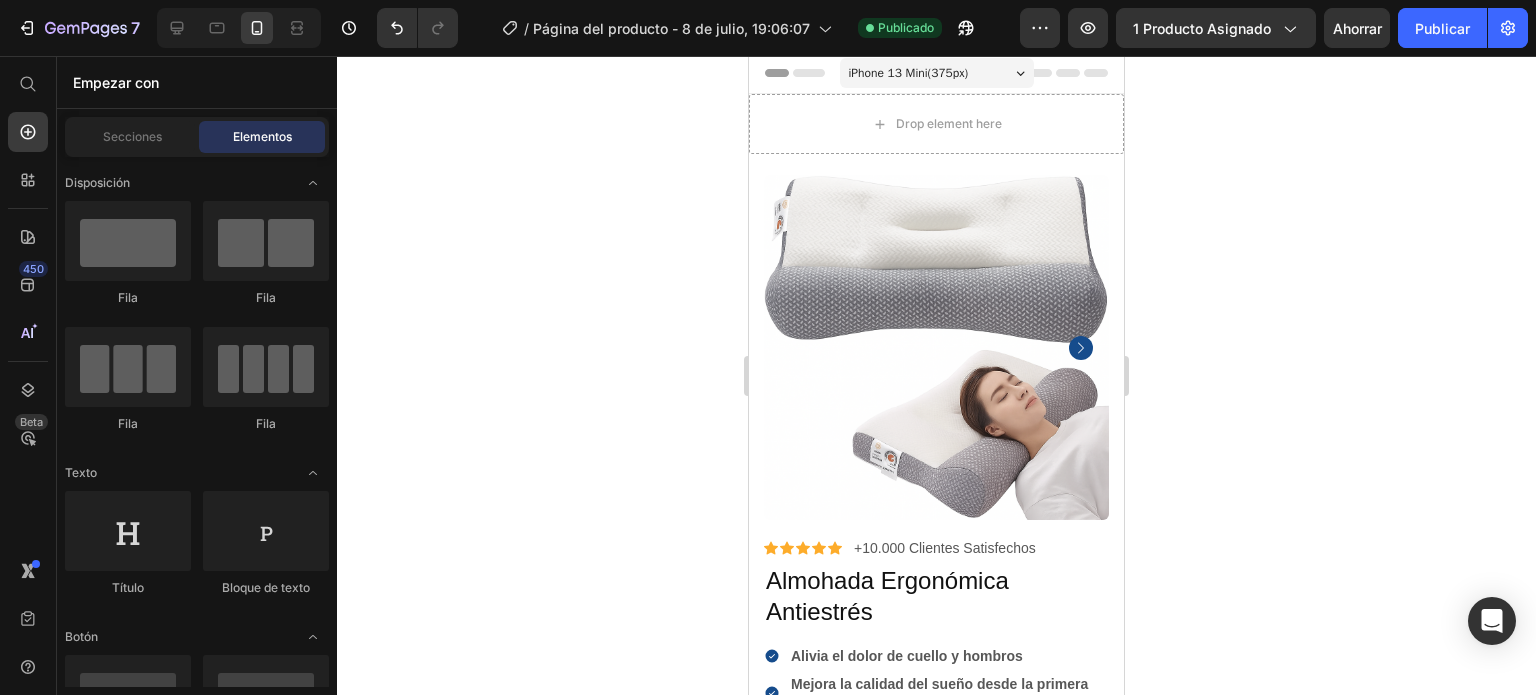 scroll, scrollTop: 0, scrollLeft: 0, axis: both 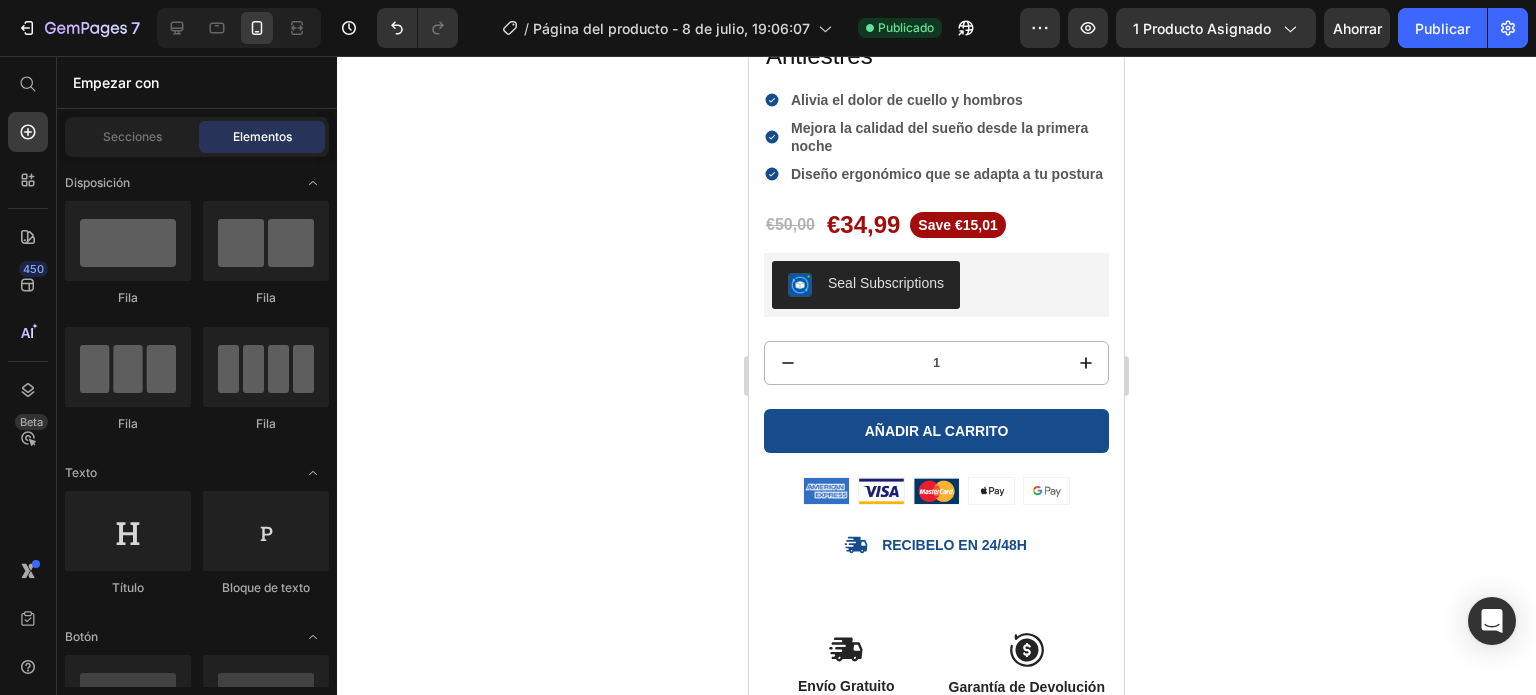 click 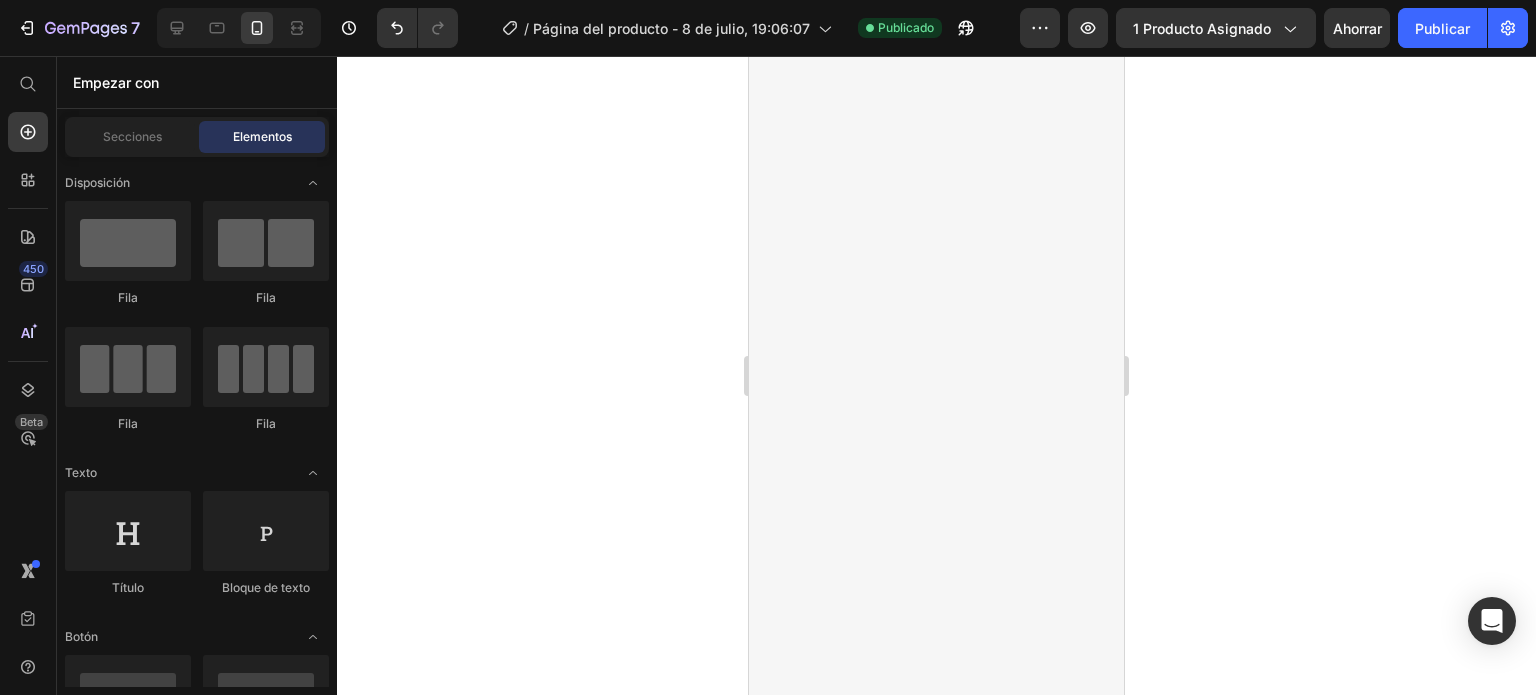 scroll, scrollTop: 6847, scrollLeft: 0, axis: vertical 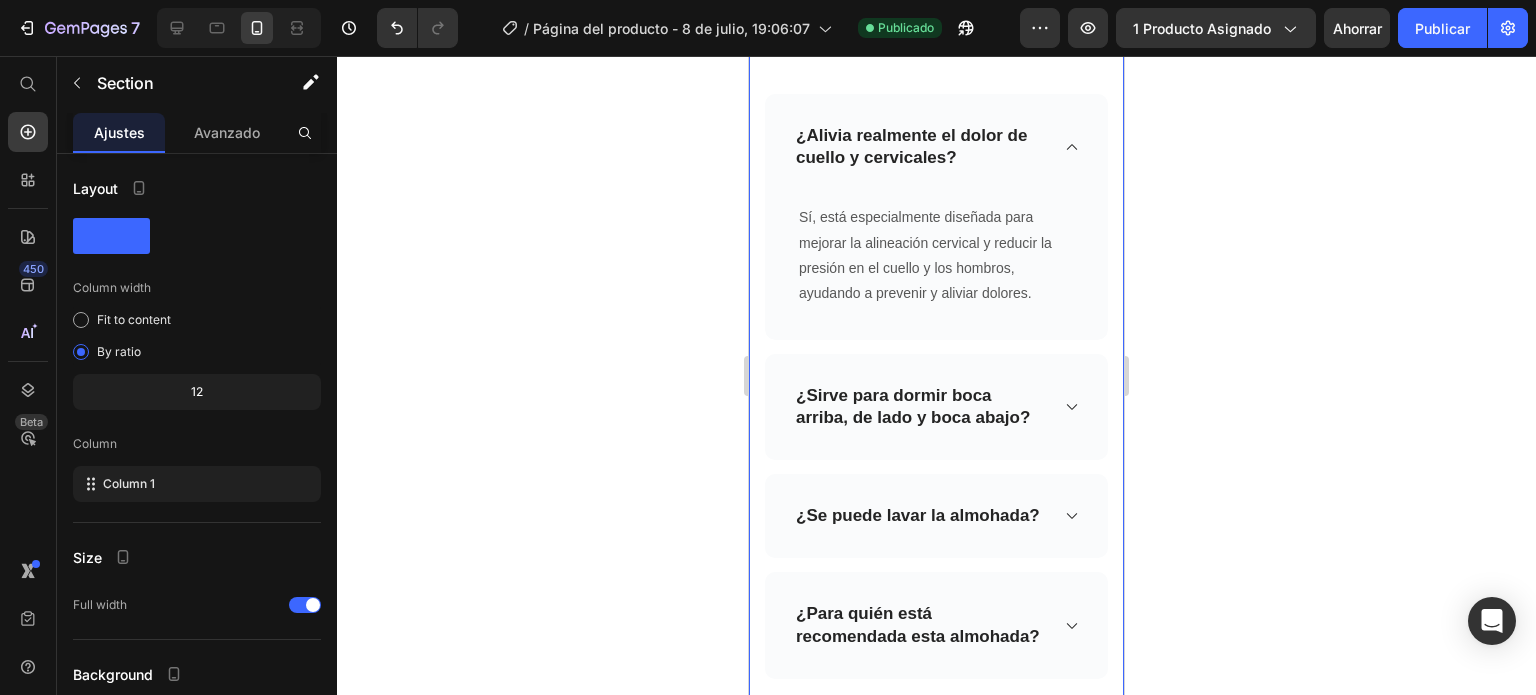 click on "Preguntas frecuentes Heading ¿Necesita ayuda para encontrar la respuesta a su pregunta? Consulte con nuestro servicio de atención al cliente en soportenuvora@gmail.com Text block Row Row
¿Alivia realmente el dolor de cuello y cervicales? Sí, está especialmente diseñada para mejorar la alineación cervical y reducir la presión en el cuello y los hombros, ayudando a prevenir y aliviar dolores. Text block Row
¿Sirve para dormir boca arriba, de lado y boca abajo?
¿Se puede lavar la almohada?
¿Para quién está recomendada esta almohada? Accordion  	   REVEAL OFFER Button                Icon 30 day money back guarantee Text block Icon List Row Section 10" at bounding box center [936, 168] 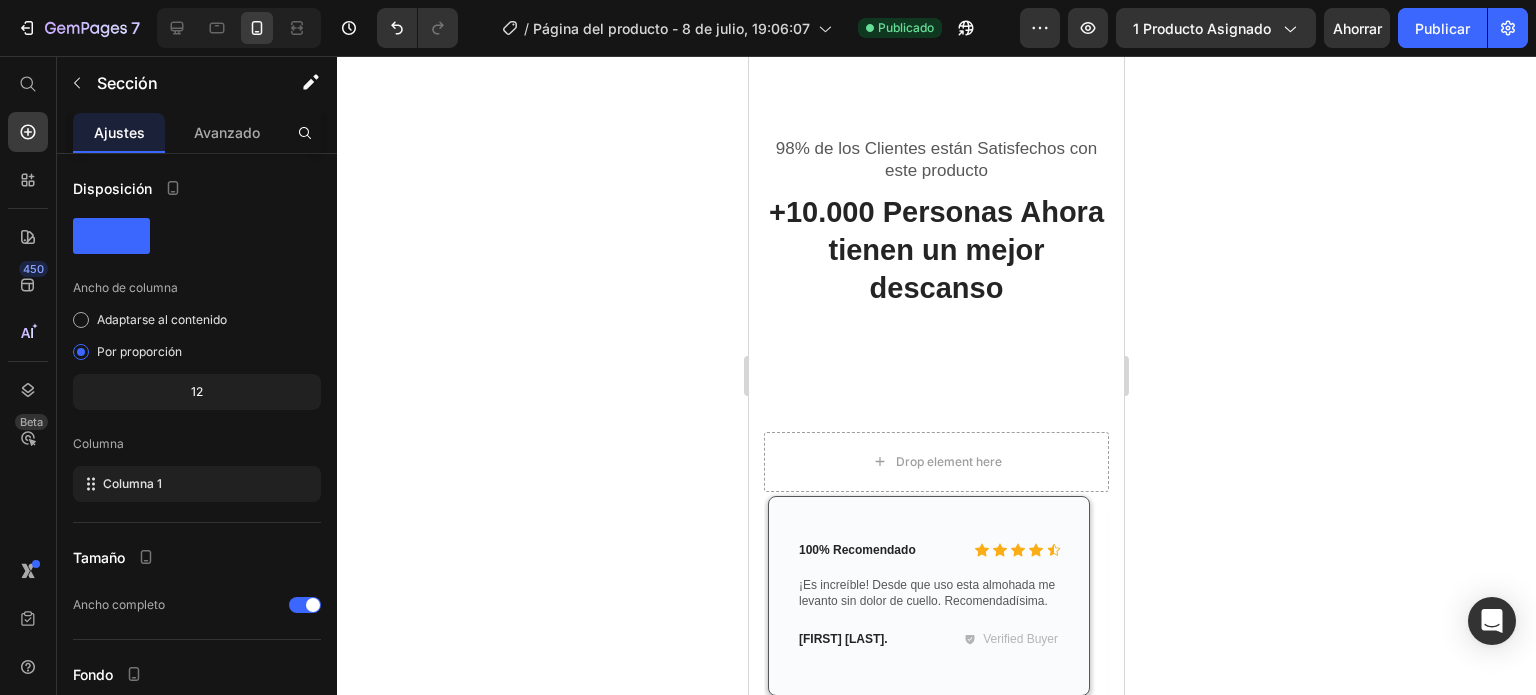 scroll, scrollTop: 5047, scrollLeft: 0, axis: vertical 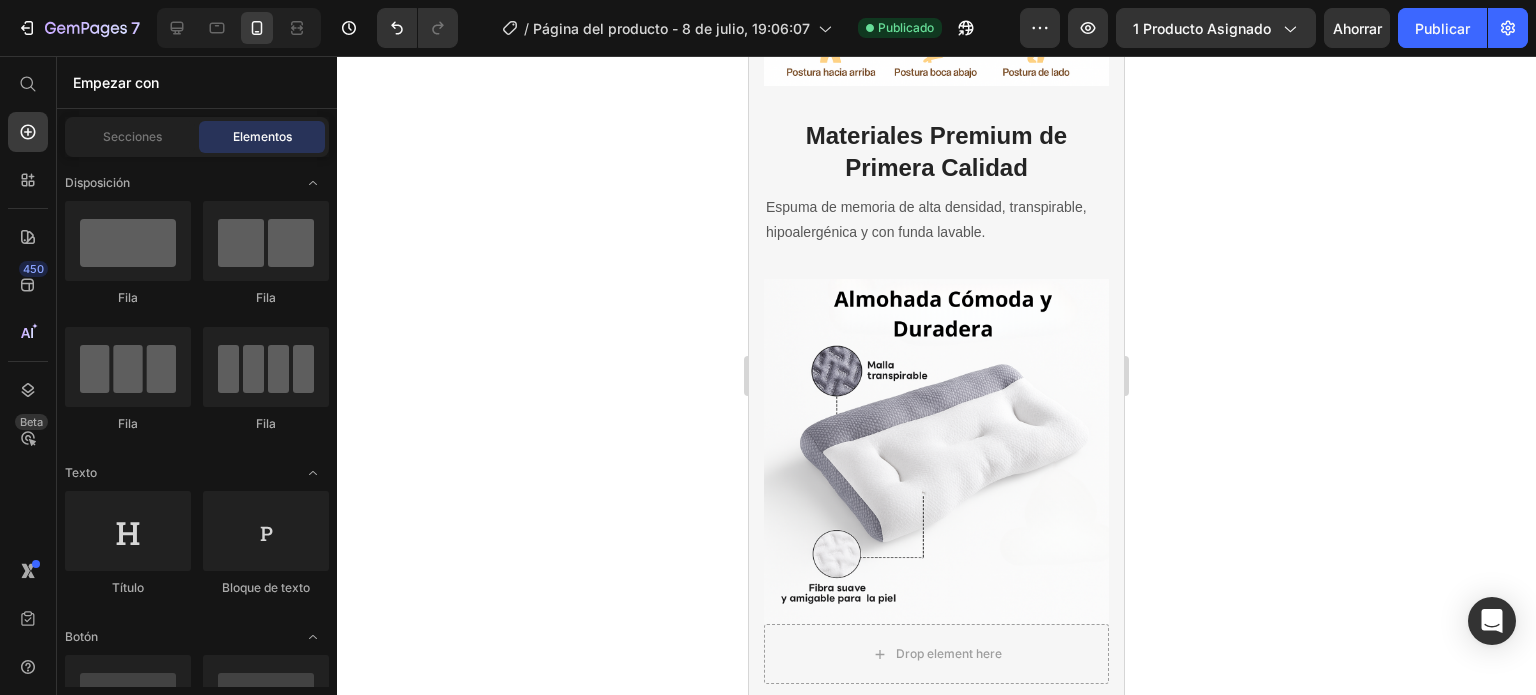 drag, startPoint x: 1112, startPoint y: 443, endPoint x: 1811, endPoint y: 85, distance: 785.3439 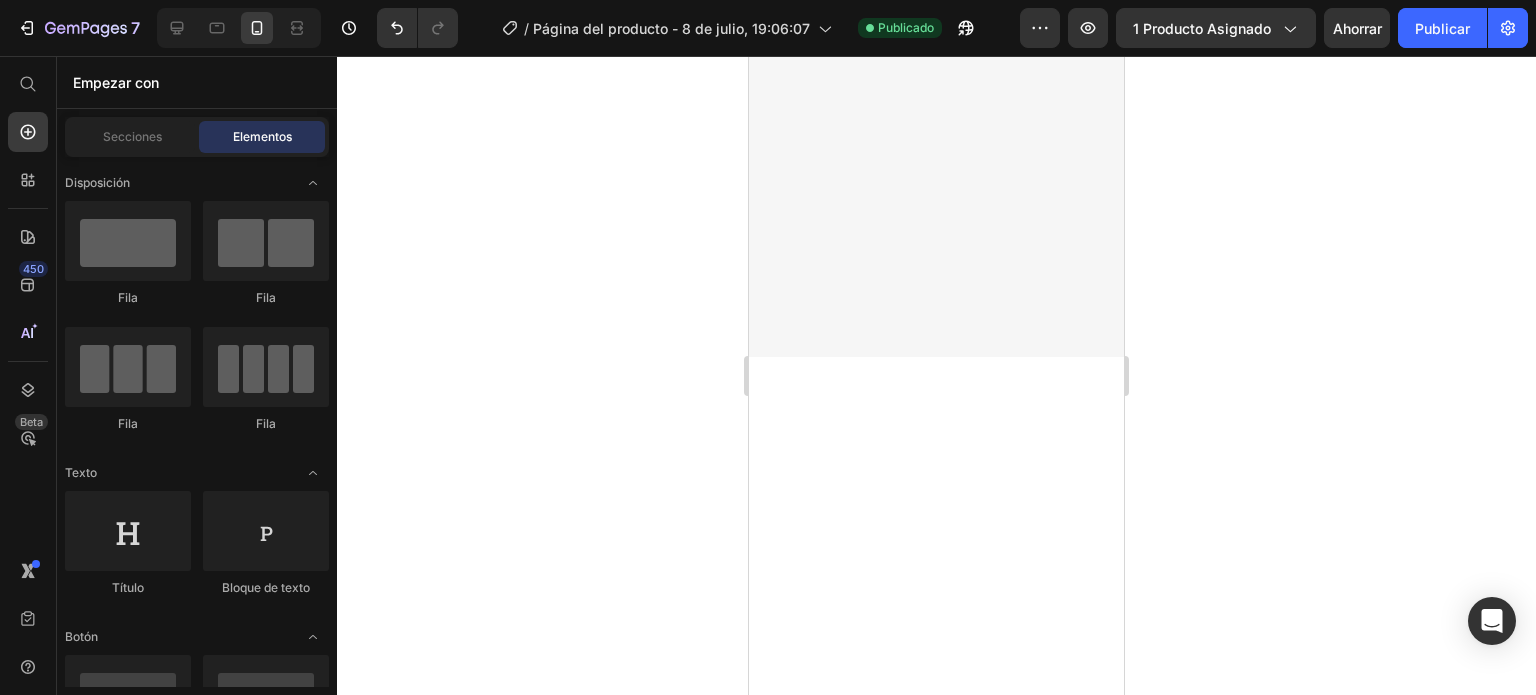 scroll, scrollTop: 0, scrollLeft: 0, axis: both 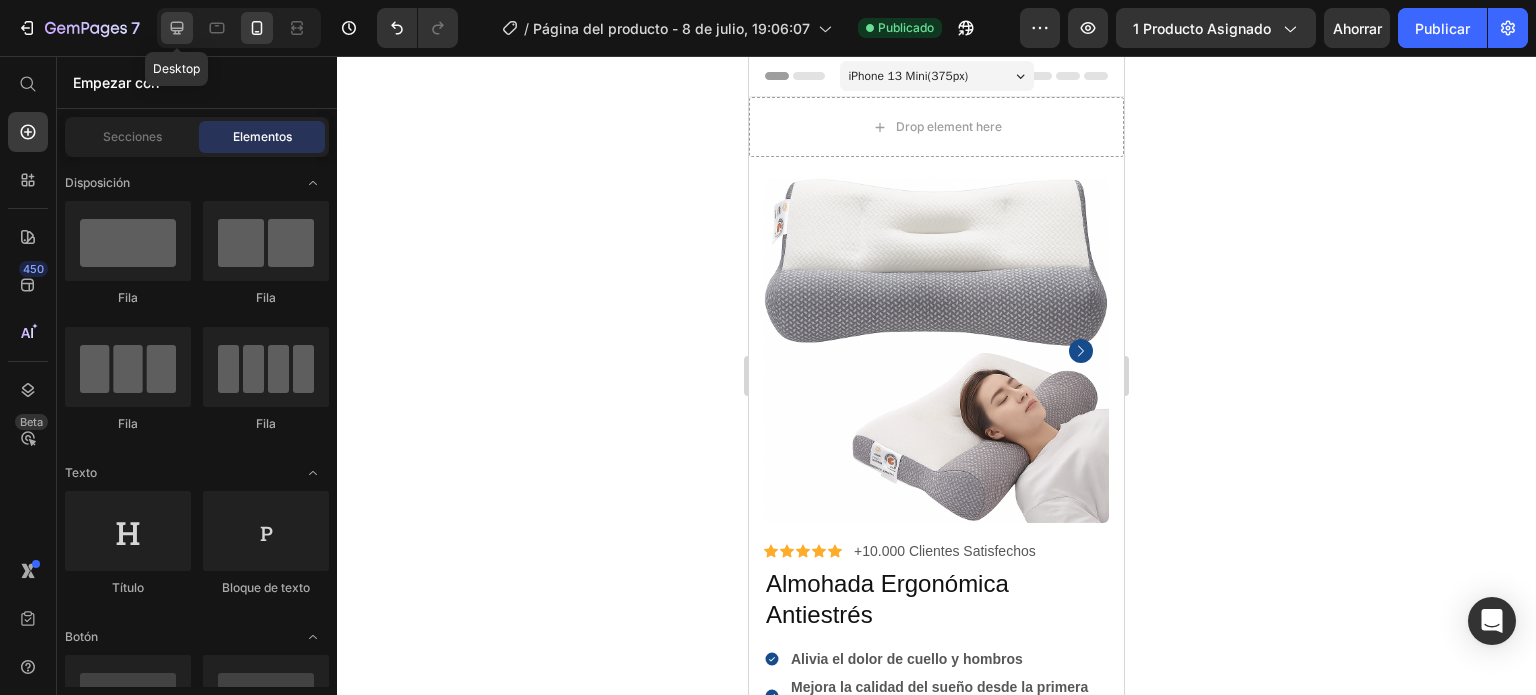 click 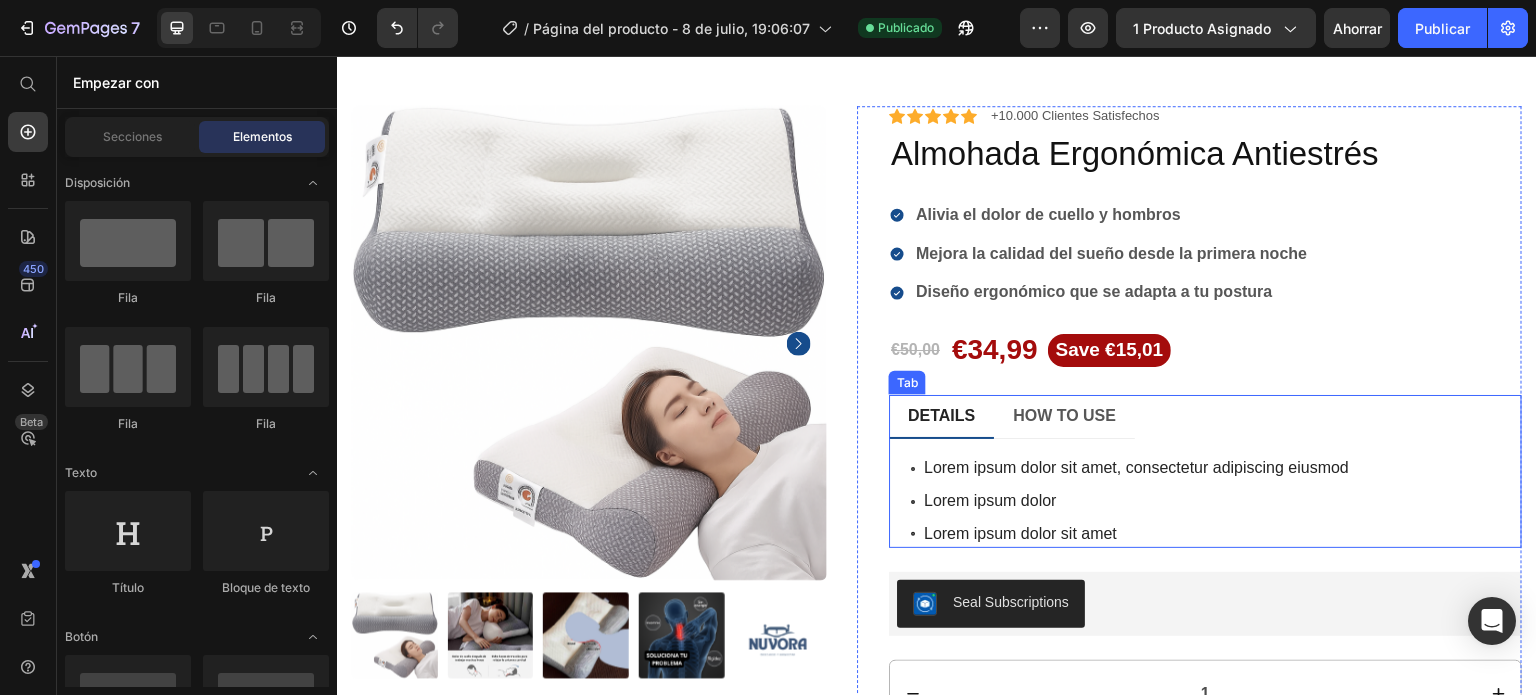 scroll, scrollTop: 133, scrollLeft: 0, axis: vertical 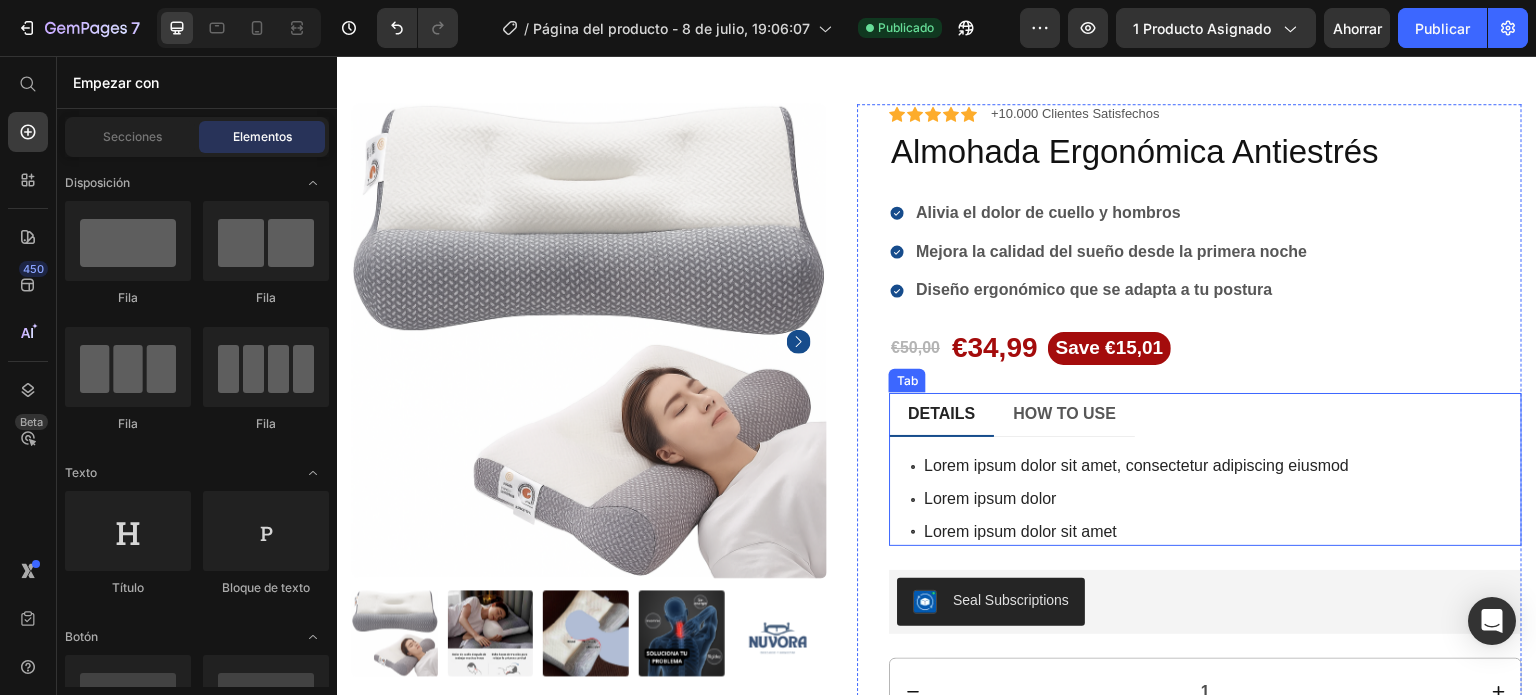 click on "DETAILS HOW TO USE" at bounding box center [1205, 415] 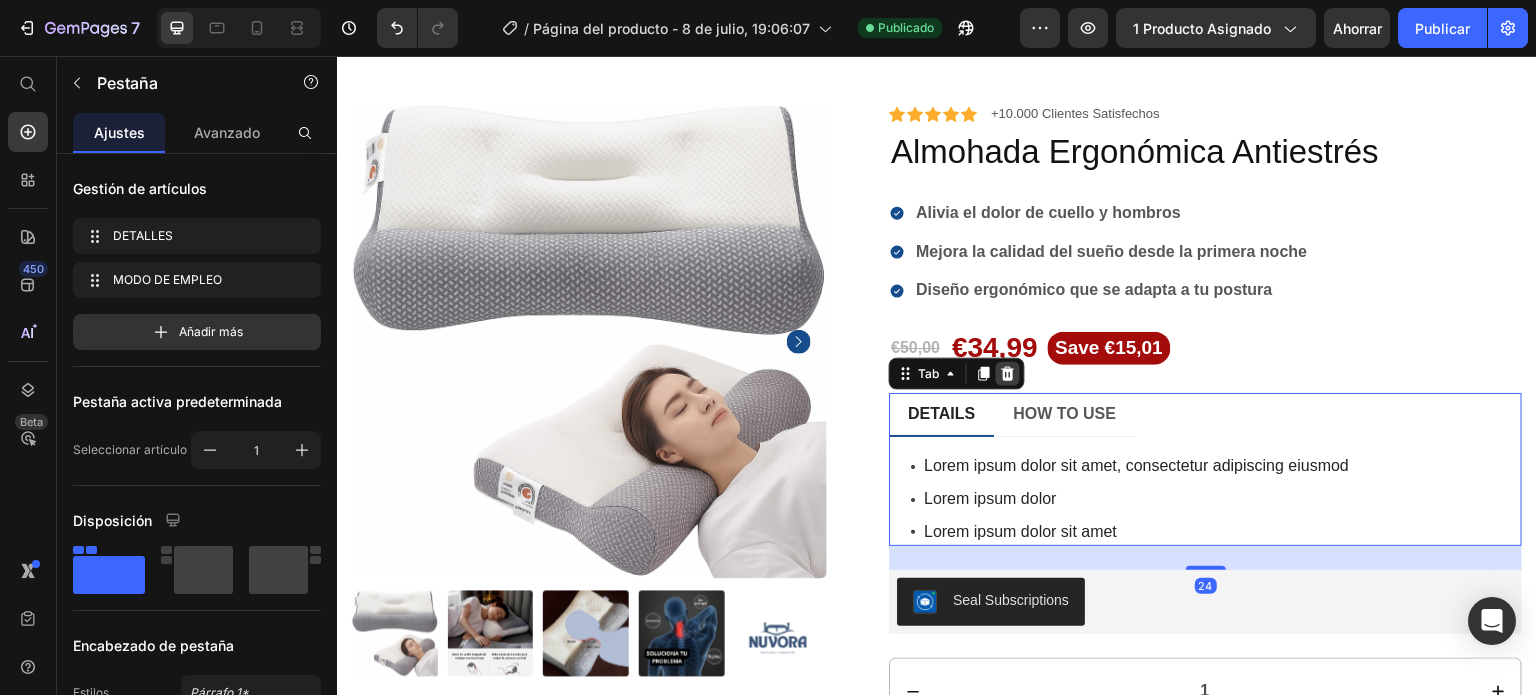 click 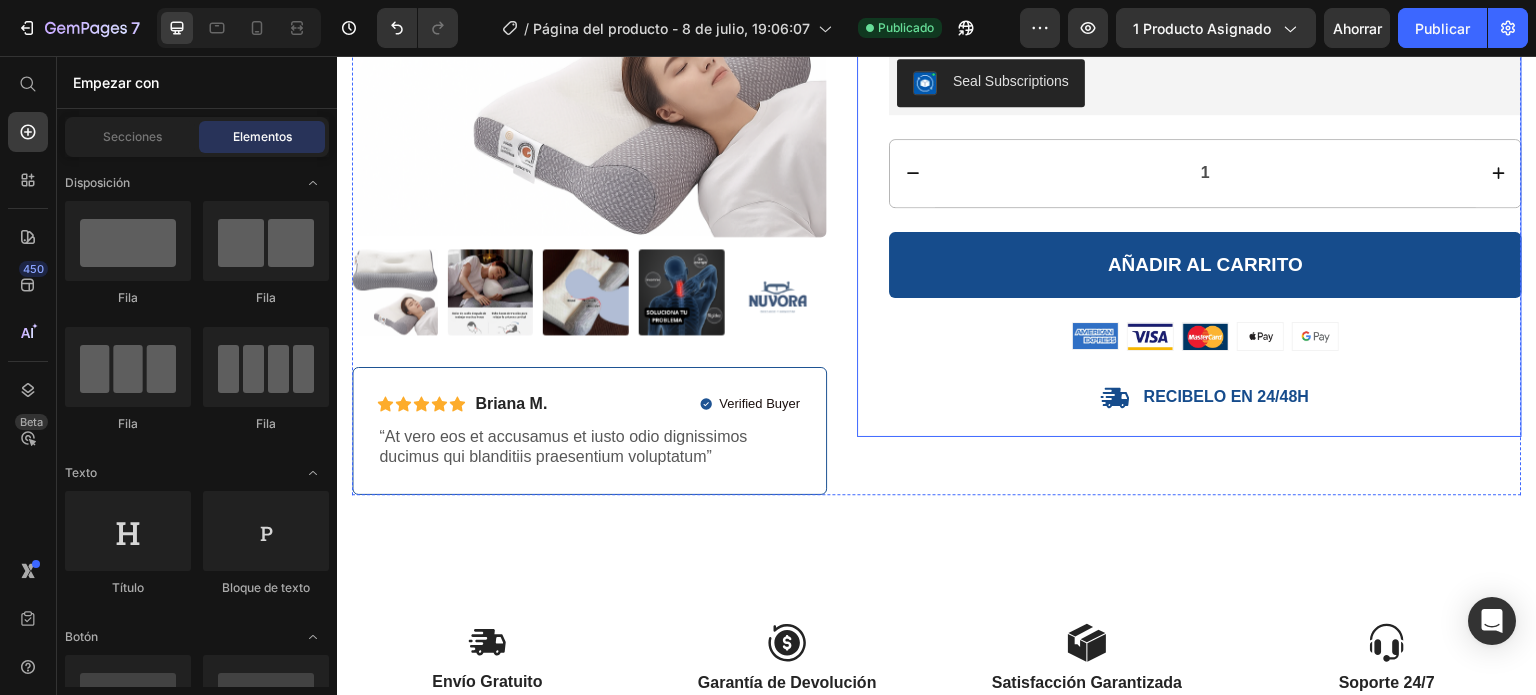 scroll, scrollTop: 600, scrollLeft: 0, axis: vertical 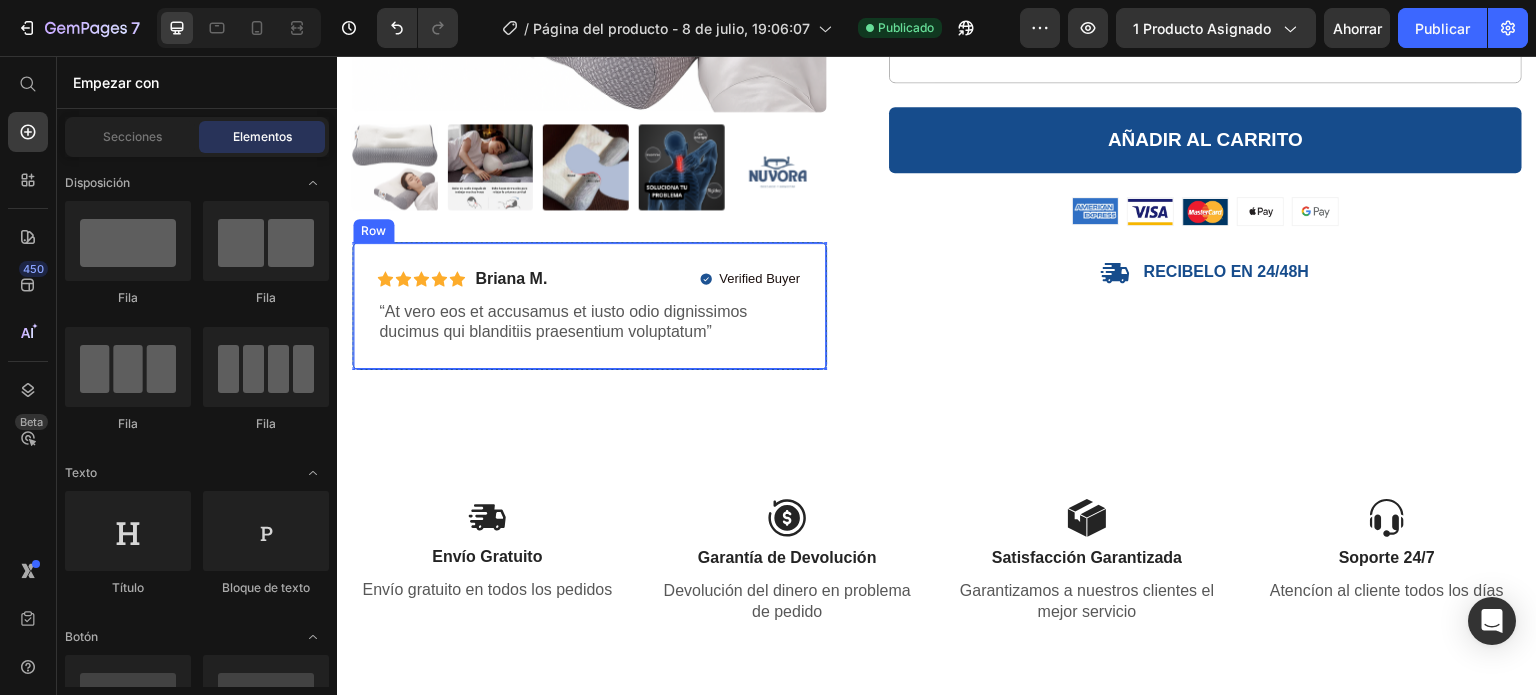 click on "Icon Icon Icon Icon Icon Icon List Briana M. Text Block Row
Icon Verified Buyer Text Block Row Row “At vero eos et accusamus et iusto odio dignissimos ducimus qui blanditiis praesentium voluptatum” Text Block Row" at bounding box center [589, 306] 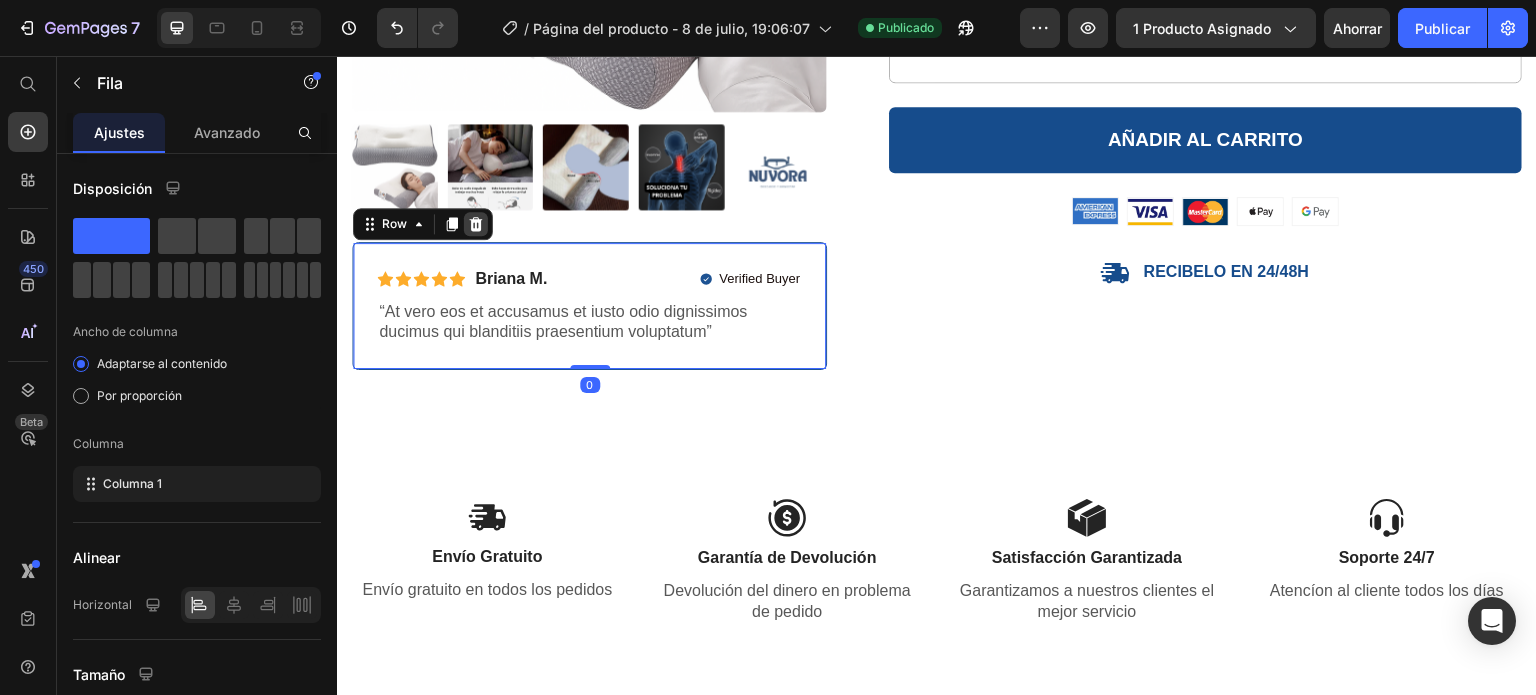 click 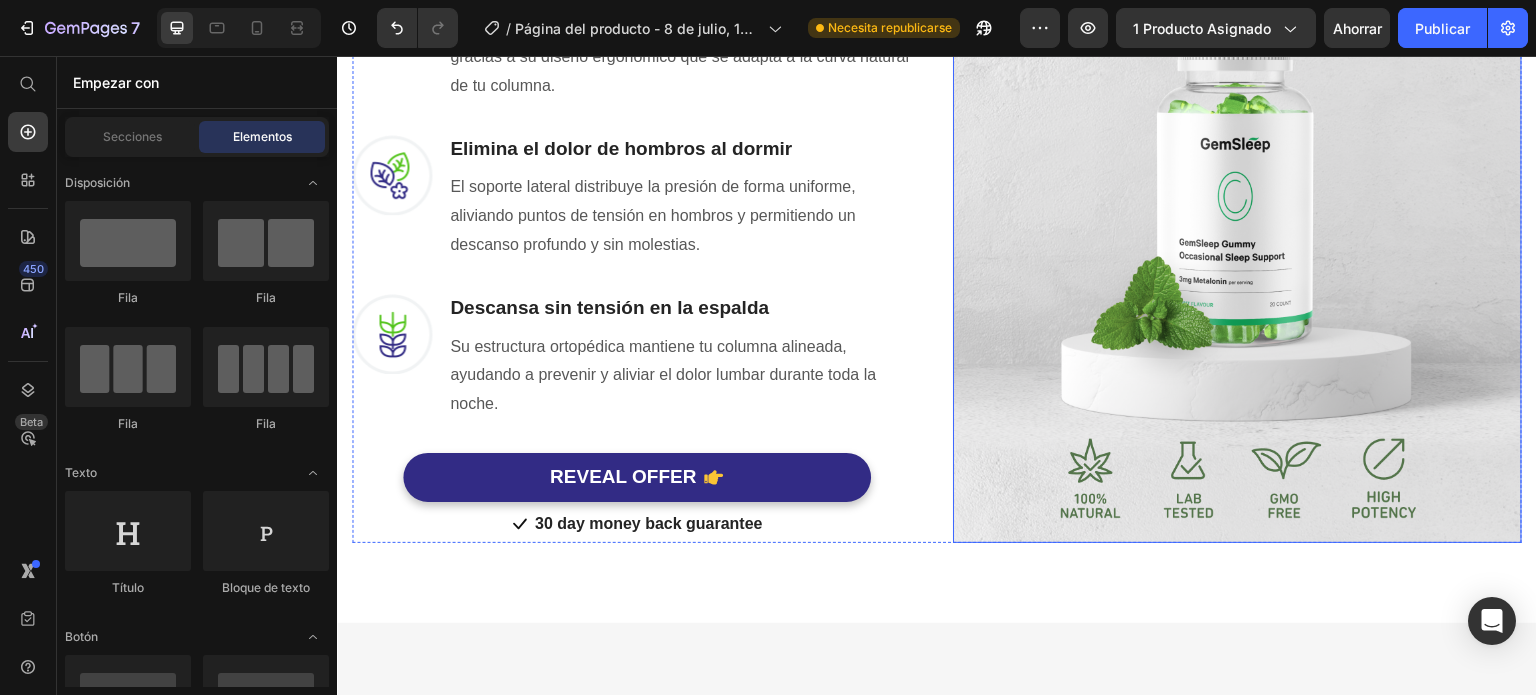 scroll, scrollTop: 1600, scrollLeft: 0, axis: vertical 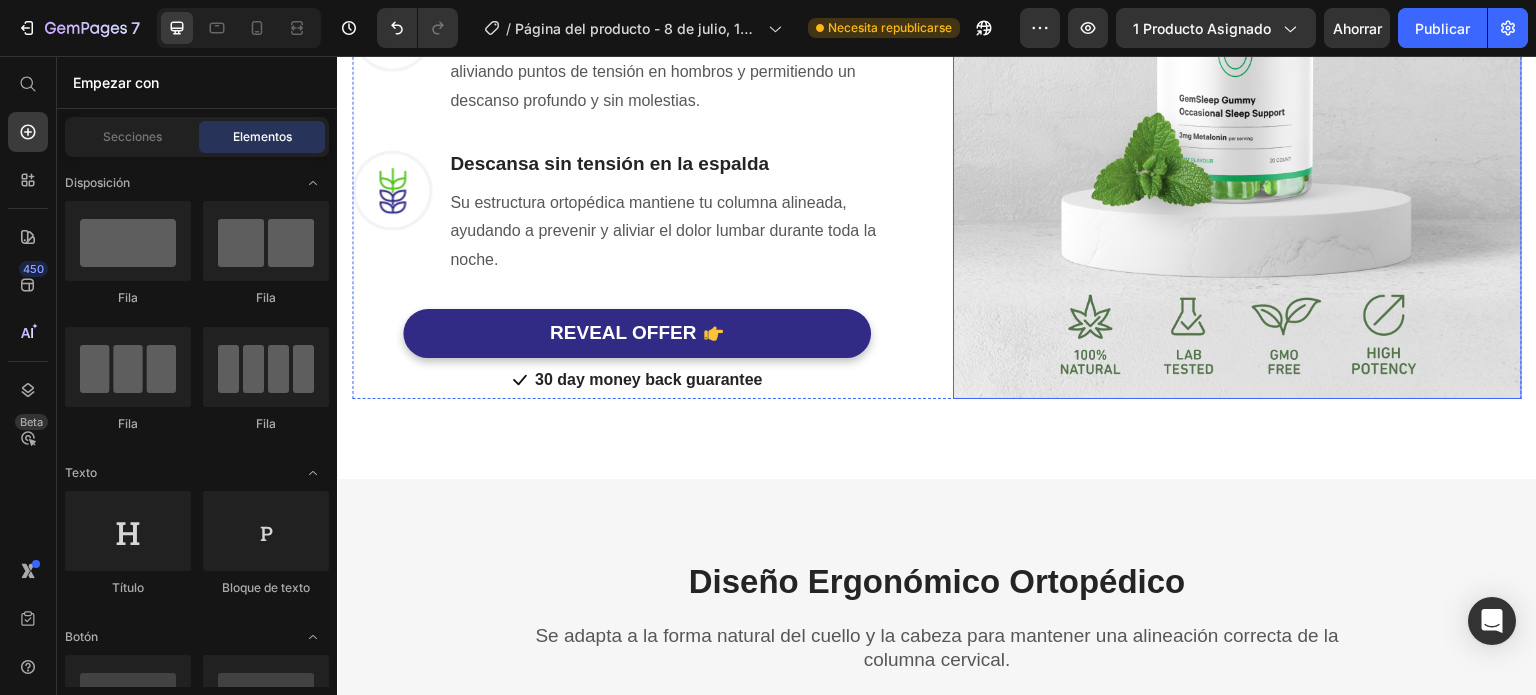 click at bounding box center (1237, 114) 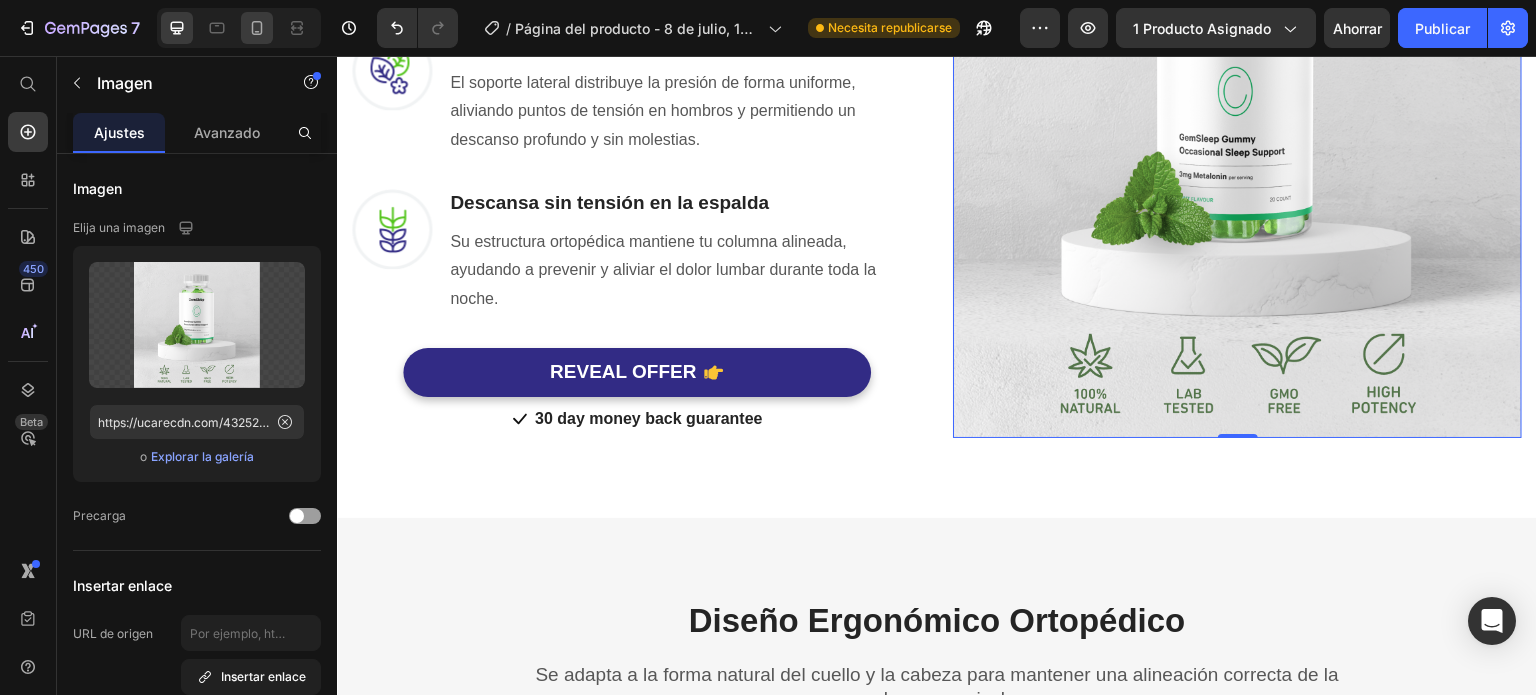 scroll, scrollTop: 1266, scrollLeft: 0, axis: vertical 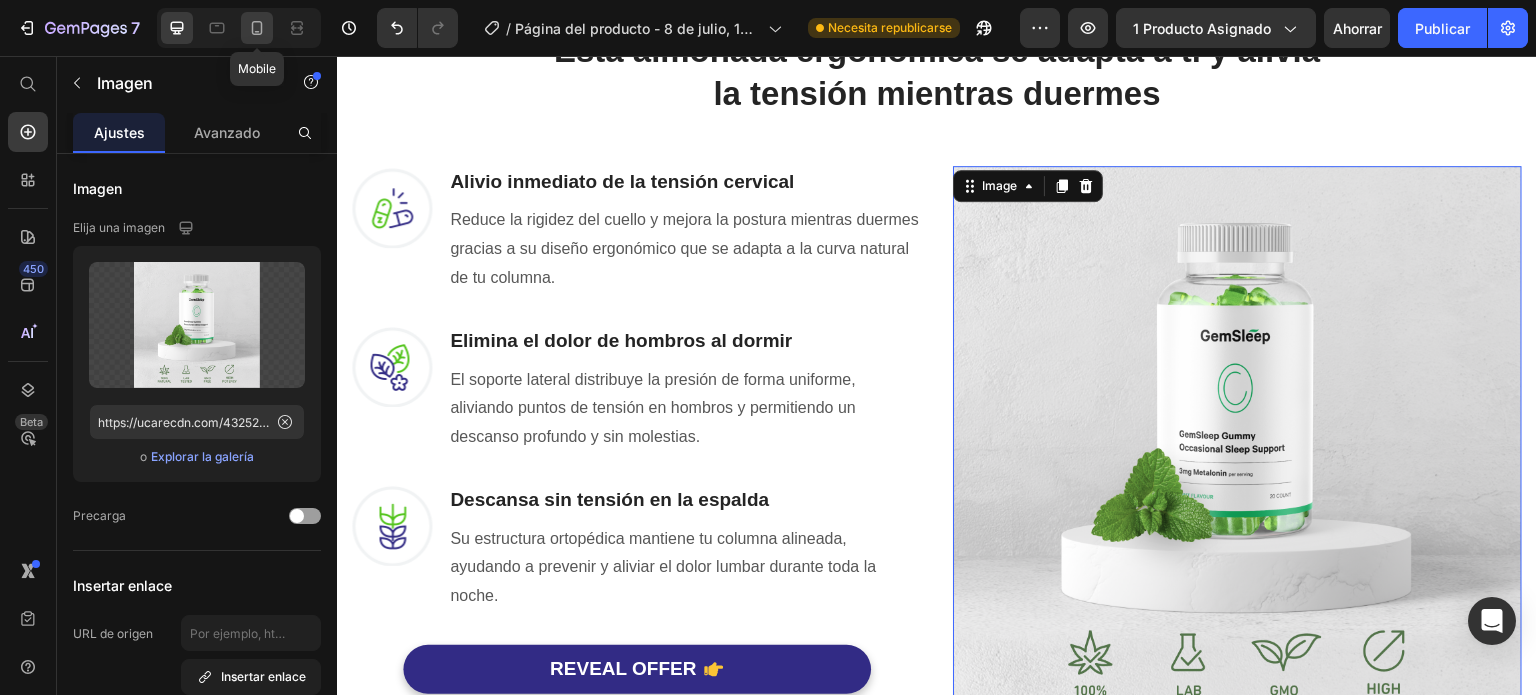 click 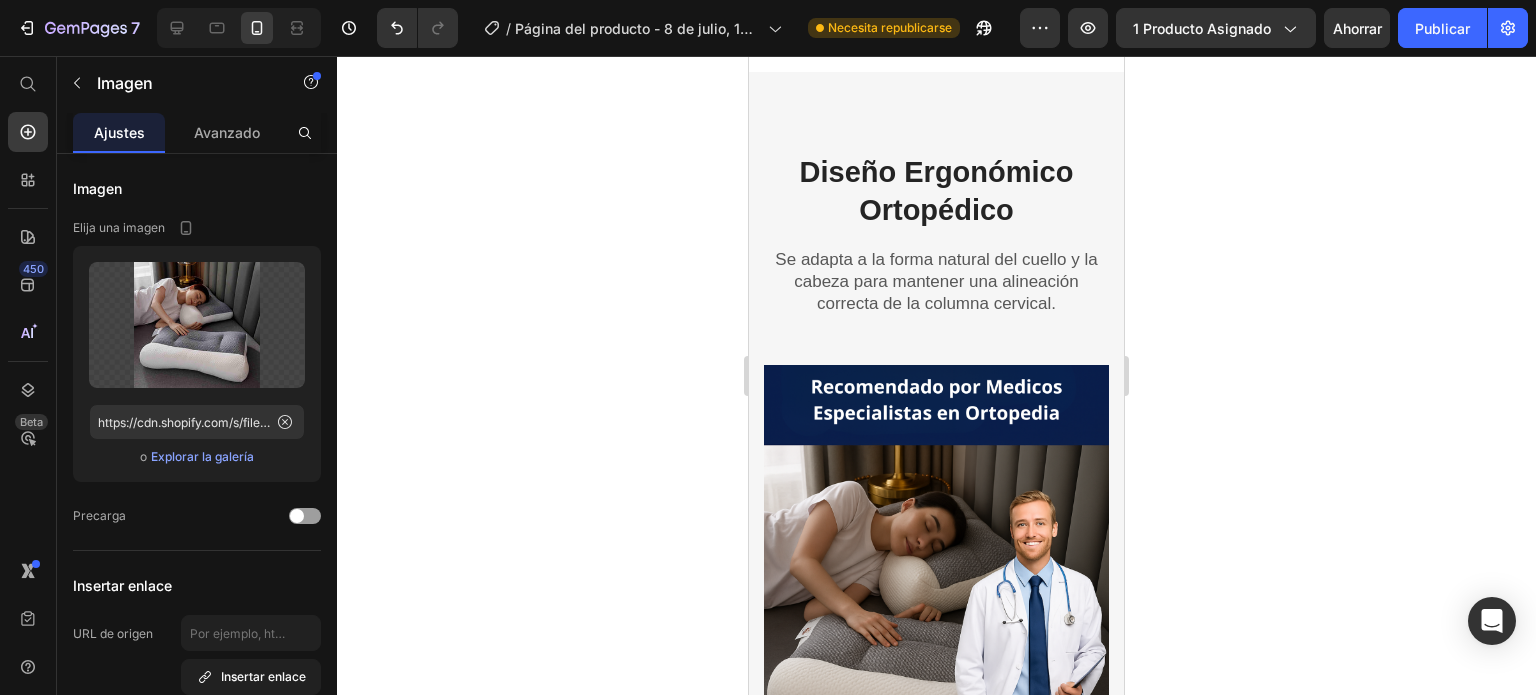 scroll, scrollTop: 2736, scrollLeft: 0, axis: vertical 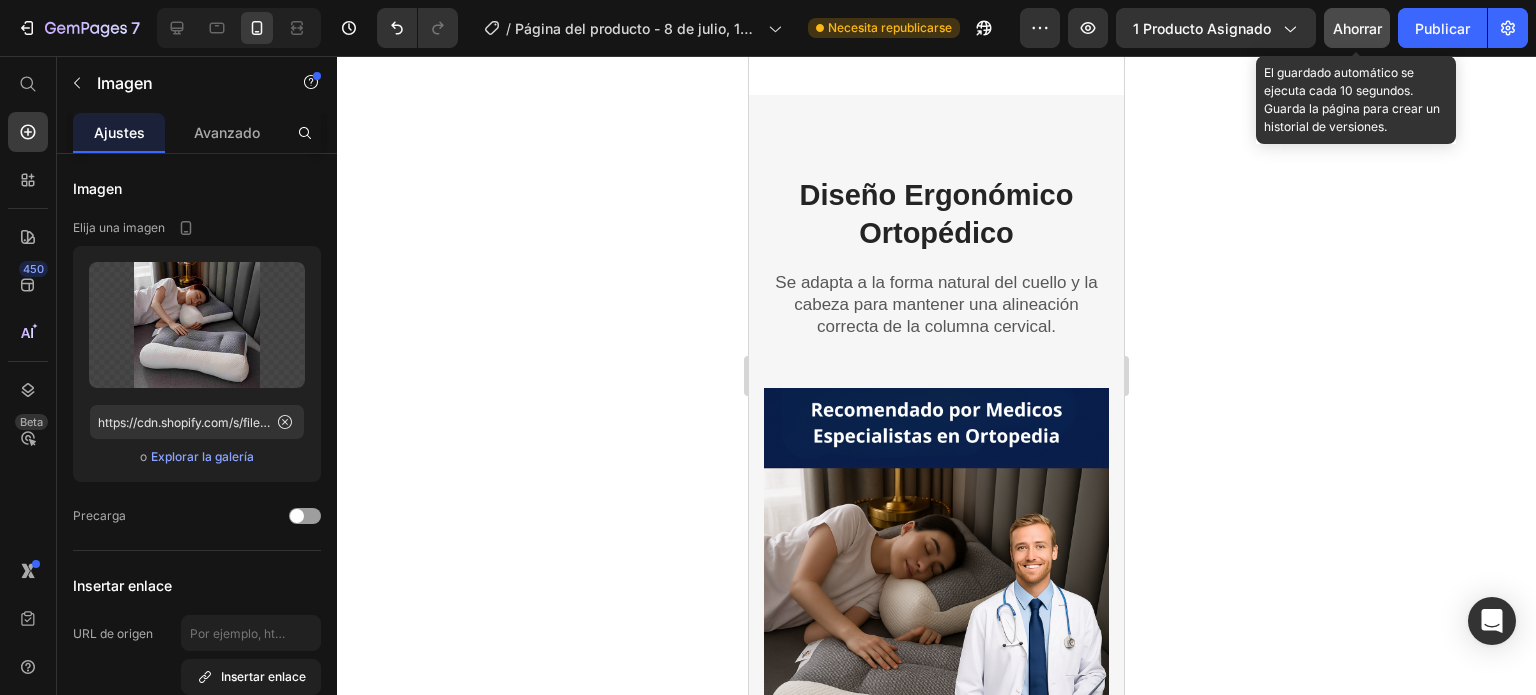 click on "Ahorrar" at bounding box center (1357, 28) 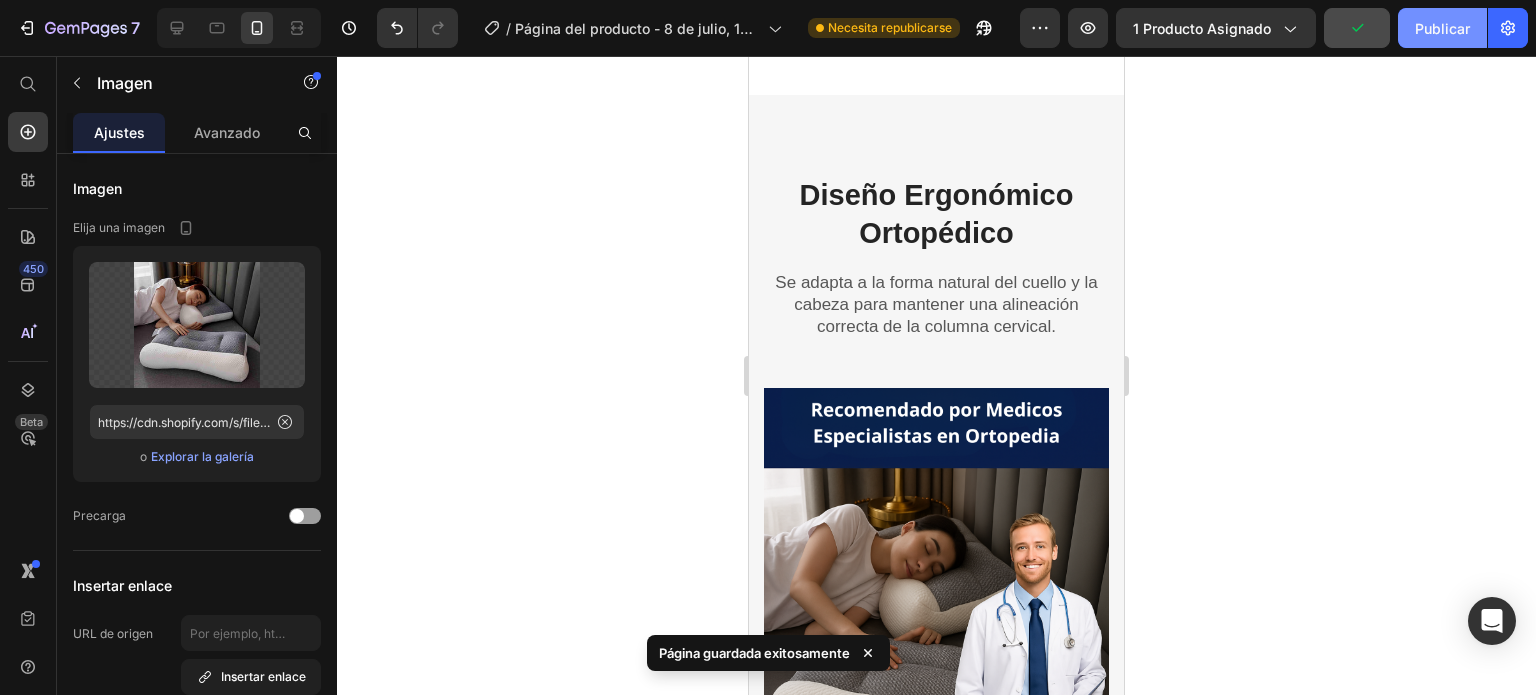 click on "Publicar" at bounding box center (1442, 28) 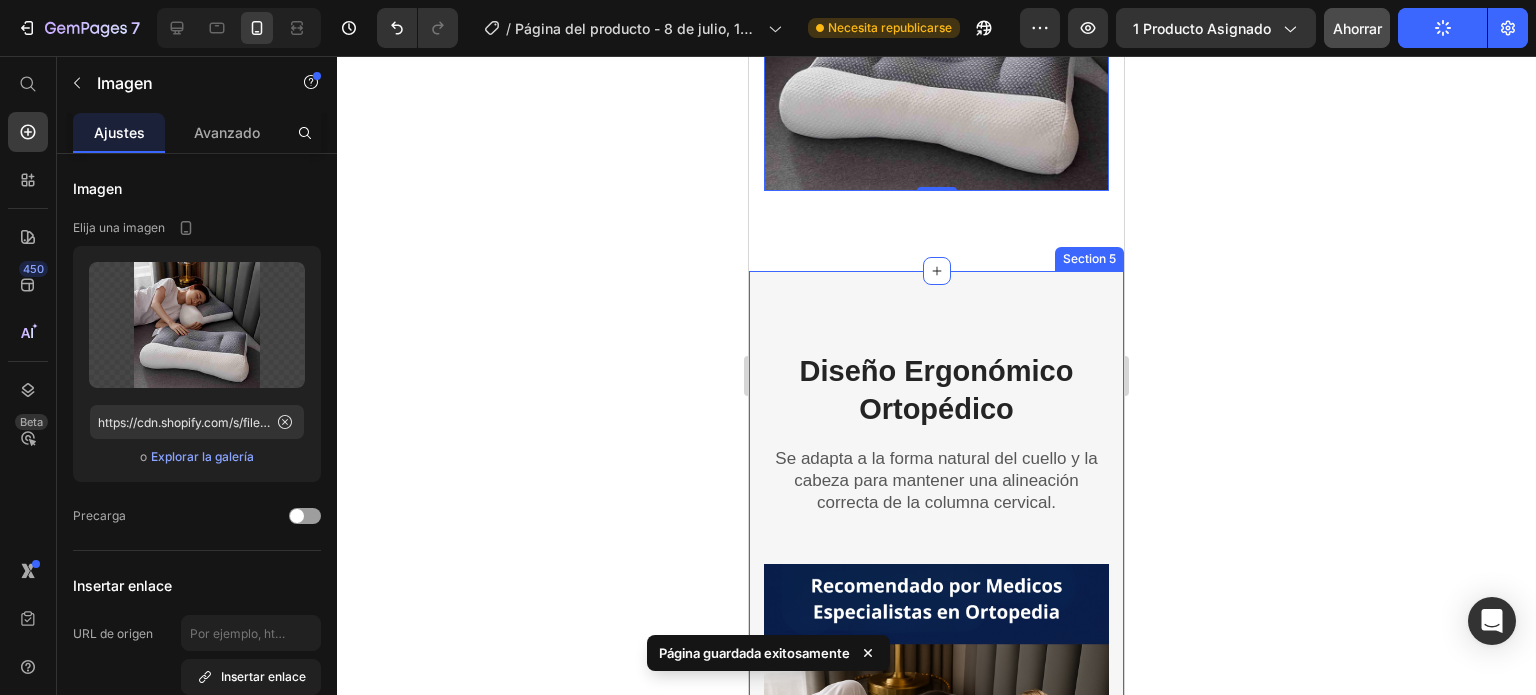 scroll, scrollTop: 2536, scrollLeft: 0, axis: vertical 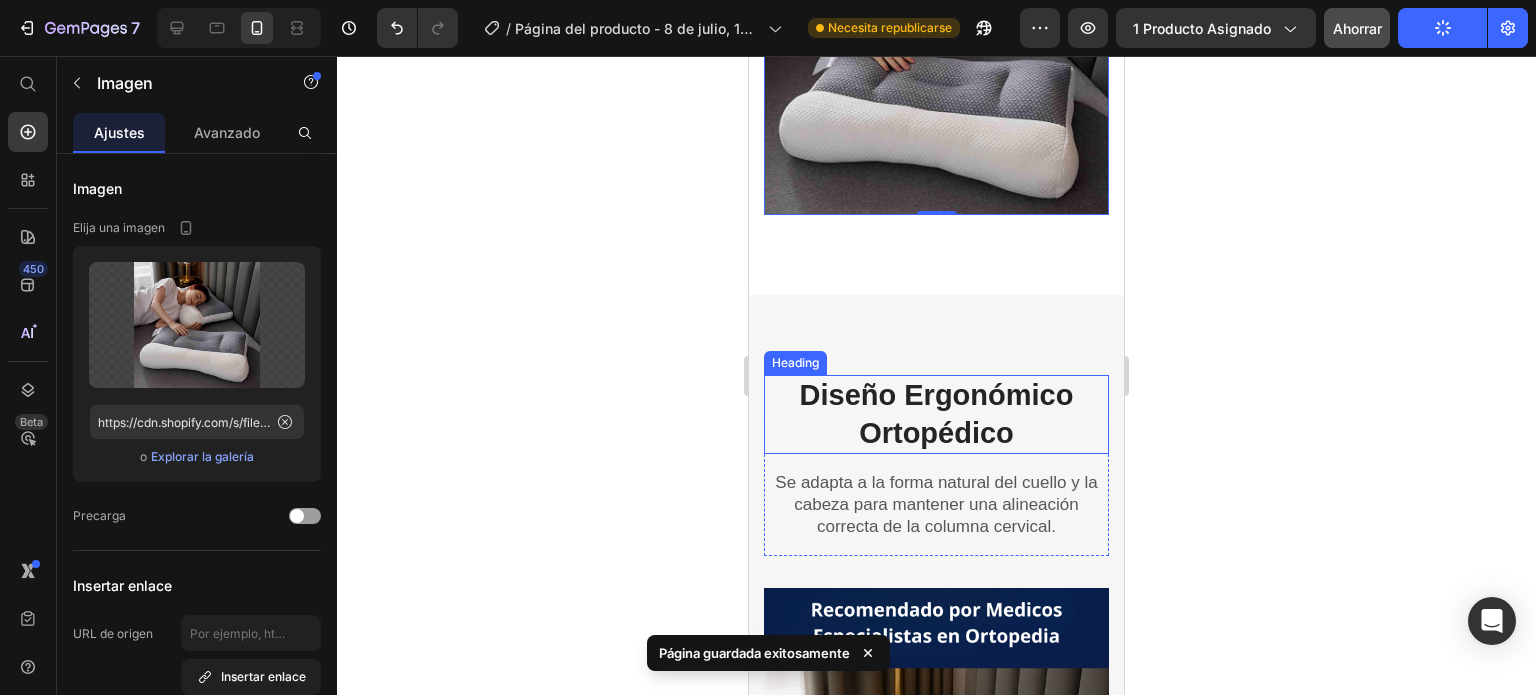 click on "Diseño Ergonómico Ortopédico" at bounding box center [936, 414] 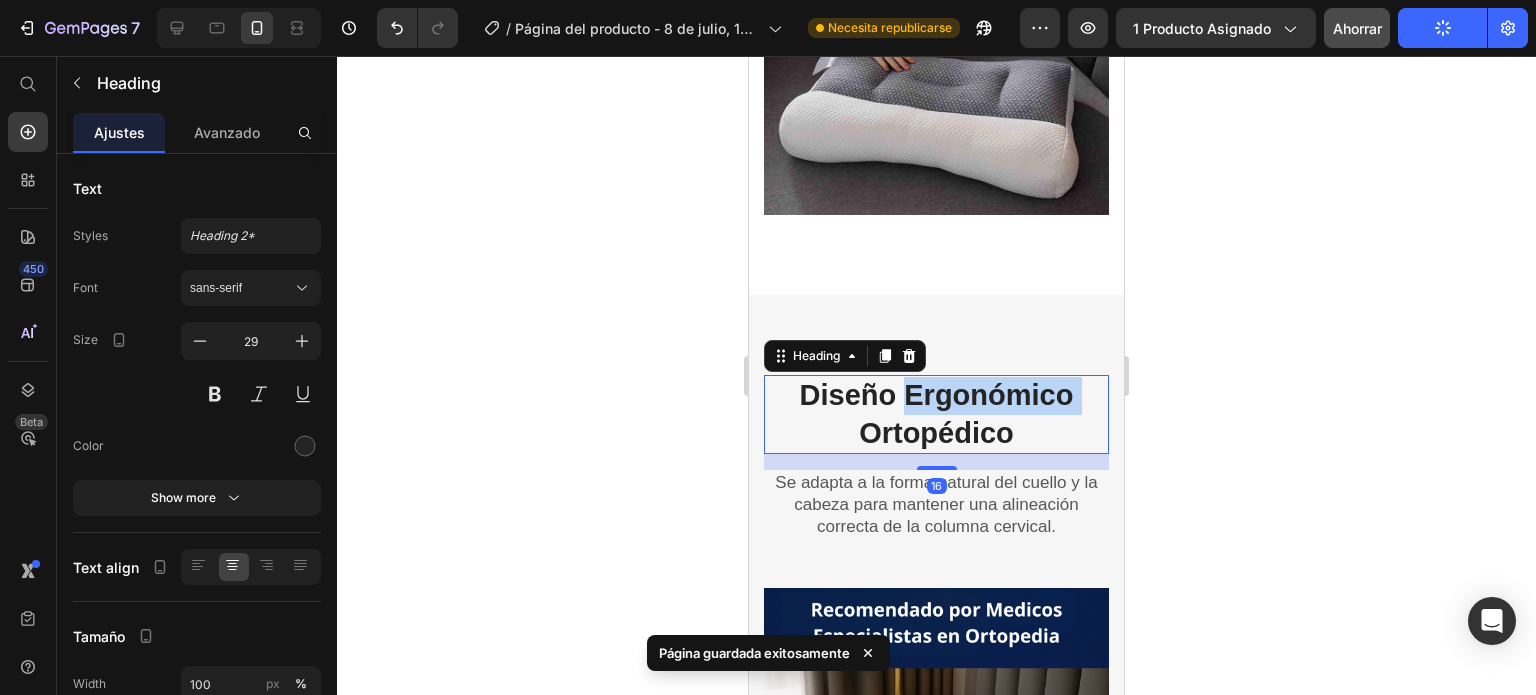 click on "Diseño Ergonómico Ortopédico" at bounding box center [936, 414] 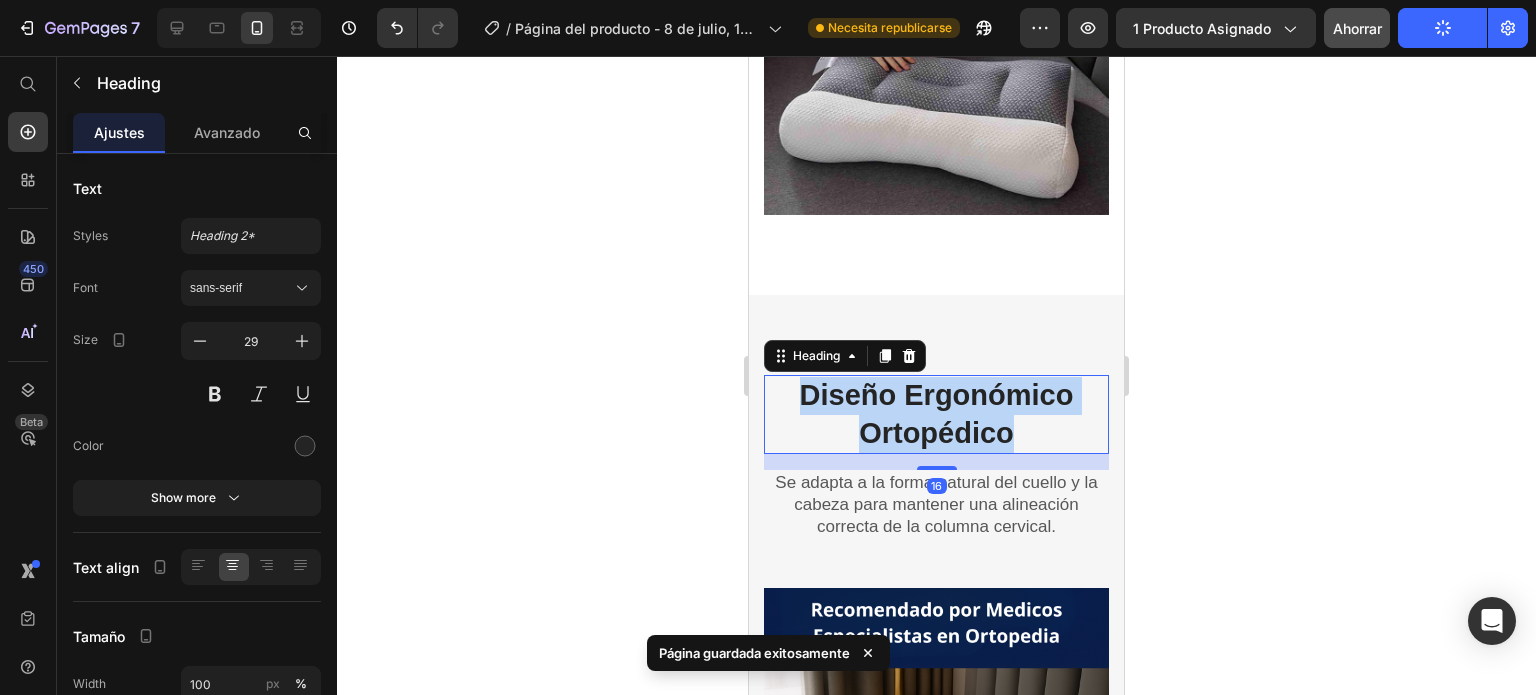 click on "Diseño Ergonómico Ortopédico" at bounding box center [936, 414] 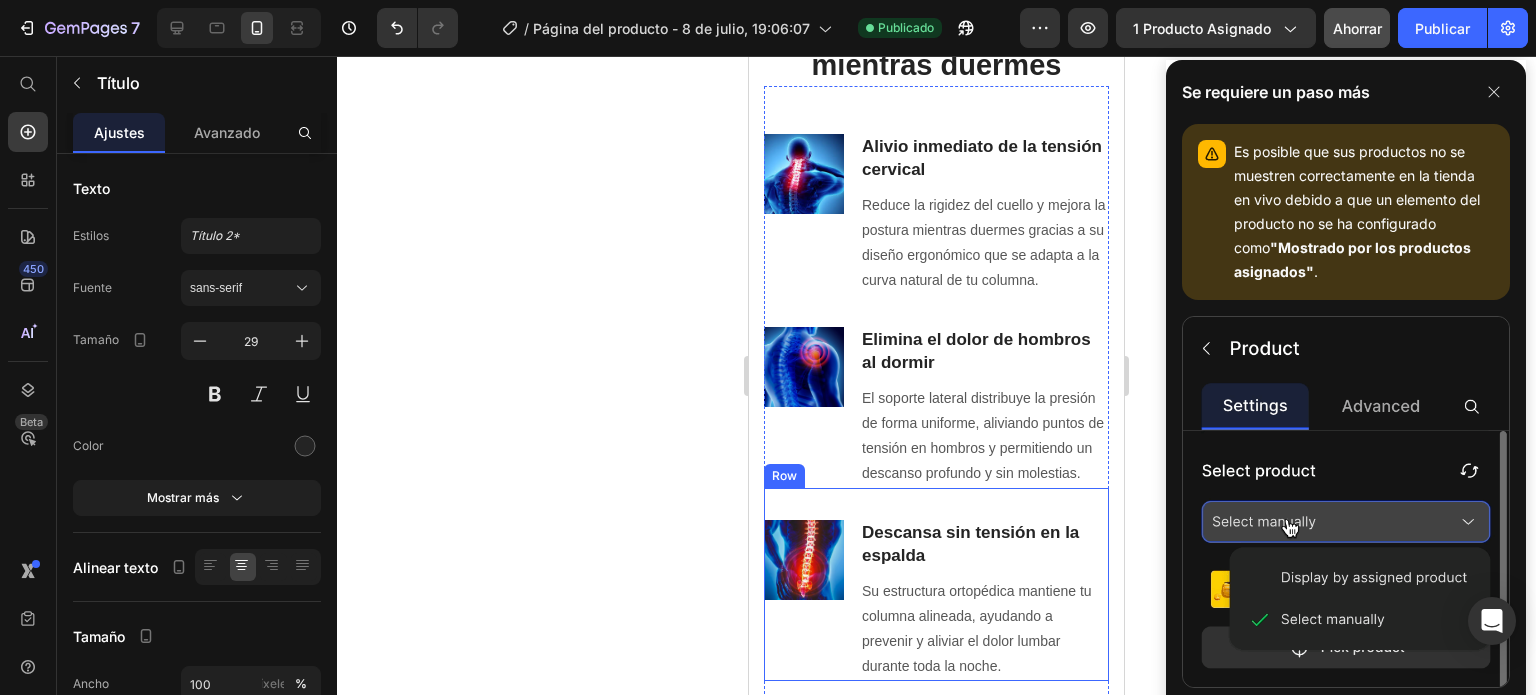 type on "16" 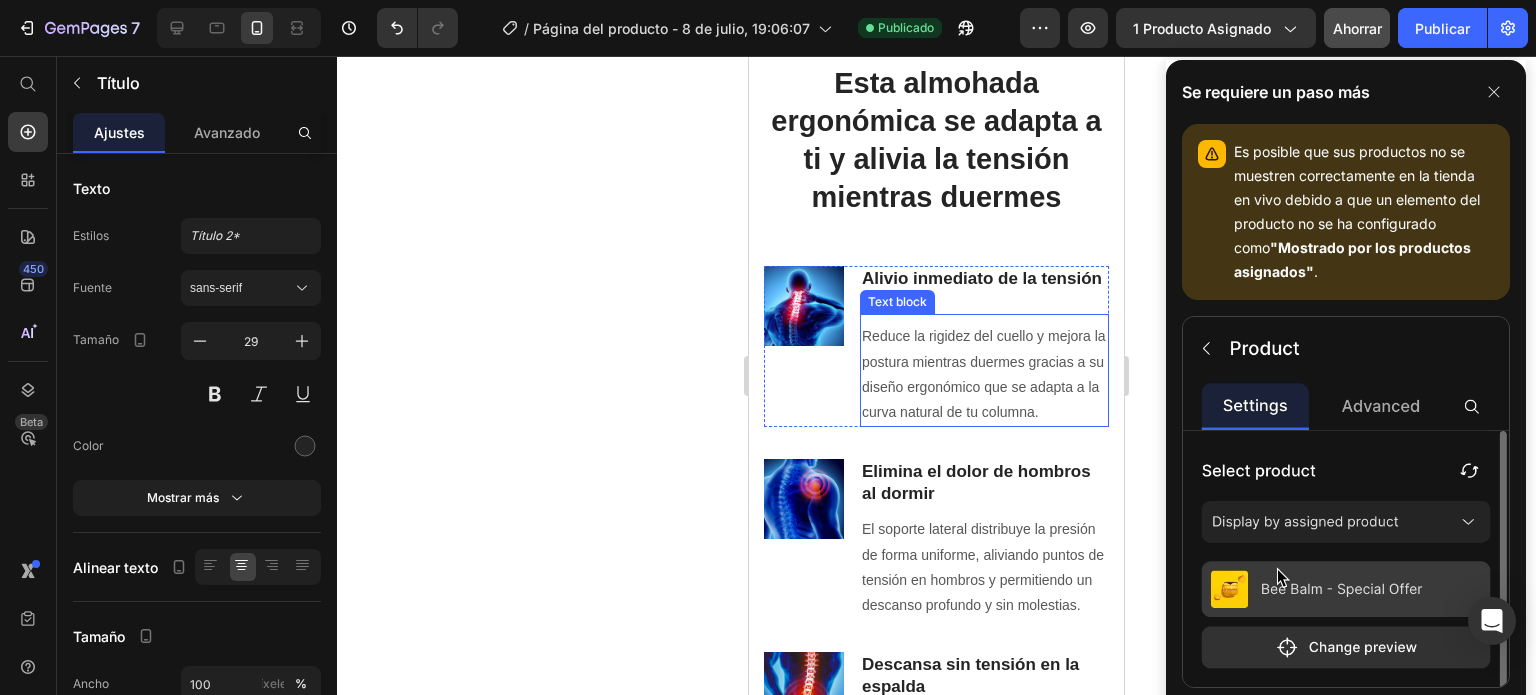 scroll, scrollTop: 1536, scrollLeft: 0, axis: vertical 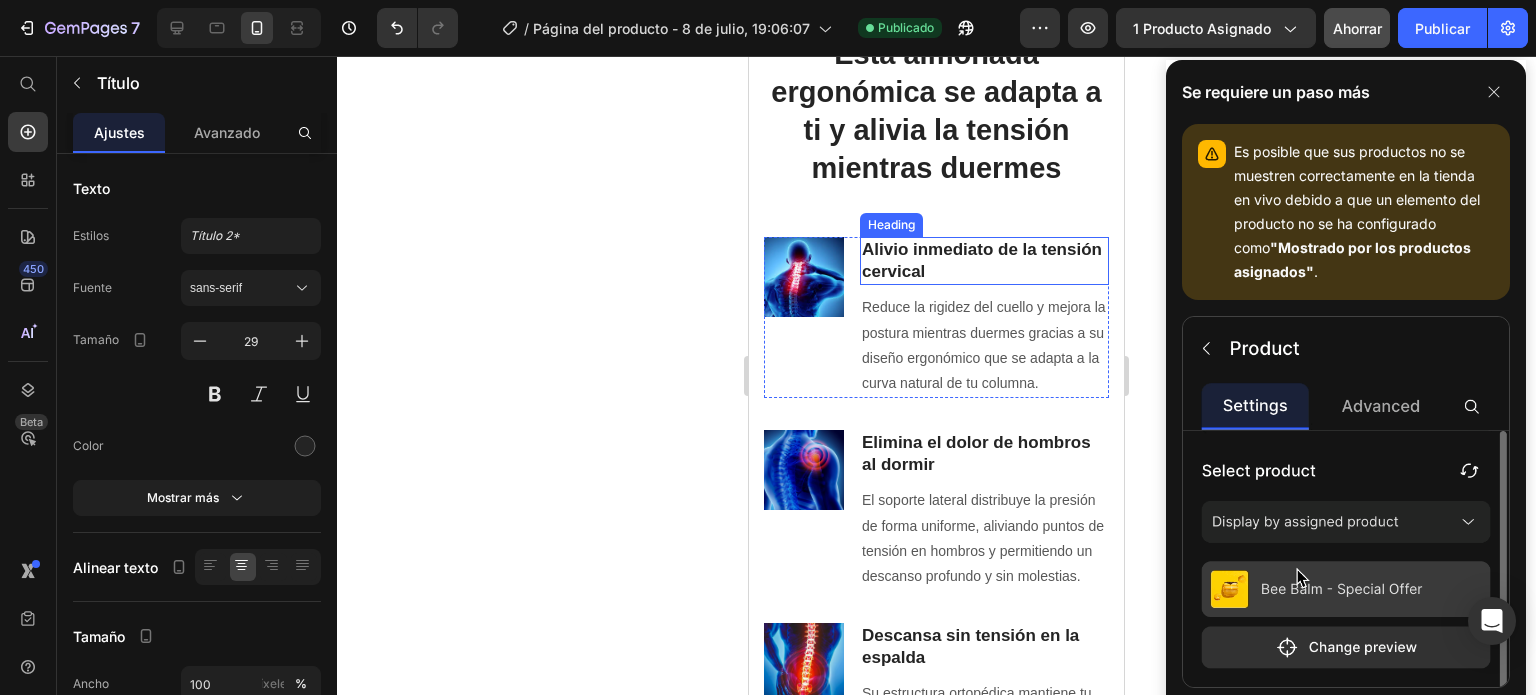 click on "Alivio inmediato de la tensión cervical" at bounding box center [984, 261] 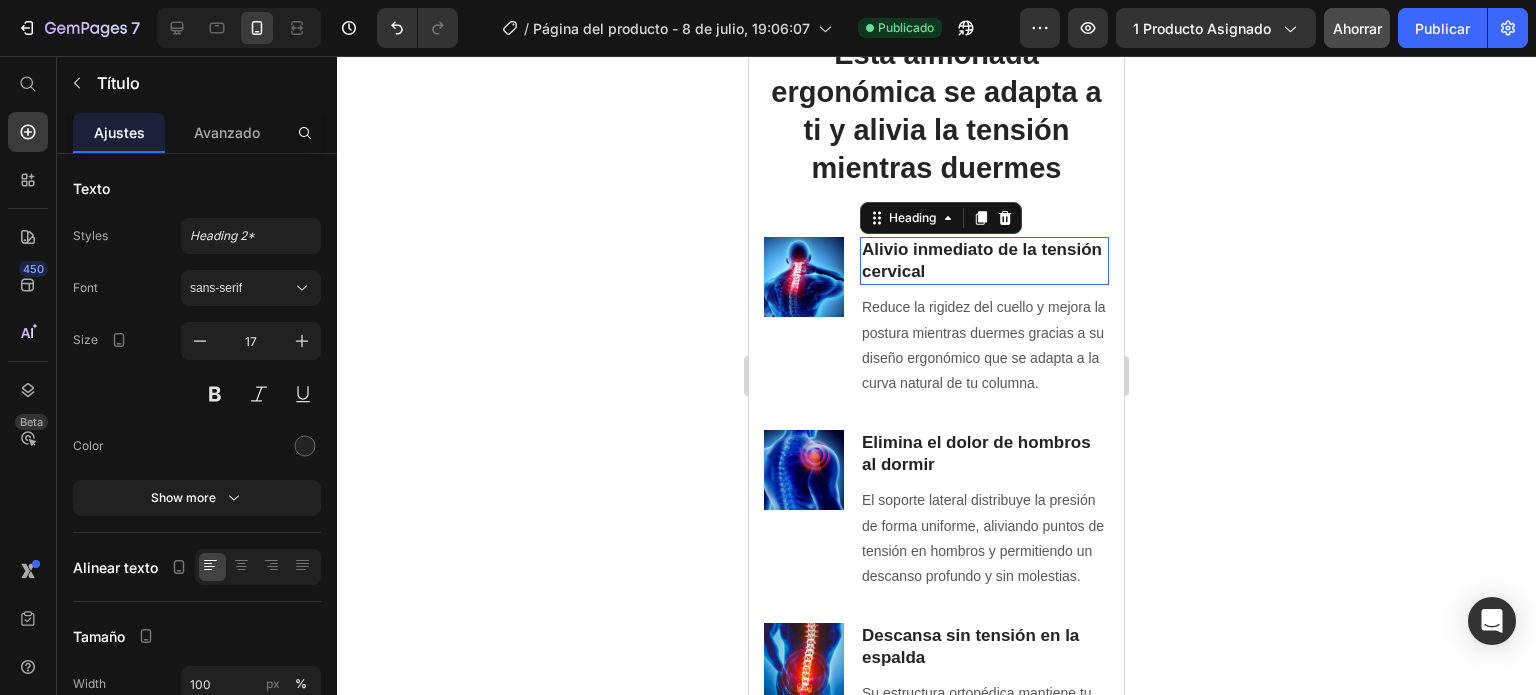 click on "Alivio inmediato de la tensión cervical" at bounding box center [984, 261] 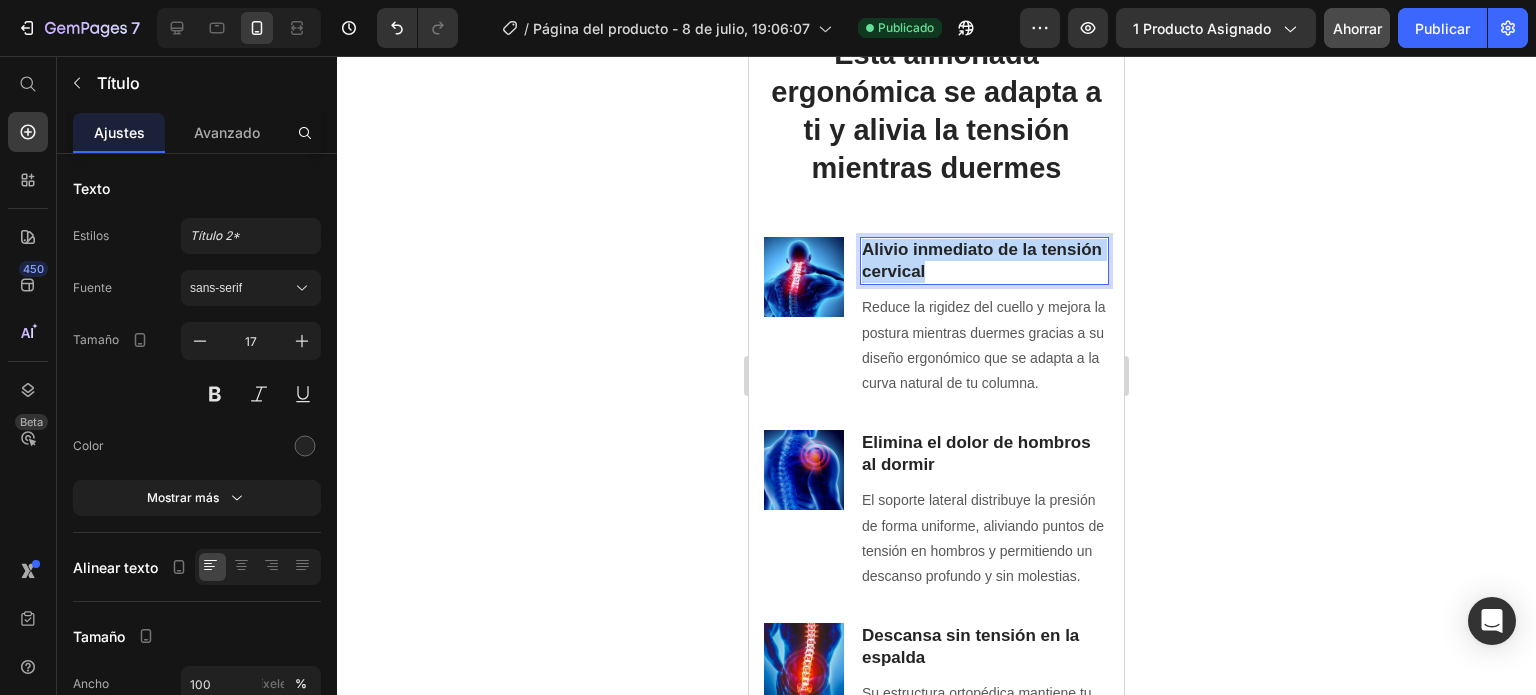 click on "Alivio inmediato de la tensión cervical" at bounding box center [984, 261] 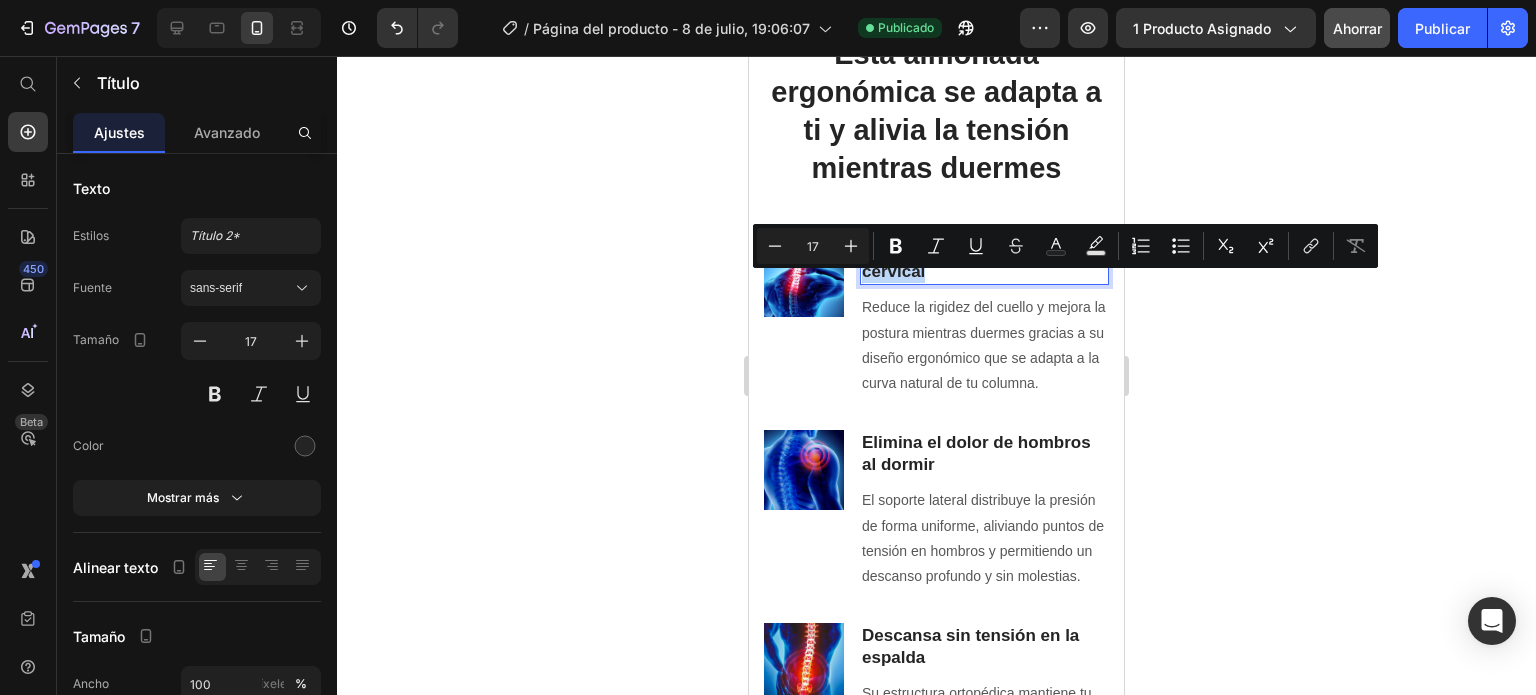 copy on "Alivio inmediato de la tensión cervical" 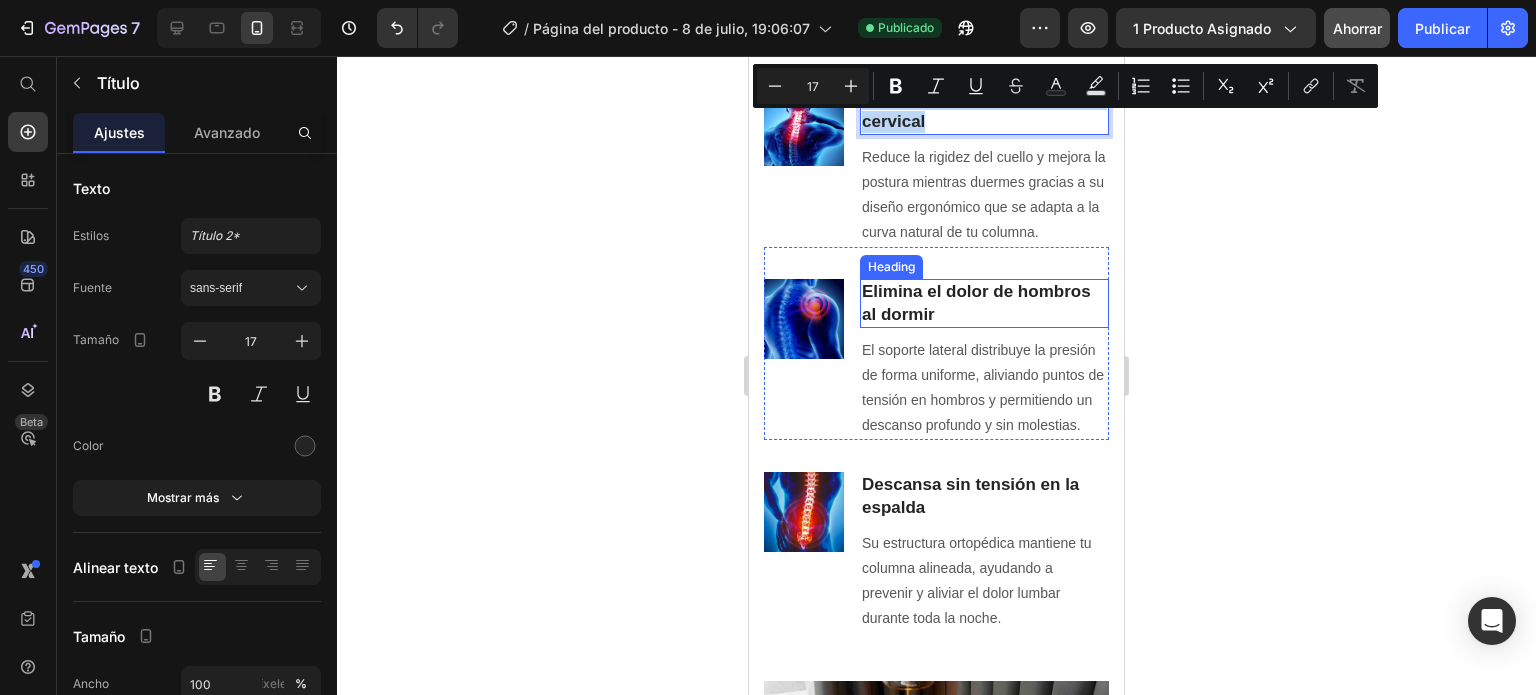 scroll, scrollTop: 1869, scrollLeft: 0, axis: vertical 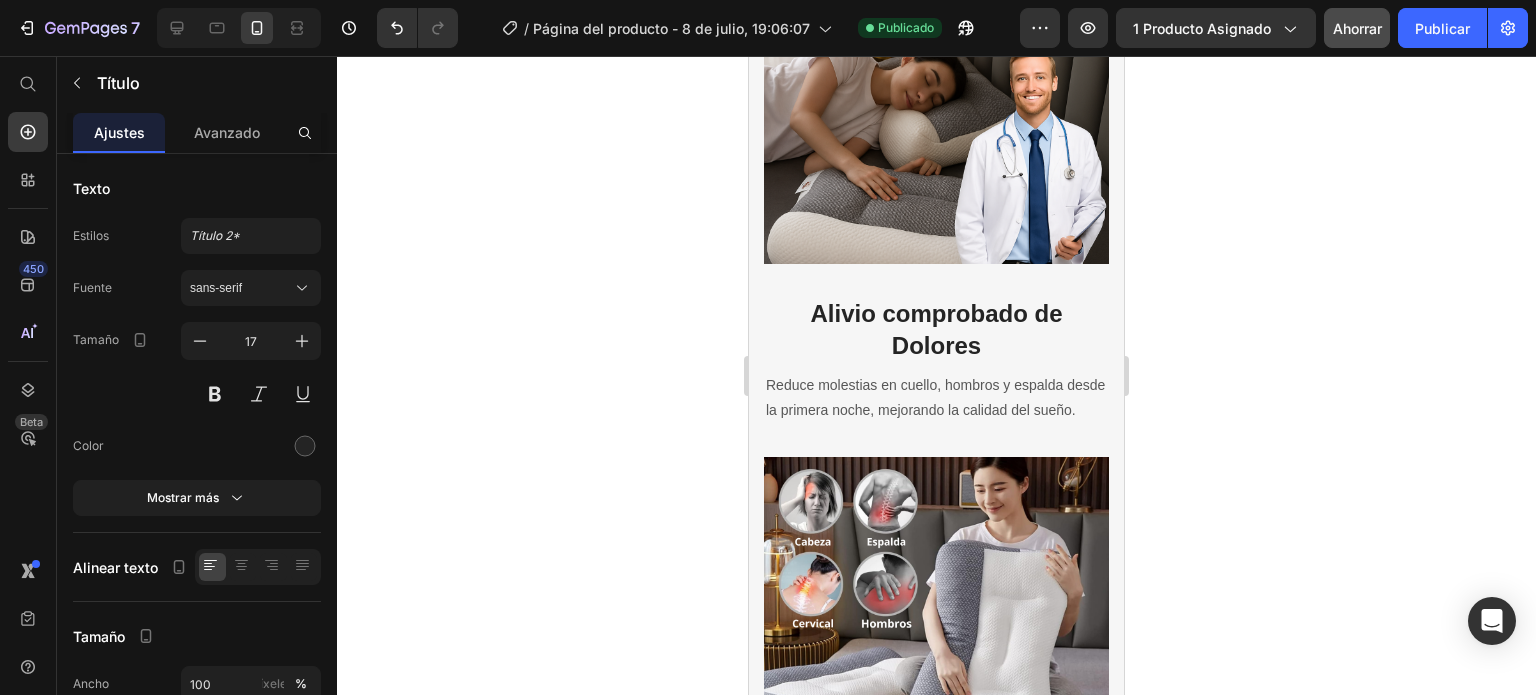 type on "16" 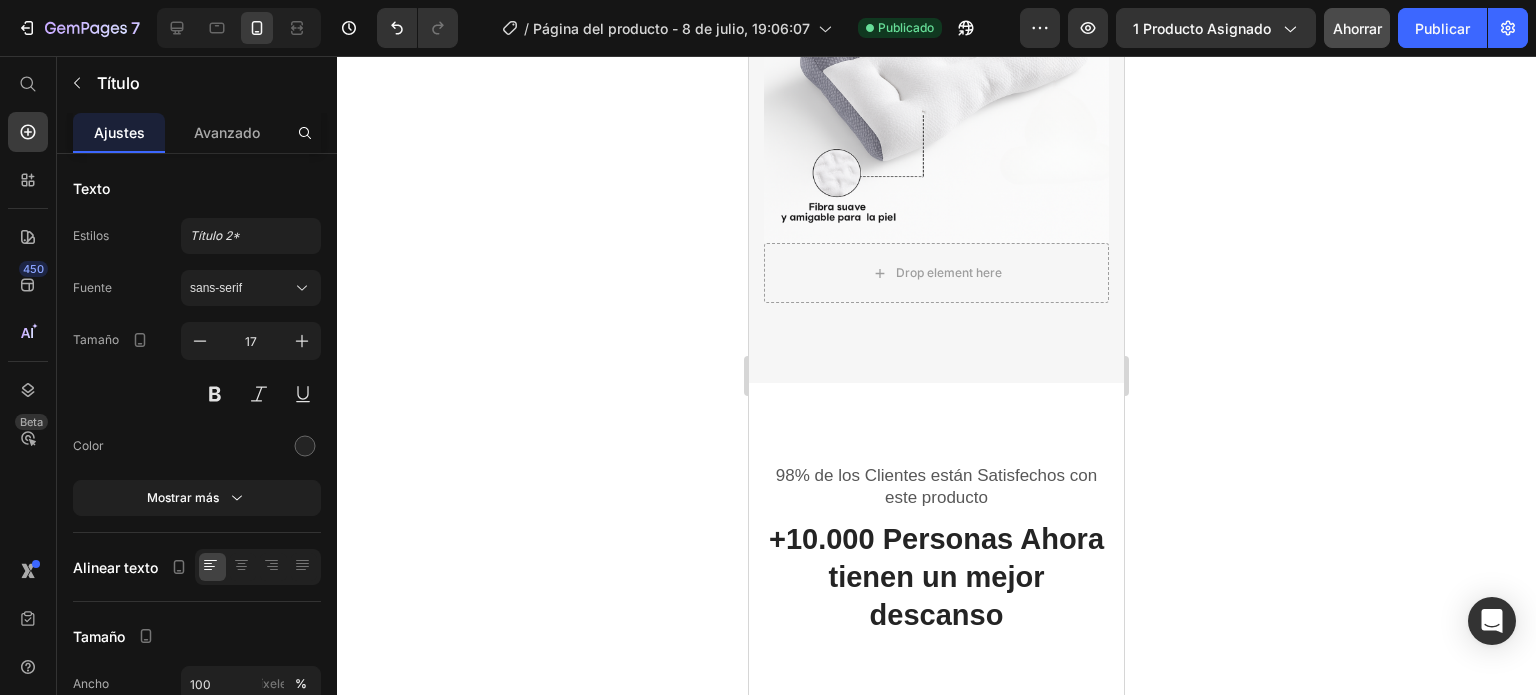 scroll, scrollTop: 5269, scrollLeft: 0, axis: vertical 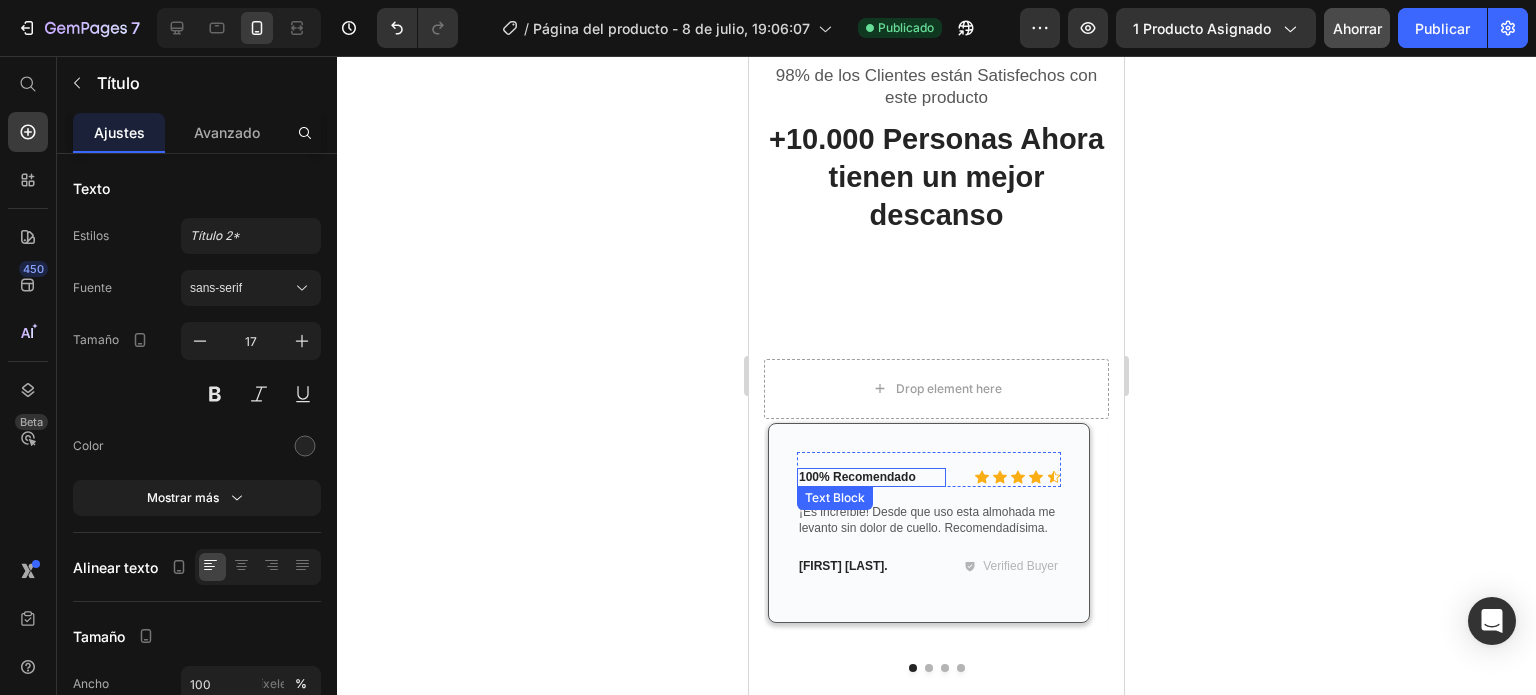 click on "100% Recomendado" at bounding box center [871, 478] 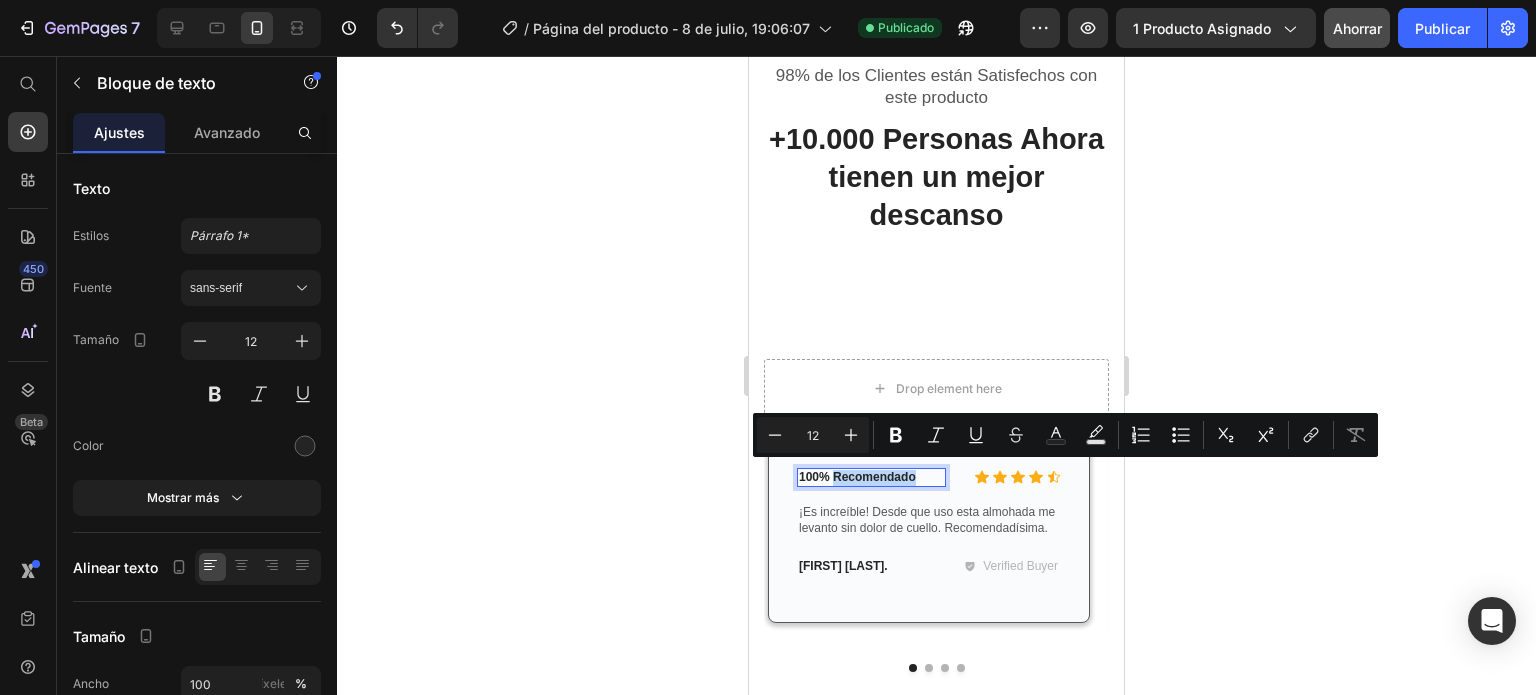 click on "100% Recomendado" at bounding box center (871, 478) 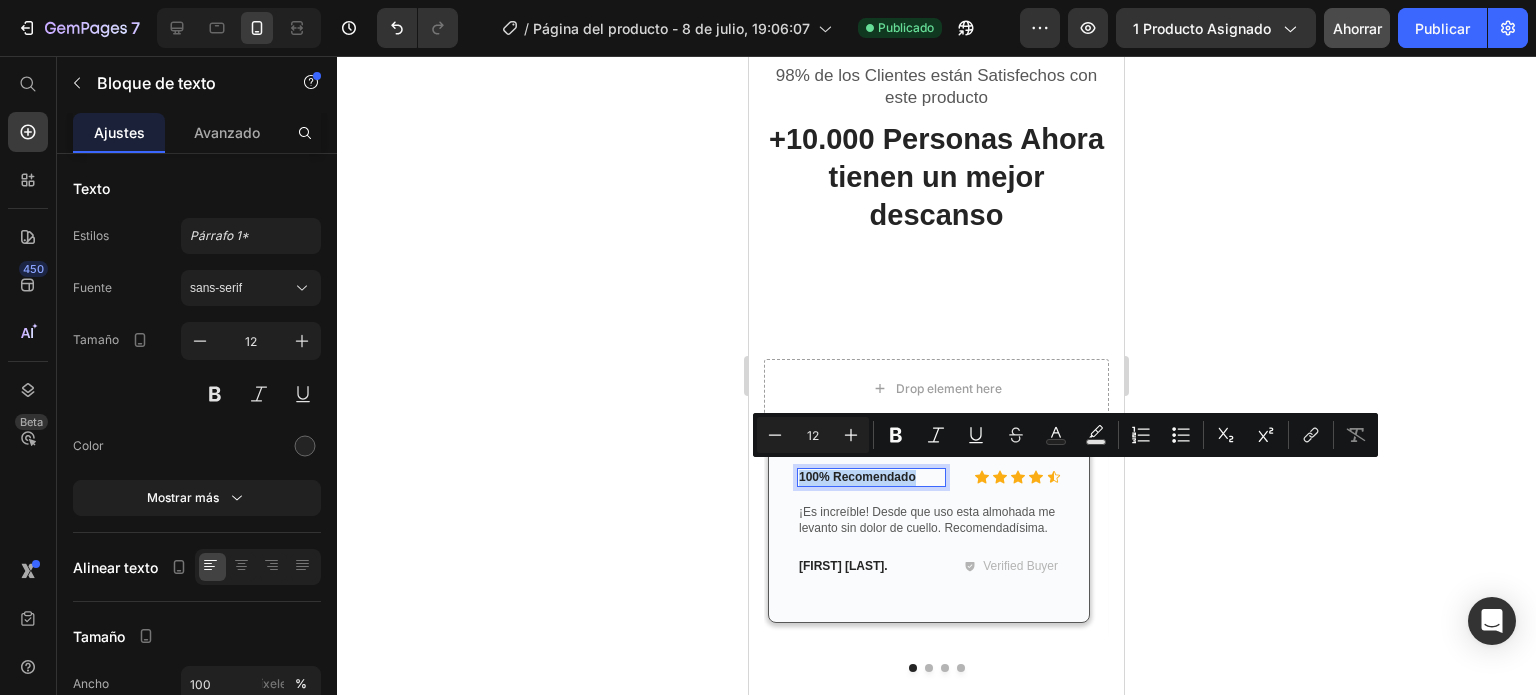 copy on "100% Recomendado" 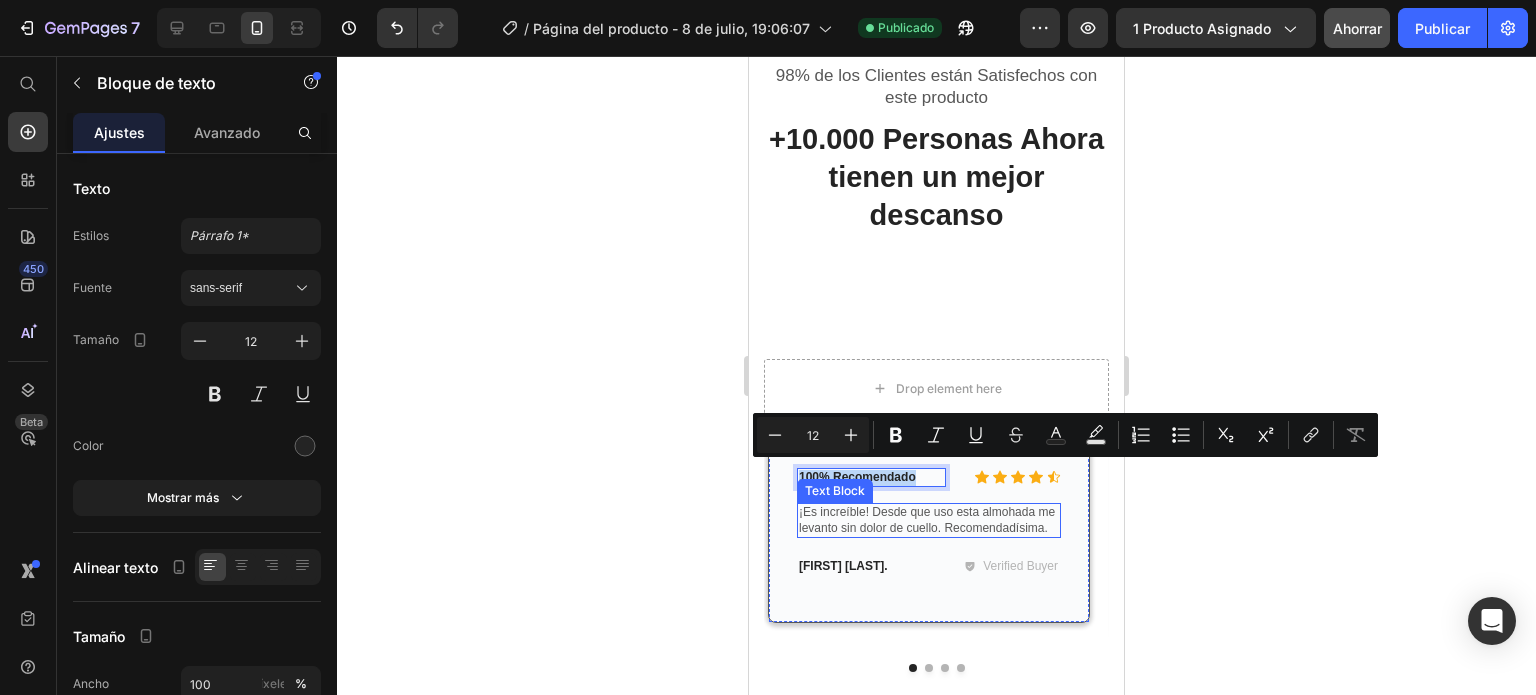 click on "¡Es increíble! Desde que uso esta almohada me levanto sin dolor de cuello. Recomendadísima." at bounding box center [929, 520] 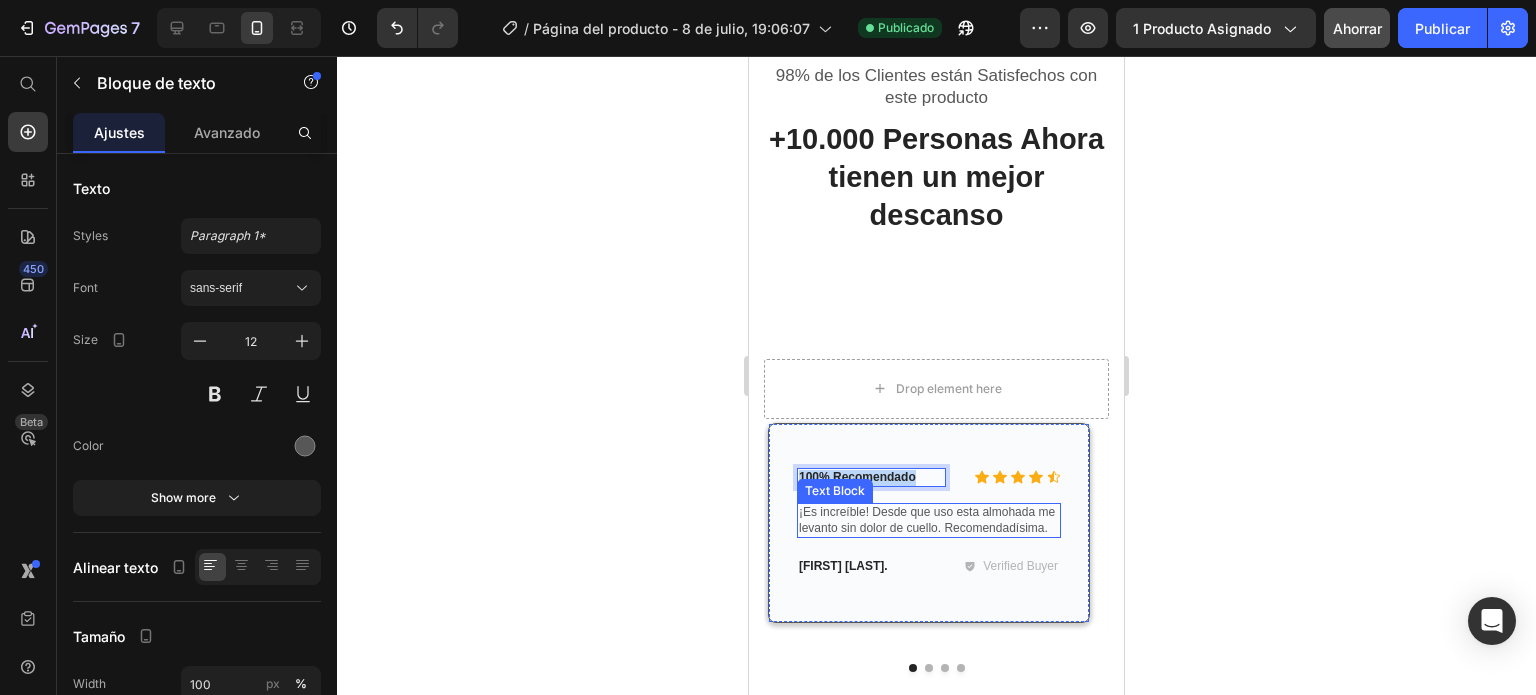 click on "¡Es increíble! Desde que uso esta almohada me levanto sin dolor de cuello. Recomendadísima." at bounding box center (929, 520) 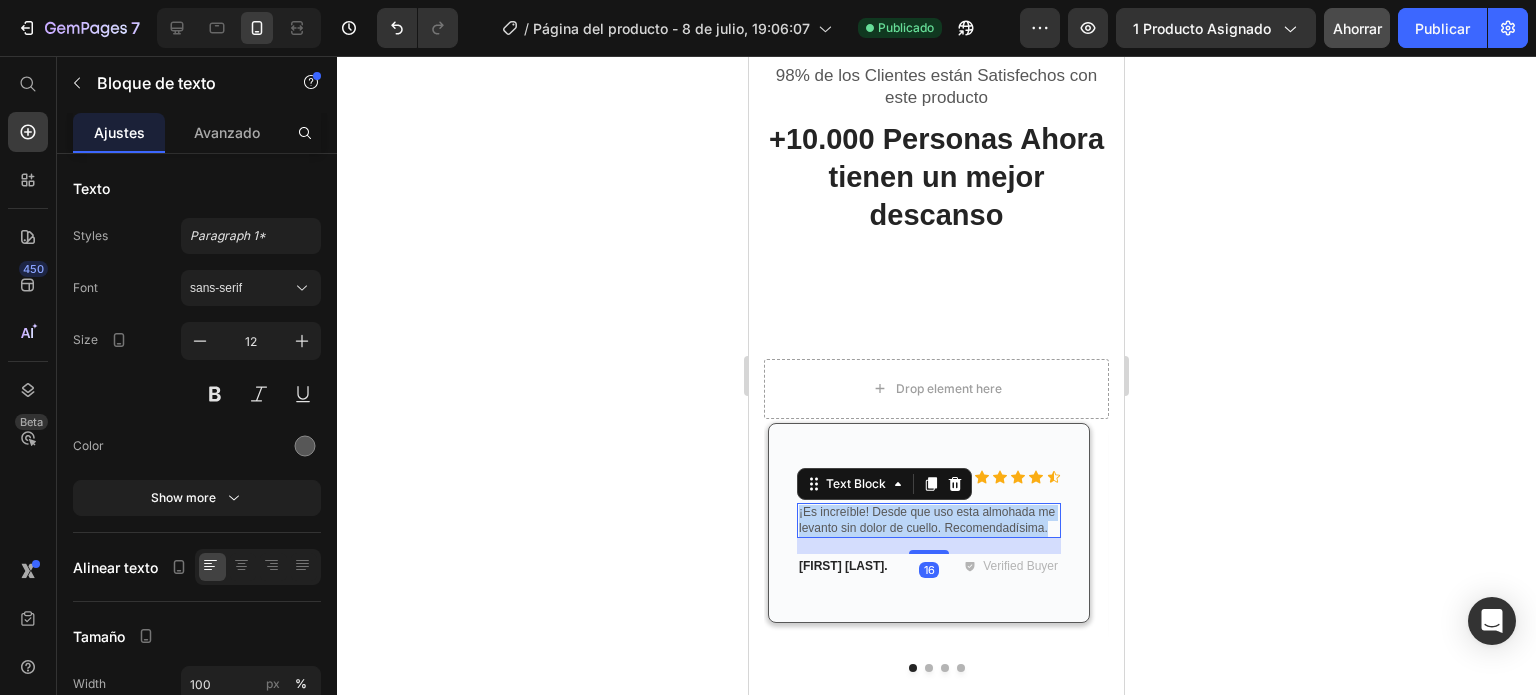 click on "¡Es increíble! Desde que uso esta almohada me levanto sin dolor de cuello. Recomendadísima." at bounding box center (929, 520) 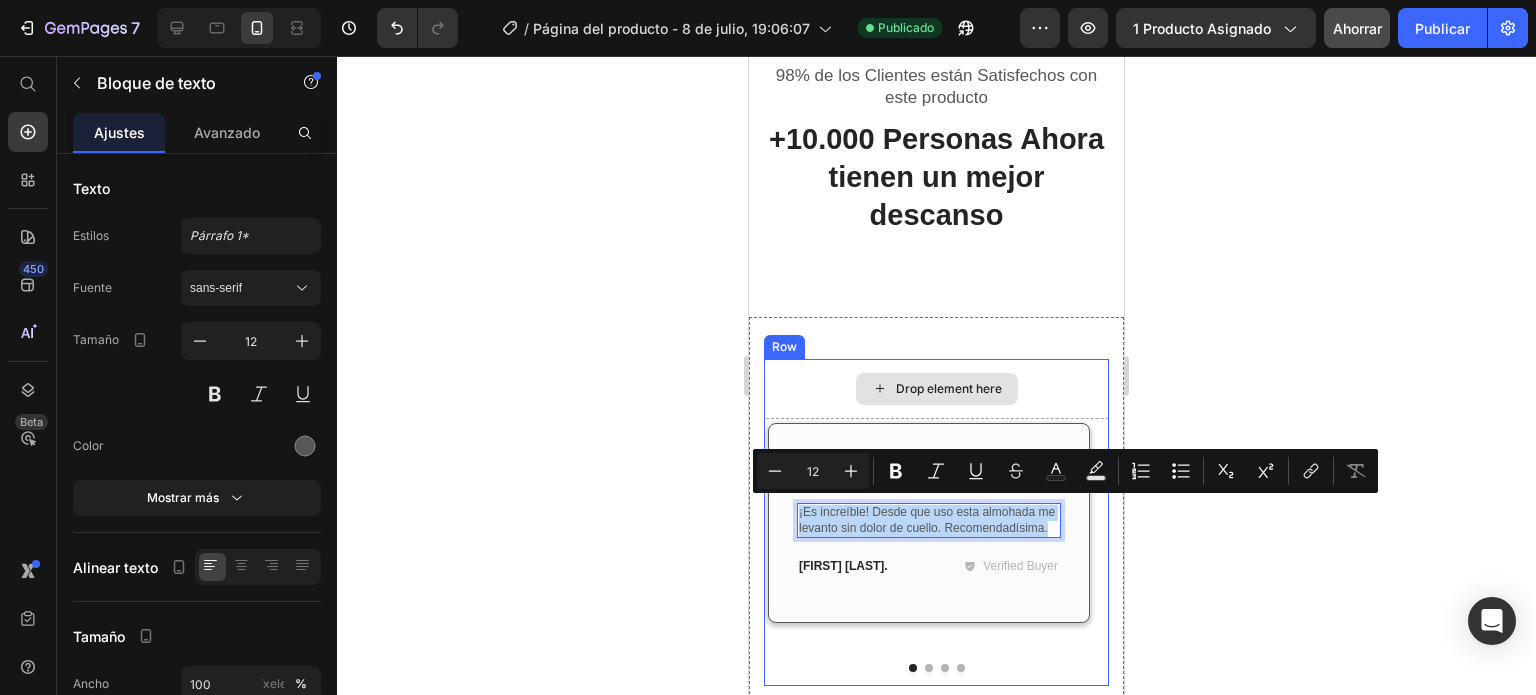 copy on "¡Es increíble! Desde que uso esta almohada me levanto sin dolor de cuello. Recomendadísima." 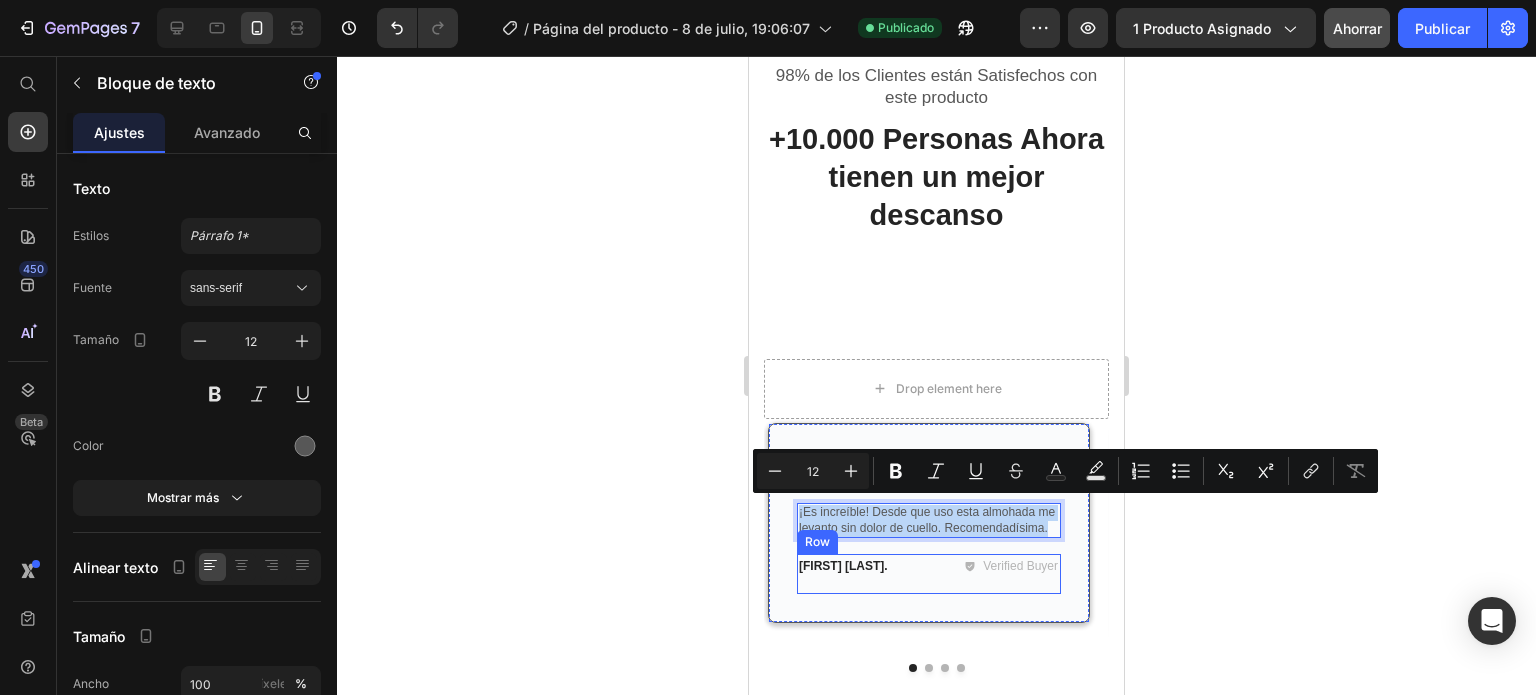 click on "[FIRST] [LAST]" at bounding box center [861, 567] 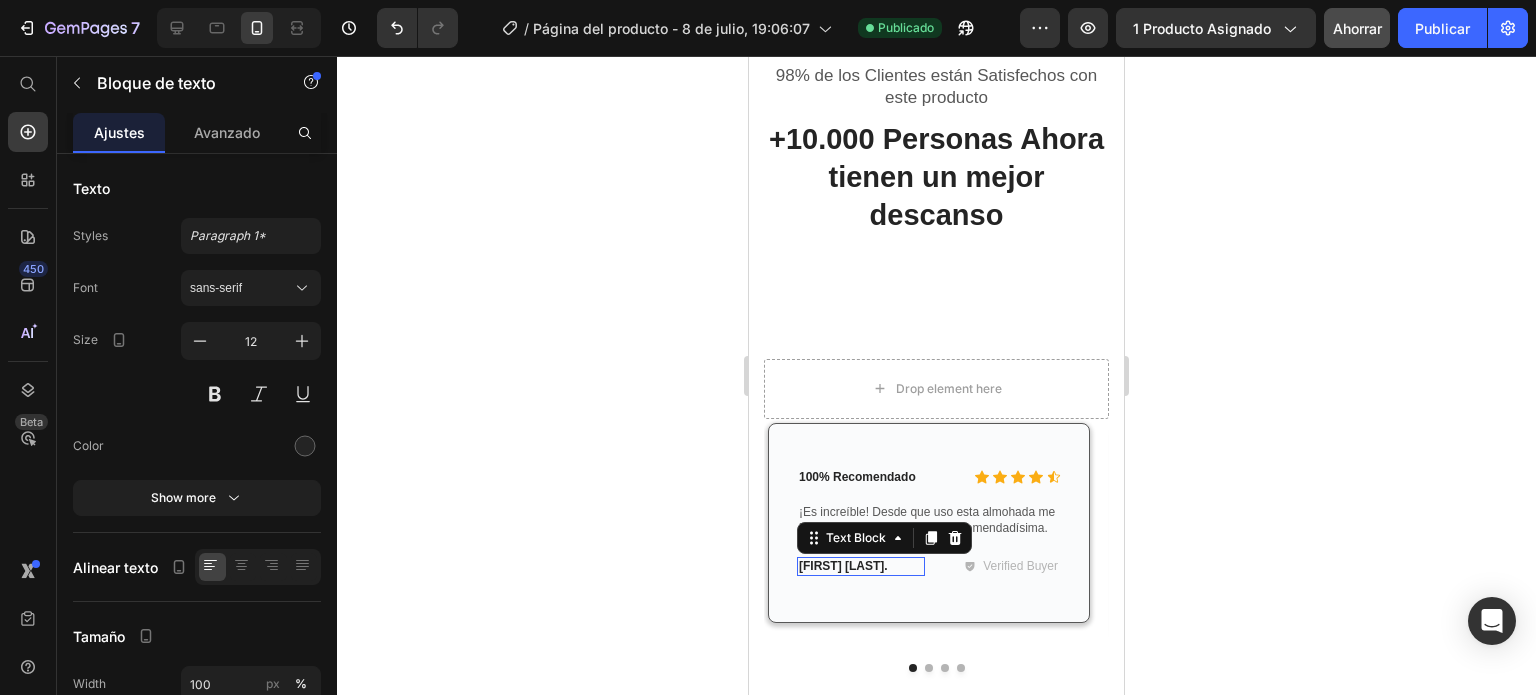 click on "[FIRST] [LAST]" at bounding box center [861, 567] 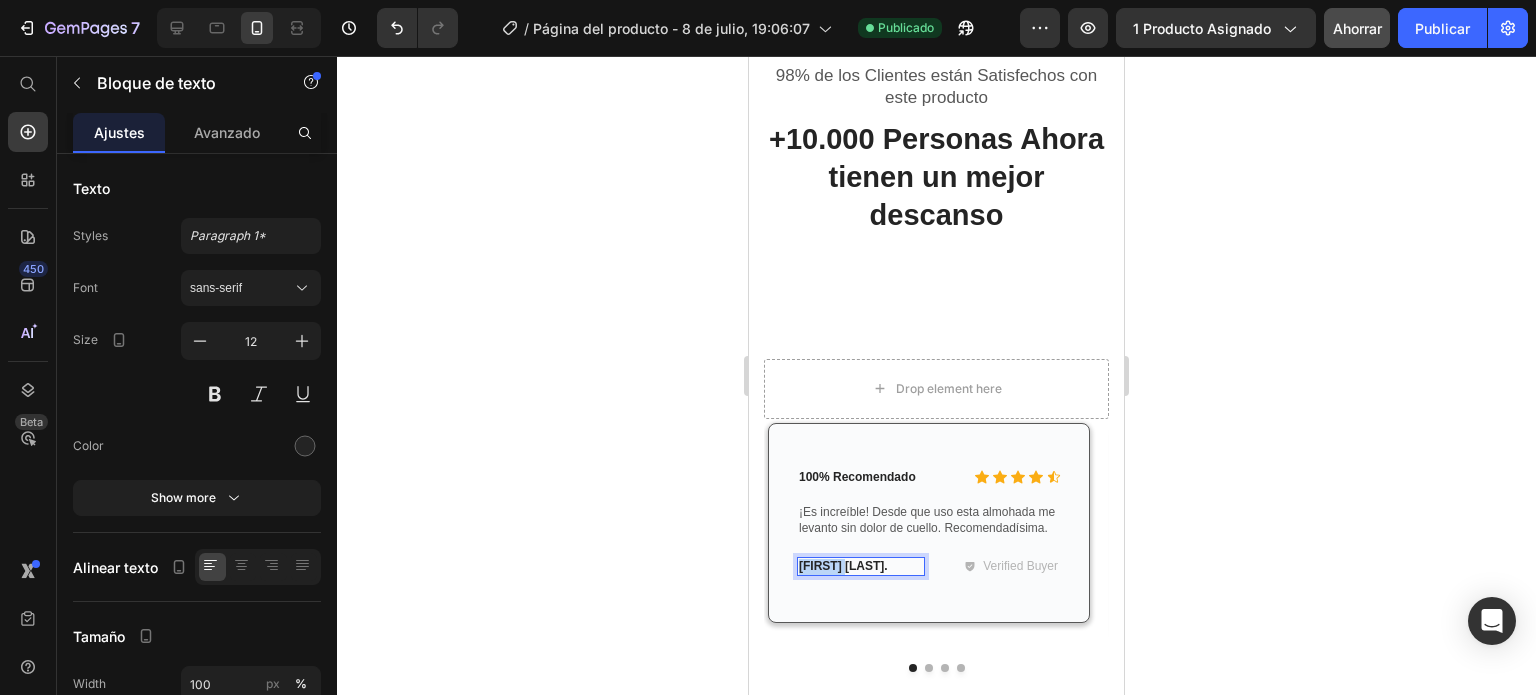 click on "[FIRST] [LAST]" at bounding box center [861, 567] 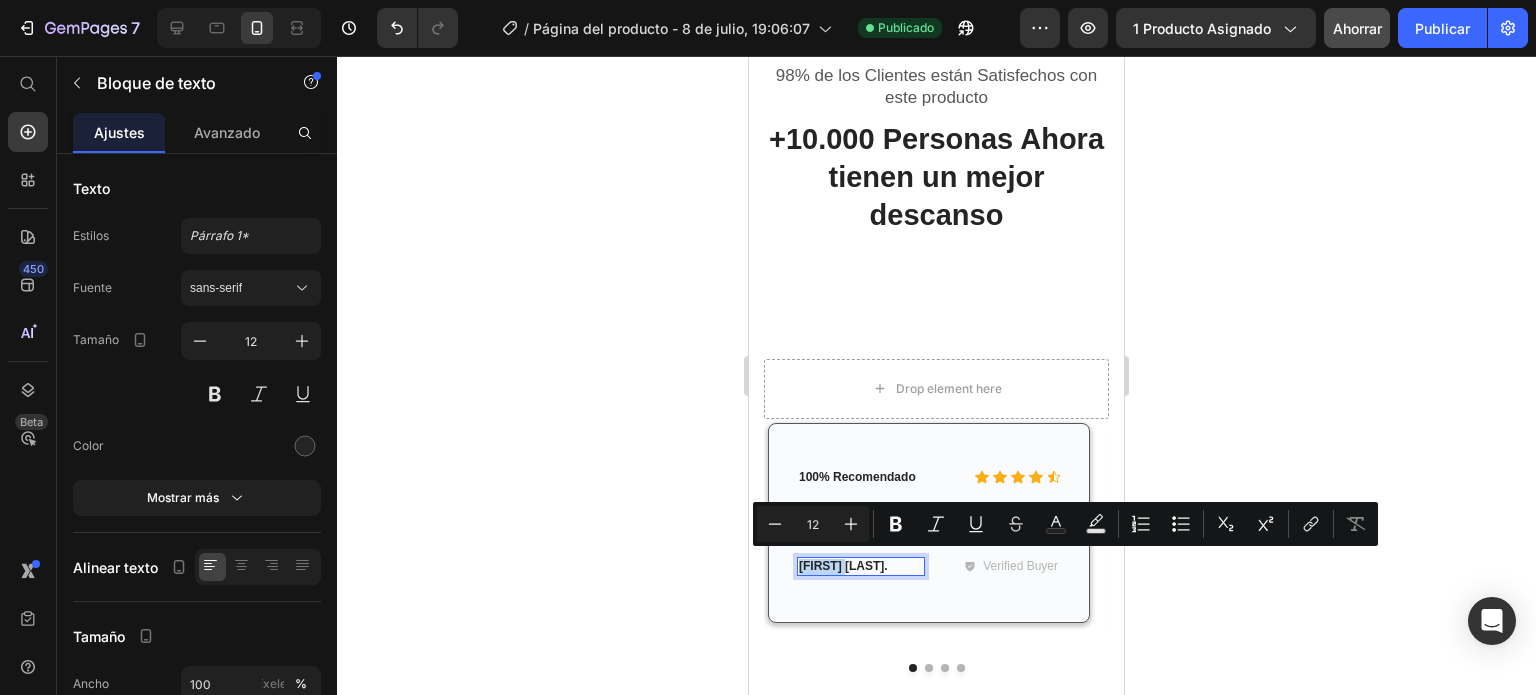 copy on "[FIRST] [LAST]" 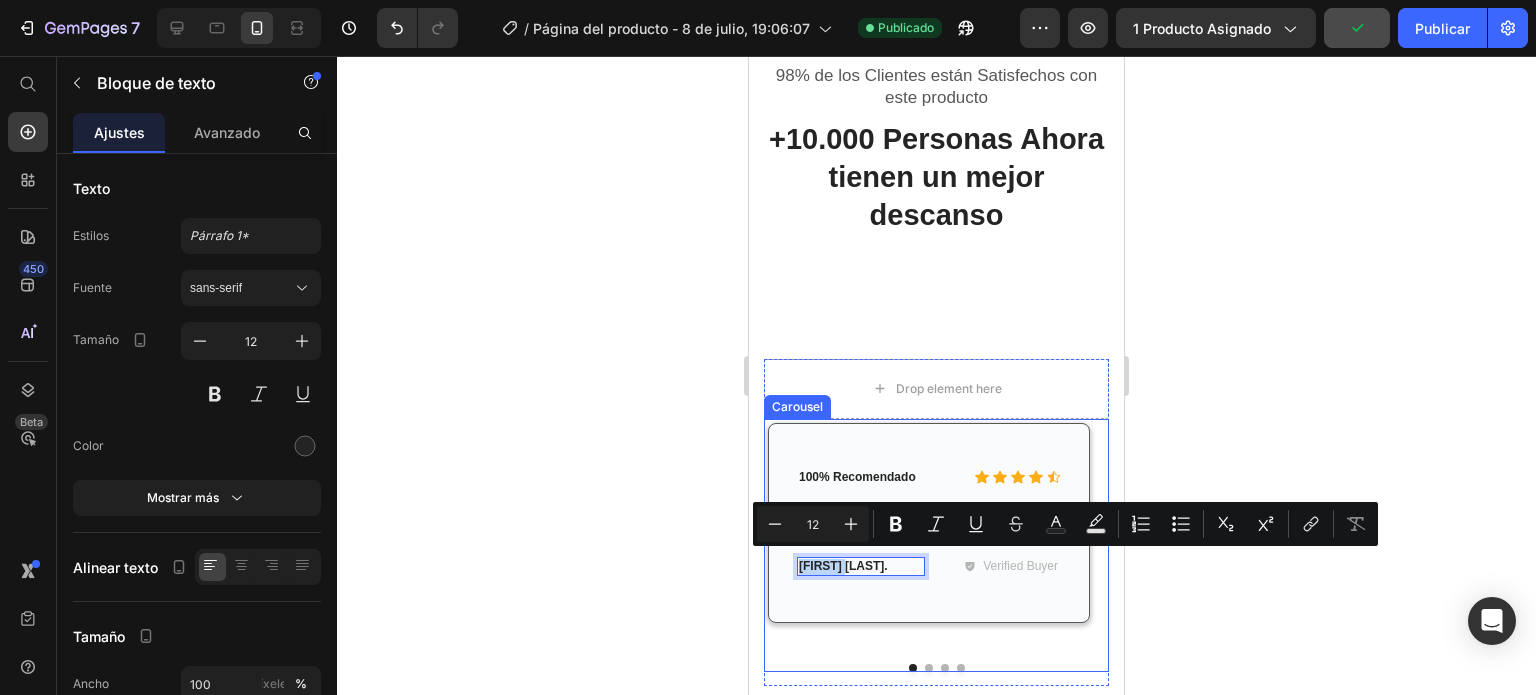 click at bounding box center [929, 668] 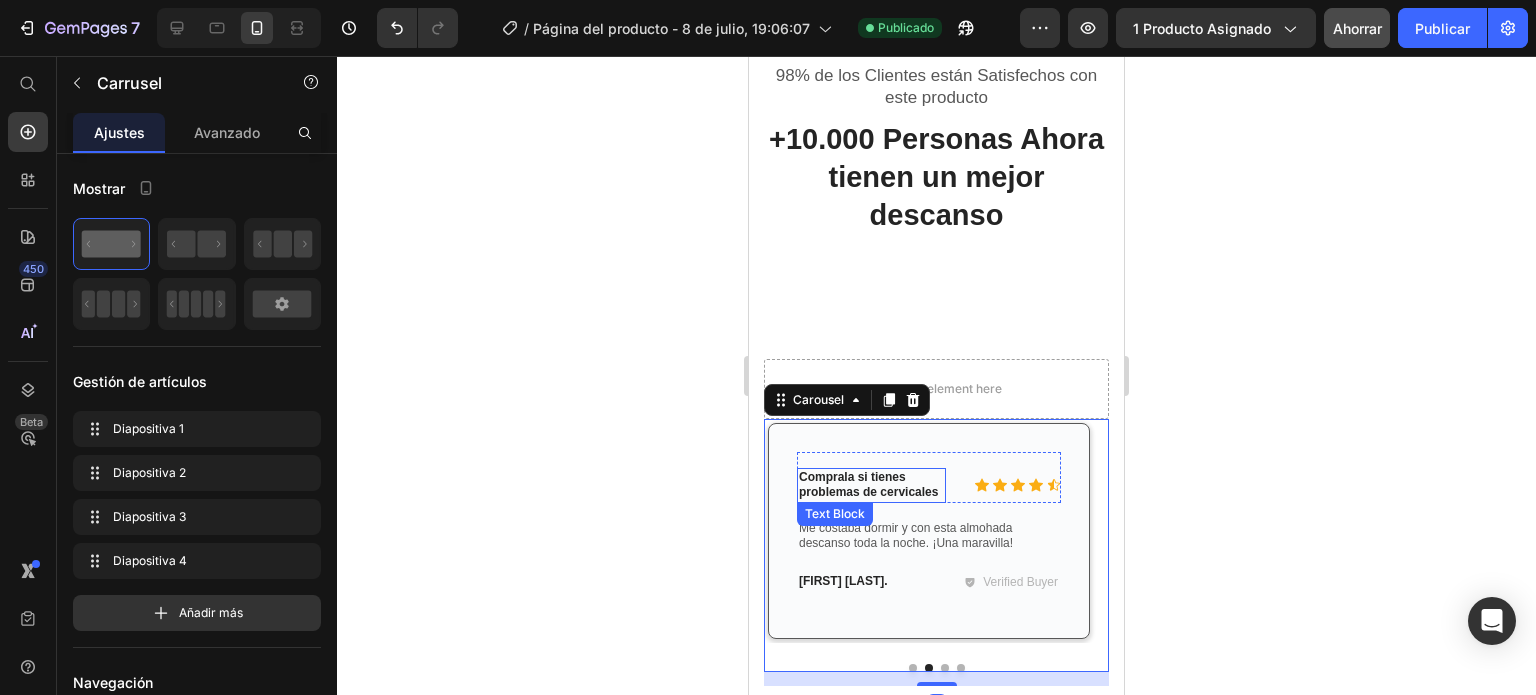 click on "Comprala si tienes problemas de cervicales" at bounding box center (871, 485) 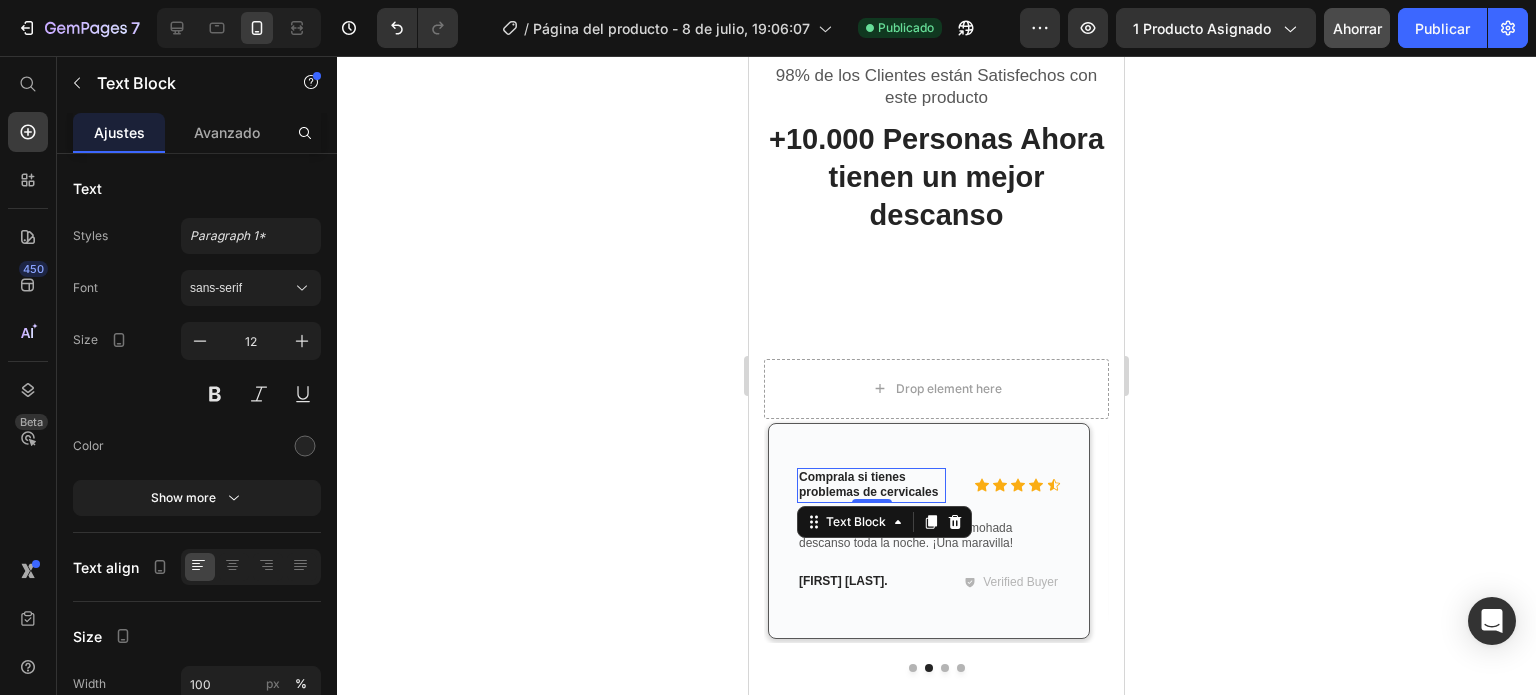 click on "Comprala si tienes problemas de cervicales" at bounding box center (871, 485) 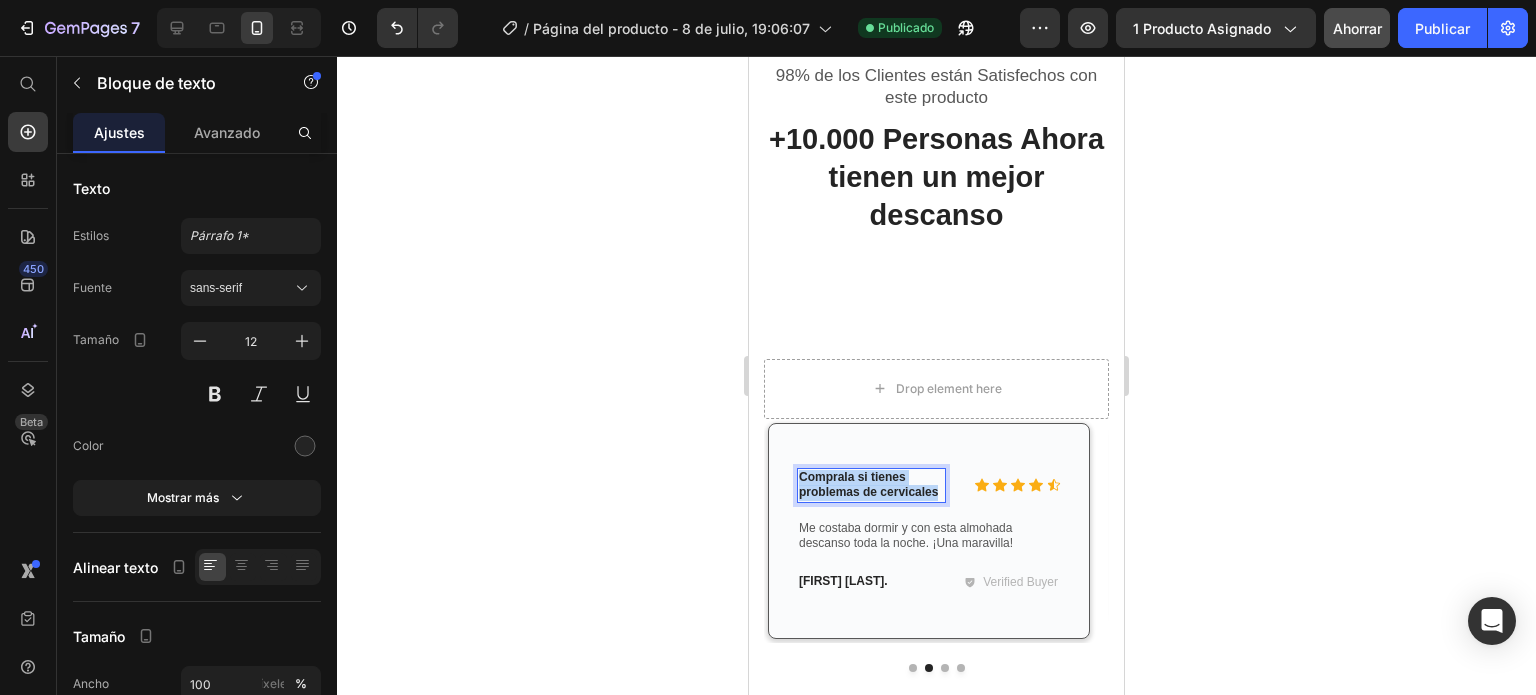 click on "Comprala si tienes problemas de cervicales" at bounding box center (871, 485) 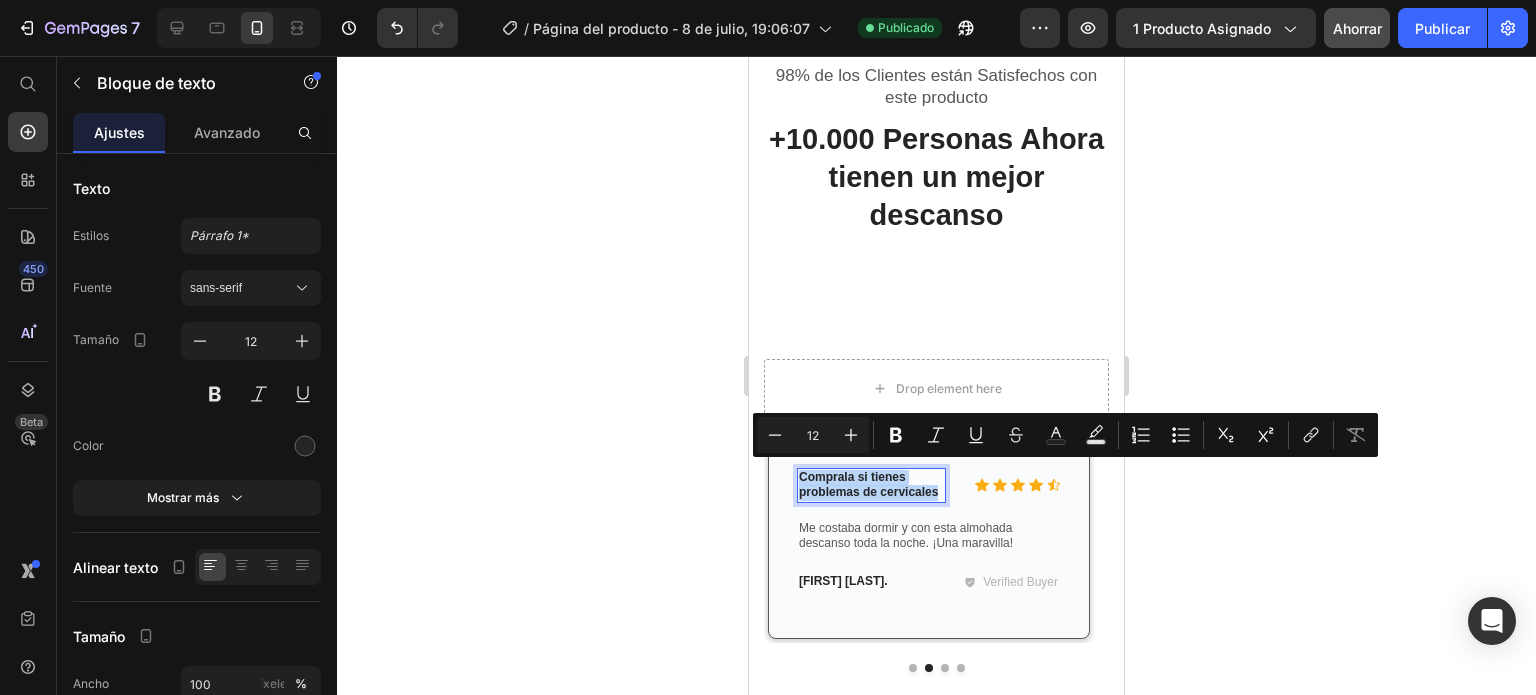 copy on "Comprala si tienes problemas de cervicales" 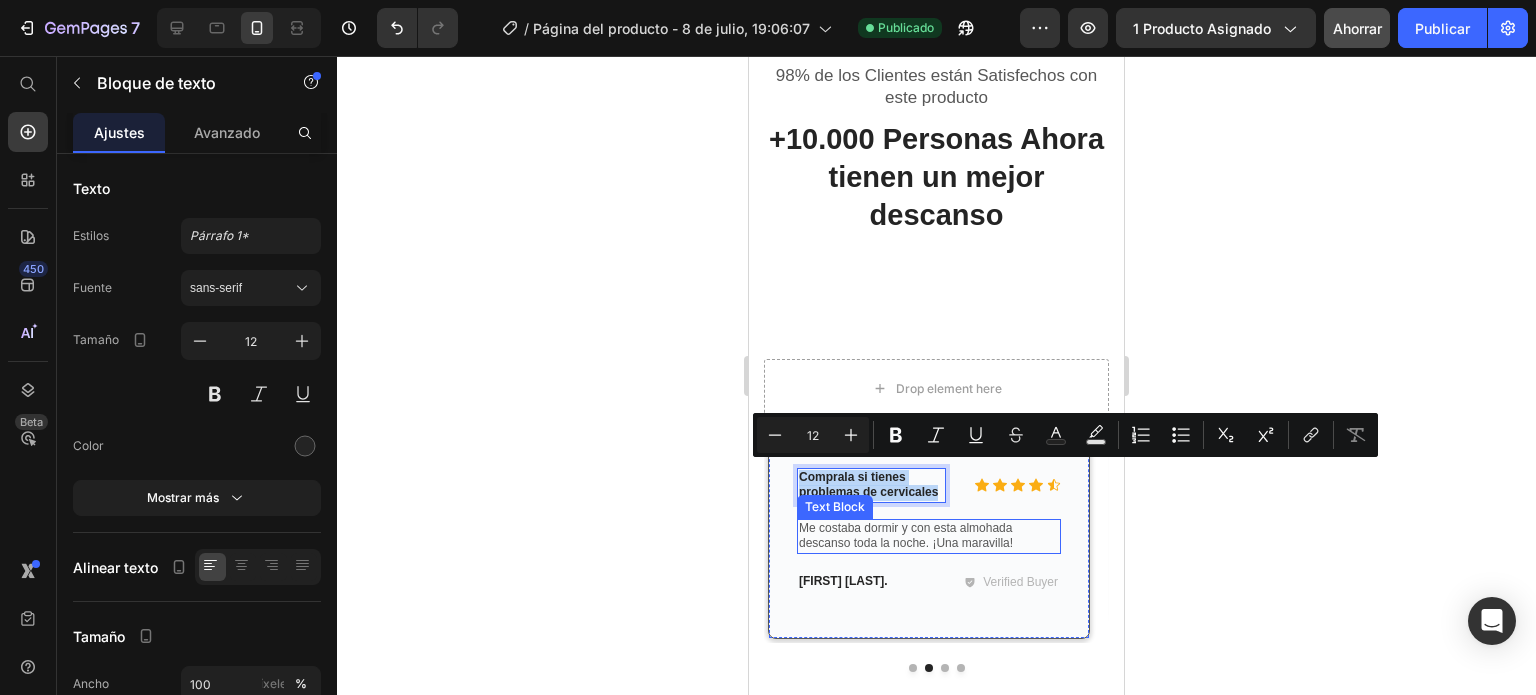 click on "Me costaba dormir y con esta almohada descanso toda la noche. ¡Una maravilla!" at bounding box center (929, 536) 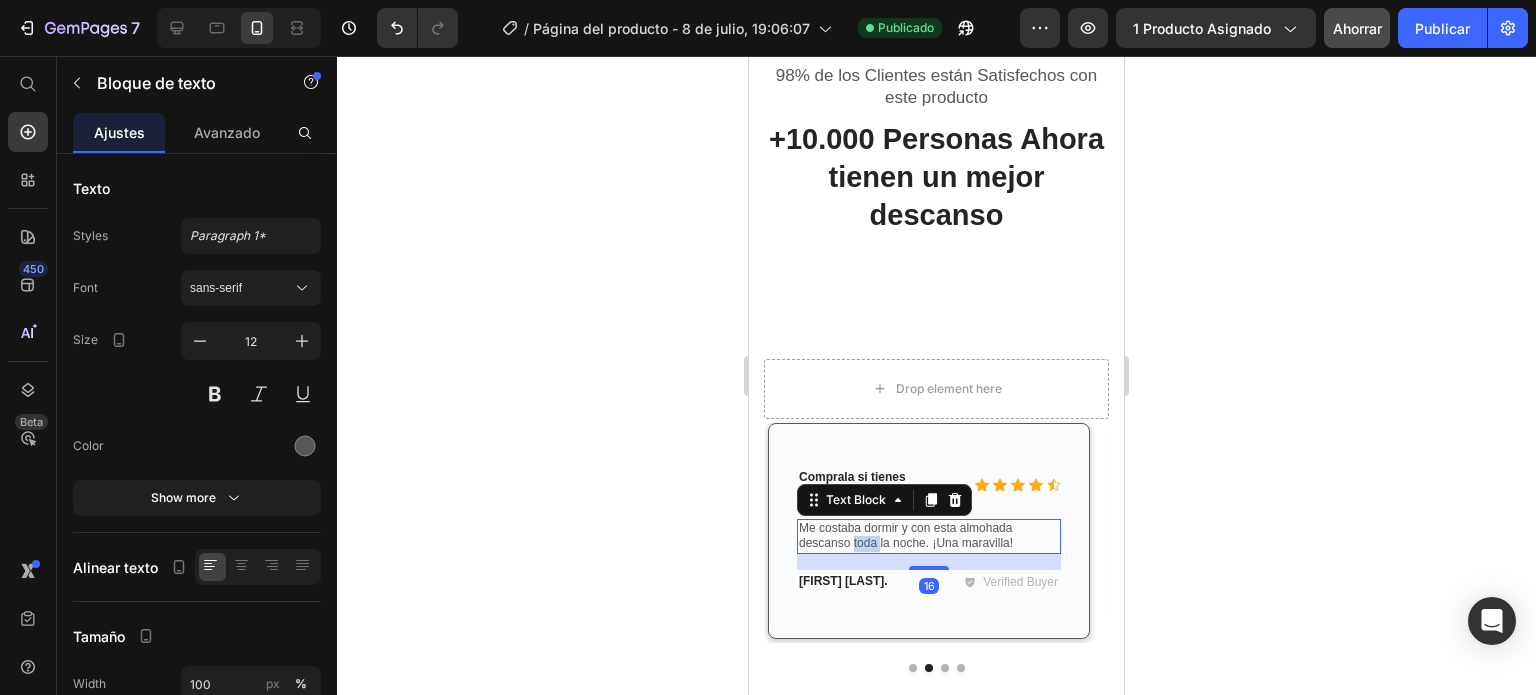 click on "Me costaba dormir y con esta almohada descanso toda la noche. ¡Una maravilla!" at bounding box center [929, 536] 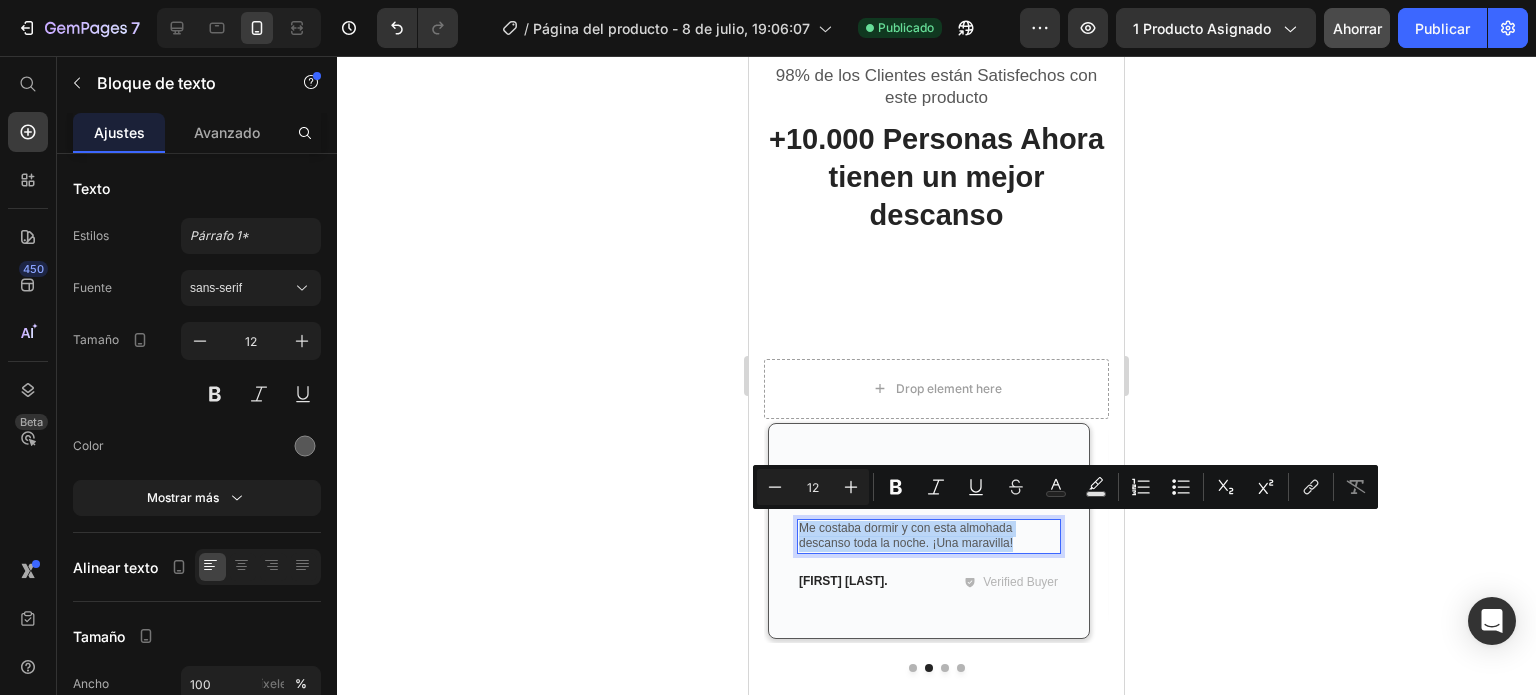 copy on "Me costaba dormir y con esta almohada descanso toda la noche. ¡Una maravilla!" 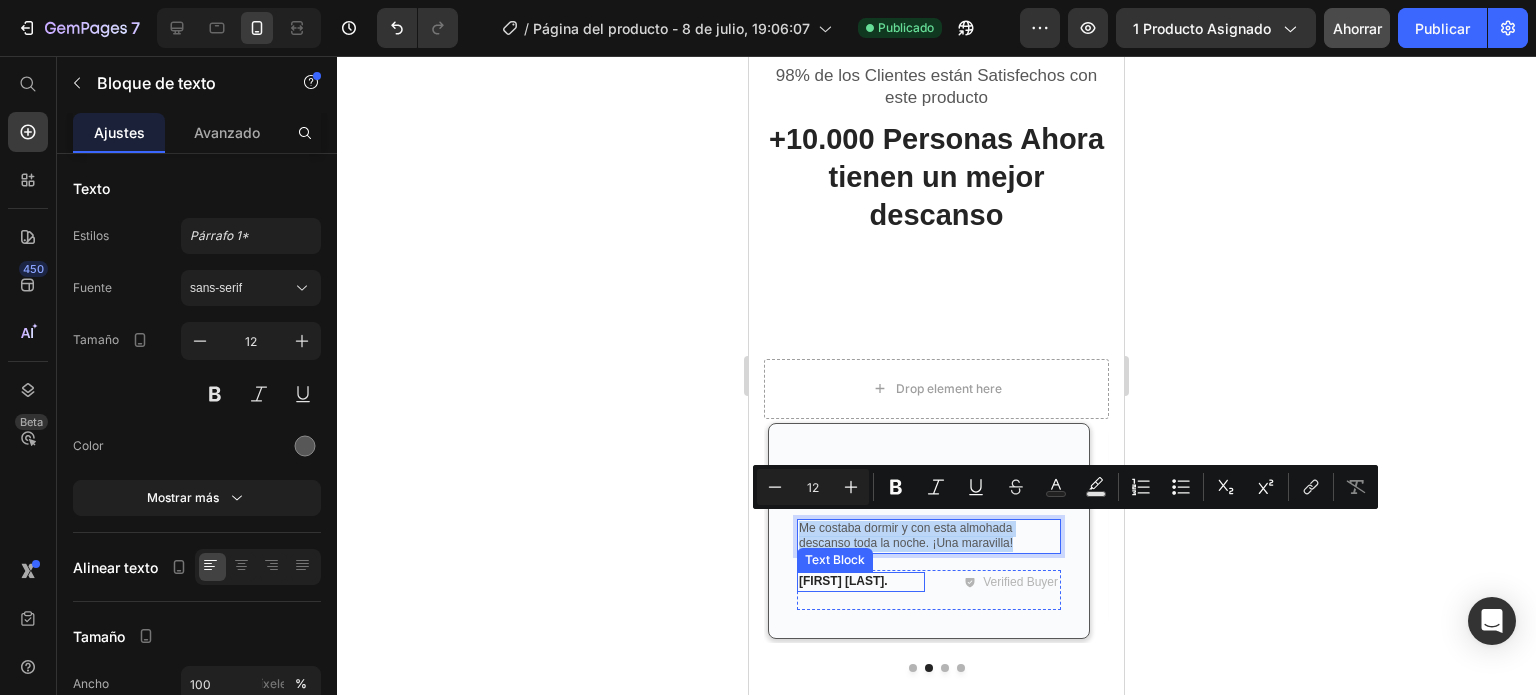 click on "[FIRST] [LAST]" at bounding box center (861, 582) 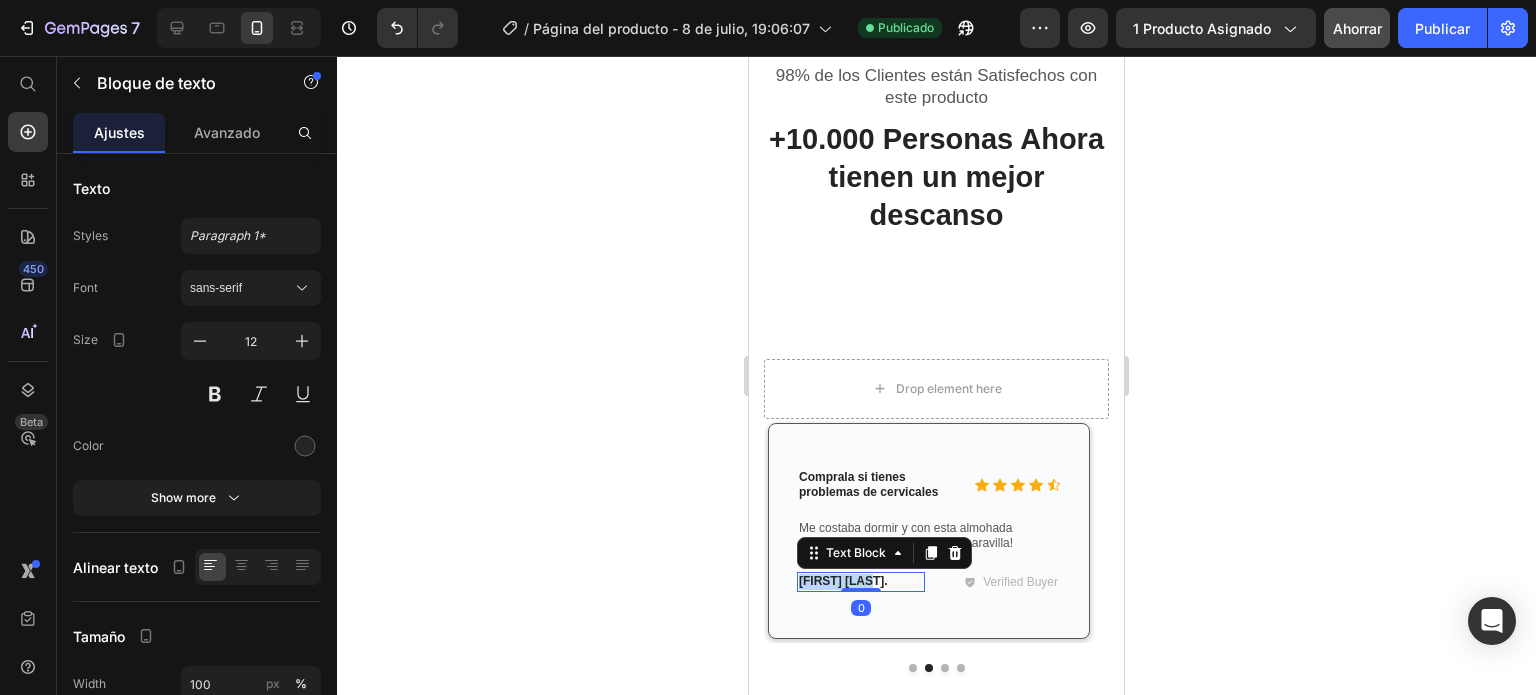 click on "[FIRST] [LAST]" at bounding box center [861, 582] 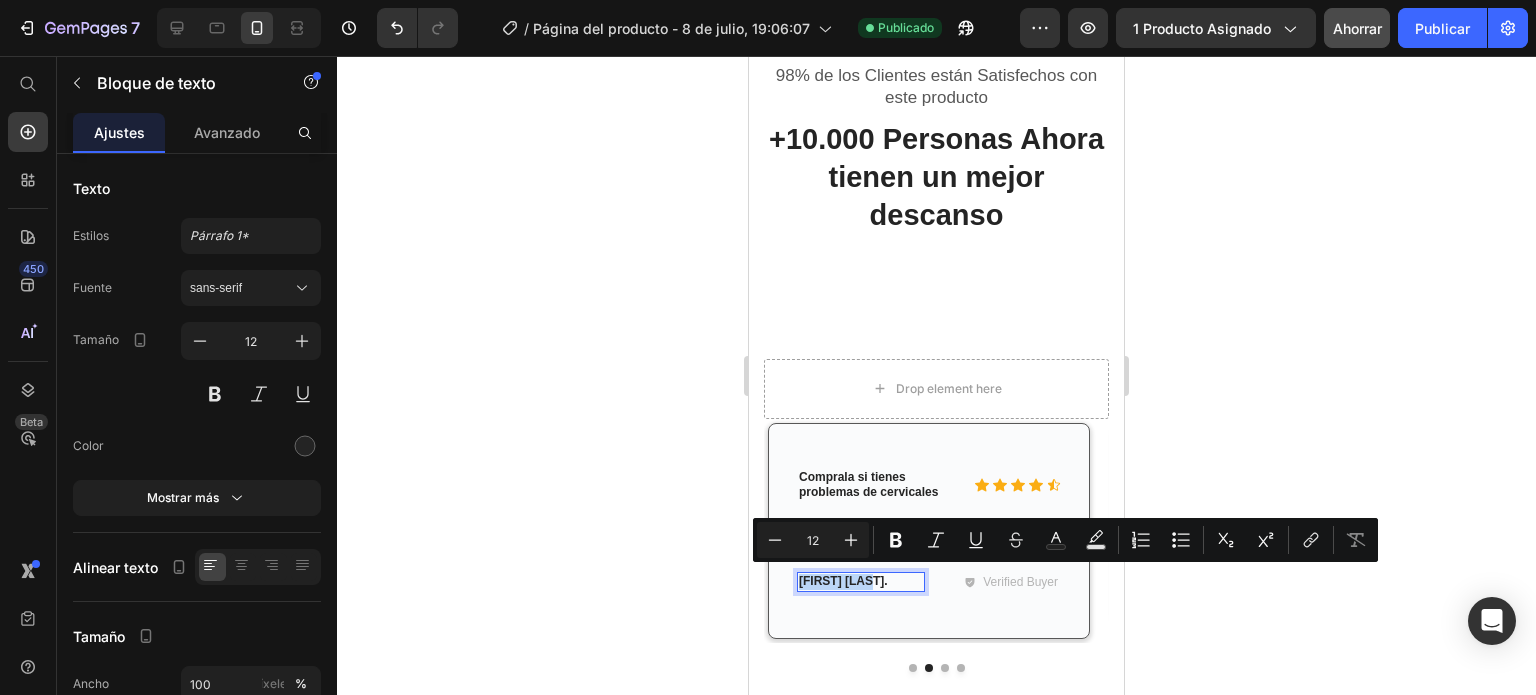 copy on "[FIRST] [LAST]" 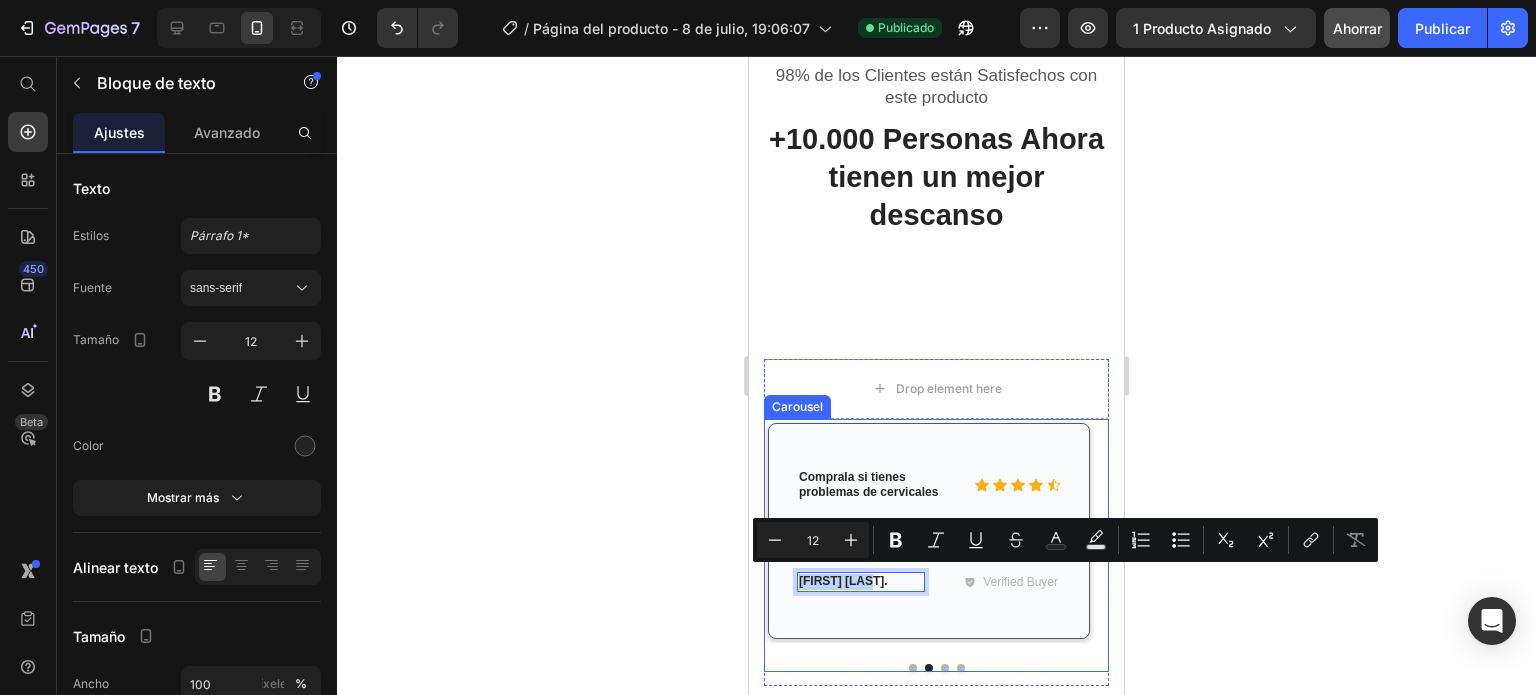 click at bounding box center (945, 668) 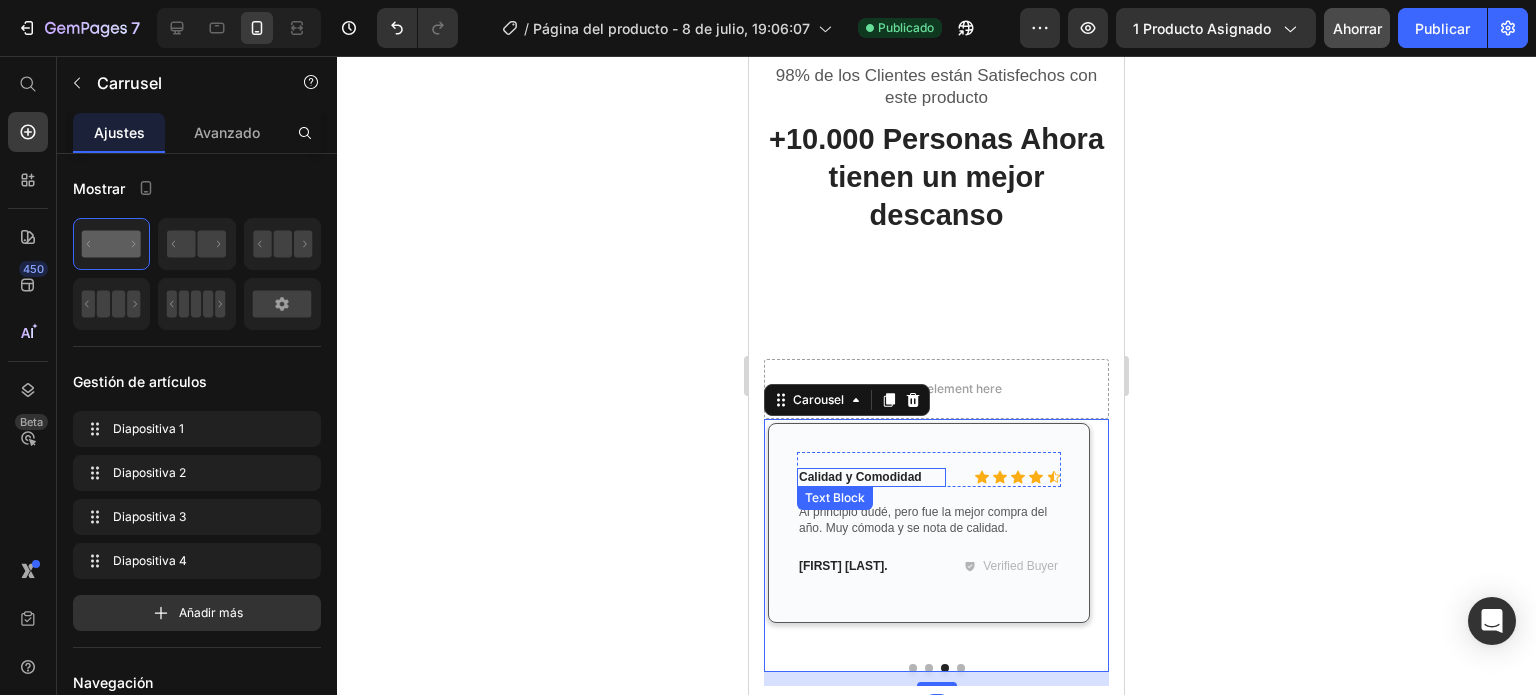 click on "Calidad y Comodidad" at bounding box center (871, 478) 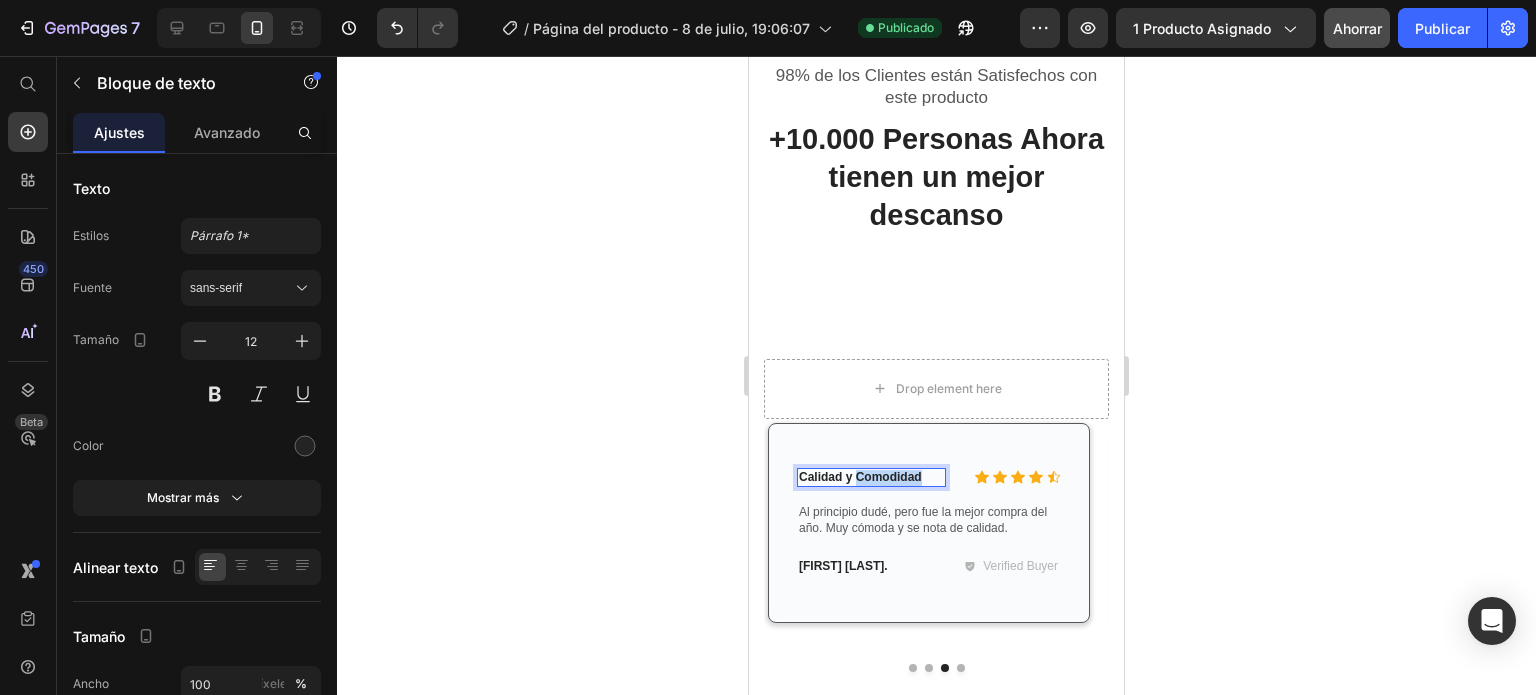 click on "Calidad y Comodidad" at bounding box center (871, 478) 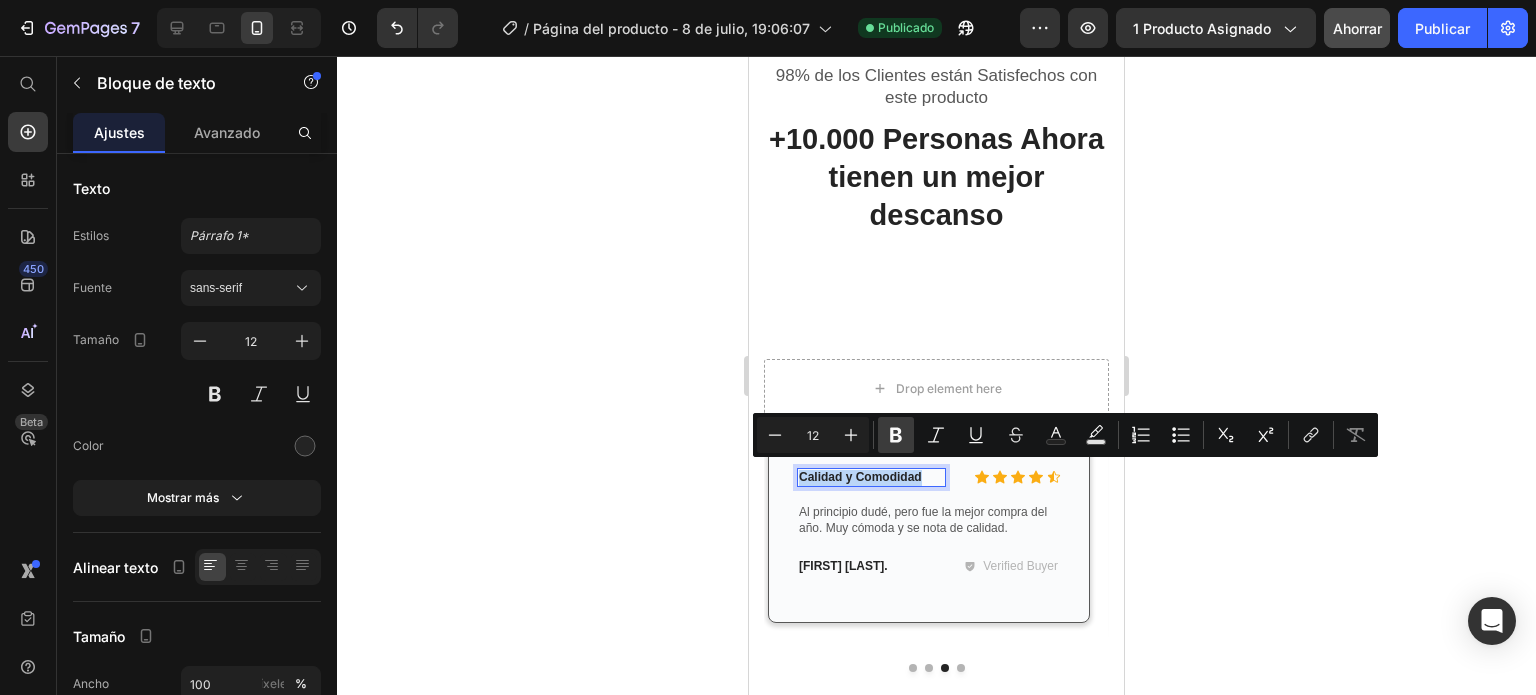 copy on "Calidad y Comodidad" 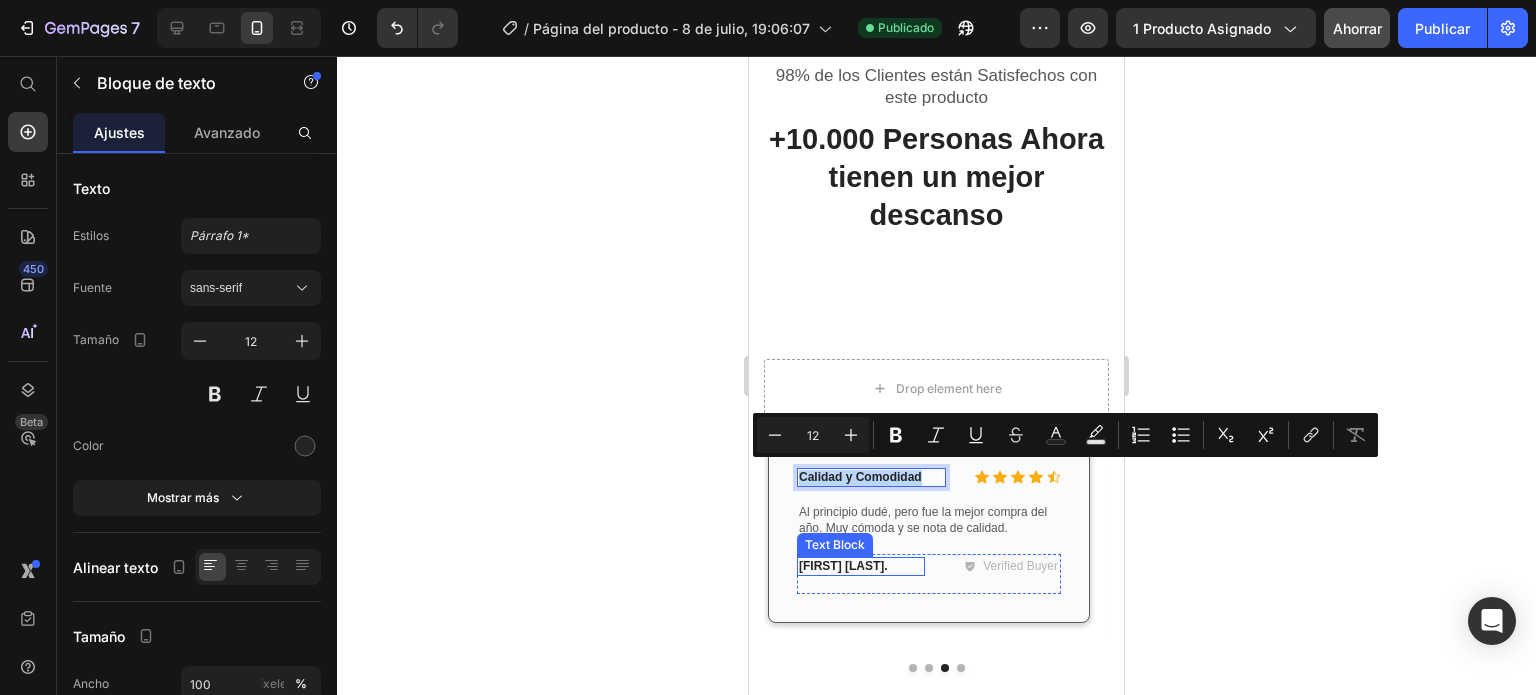 click on "Al principio dudé, pero fue la mejor compra del año. Muy cómoda y se nota de calidad." at bounding box center [929, 520] 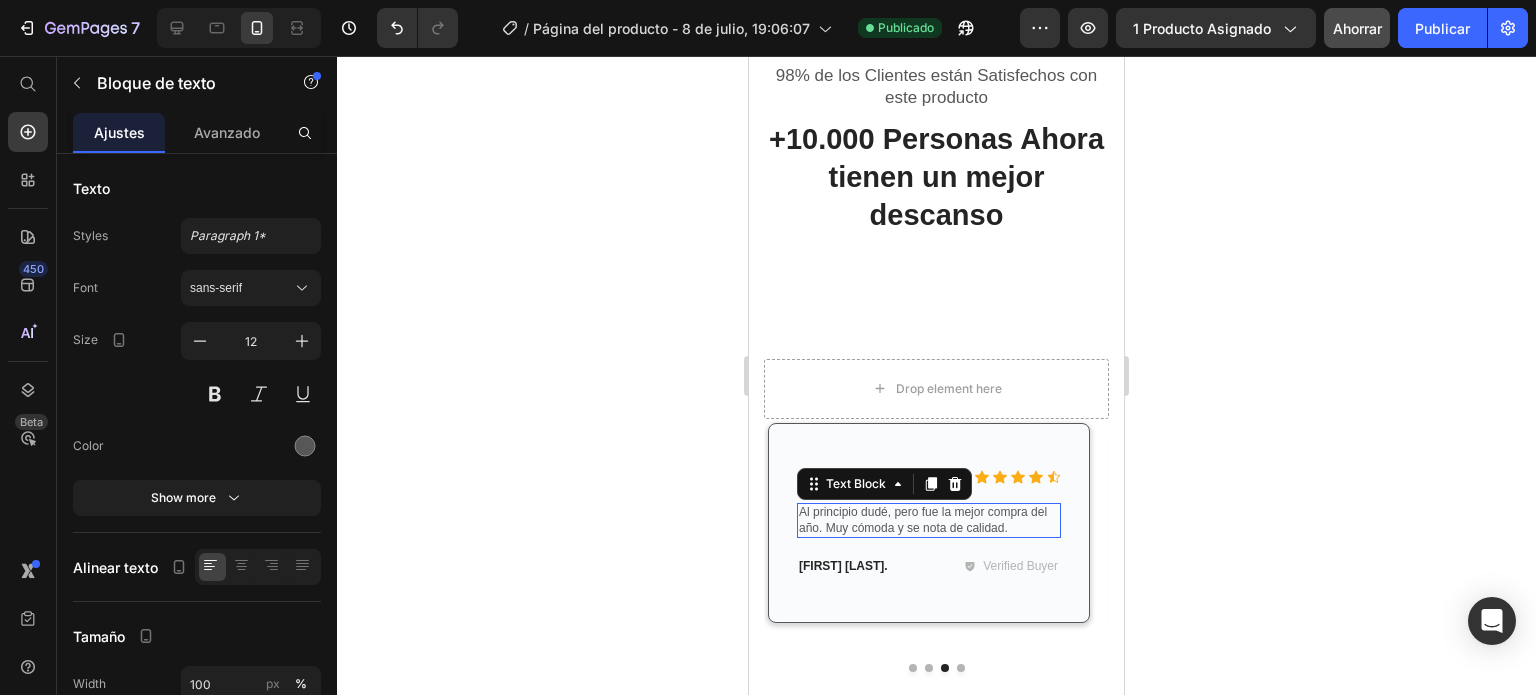 click on "Al principio dudé, pero fue la mejor compra del año. Muy cómoda y se nota de calidad." at bounding box center (929, 520) 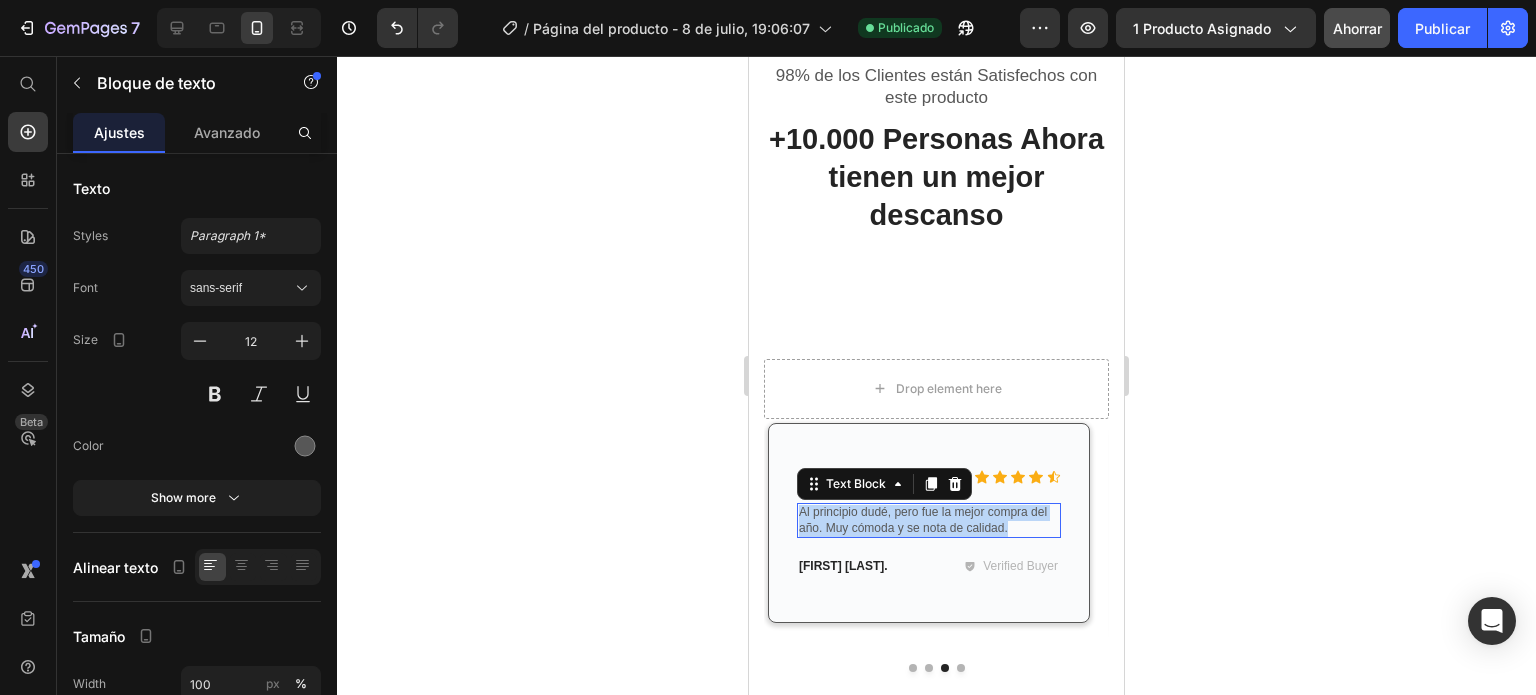 click on "Al principio dudé, pero fue la mejor compra del año. Muy cómoda y se nota de calidad." at bounding box center (929, 520) 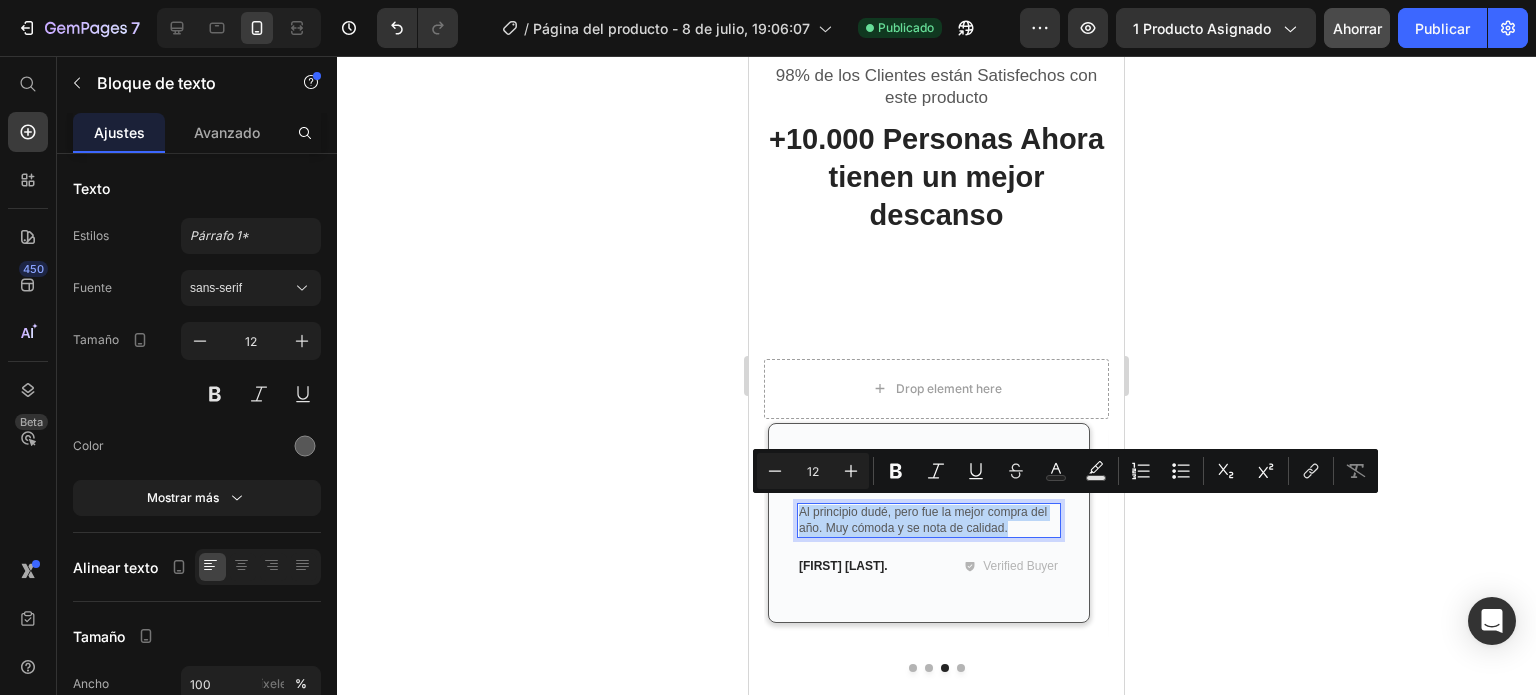 copy on "Al principio dudé, pero fue la mejor compra del año. Muy cómoda y se nota de calidad." 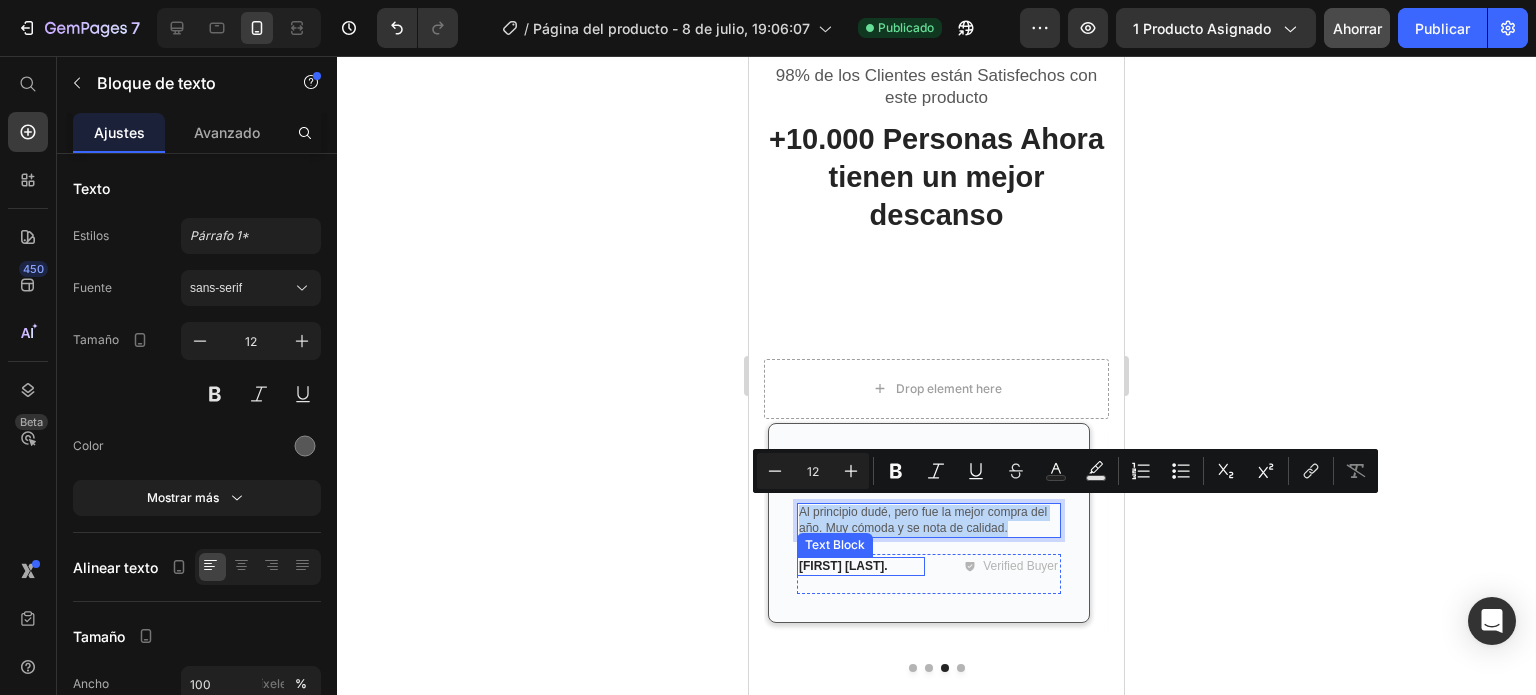 click on "[FIRST] [LAST]" at bounding box center [861, 567] 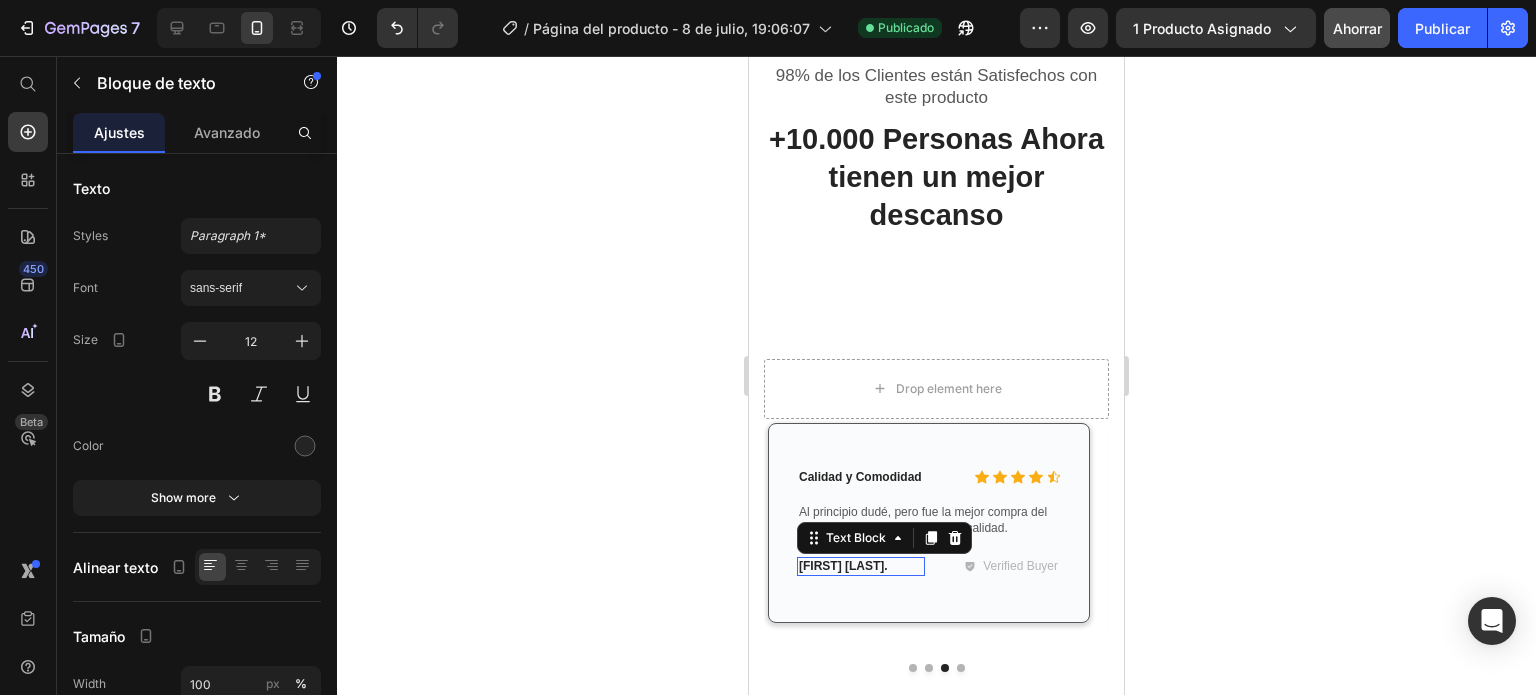 click on "[FIRST] [LAST]" at bounding box center [861, 567] 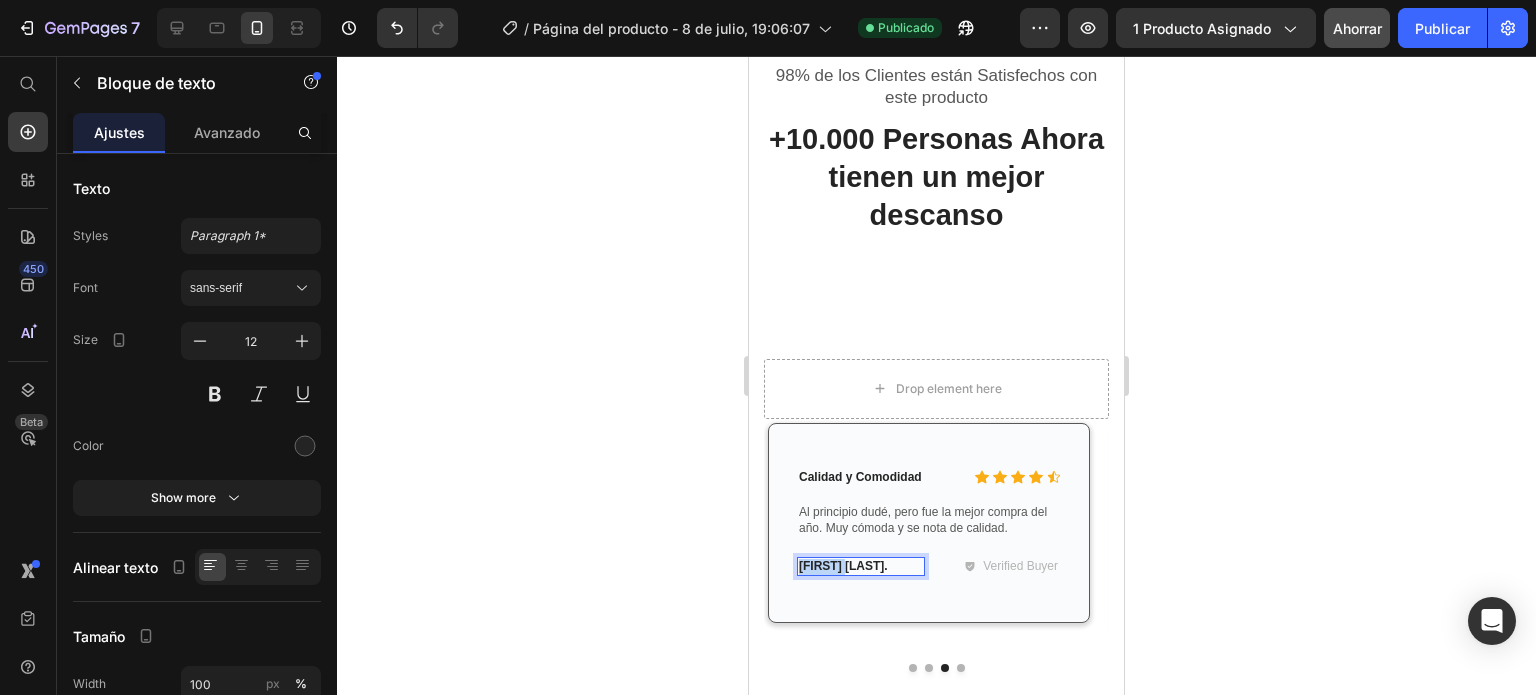 copy on "[FIRST] [LAST]" 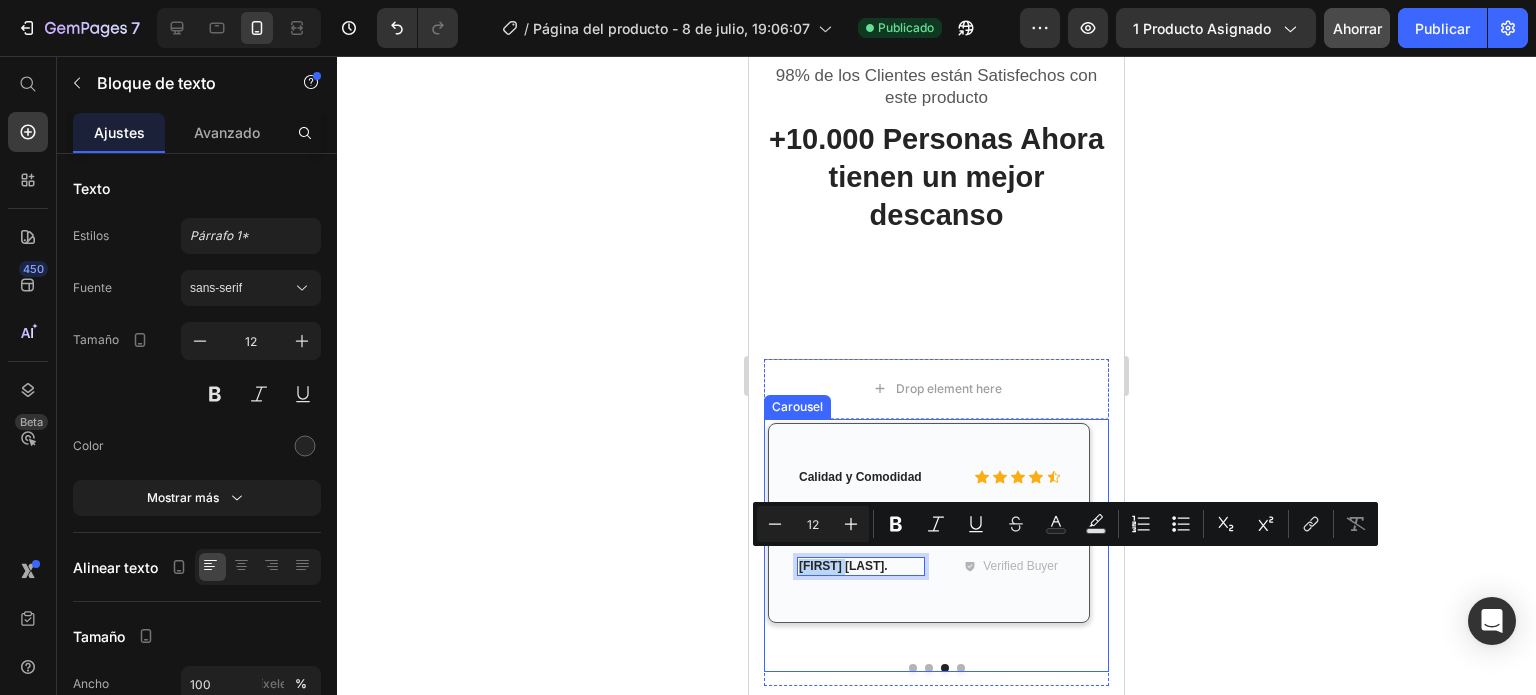 click at bounding box center (961, 668) 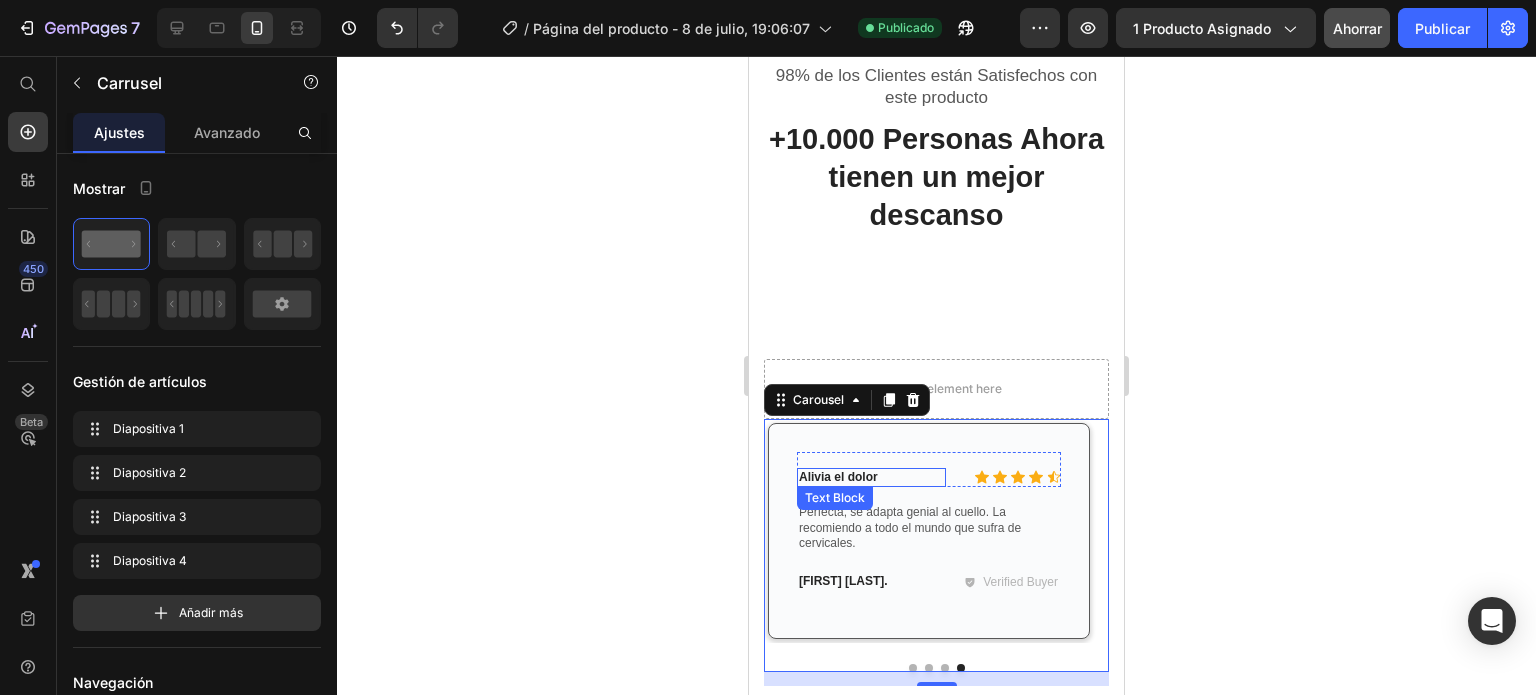 click on "Alivia el dolor" at bounding box center (871, 478) 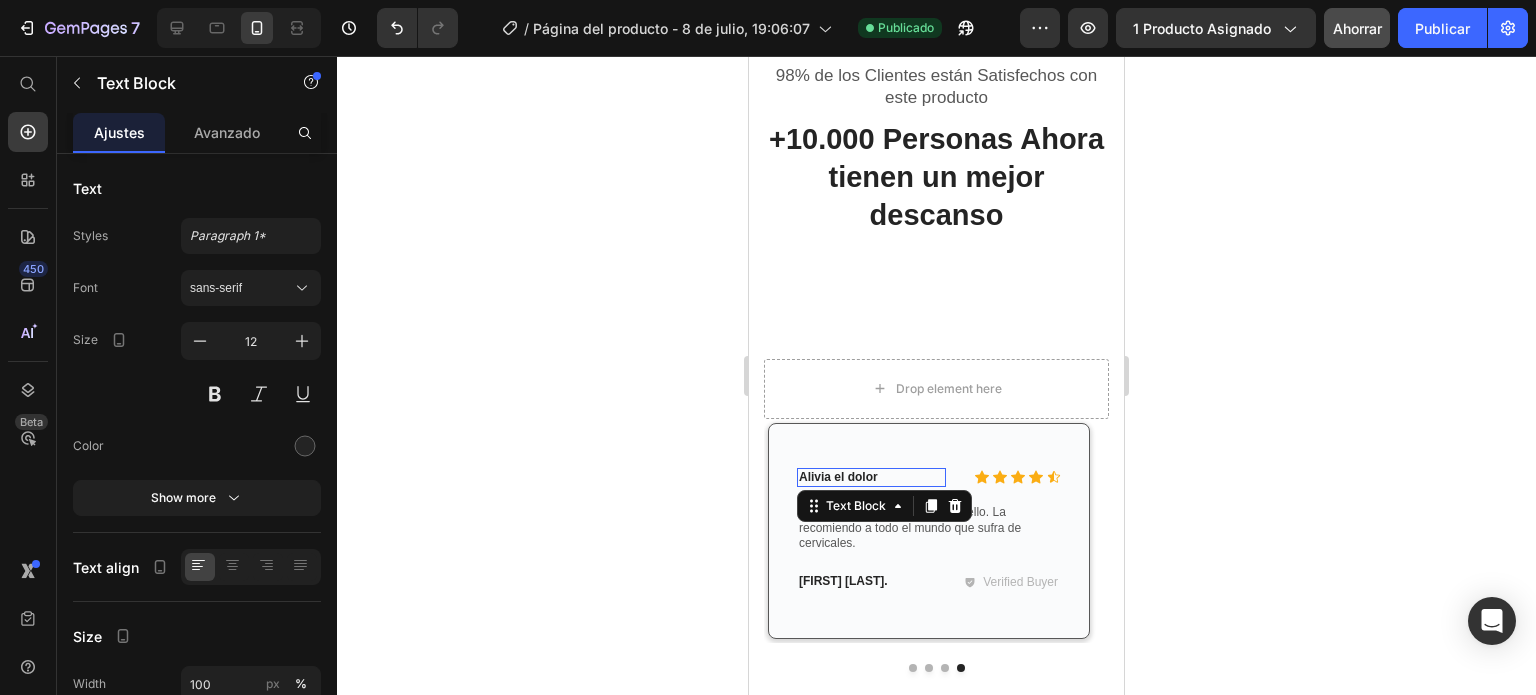 click on "Alivia el dolor" at bounding box center [871, 478] 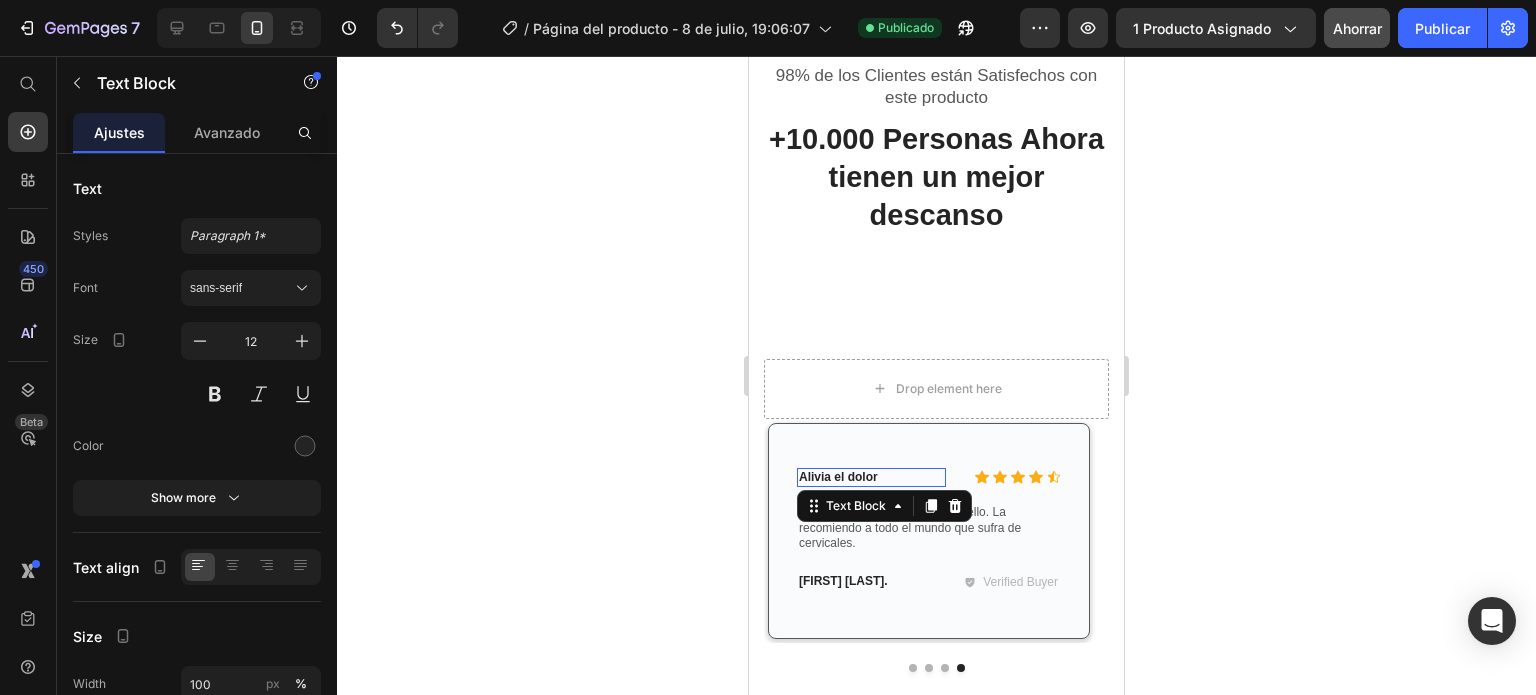 click on "Alivia el dolor" at bounding box center (871, 478) 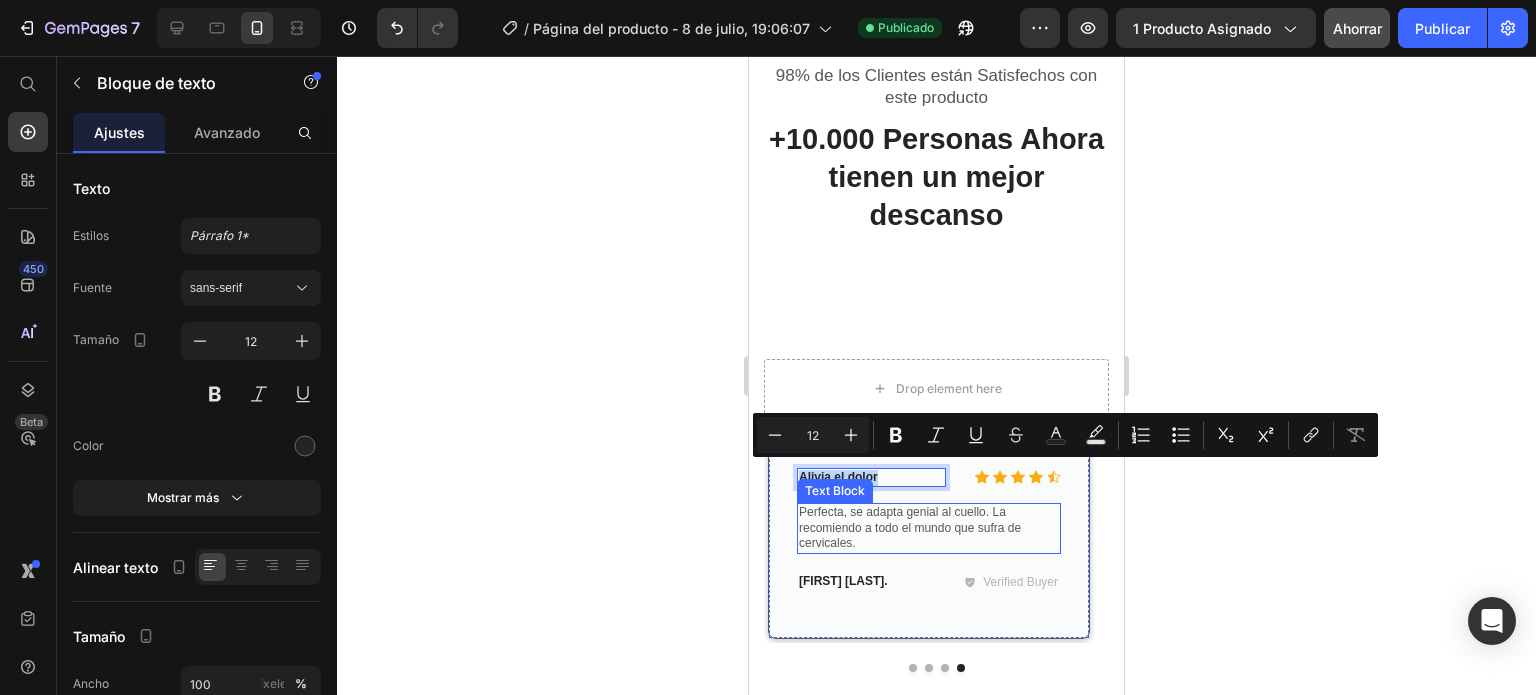 click on "Perfecta, se adapta genial al cuello. La recomiendo a todo el mundo que sufra de cervicales." at bounding box center (929, 528) 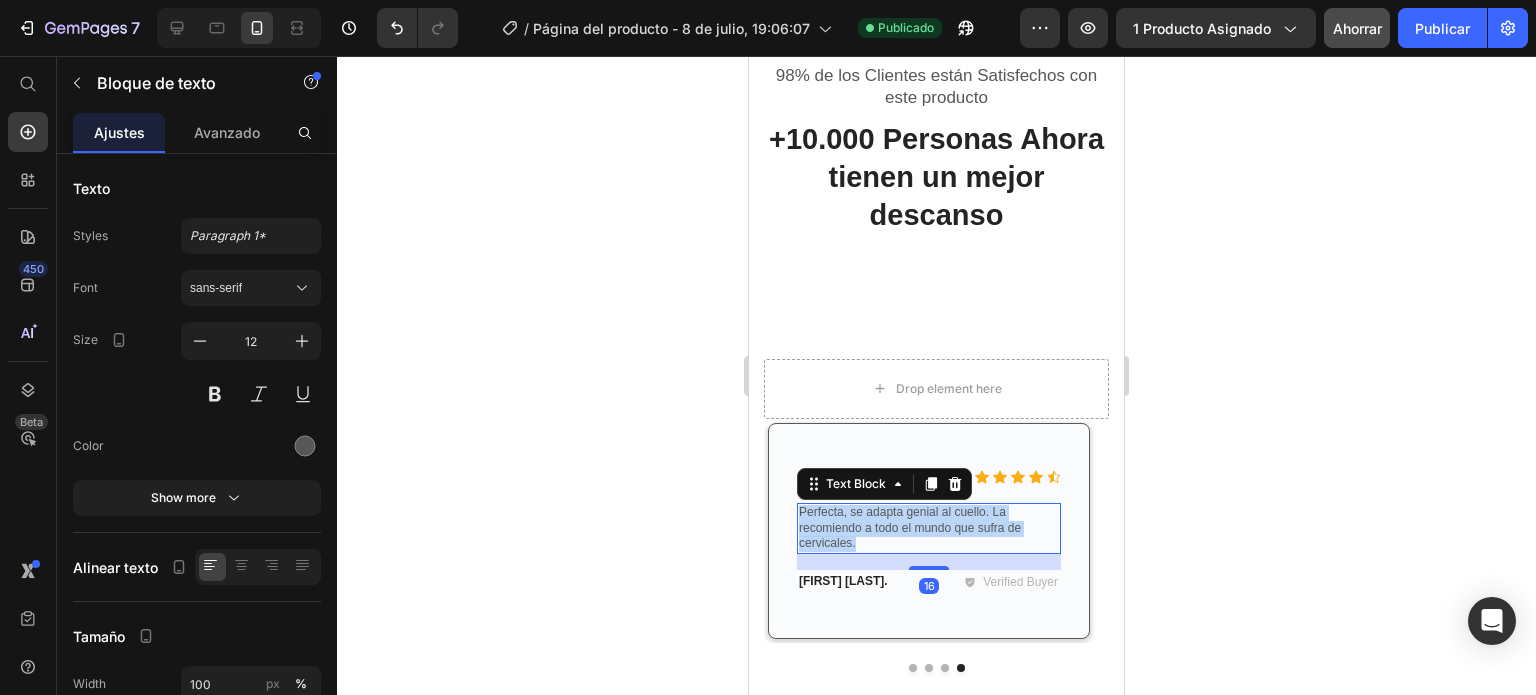 click on "Perfecta, se adapta genial al cuello. La recomiendo a todo el mundo que sufra de cervicales." at bounding box center [929, 528] 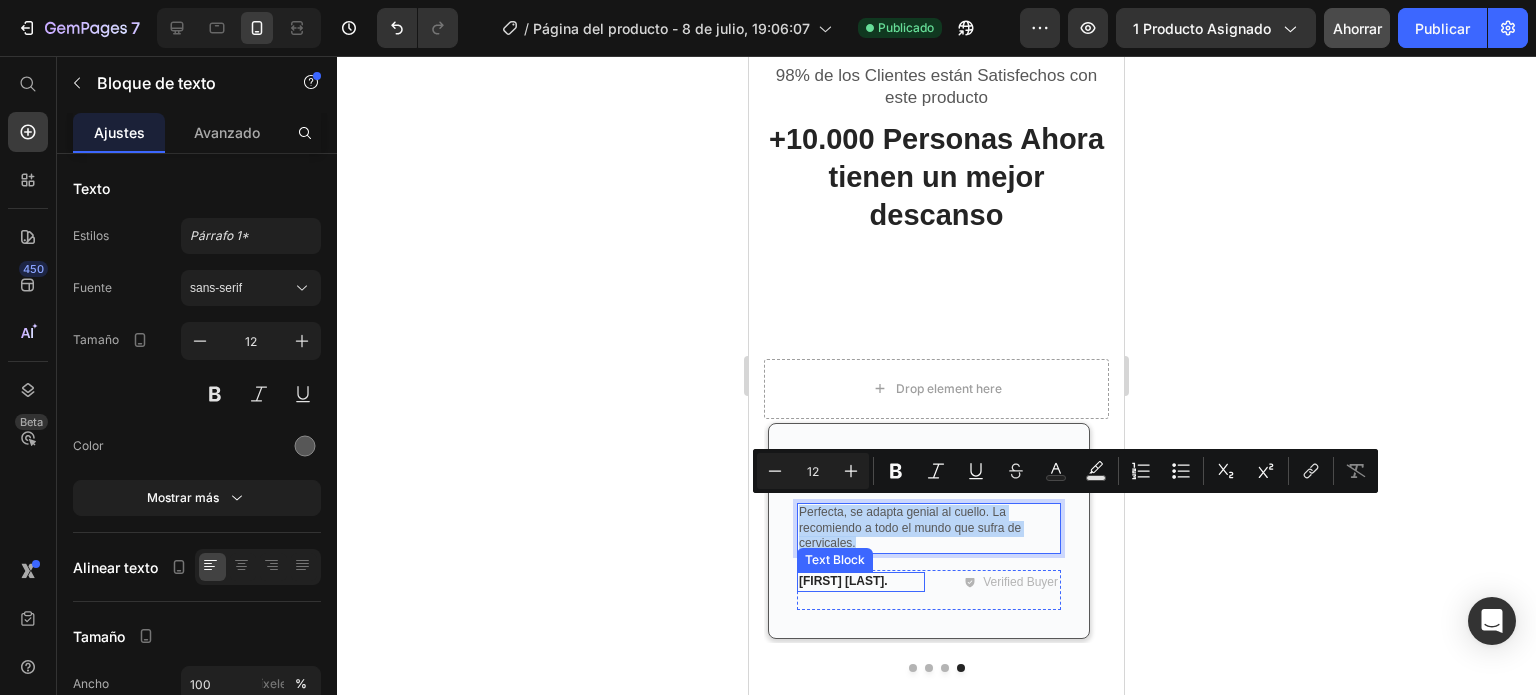 click on "[FIRST] [LAST]" at bounding box center (861, 582) 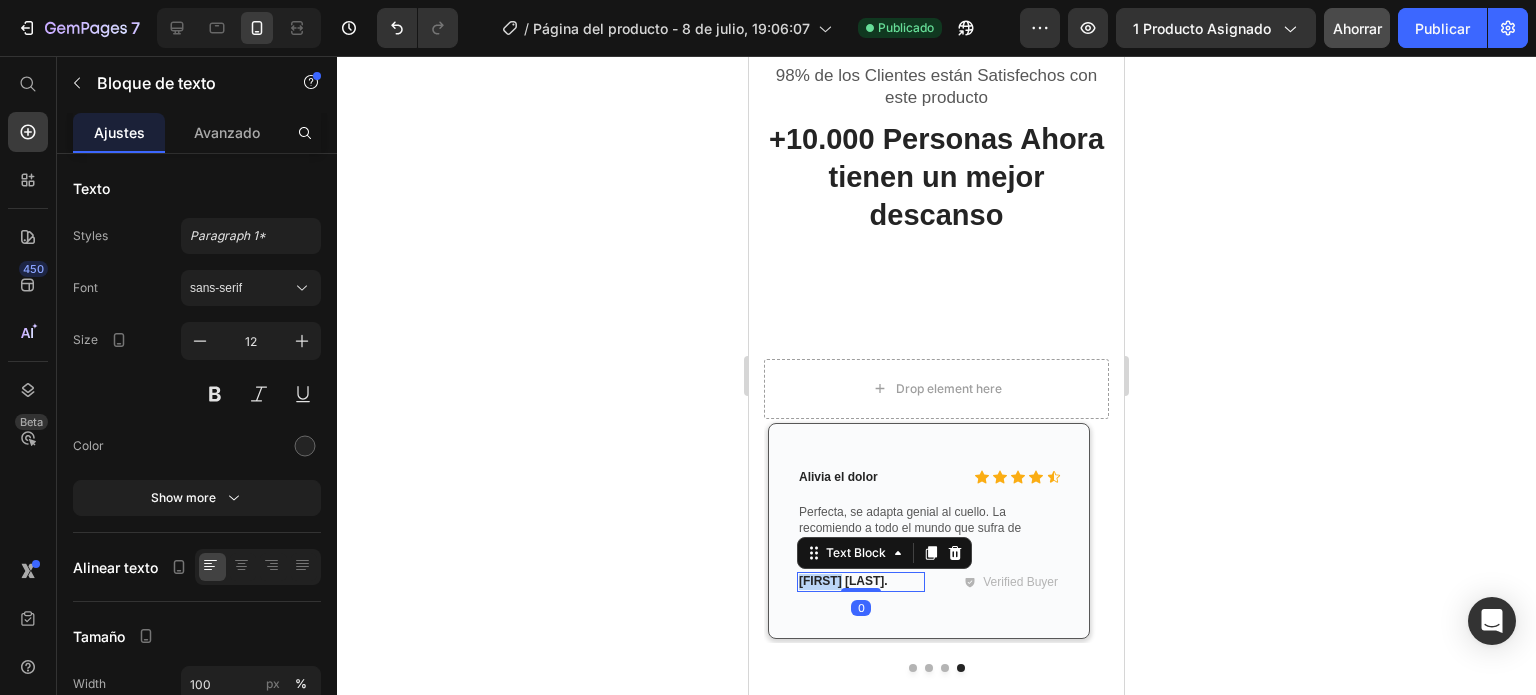 click on "[FIRST] [LAST]" at bounding box center [861, 582] 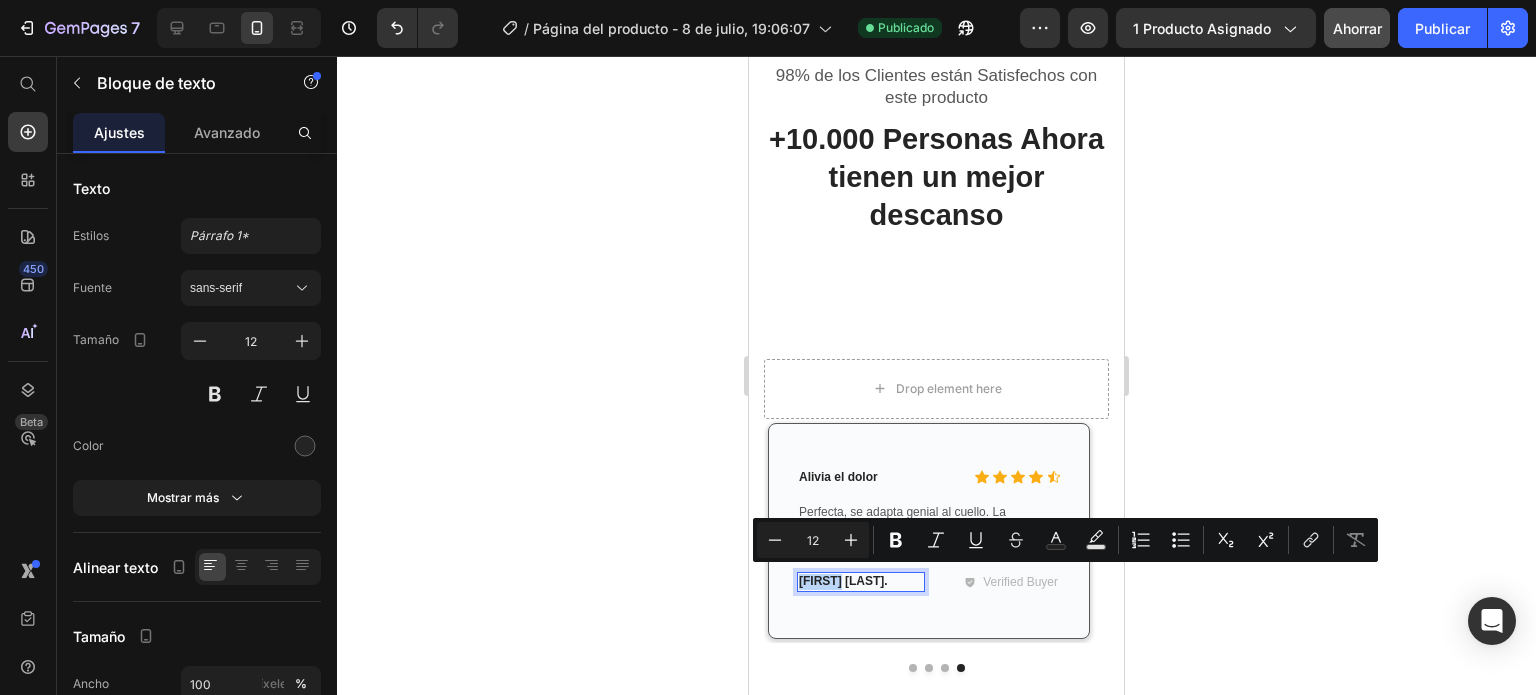 click on "[FIRST] [LAST]" at bounding box center [861, 582] 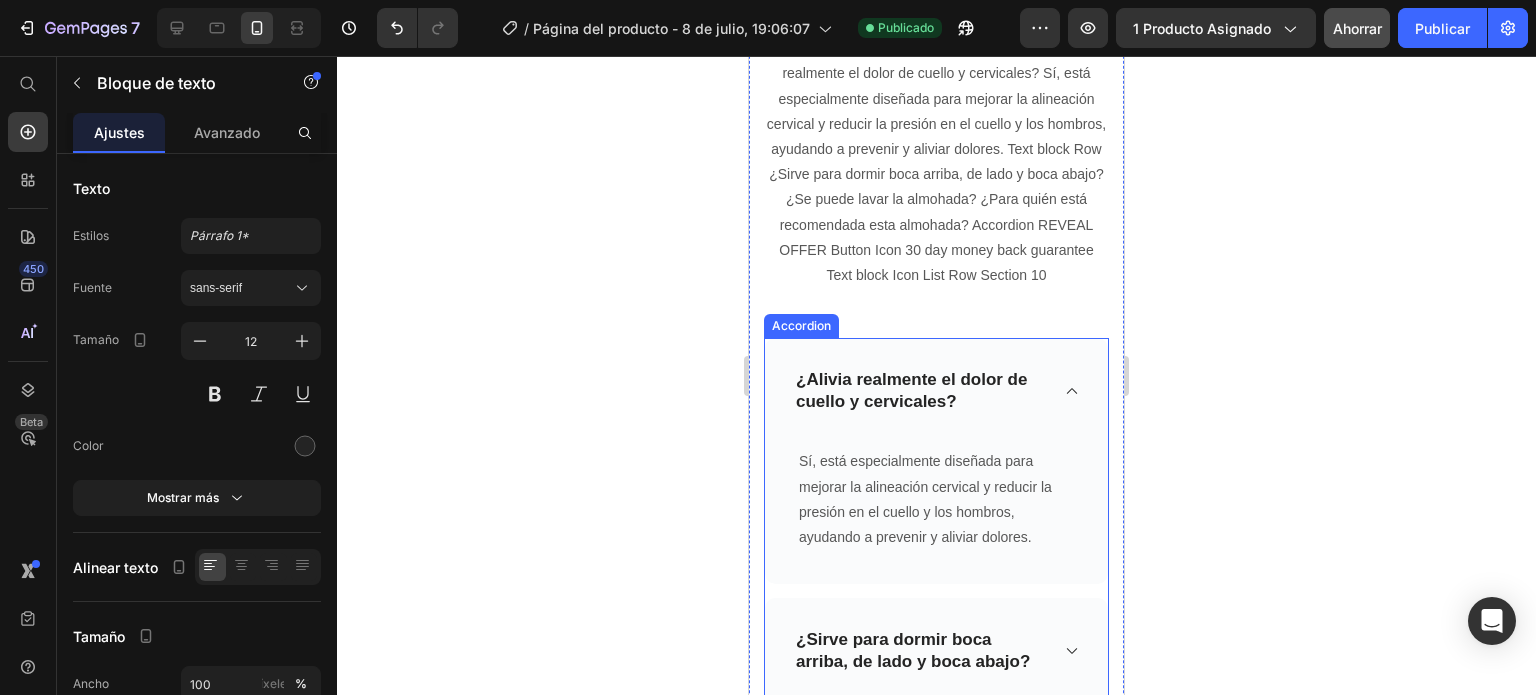 type on "16" 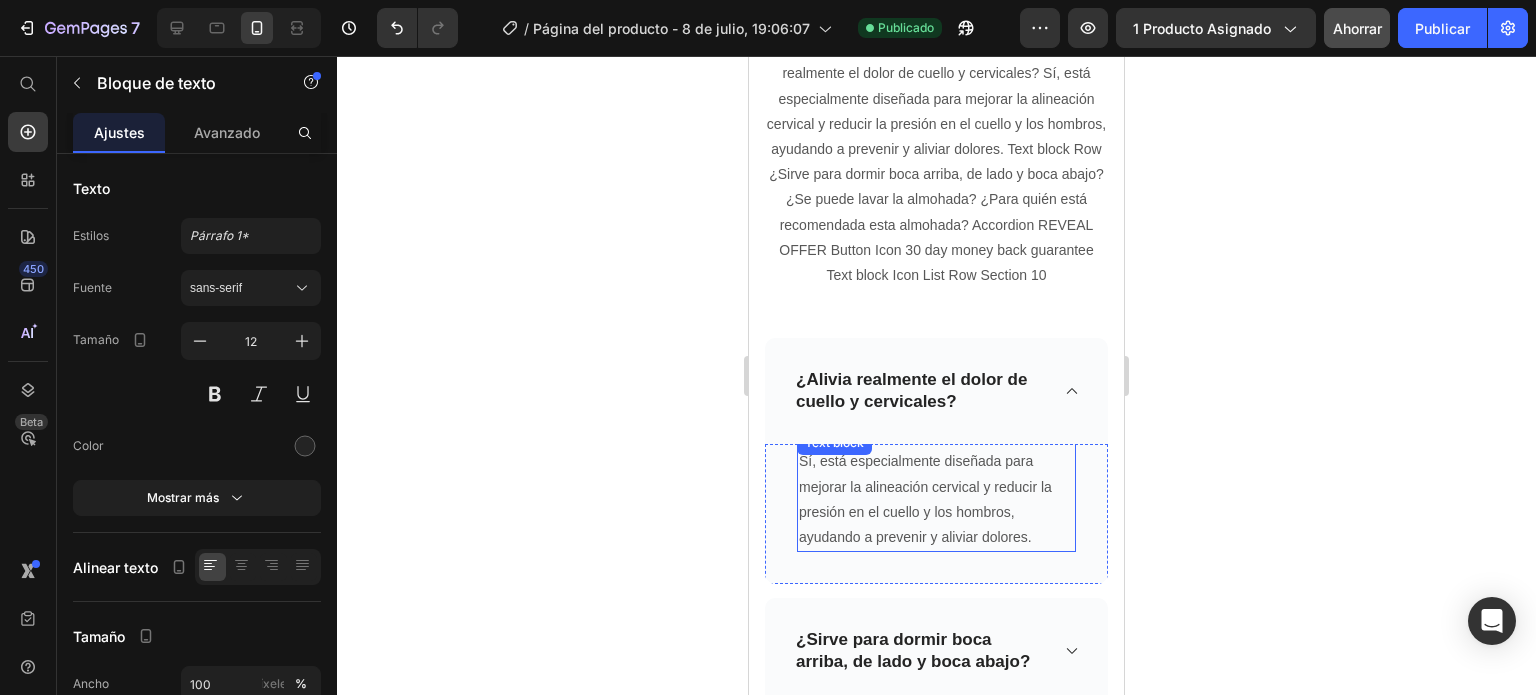 scroll, scrollTop: 6936, scrollLeft: 0, axis: vertical 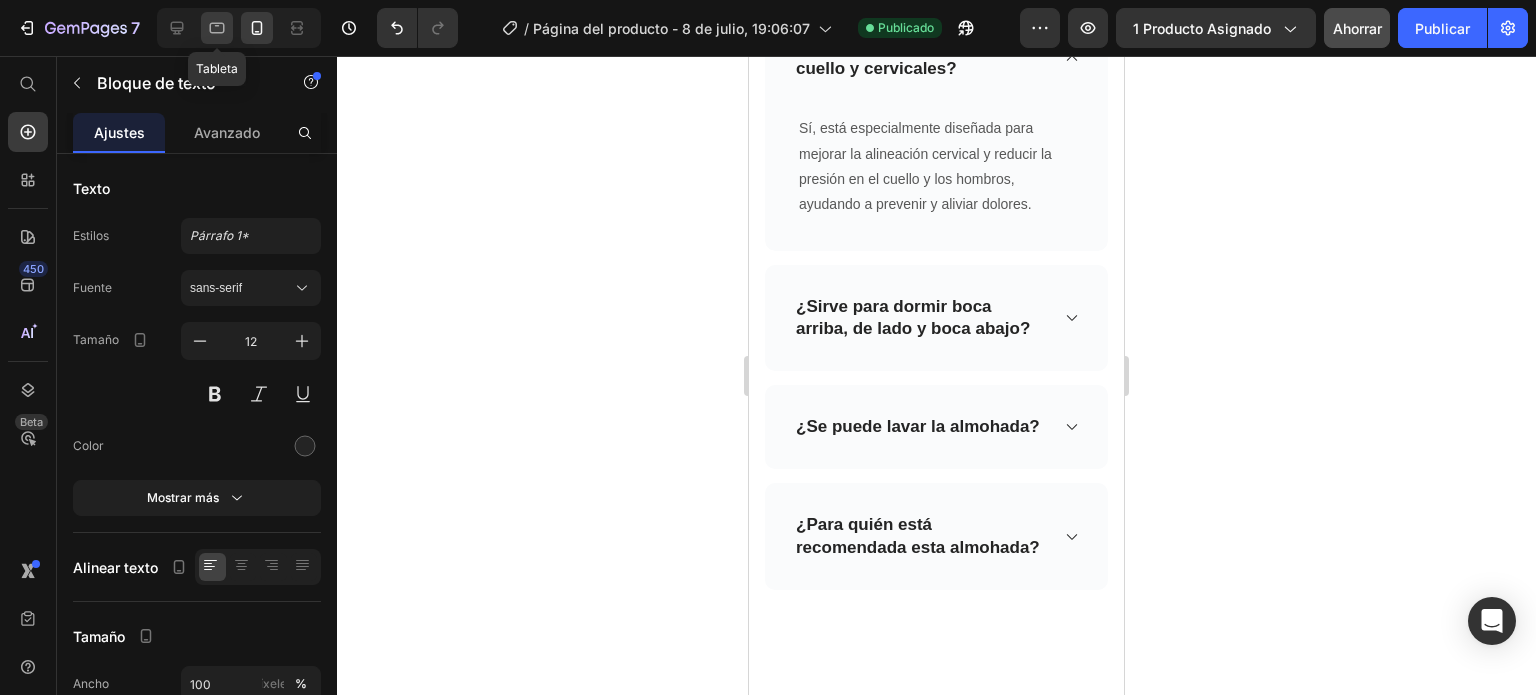 click 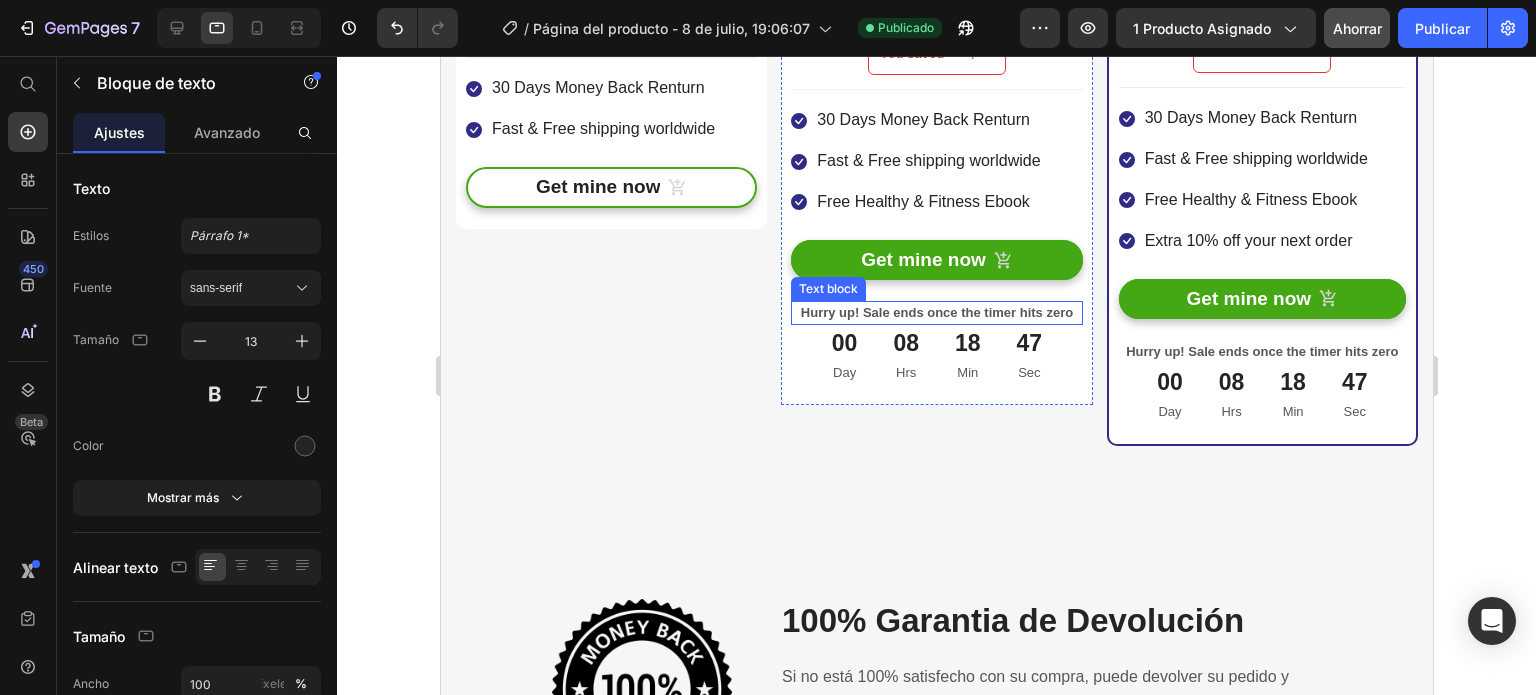 scroll, scrollTop: 6644, scrollLeft: 0, axis: vertical 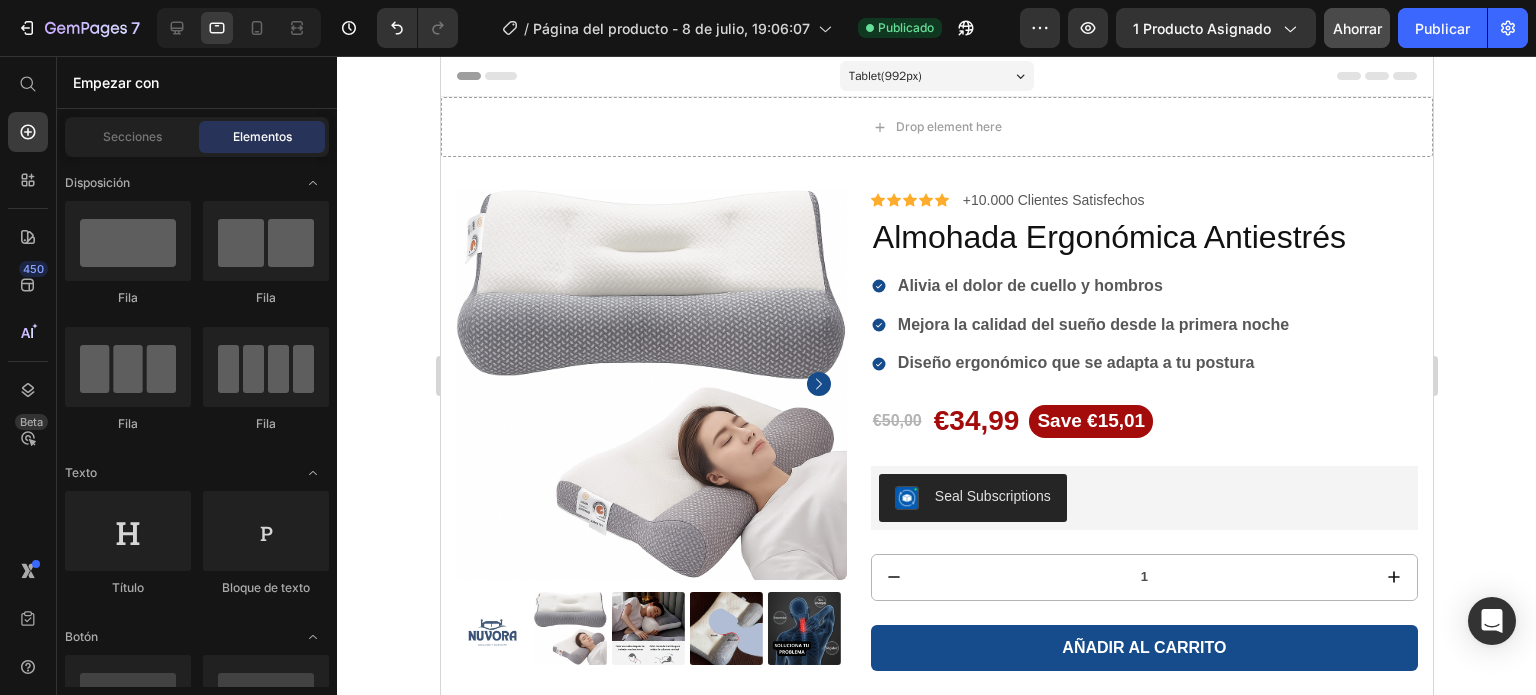 drag, startPoint x: 1424, startPoint y: 212, endPoint x: 1772, endPoint y: 111, distance: 362.36032 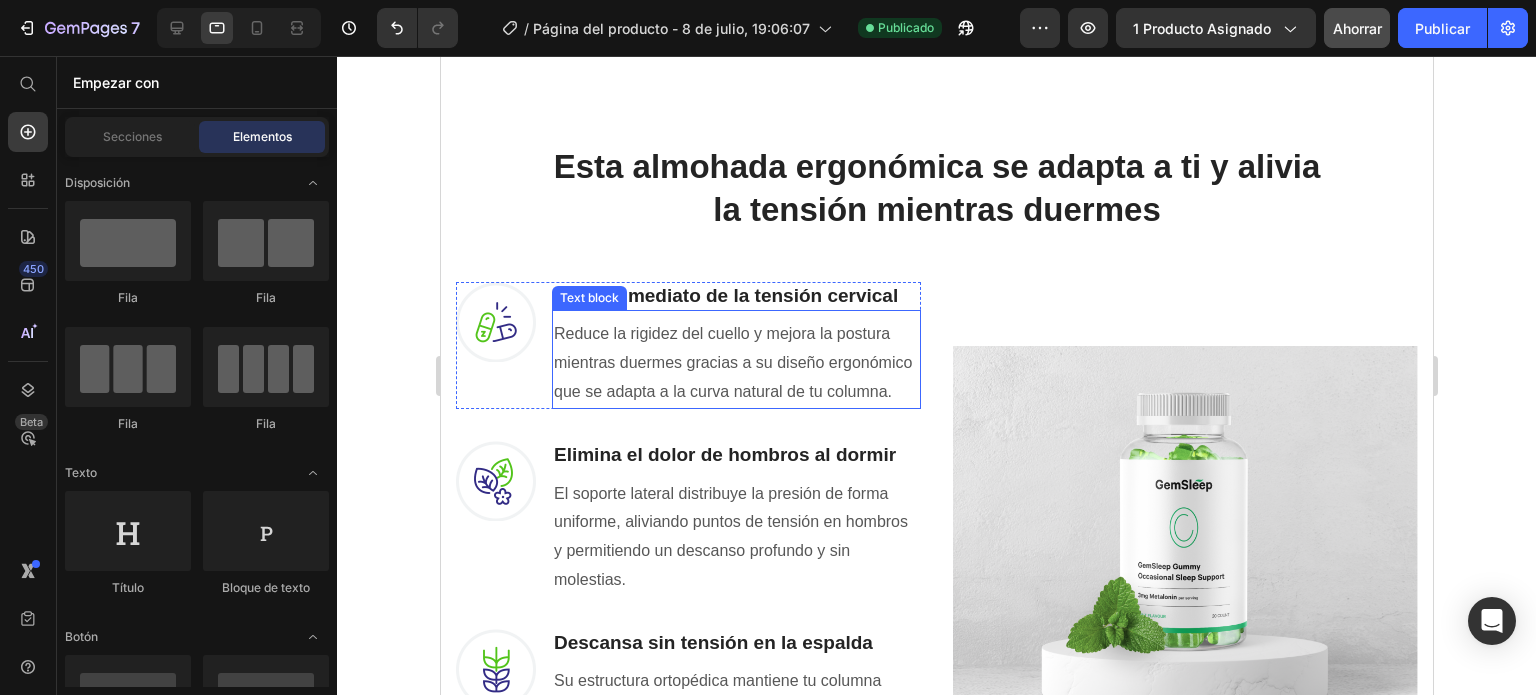 scroll, scrollTop: 933, scrollLeft: 0, axis: vertical 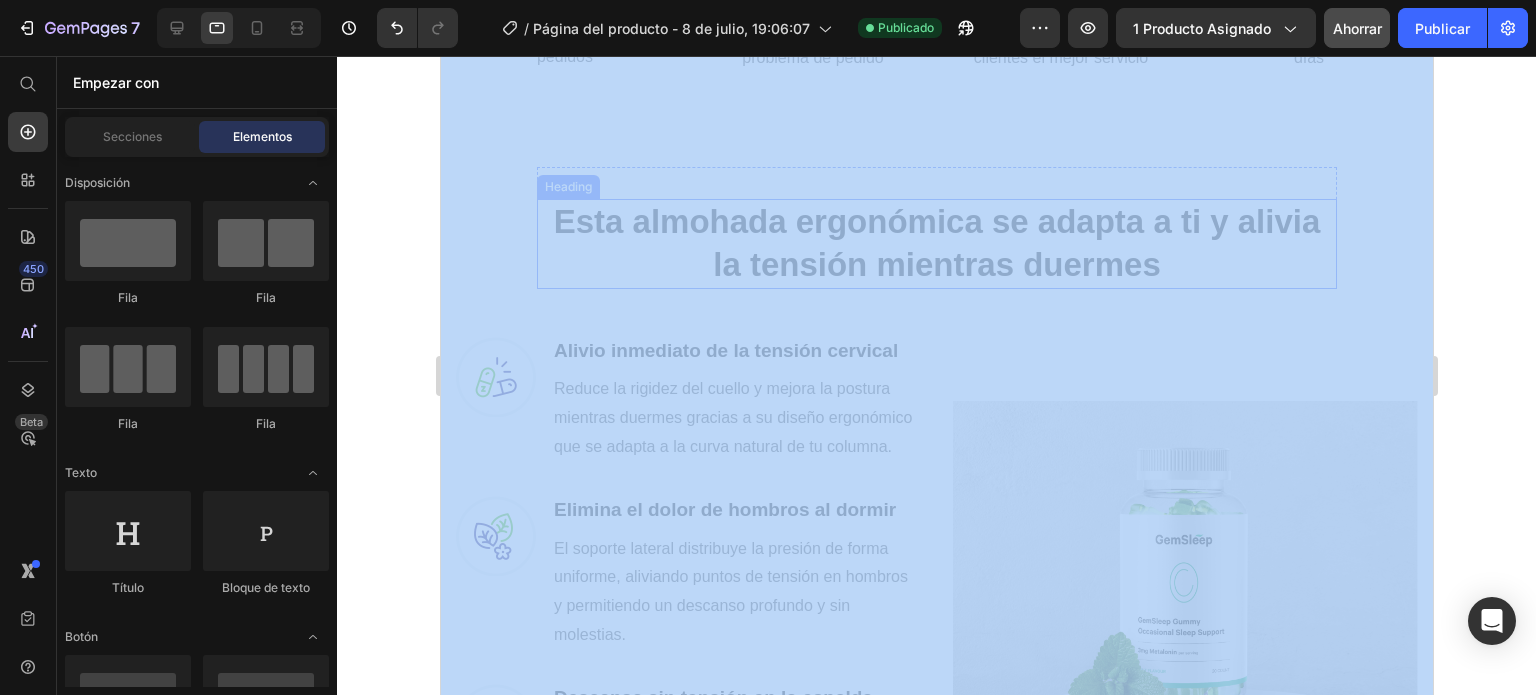 drag, startPoint x: 853, startPoint y: 220, endPoint x: 843, endPoint y: 250, distance: 31.622776 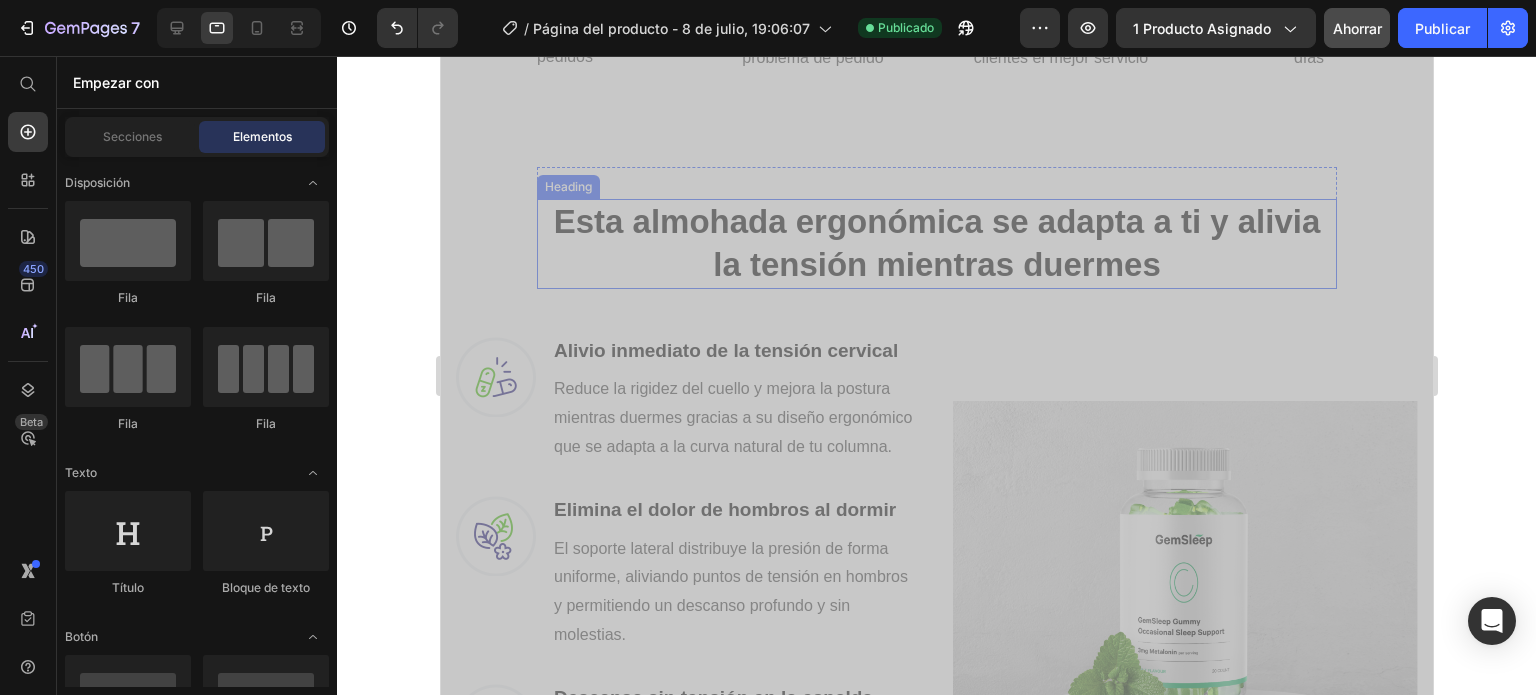 click on "Esta almohada ergonómica se adapta a ti y alivia la tensión mientras duermes" at bounding box center (936, 244) 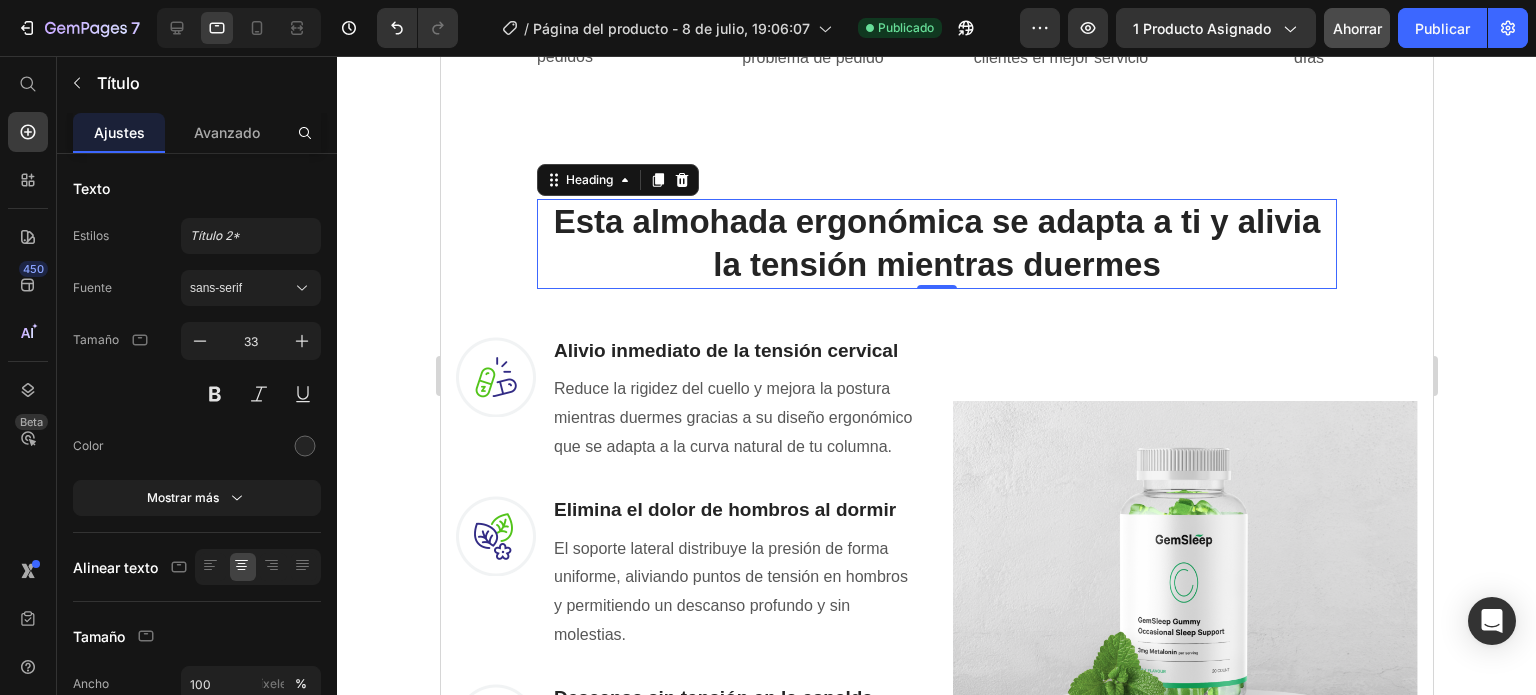 click 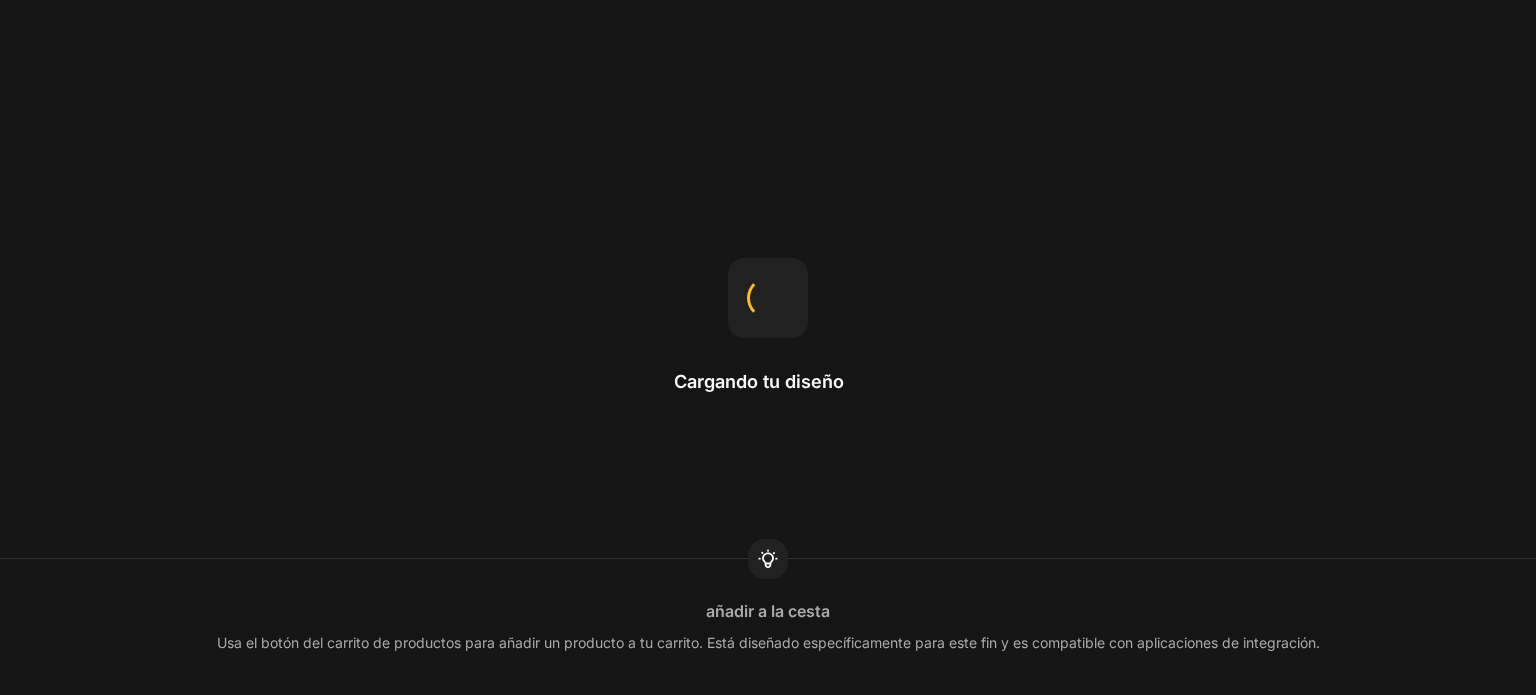 scroll, scrollTop: 0, scrollLeft: 0, axis: both 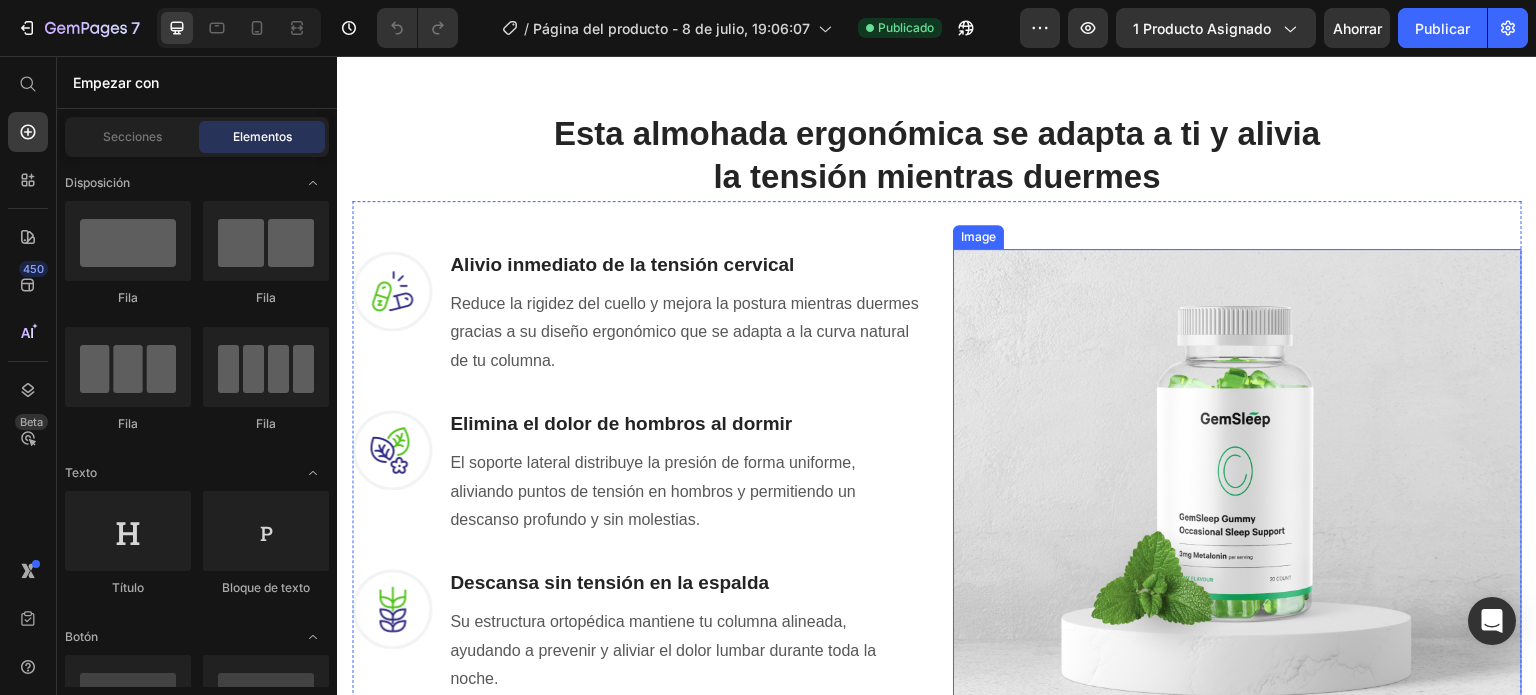 click at bounding box center (1237, 533) 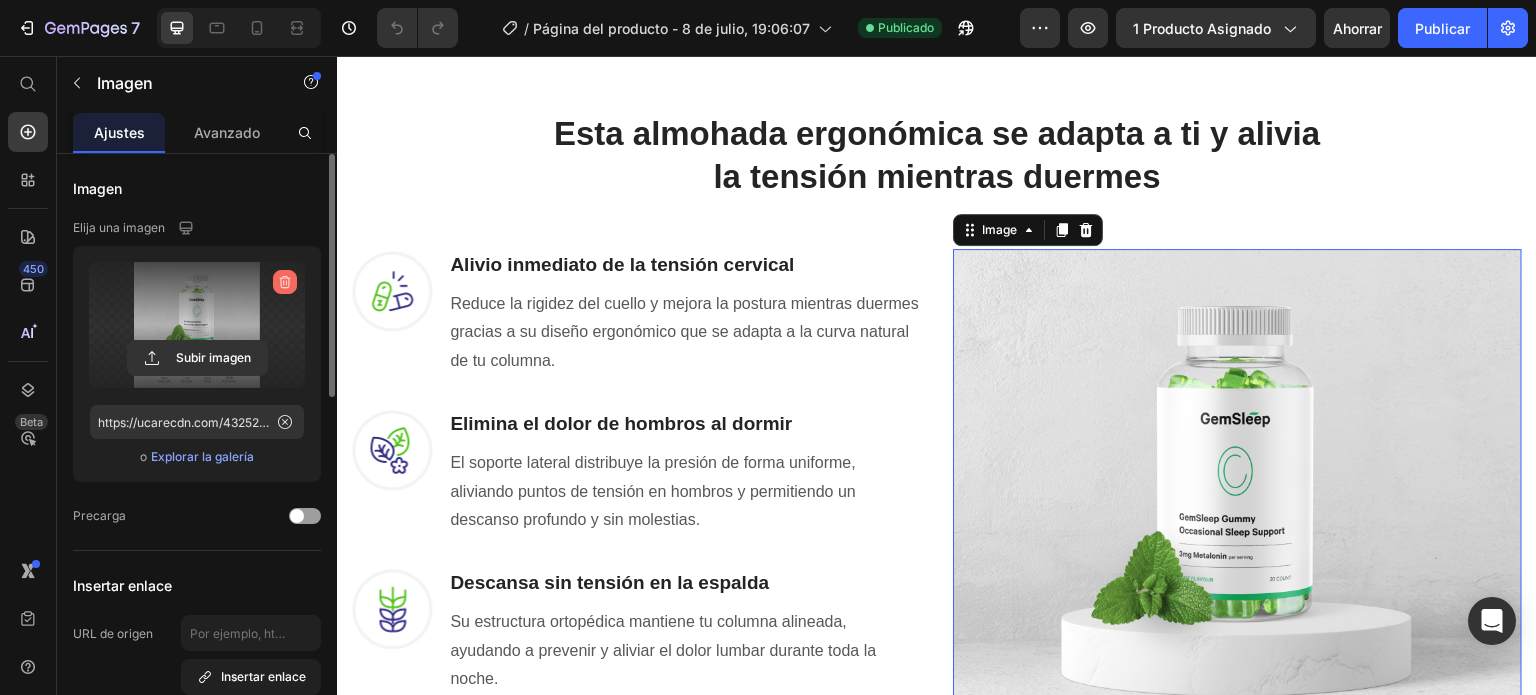 click 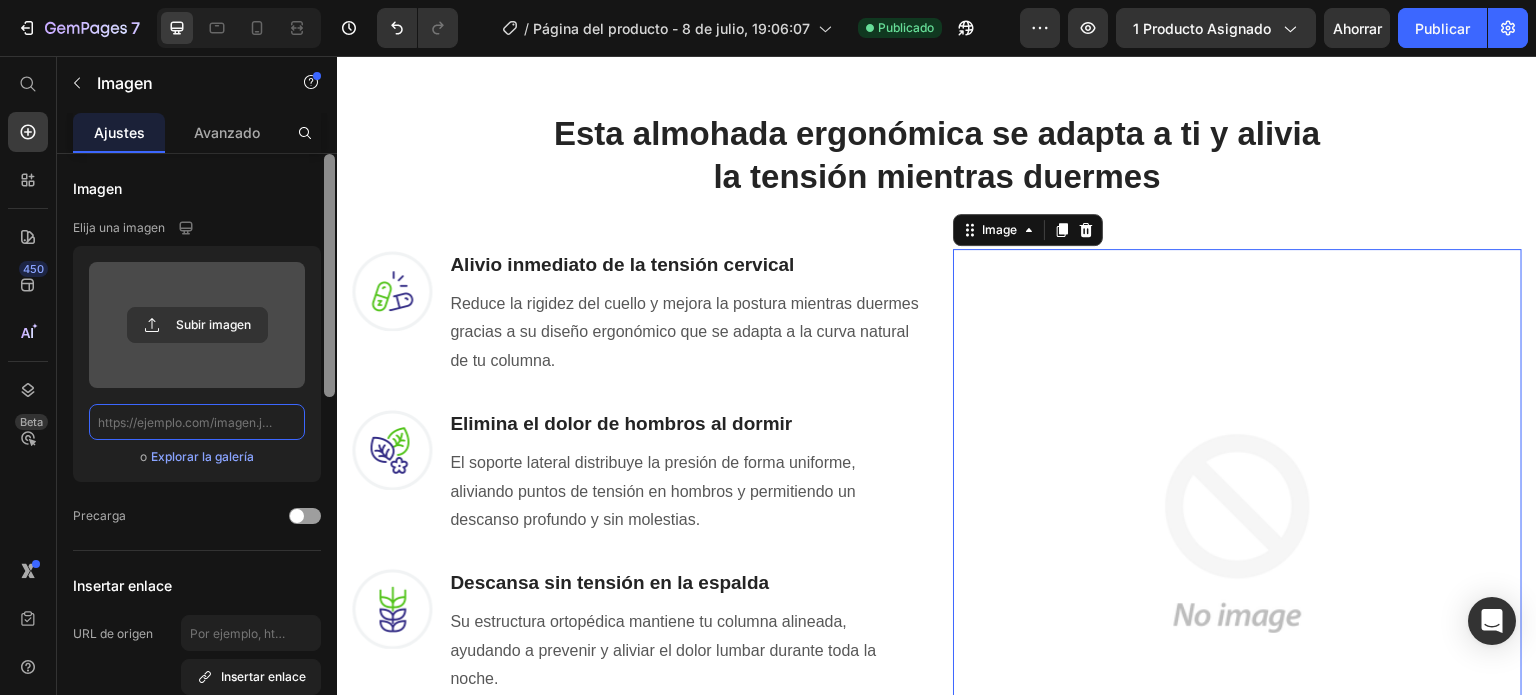 scroll, scrollTop: 0, scrollLeft: 0, axis: both 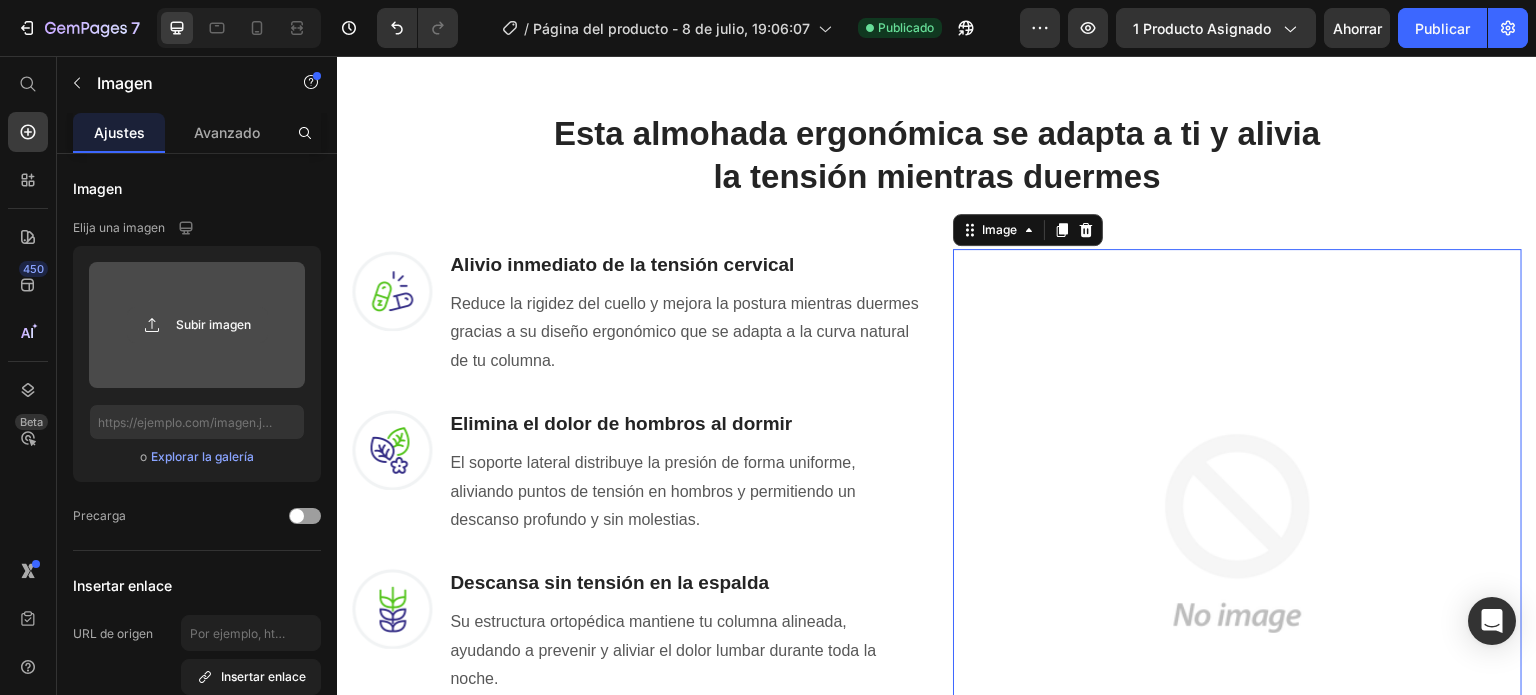 click 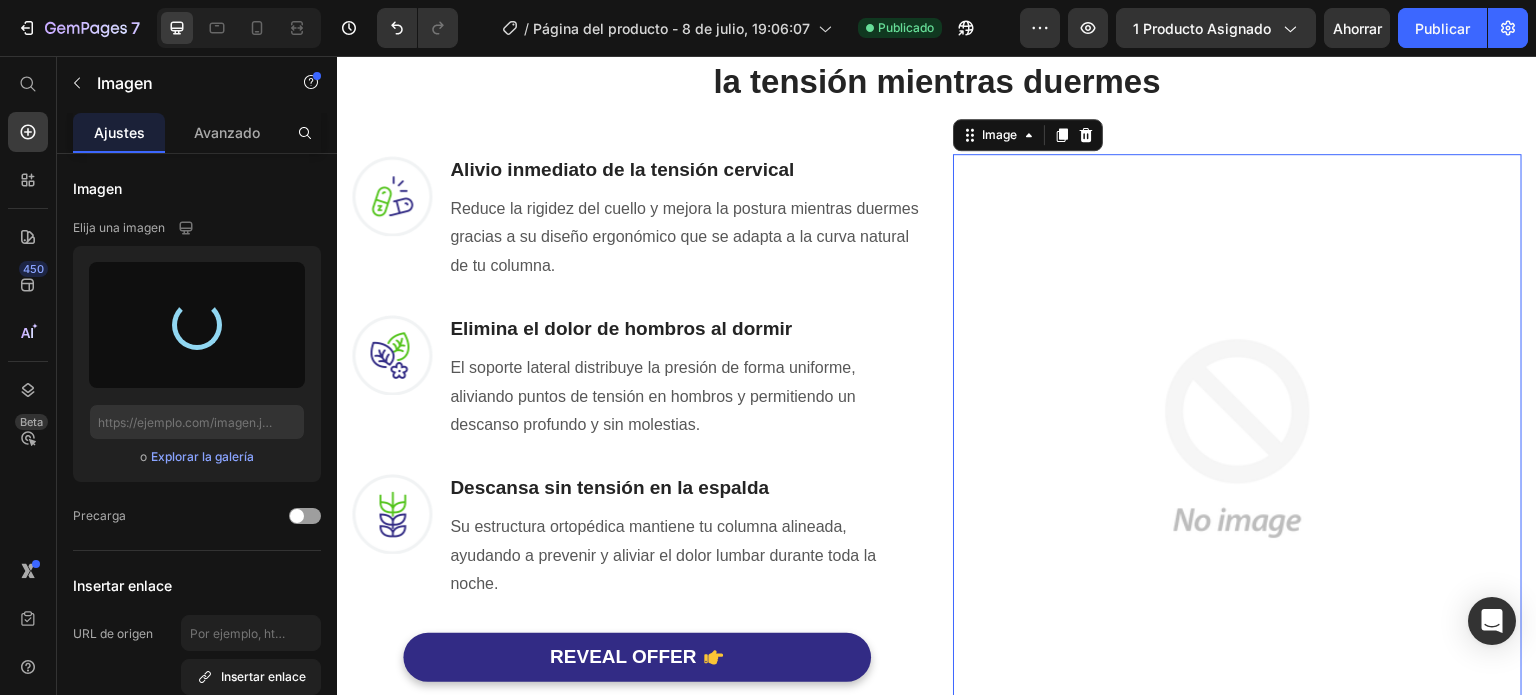 scroll, scrollTop: 1533, scrollLeft: 0, axis: vertical 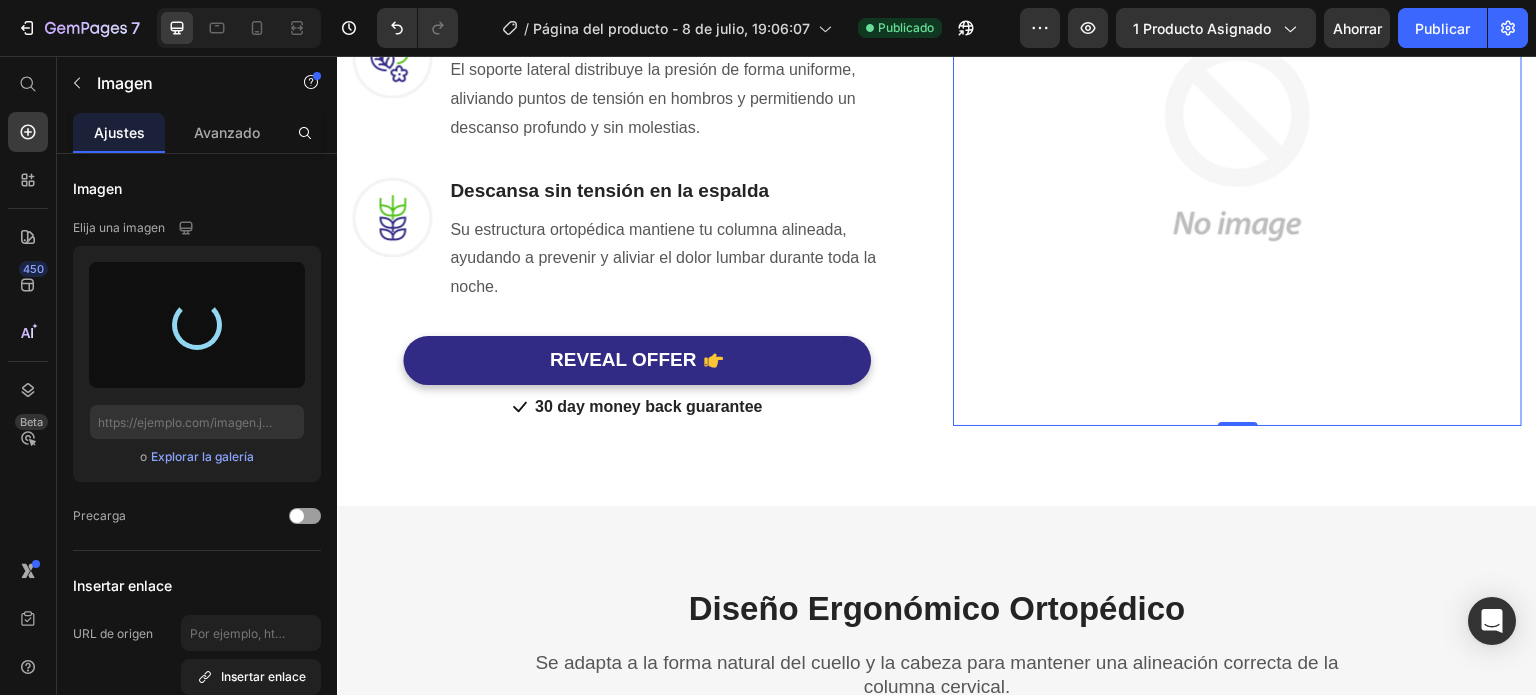 type on "https://cdn.shopify.com/s/files/1/0949/7228/1163/files/gempages_574529680682517348-6e76a59f-ae10-472f-80fb-1d4e2ddba486.png" 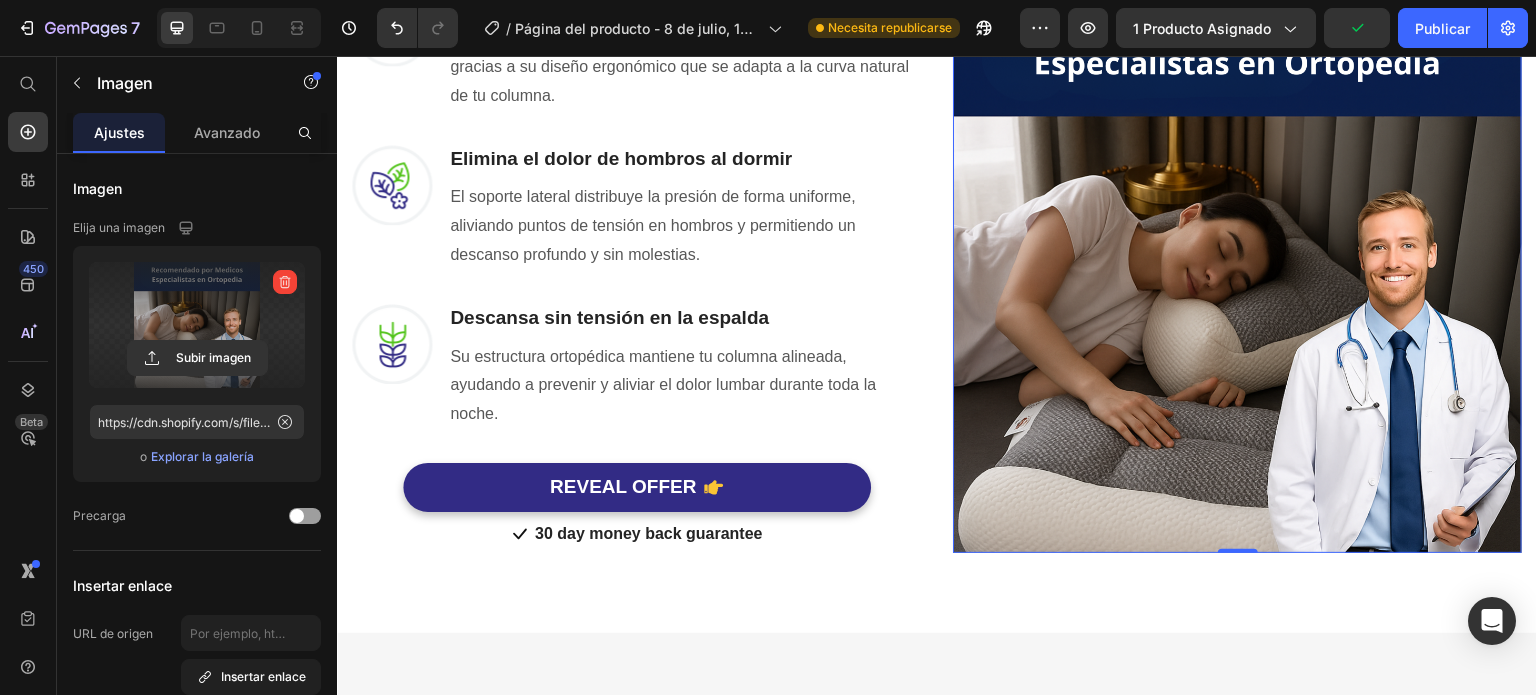 scroll, scrollTop: 1266, scrollLeft: 0, axis: vertical 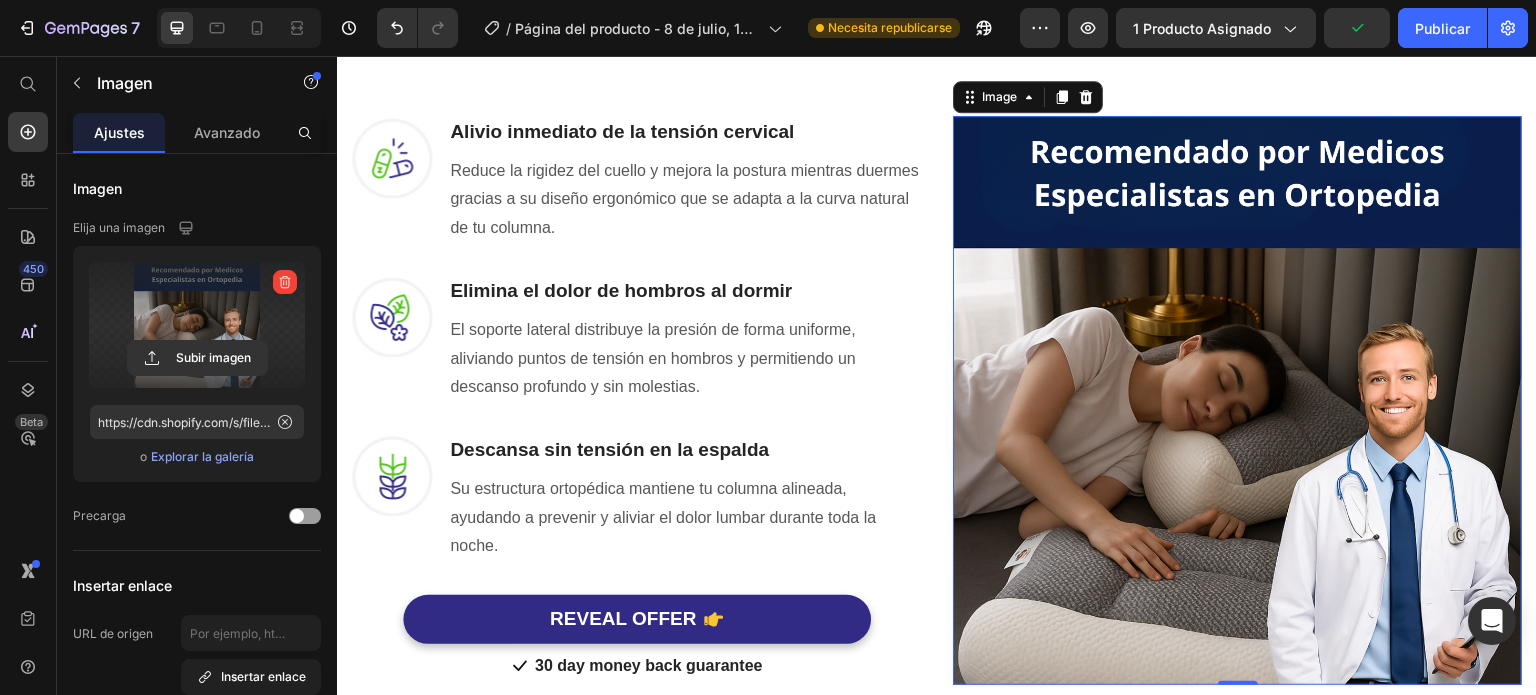 click at bounding box center [1237, 400] 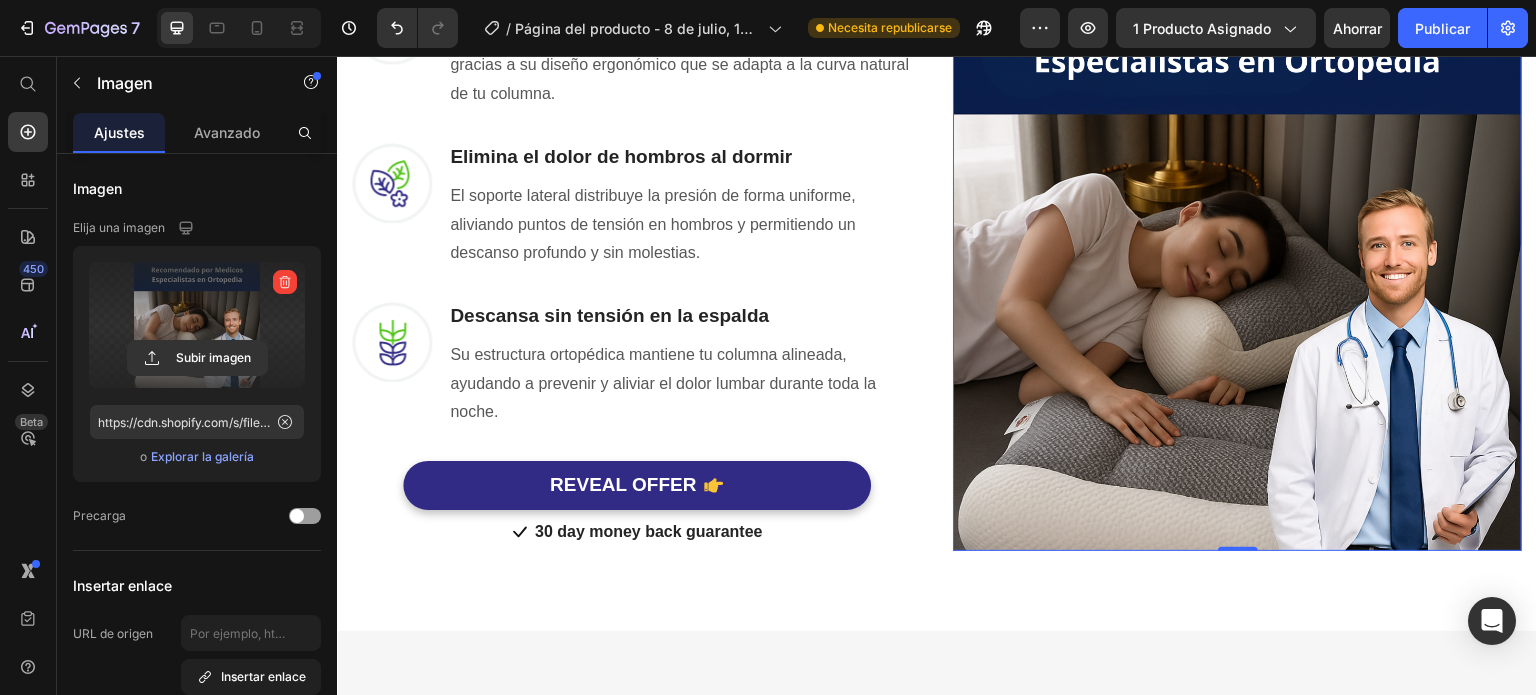 scroll, scrollTop: 1133, scrollLeft: 0, axis: vertical 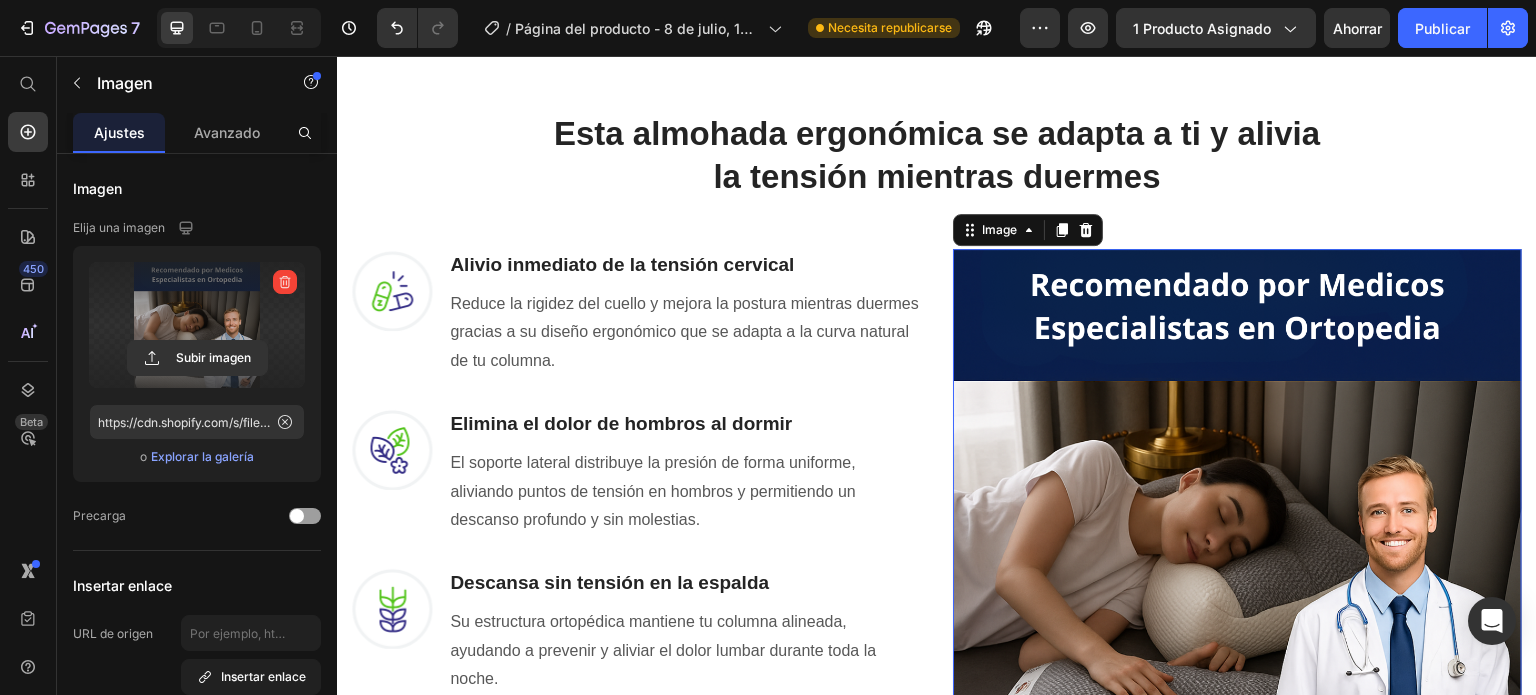 click at bounding box center (1237, 533) 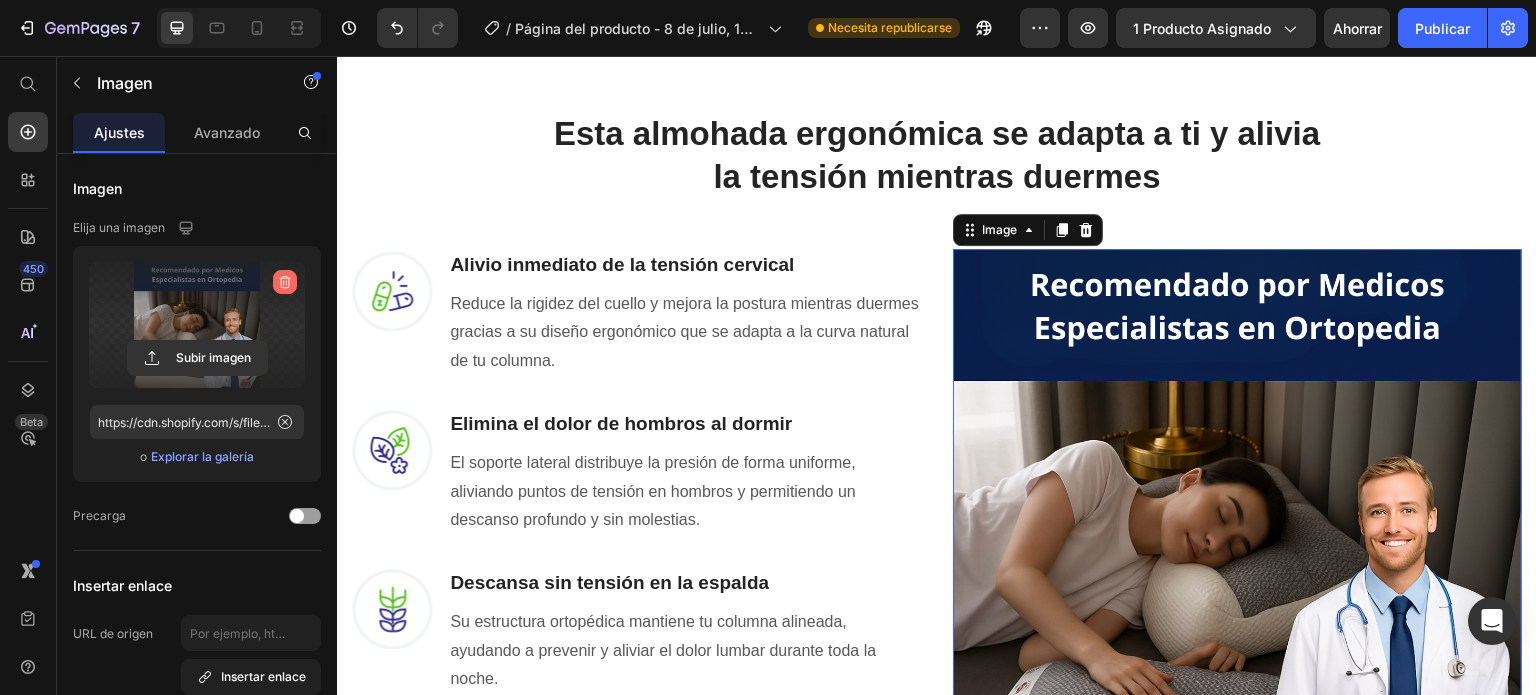 click 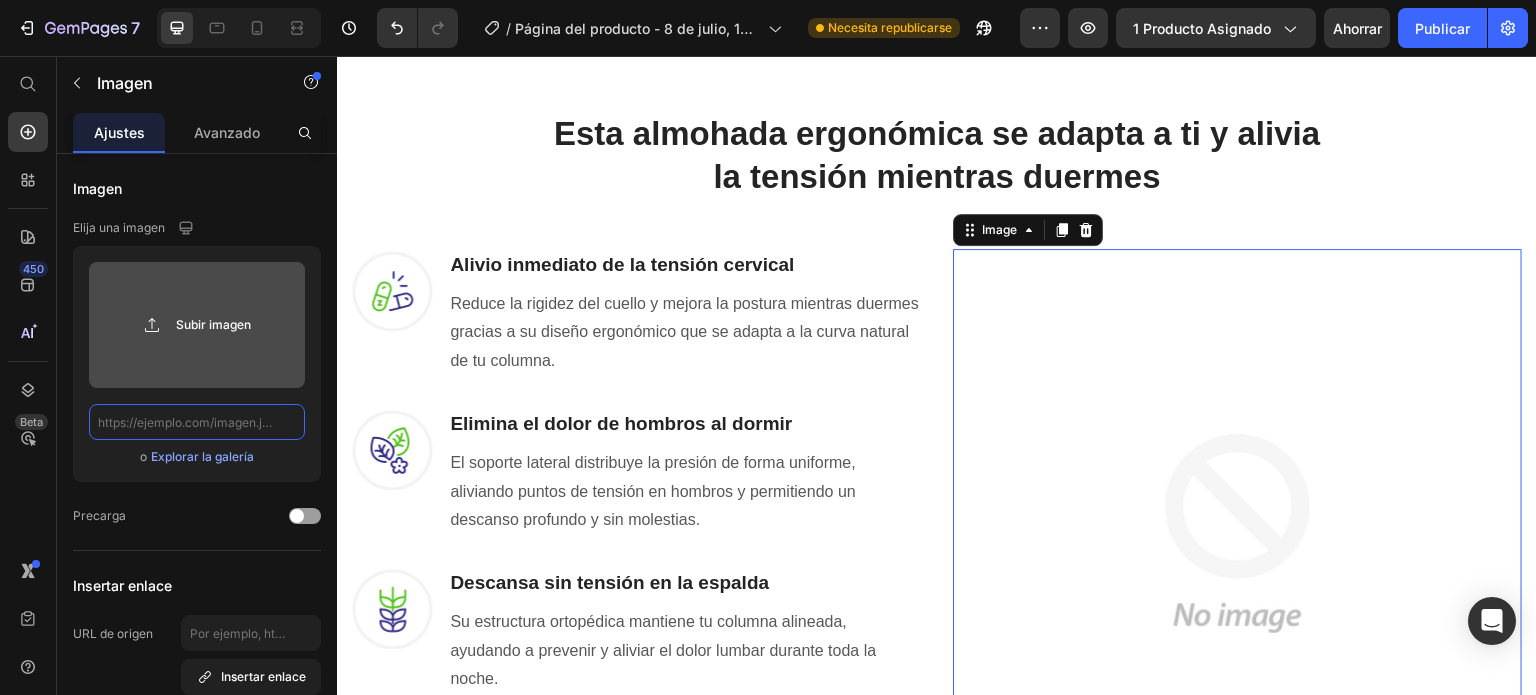 scroll, scrollTop: 0, scrollLeft: 0, axis: both 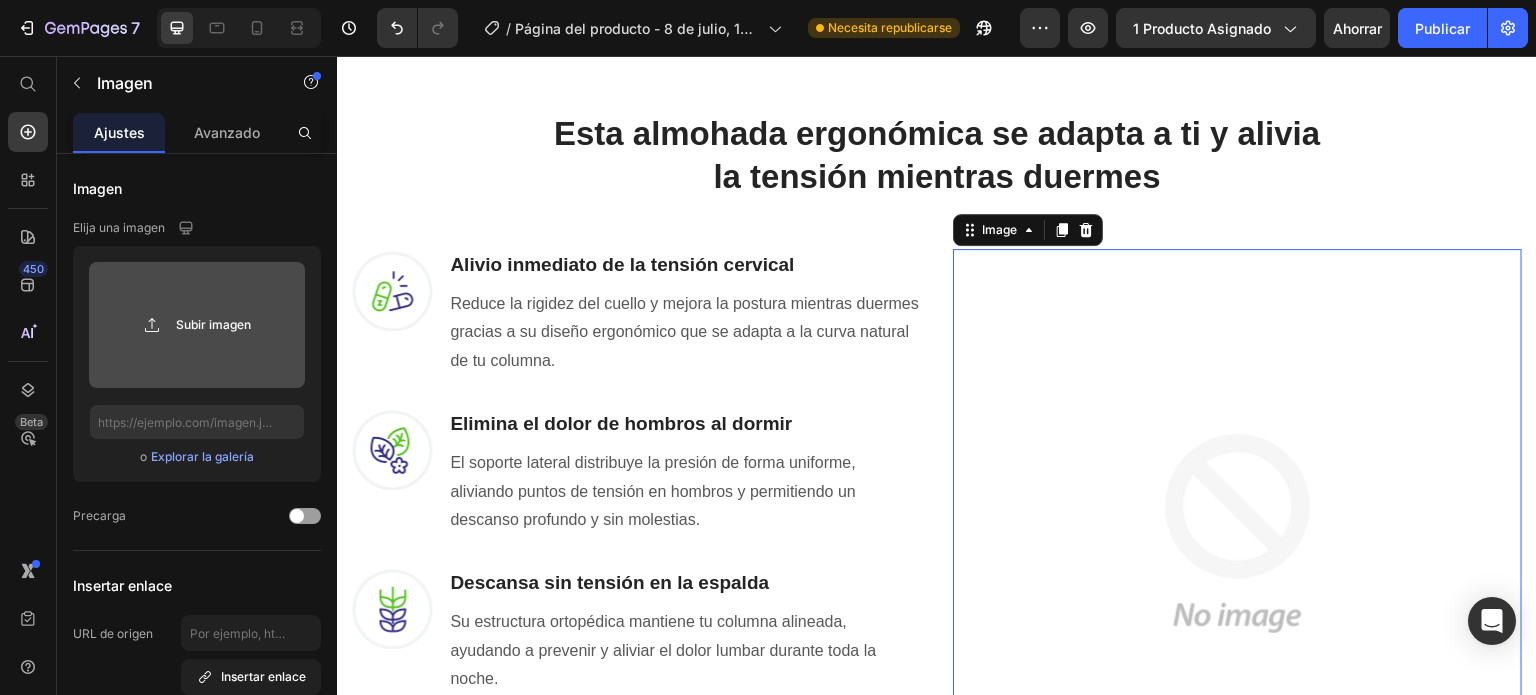 click 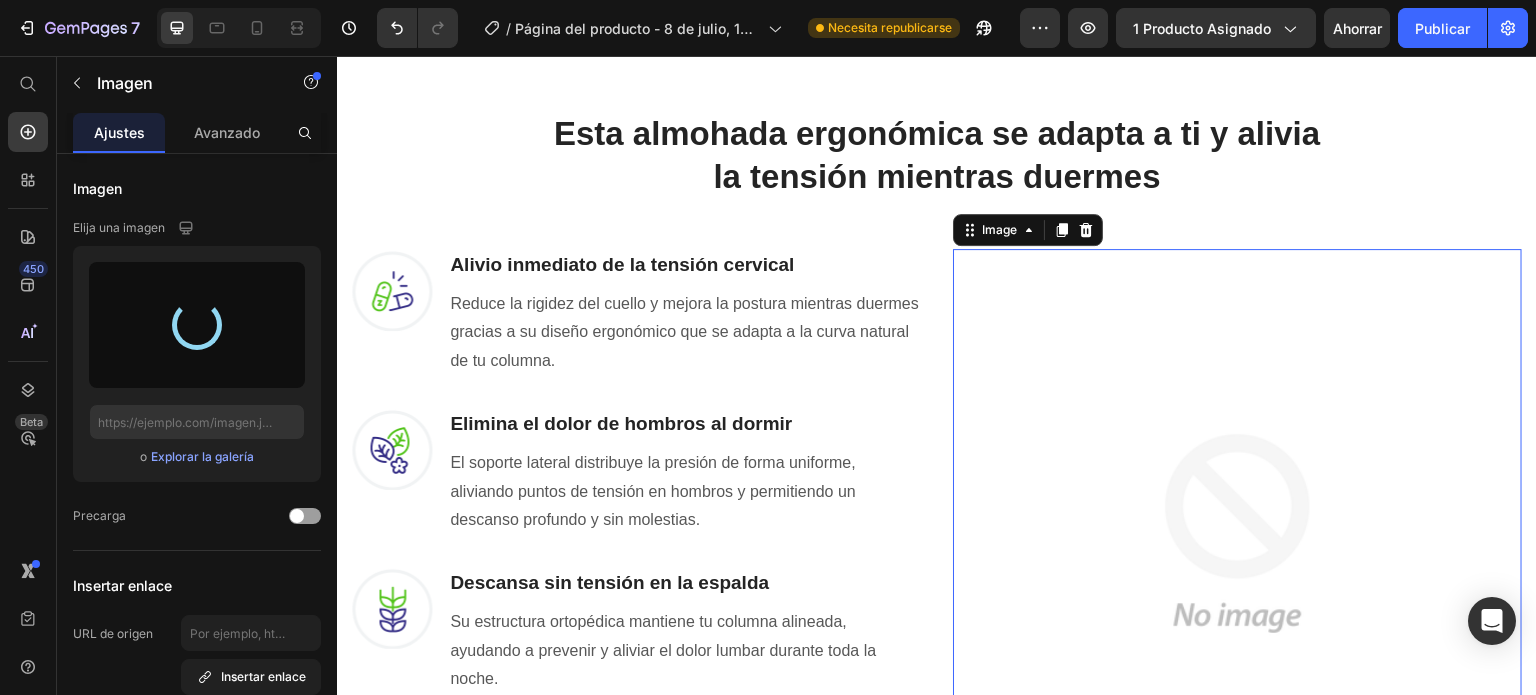 type on "https://cdn.shopify.com/s/files/1/0949/7228/1163/files/gempages_574529680682517348-def06a5c-2002-441d-932a-74735c32724b.jpg" 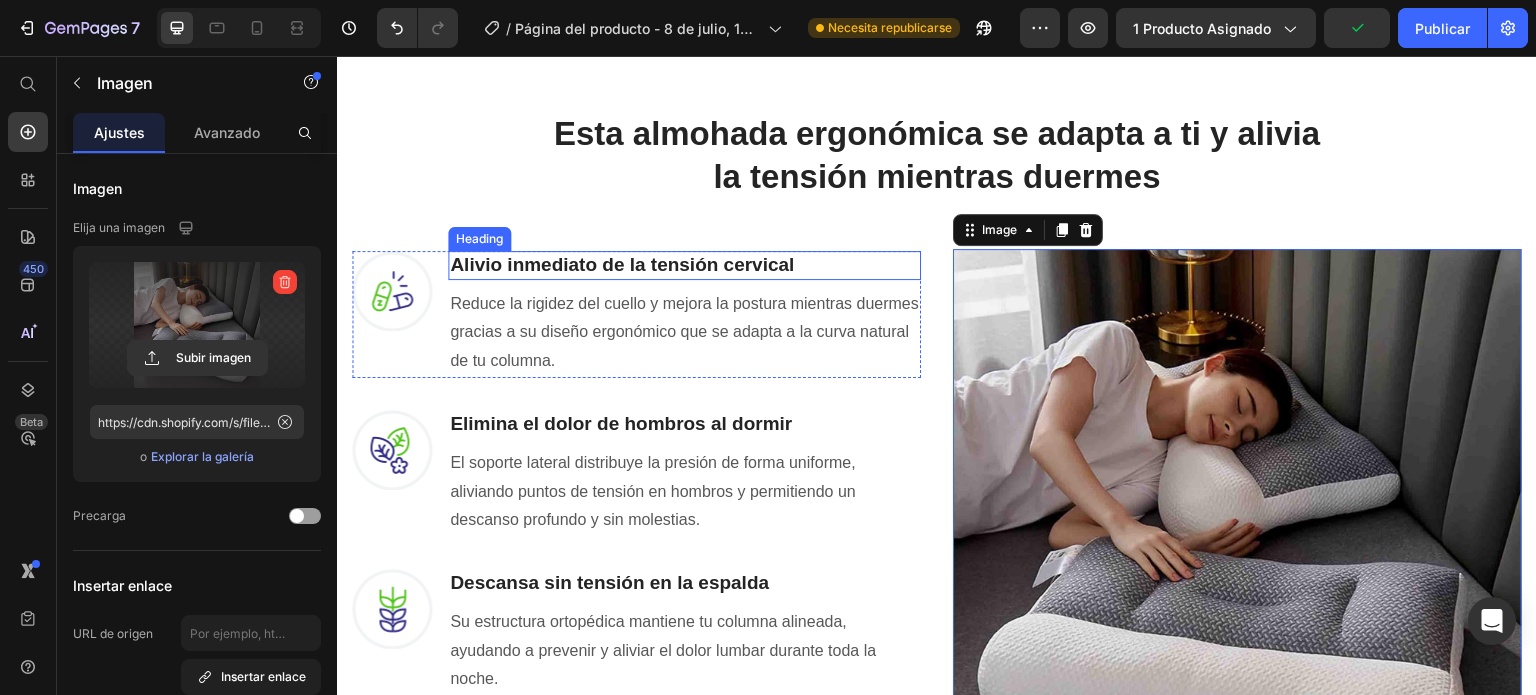 click on "Alivio inmediato de la tensión cervical" at bounding box center (684, 265) 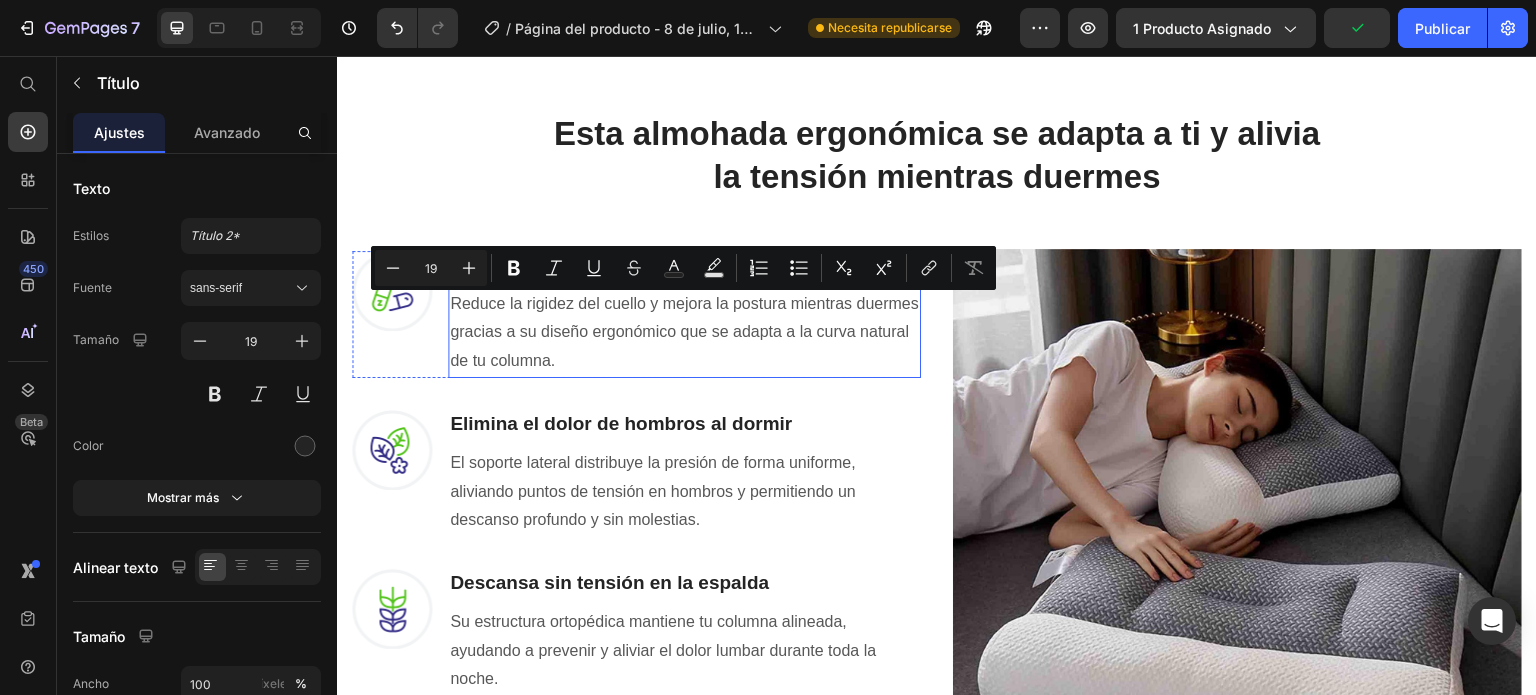click on "Reduce la rigidez del cuello y mejora la postura mientras duermes gracias a su diseño ergonómico que se adapta a la curva natural de tu columna." at bounding box center (684, 333) 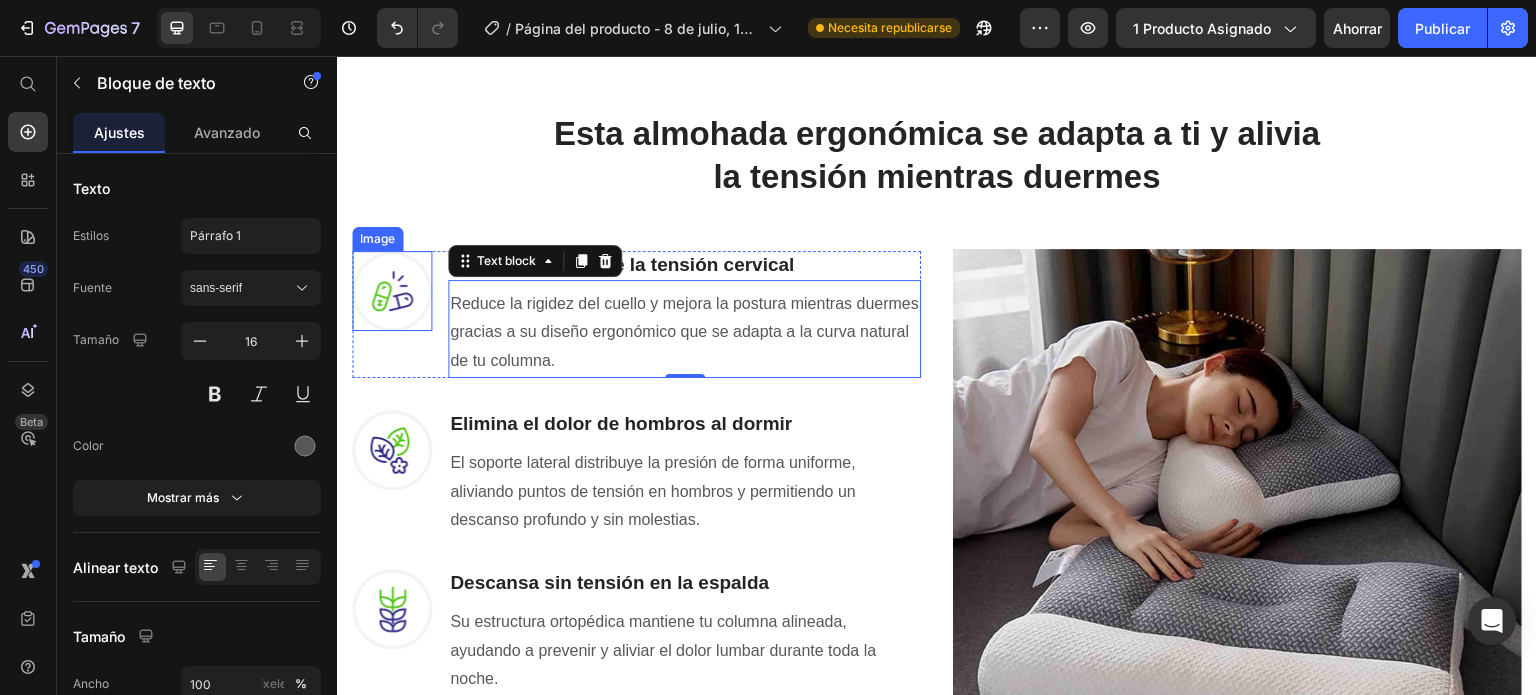 click at bounding box center [392, 291] 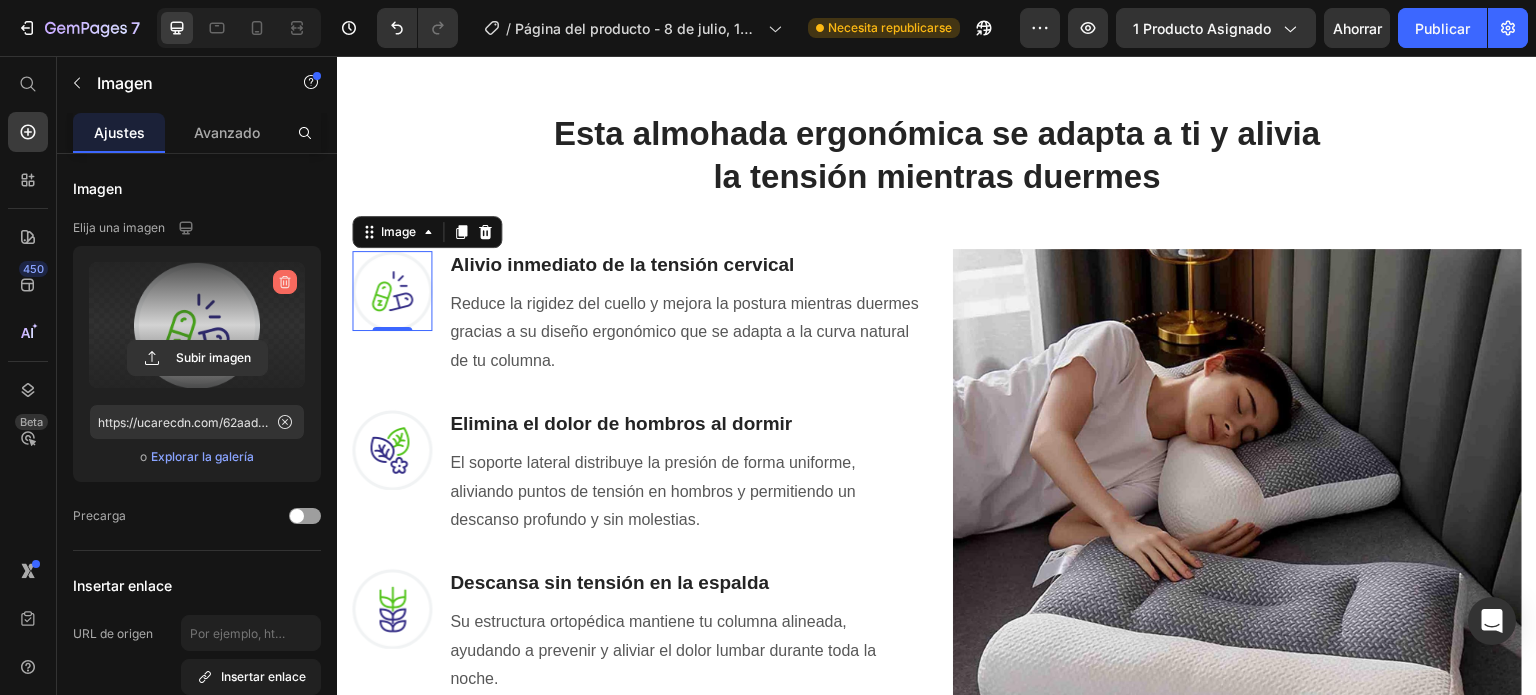 click at bounding box center (285, 282) 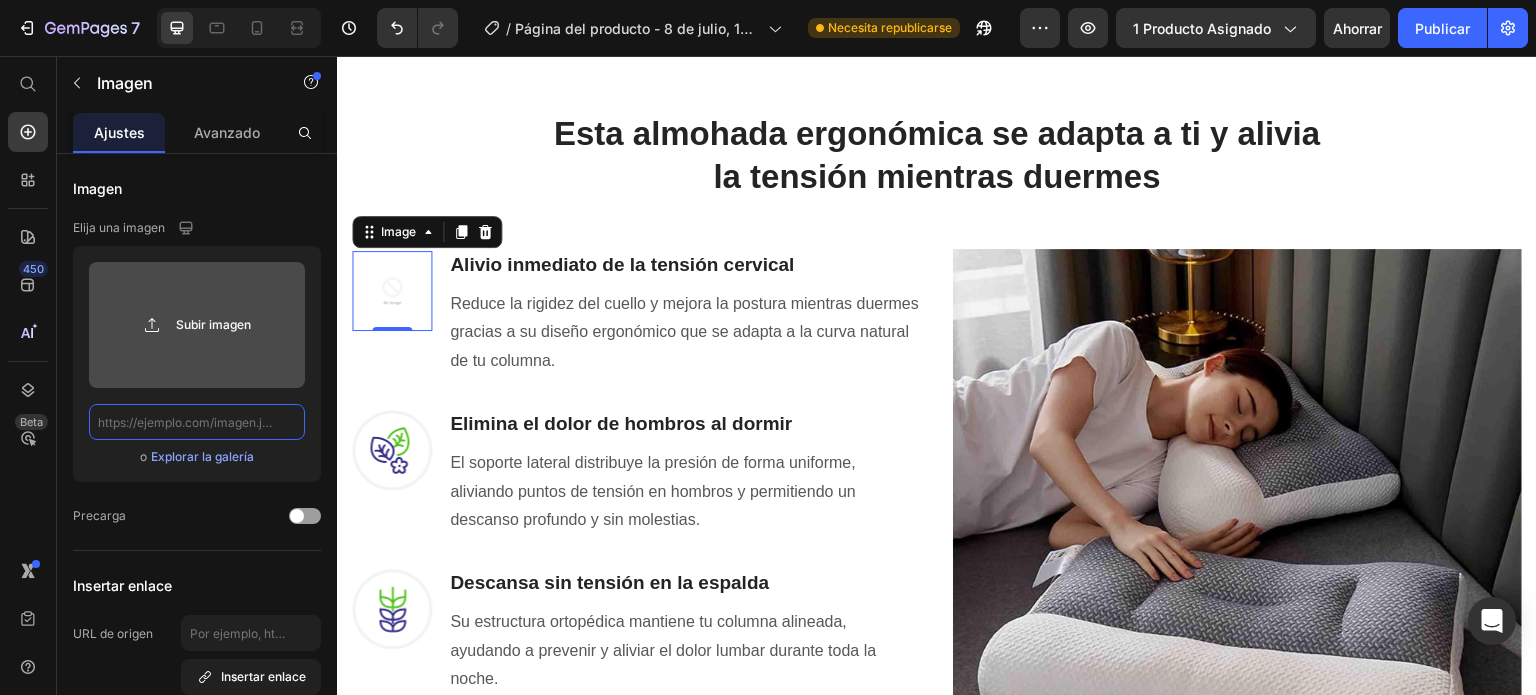 scroll, scrollTop: 0, scrollLeft: 0, axis: both 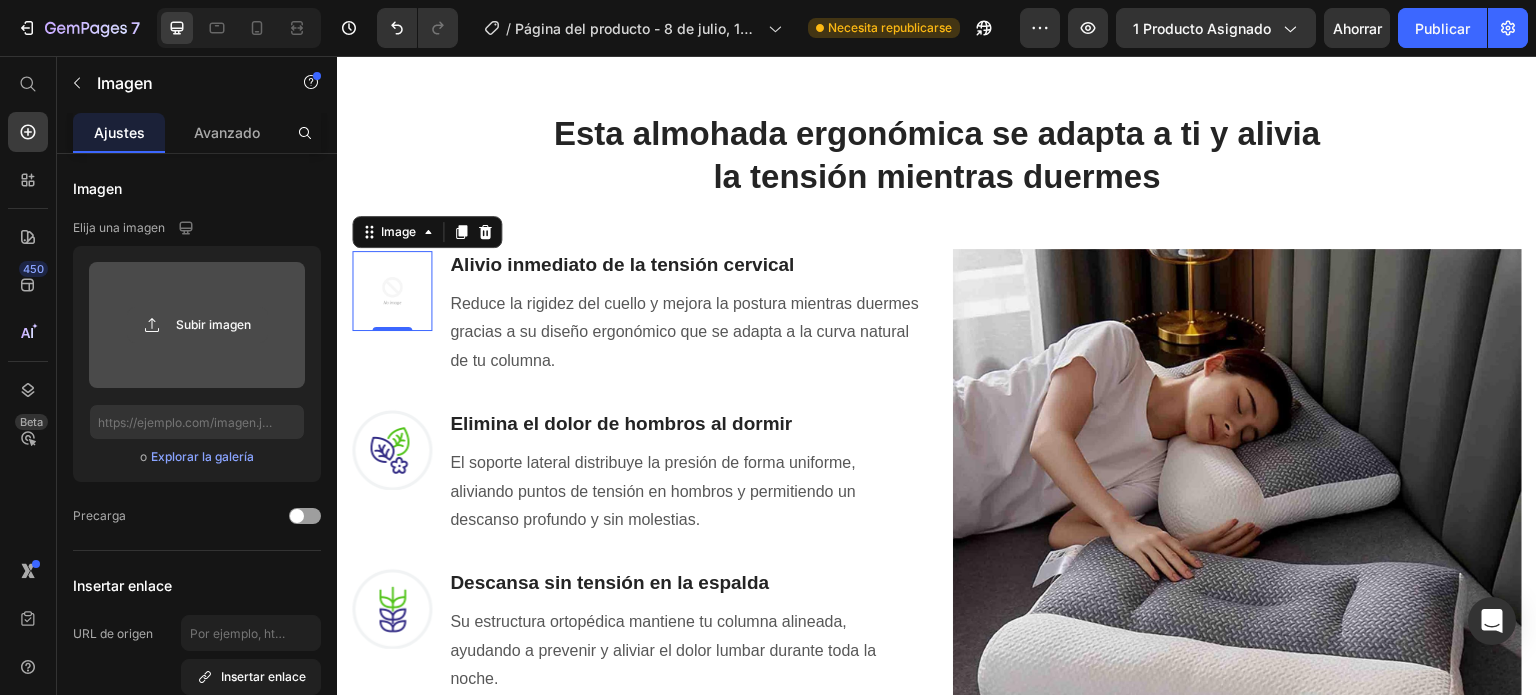click 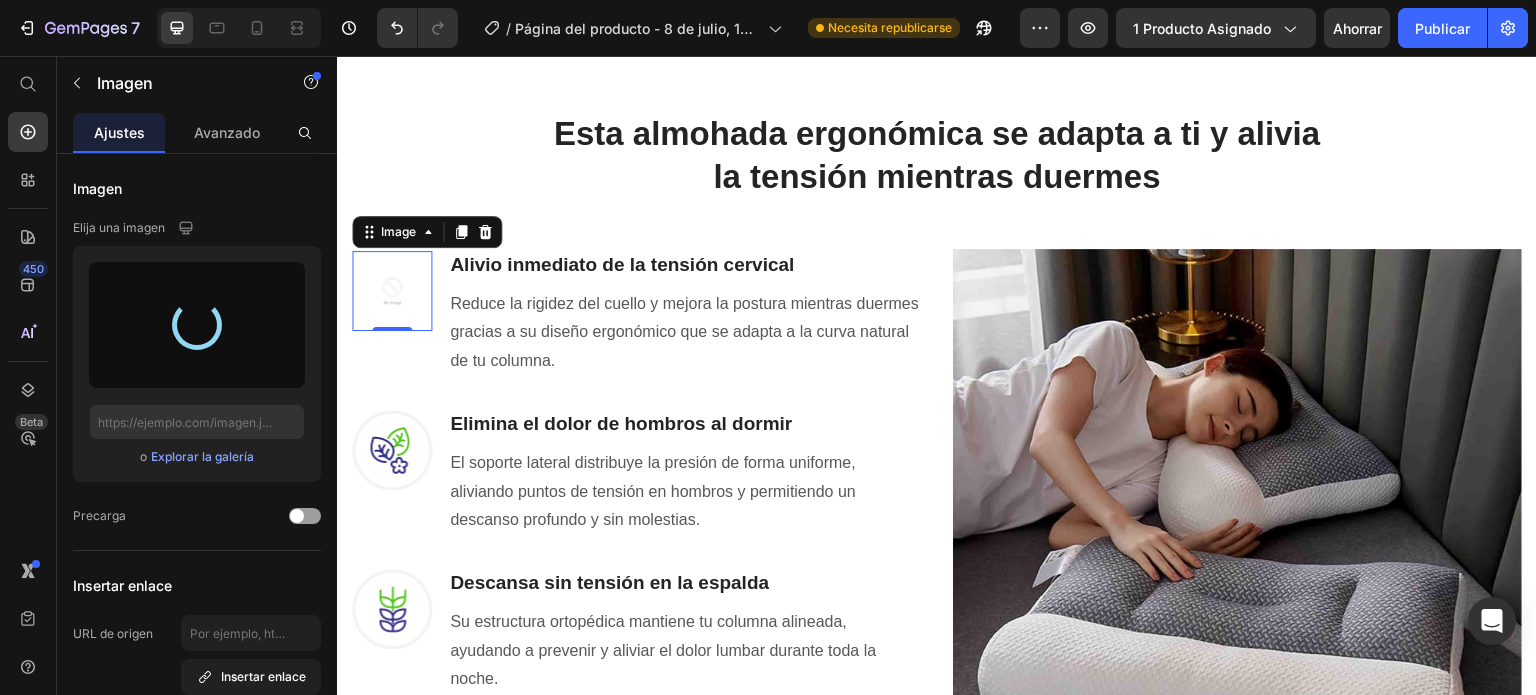 type on "https://cdn.shopify.com/s/files/1/0949/7228/1163/files/gempages_574529680682517348-d3788c75-e531-41cd-bca2-8ff3f5c71e90.jpg" 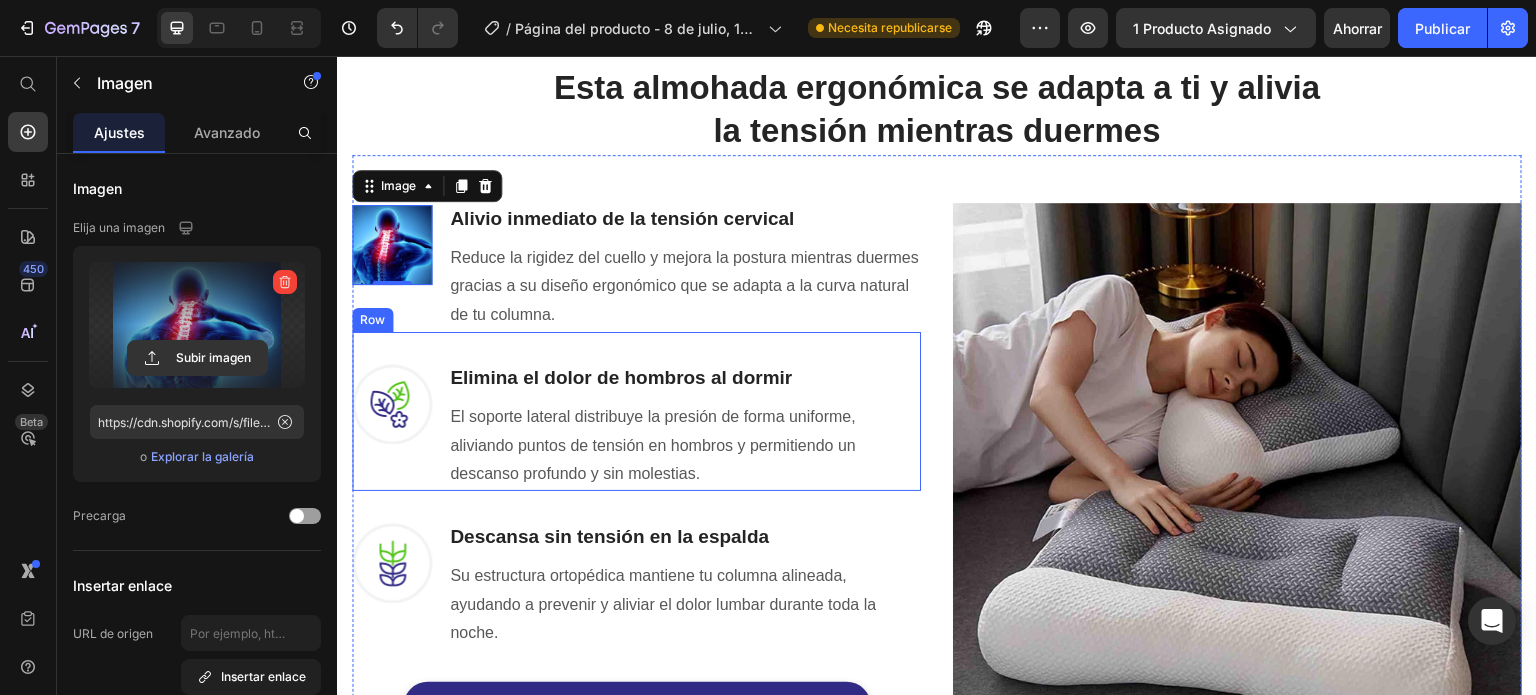 scroll, scrollTop: 1200, scrollLeft: 0, axis: vertical 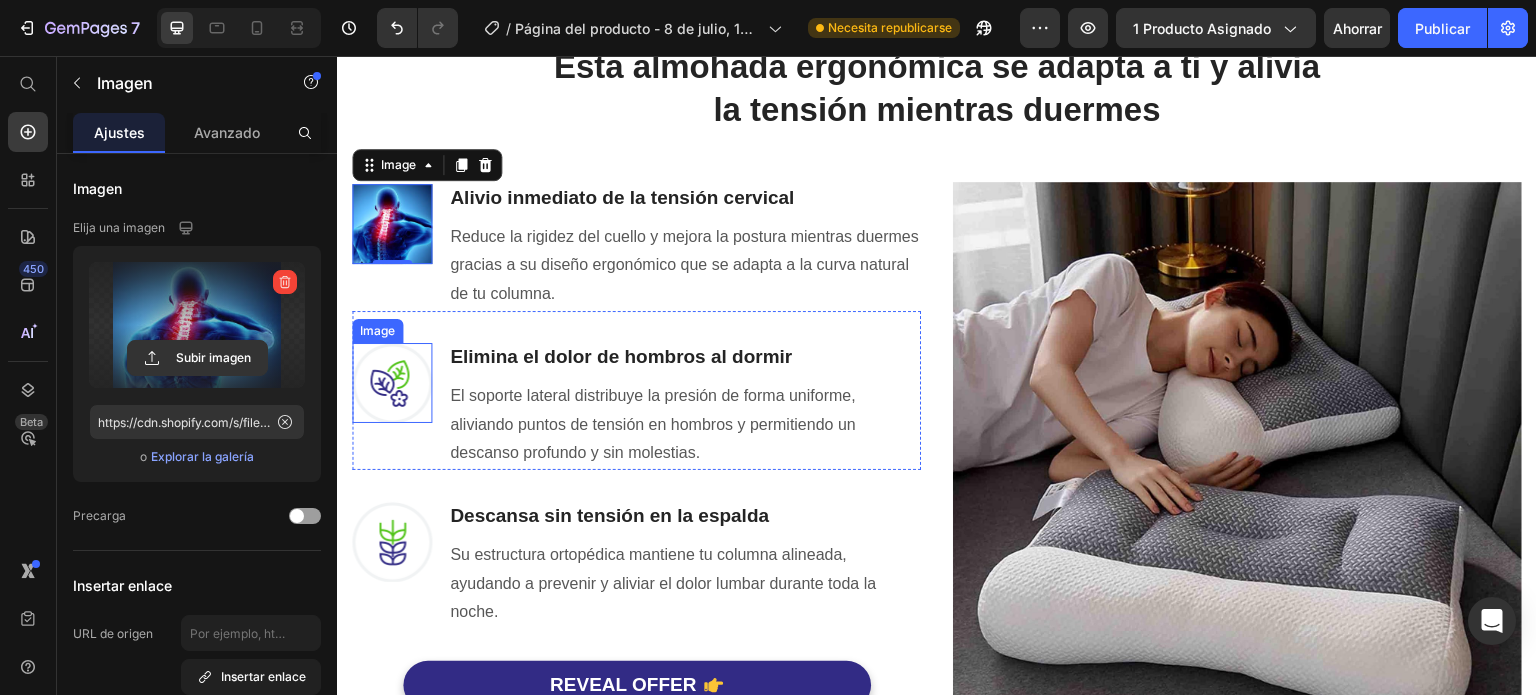 click at bounding box center [392, 383] 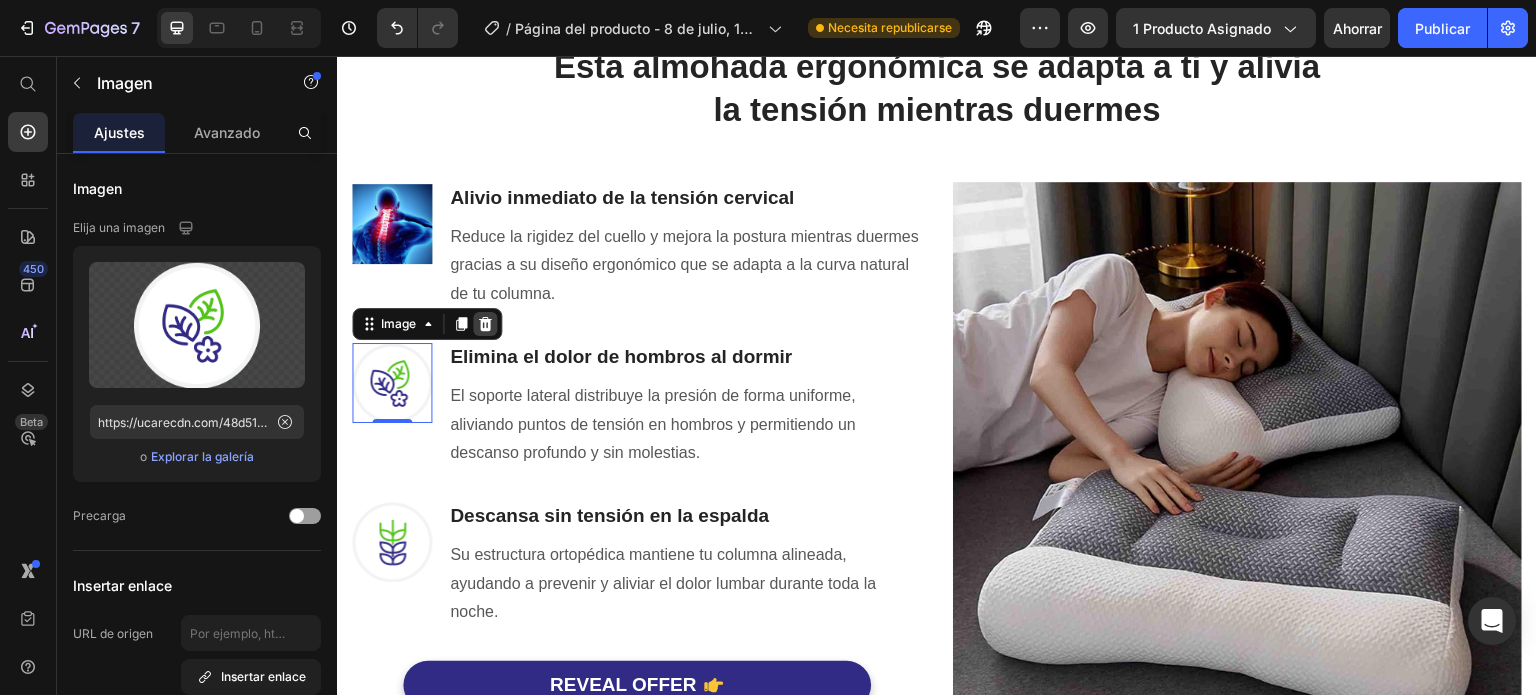 click 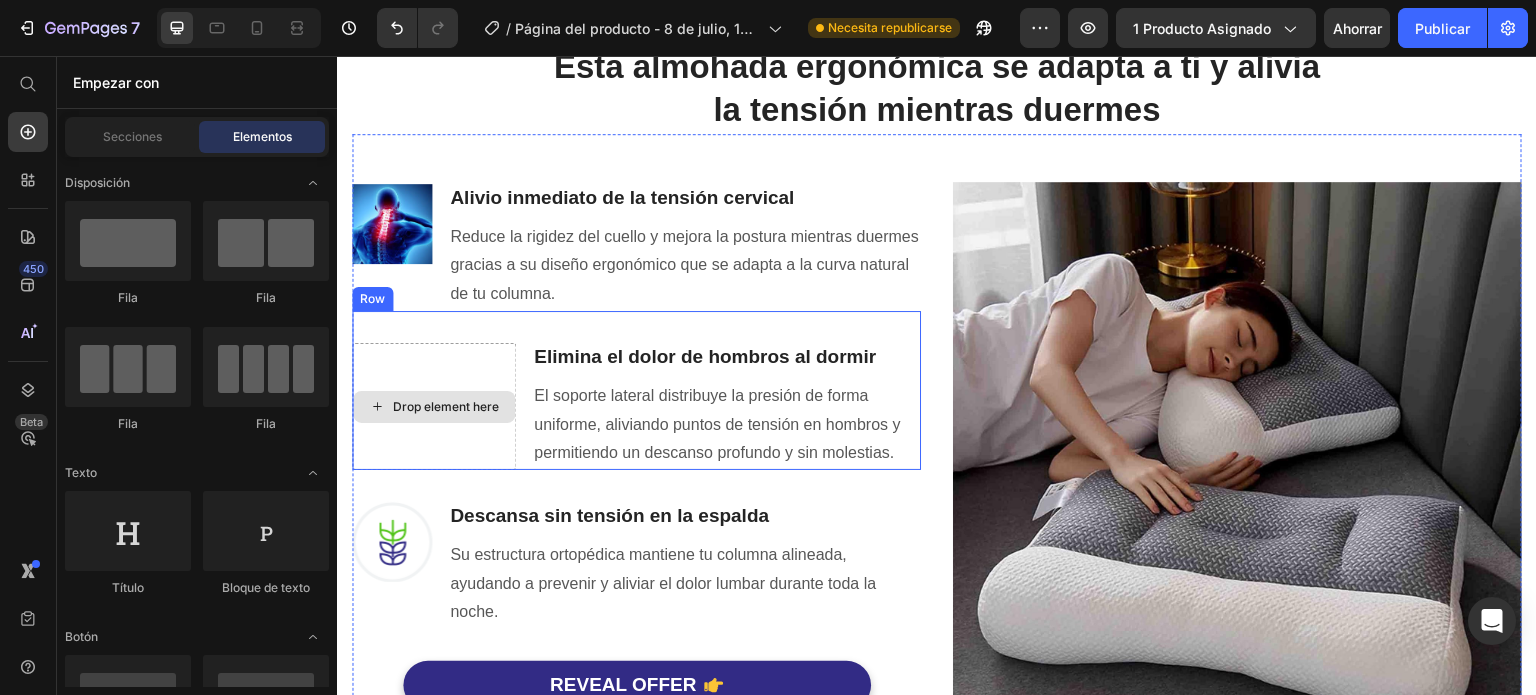 click on "Drop element here" at bounding box center [446, 407] 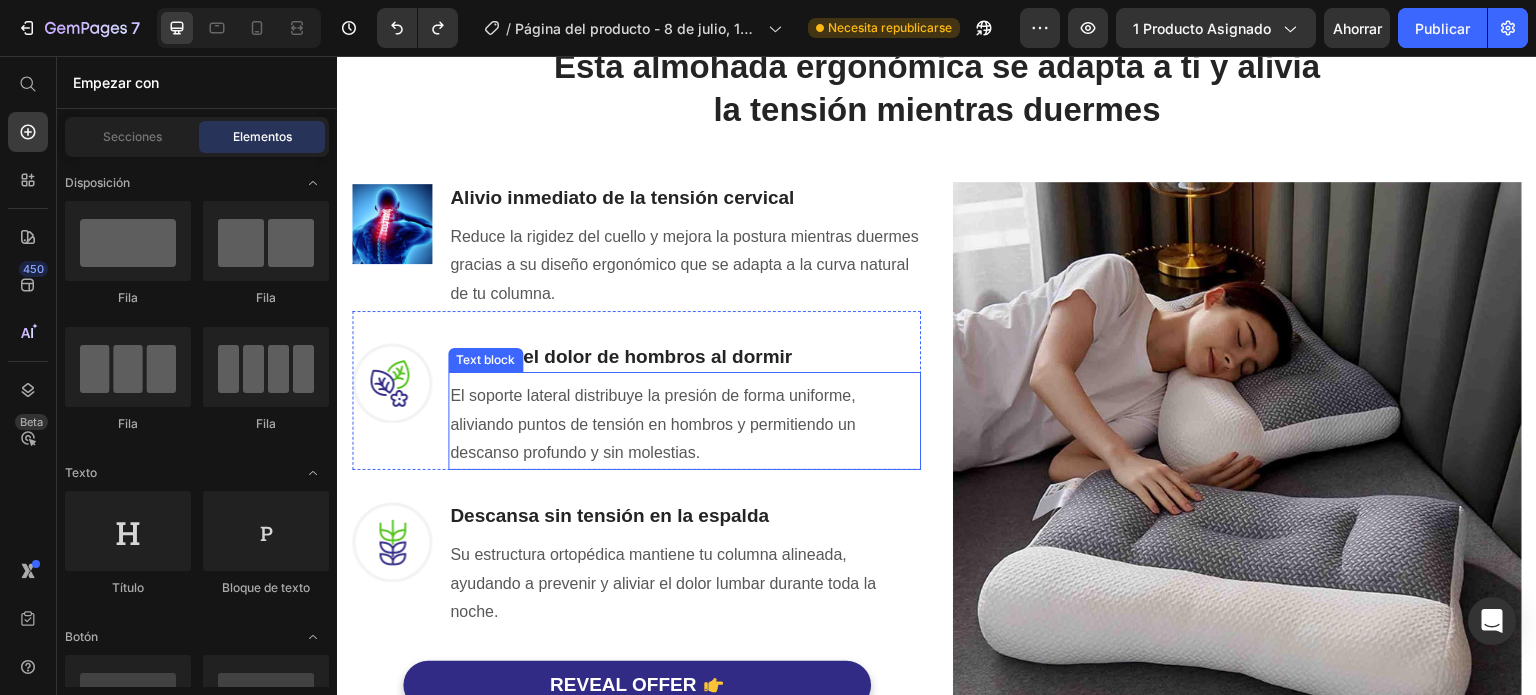 click at bounding box center [392, 383] 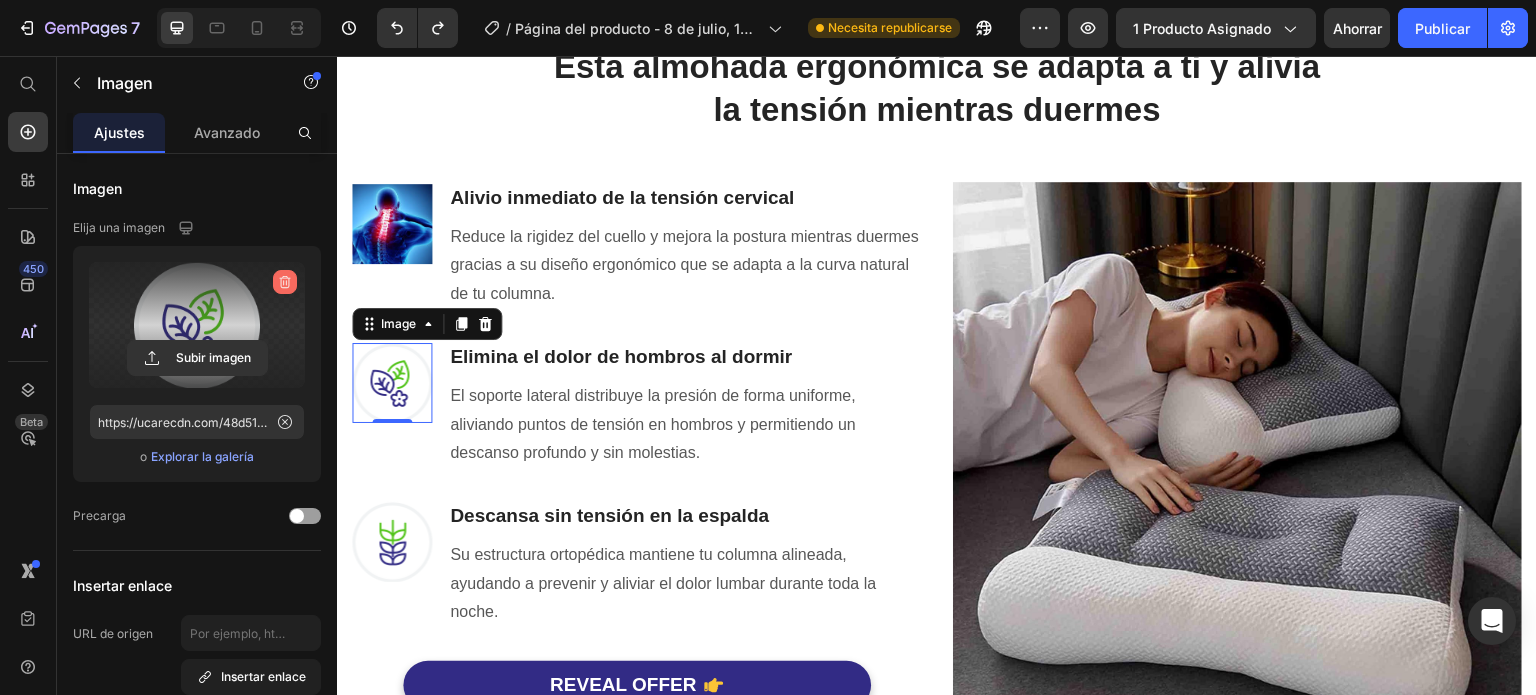 click 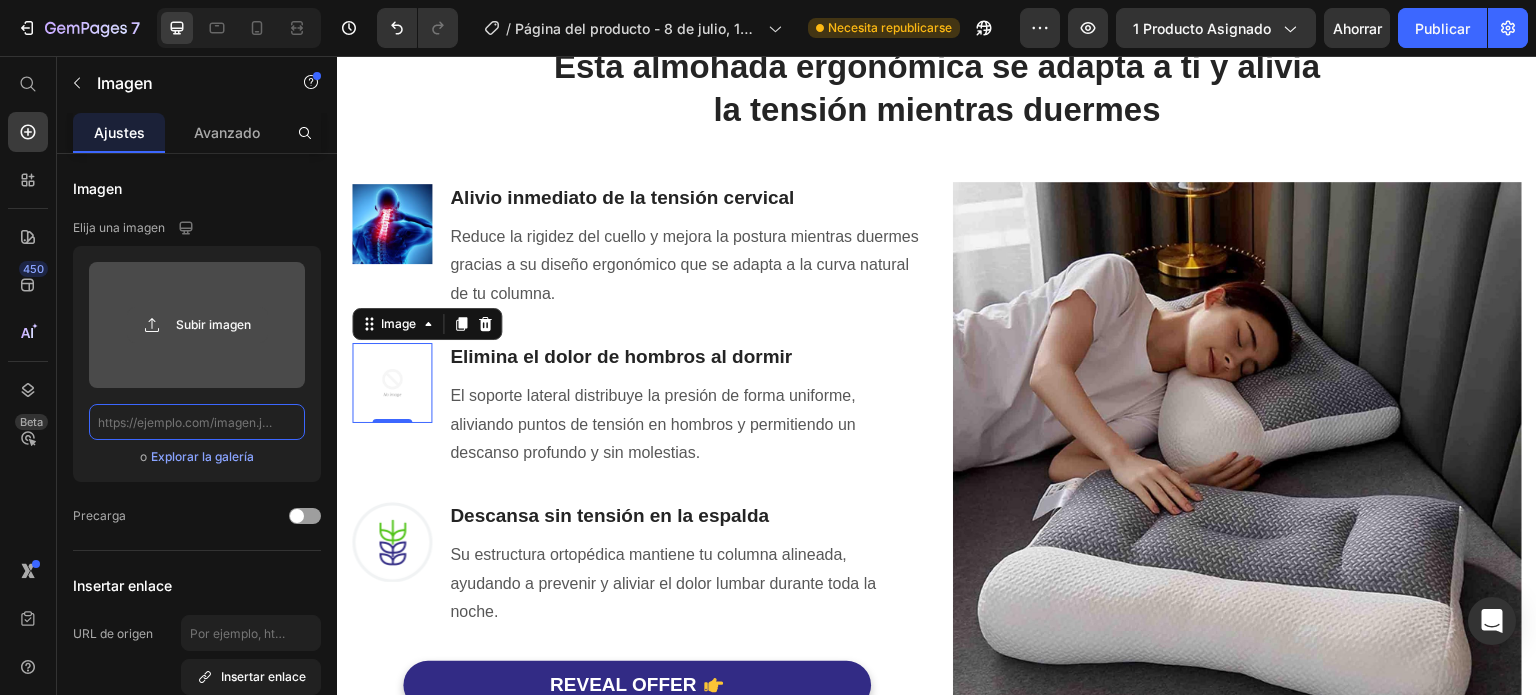 scroll, scrollTop: 0, scrollLeft: 0, axis: both 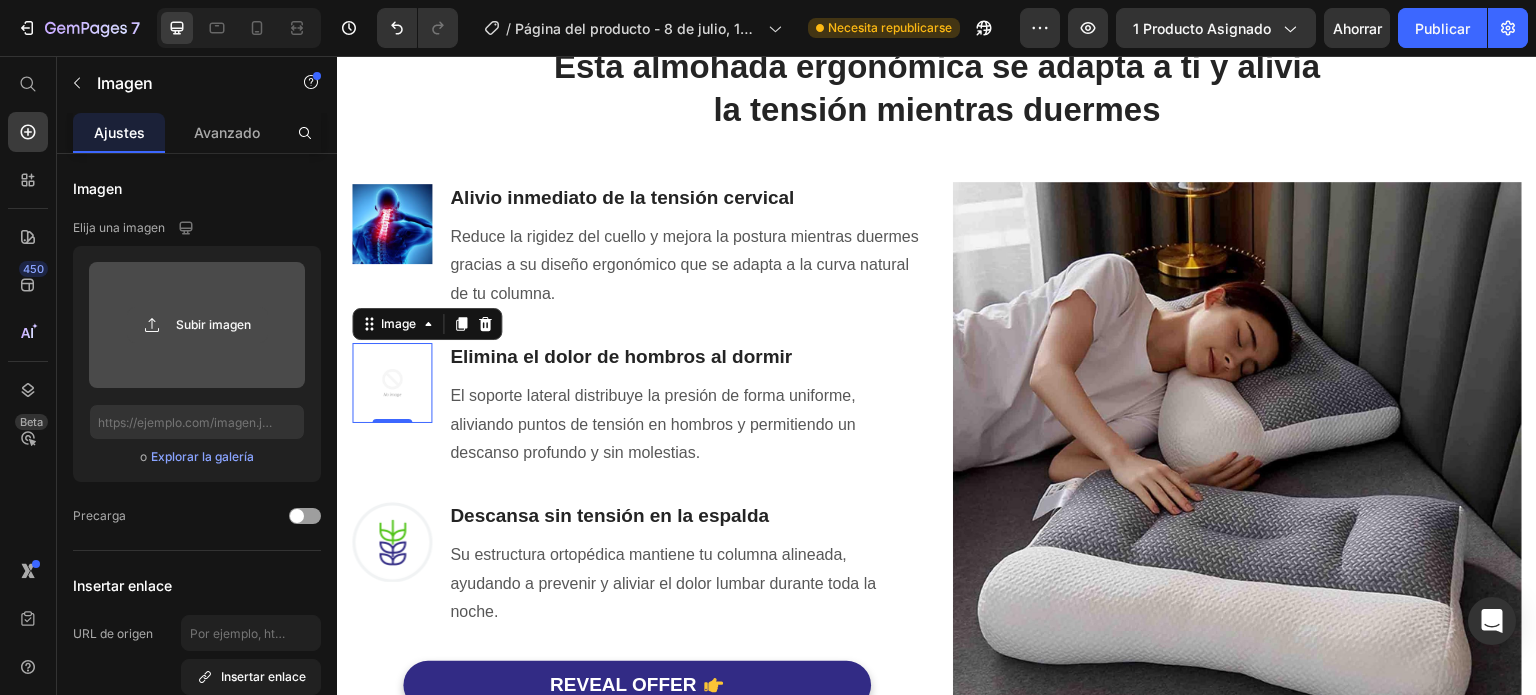 click 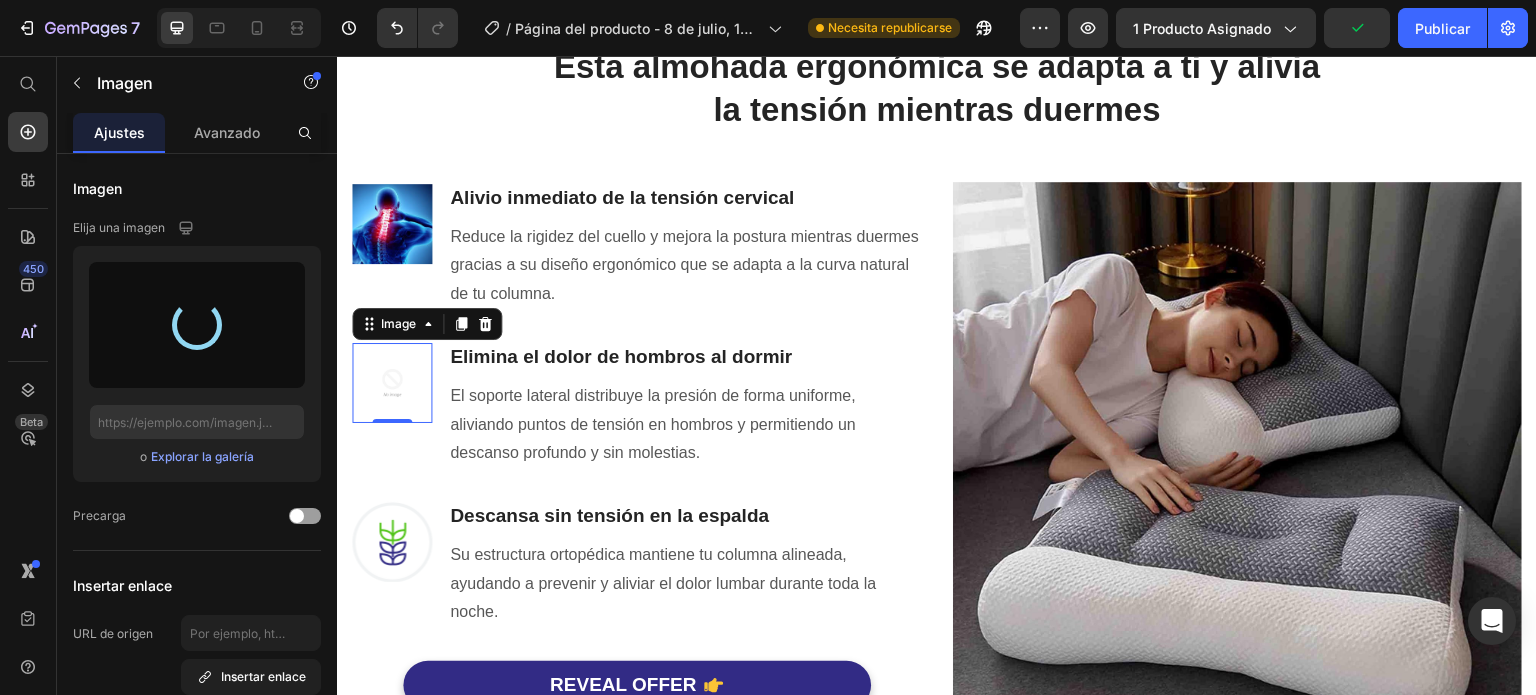 type on "https://cdn.shopify.com/s/files/1/0949/7228/1163/files/gempages_574529680682517348-065dd41d-6393-4f47-bbe7-219dd8100b54.jpg" 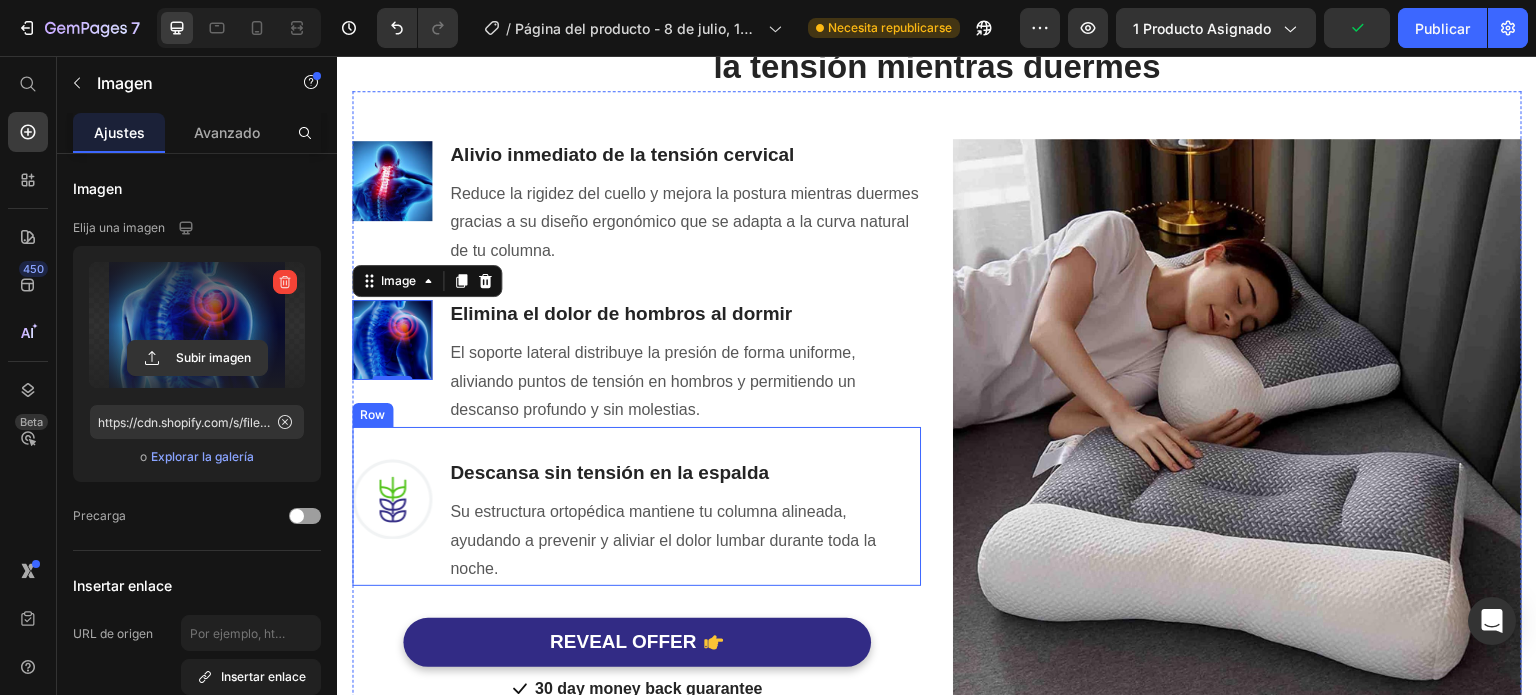 scroll, scrollTop: 1266, scrollLeft: 0, axis: vertical 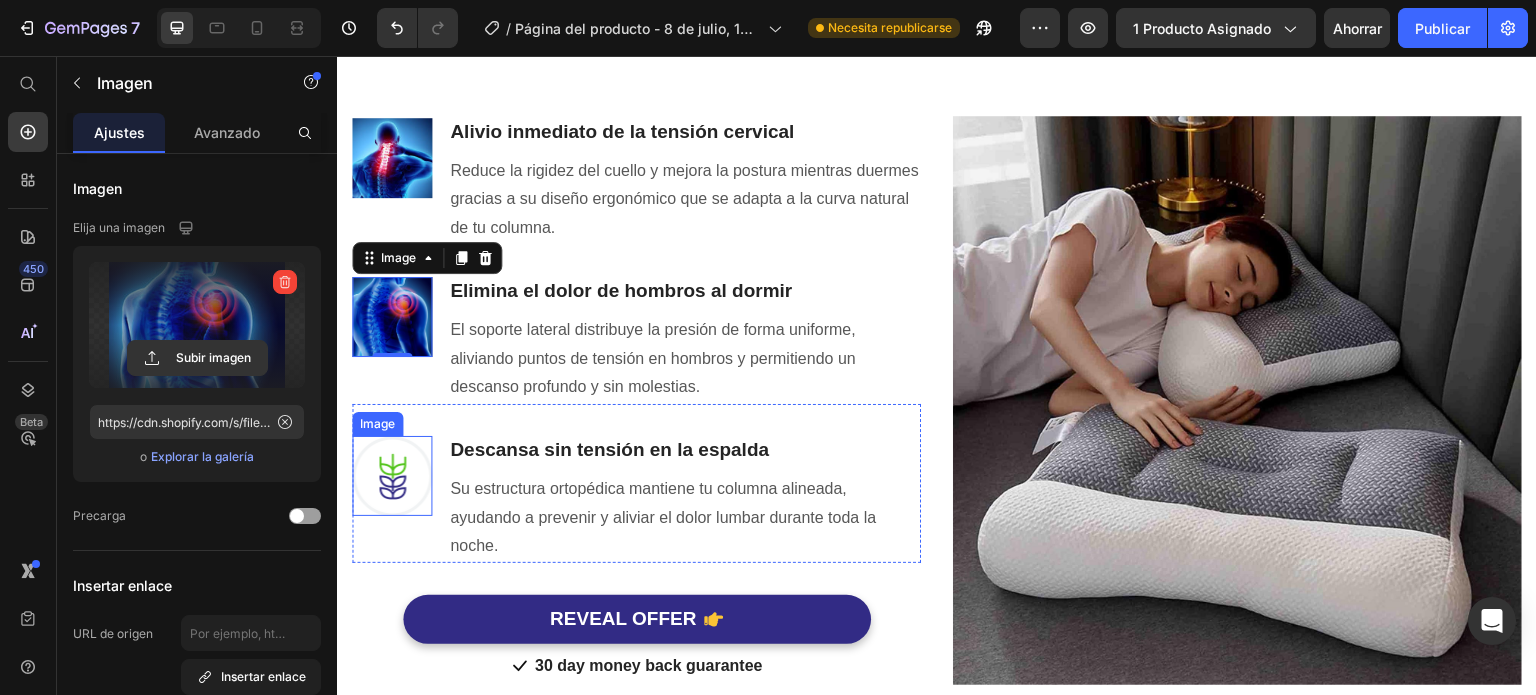 click at bounding box center (392, 476) 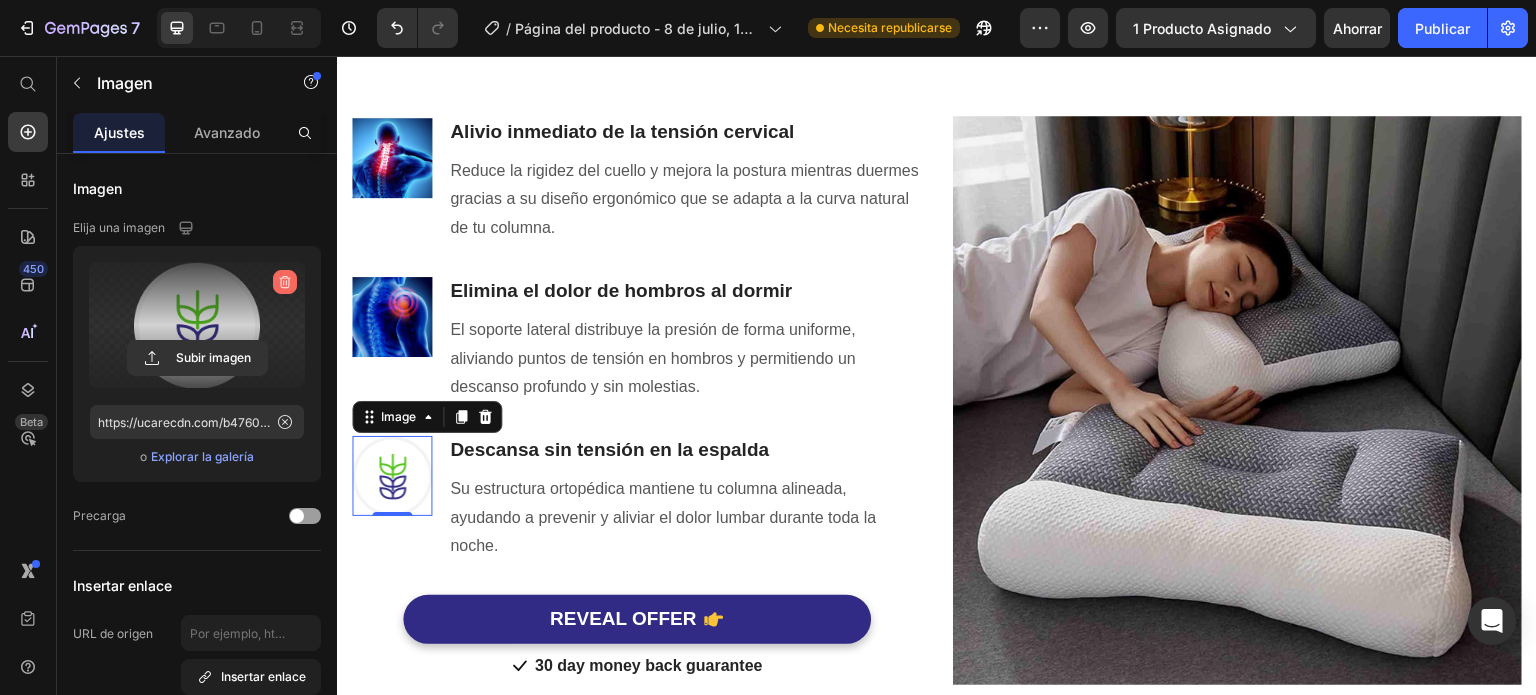 click 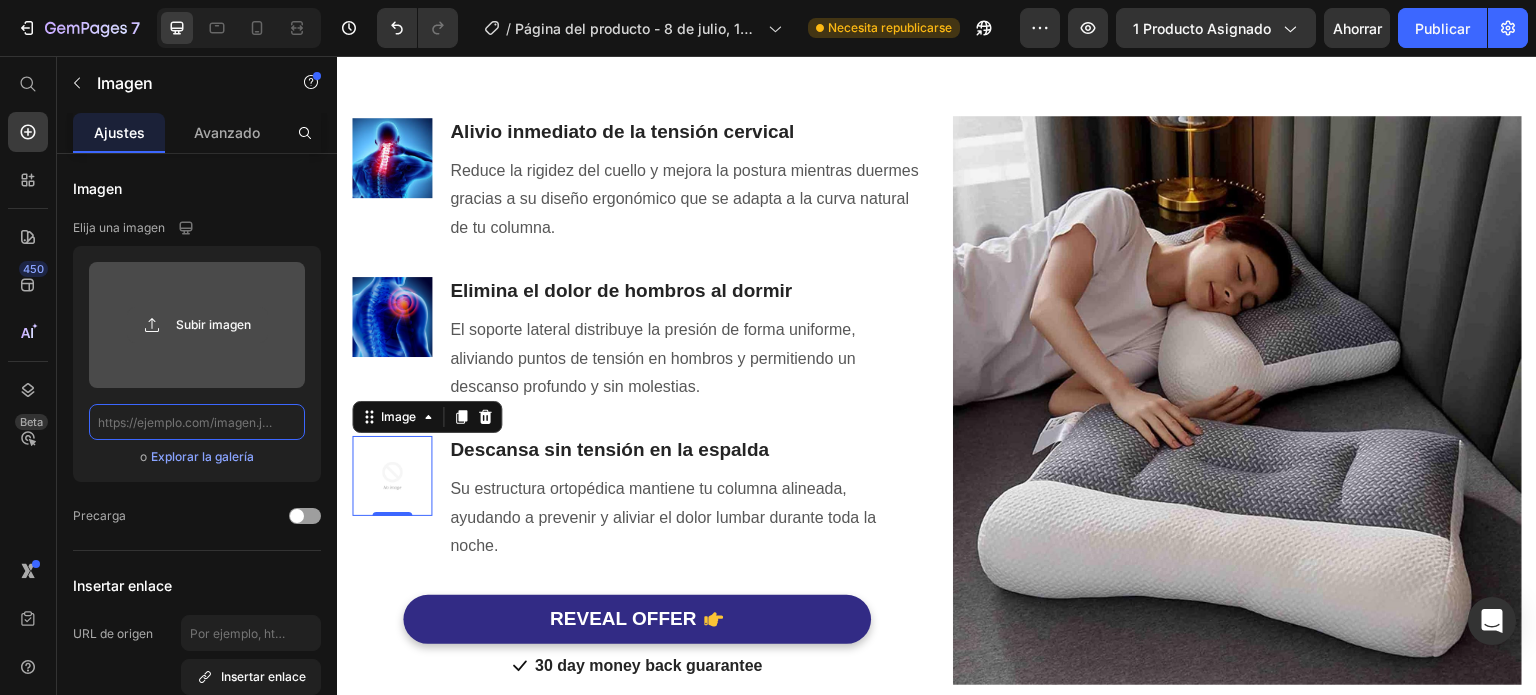 scroll, scrollTop: 0, scrollLeft: 0, axis: both 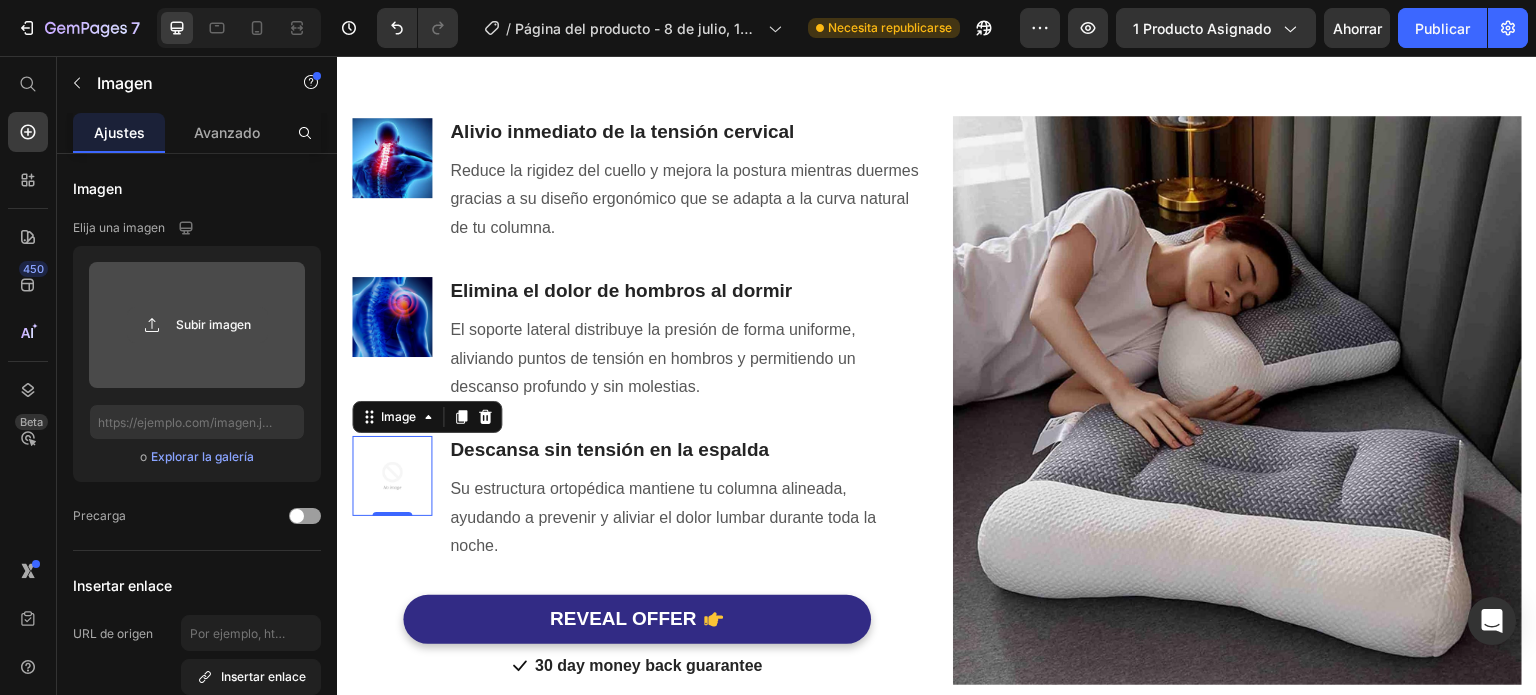click 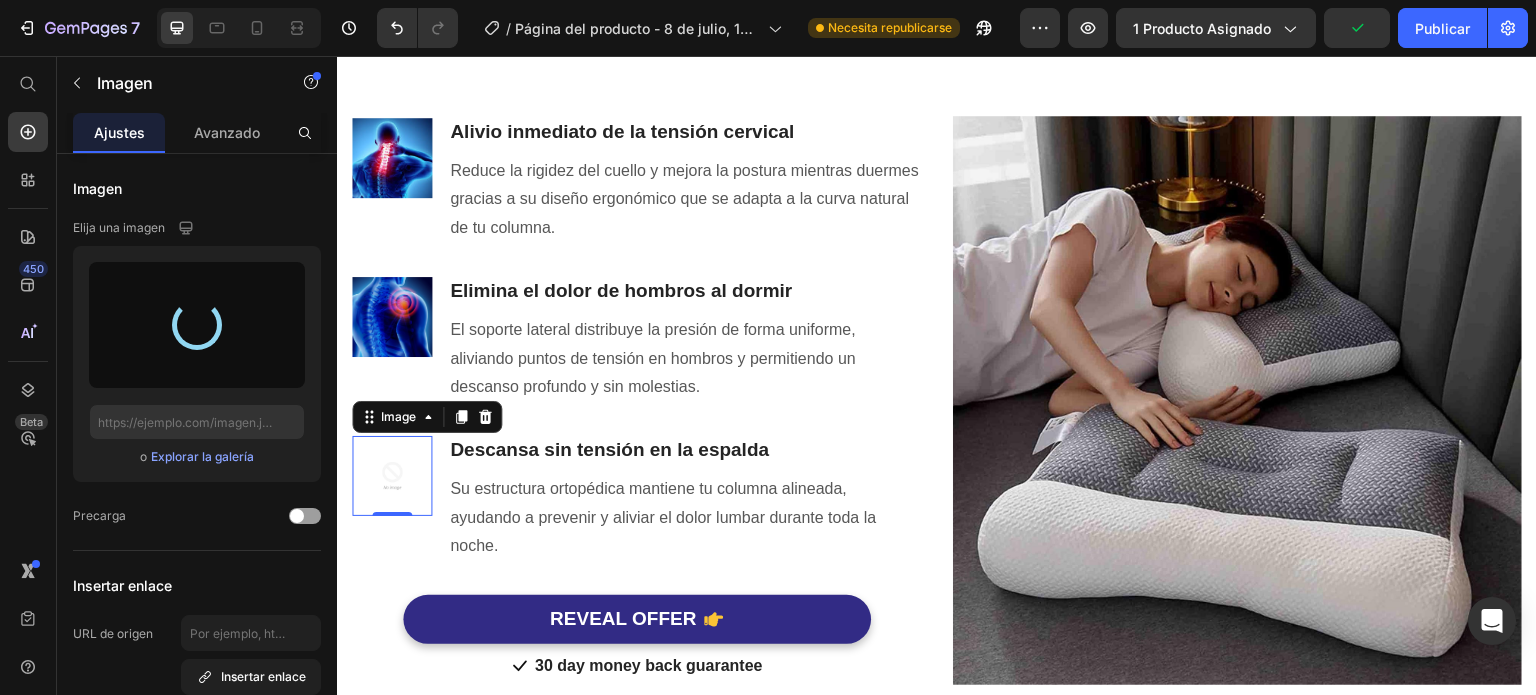 type on "https://cdn.shopify.com/s/files/1/0949/7228/1163/files/gempages_574529680682517348-d3d14cc6-14b1-486b-adf8-87e4c8e4dcbe.png" 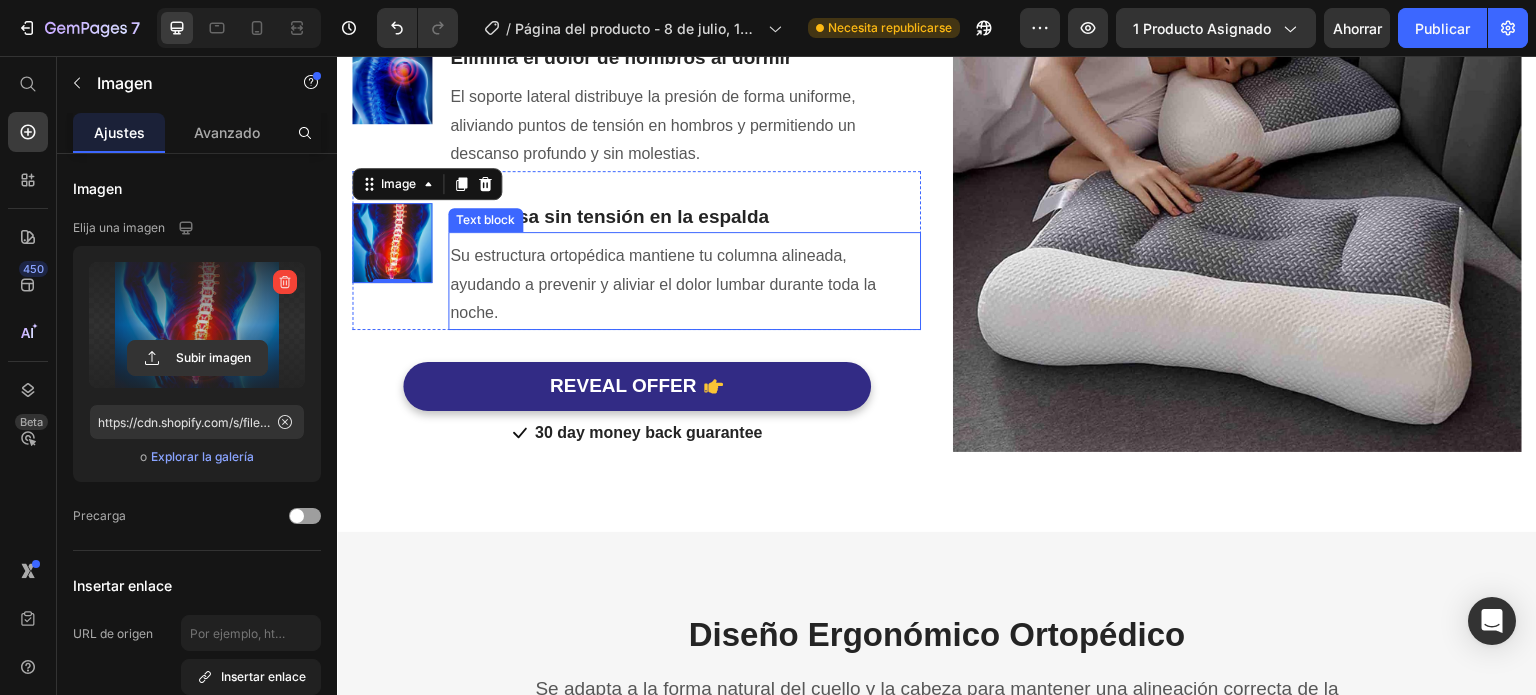 scroll, scrollTop: 1533, scrollLeft: 0, axis: vertical 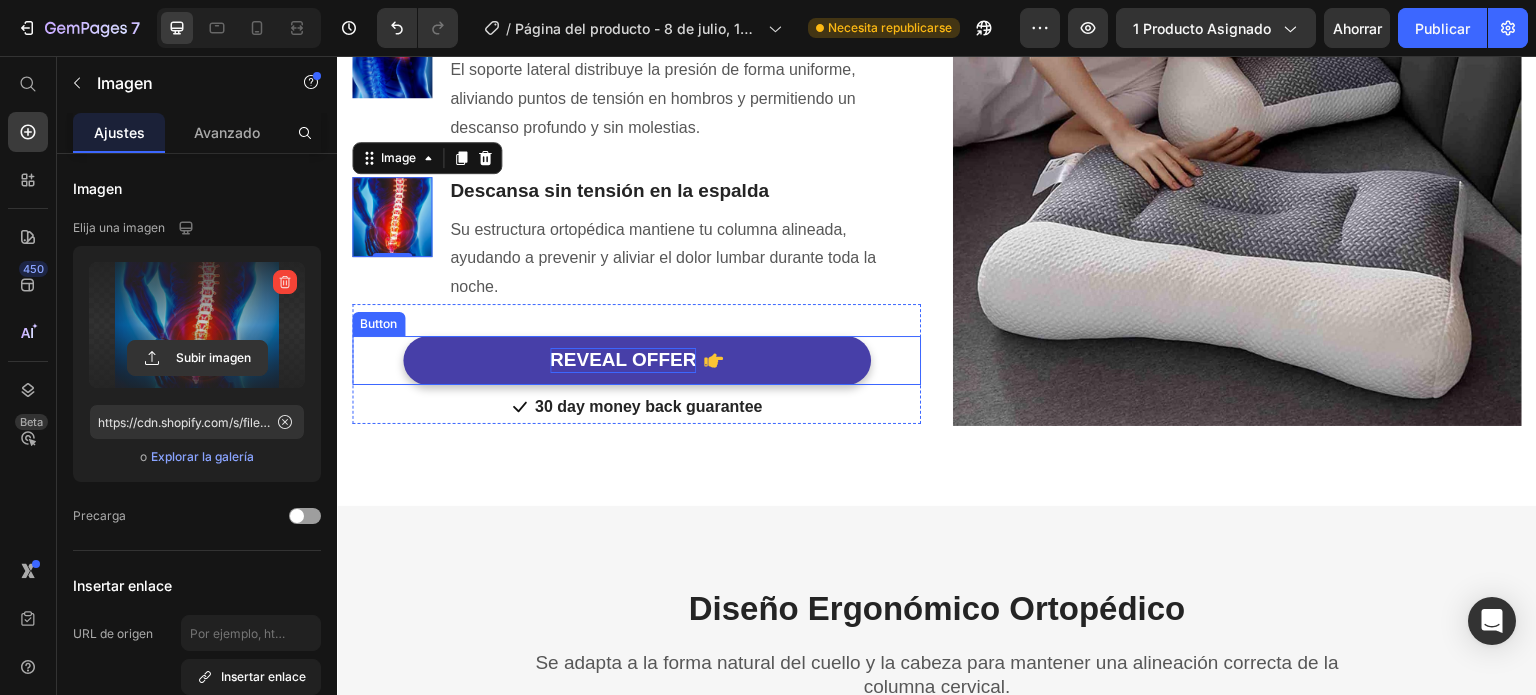 click on "REVEAL OFFER" at bounding box center [623, 360] 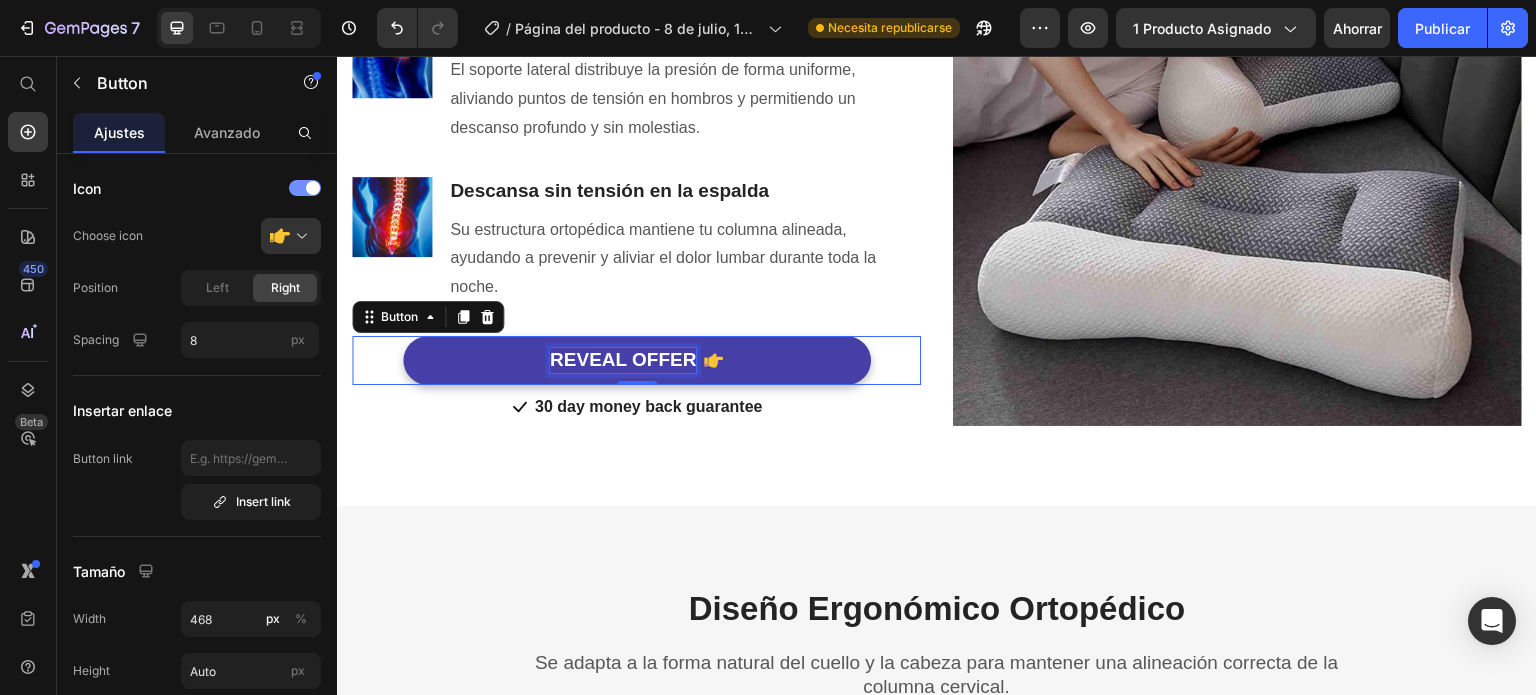 click on "REVEAL OFFER" at bounding box center (623, 360) 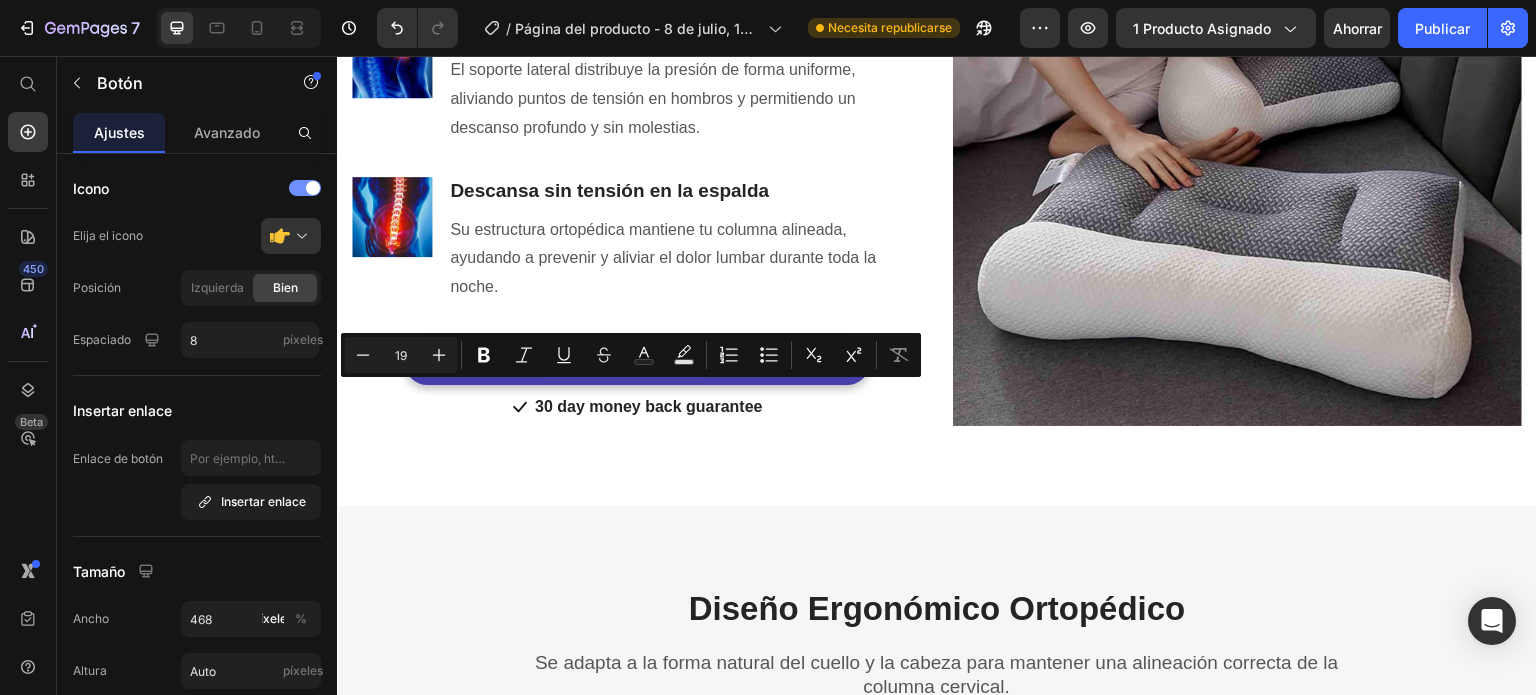 click on "REVEAL OFFER" at bounding box center [623, 360] 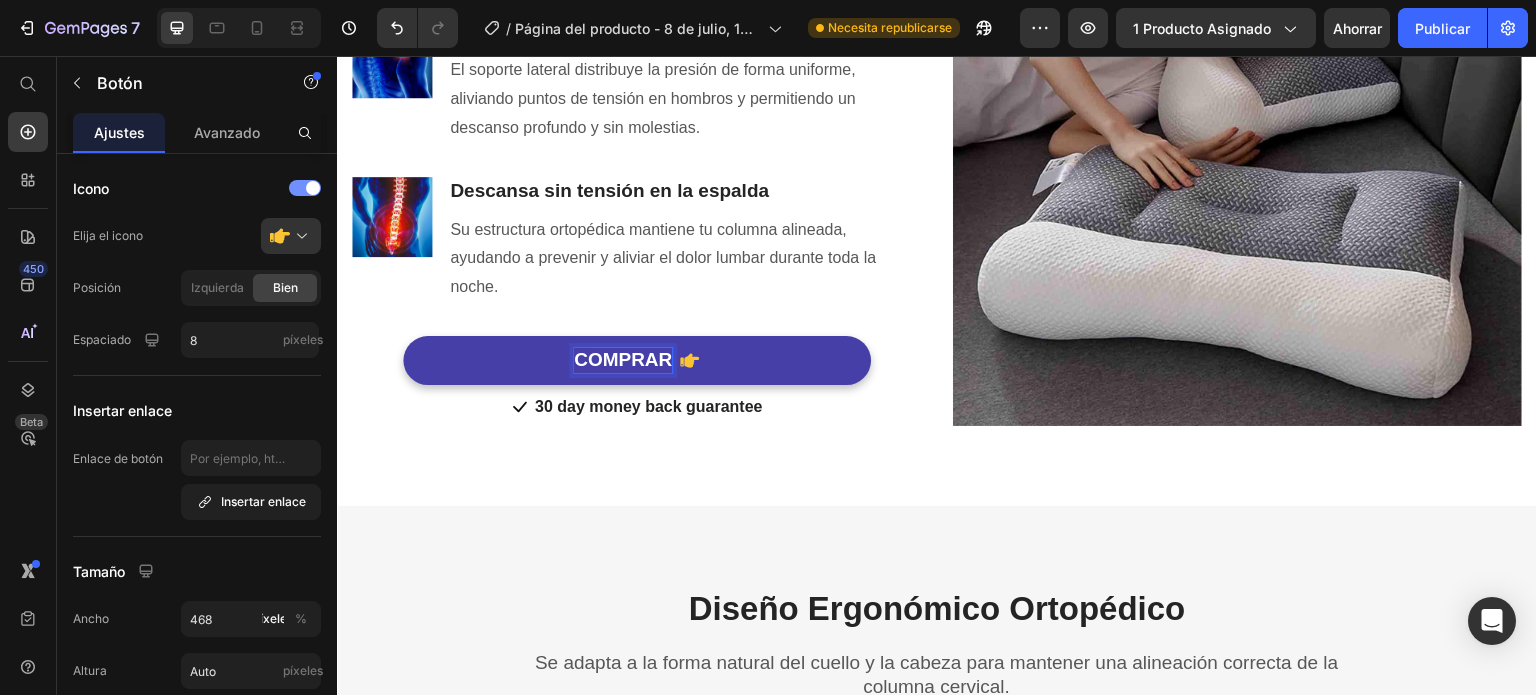 click on "COMPRAR" at bounding box center (637, 360) 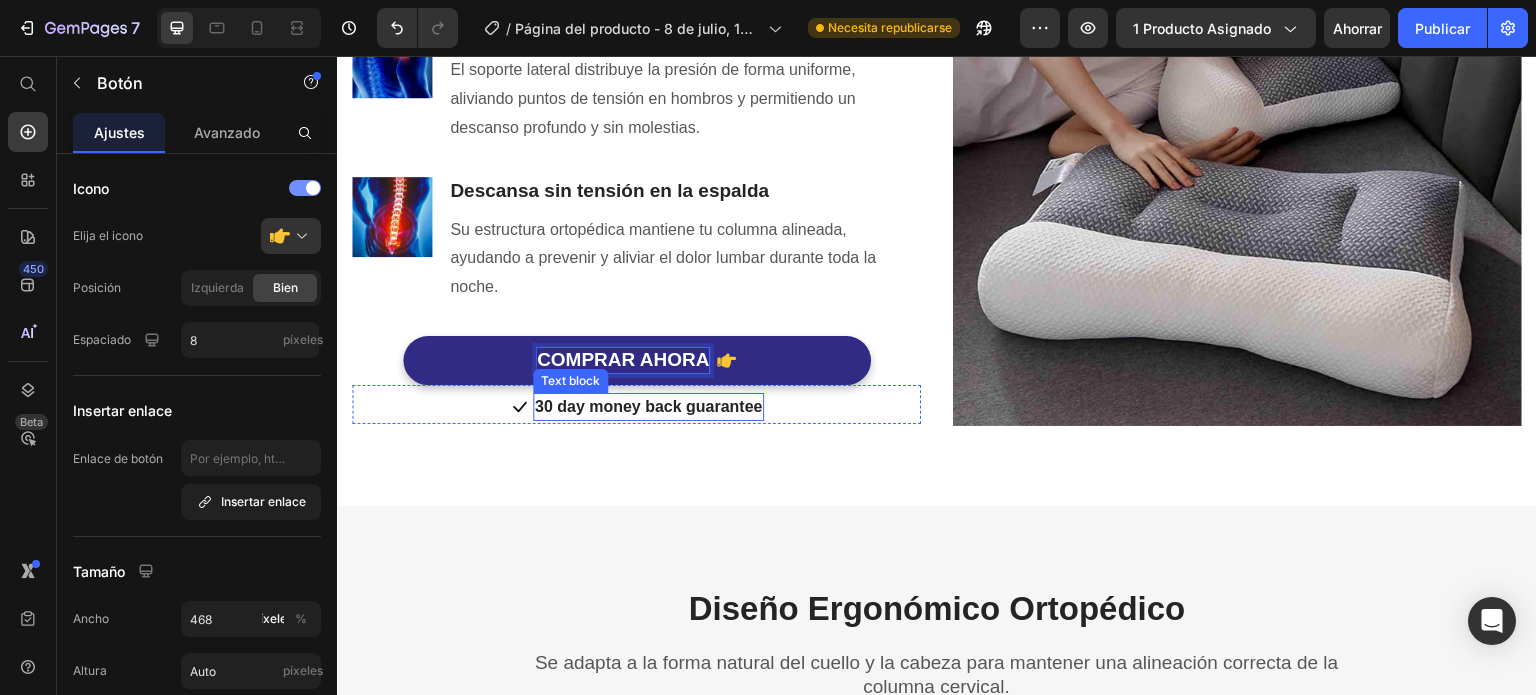 click on "30 day money back guarantee" at bounding box center (649, 407) 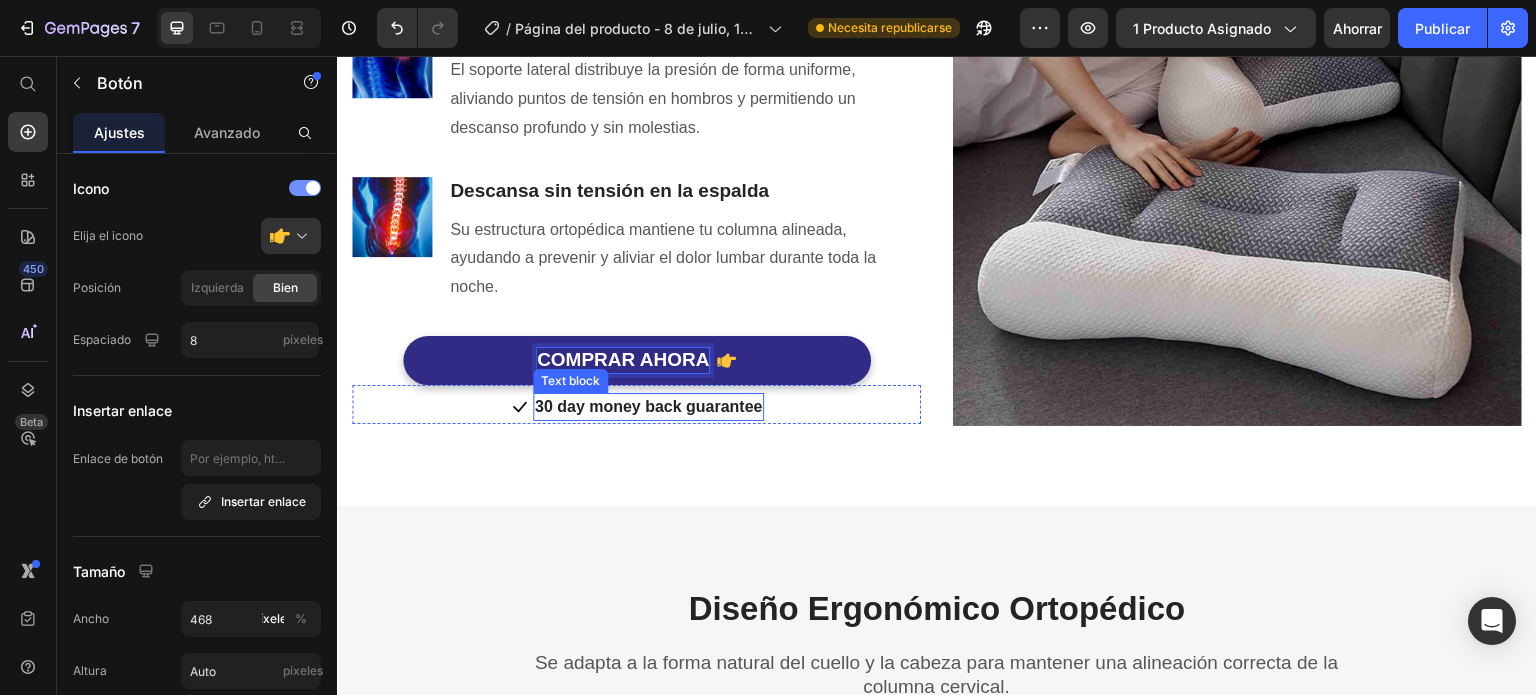 click on "30 day money back guarantee" at bounding box center (649, 407) 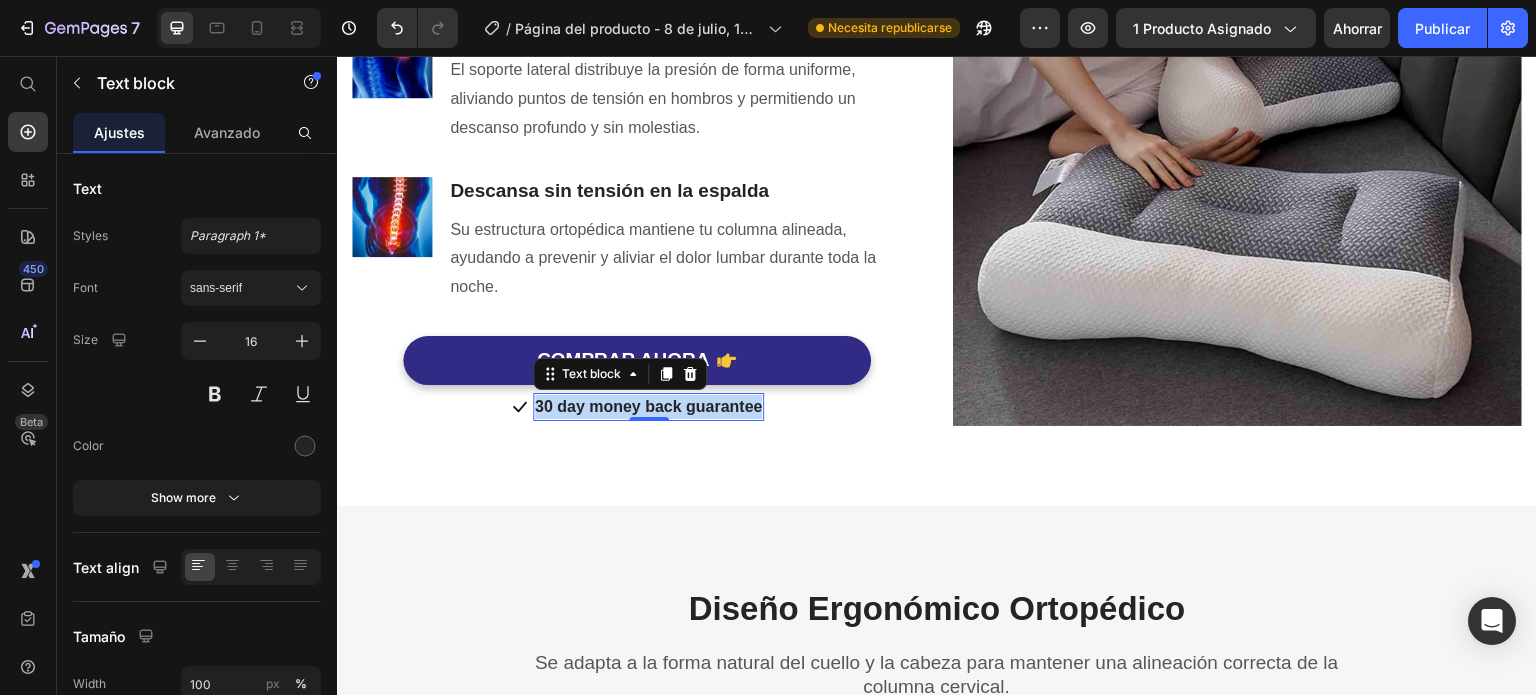 click on "30 day money back guarantee" at bounding box center [649, 407] 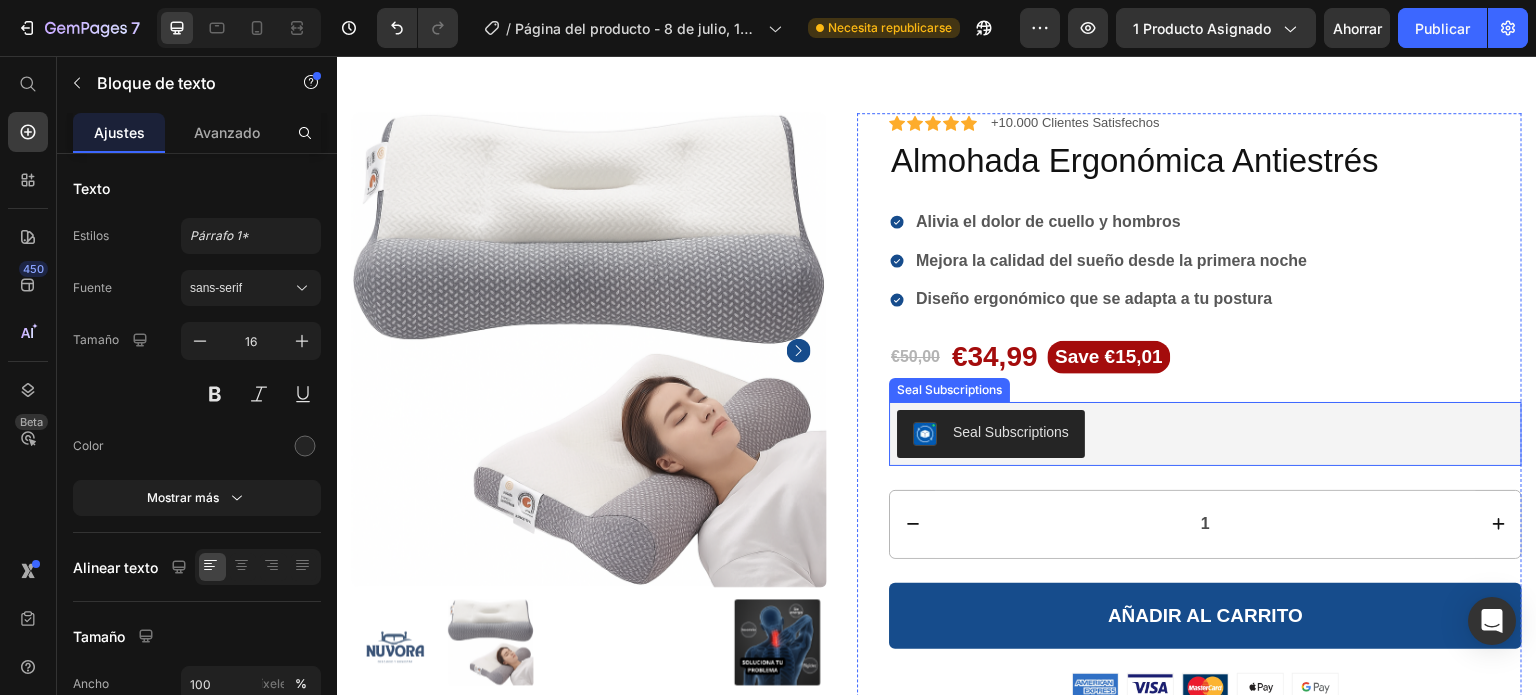 scroll, scrollTop: 257, scrollLeft: 0, axis: vertical 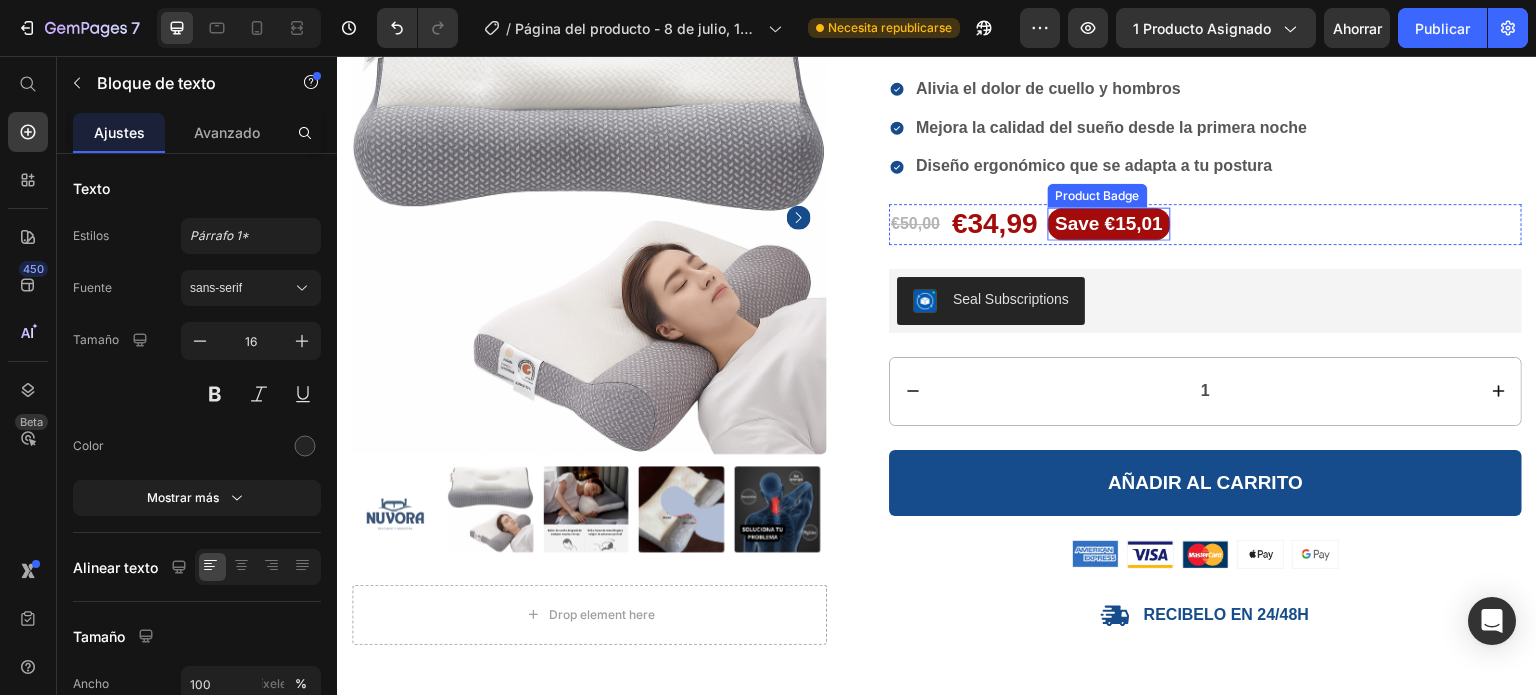 click on "Save €15,01" at bounding box center (1110, 224) 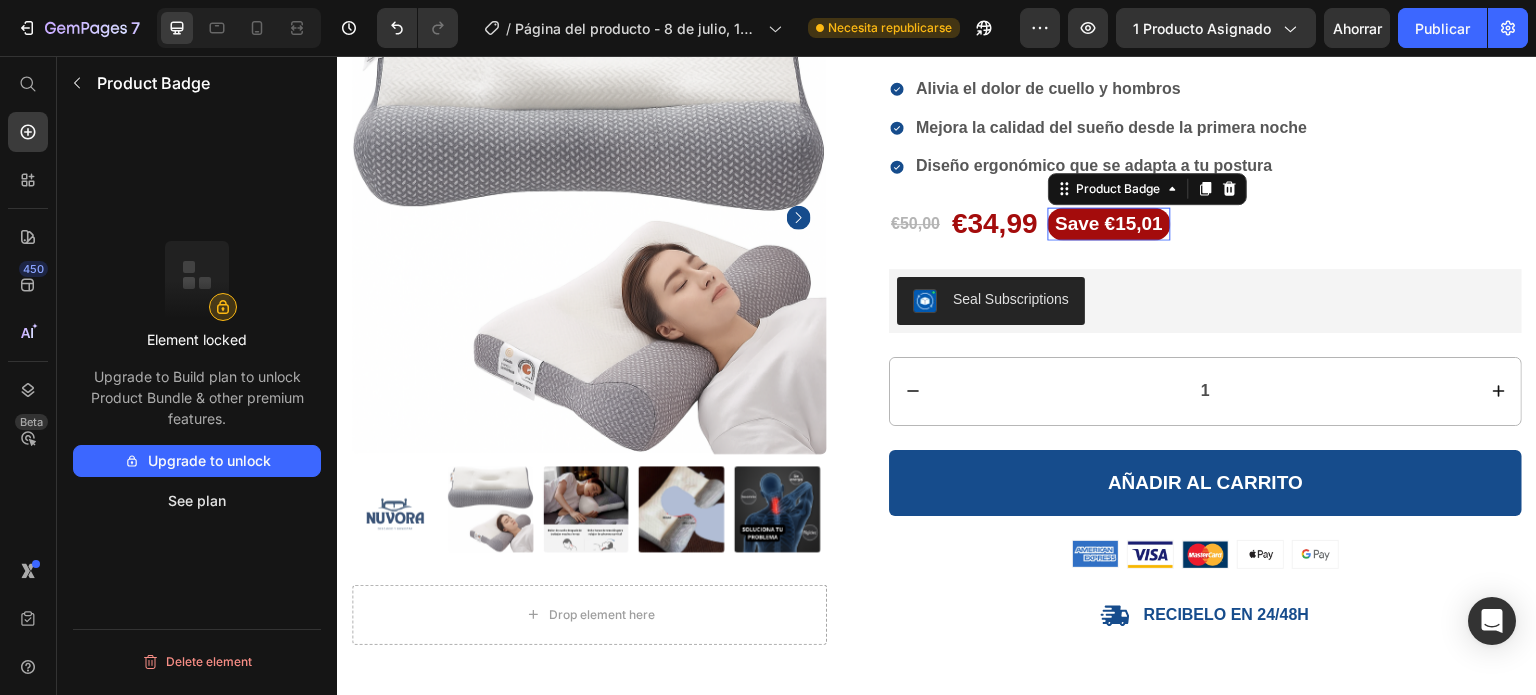click on "Save €15,01" at bounding box center [1110, 224] 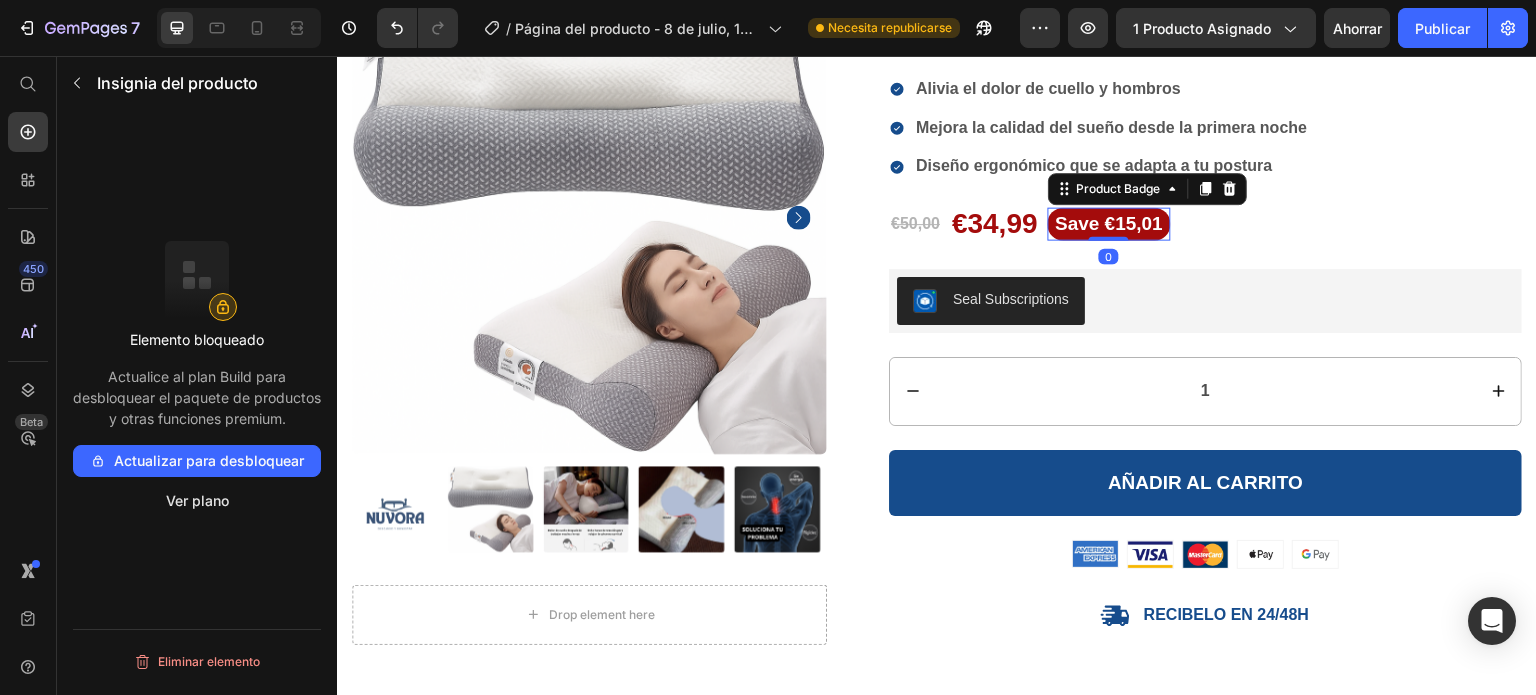 click 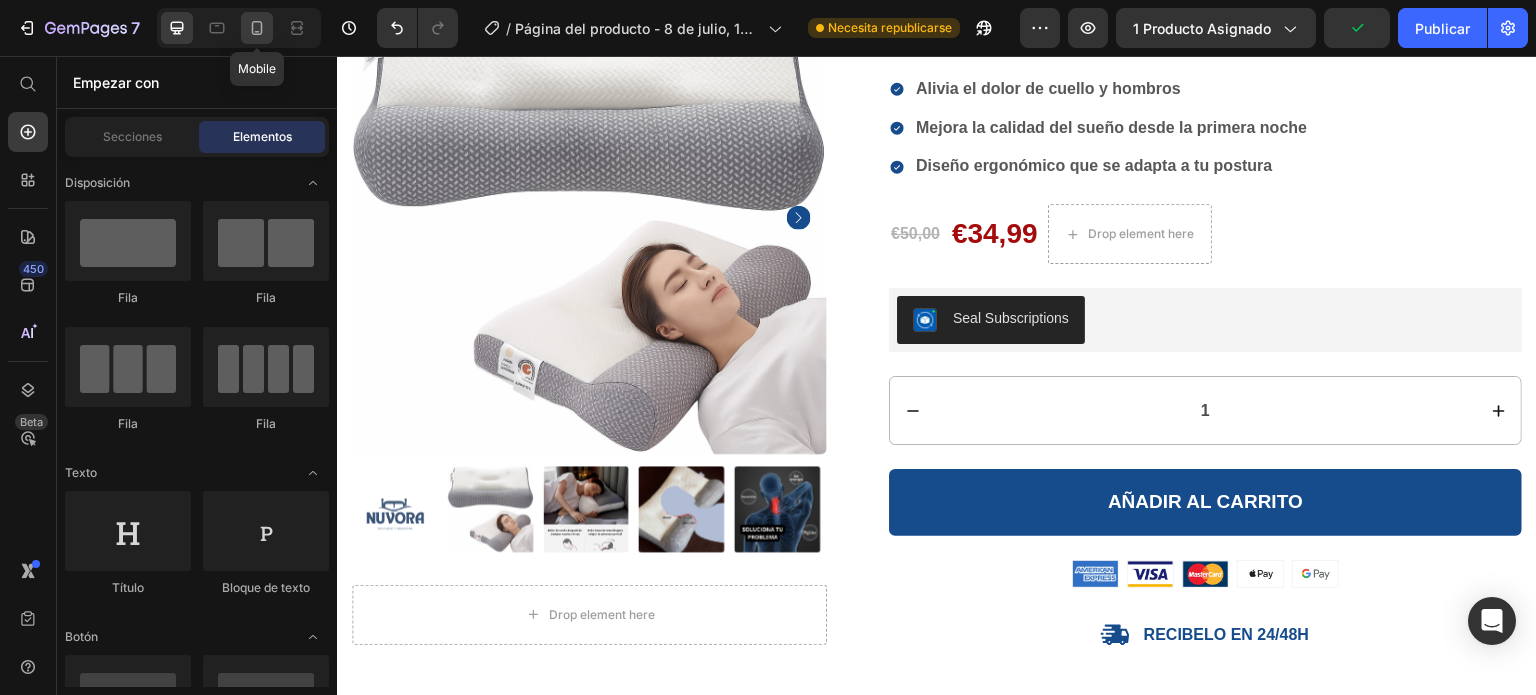 click 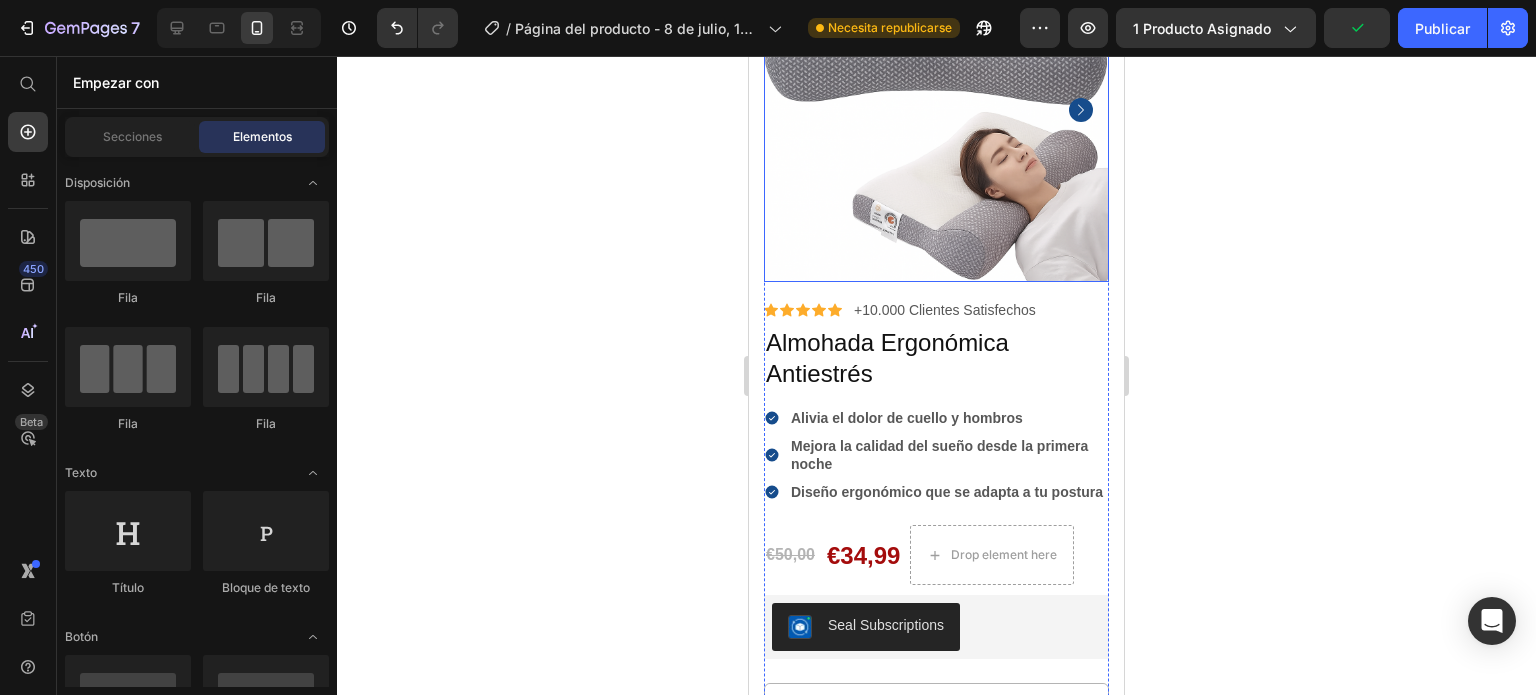 scroll, scrollTop: 466, scrollLeft: 0, axis: vertical 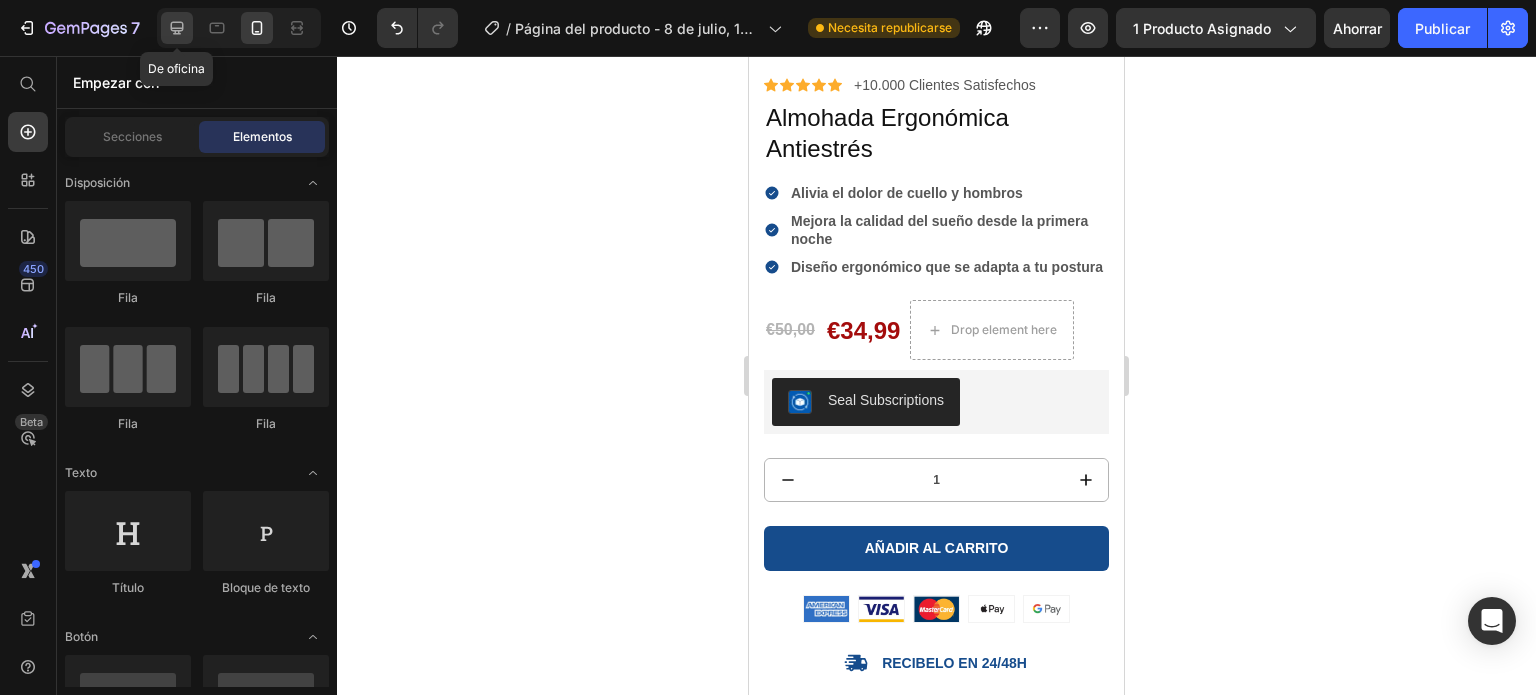 click 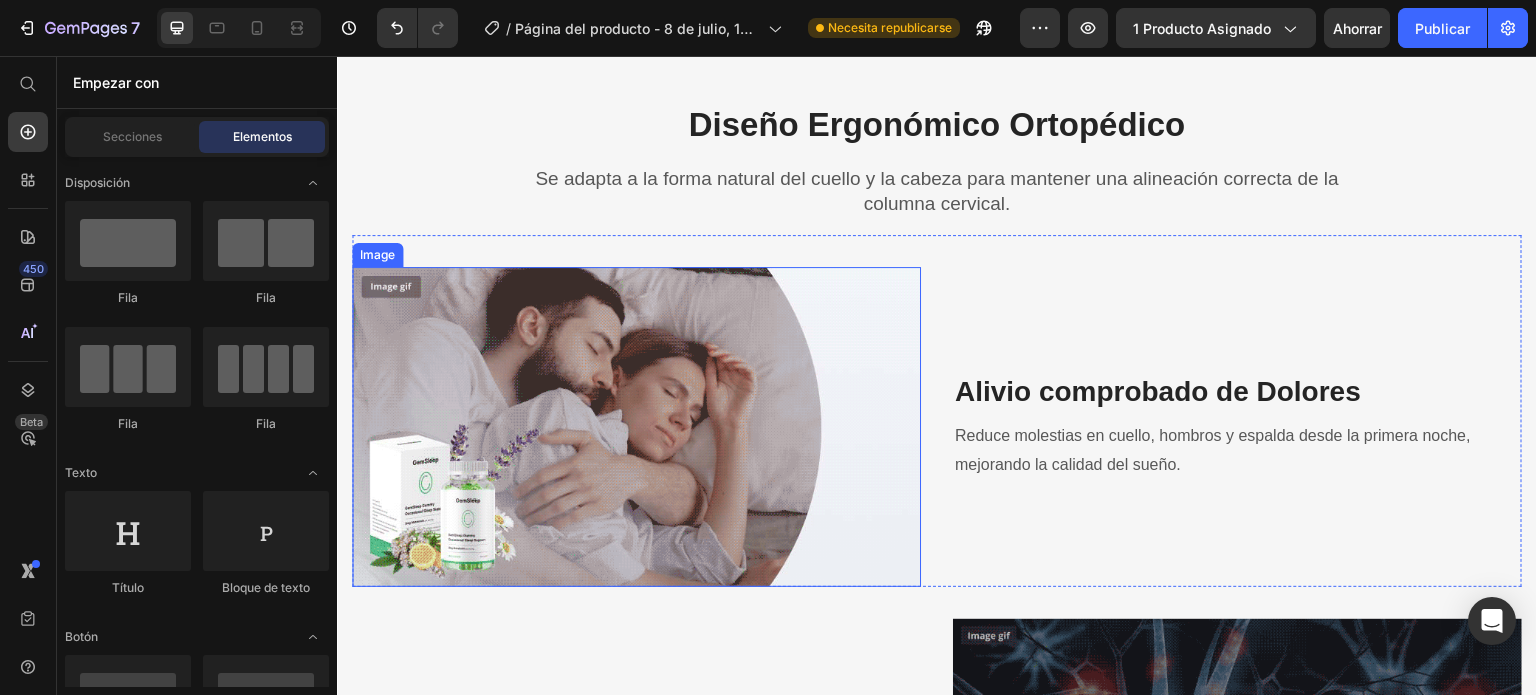 scroll, scrollTop: 2066, scrollLeft: 0, axis: vertical 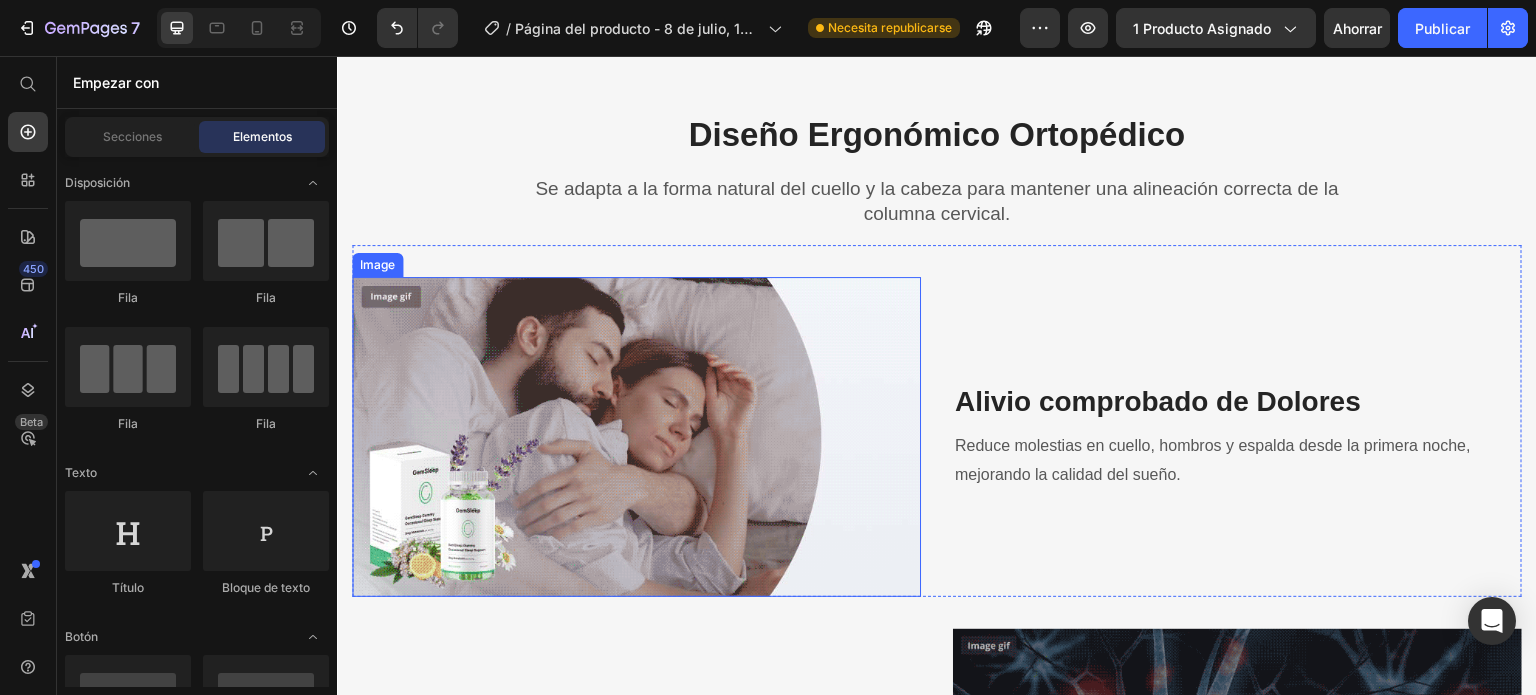 click at bounding box center (636, 437) 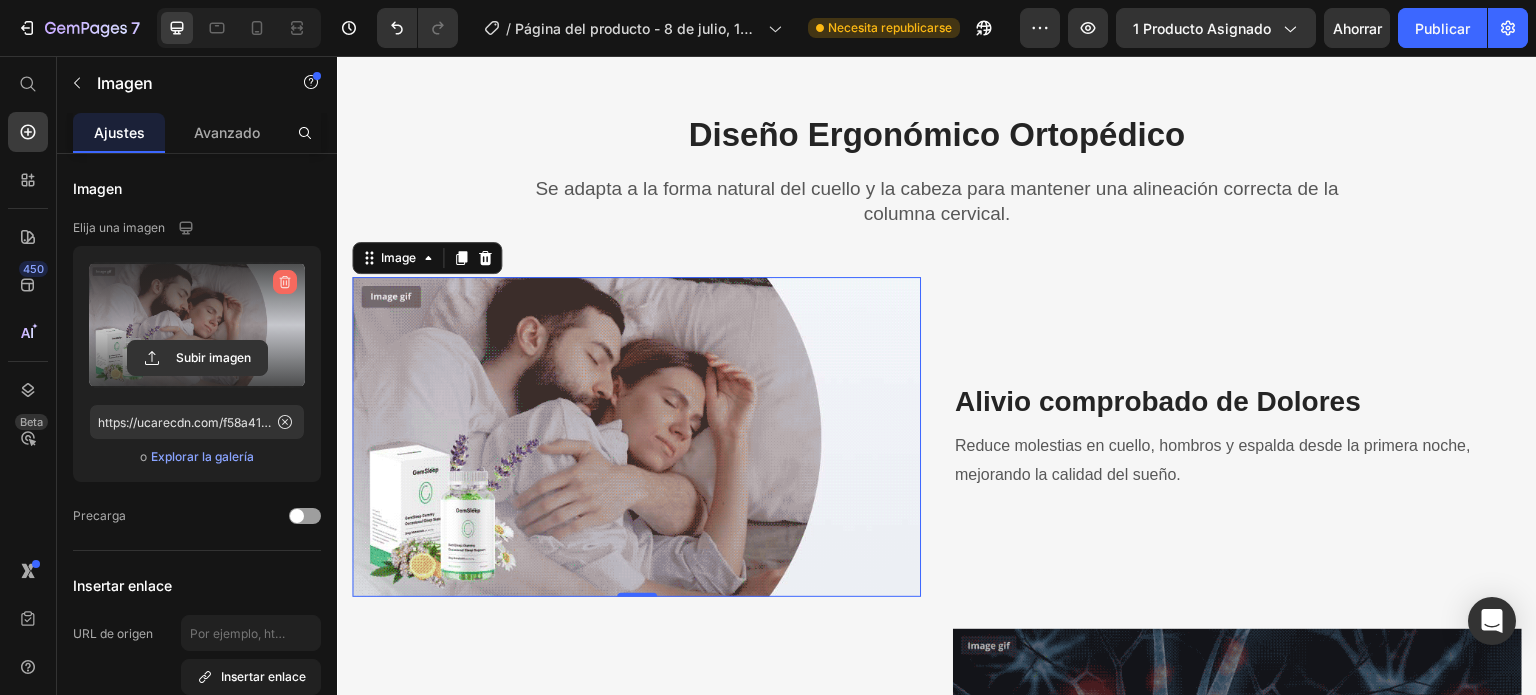click at bounding box center [285, 282] 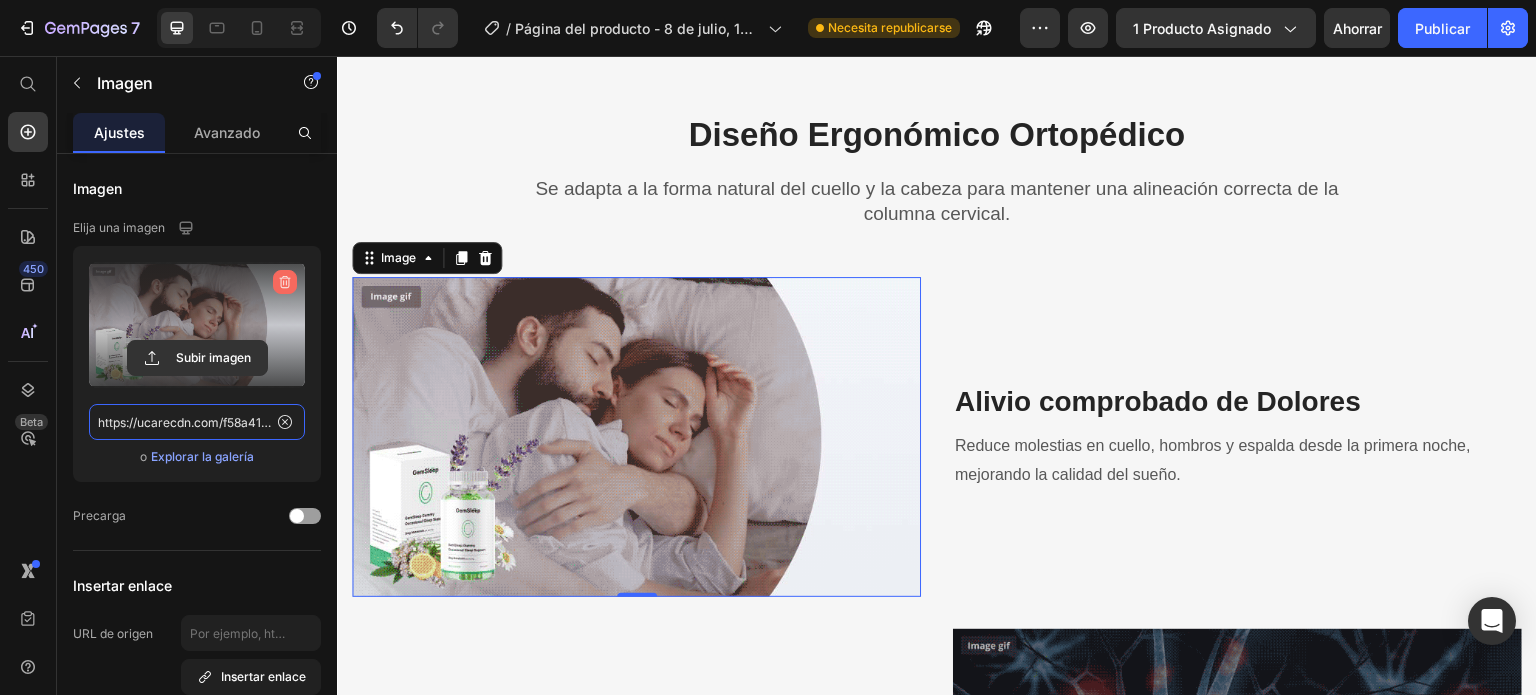 type 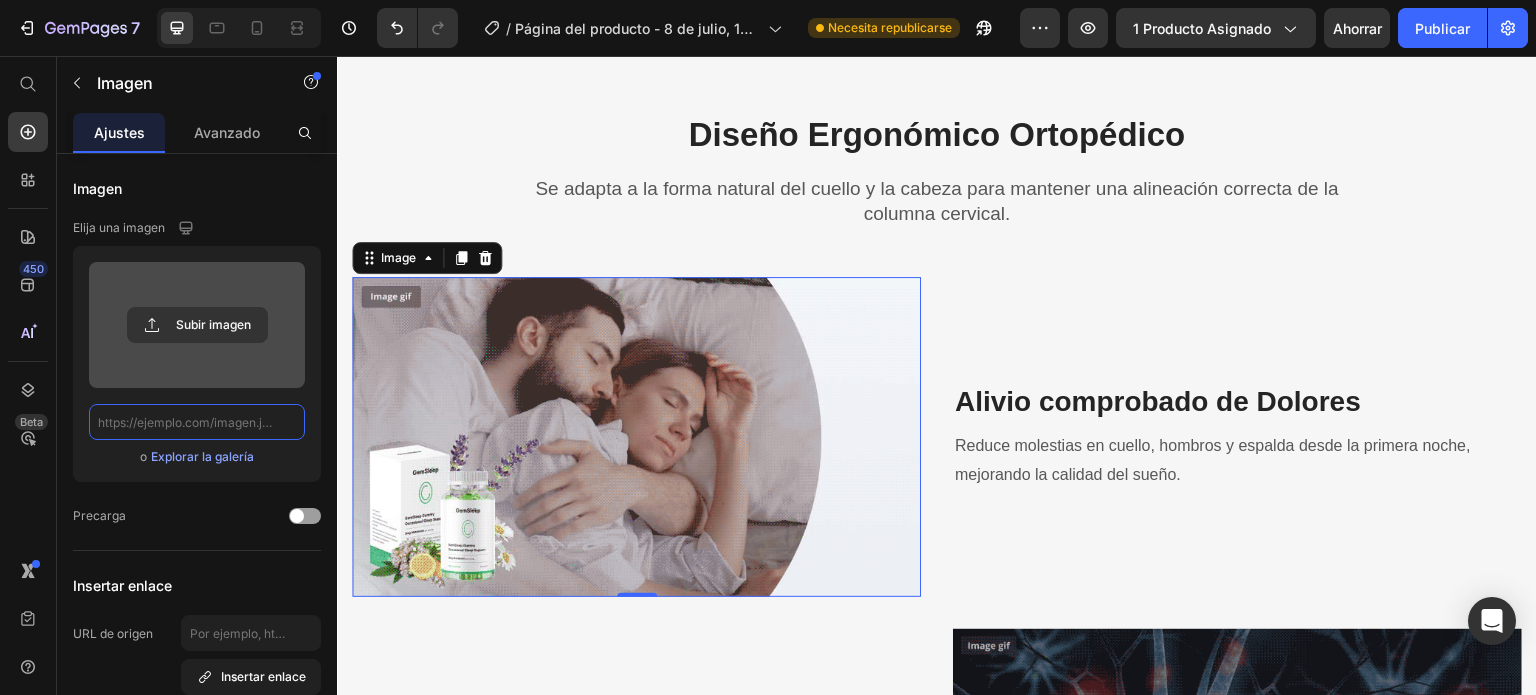 scroll, scrollTop: 0, scrollLeft: 0, axis: both 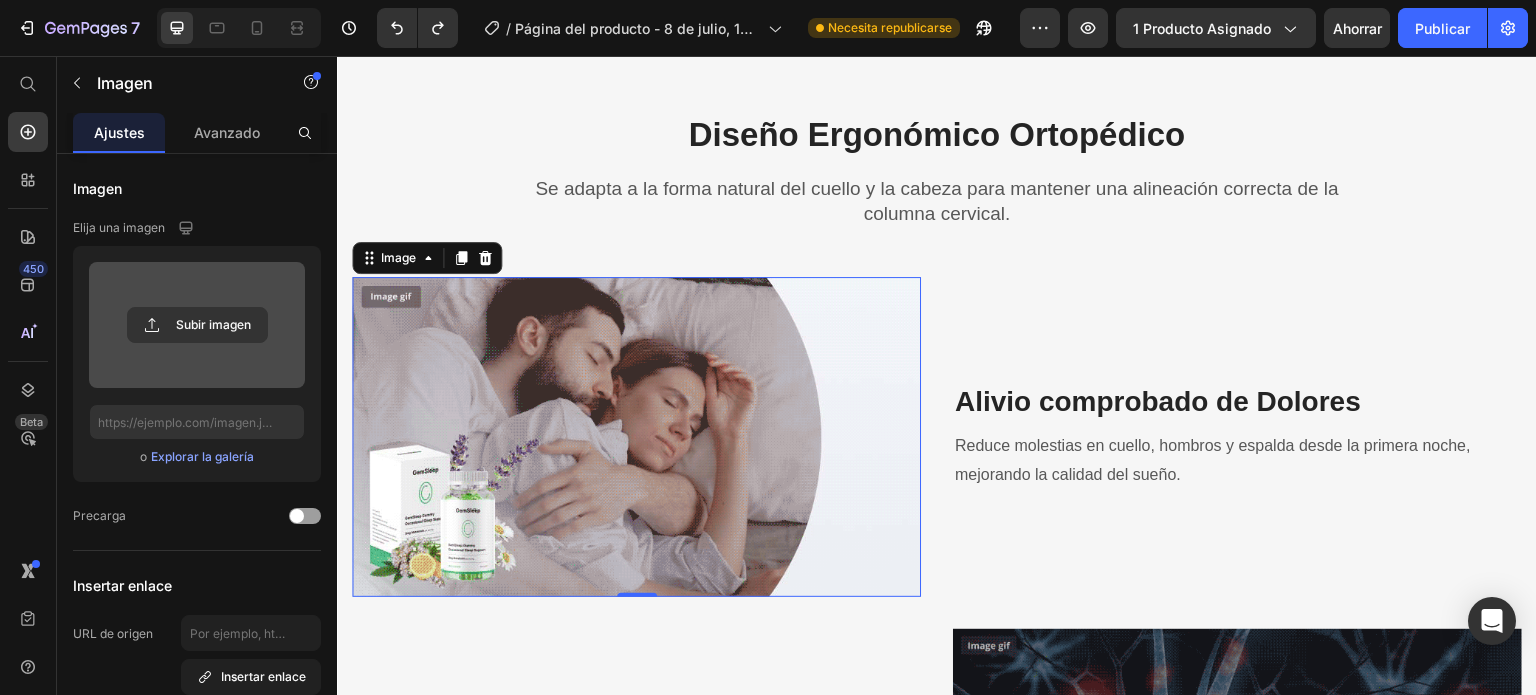 click at bounding box center (636, 437) 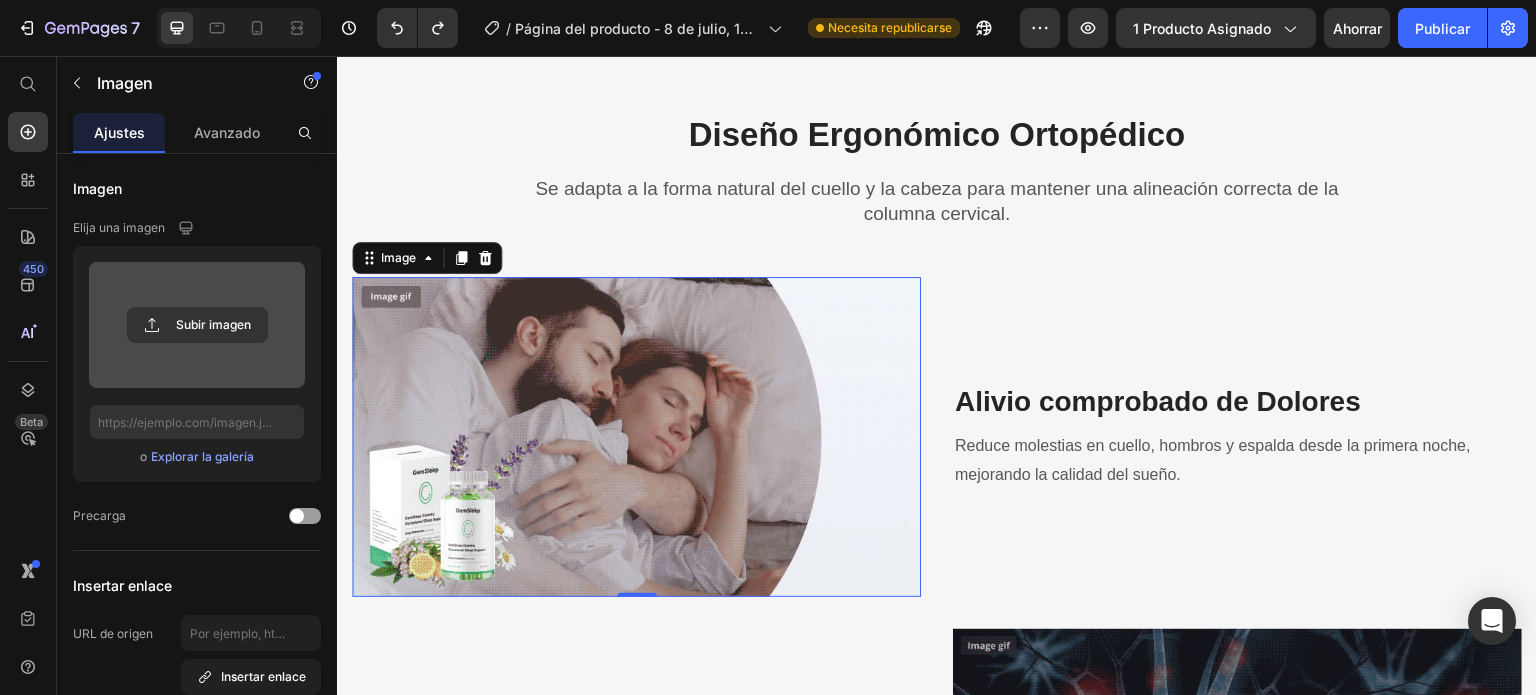 click on "Alivio comprobado de Dolores Heading Reduce molestias en cuello, hombros y espalda desde la primera noche, mejorando la calidad del sueño. Text block" at bounding box center (1237, 437) 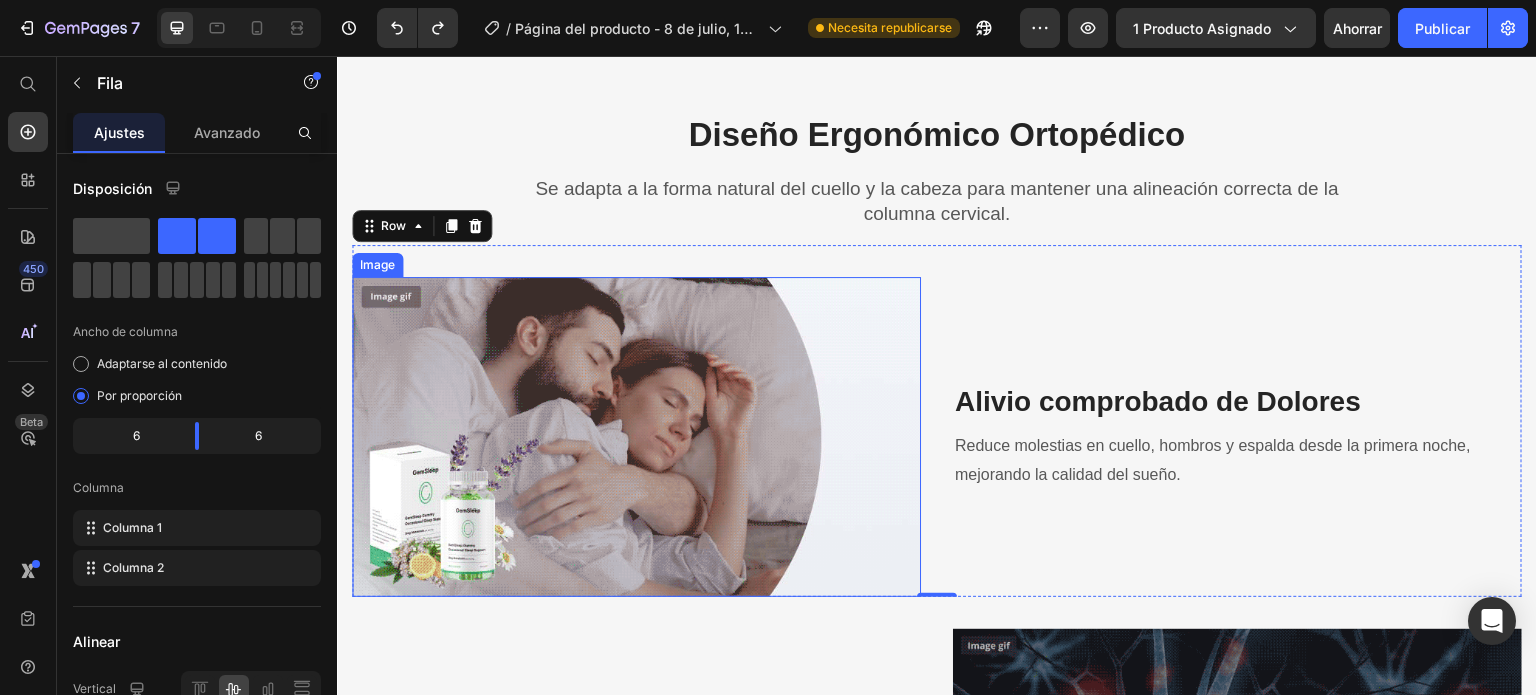 click at bounding box center [636, 437] 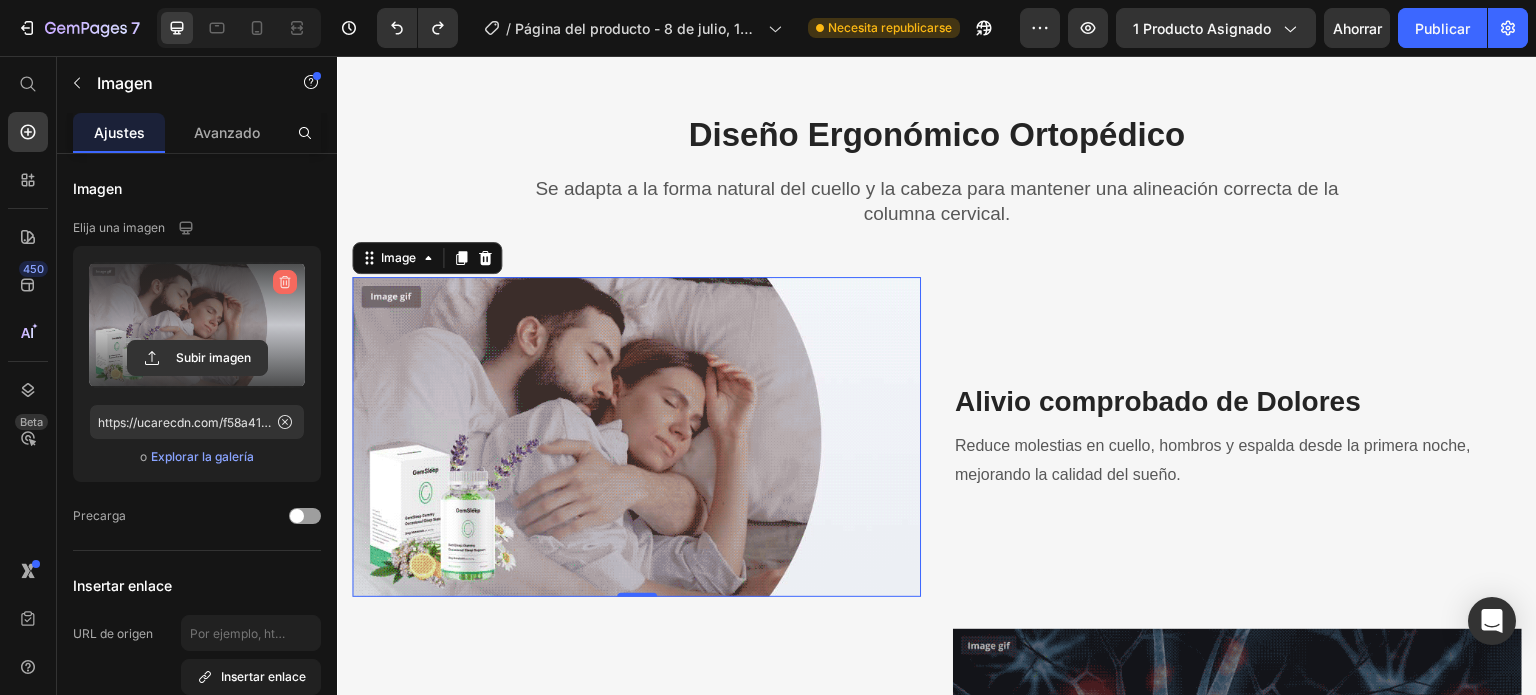 click 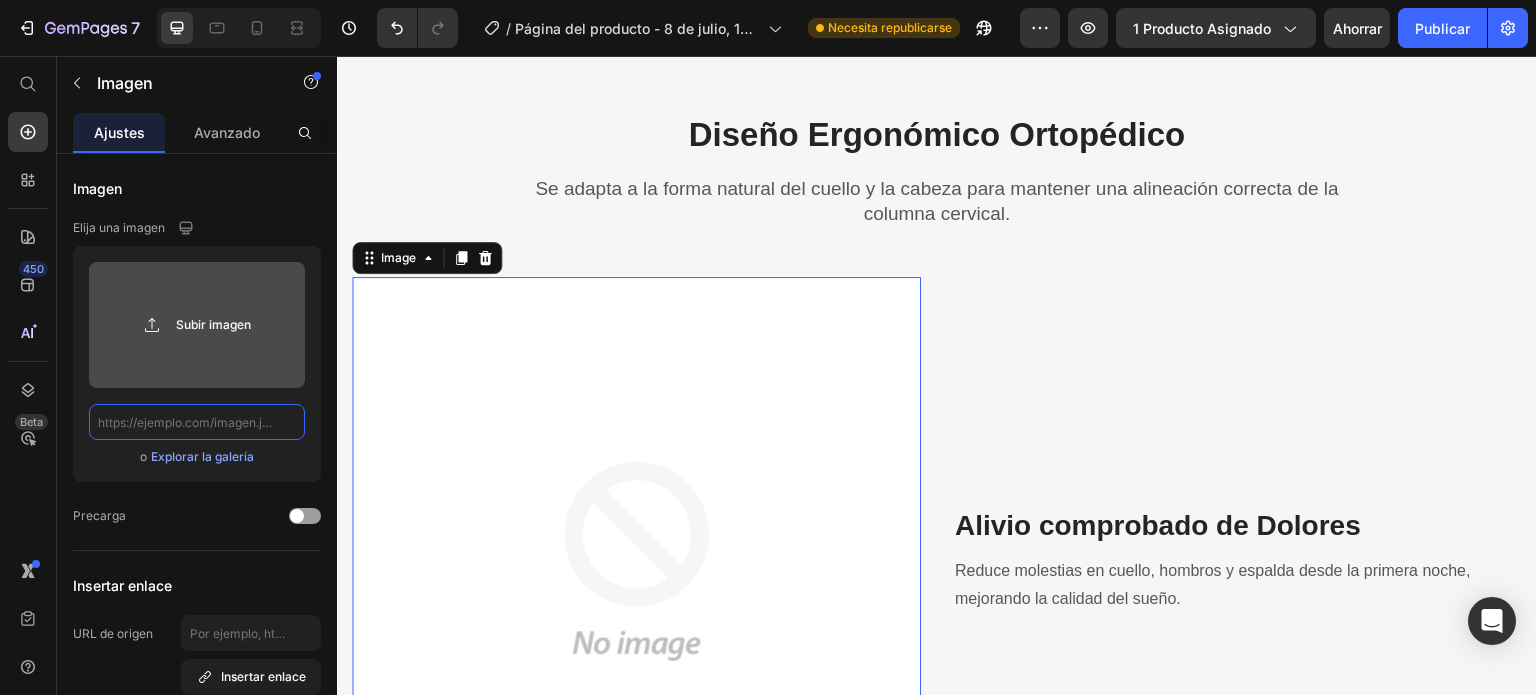 scroll, scrollTop: 0, scrollLeft: 0, axis: both 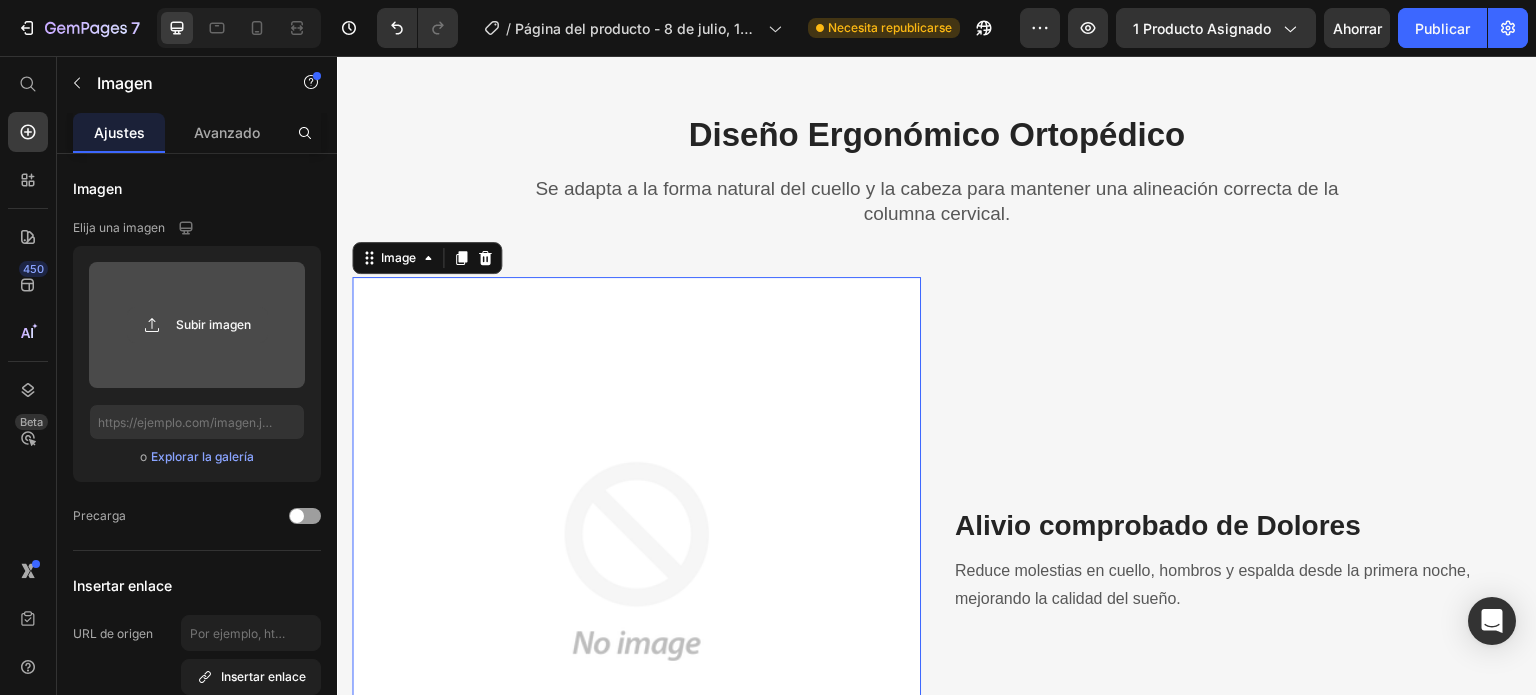 click 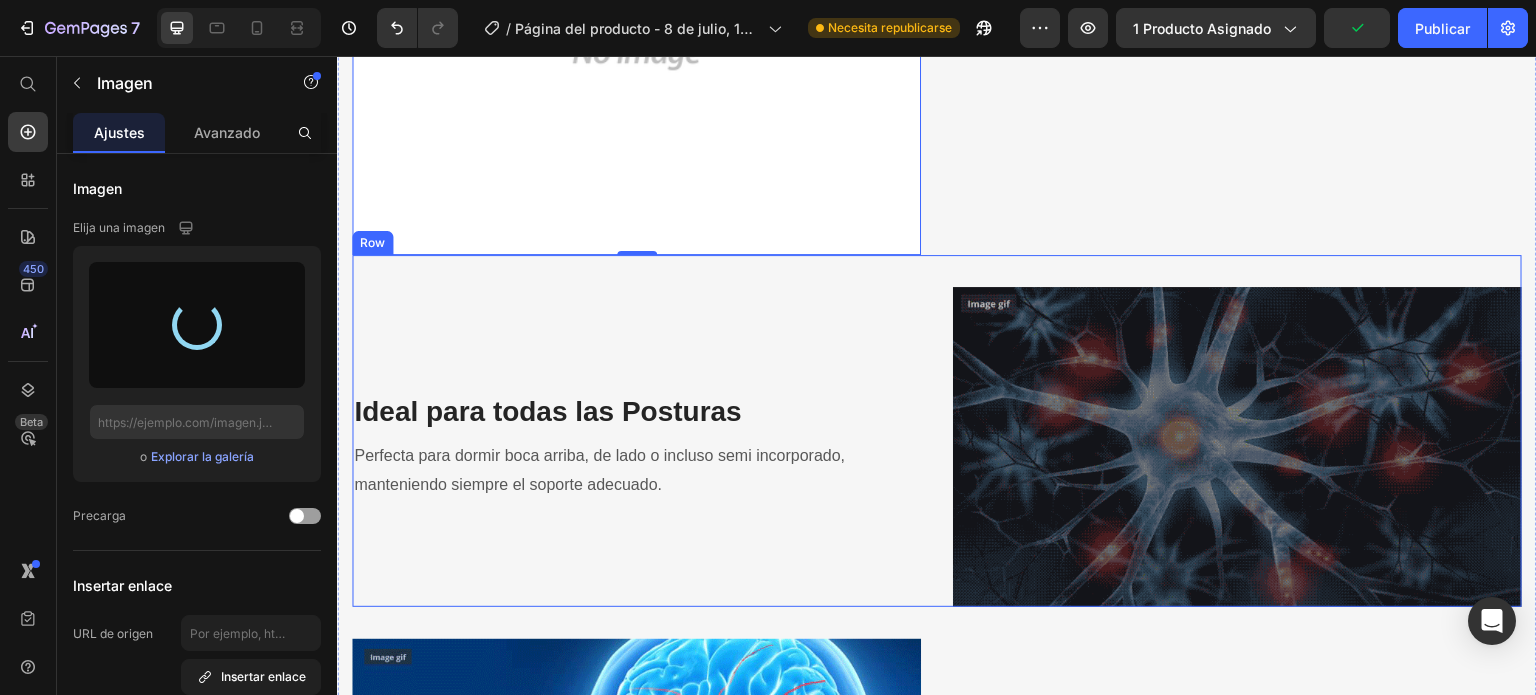 scroll, scrollTop: 2800, scrollLeft: 0, axis: vertical 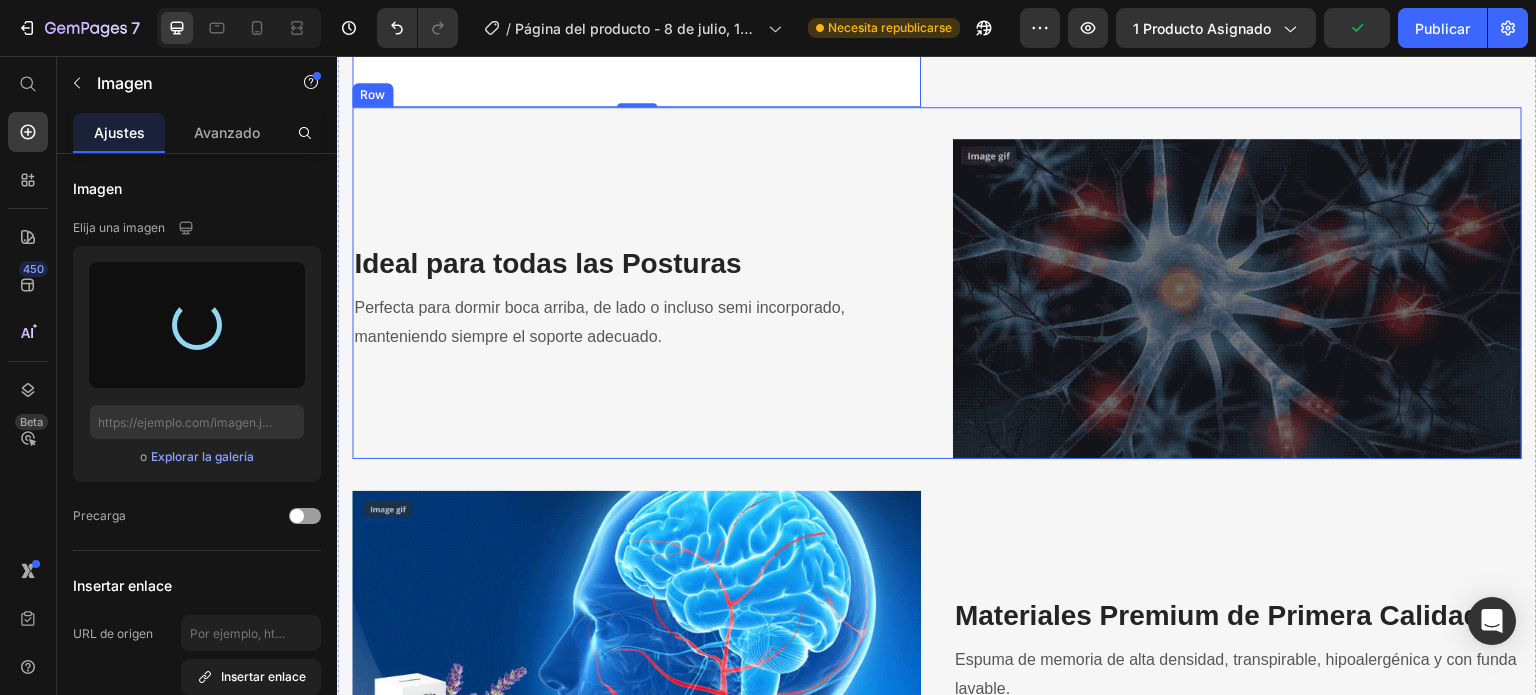 type on "https://cdn.shopify.com/s/files/1/0949/7228/1163/files/gempages_574529680682517348-6e76a59f-ae10-472f-80fb-1d4e2ddba486.png" 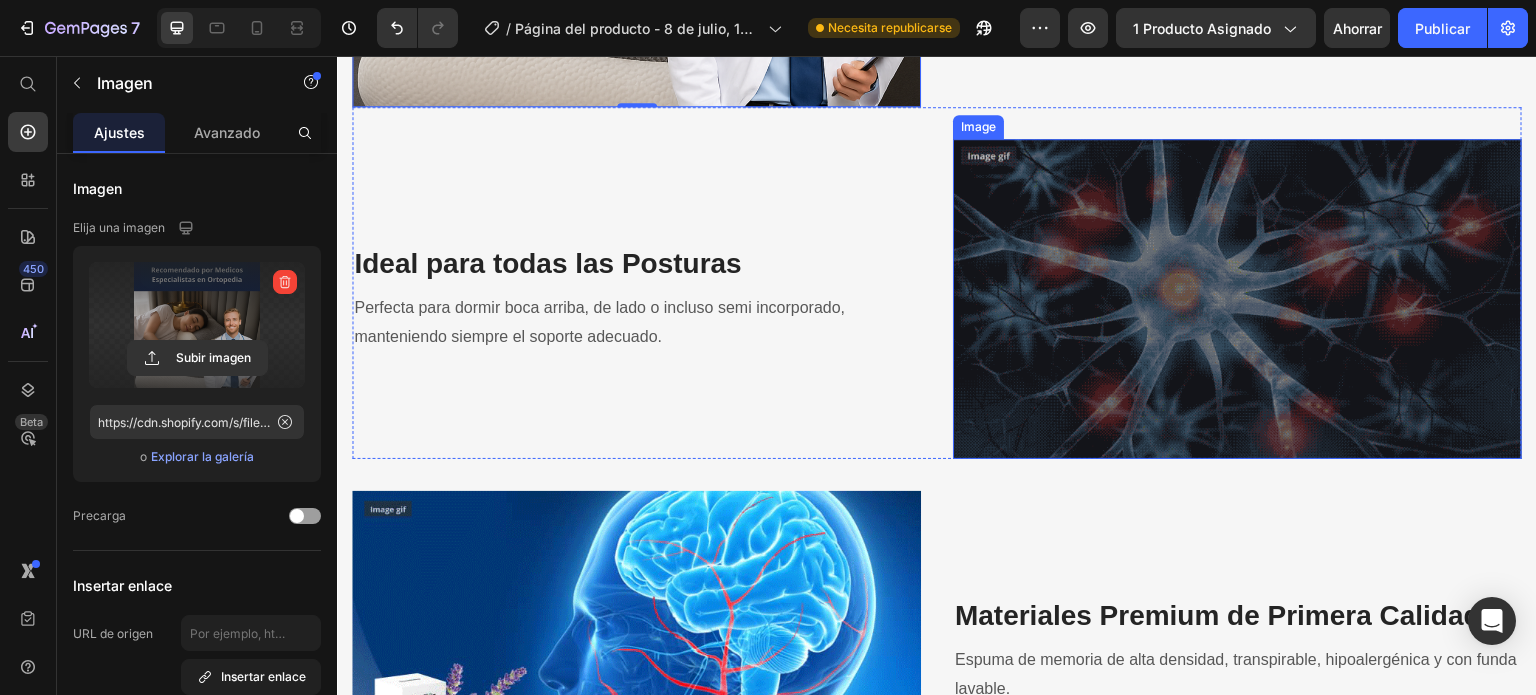 click at bounding box center [1237, 299] 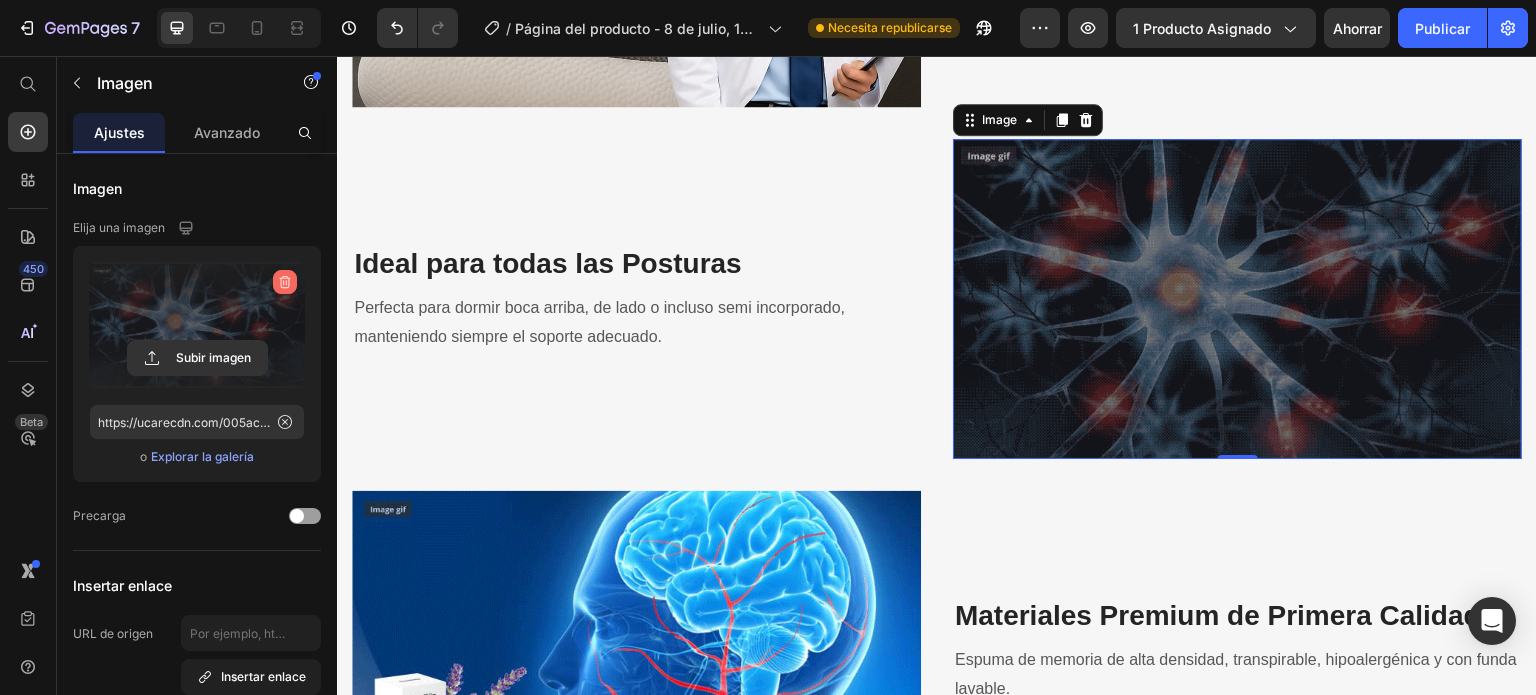 click at bounding box center [285, 282] 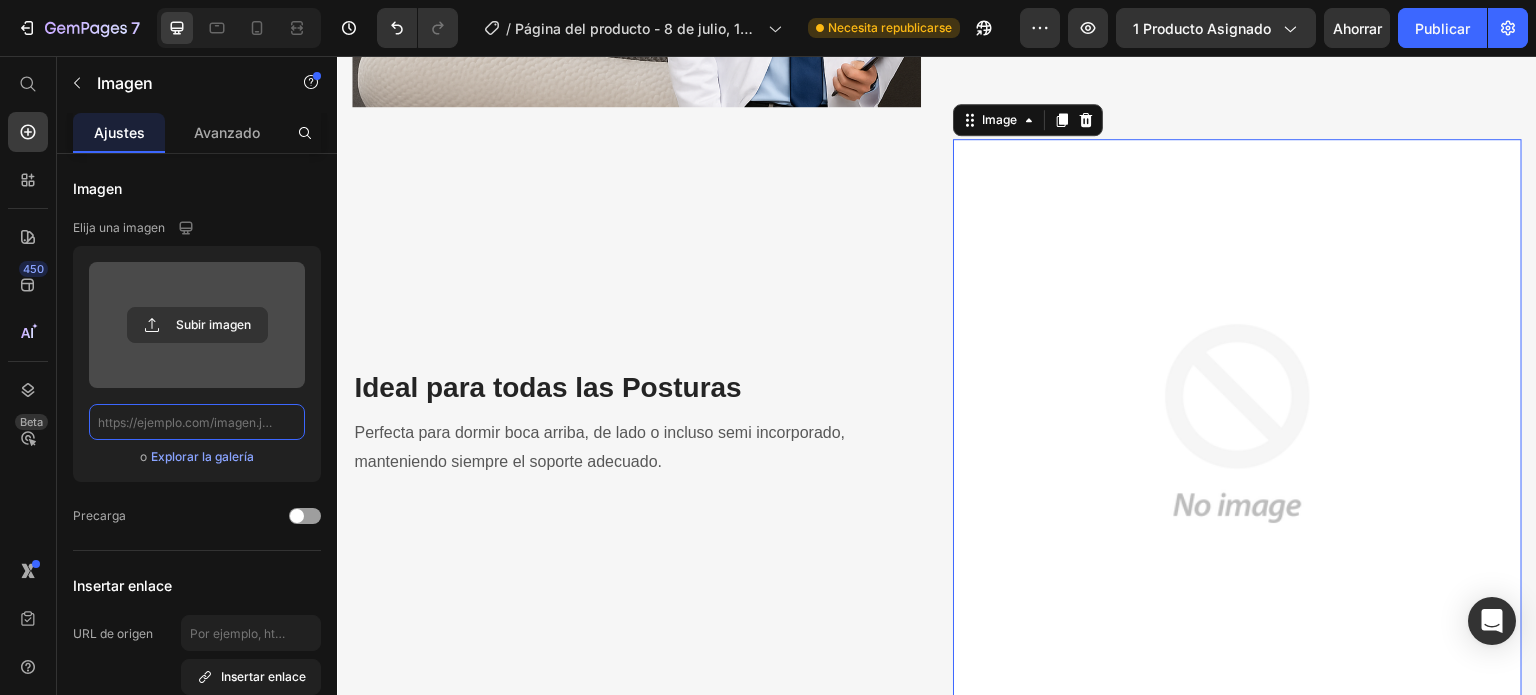 scroll, scrollTop: 0, scrollLeft: 0, axis: both 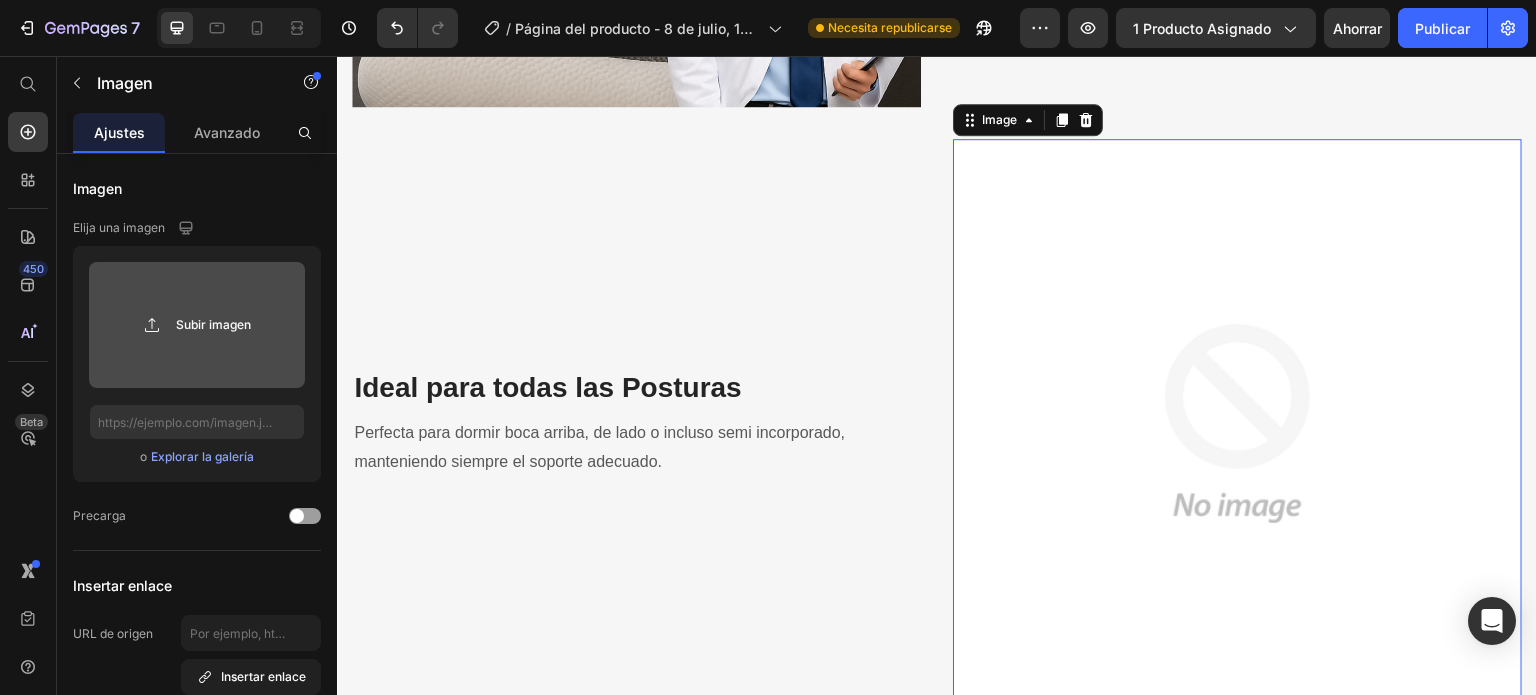 click 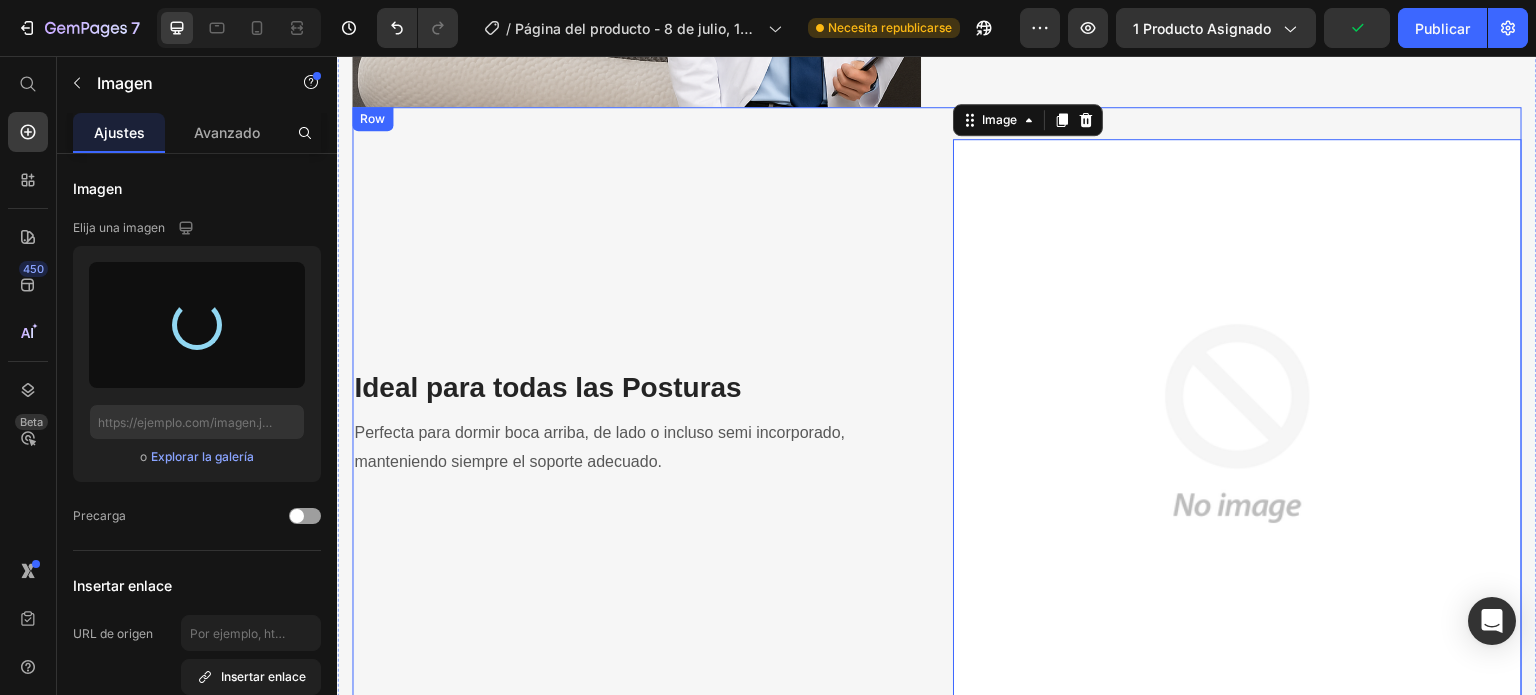 type on "https://cdn.shopify.com/s/files/1/0949/7228/1163/files/gempages_574529680682517348-2f5b0b12-3abe-43bd-b411-9237bfbe73dc.png" 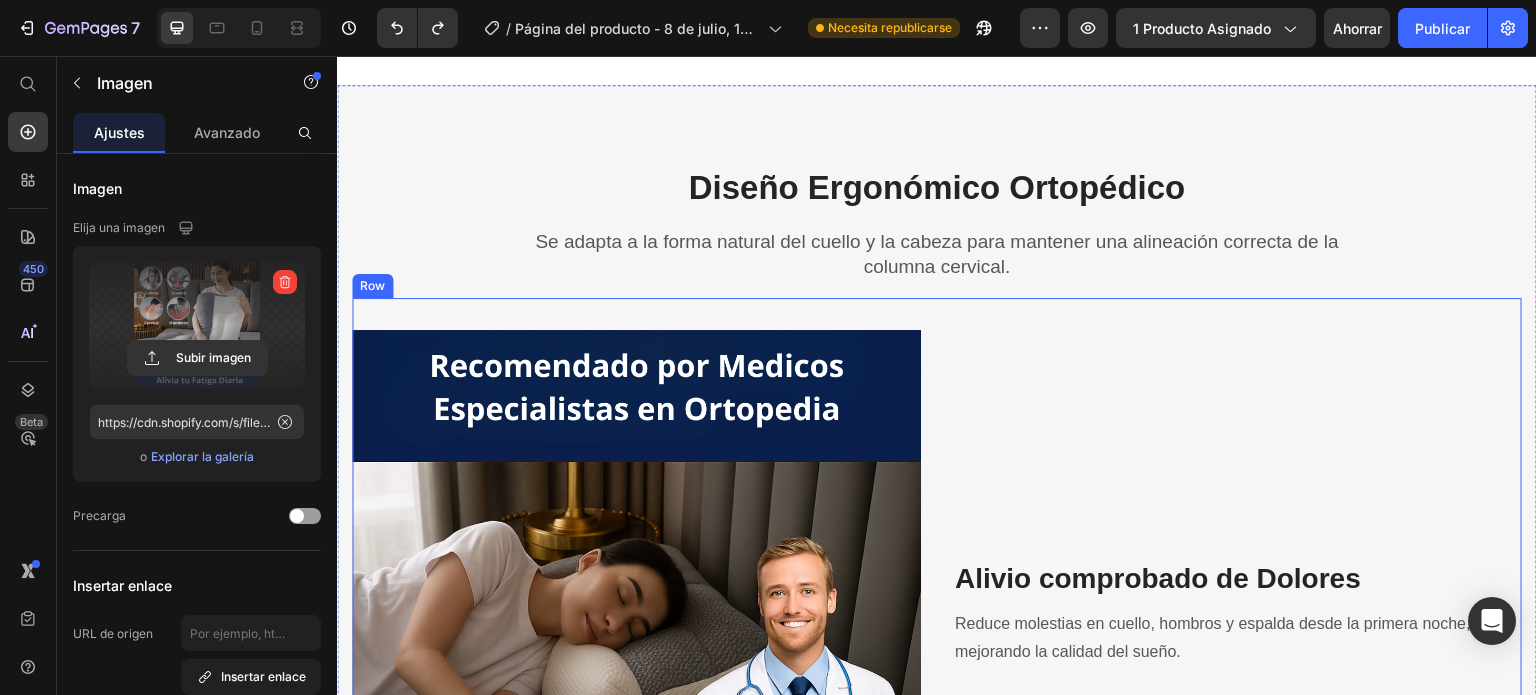 scroll, scrollTop: 2000, scrollLeft: 0, axis: vertical 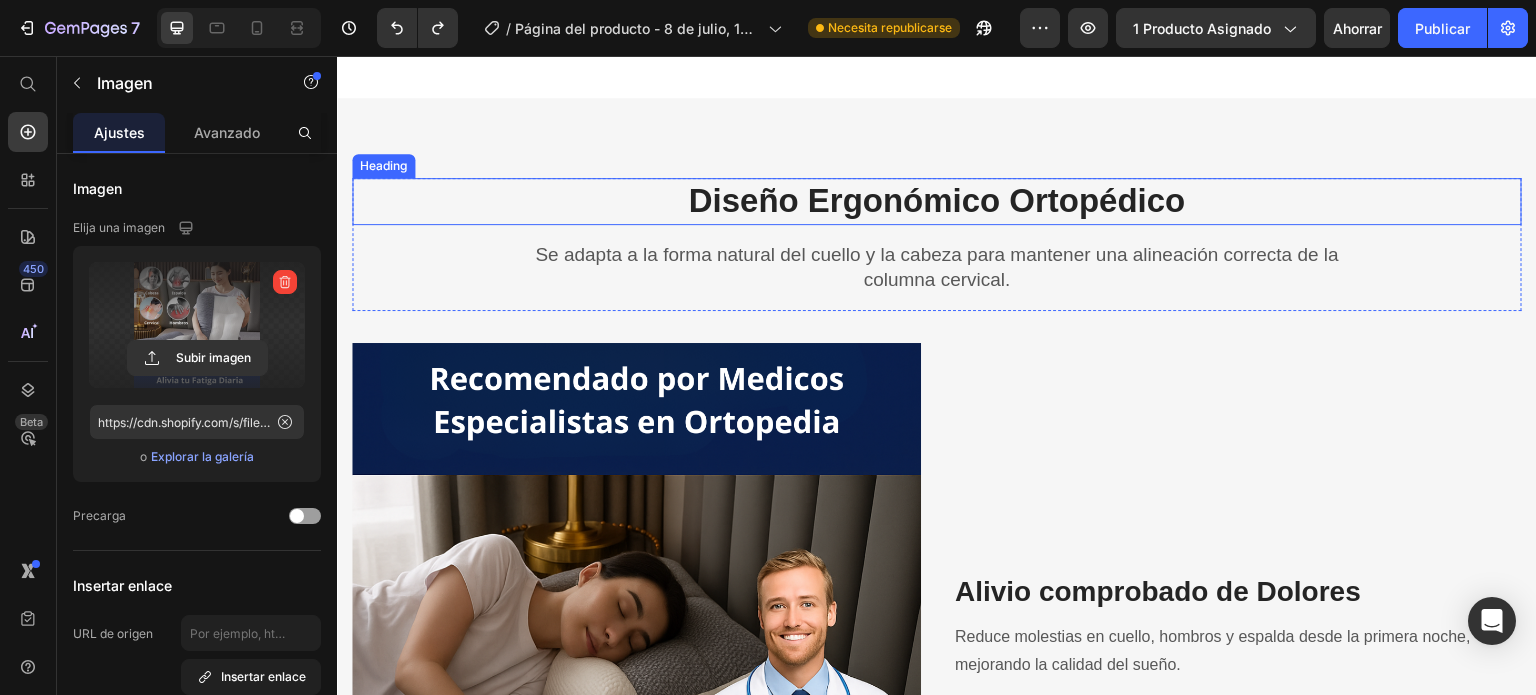 click on "Diseño Ergonómico Ortopédico" at bounding box center [937, 201] 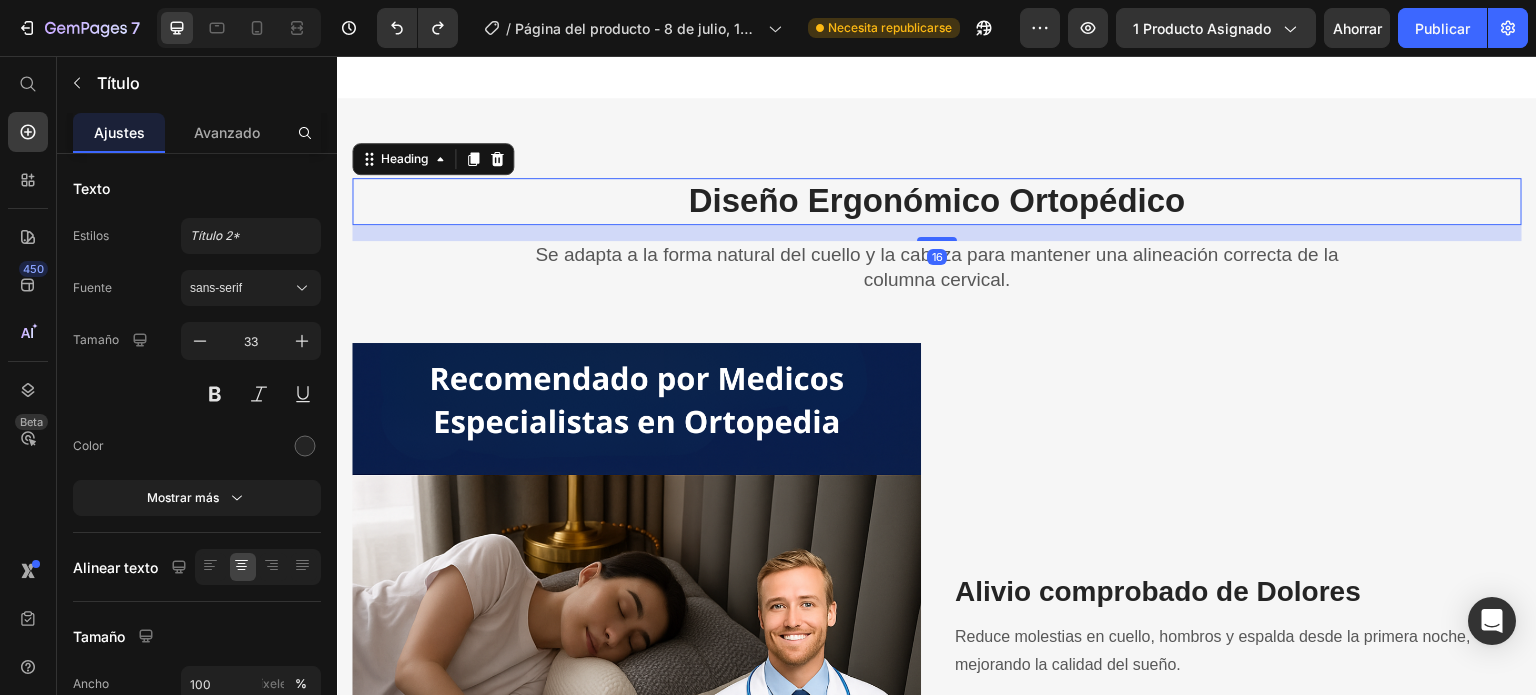 click 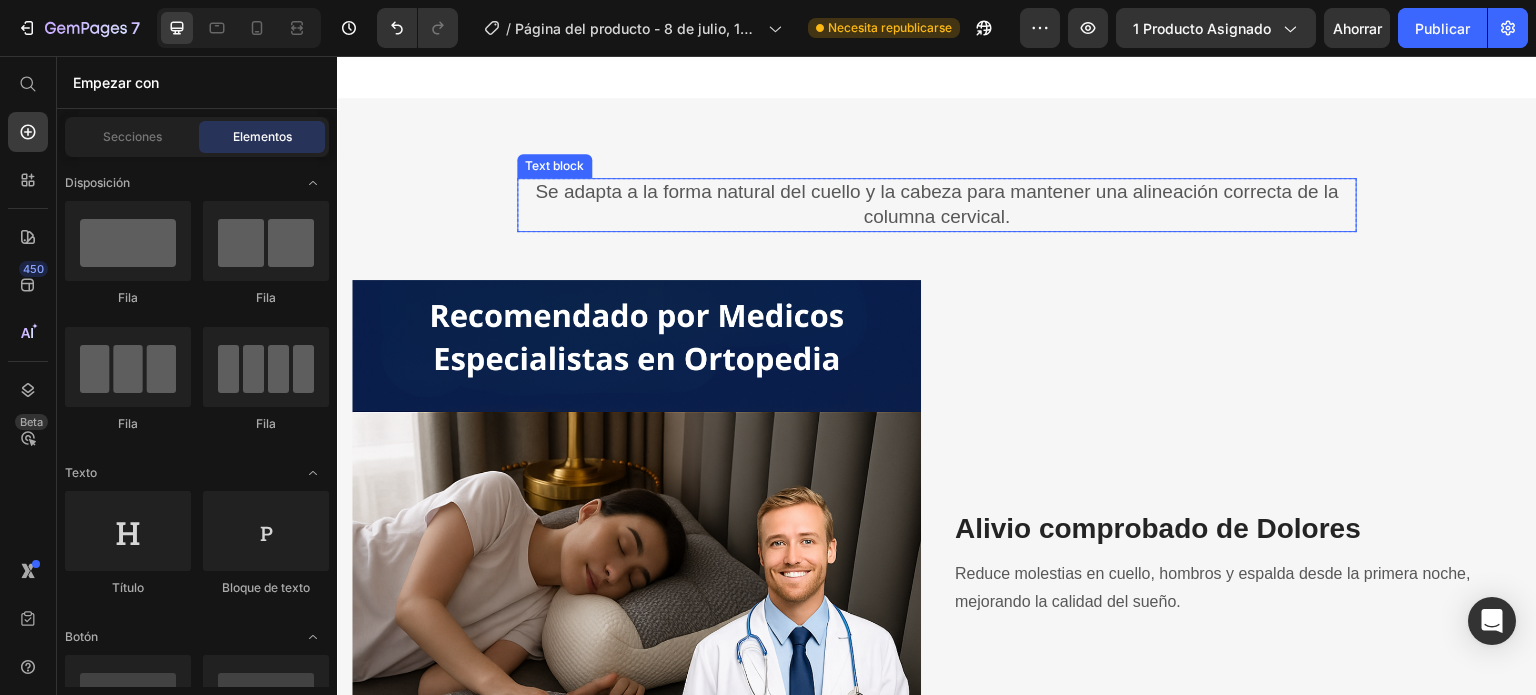 drag, startPoint x: 1215, startPoint y: 194, endPoint x: 1127, endPoint y: 193, distance: 88.005684 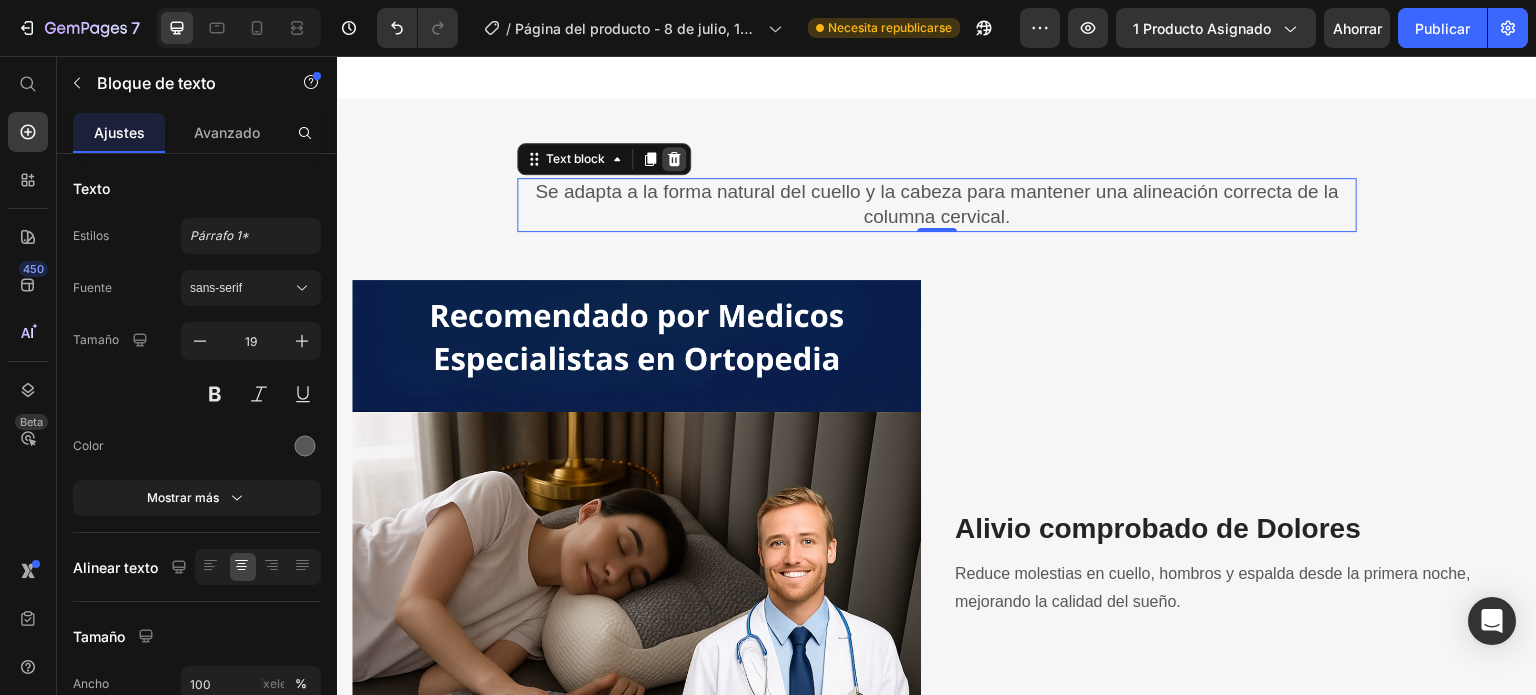 click 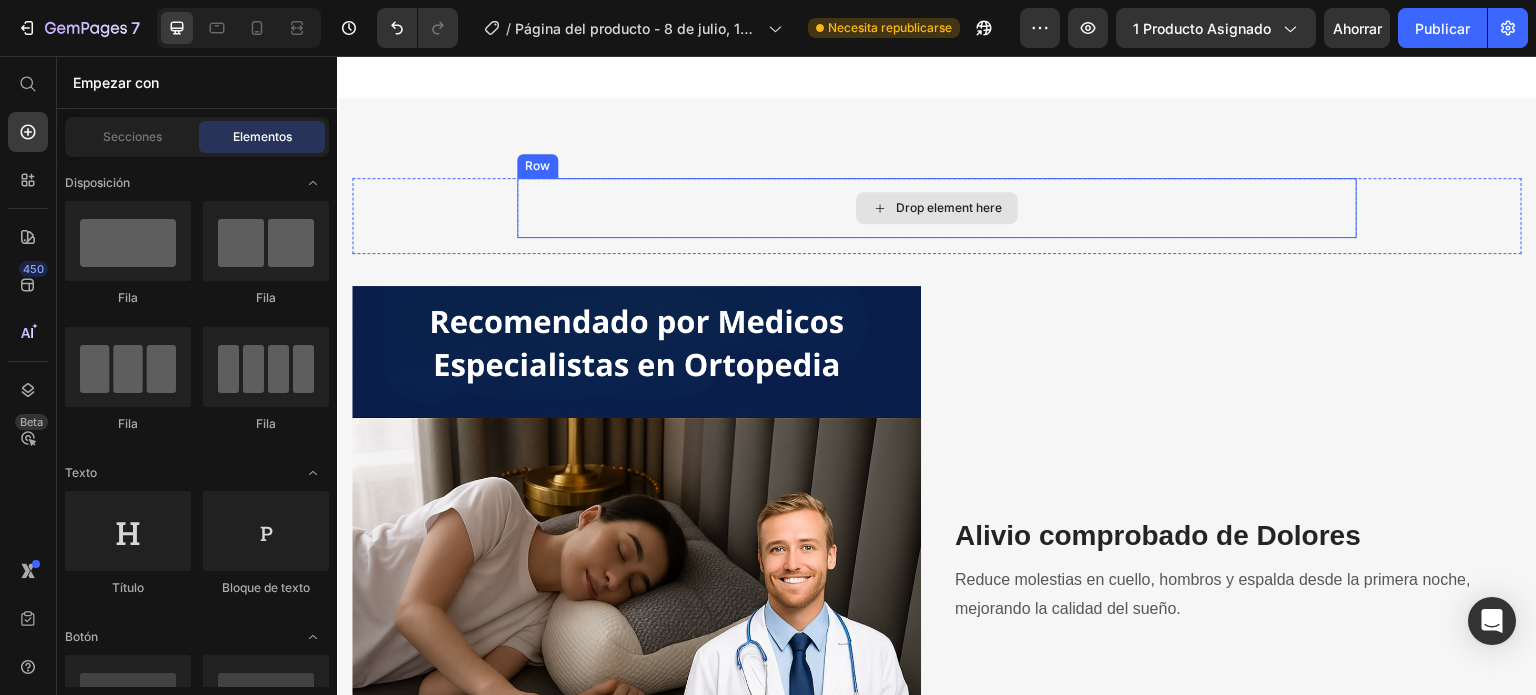 click on "Drop element here" at bounding box center [937, 208] 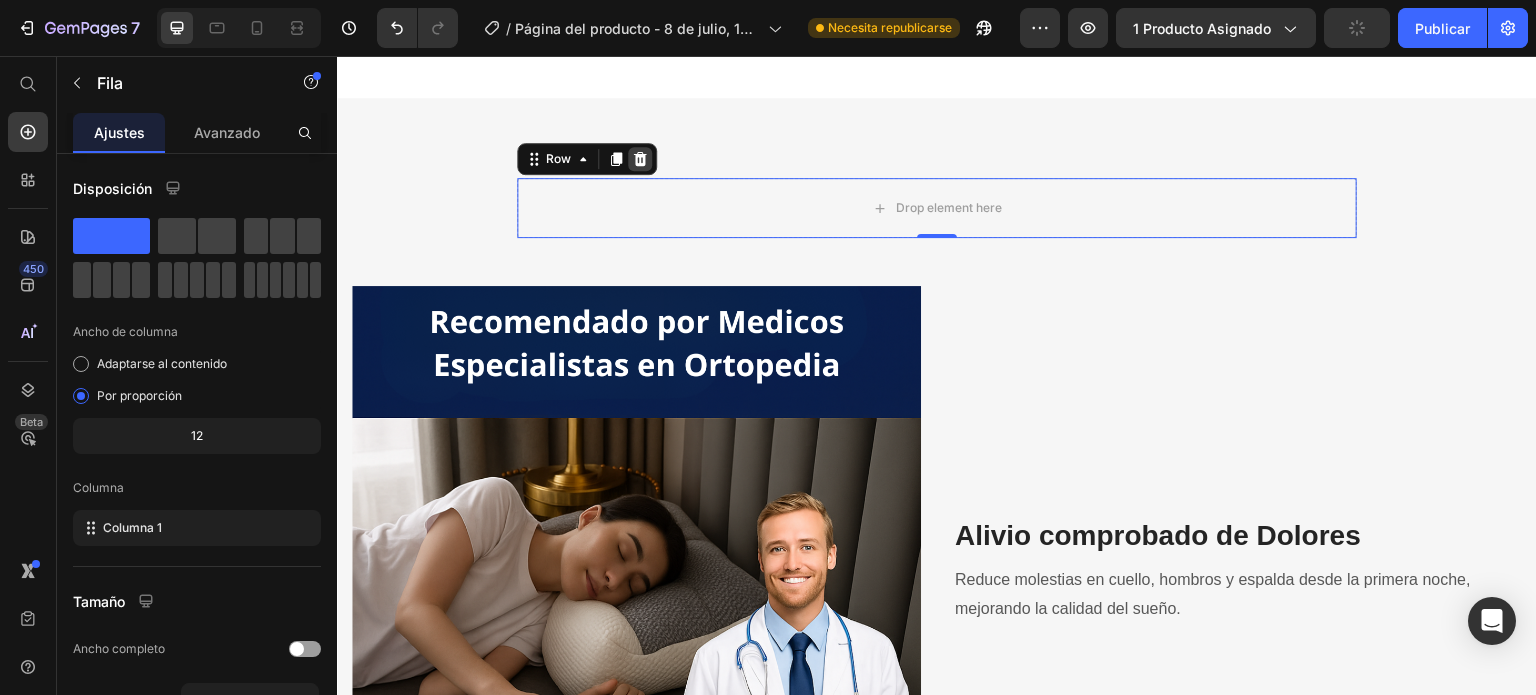 click 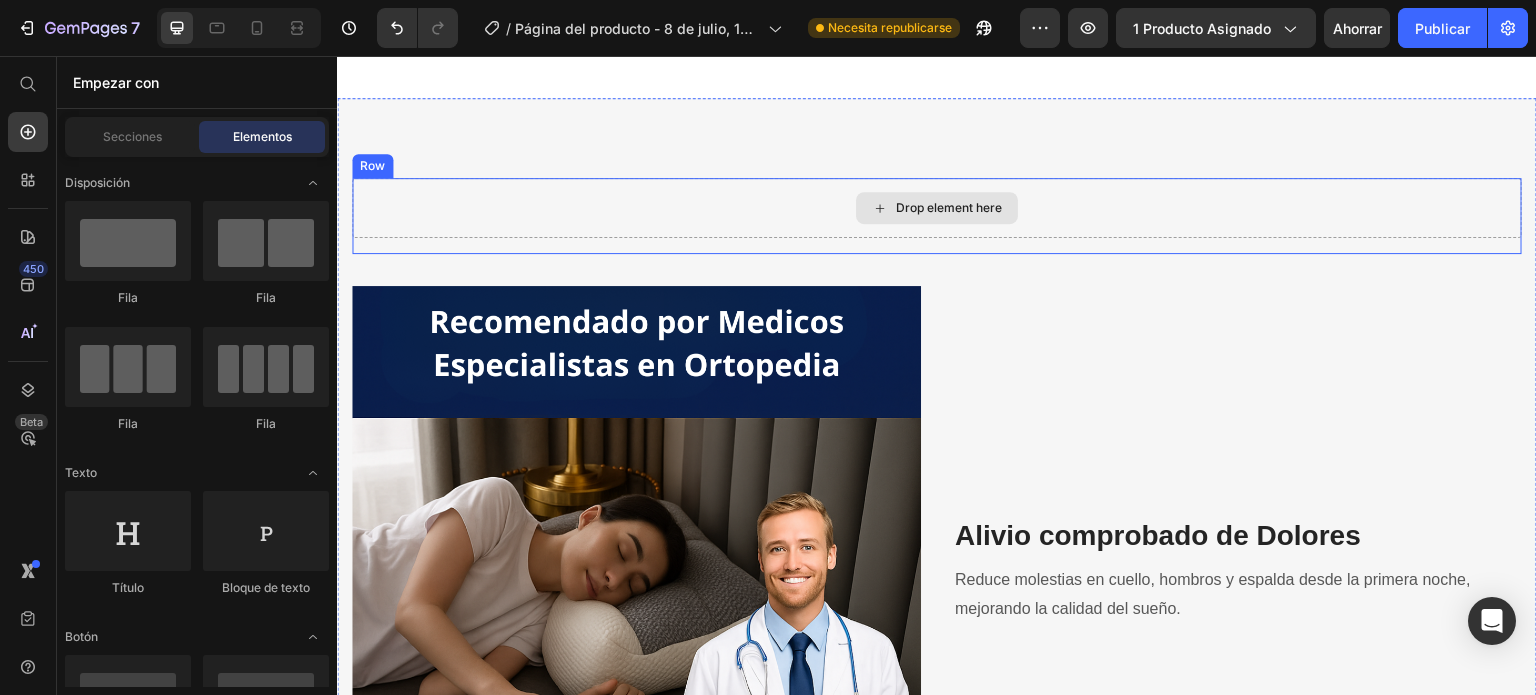 click on "Drop element here" at bounding box center [937, 208] 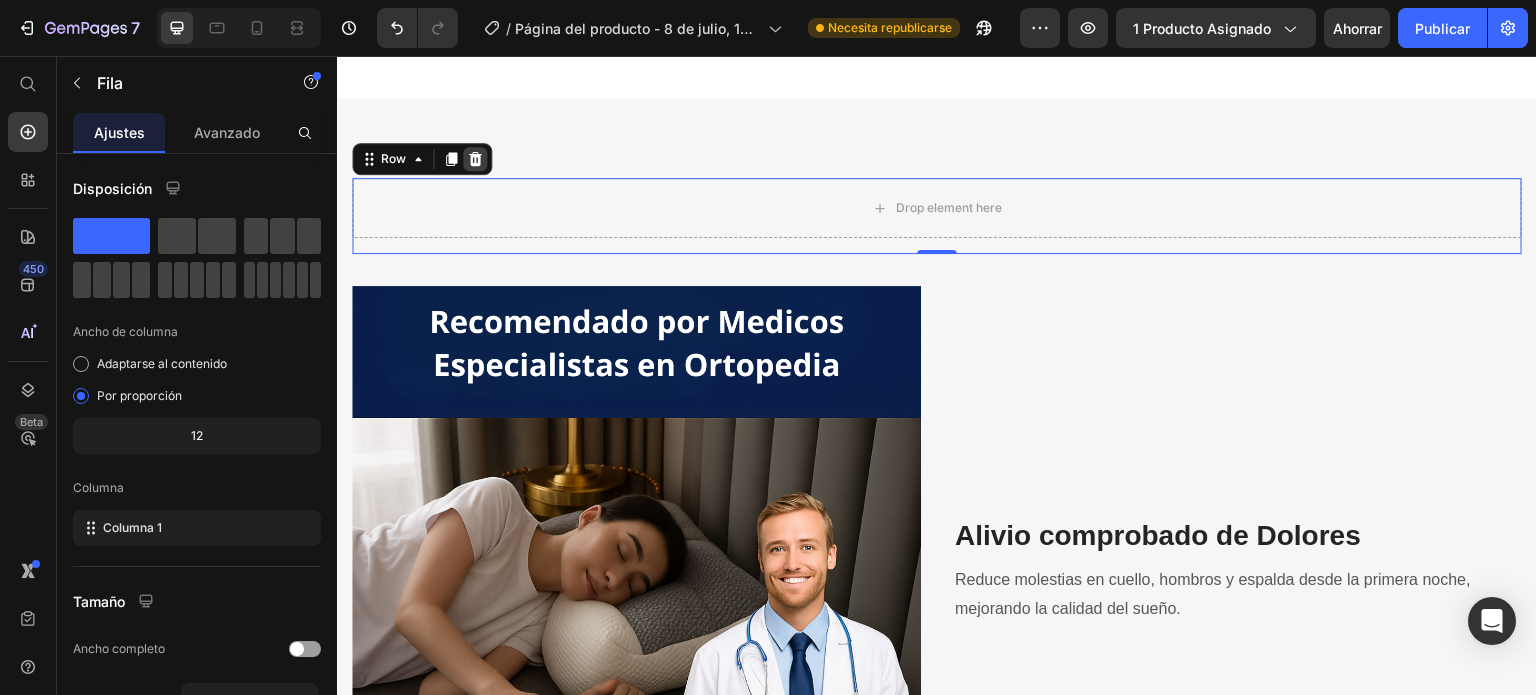 click 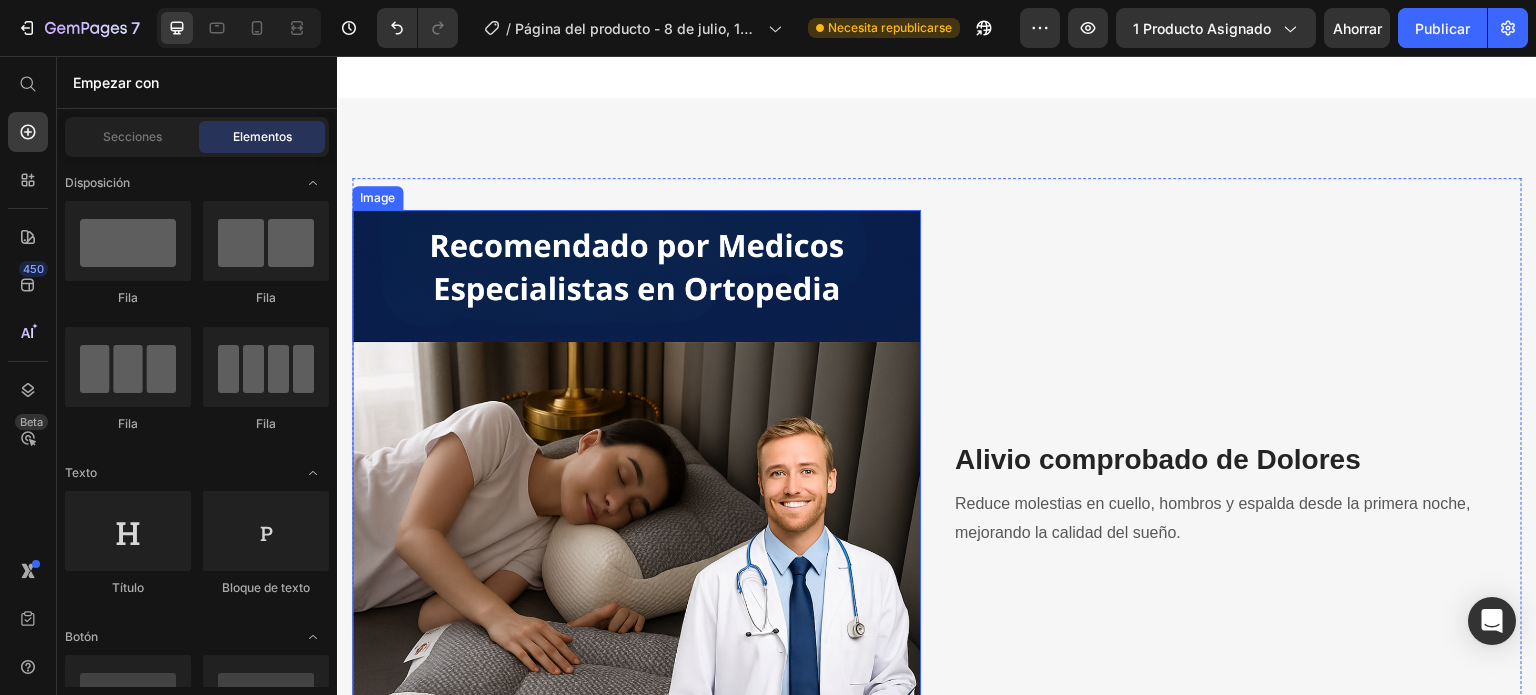 click at bounding box center [636, 494] 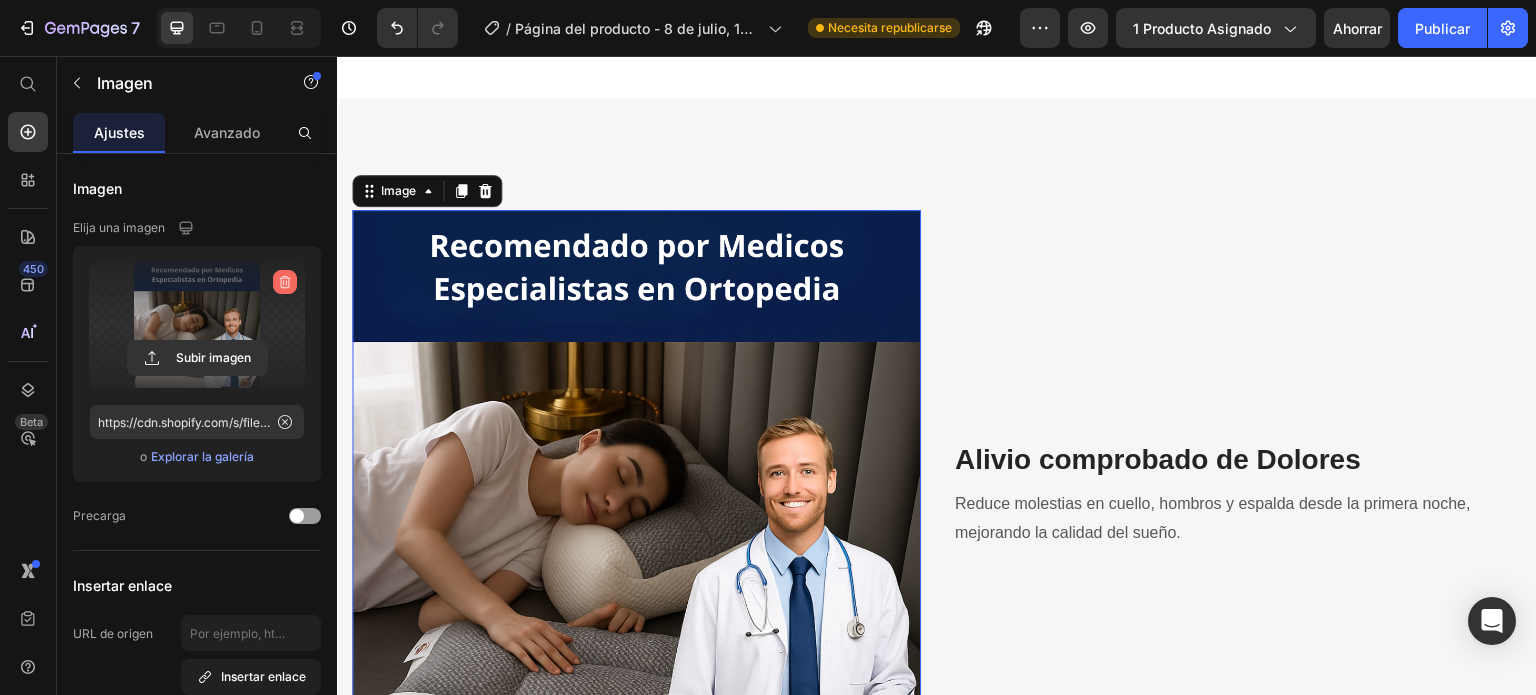 click at bounding box center (285, 282) 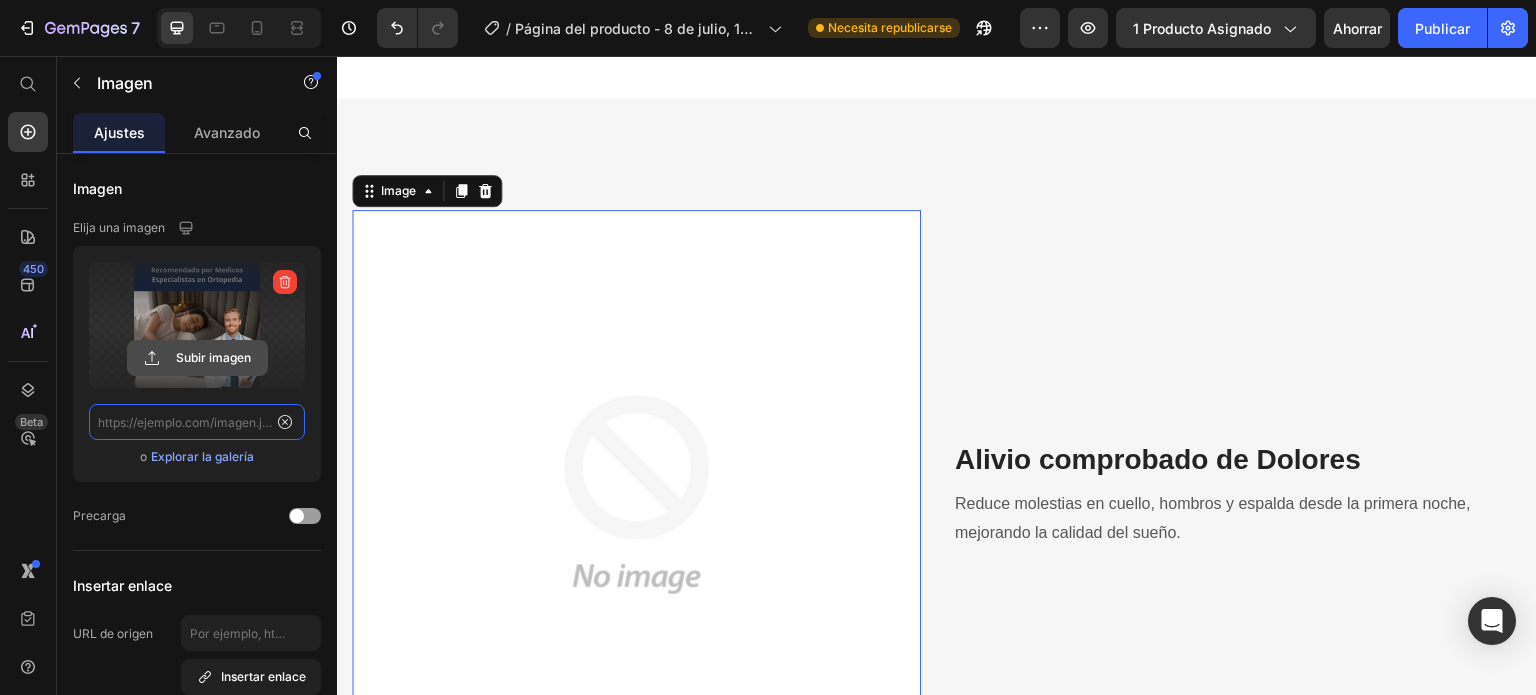 scroll, scrollTop: 0, scrollLeft: 0, axis: both 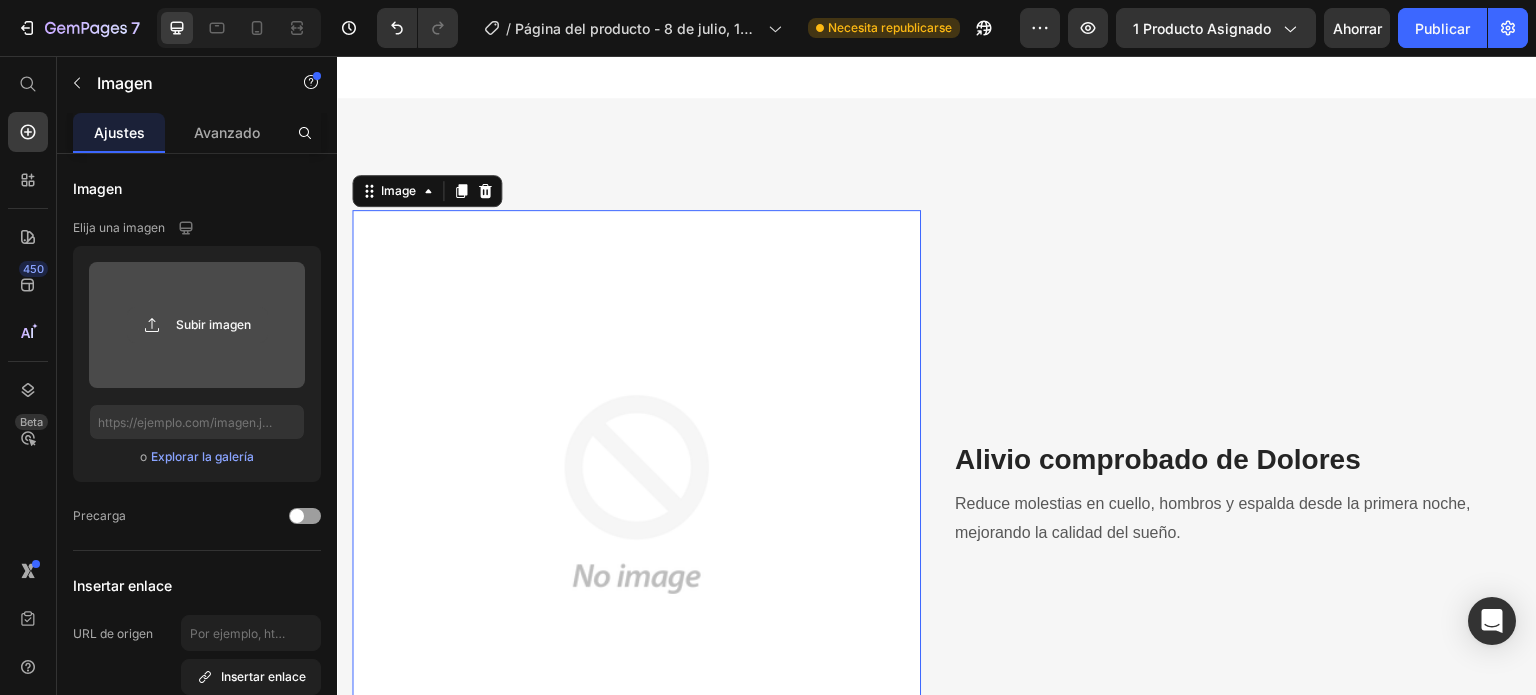 click 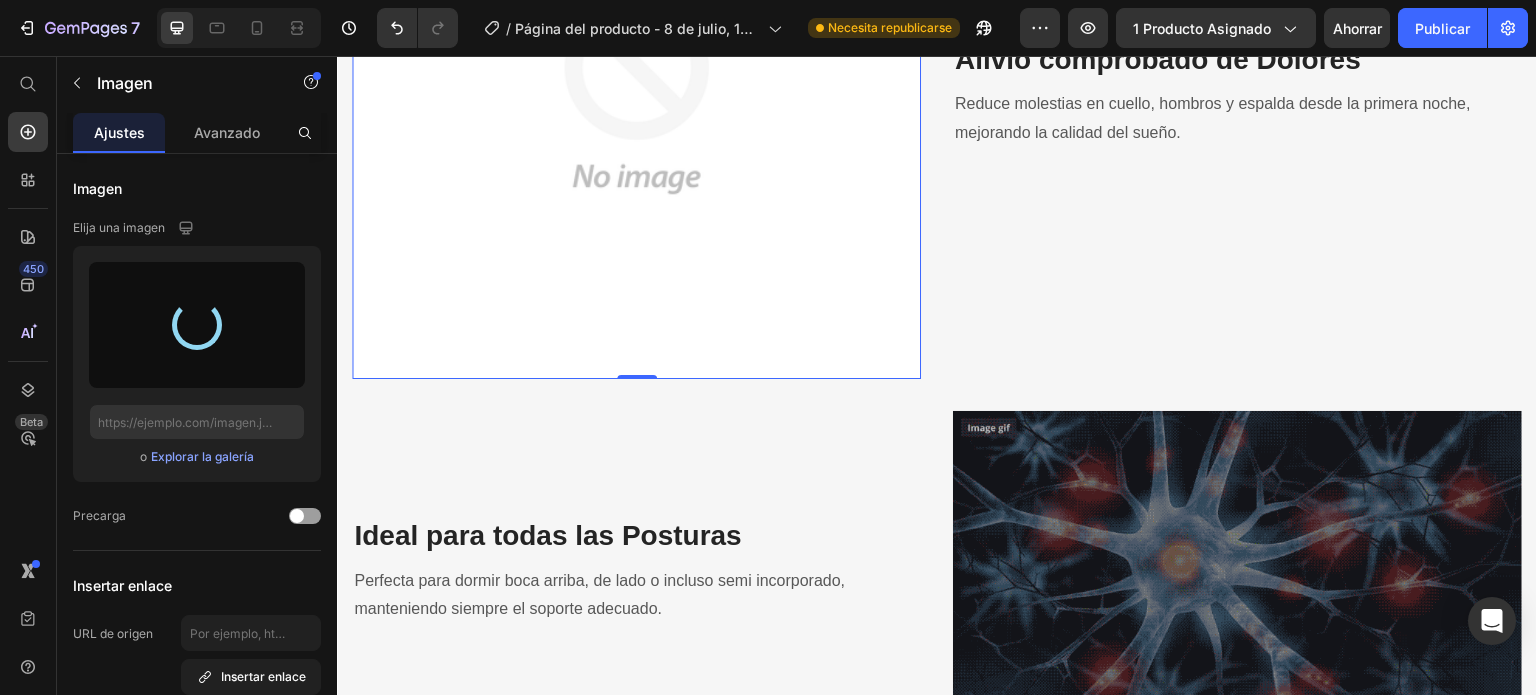 type on "https://cdn.shopify.com/s/files/1/0949/7228/1163/files/gempages_574529680682517348-2f5b0b12-3abe-43bd-b411-9237bfbe73dc.png" 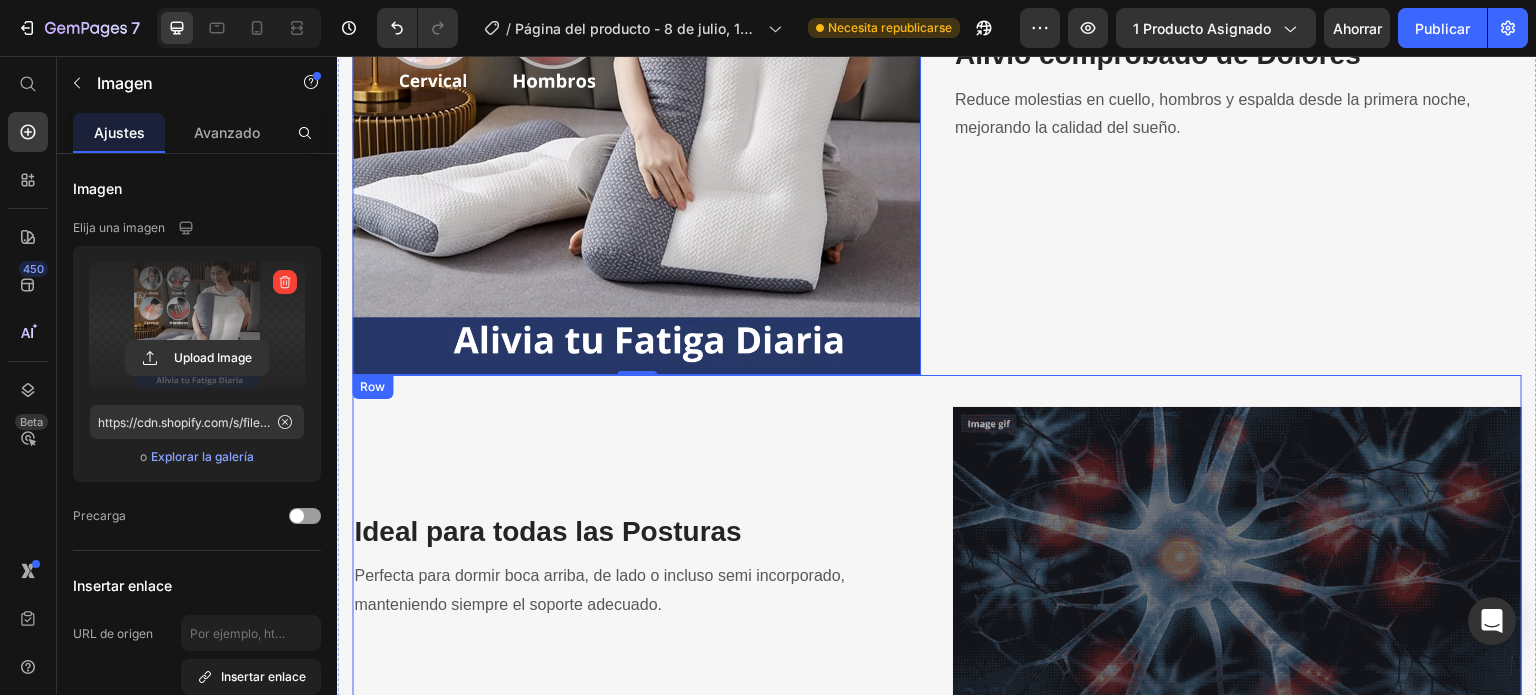 scroll, scrollTop: 2800, scrollLeft: 0, axis: vertical 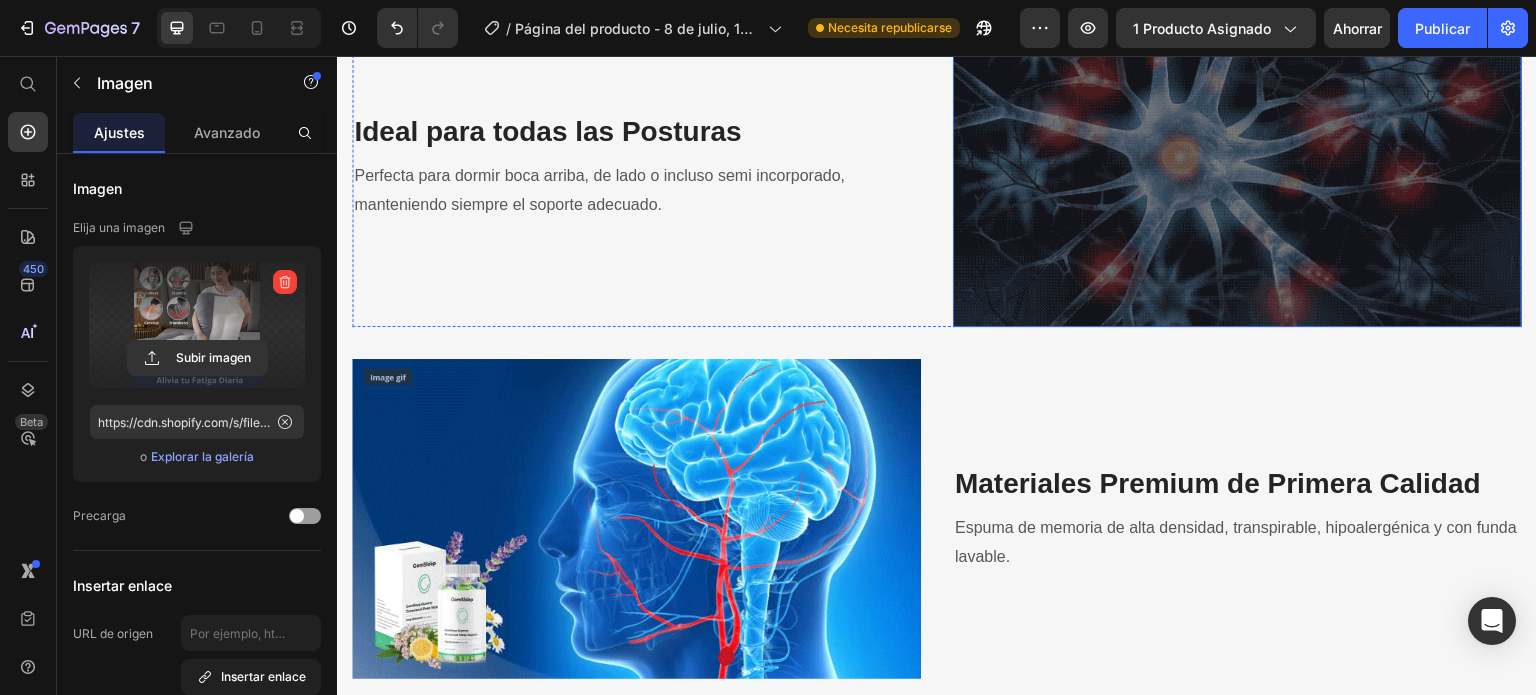 click at bounding box center (1237, 167) 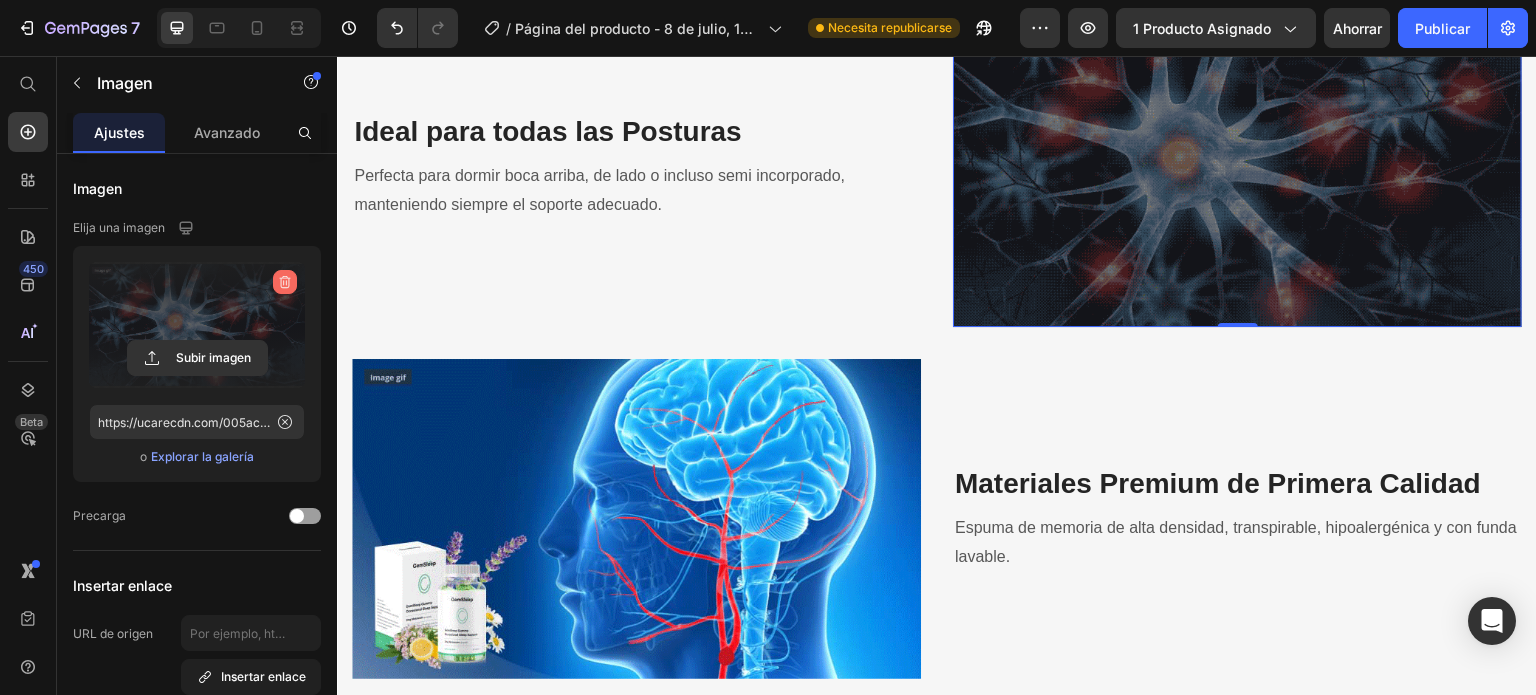 click 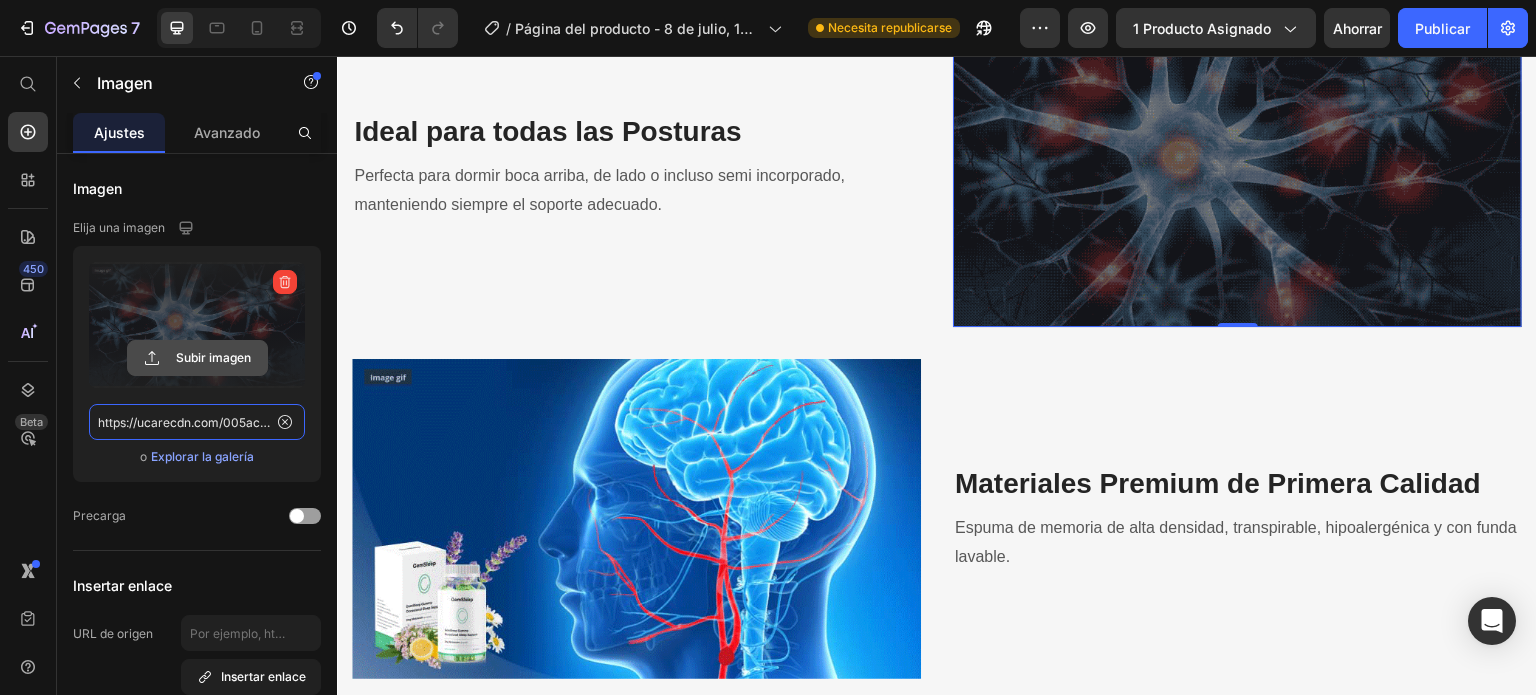 type 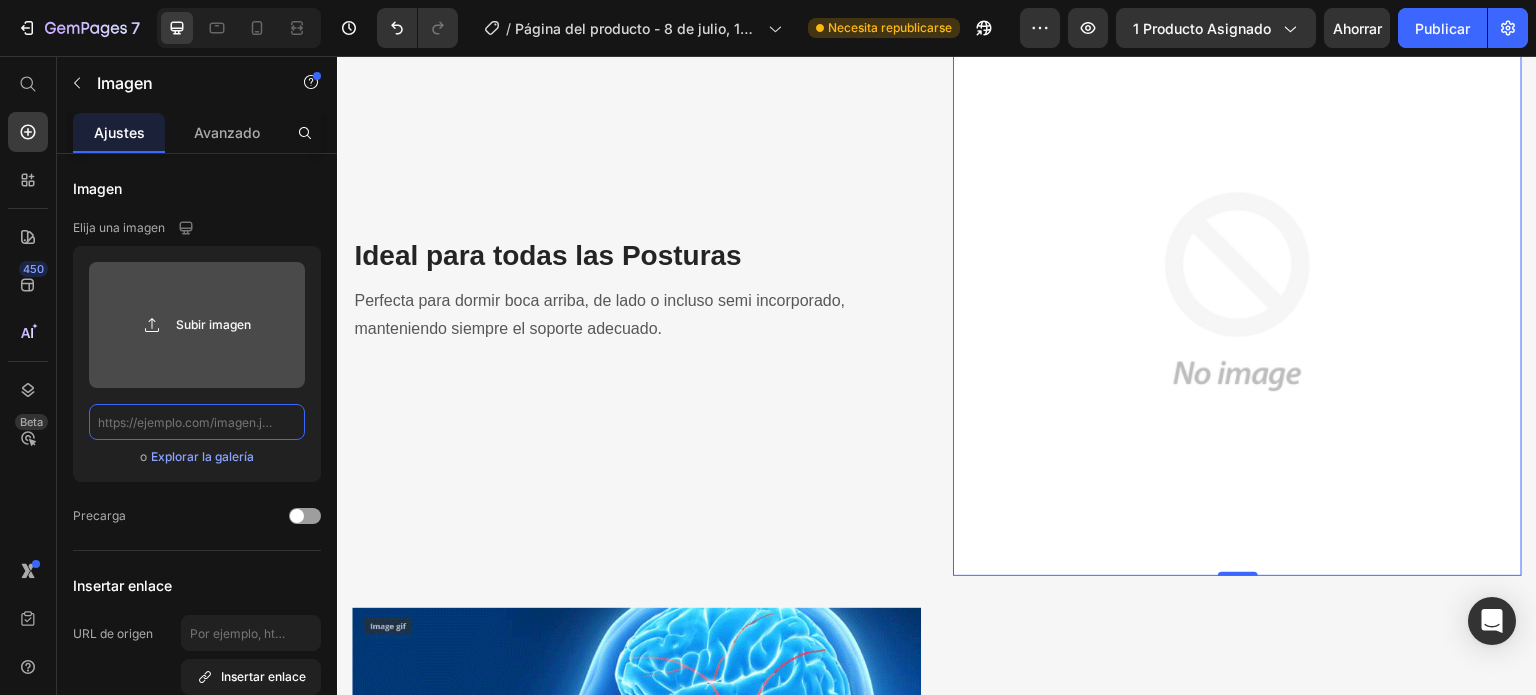 scroll, scrollTop: 0, scrollLeft: 0, axis: both 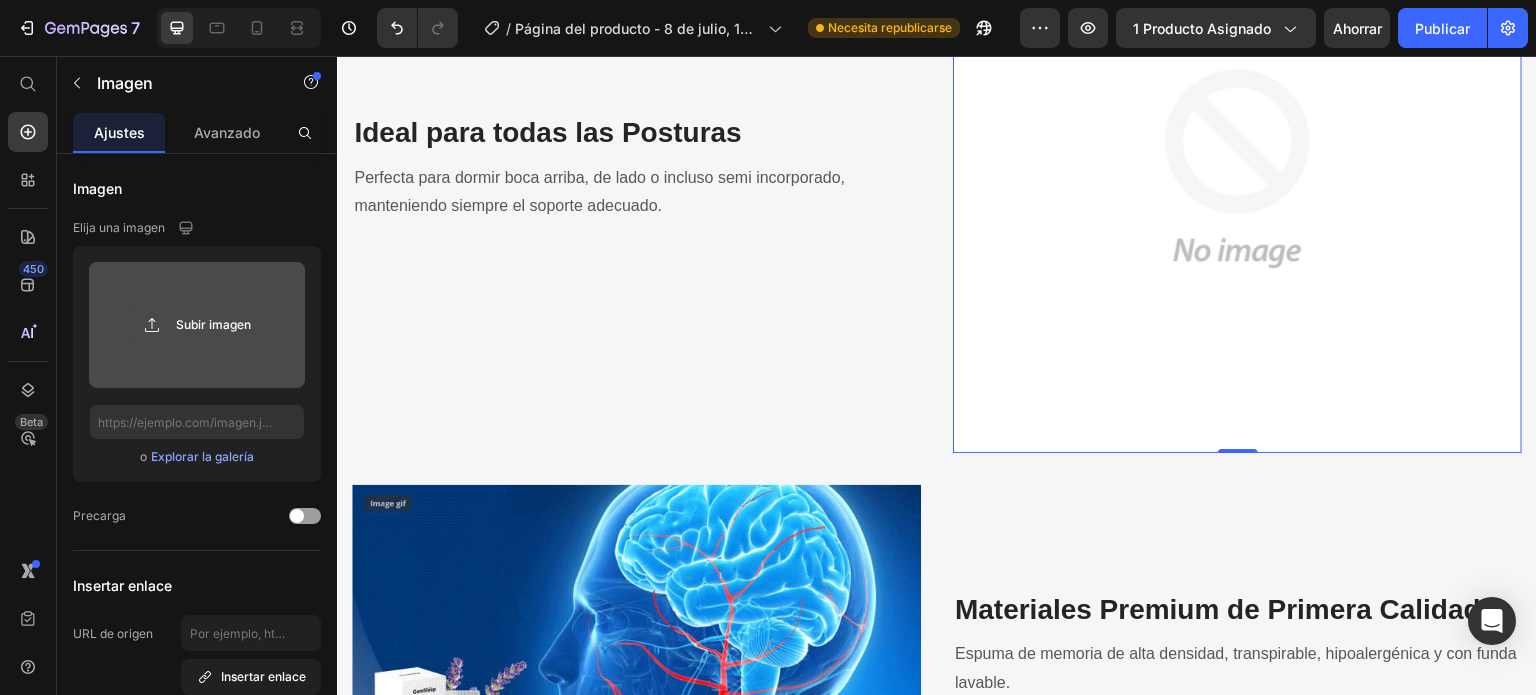 click 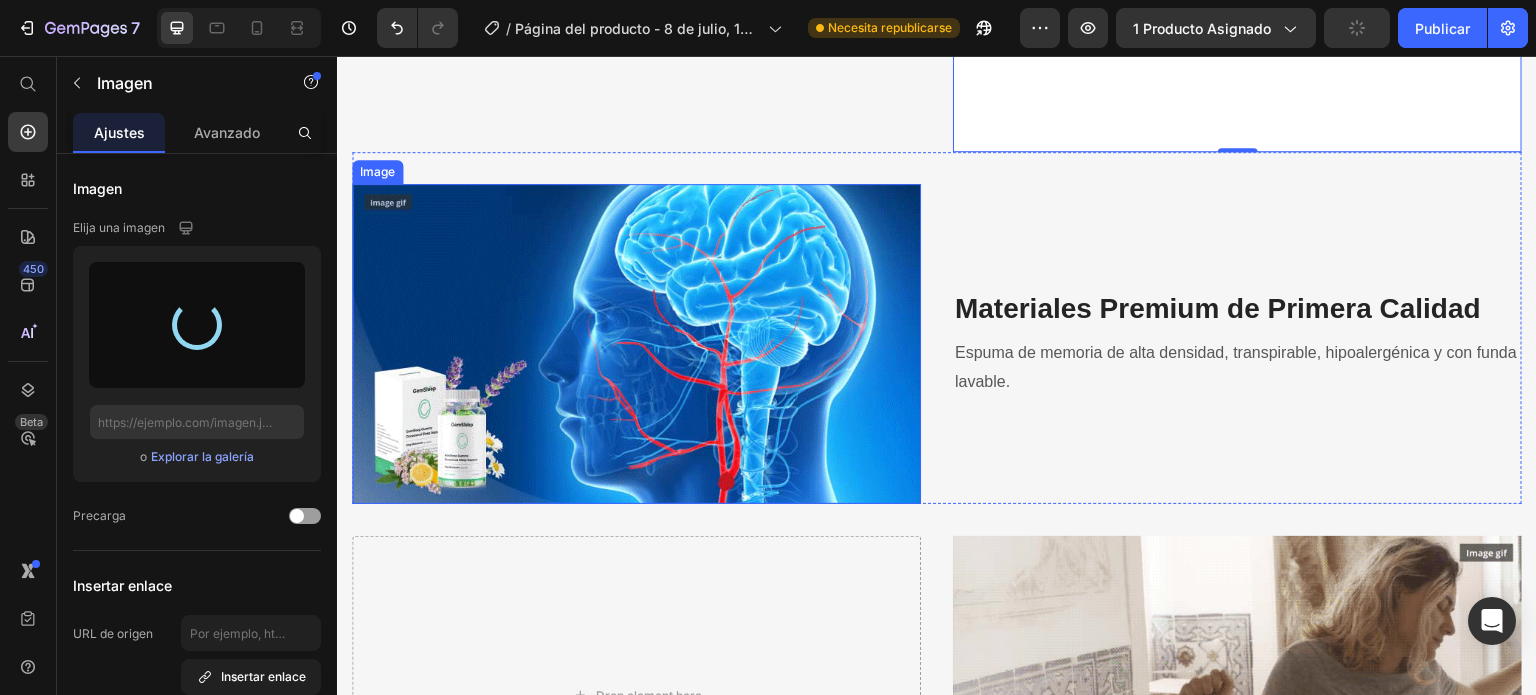 scroll, scrollTop: 3323, scrollLeft: 0, axis: vertical 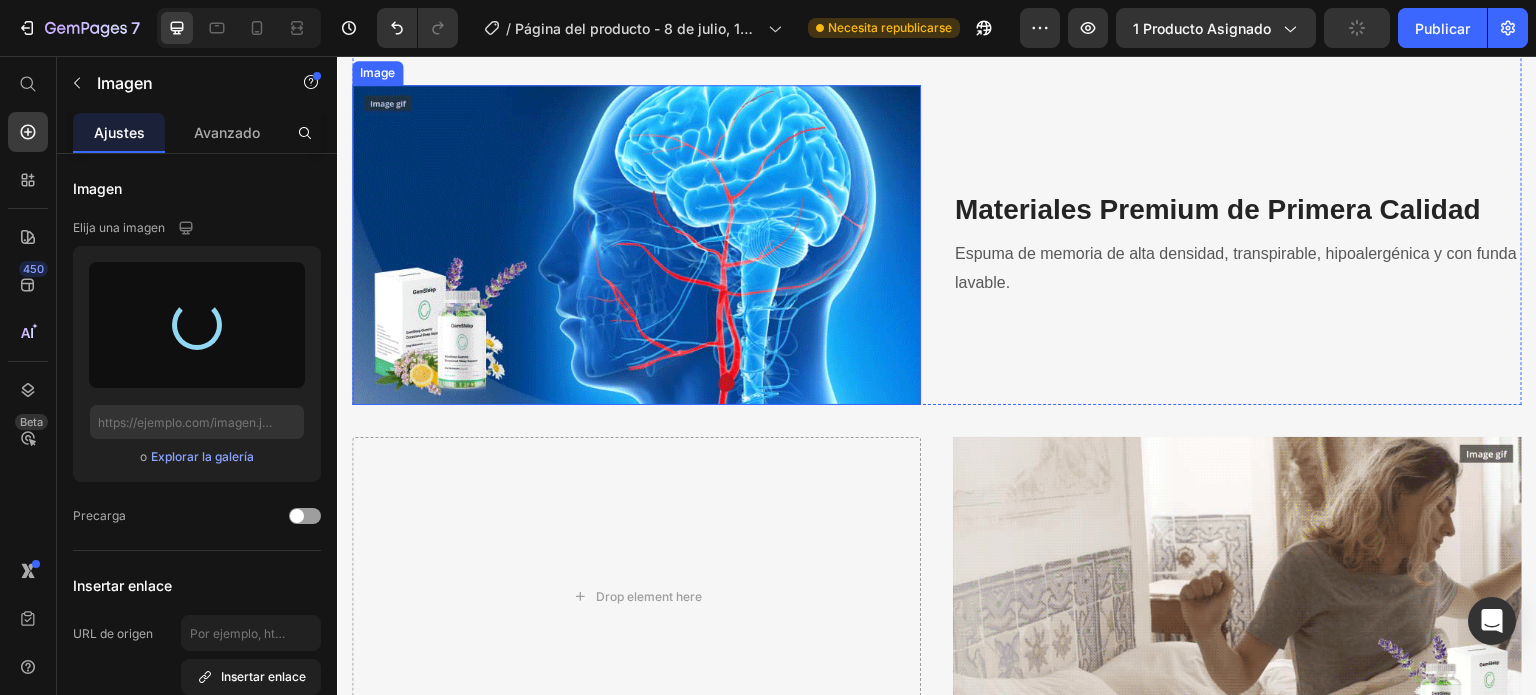 click at bounding box center (636, 245) 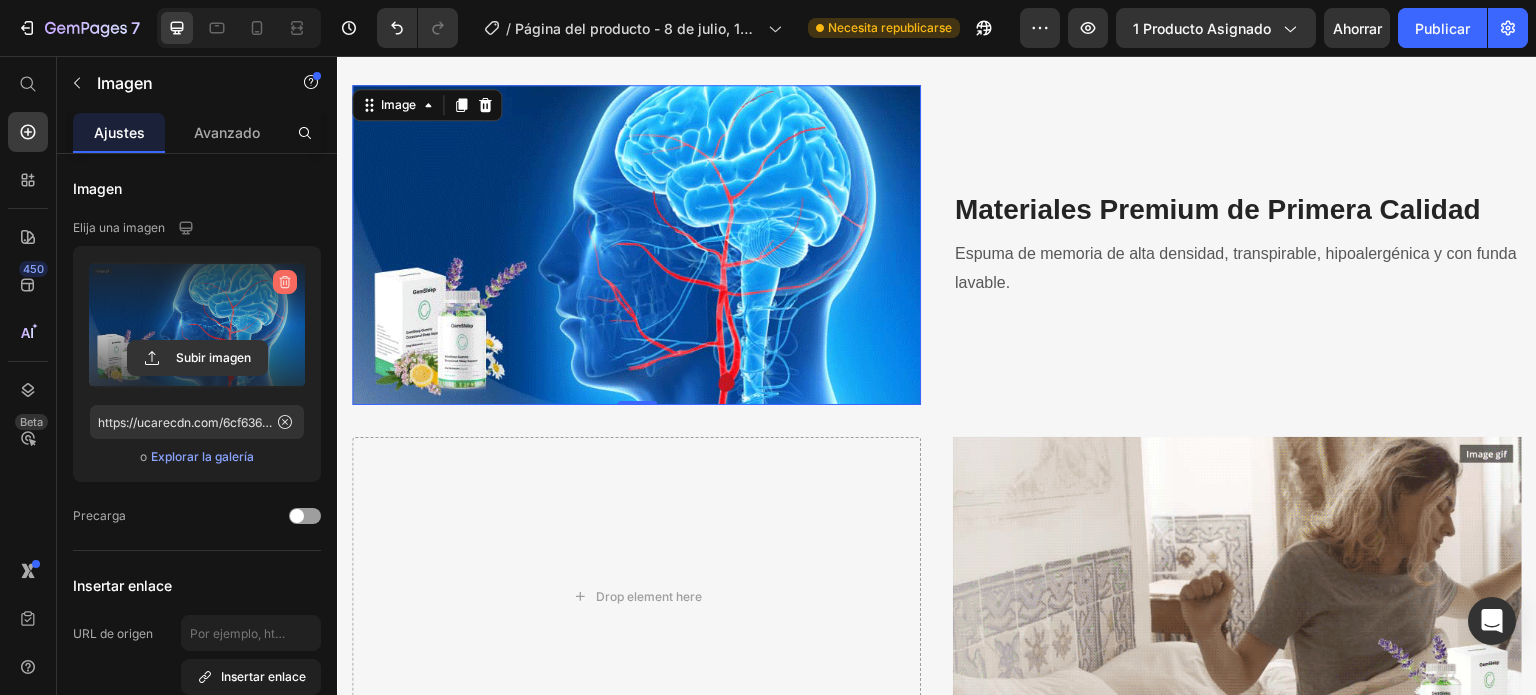 click 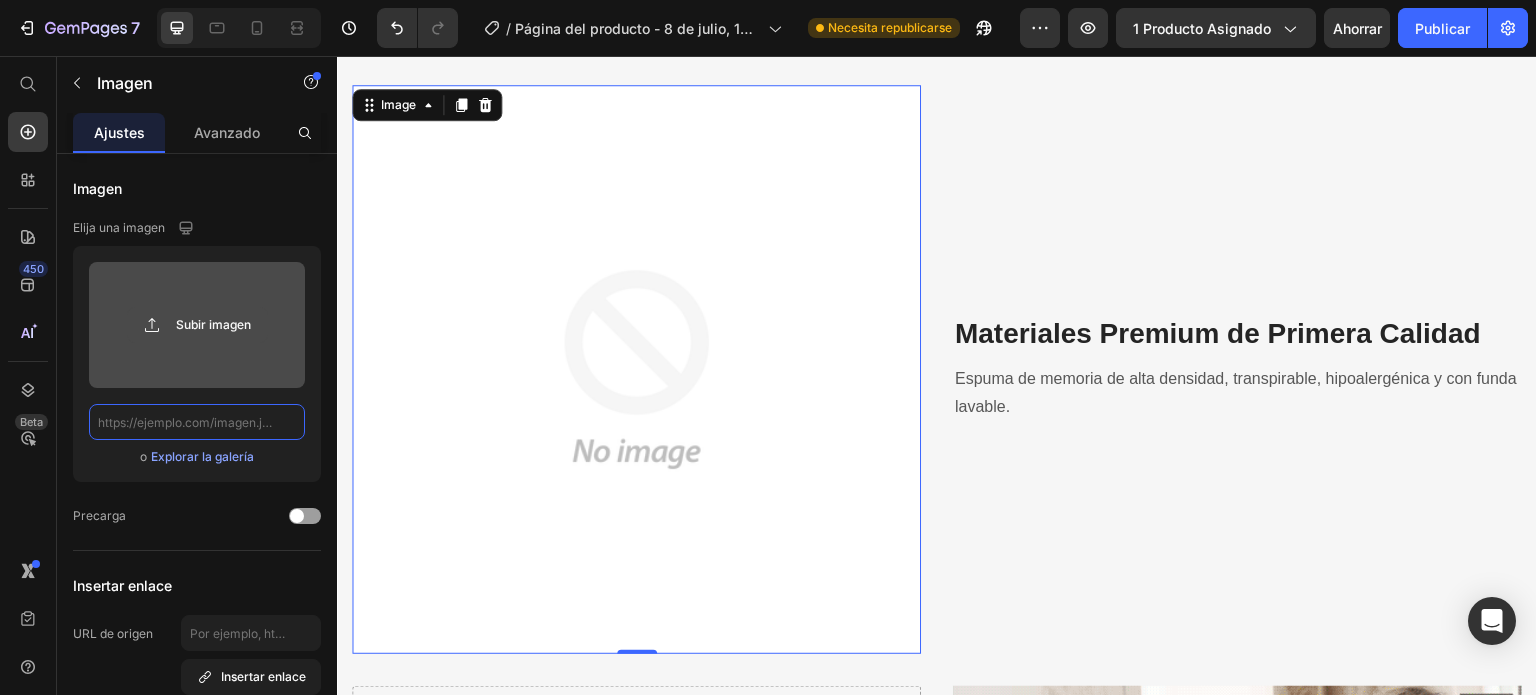 scroll, scrollTop: 0, scrollLeft: 0, axis: both 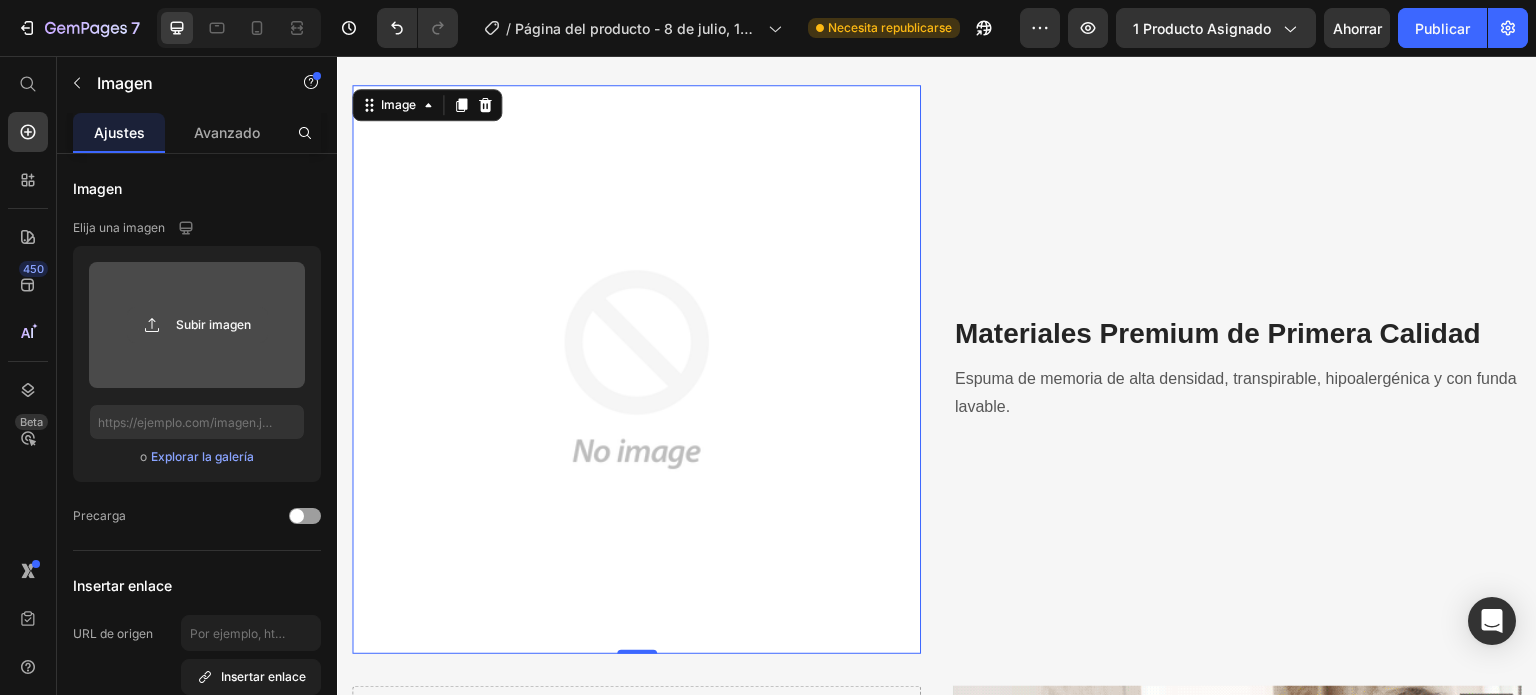 click 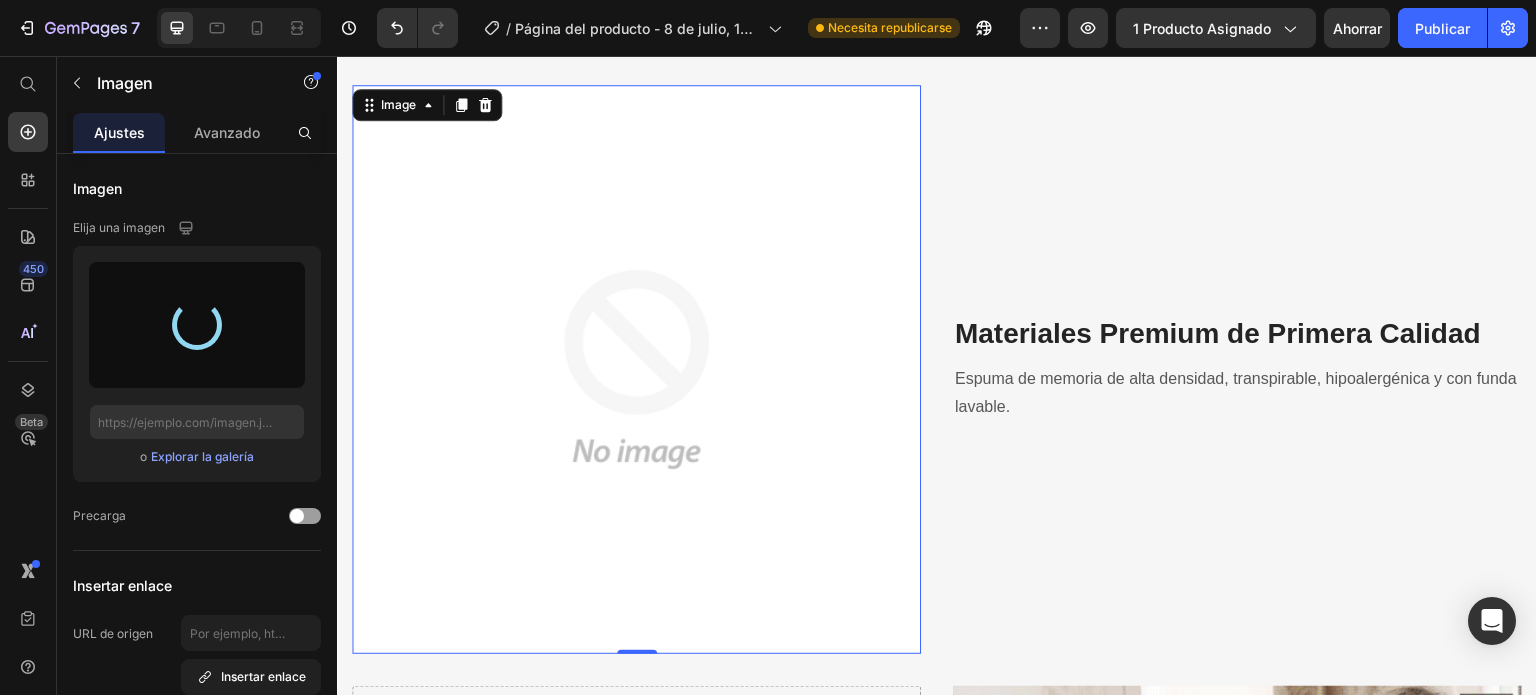 type on "https://cdn.shopify.com/s/files/1/0949/7228/1163/files/gempages_574529680682517348-d02d7097-58d7-43bc-9636-9f455c1f8915.png" 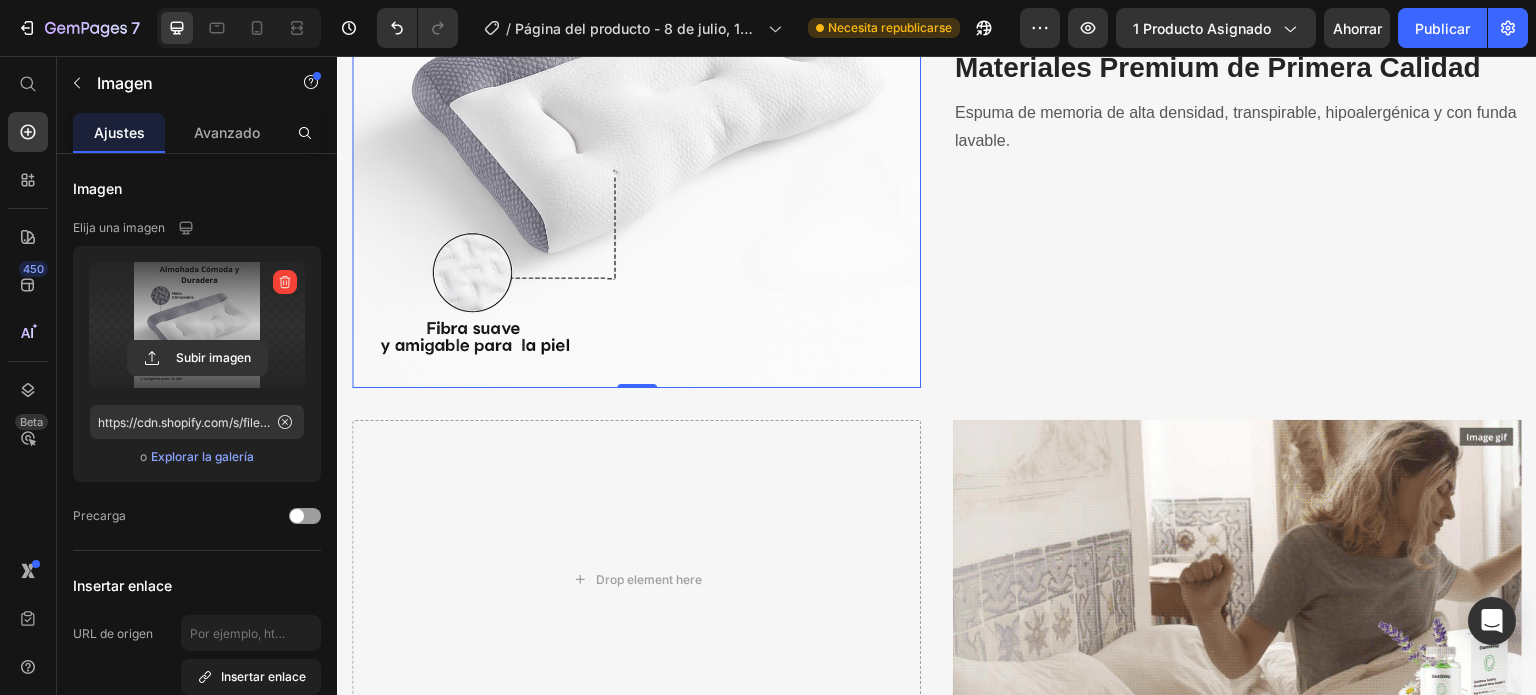scroll, scrollTop: 3856, scrollLeft: 0, axis: vertical 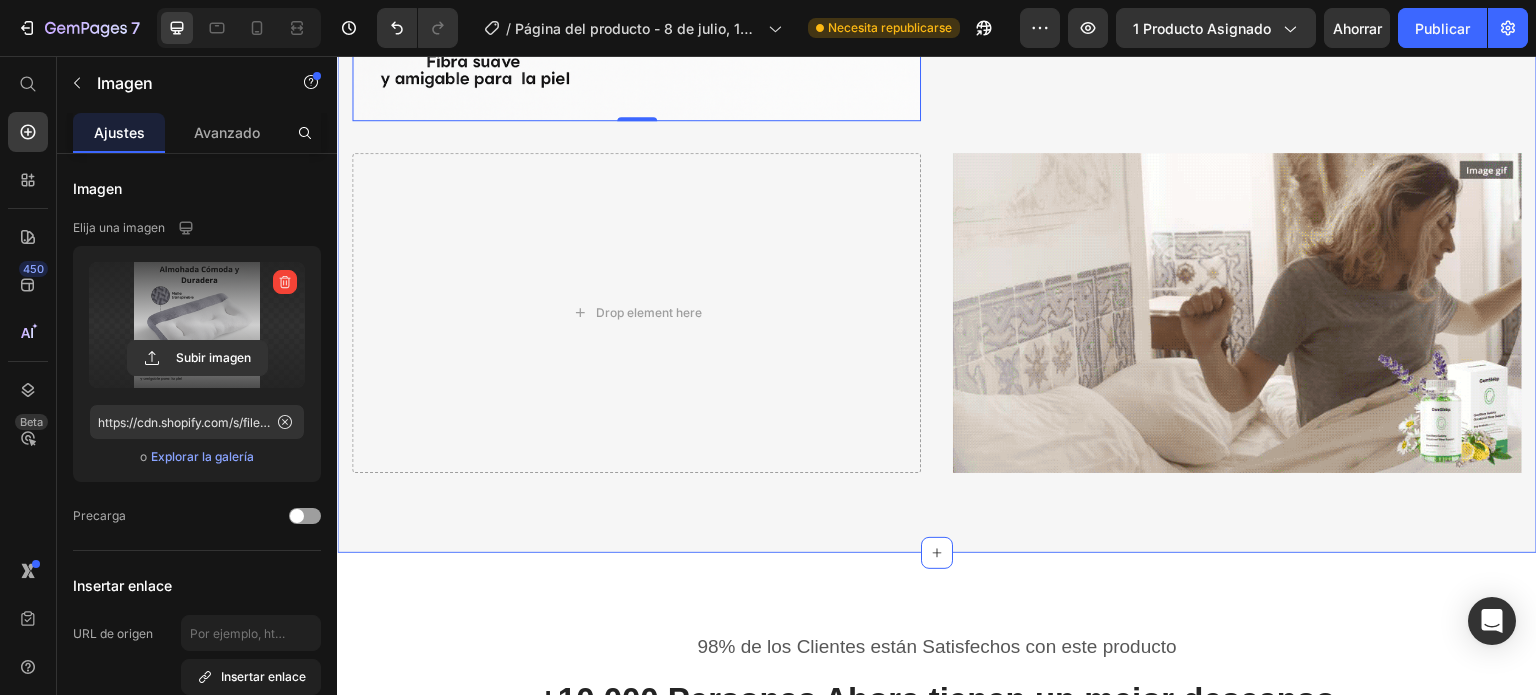 click at bounding box center [1237, 313] 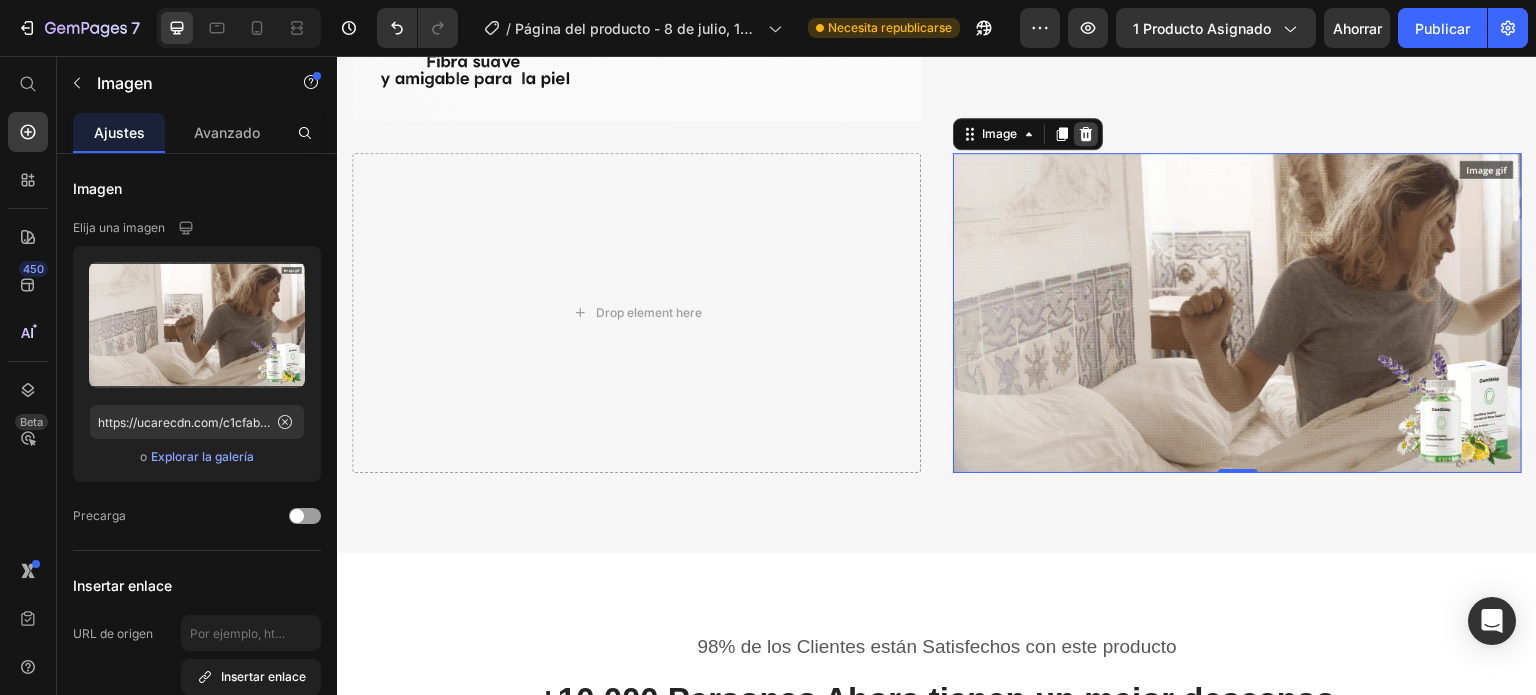 click 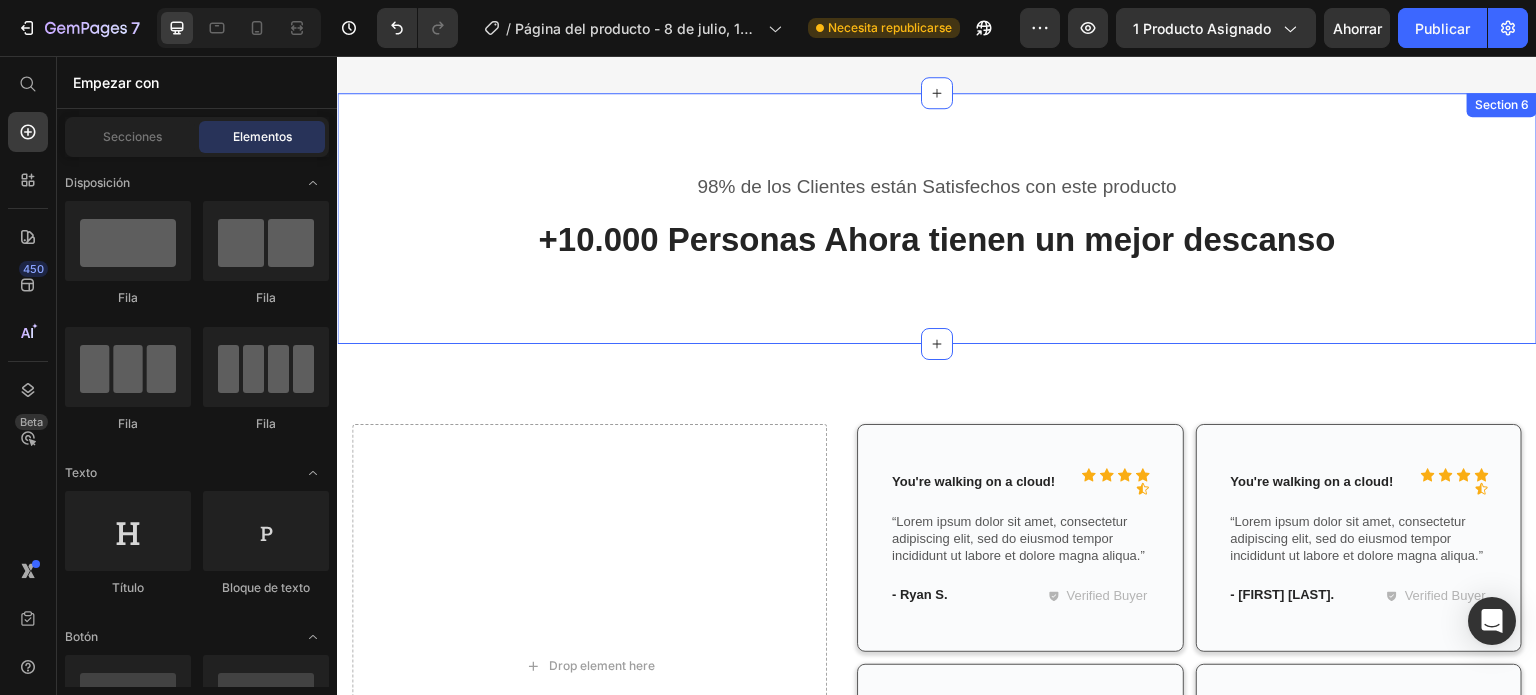 scroll, scrollTop: 4323, scrollLeft: 0, axis: vertical 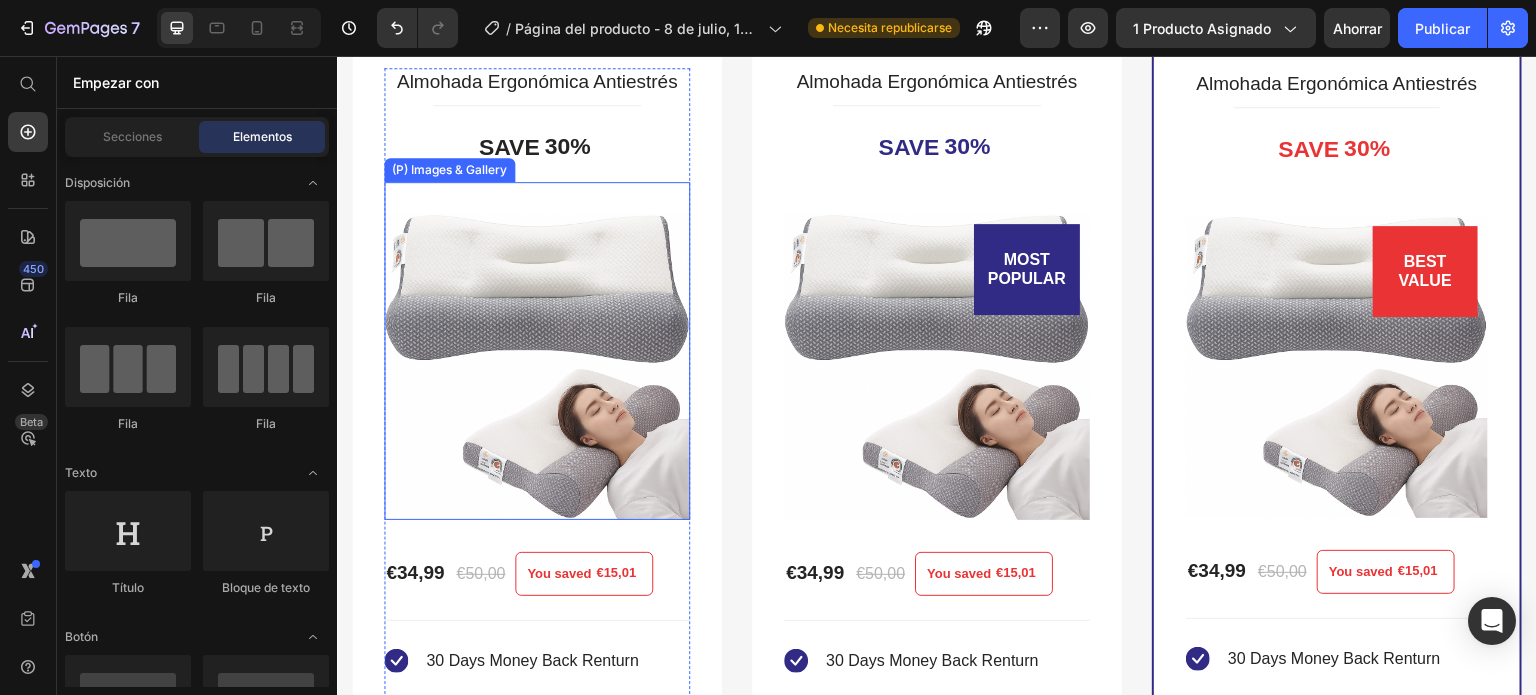 click at bounding box center (537, 367) 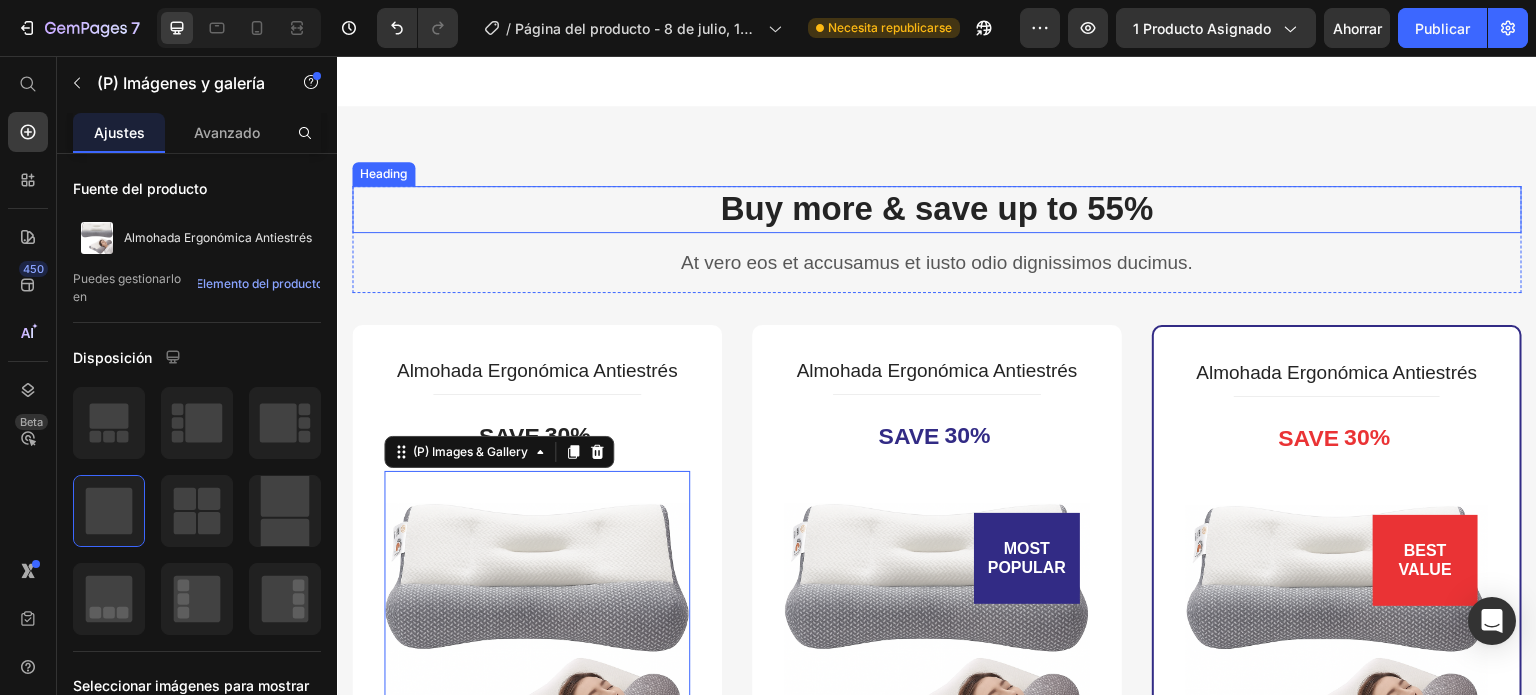 scroll, scrollTop: 4856, scrollLeft: 0, axis: vertical 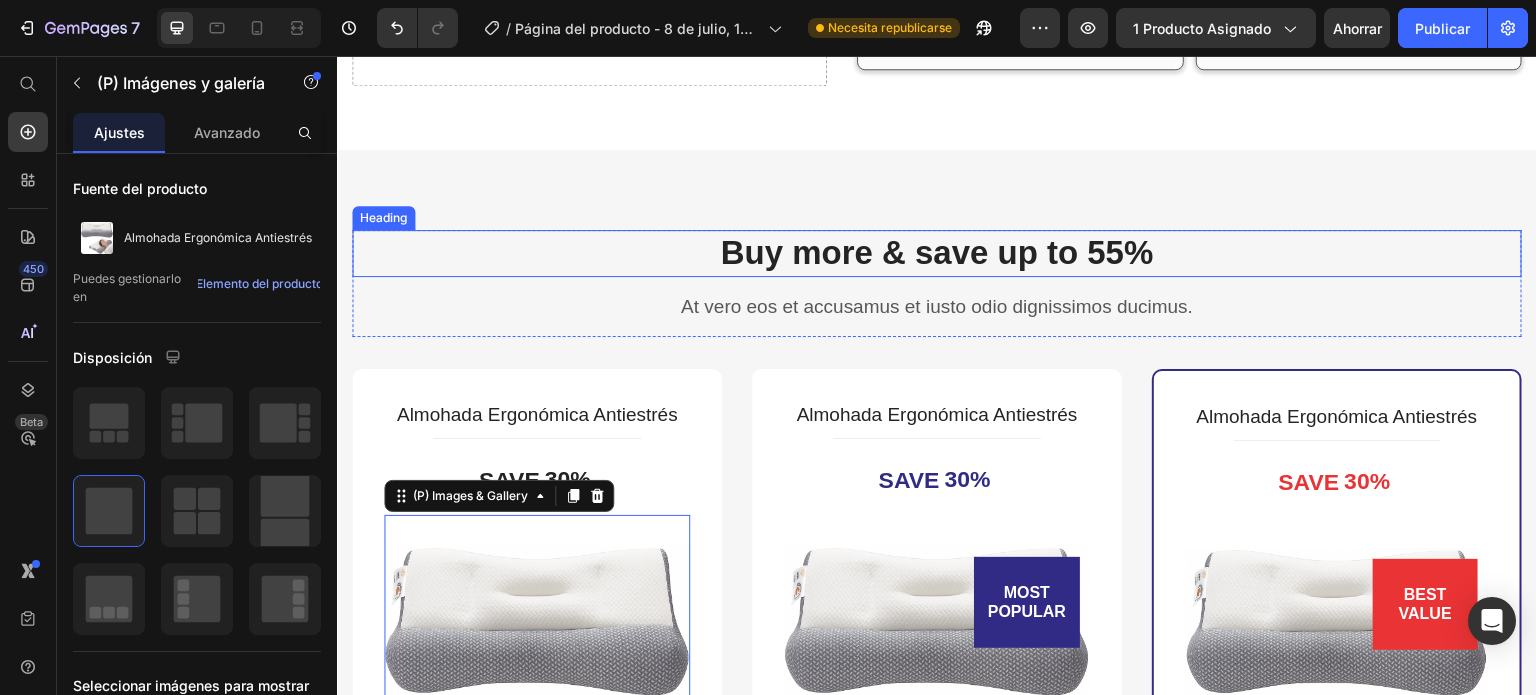 click on "Buy more & save up to 55%" at bounding box center [937, 253] 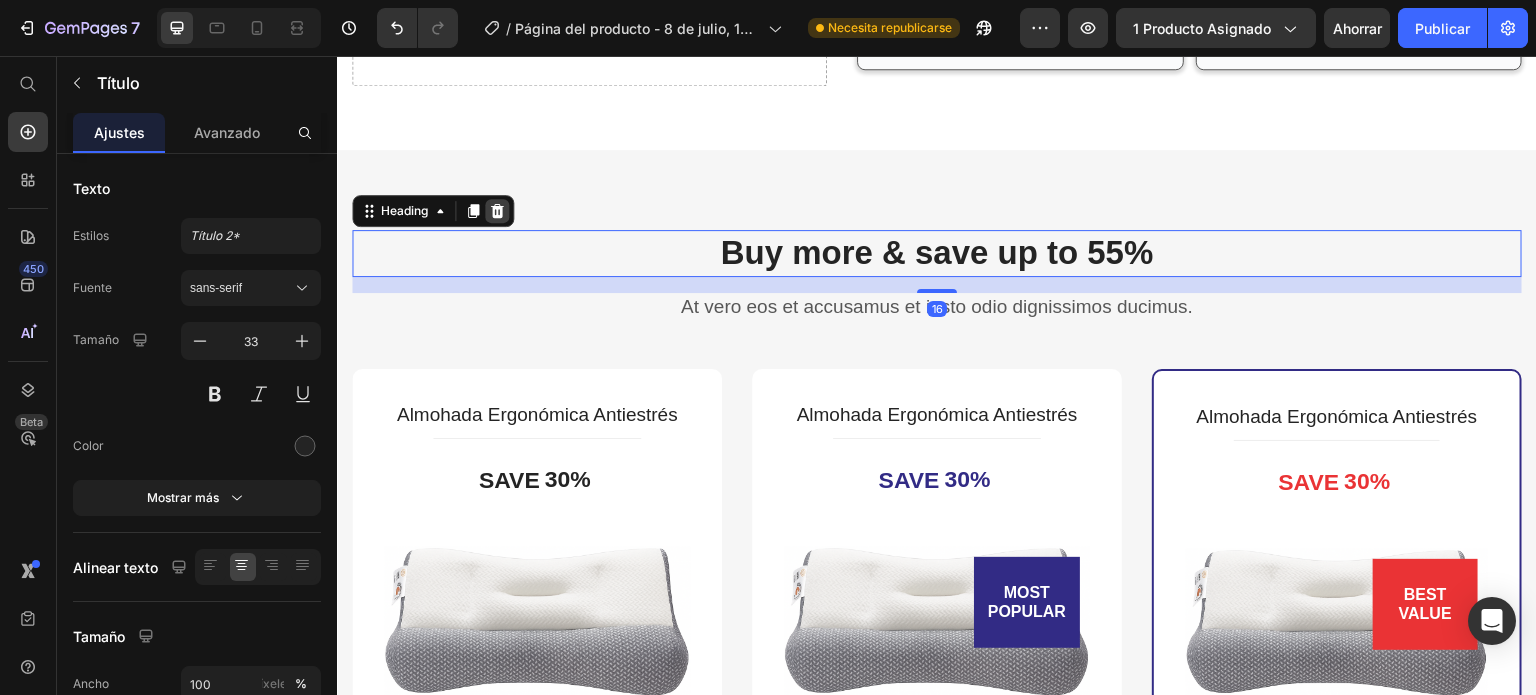 click at bounding box center (497, 211) 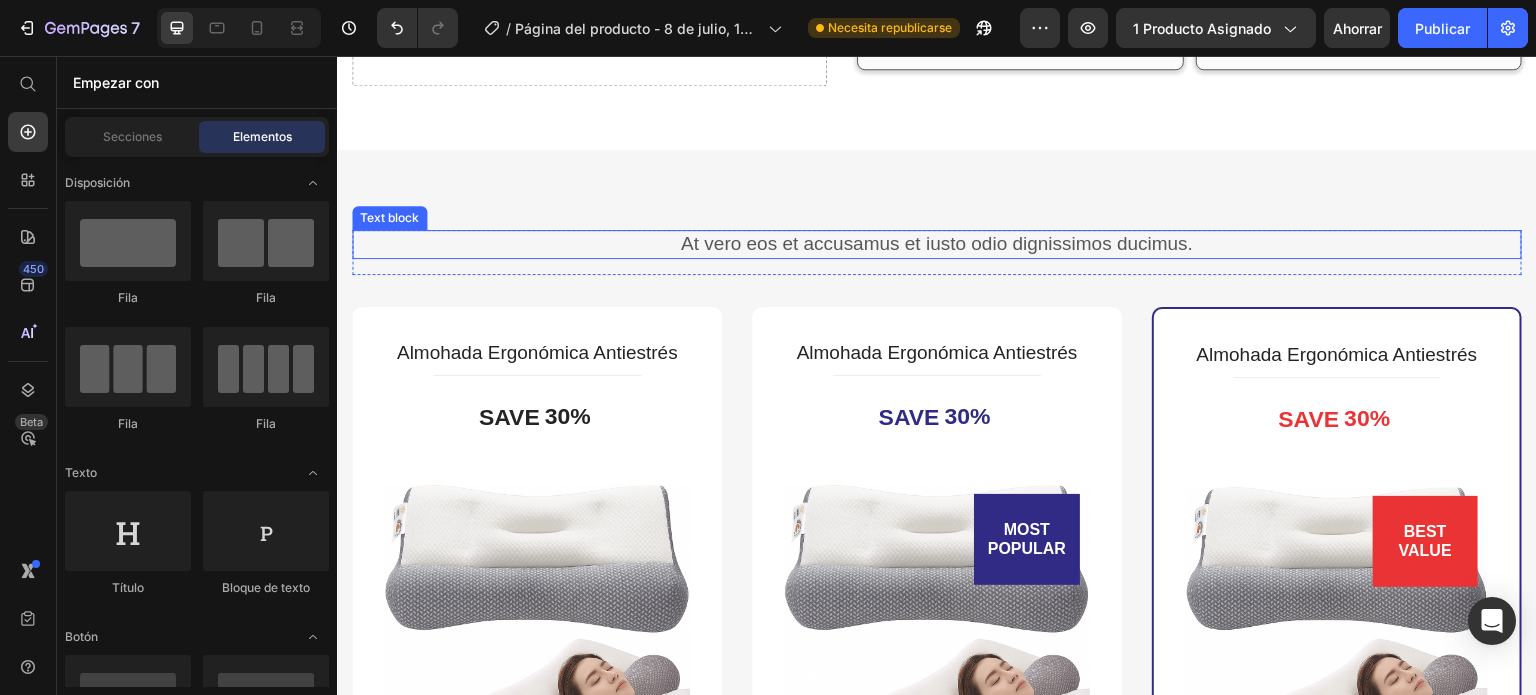click on "At vero eos et accusamus et iusto odio dignissimos ducimus. Text block Row" at bounding box center (937, 252) 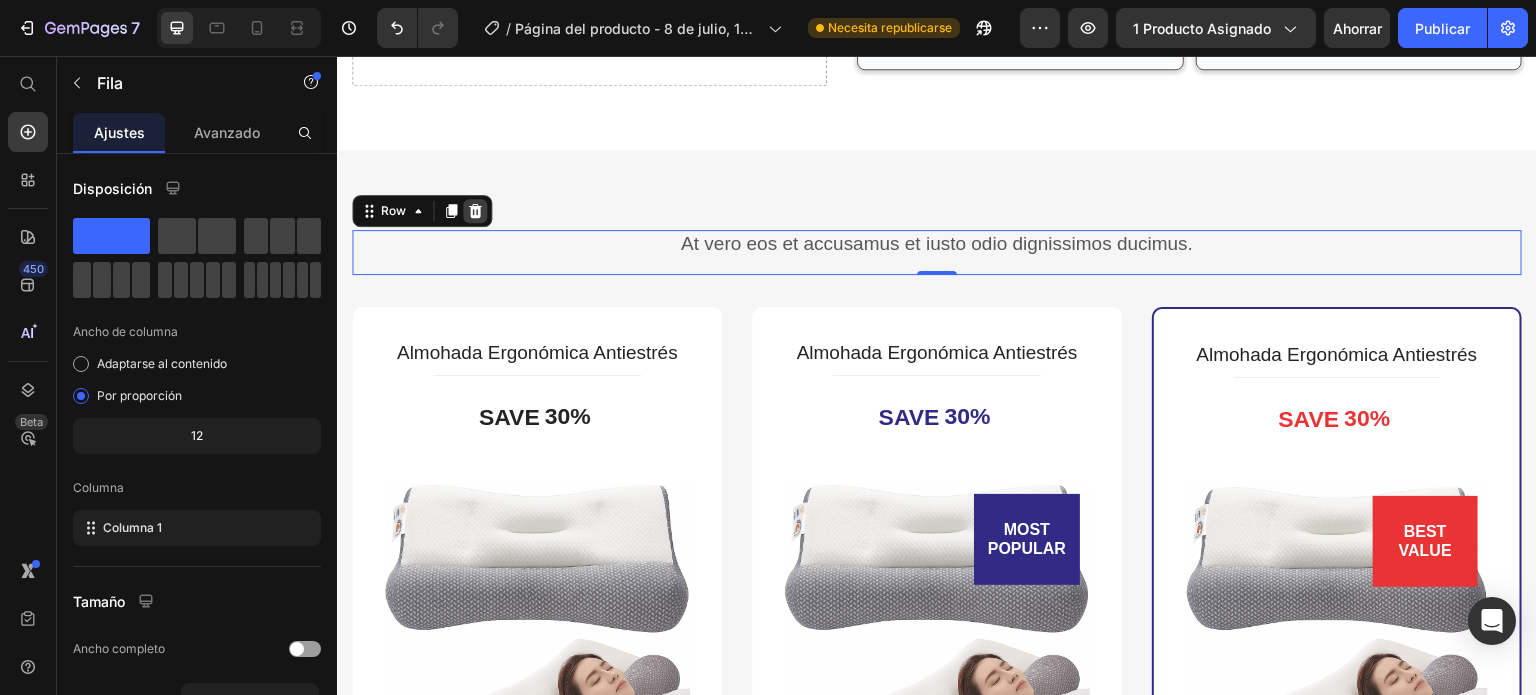 click at bounding box center [475, 211] 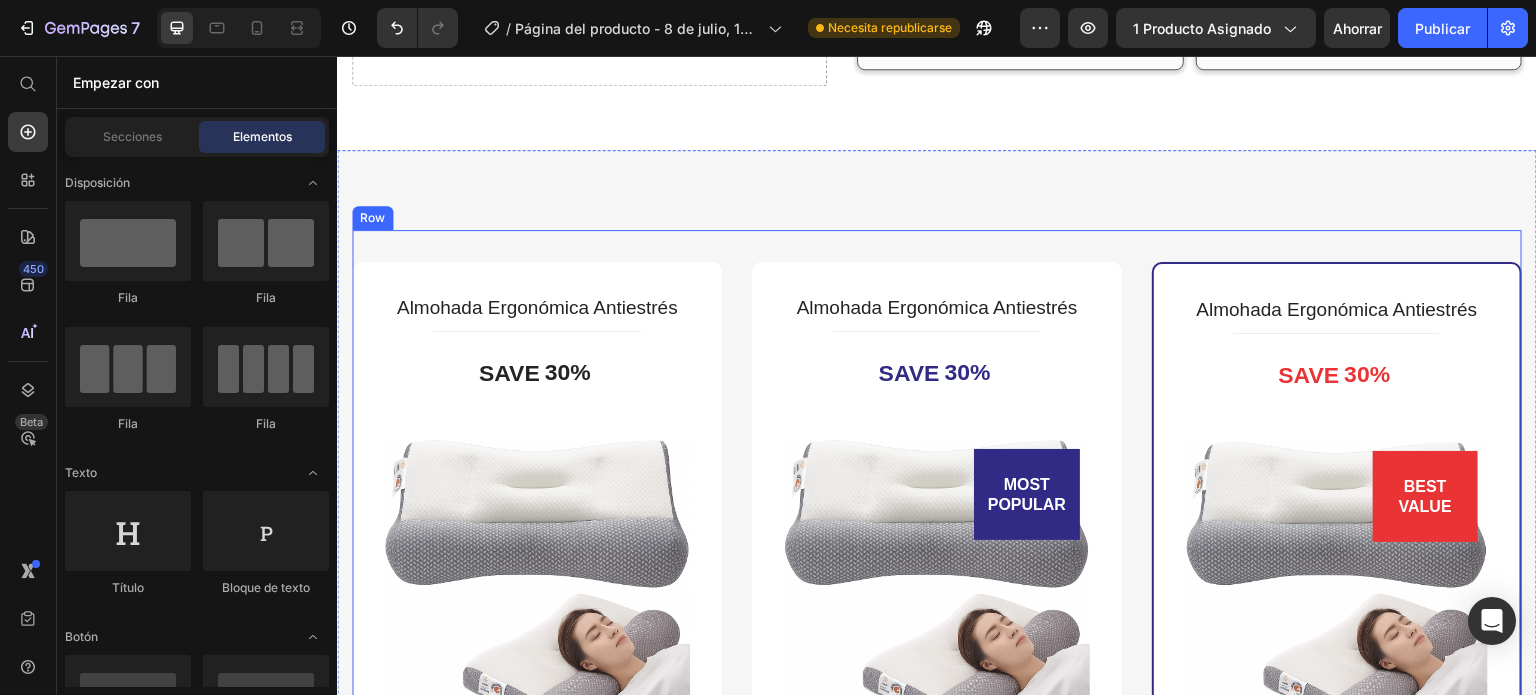click on "Almohada Ergonómica Antiestrés (P) Title                Title Line SAVE 30% (P) Tag (P) Images & Gallery €34,99 (P) Price €50,00 (P) Price You saved €15,01 (P) Tag Row You saved €15,01 (P) Tag
Icon 30 Days Money Back Renturn Text block
Icon Fast & Free shipping worldwide Text block Icon List Get mine now (P) Cart Button Product Row Row Almohada Ergonómica Antiestrés (P) Title                Title Line SAVE 30% (P) Tag MOST POPULAR Text block Row (P) Images & Gallery Row €34,99 (P) Price €50,00 (P) Price You saved €15,01 (P) Tag Row You saved €15,01 (P) Tag
Icon 30 Days Money Back Renturn Text block
Icon Fast & Free shipping worldwide Text block
Icon Free Healthy & Fitness Ebook  Text block Icon List Get mine now (P) Cart Button Product Hurry up! Sale ends once the timer hits zero Text block 00 Day 08 Hrs 20 Min 11 Sec CountDown Timer Row Almohada Ergonómica Antiestrés (P) Title                Title Line" at bounding box center [937, 752] 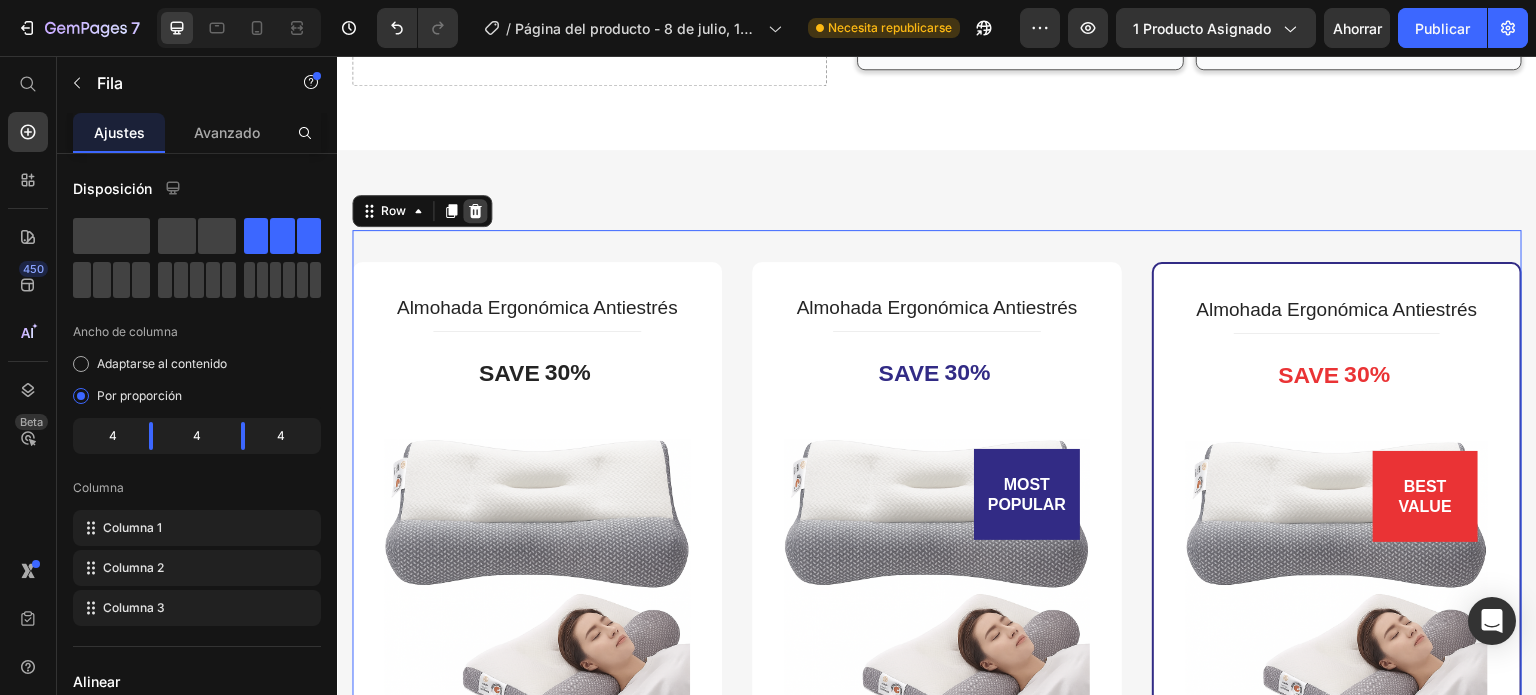 click 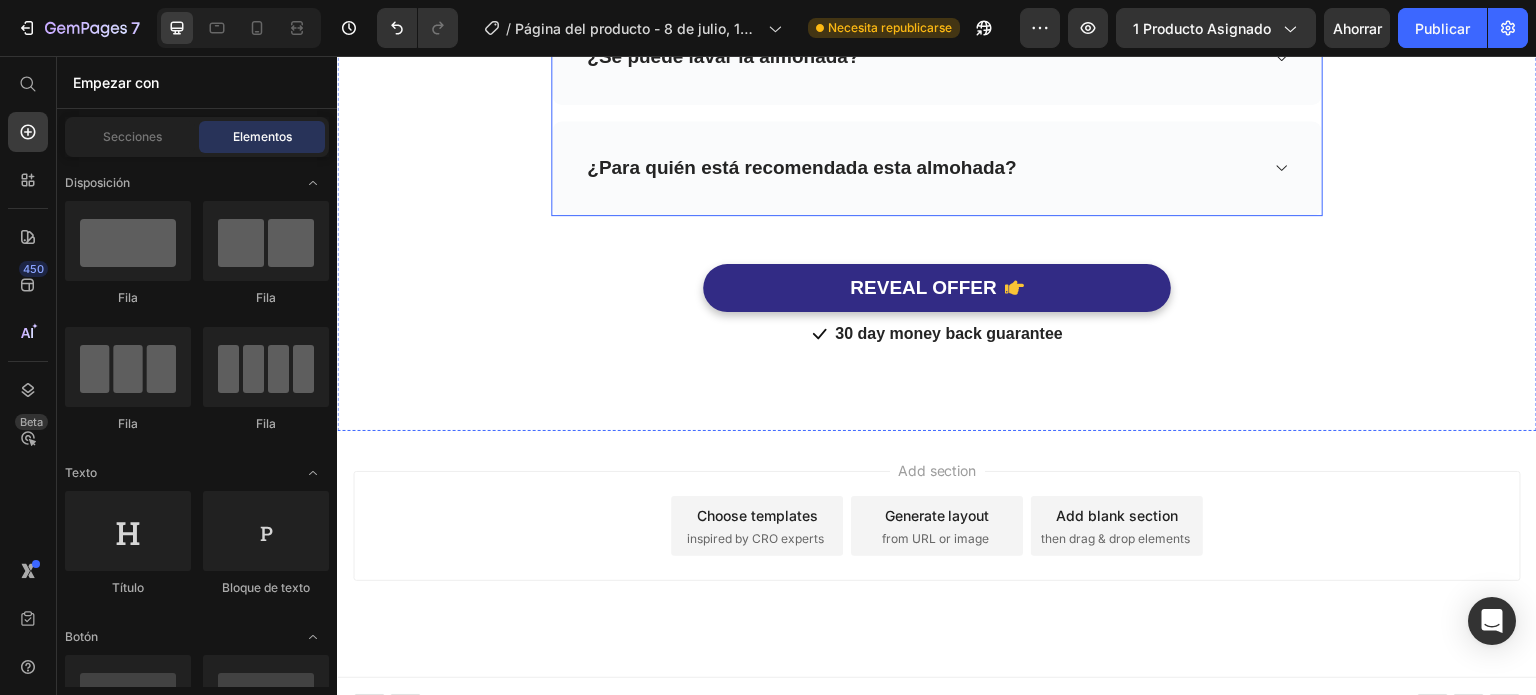 scroll, scrollTop: 6182, scrollLeft: 0, axis: vertical 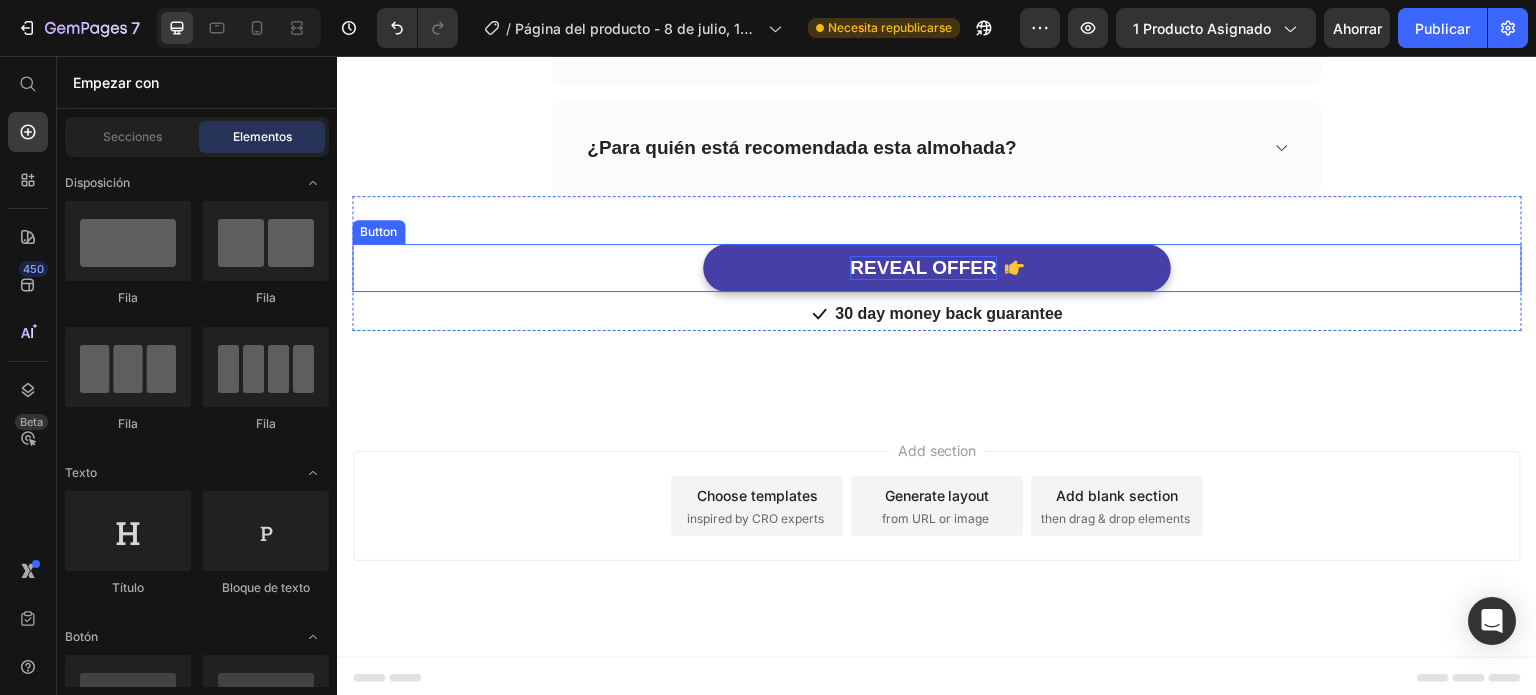 click on "REVEAL OFFER" at bounding box center (923, 268) 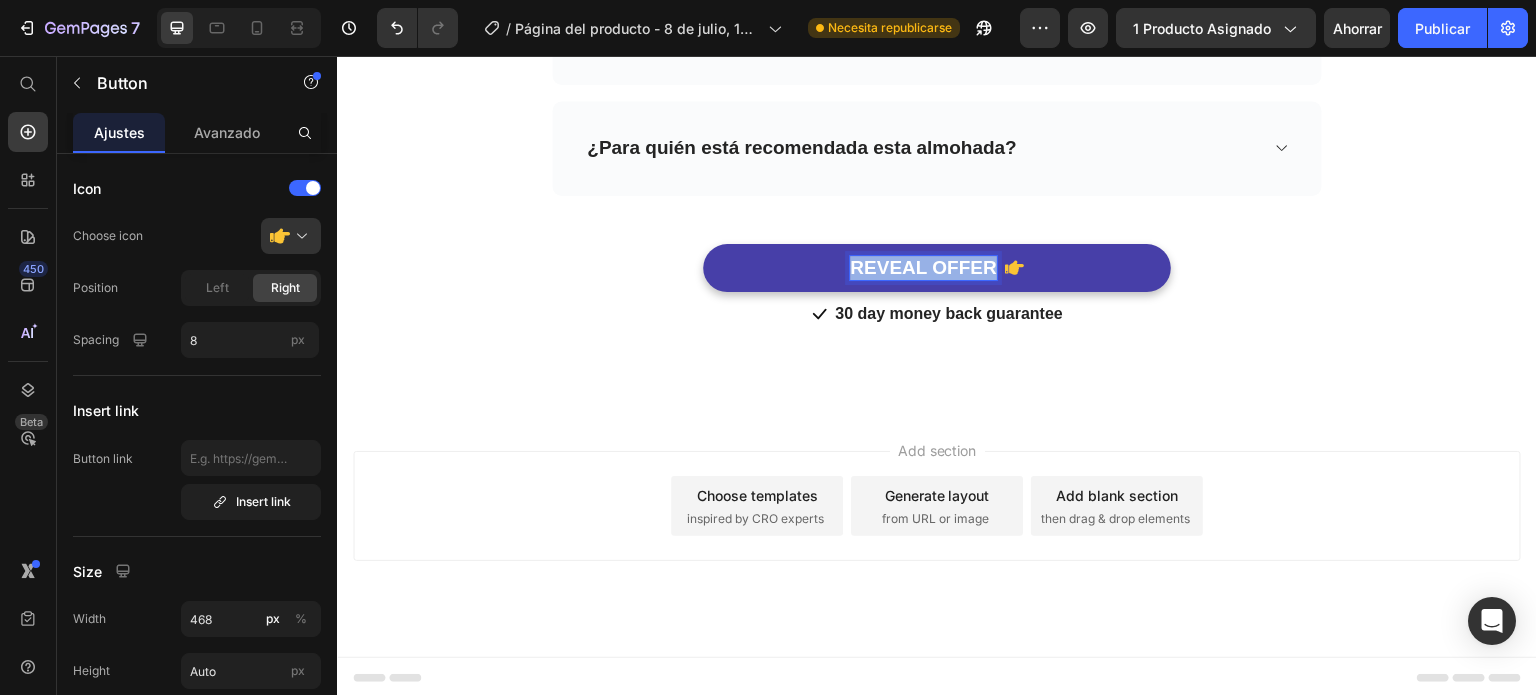 click on "REVEAL OFFER" at bounding box center [923, 268] 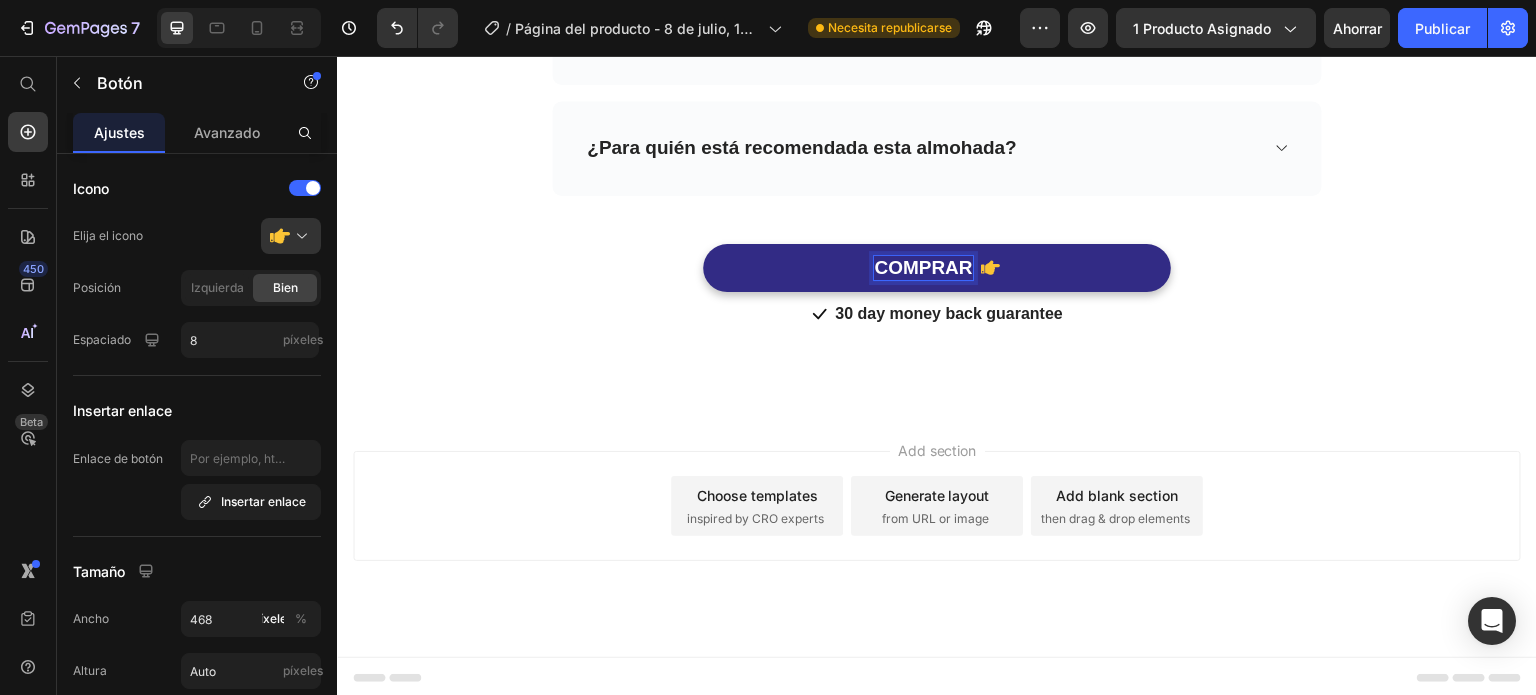 click on "COMPRAR" at bounding box center [937, 268] 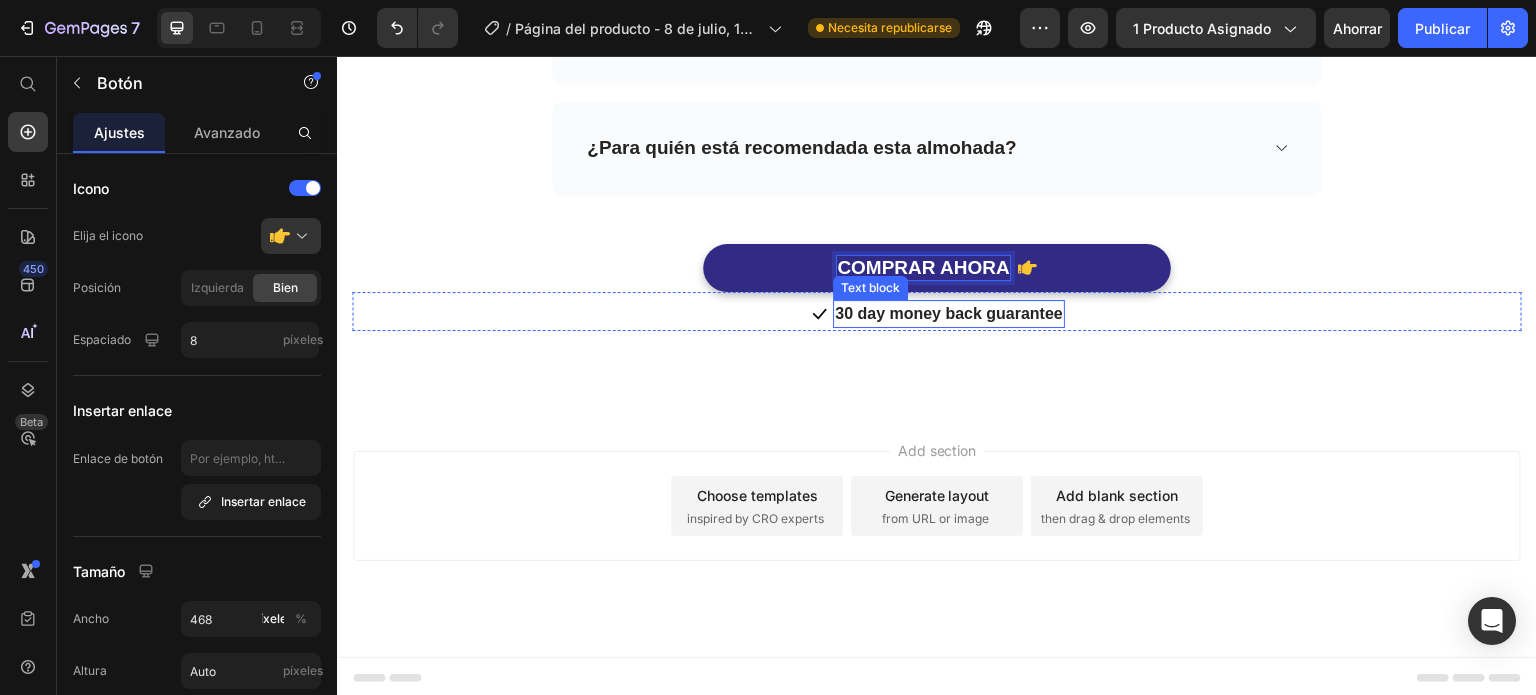click on "30 day money back guarantee" at bounding box center [949, 314] 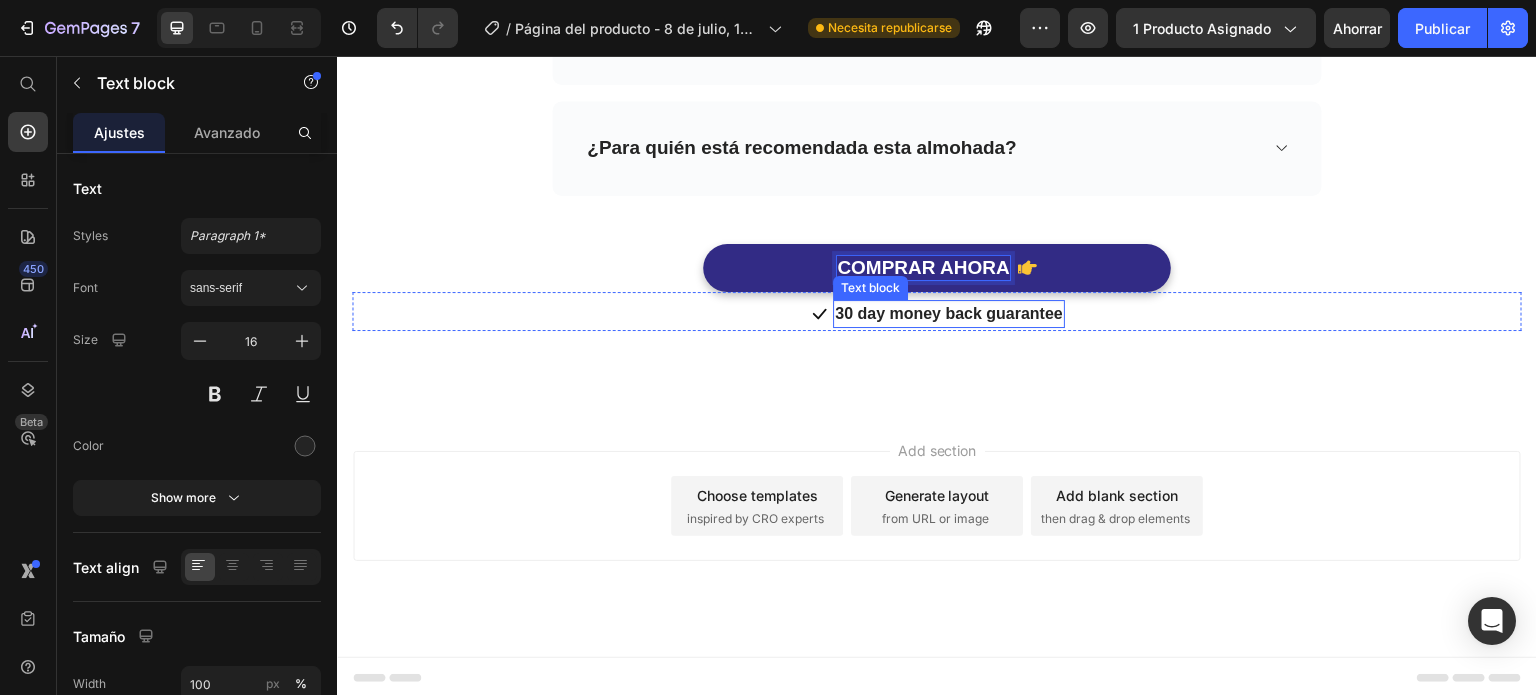 click on "30 day money back guarantee" at bounding box center [949, 314] 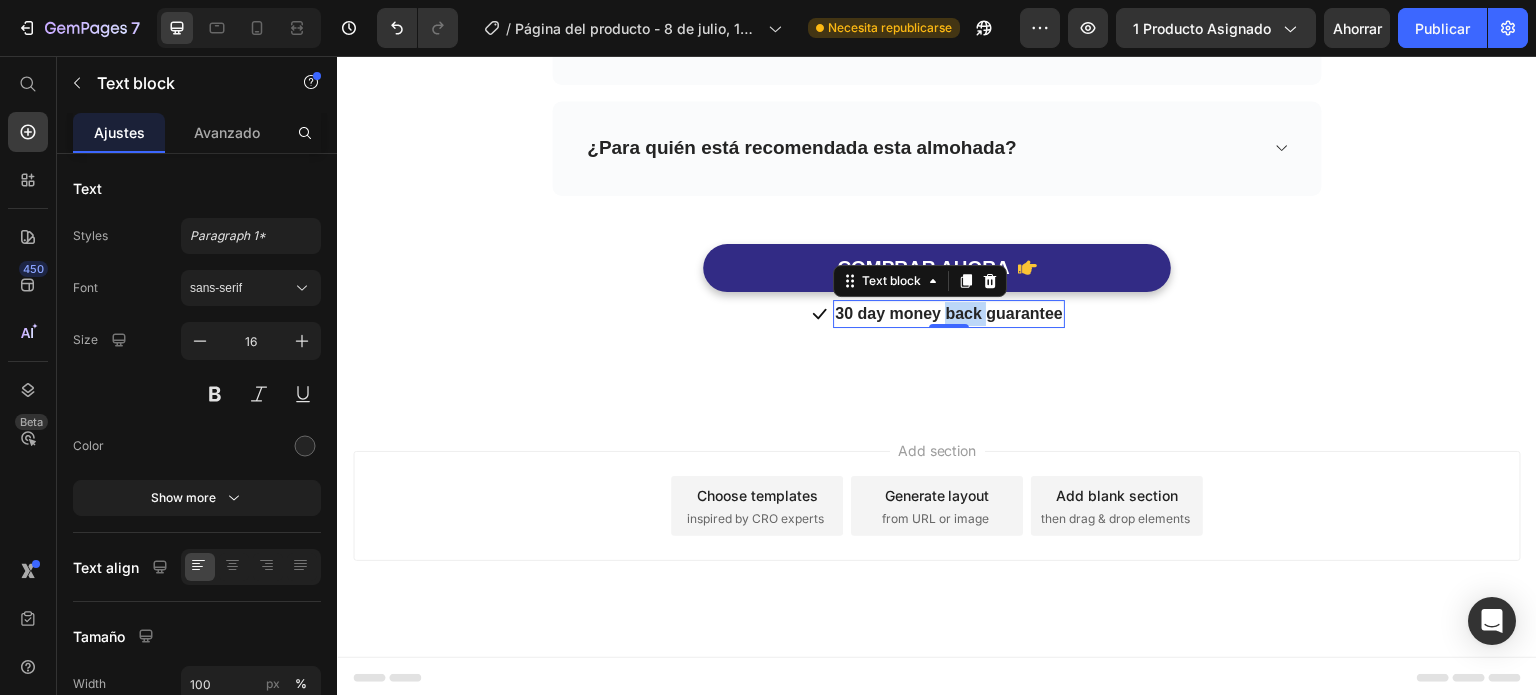 click on "30 day money back guarantee" at bounding box center (949, 314) 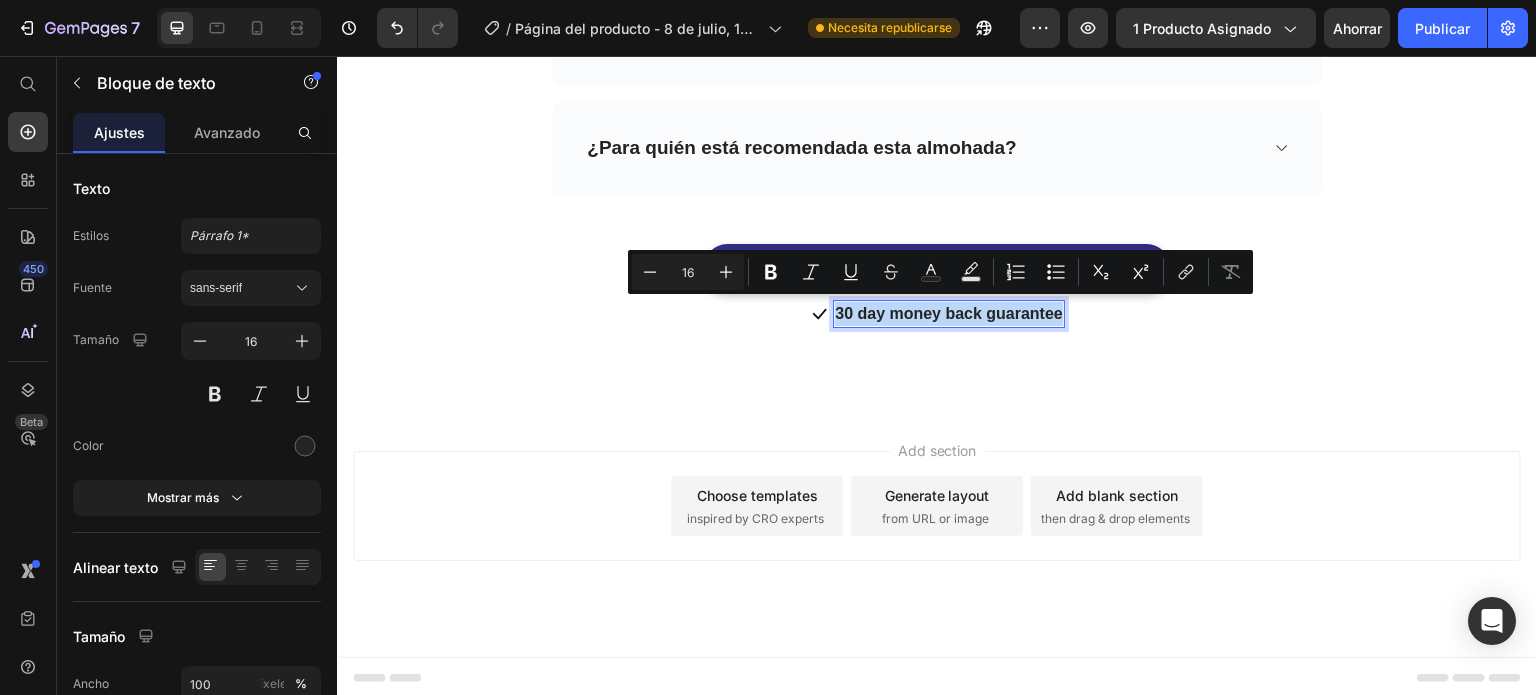copy on "30 day money back guarantee" 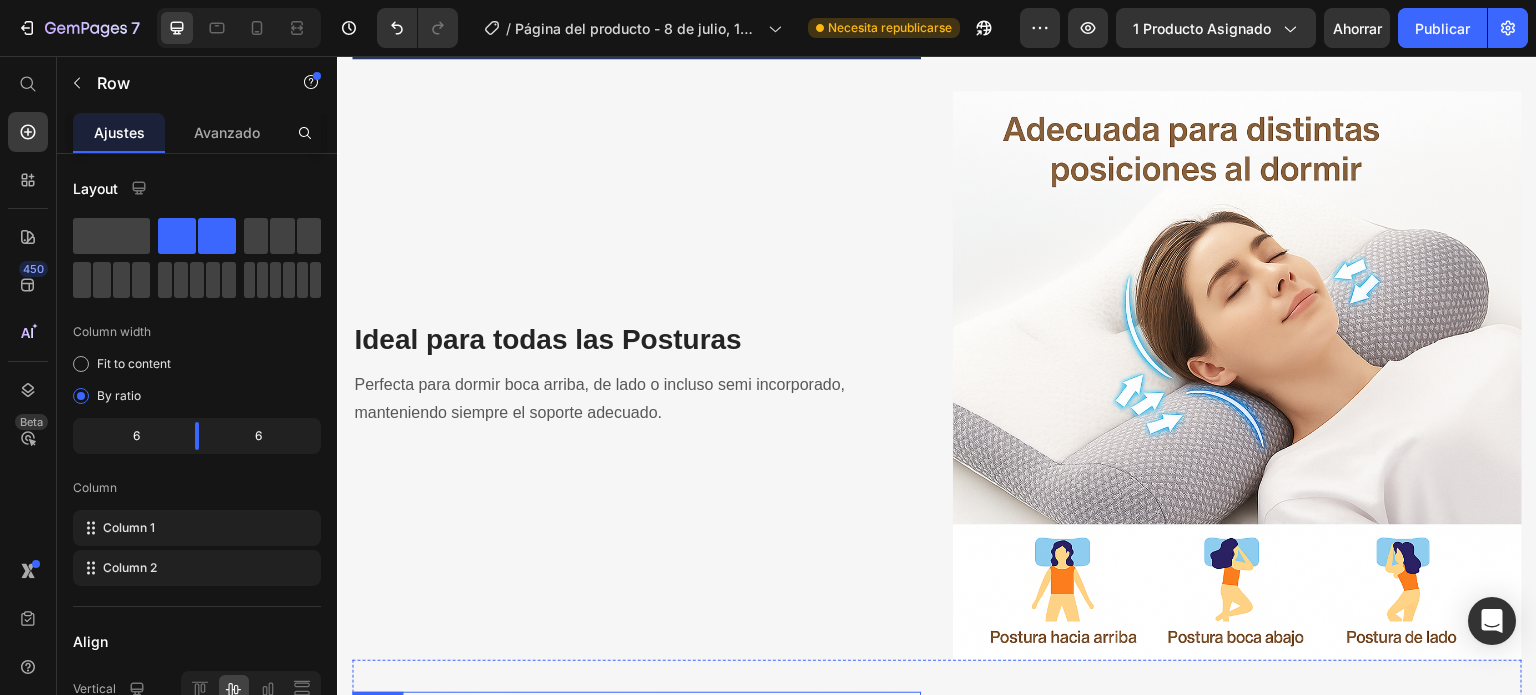 click on "Image Alivio comprobado de Dolores Heading Reduce molestias en cuello, hombros y espalda desde la primera noche, mejorando la calidad del sueño. Text block Row Ideal para todas las Posturas Heading Perfecta para dormir boca arriba, de lado o incluso semi incorporado, manteniendo siempre el soporte adecuado. Text block Image Row Image Materiales Premium de Primera Calidad Heading Espuma de memoria de alta densidad, transpirable, hipoalergénica y con funda lavable. Text block Row
Drop element here
Drop element here Row" at bounding box center (937, 405) 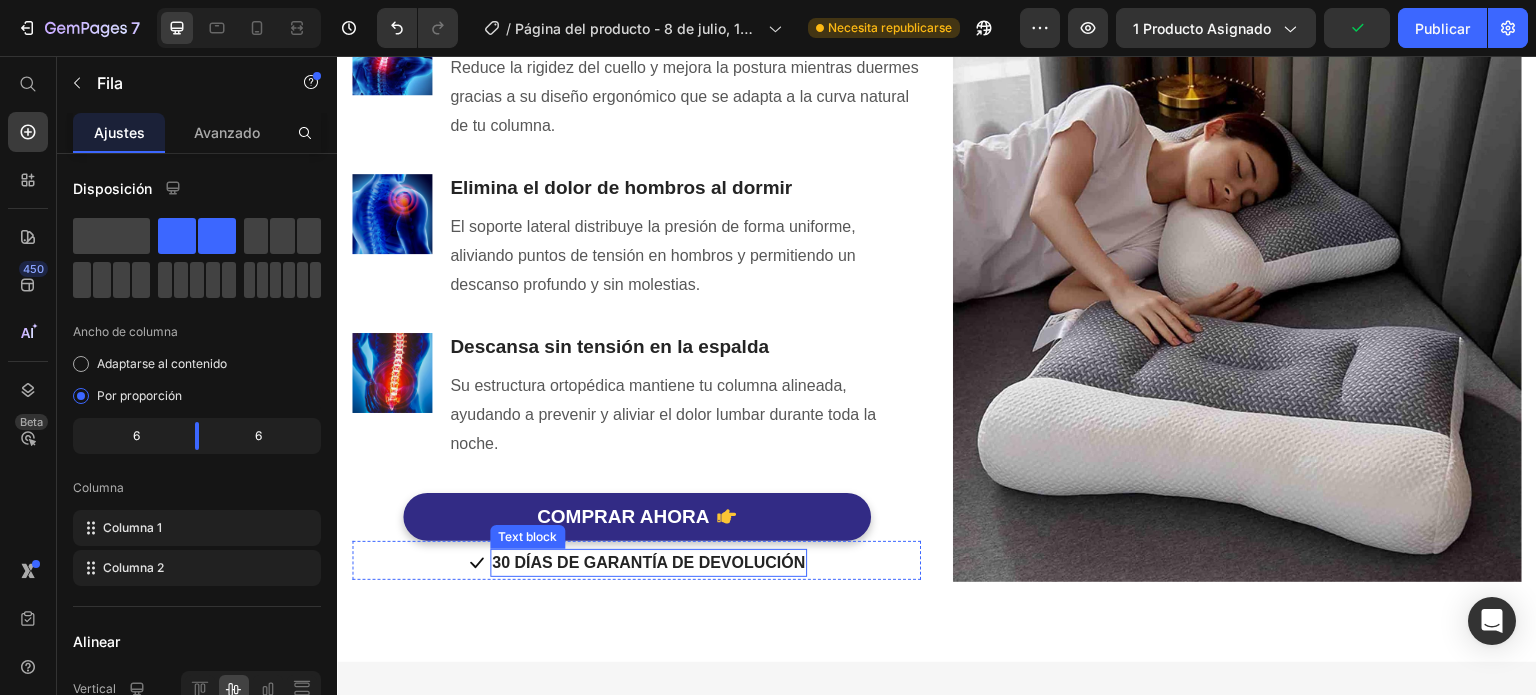 scroll, scrollTop: 1648, scrollLeft: 0, axis: vertical 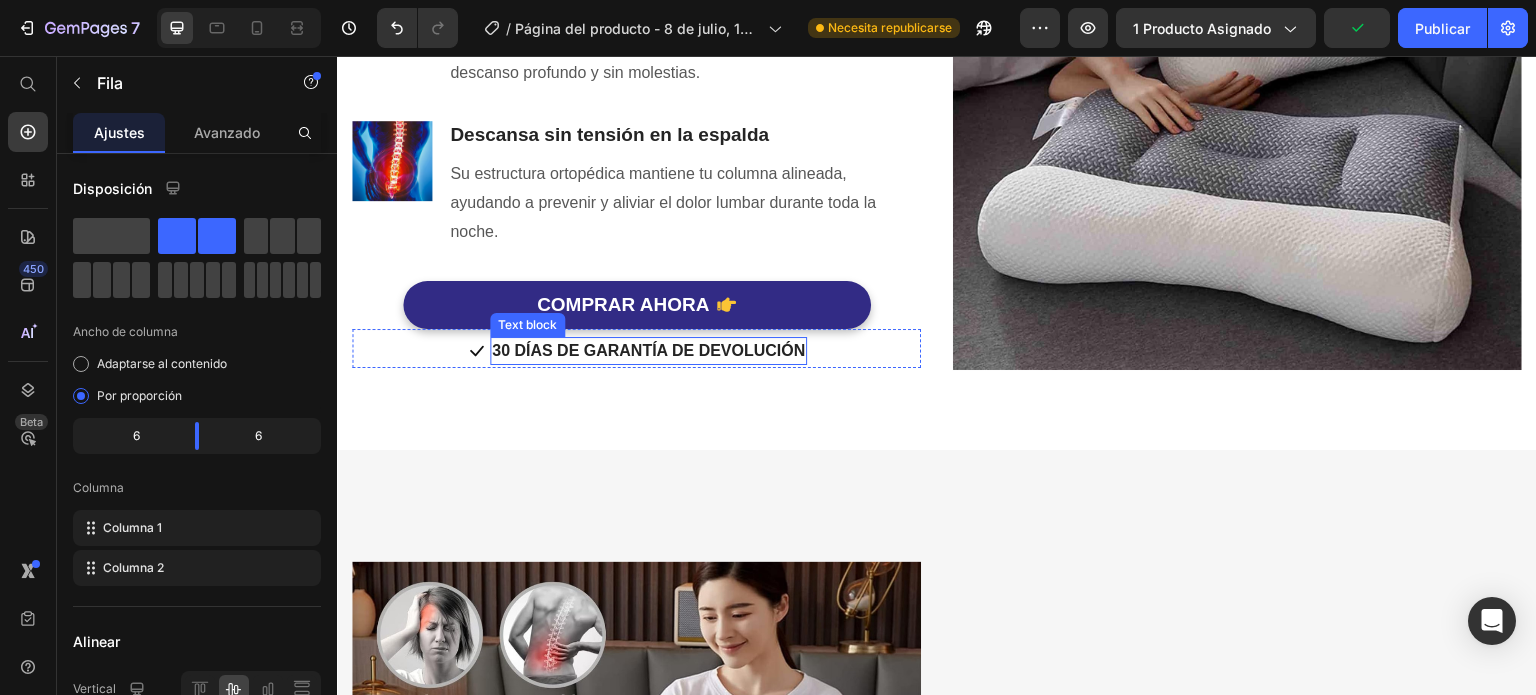 click on "30 DÍAS DE GARANTÍA DE DEVOLUCIÓN" at bounding box center (648, 351) 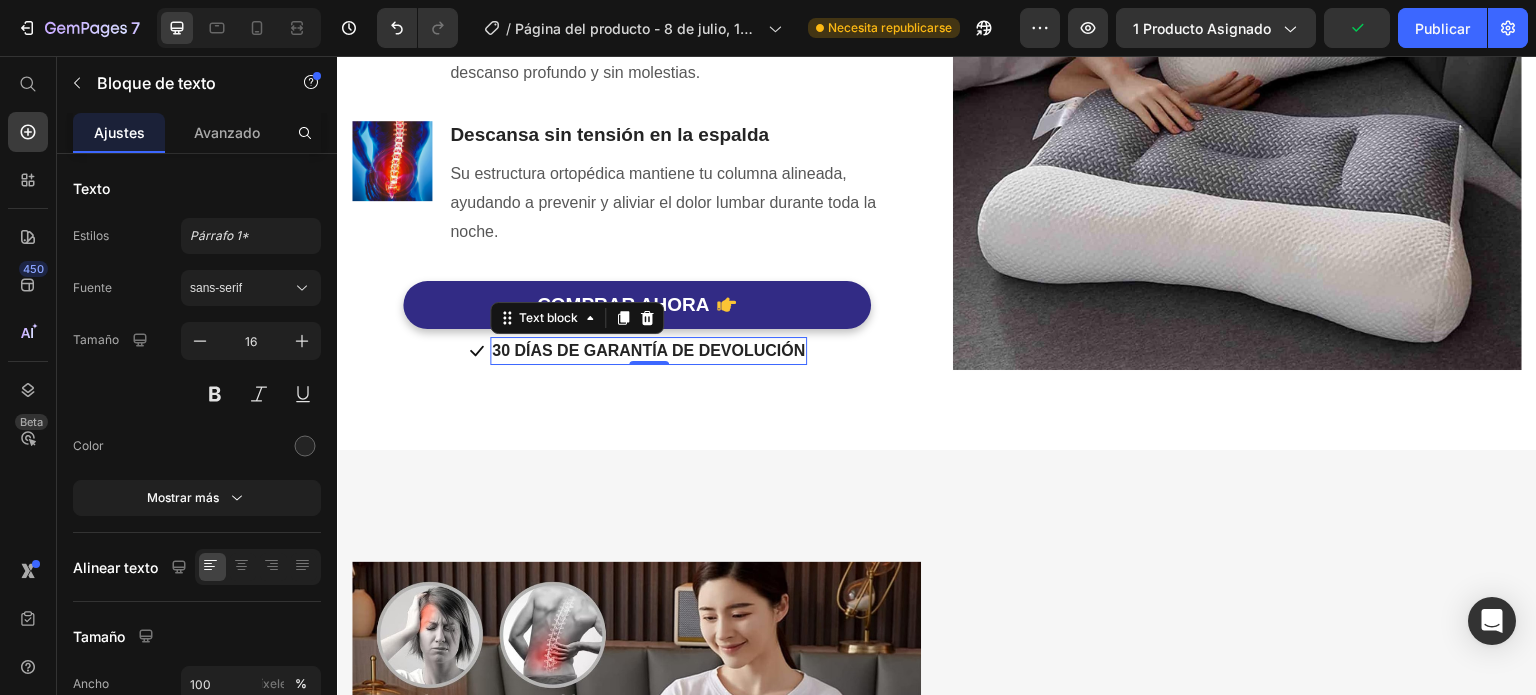 click on "30 DÍAS DE GARANTÍA DE DEVOLUCIÓN" at bounding box center [648, 351] 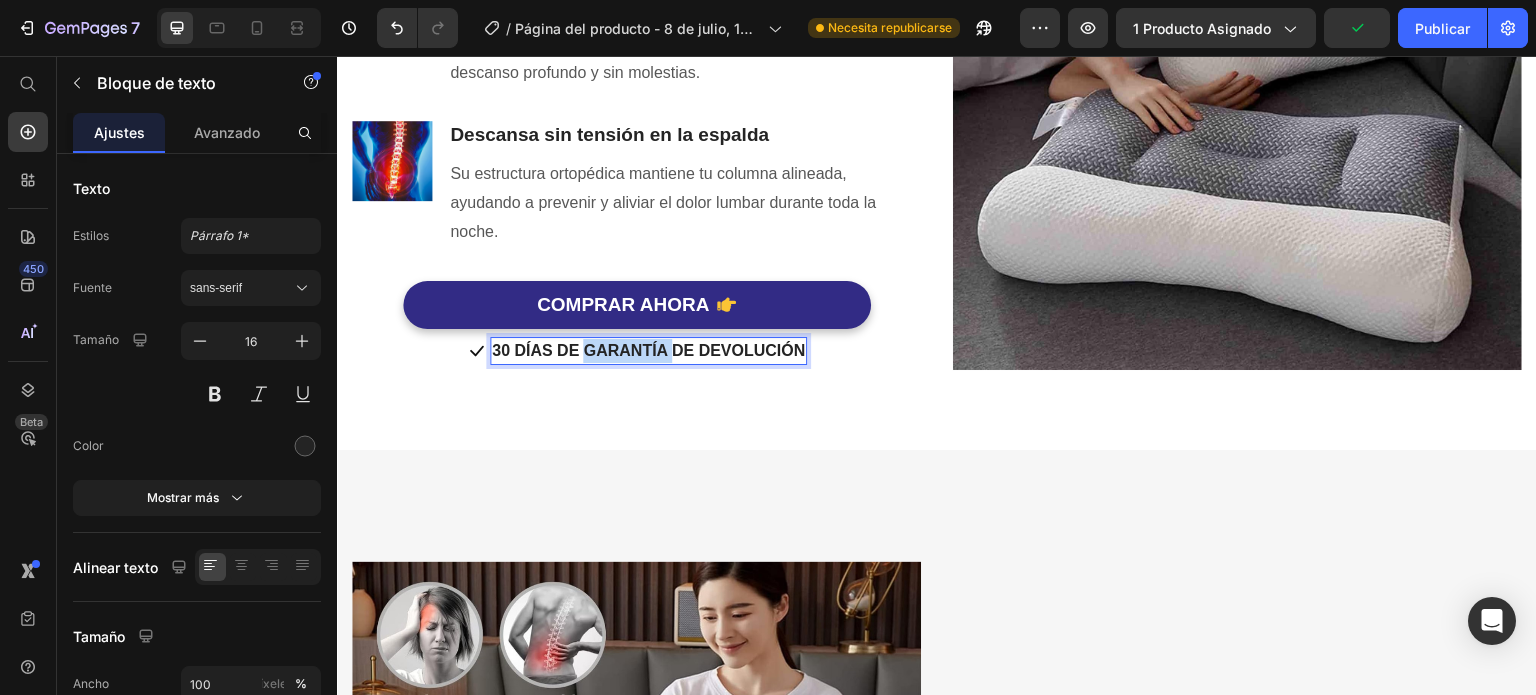 click on "30 DÍAS DE GARANTÍA DE DEVOLUCIÓN" at bounding box center (648, 351) 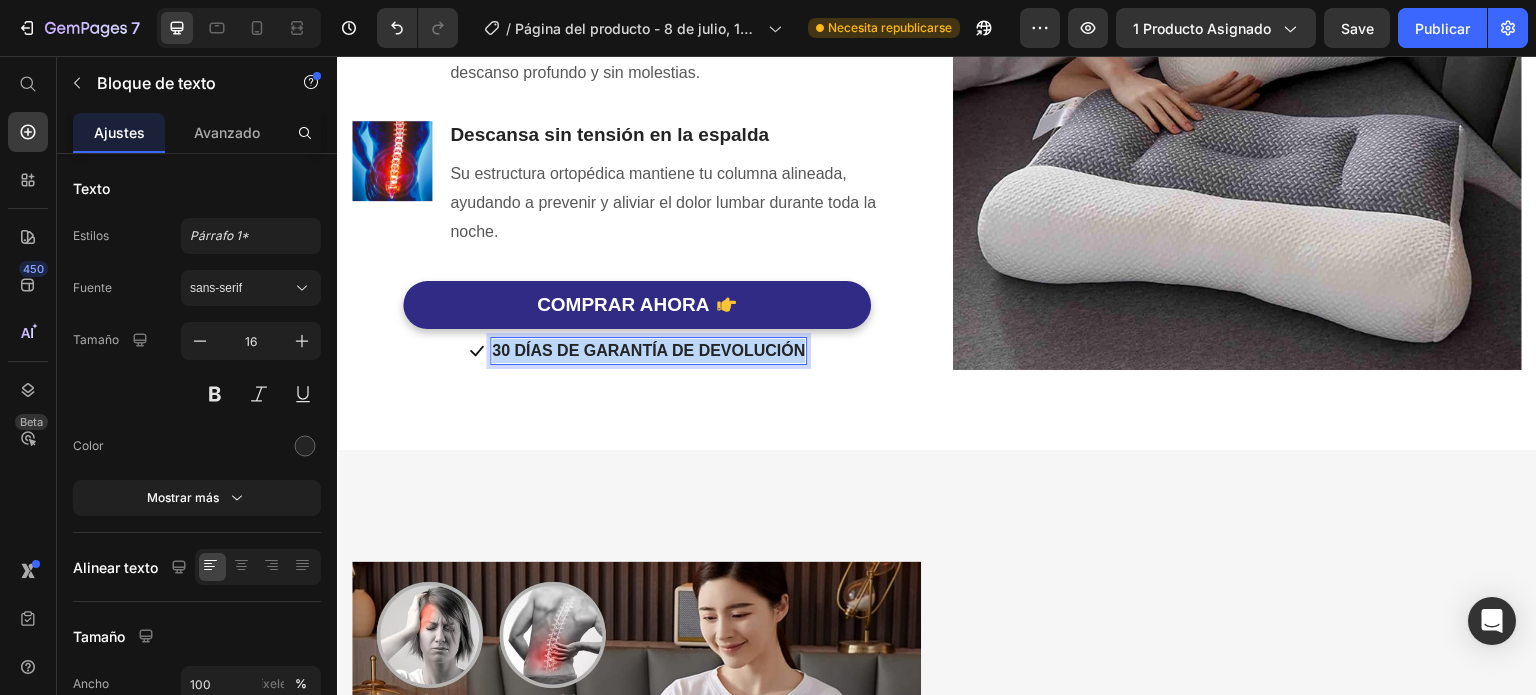 click on "30 DÍAS DE GARANTÍA DE DEVOLUCIÓN" at bounding box center [648, 351] 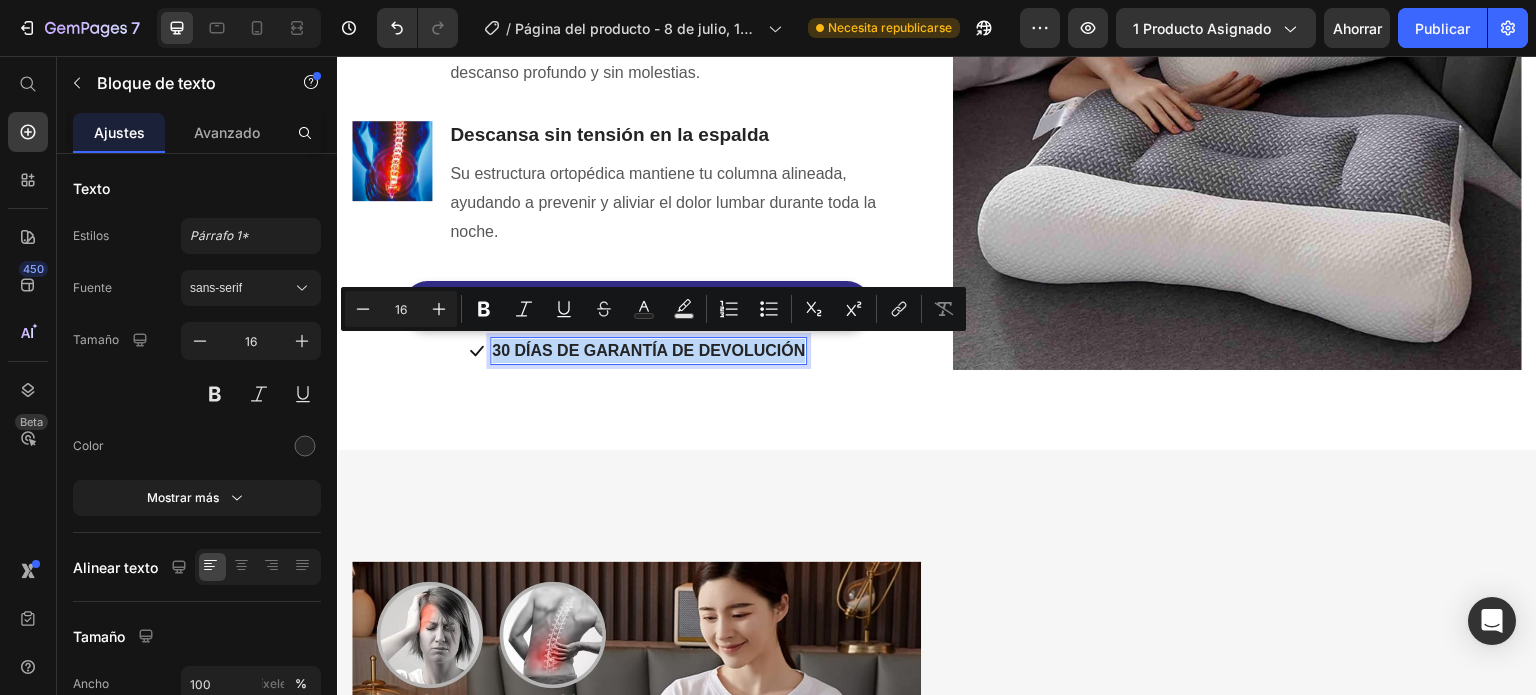 copy on "30 DÍAS DE GARANTÍA DE DEVOLUCIÓN" 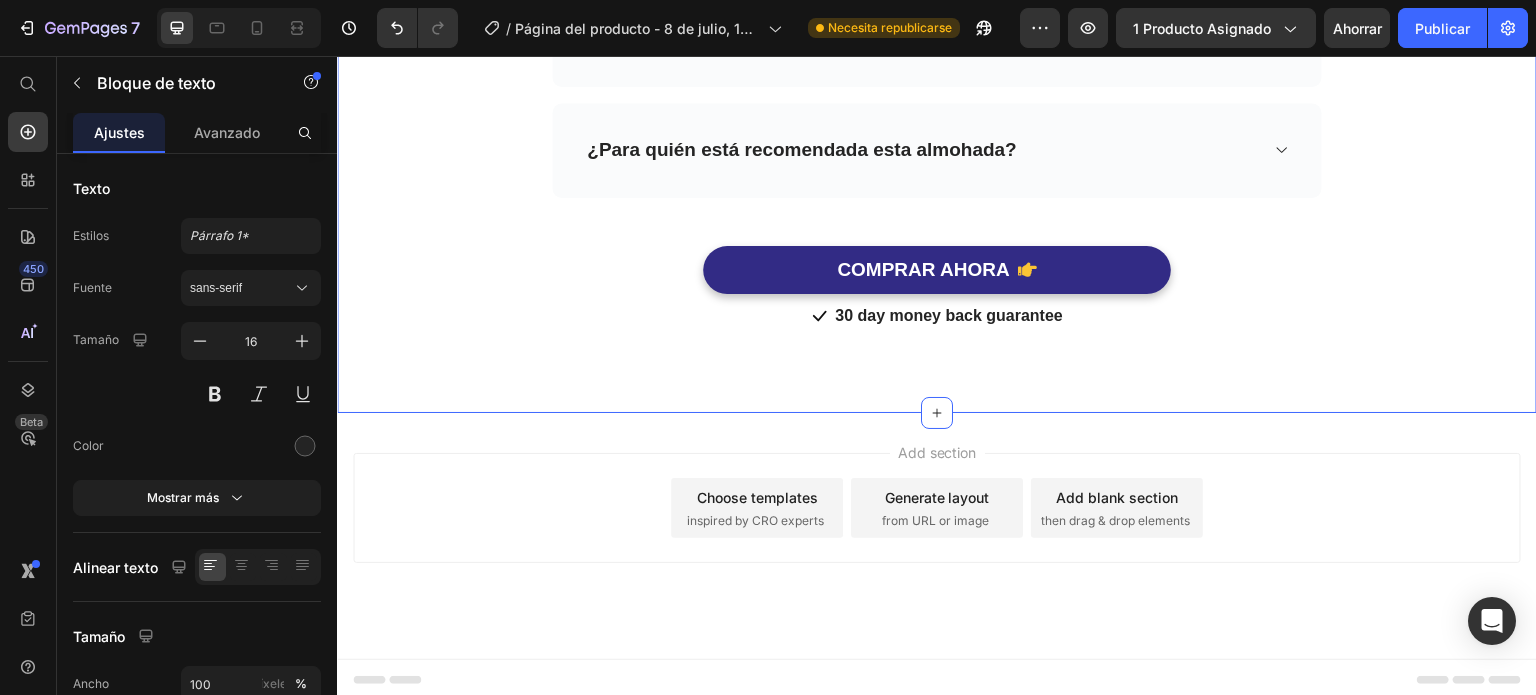 scroll, scrollTop: 6182, scrollLeft: 0, axis: vertical 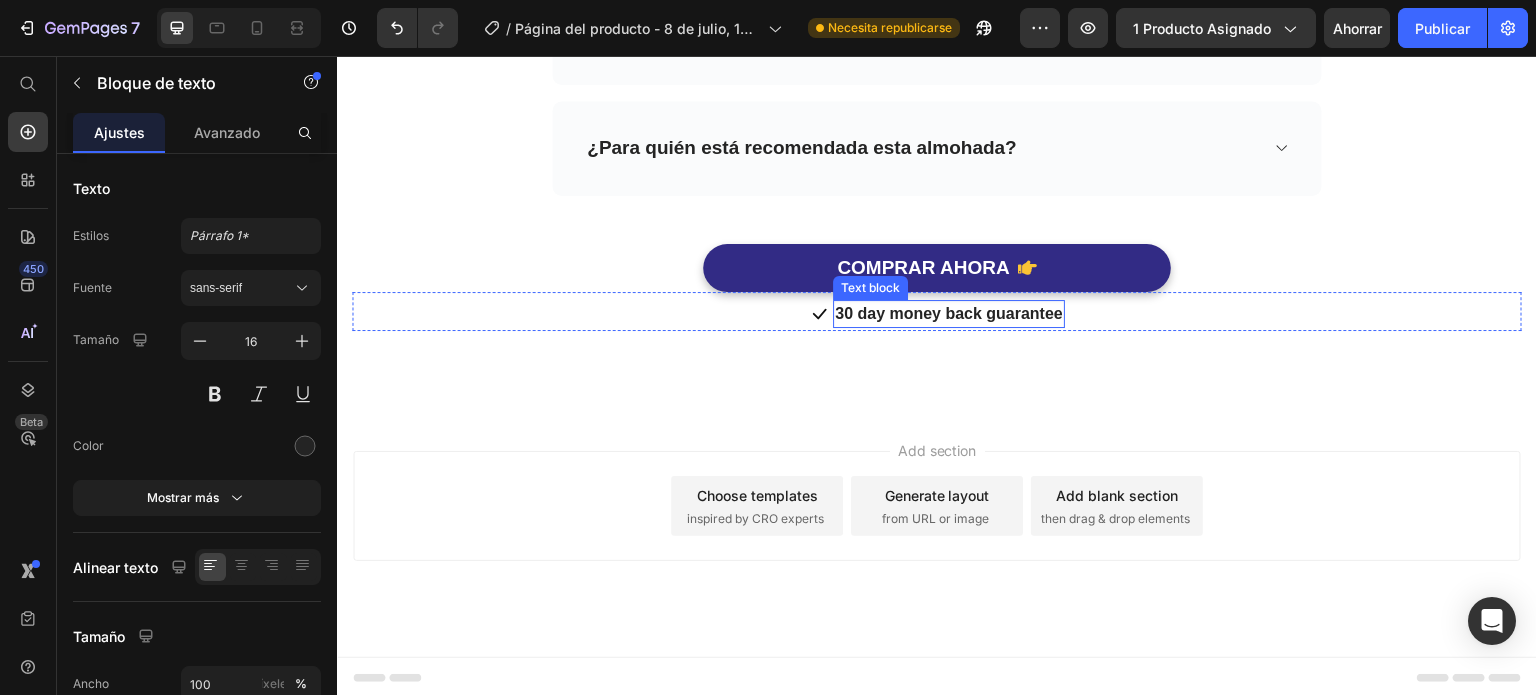 click on "30 day money back guarantee" at bounding box center (949, 314) 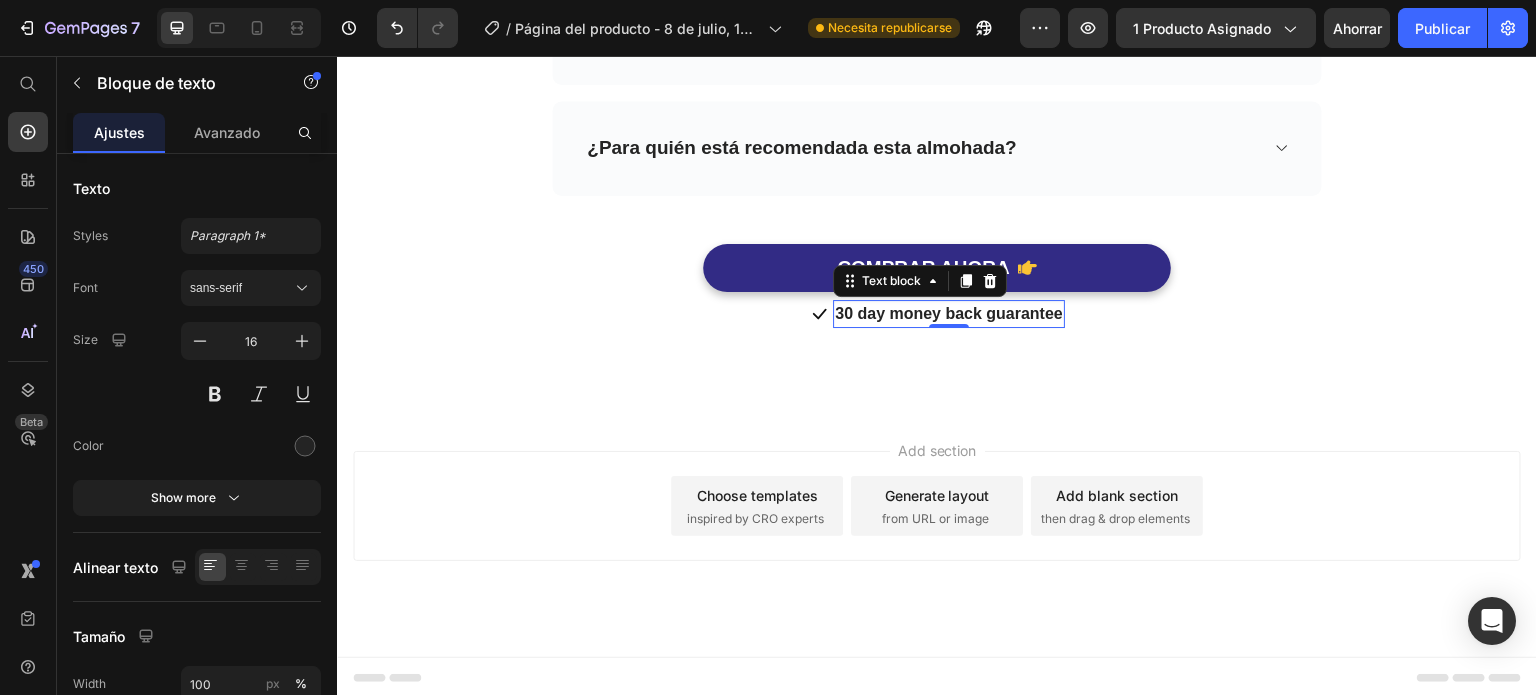 click on "30 day money back guarantee" at bounding box center (949, 314) 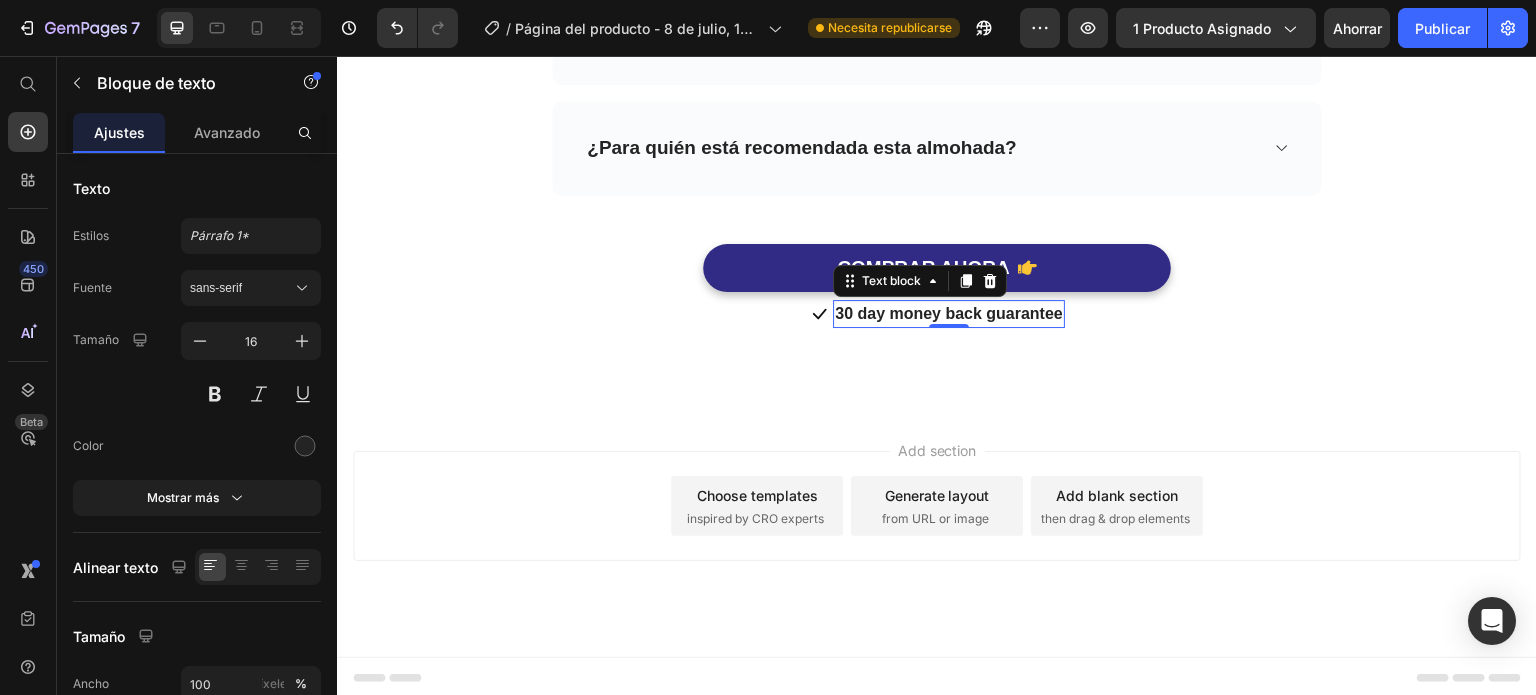 click on "30 day money back guarantee" at bounding box center [949, 314] 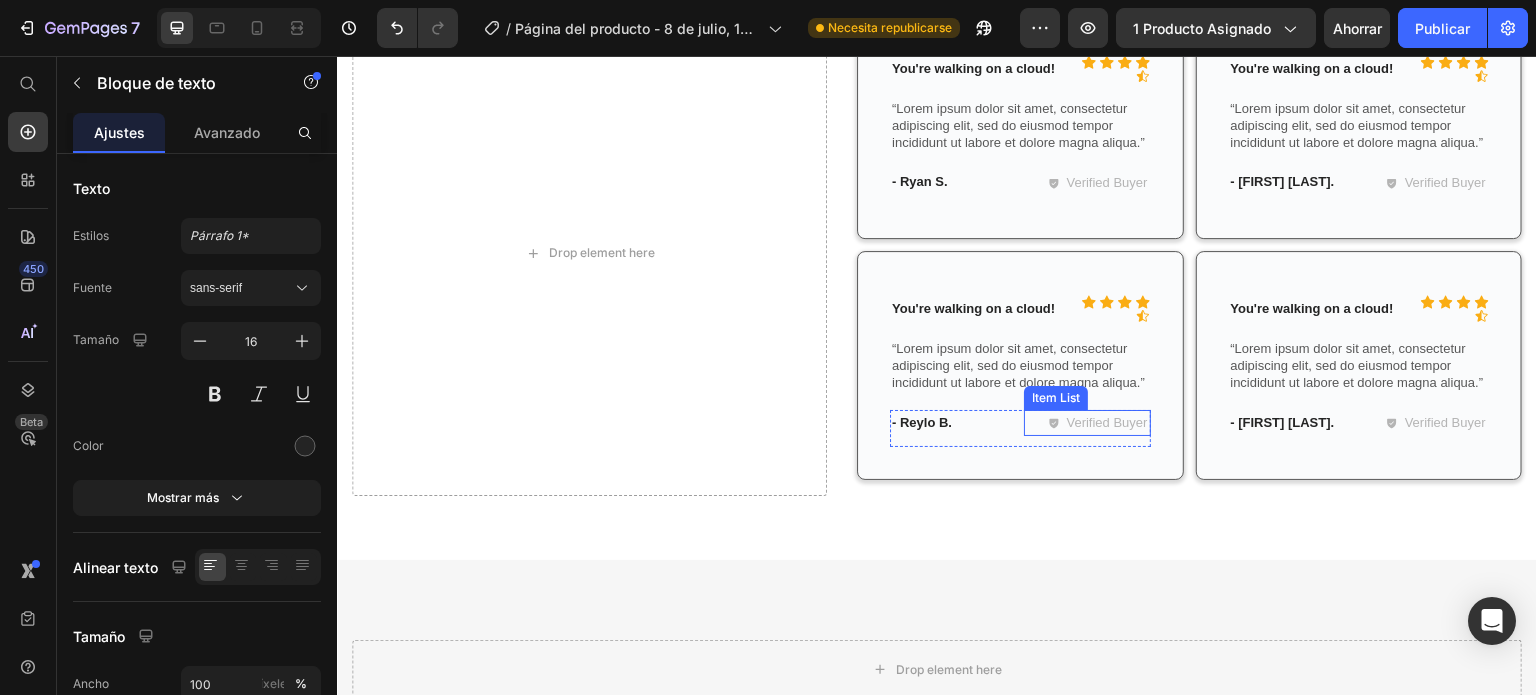 scroll, scrollTop: 4382, scrollLeft: 0, axis: vertical 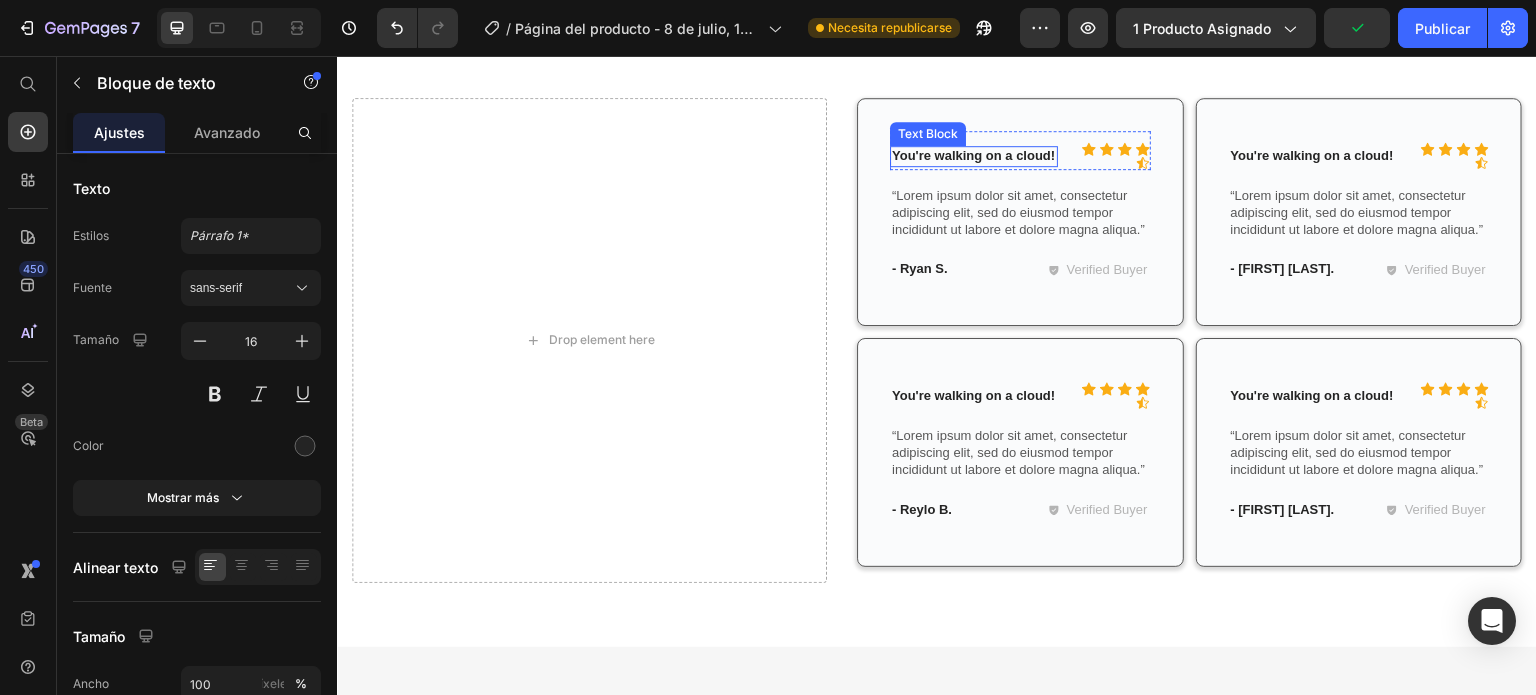 click on "You're walking on a cloud!" at bounding box center [974, 156] 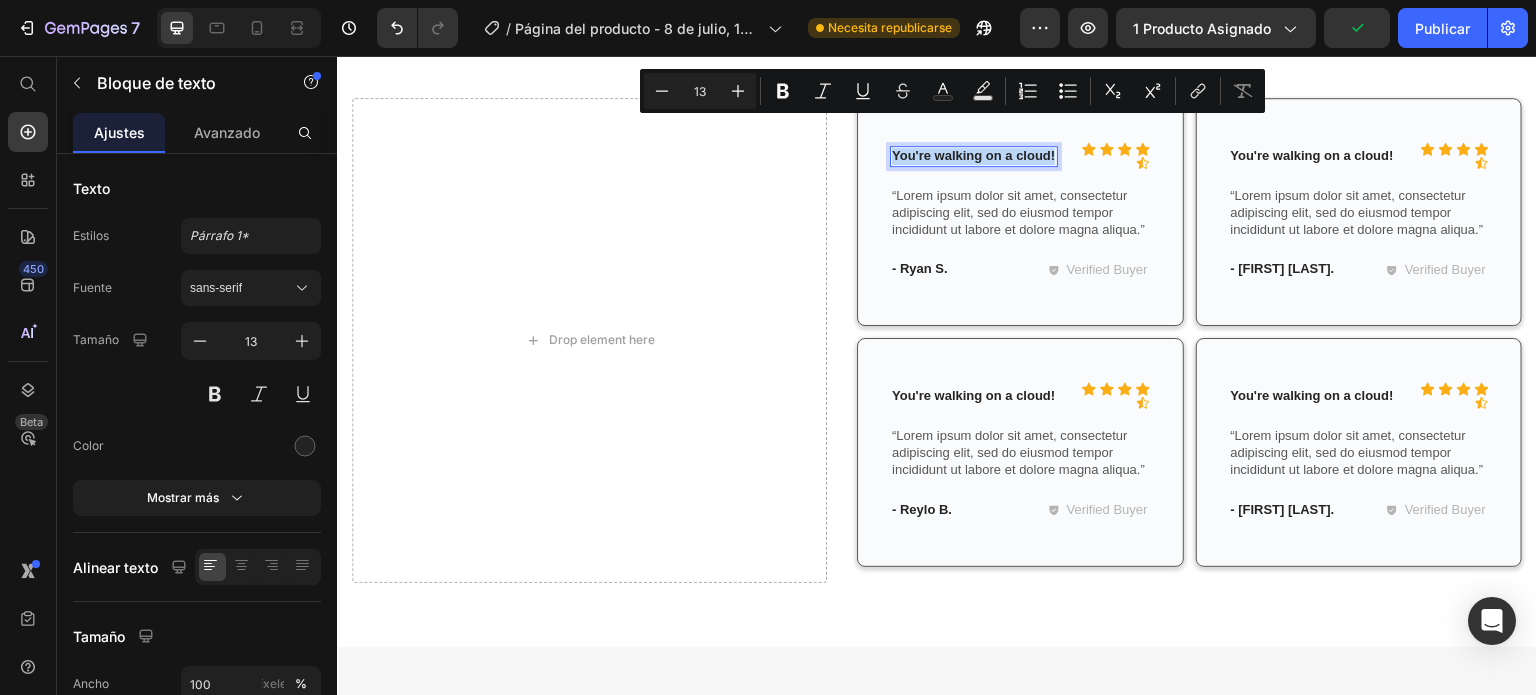 click on "You're walking on a cloud!" at bounding box center [974, 156] 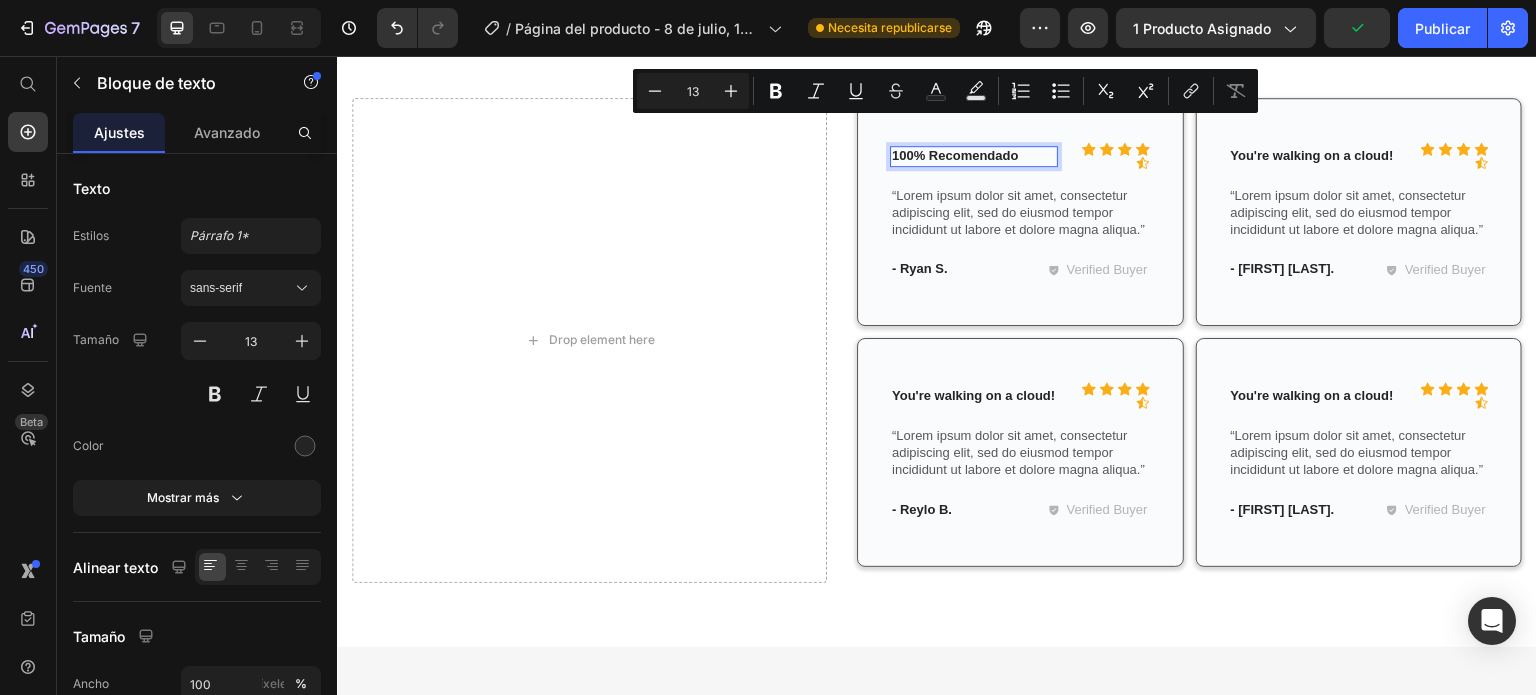 scroll, scrollTop: 4386, scrollLeft: 0, axis: vertical 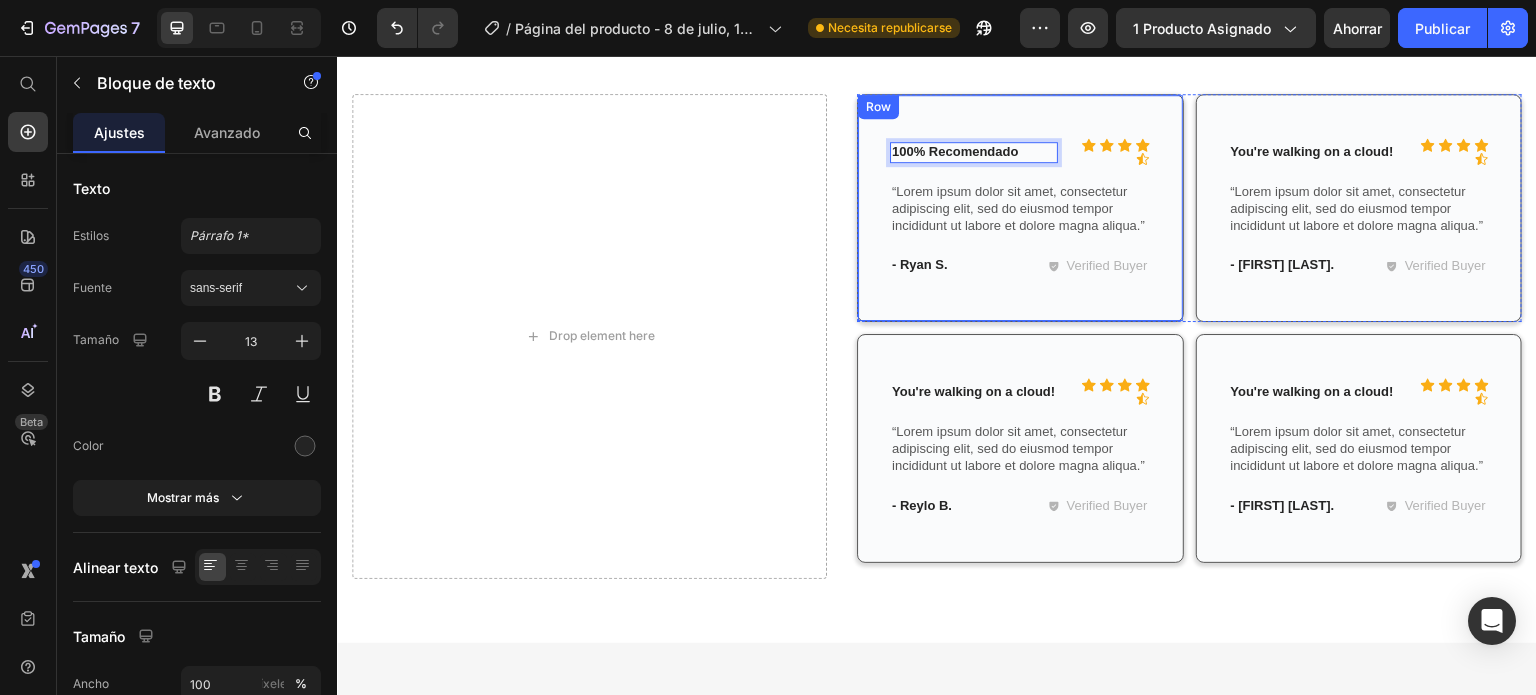 click on "“Lorem ipsum dolor sit amet, consectetur adipiscing elit, sed do eiusmod tempor incididunt ut labore et dolore magna aliqua.”" at bounding box center (1020, 209) 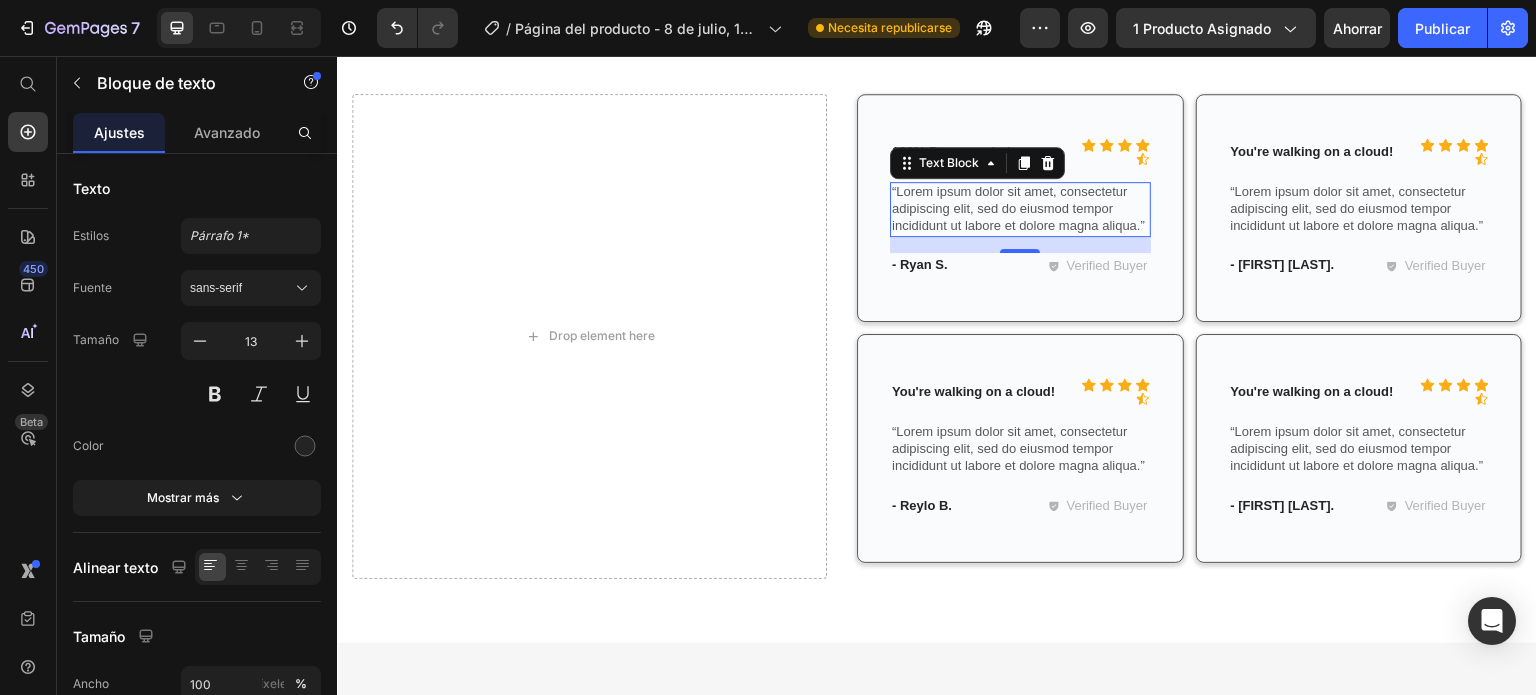 click on "“Lorem ipsum dolor sit amet, consectetur adipiscing elit, sed do eiusmod tempor incididunt ut labore et dolore magna aliqua.”" at bounding box center (1020, 209) 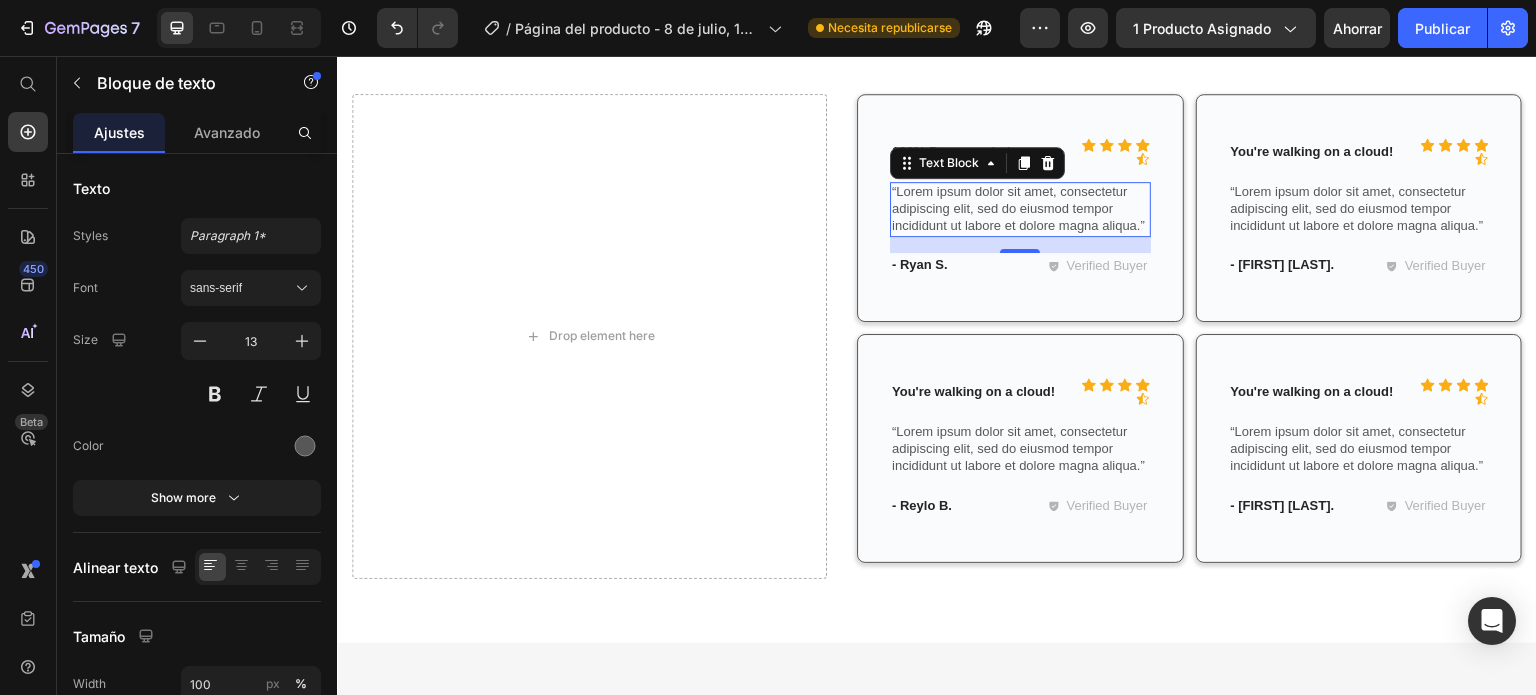 click on "“Lorem ipsum dolor sit amet, consectetur adipiscing elit, sed do eiusmod tempor incididunt ut labore et dolore magna aliqua.”" at bounding box center [1020, 209] 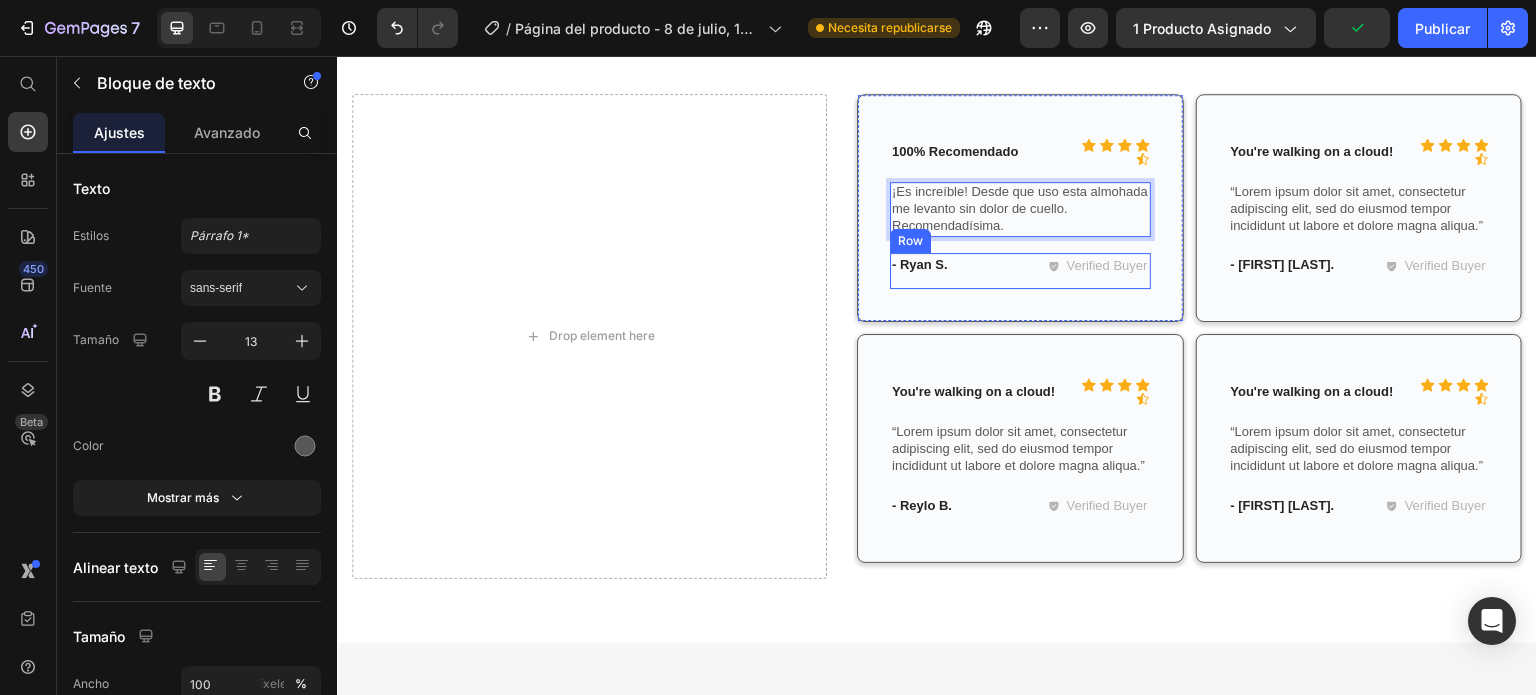 click on "- Ryan S." at bounding box center (953, 265) 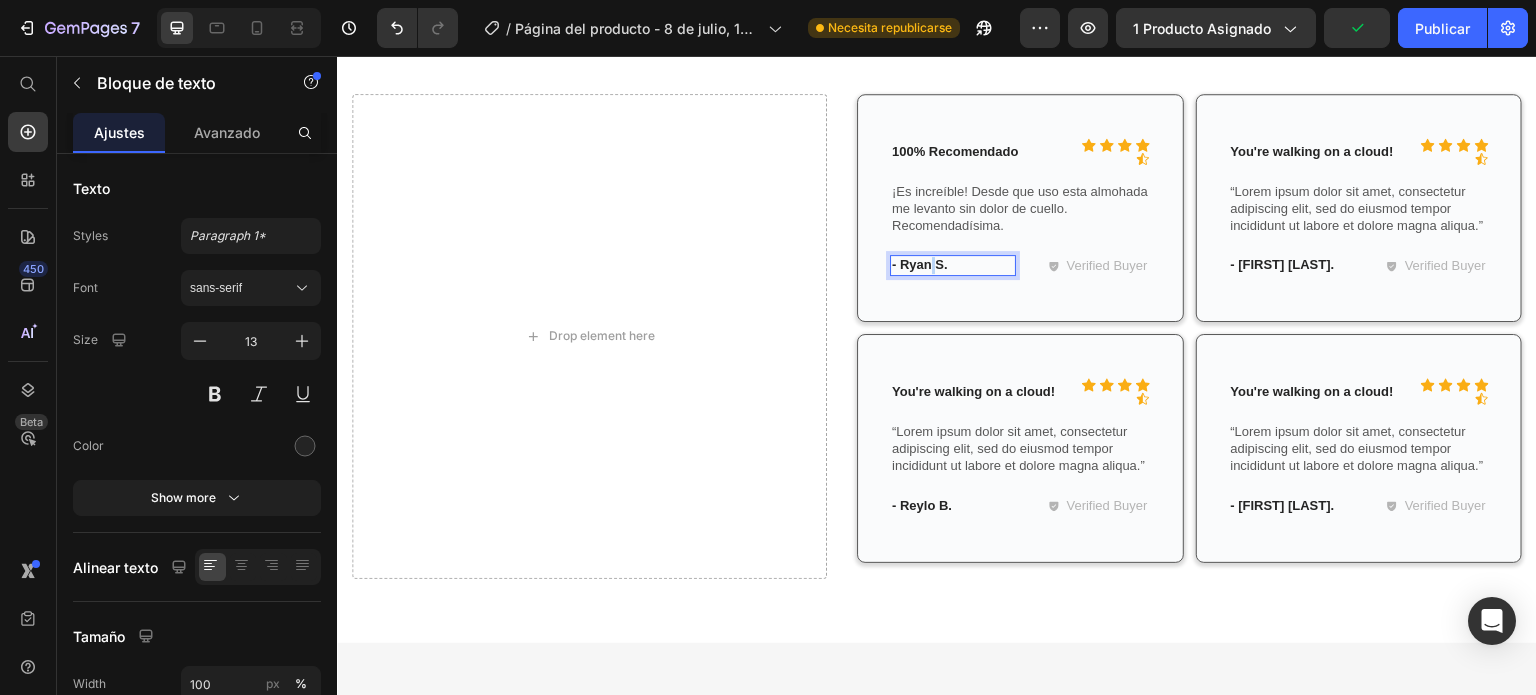click on "- Ryan S." at bounding box center (953, 265) 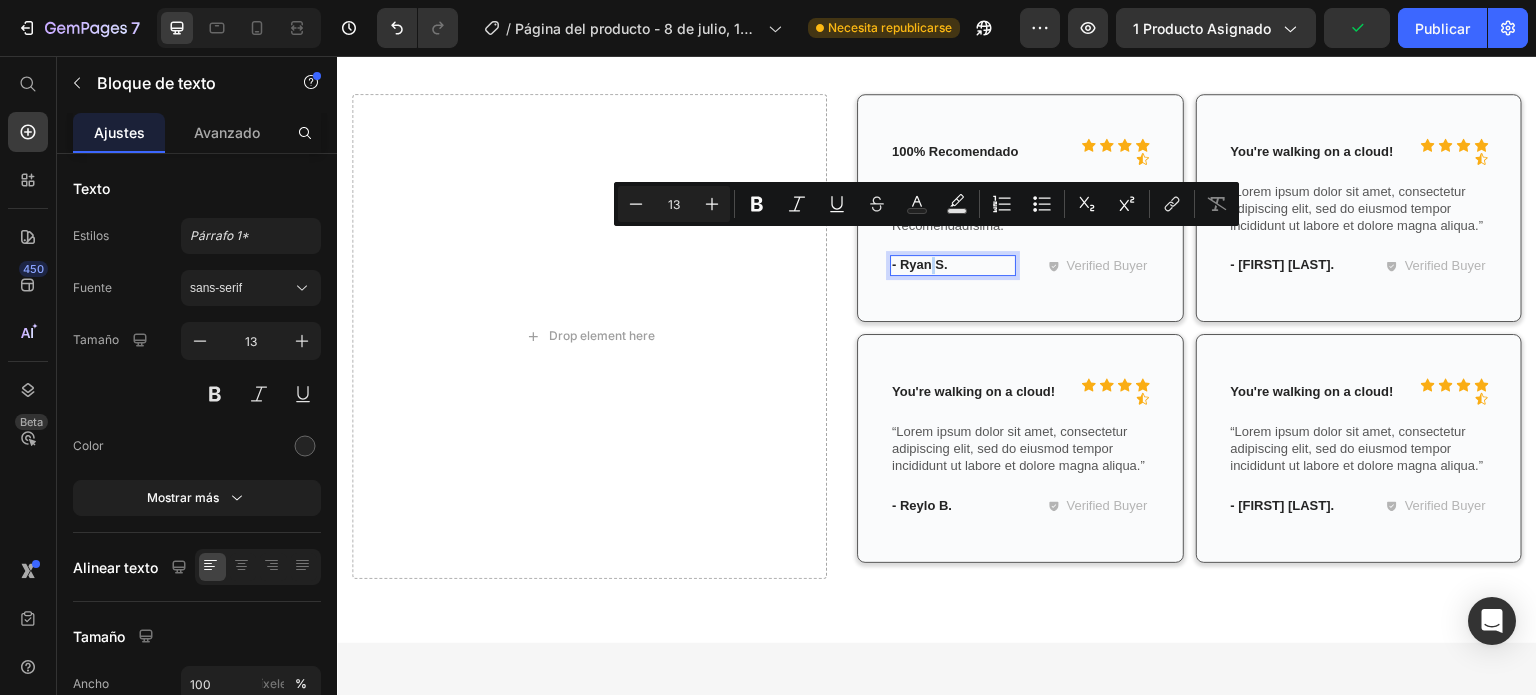 click on "- Ryan S." at bounding box center (953, 265) 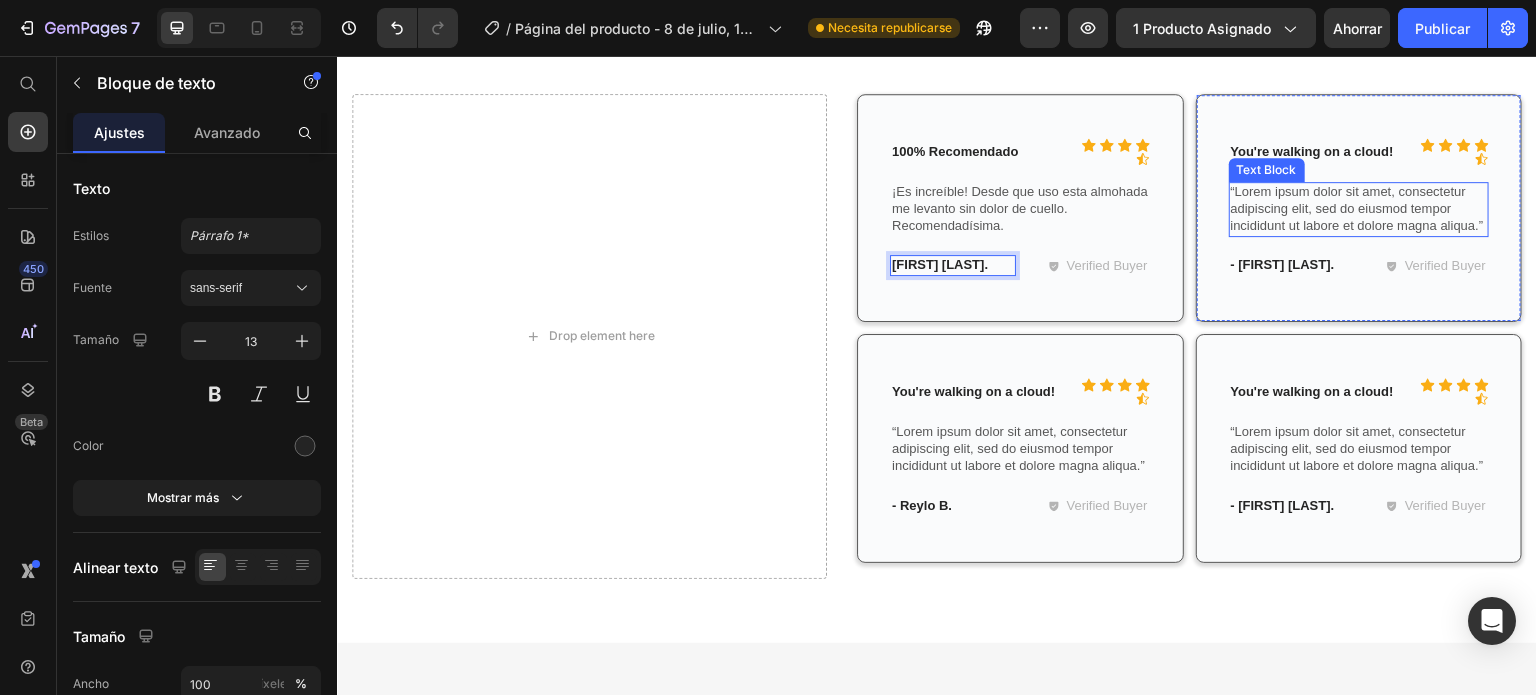 click on "You're walking on a cloud!" at bounding box center (1313, 152) 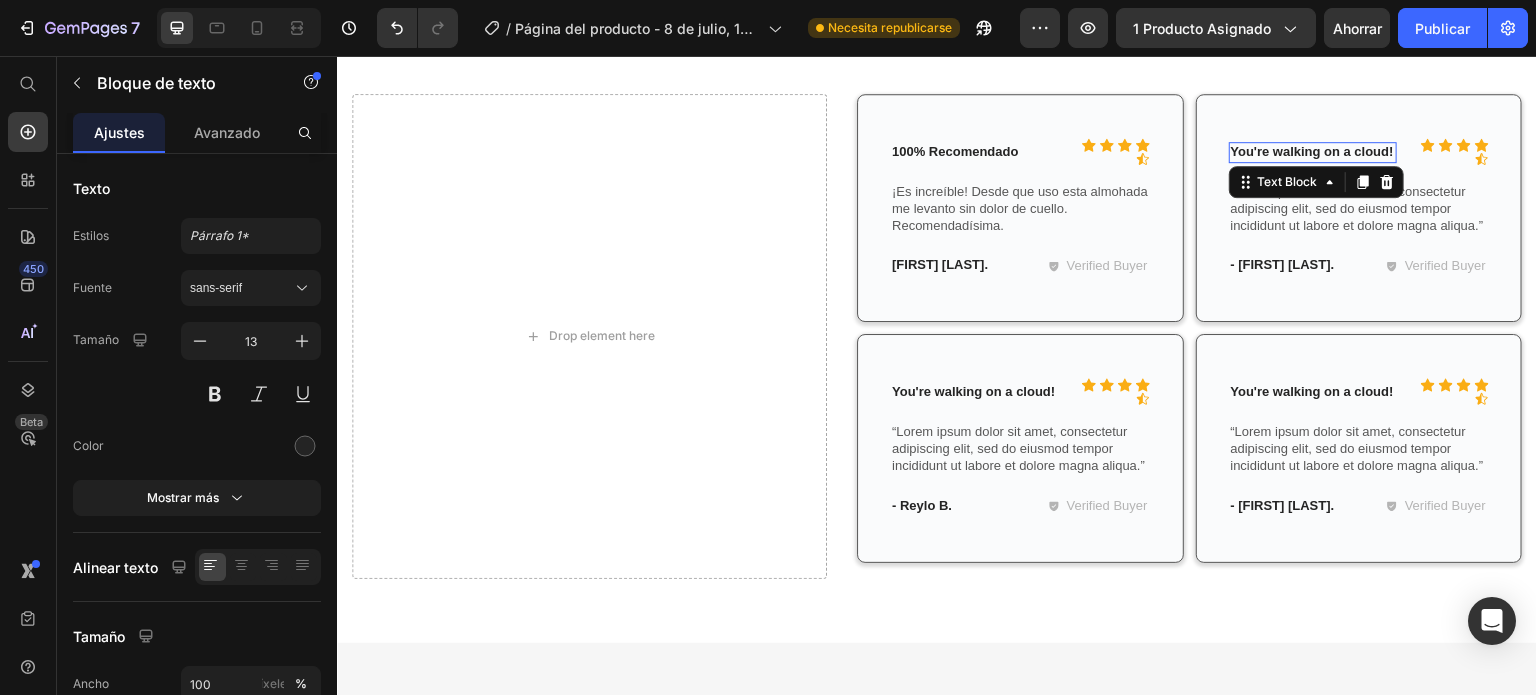 click on "You're walking on a cloud!" at bounding box center (1313, 152) 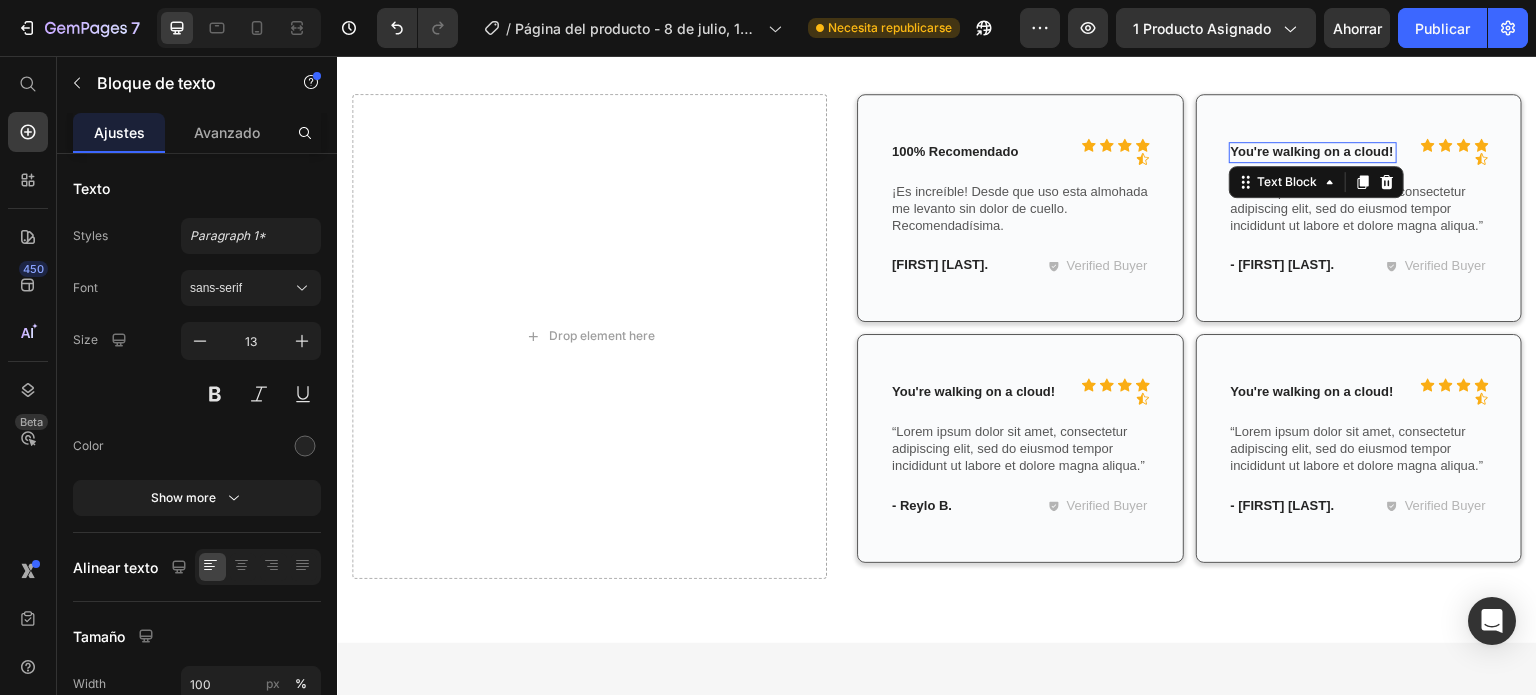 click on "You're walking on a cloud!" at bounding box center [1313, 152] 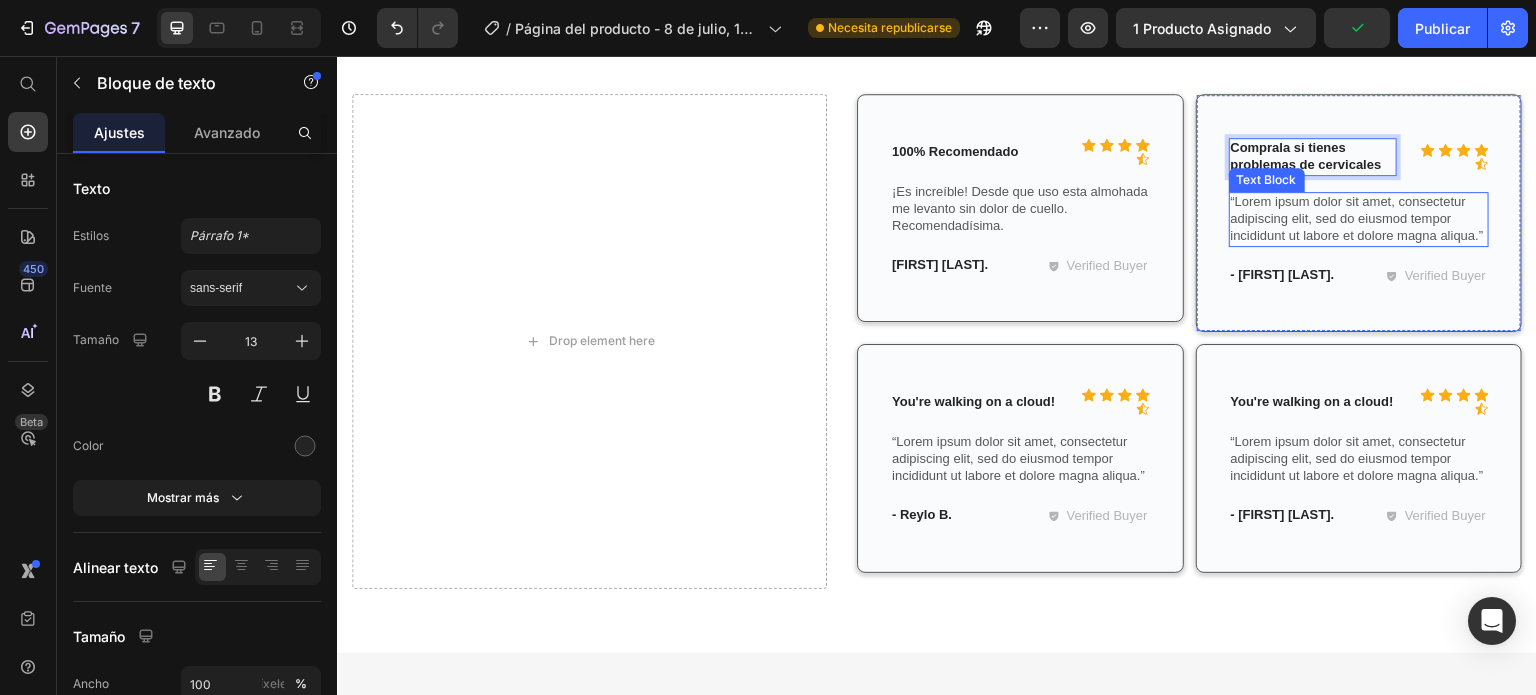 click on "“Lorem ipsum dolor sit amet, consectetur adipiscing elit, sed do eiusmod tempor incididunt ut labore et dolore magna aliqua.”" at bounding box center (1359, 219) 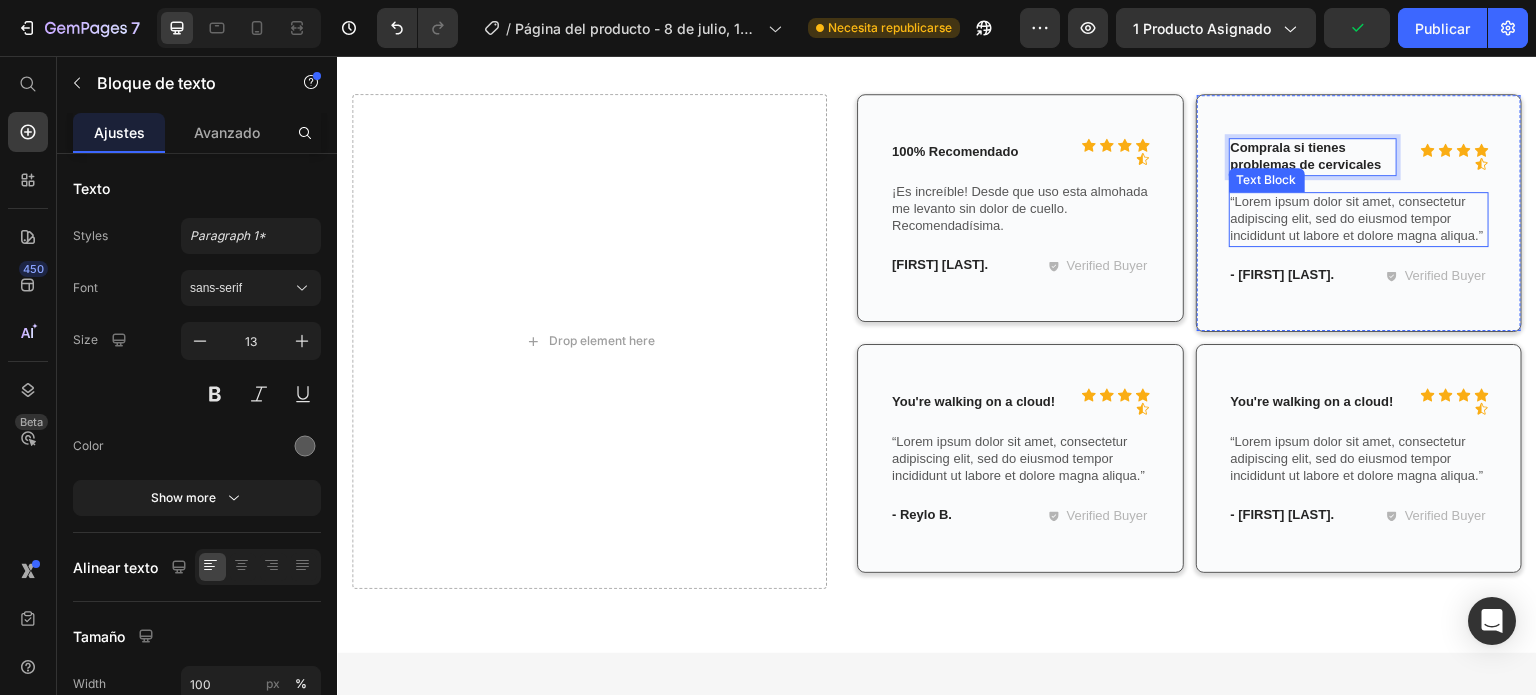click on "“Lorem ipsum dolor sit amet, consectetur adipiscing elit, sed do eiusmod tempor incididunt ut labore et dolore magna aliqua.”" at bounding box center (1359, 219) 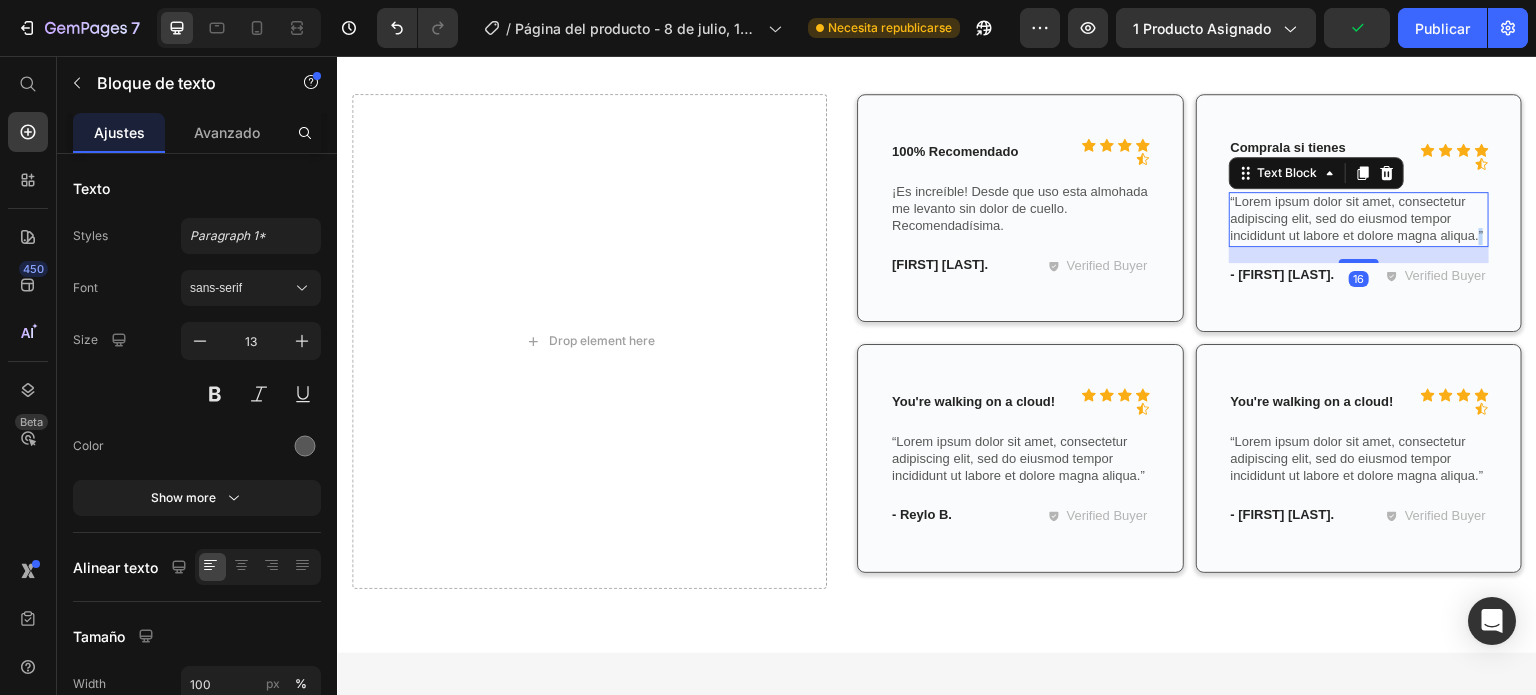 click on "“Lorem ipsum dolor sit amet, consectetur adipiscing elit, sed do eiusmod tempor incididunt ut labore et dolore magna aliqua.”" at bounding box center [1359, 219] 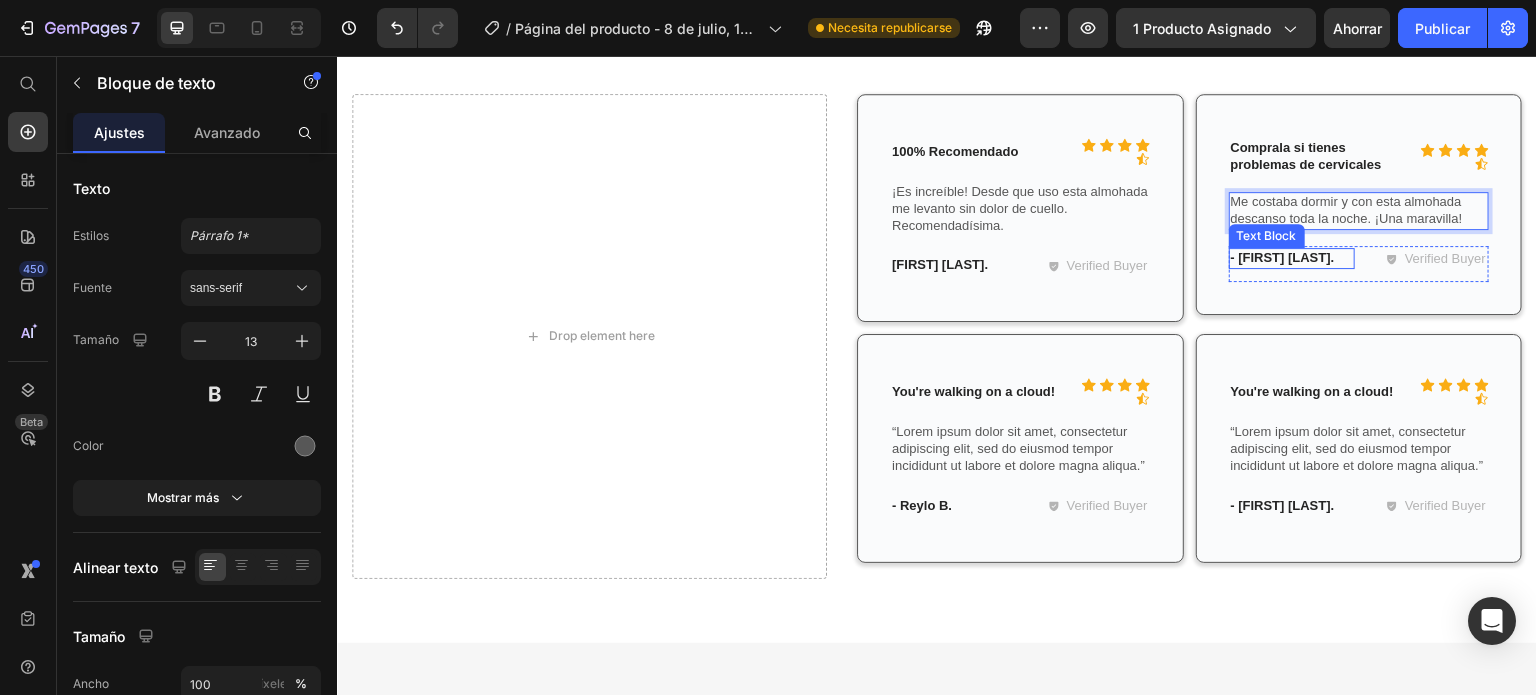 click on "- James D." at bounding box center (1292, 258) 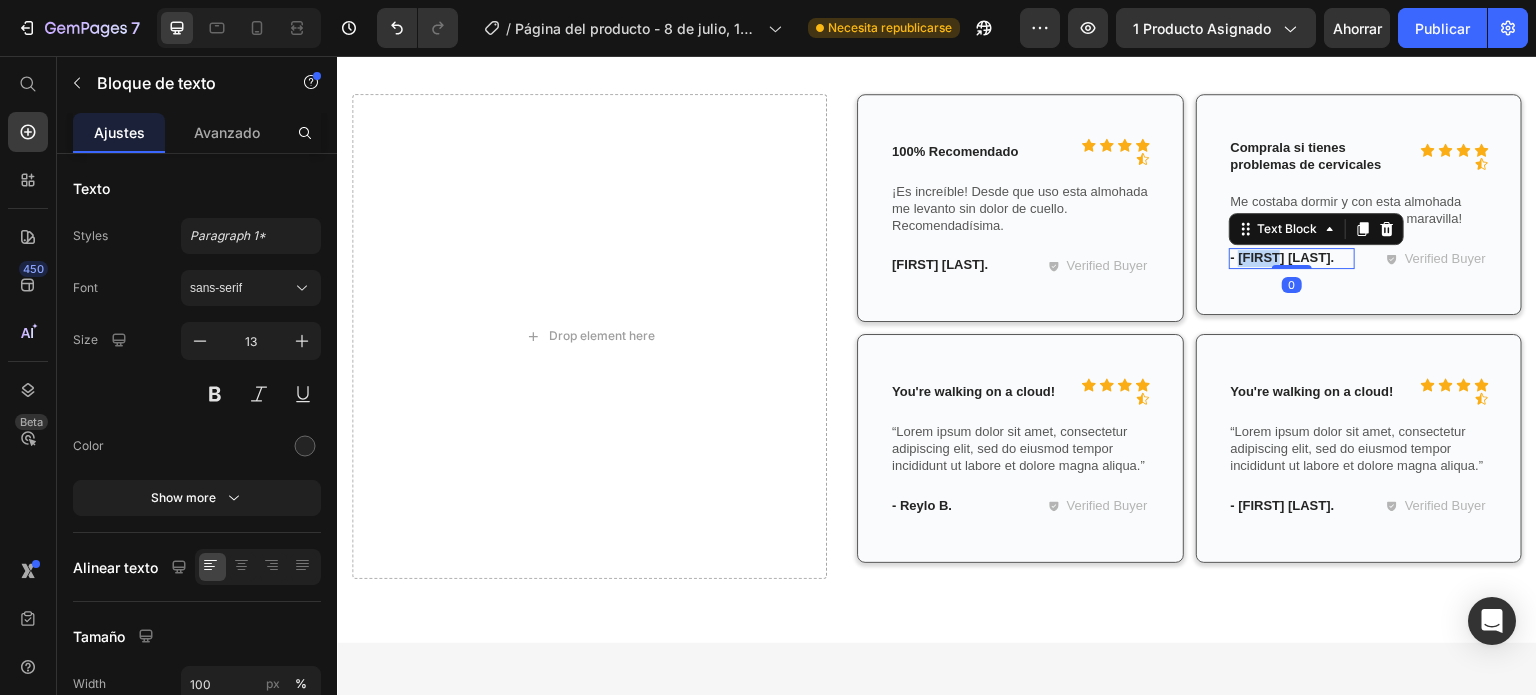 click on "- James D." at bounding box center (1292, 258) 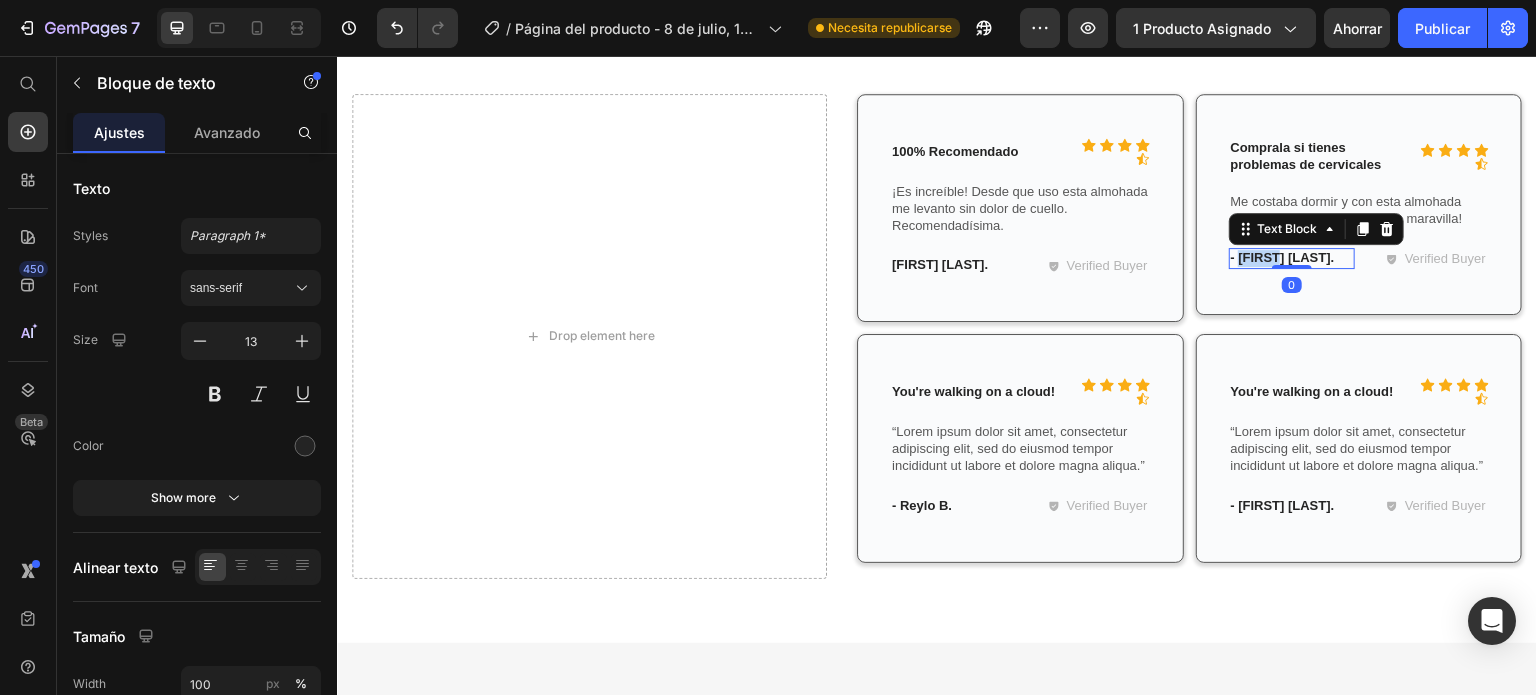 click on "- James D." at bounding box center (1292, 258) 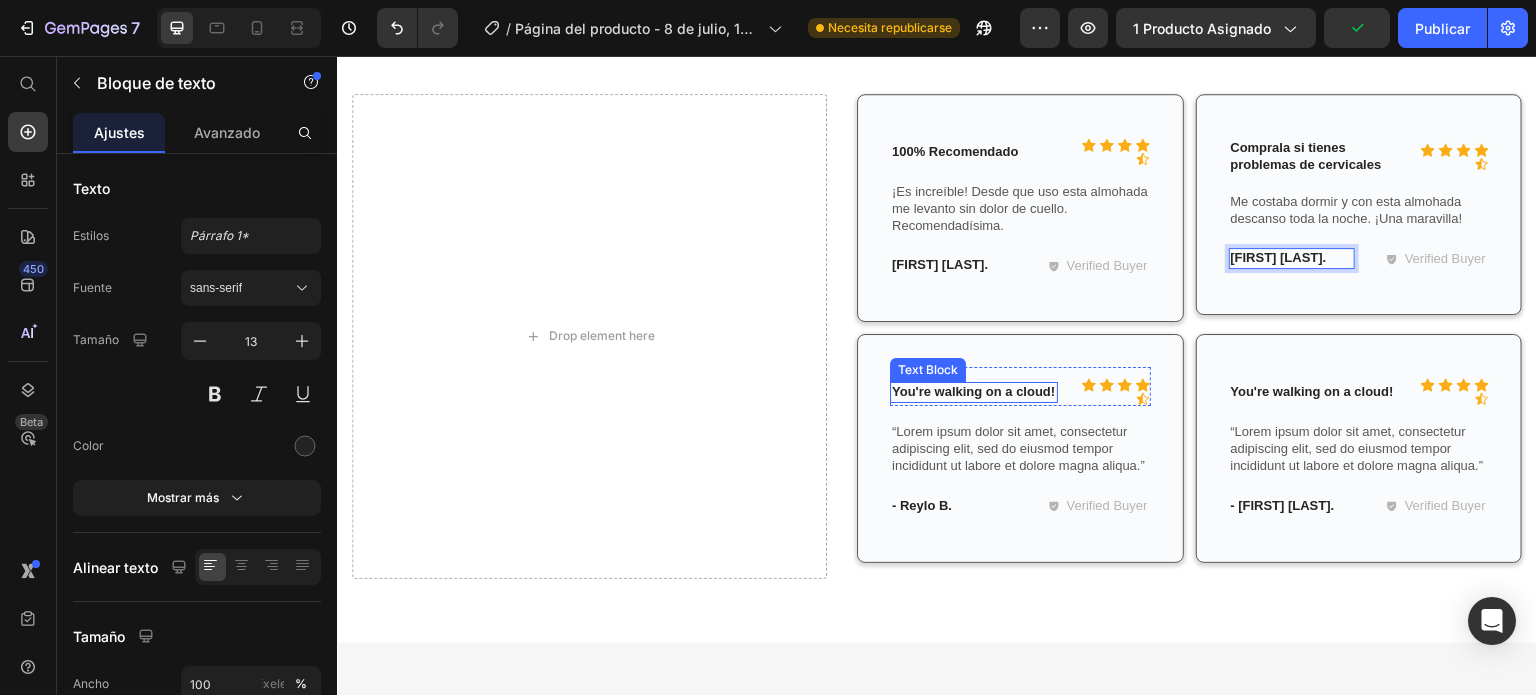 click on "You're walking on a cloud!" at bounding box center (974, 392) 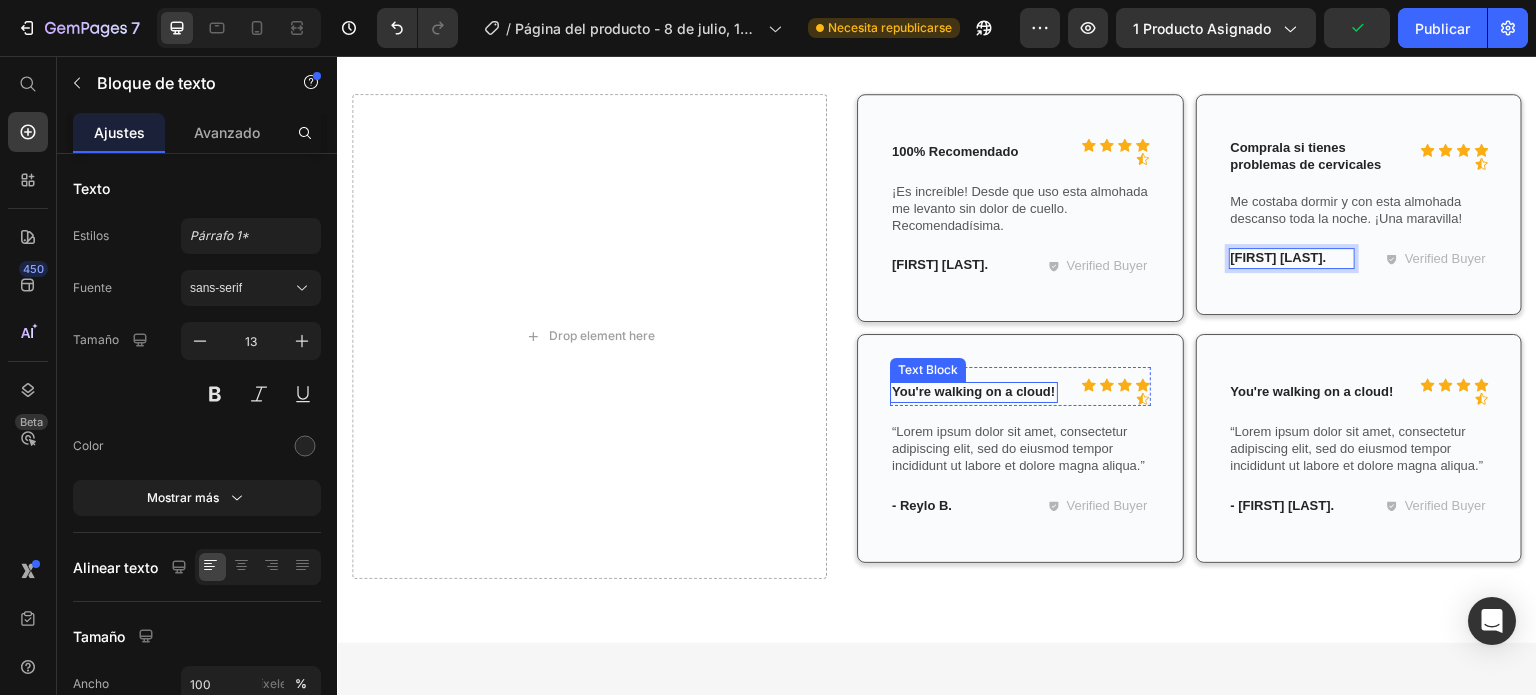 click on "You're walking on a cloud!" at bounding box center [974, 392] 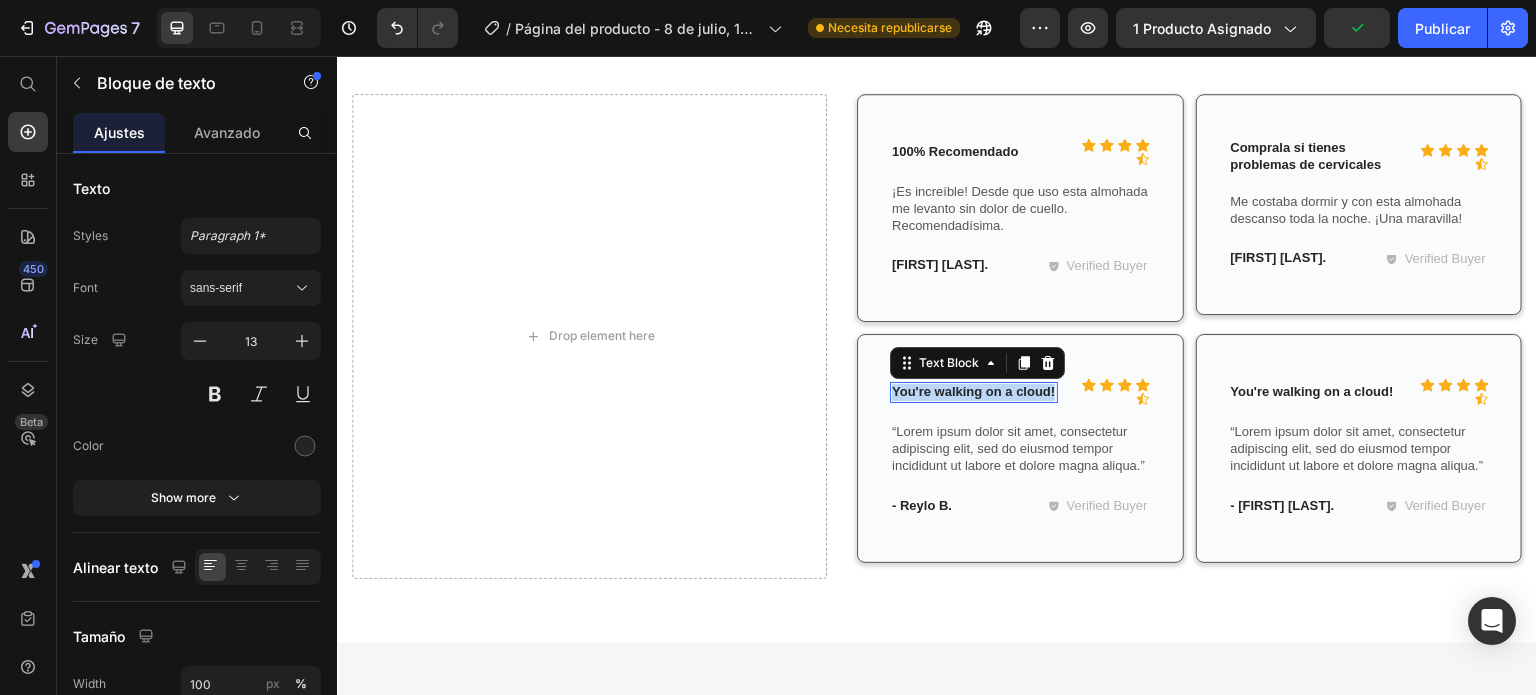 click on "You're walking on a cloud!" at bounding box center (974, 392) 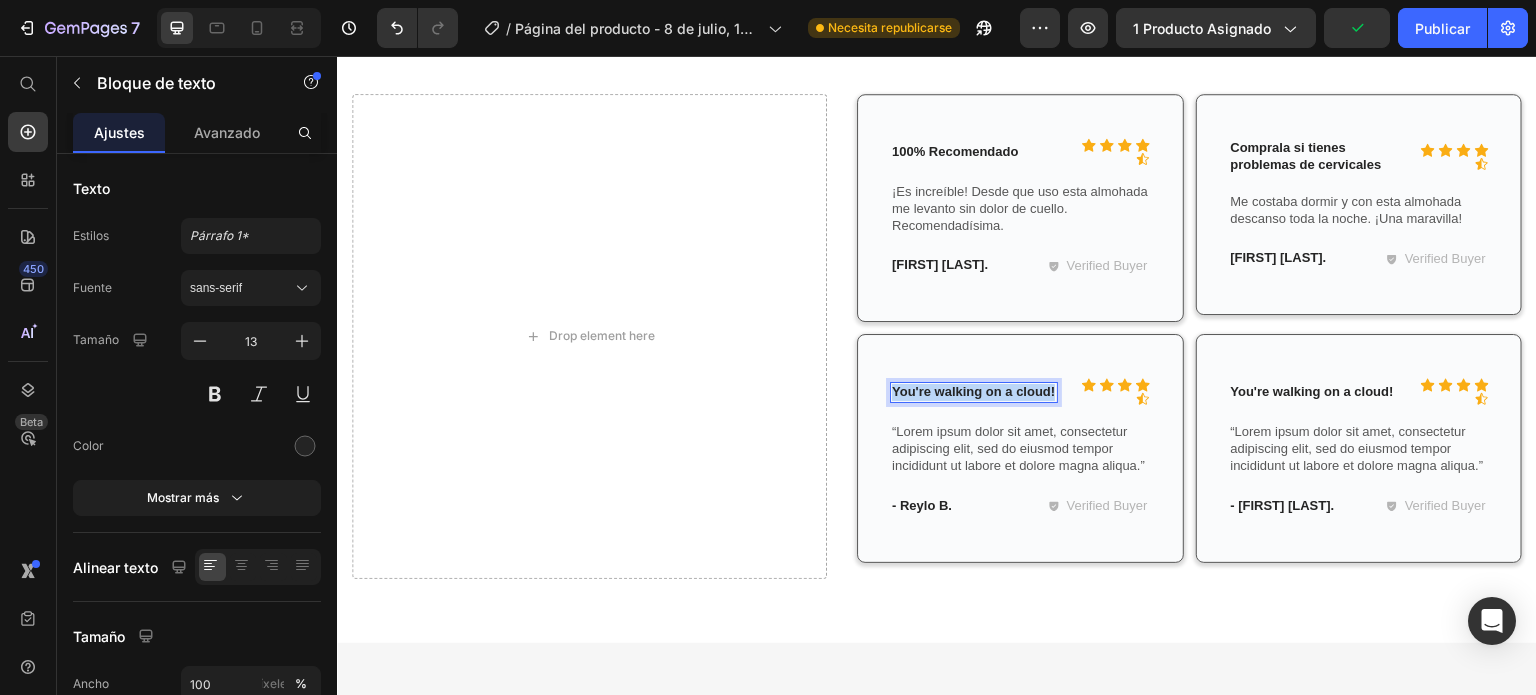scroll, scrollTop: 4389, scrollLeft: 0, axis: vertical 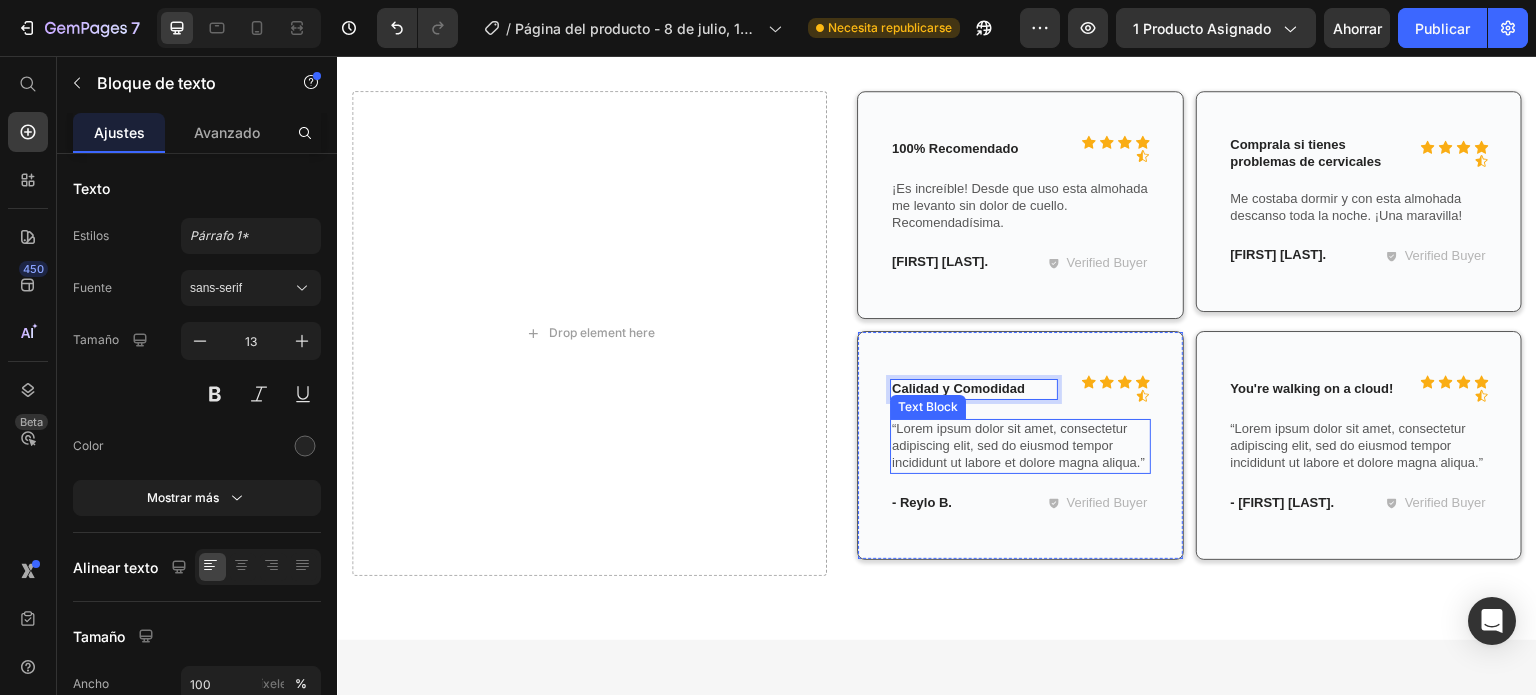 click on "“Lorem ipsum dolor sit amet, consectetur adipiscing elit, sed do eiusmod tempor incididunt ut labore et dolore magna aliqua.”" at bounding box center (1020, 446) 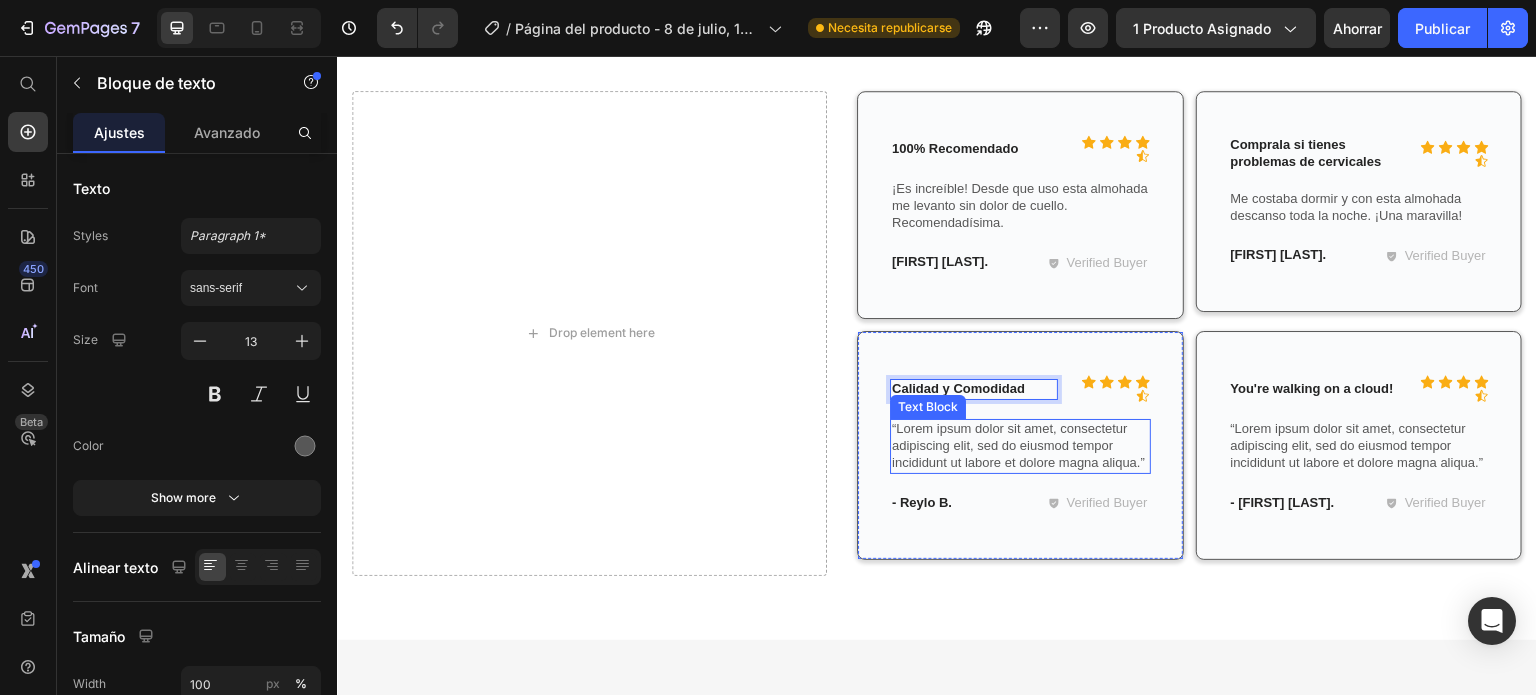 click on "“Lorem ipsum dolor sit amet, consectetur adipiscing elit, sed do eiusmod tempor incididunt ut labore et dolore magna aliqua.”" at bounding box center [1020, 446] 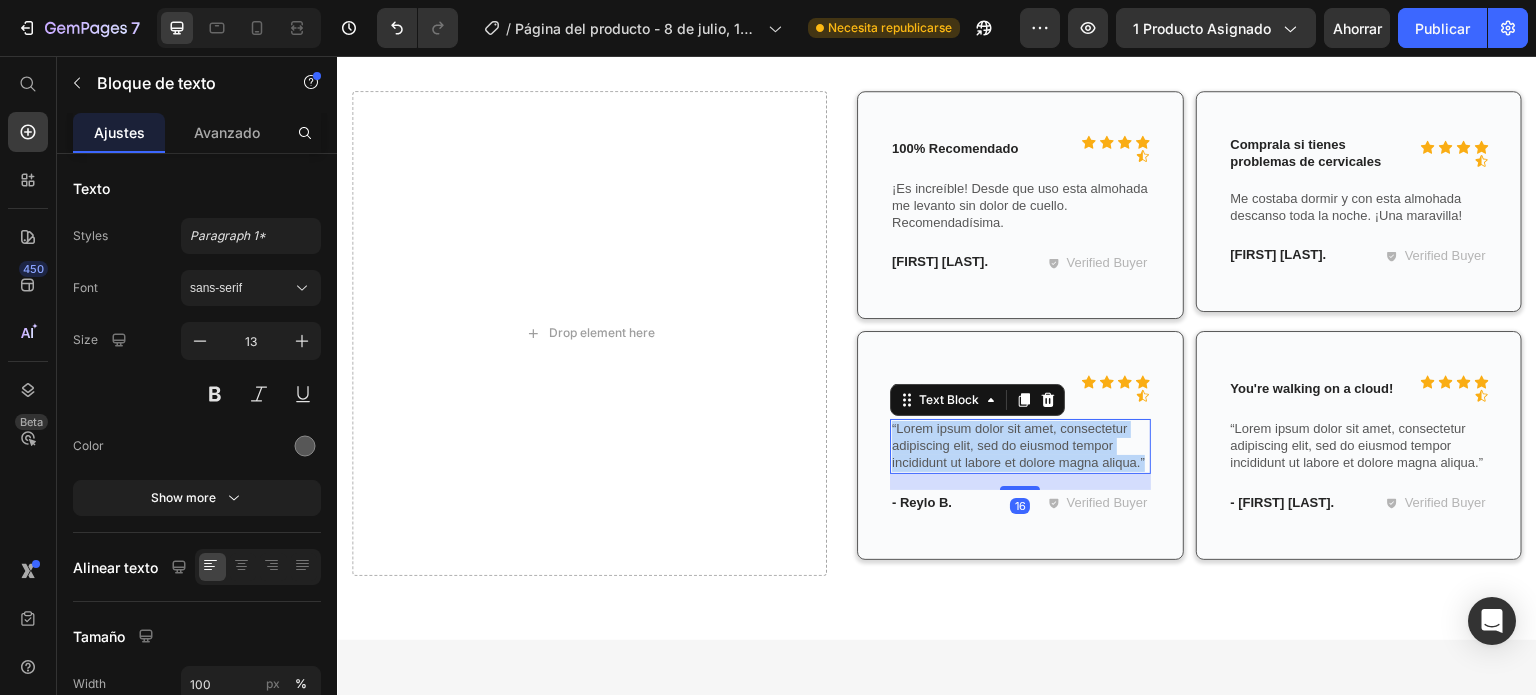 click on "“Lorem ipsum dolor sit amet, consectetur adipiscing elit, sed do eiusmod tempor incididunt ut labore et dolore magna aliqua.”" at bounding box center (1020, 446) 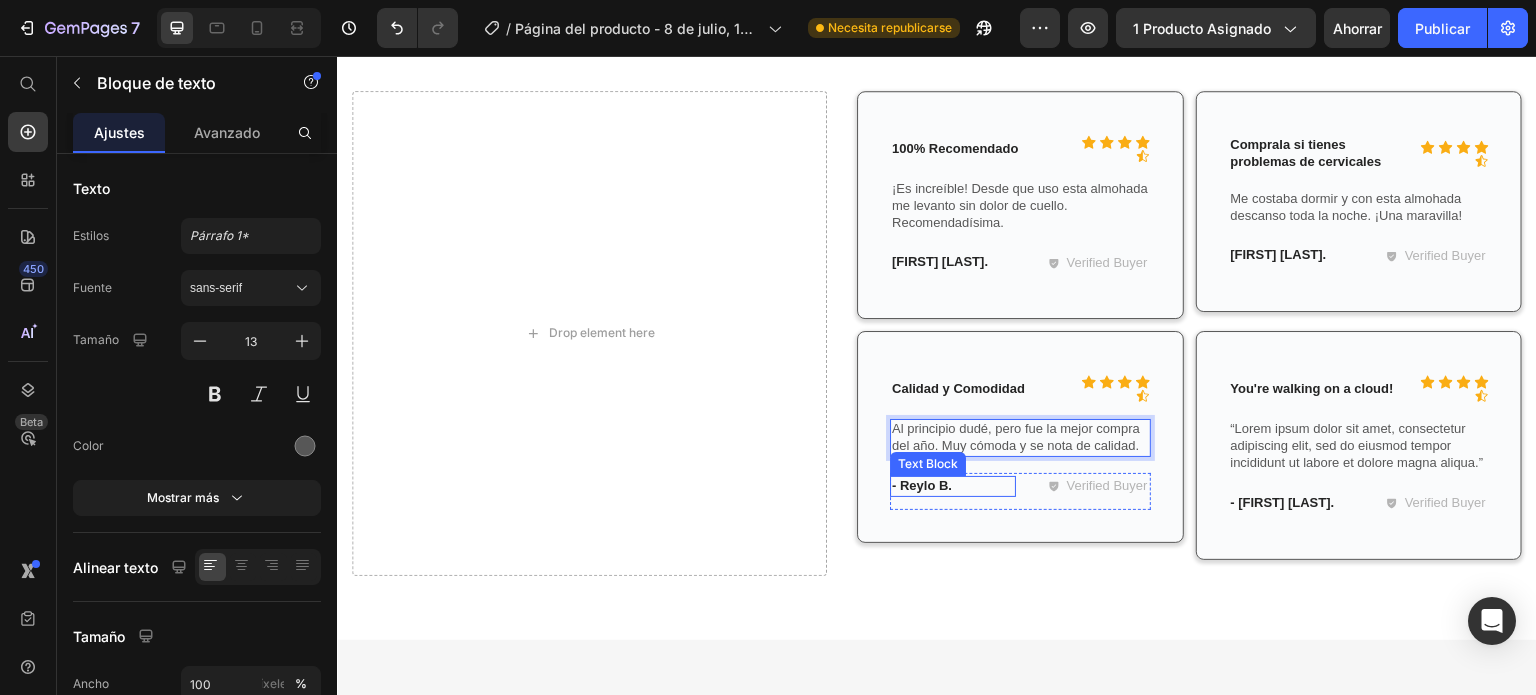 click on "- Reylo B." at bounding box center (953, 486) 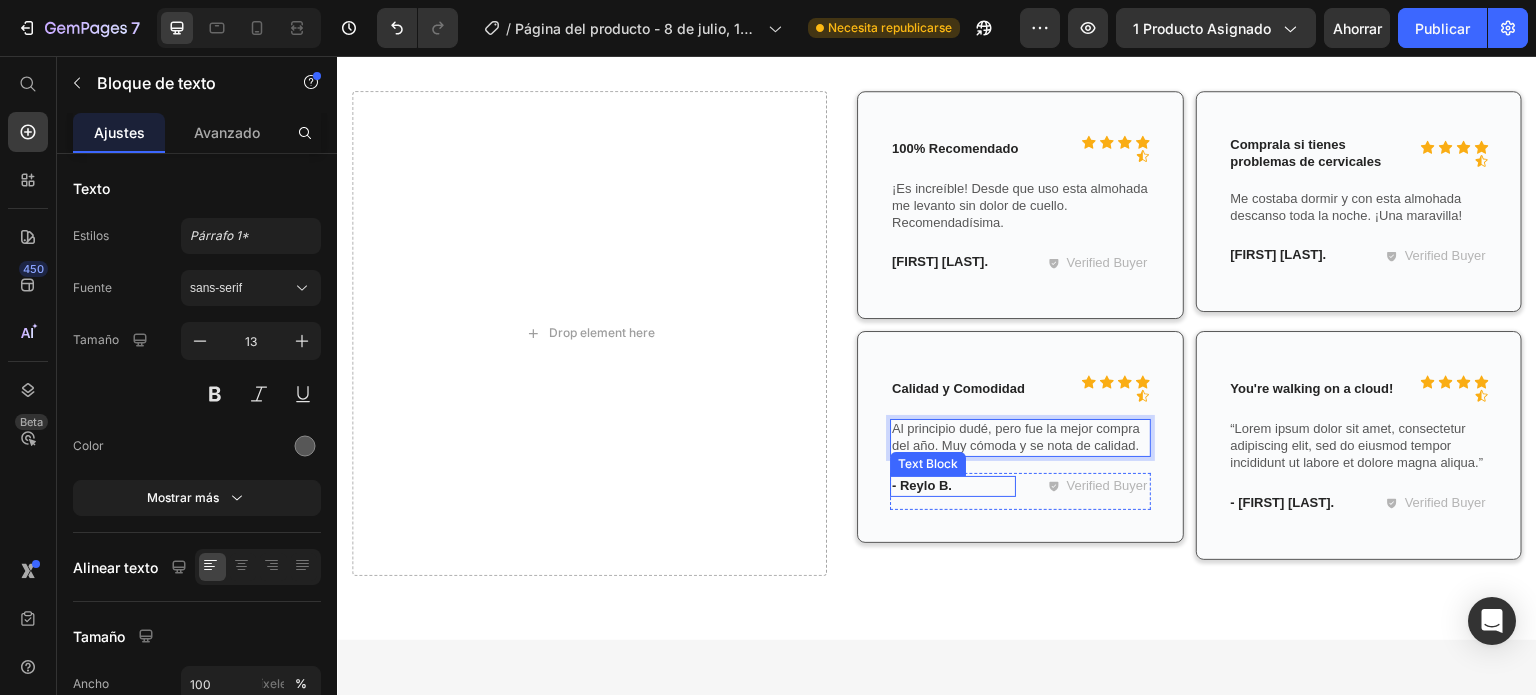 click on "- Reylo B." at bounding box center [953, 486] 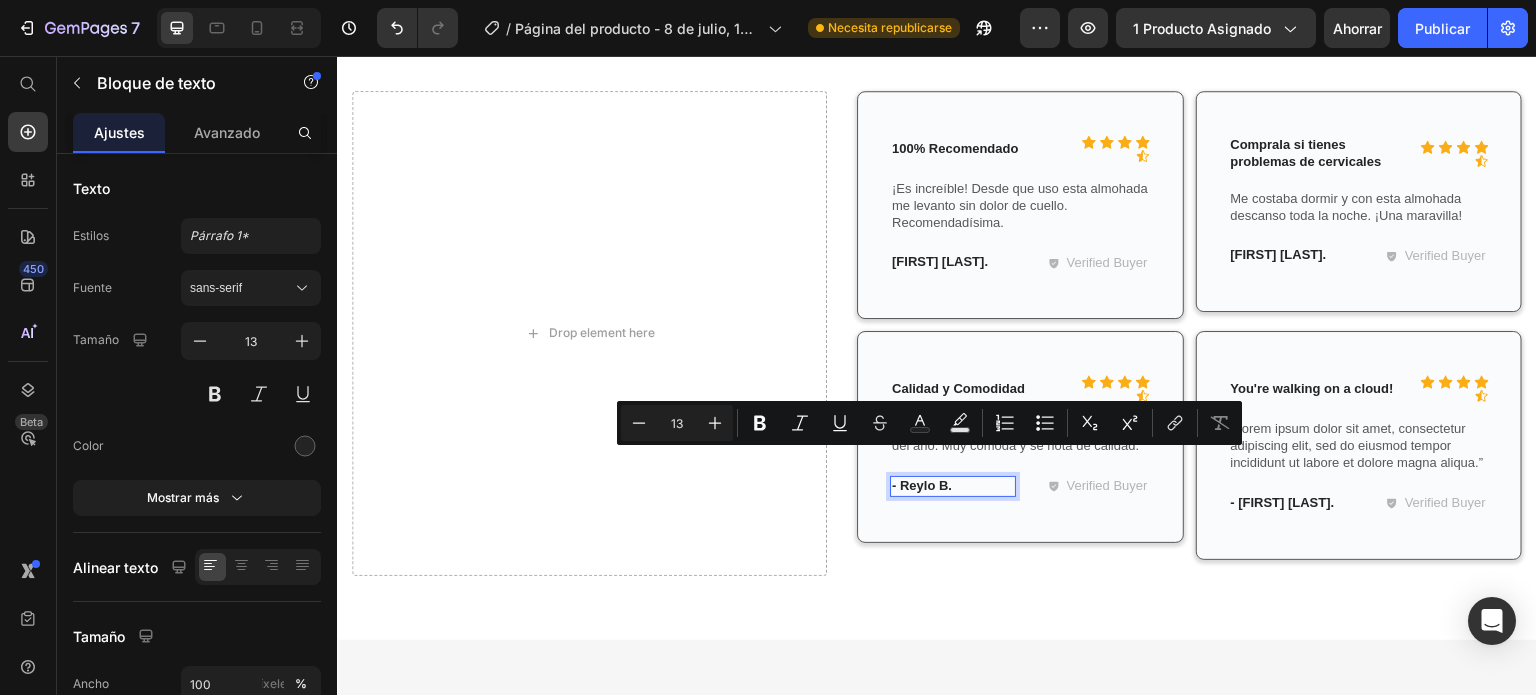 click on "- Reylo B." at bounding box center (953, 486) 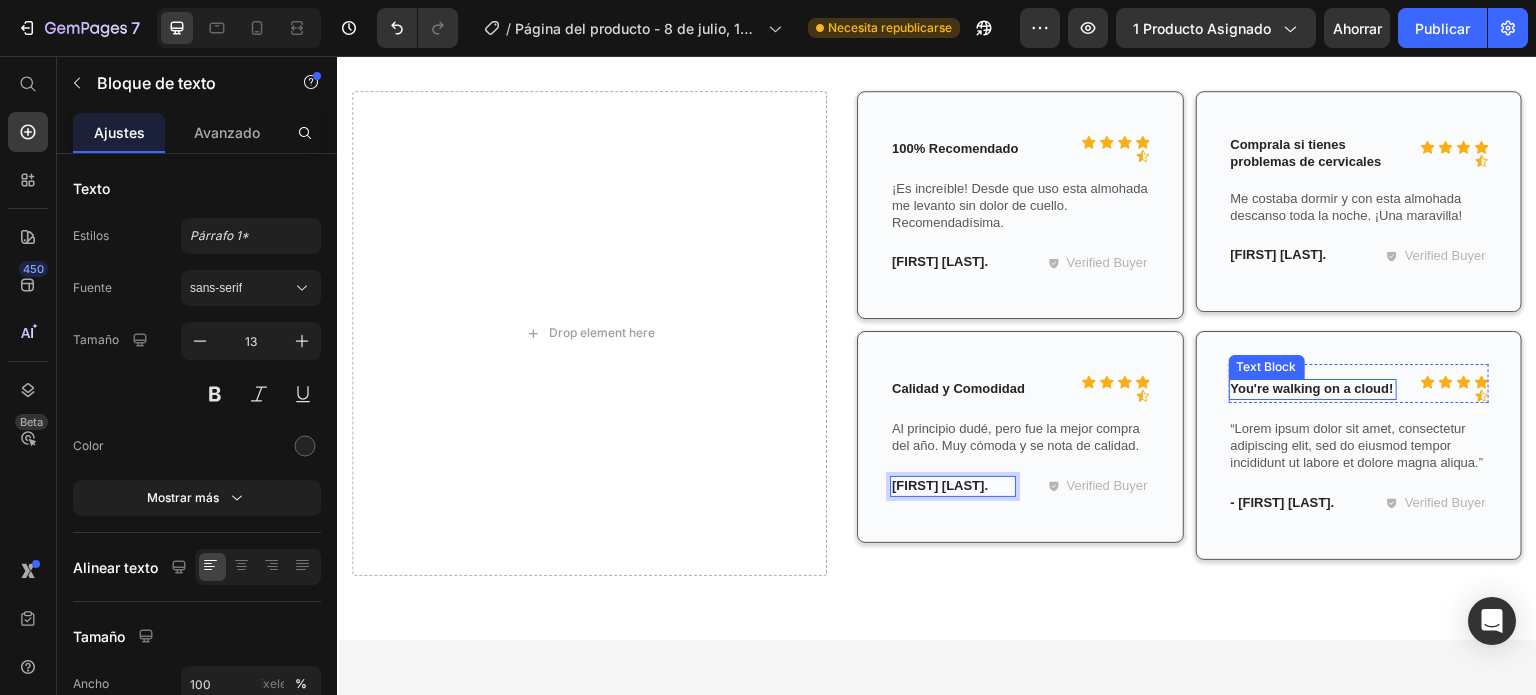 click on "You're walking on a cloud!" at bounding box center [1313, 389] 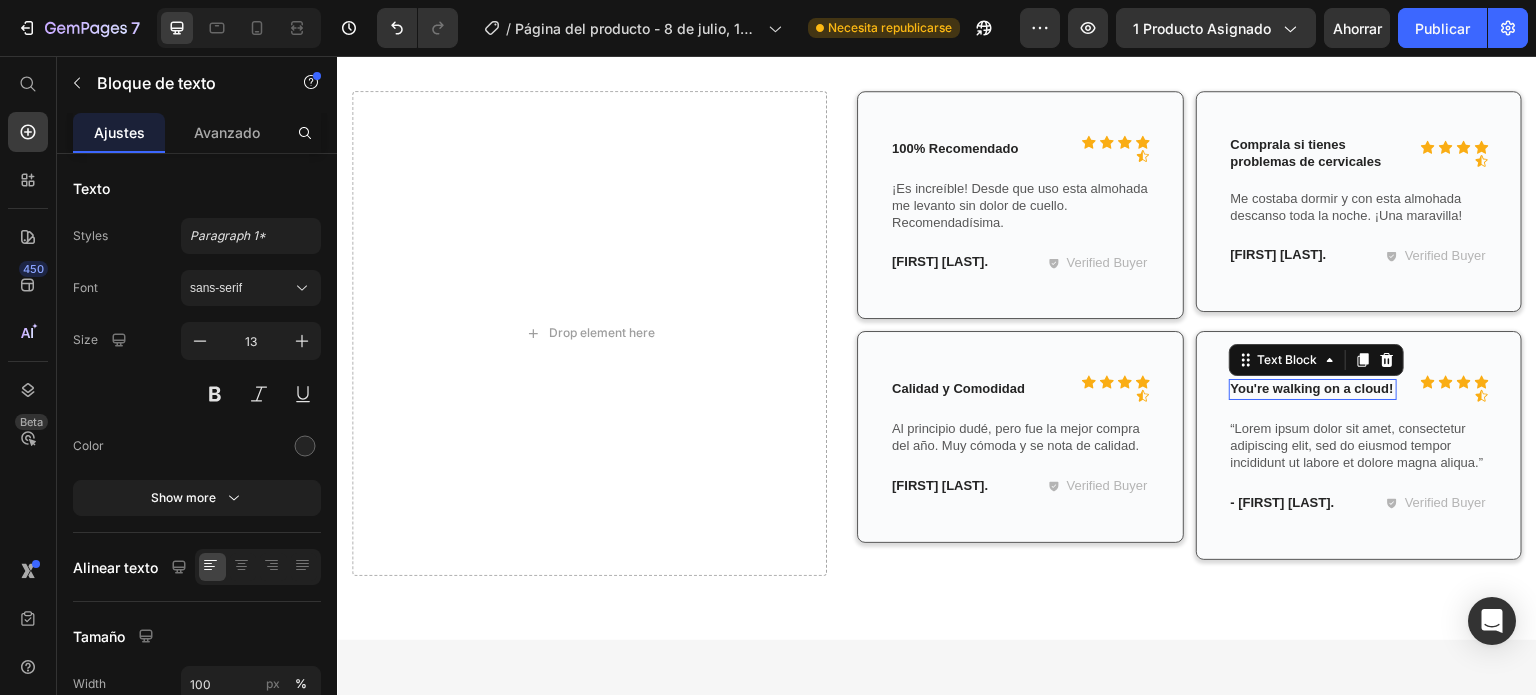 click on "You're walking on a cloud!" at bounding box center [1313, 389] 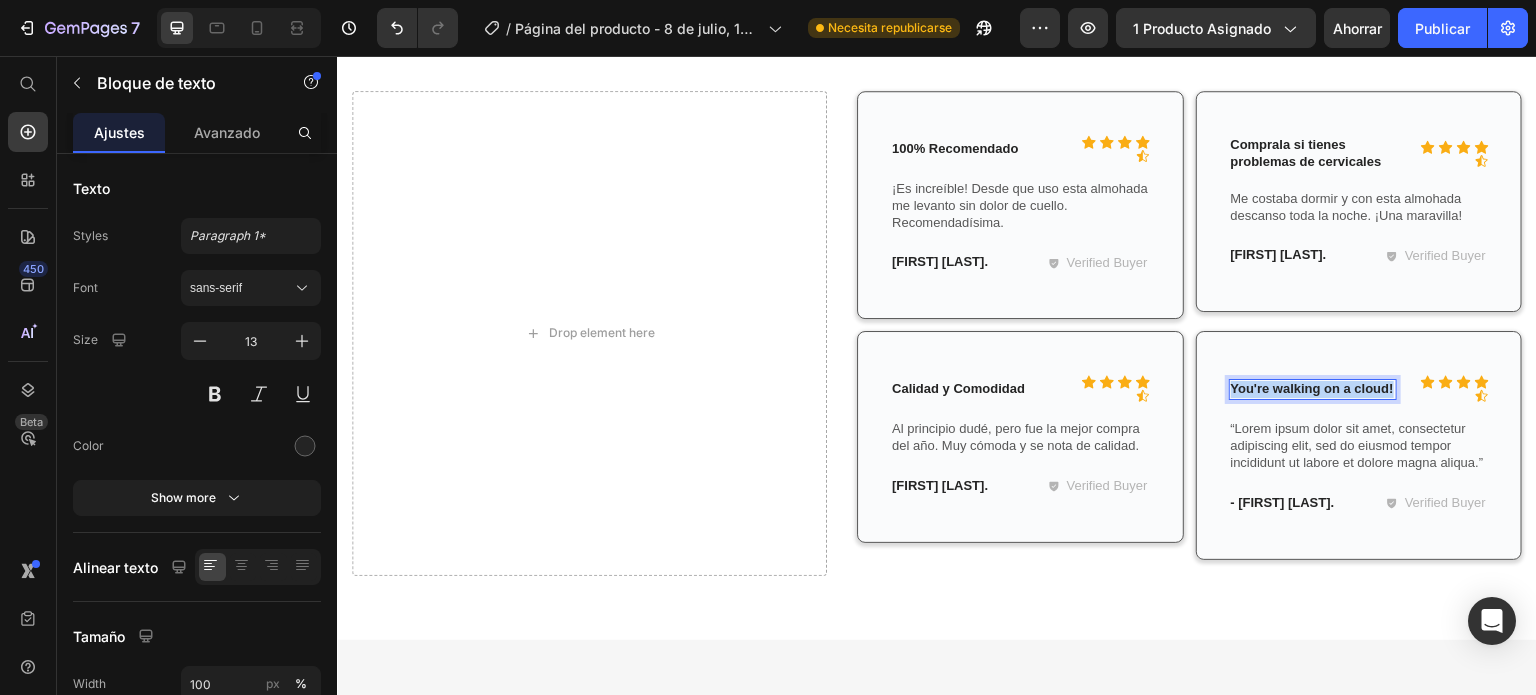 click on "You're walking on a cloud!" at bounding box center (1313, 389) 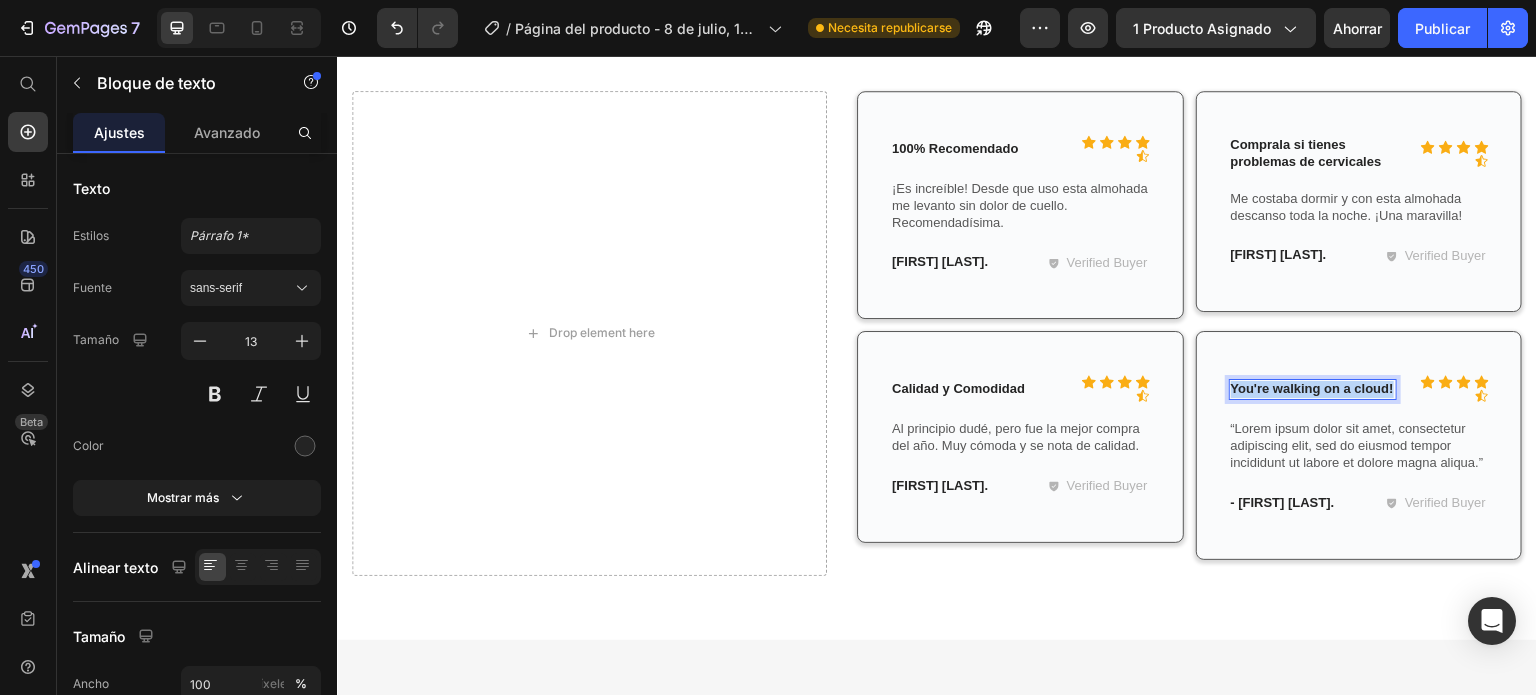 scroll, scrollTop: 4392, scrollLeft: 0, axis: vertical 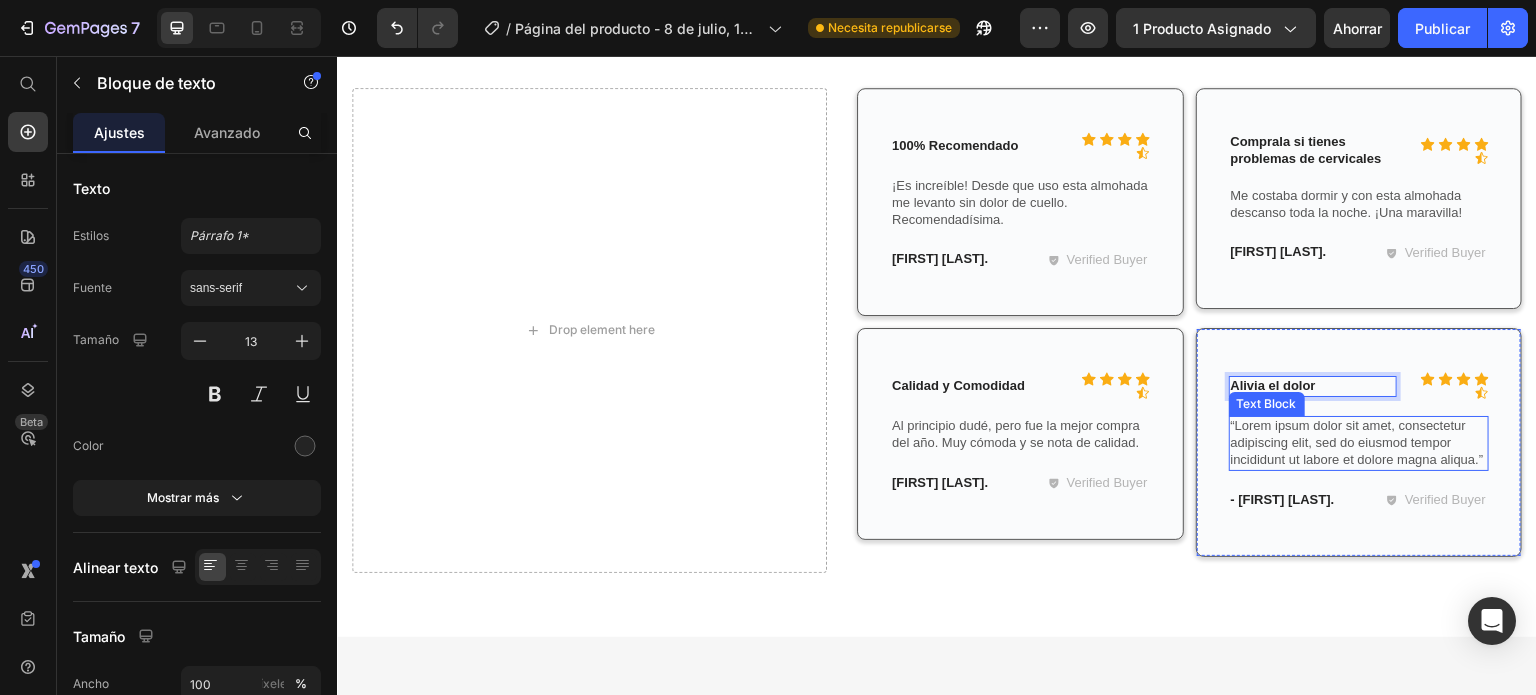 click on "“Lorem ipsum dolor sit amet, consectetur adipiscing elit, sed do eiusmod tempor incididunt ut labore et dolore magna aliqua.”" at bounding box center (1359, 443) 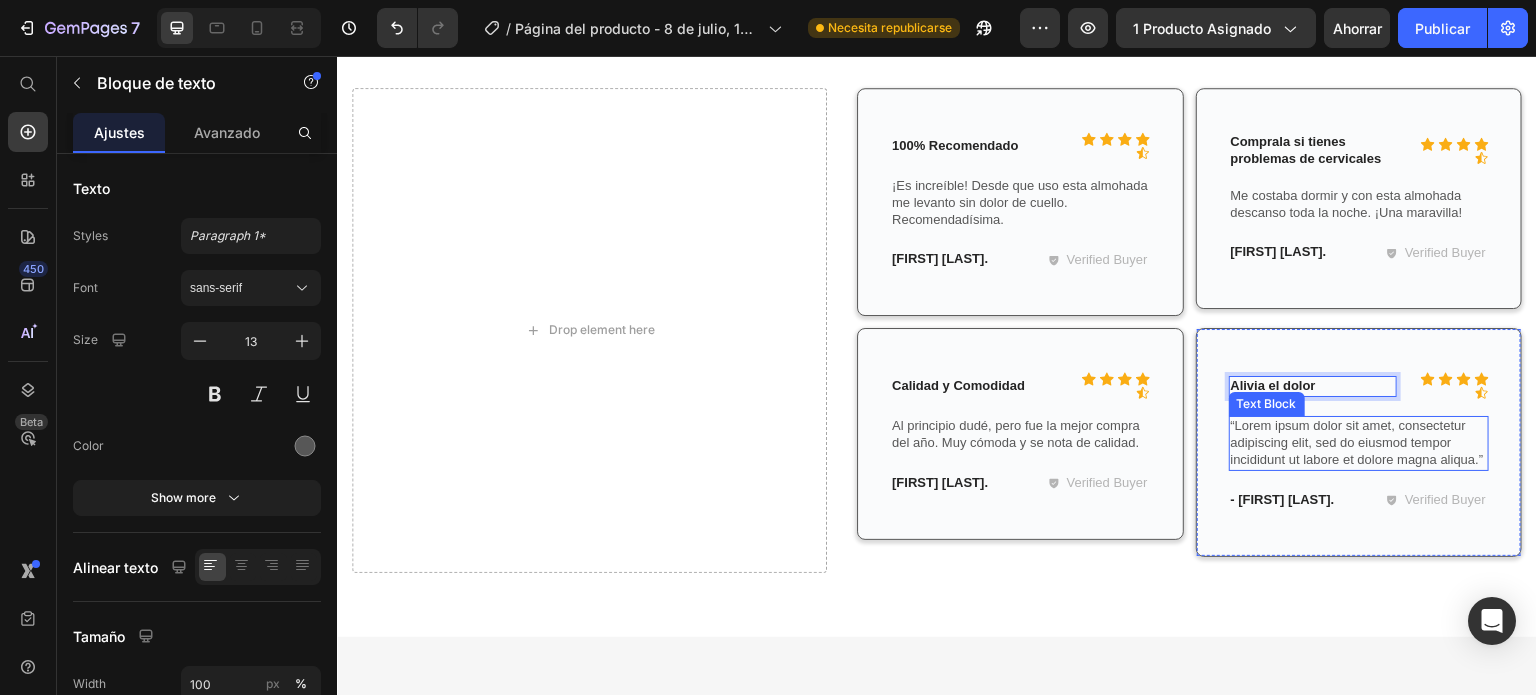 click on "“Lorem ipsum dolor sit amet, consectetur adipiscing elit, sed do eiusmod tempor incididunt ut labore et dolore magna aliqua.”" at bounding box center (1359, 443) 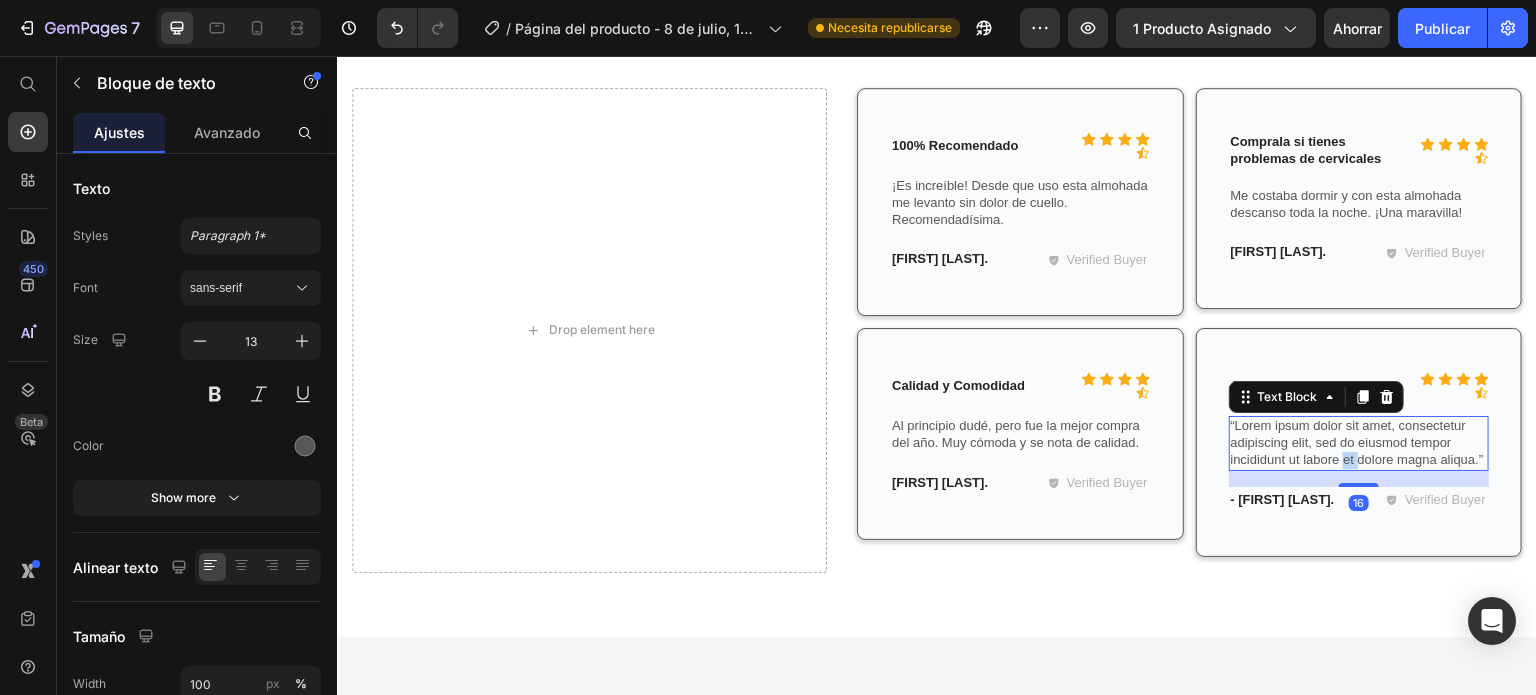 click on "“Lorem ipsum dolor sit amet, consectetur adipiscing elit, sed do eiusmod tempor incididunt ut labore et dolore magna aliqua.”" at bounding box center (1359, 443) 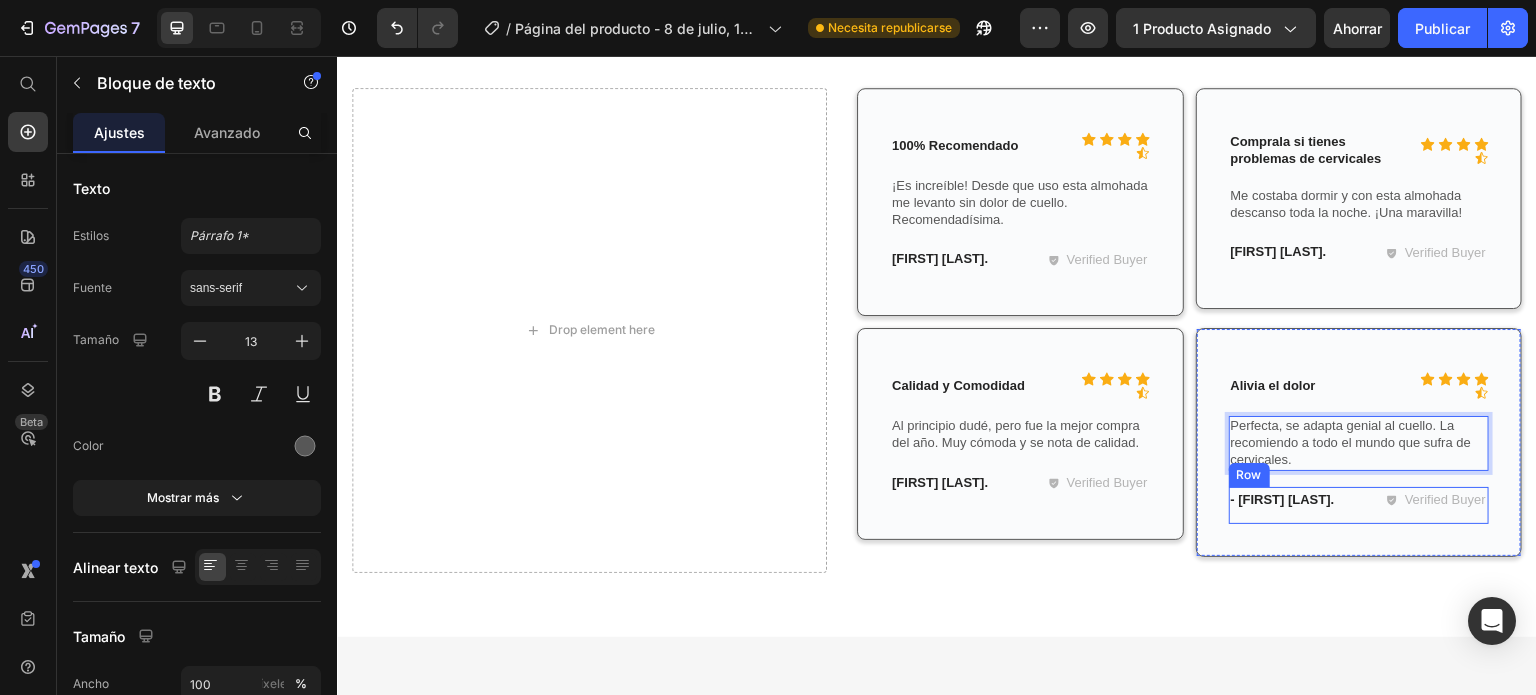 click on "- Ken K." at bounding box center [1292, 500] 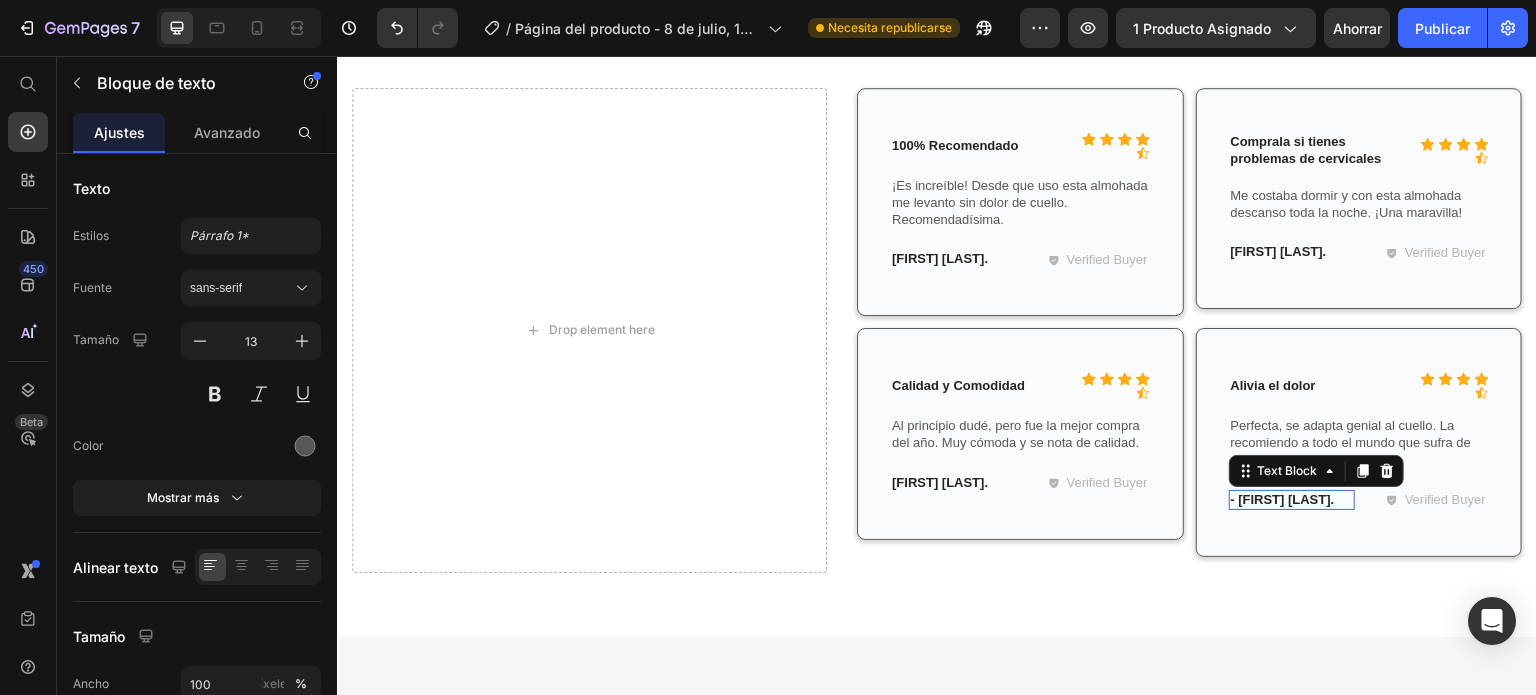 click on "- Ken K." at bounding box center [1292, 500] 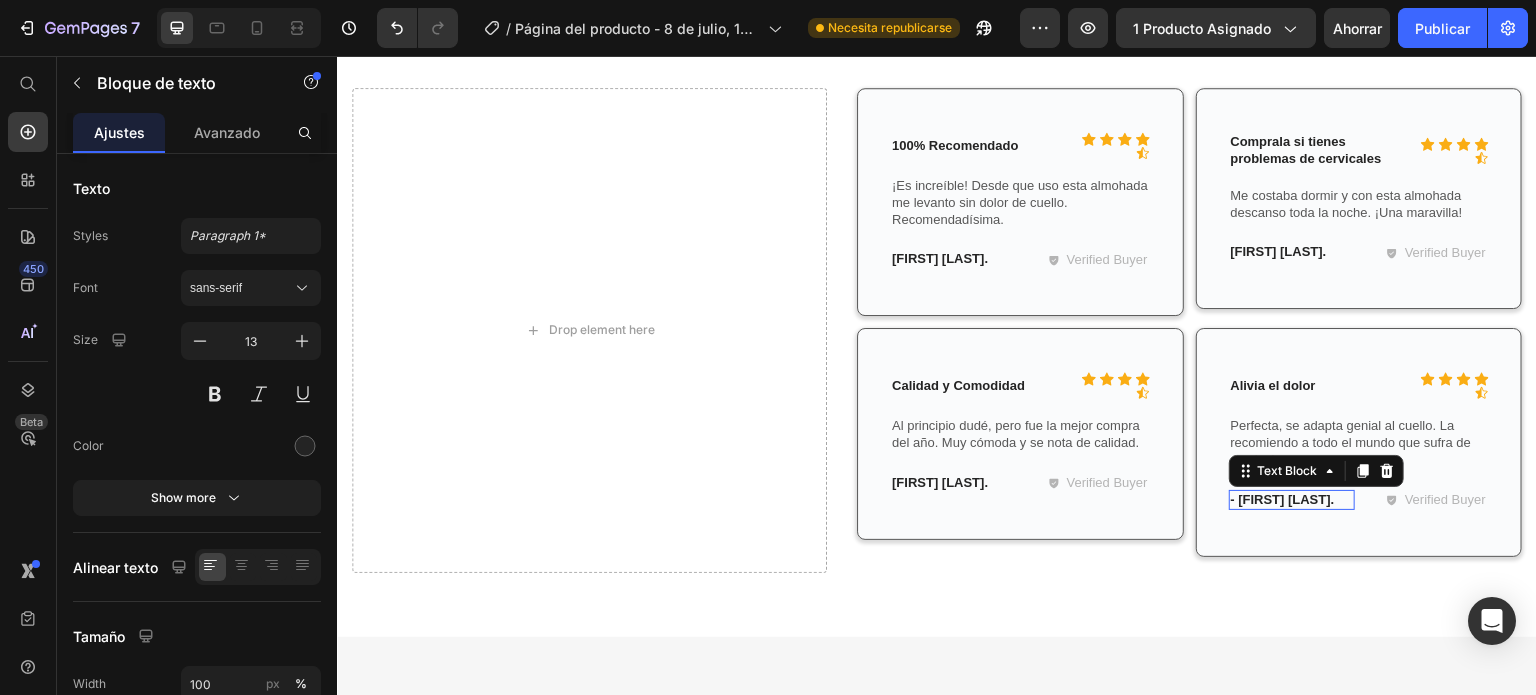 click on "- Ken K." at bounding box center [1292, 500] 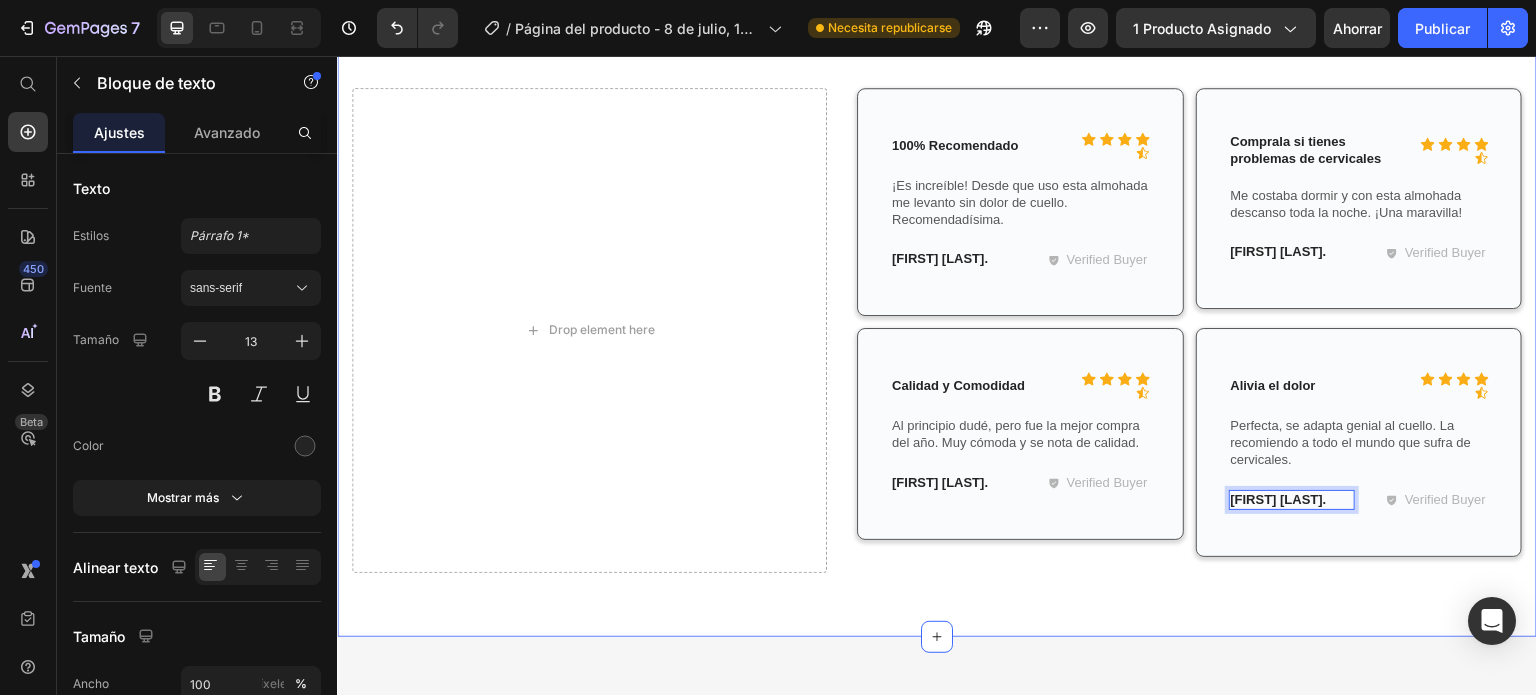 click on "Drop element here Icon Icon Icon Icon
Icon Icon List 100% Recomendado Text Block Row ¡Es increíble! Desde que uso esta almohada me levanto sin dolor de cuello. Recomendadísima. Text Block María G. Text Block
Verified Buyer Item List Row Row Icon Icon Icon Icon
Icon Icon List Comprala si tienes problemas de cervicales Text Block Row Me costaba dormir y con esta almohada descanso toda la noche. ¡Una maravilla! Text Block Alejandro F. Text Block
Verified Buyer Item List Row Row Row Icon Icon Icon Icon
Icon Icon List Calidad y Comodidad Text Block Row Al principio dudé, pero fue la mejor compra del año. Muy cómoda y se nota de calidad. Text Block Laura P. Text Block
Verified Buyer Item List Row Row Icon Icon Icon Icon
Icon Icon List Alivia el dolor Text Block Row Perfecta, se adapta genial al cuello. La recomiendo a todo el mundo que sufra de cervicales. Text Block Javier R." at bounding box center (937, 322) 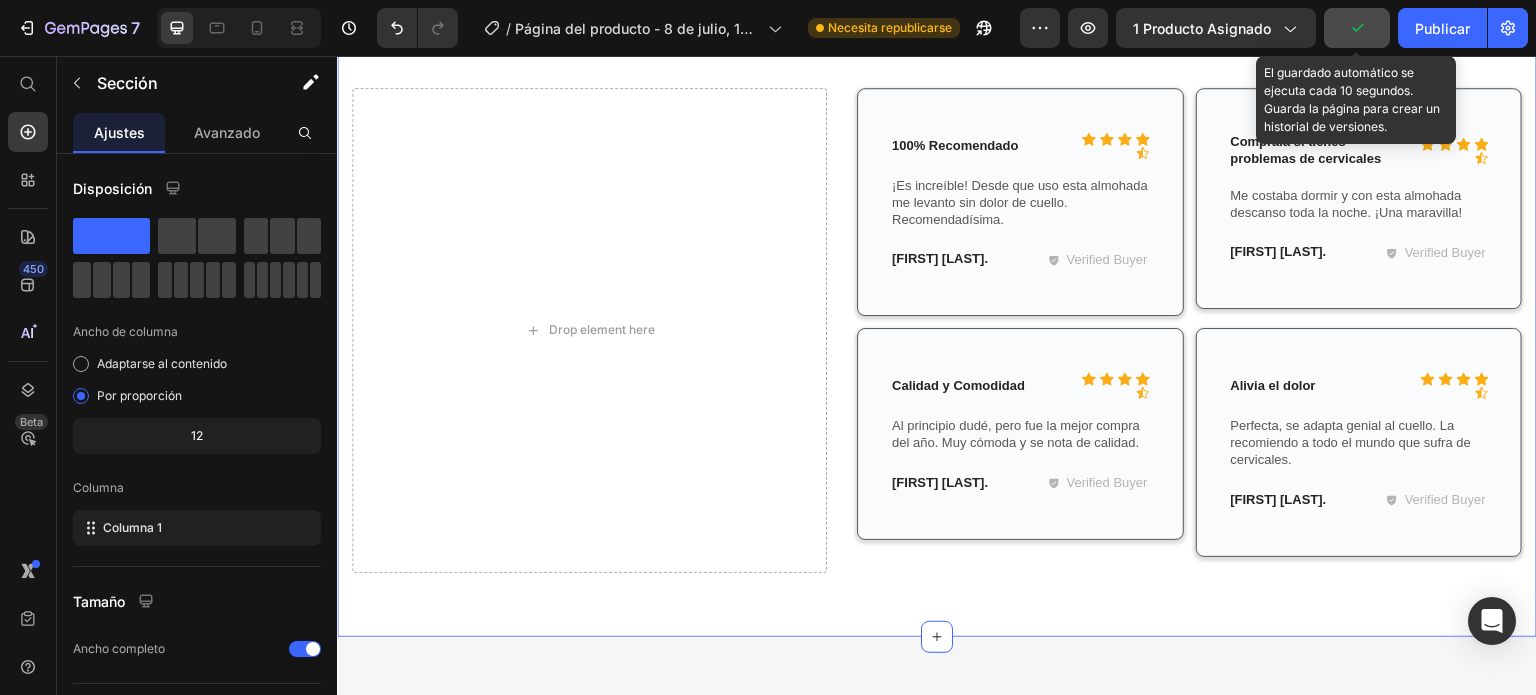 click 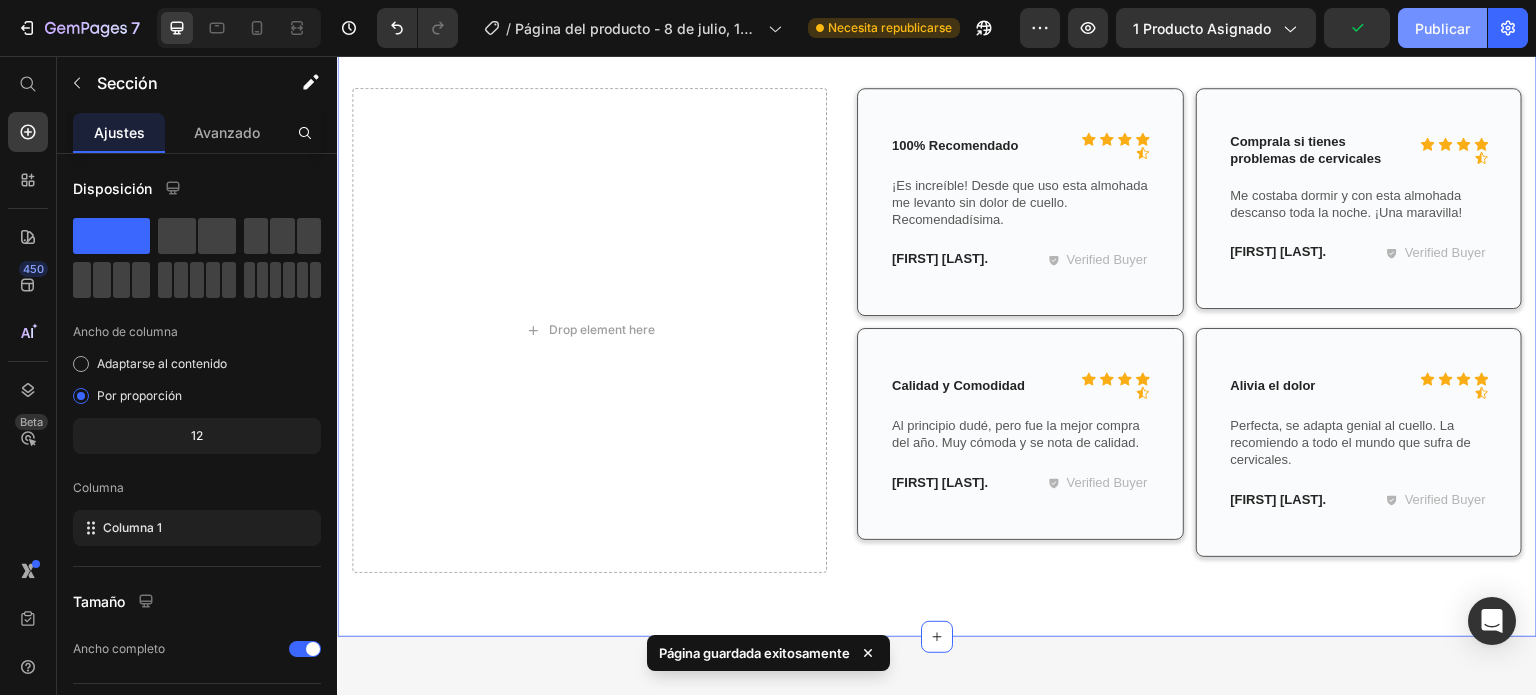 click on "Publicar" at bounding box center (1442, 28) 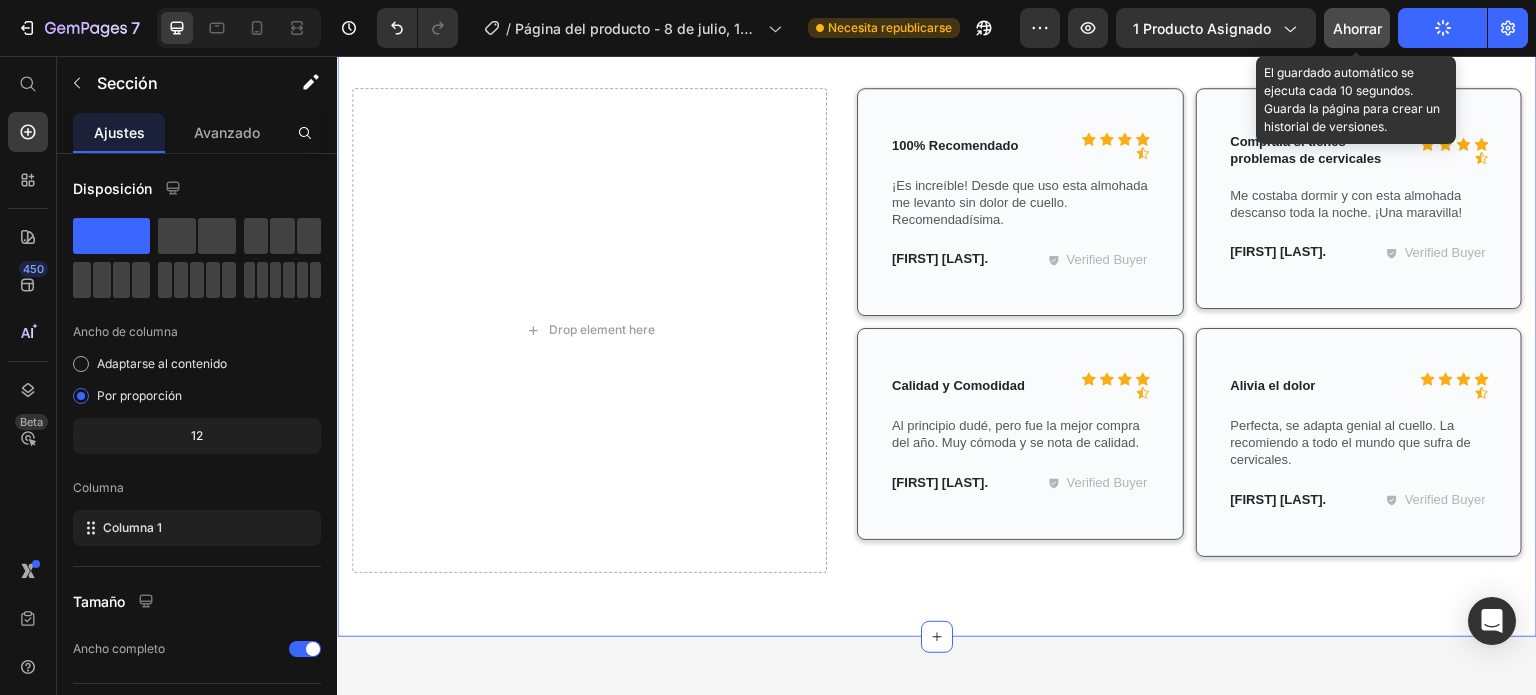 click on "Ahorrar" 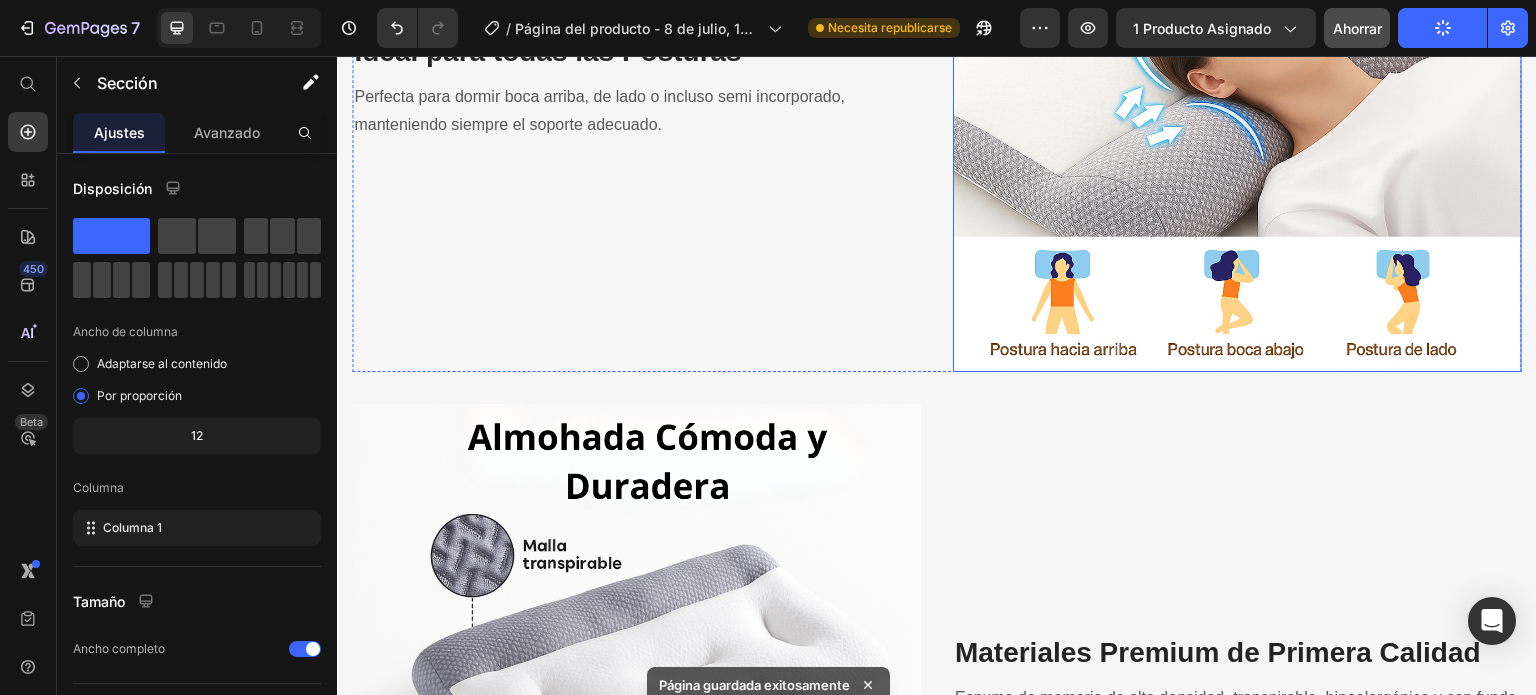 scroll, scrollTop: 2992, scrollLeft: 0, axis: vertical 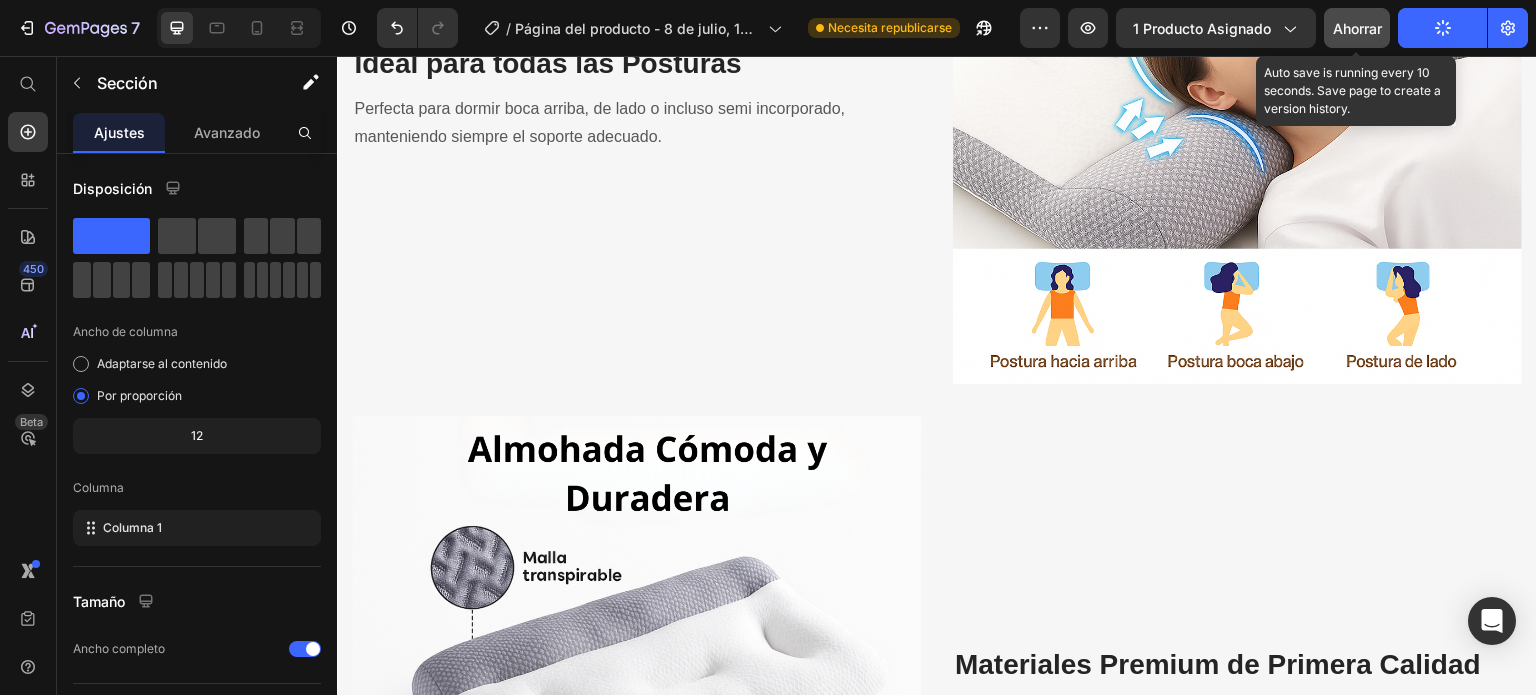 click on "Ahorrar" 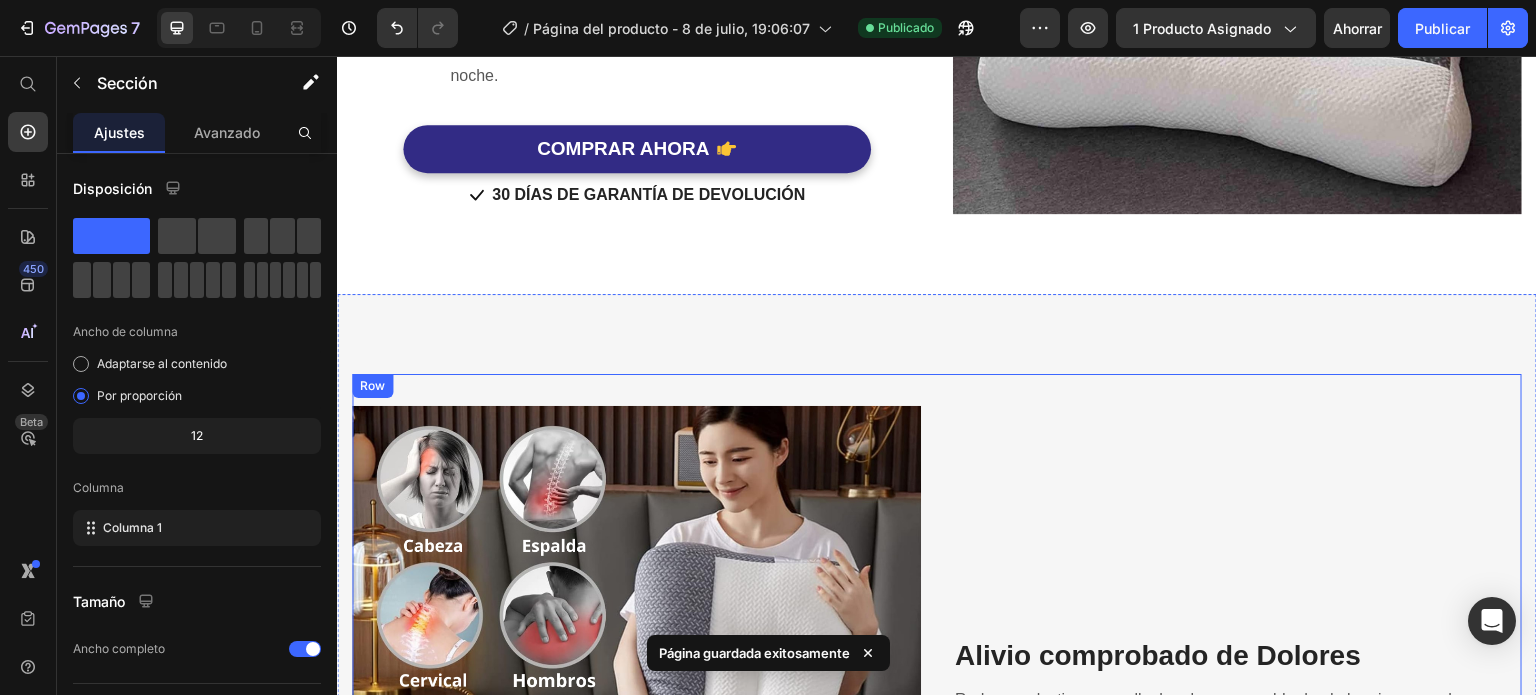 scroll, scrollTop: 1792, scrollLeft: 0, axis: vertical 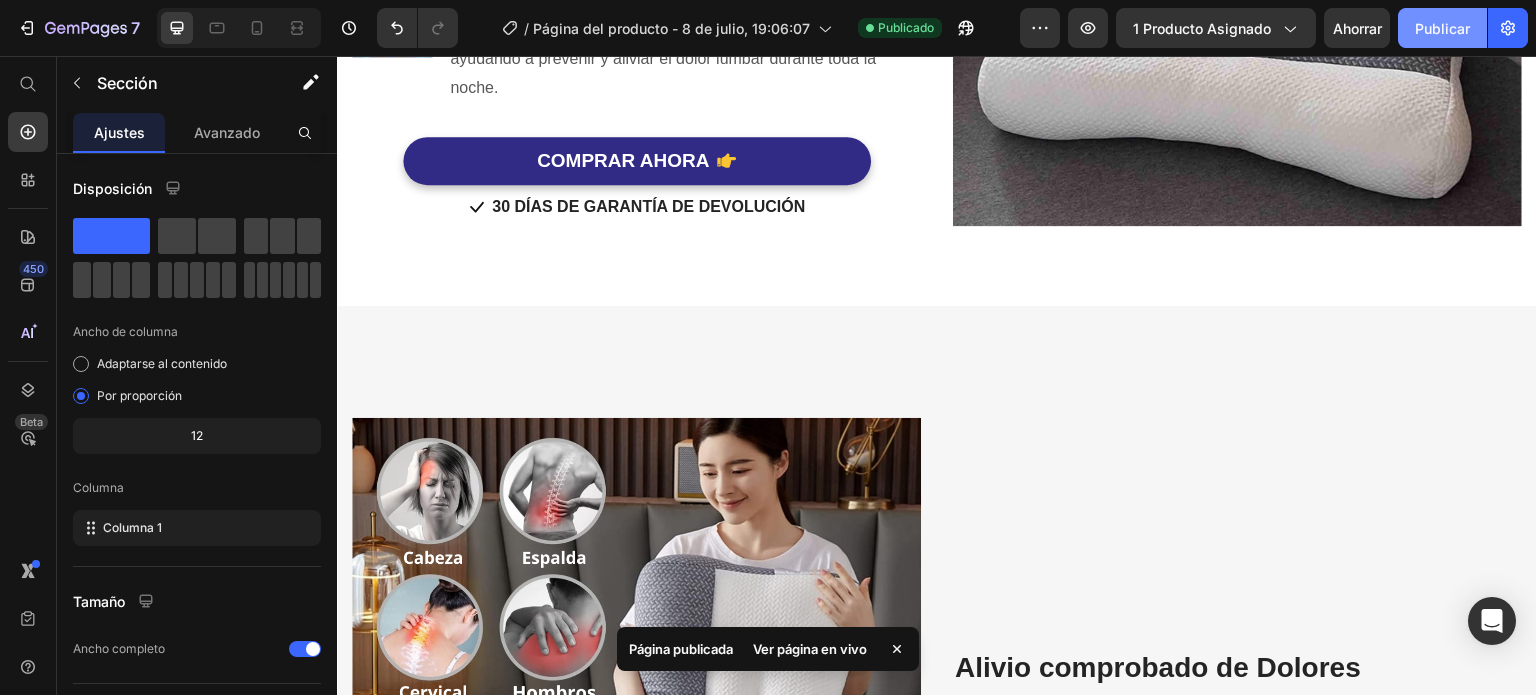 click on "Publicar" 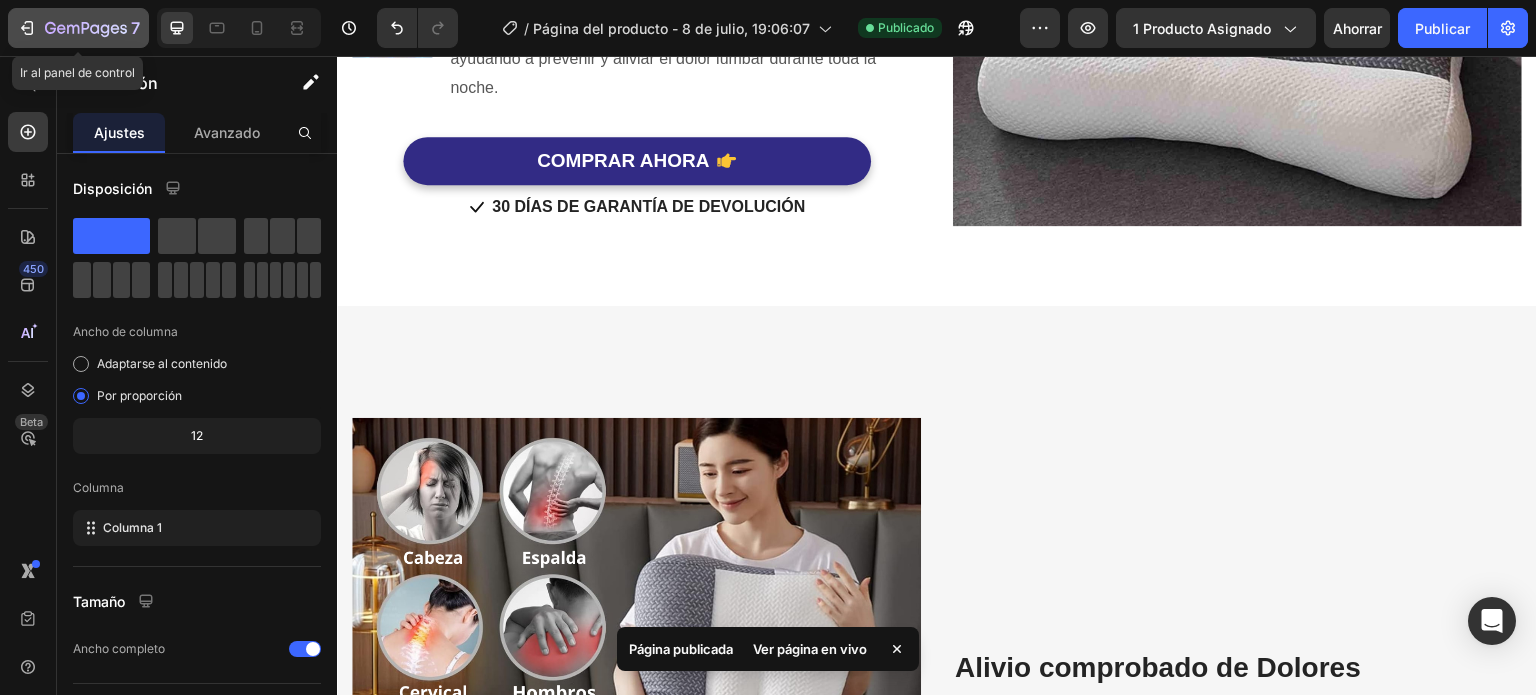 click on "7" at bounding box center [78, 28] 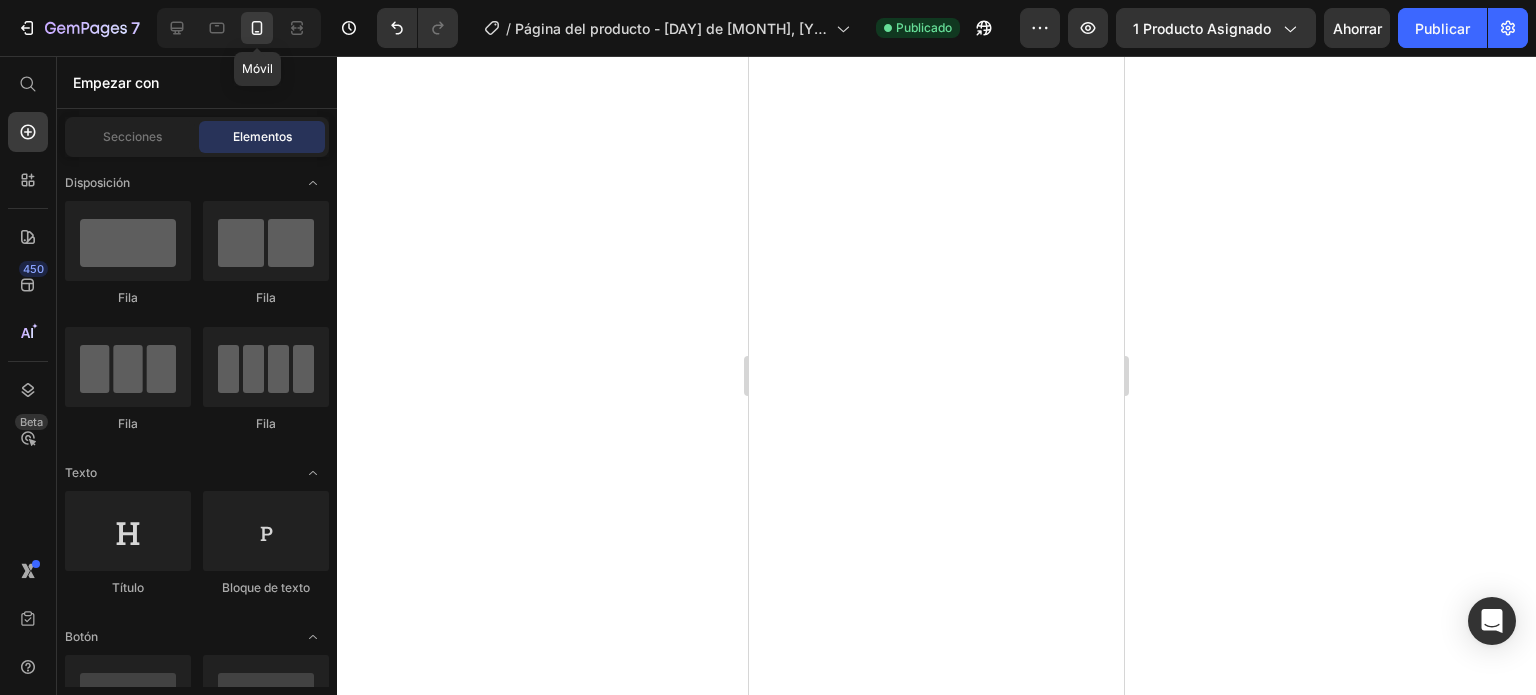 scroll, scrollTop: 0, scrollLeft: 0, axis: both 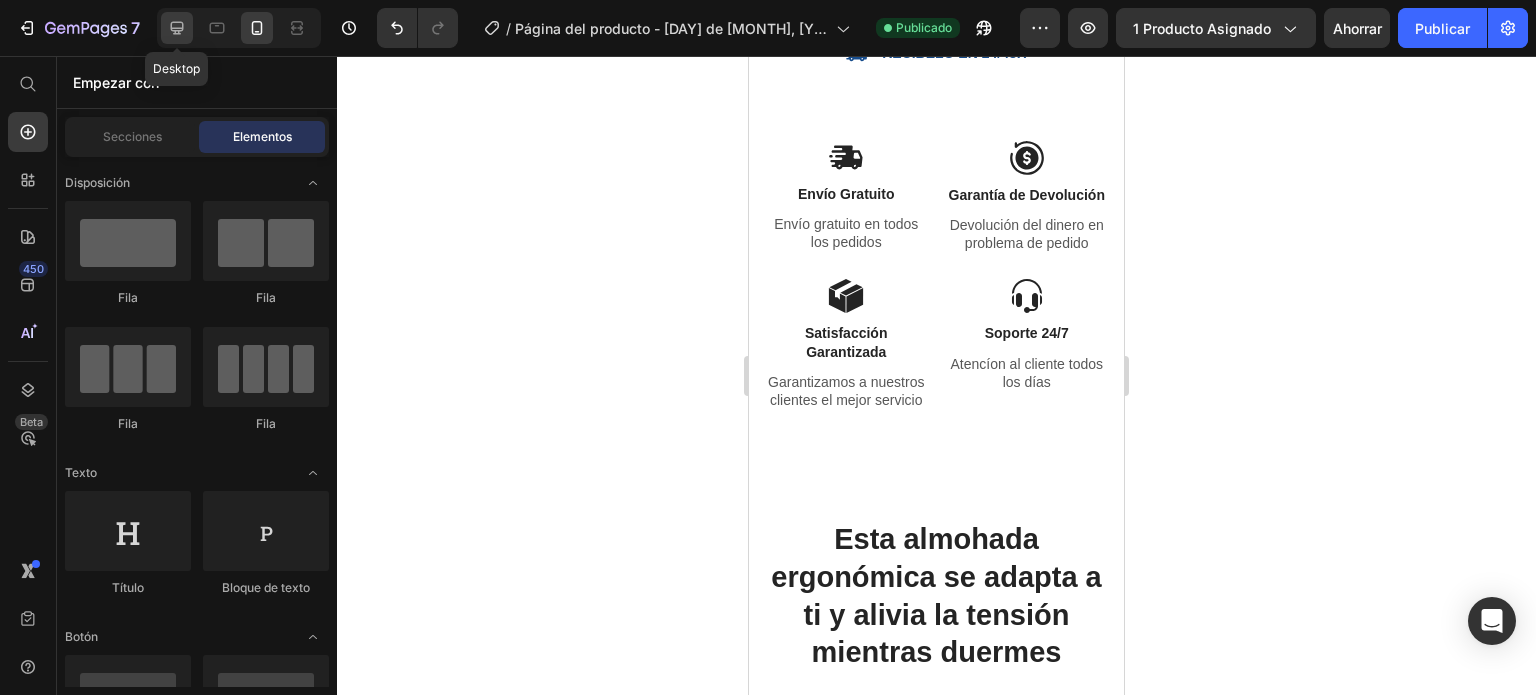 click 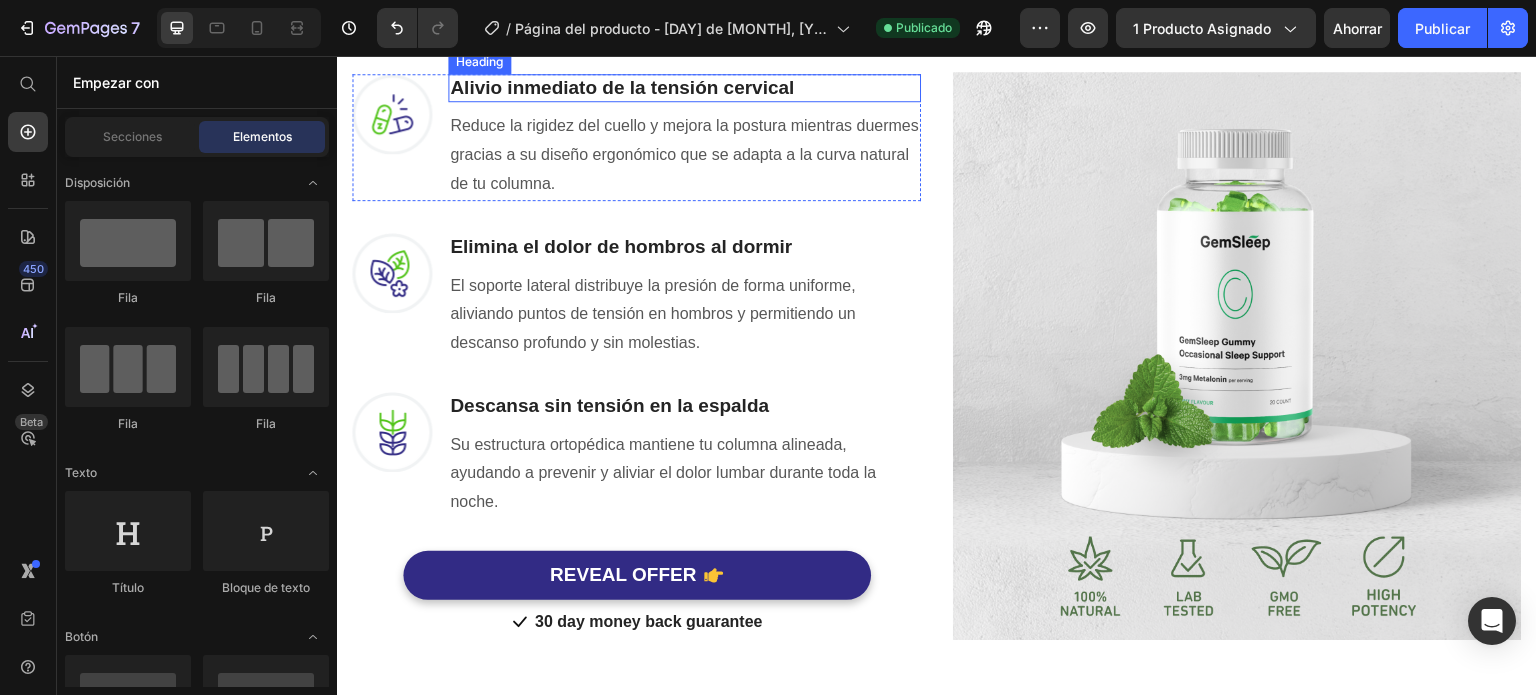 scroll, scrollTop: 1448, scrollLeft: 0, axis: vertical 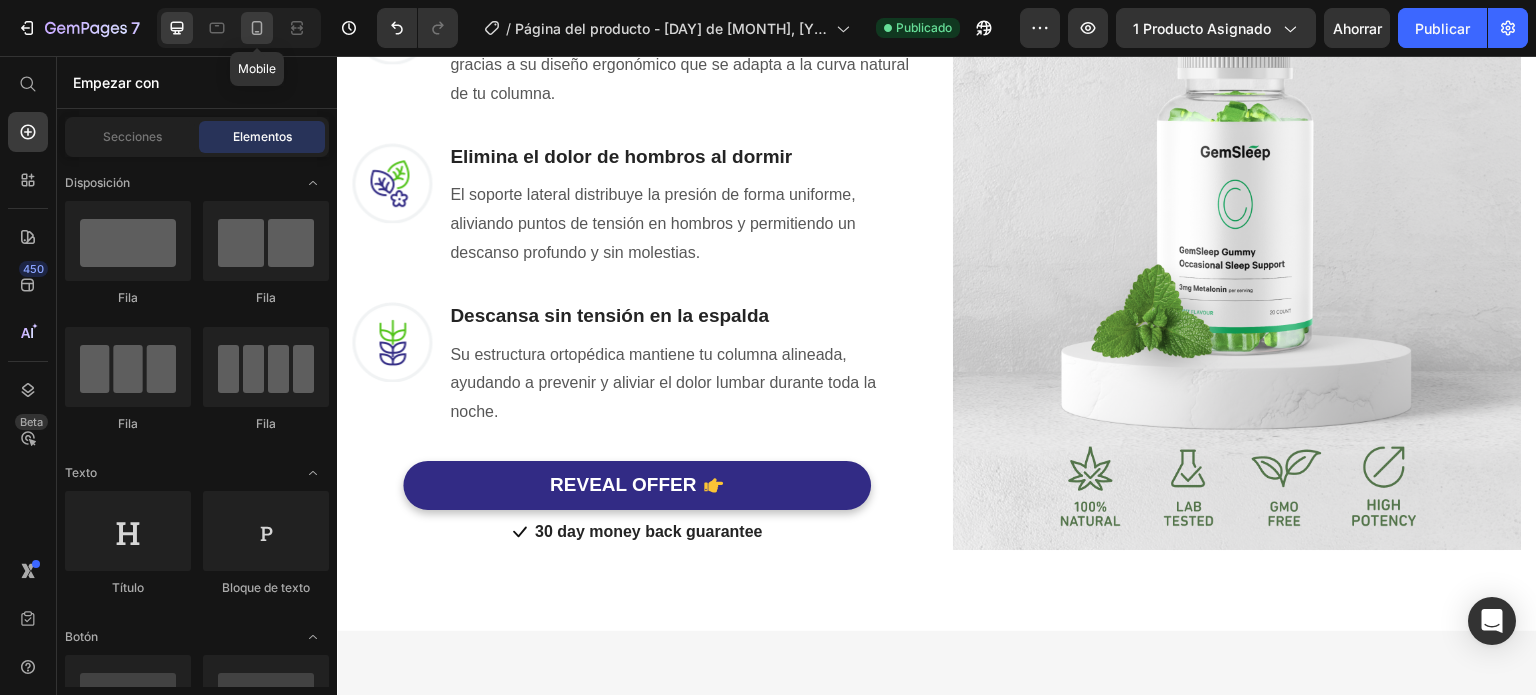 click 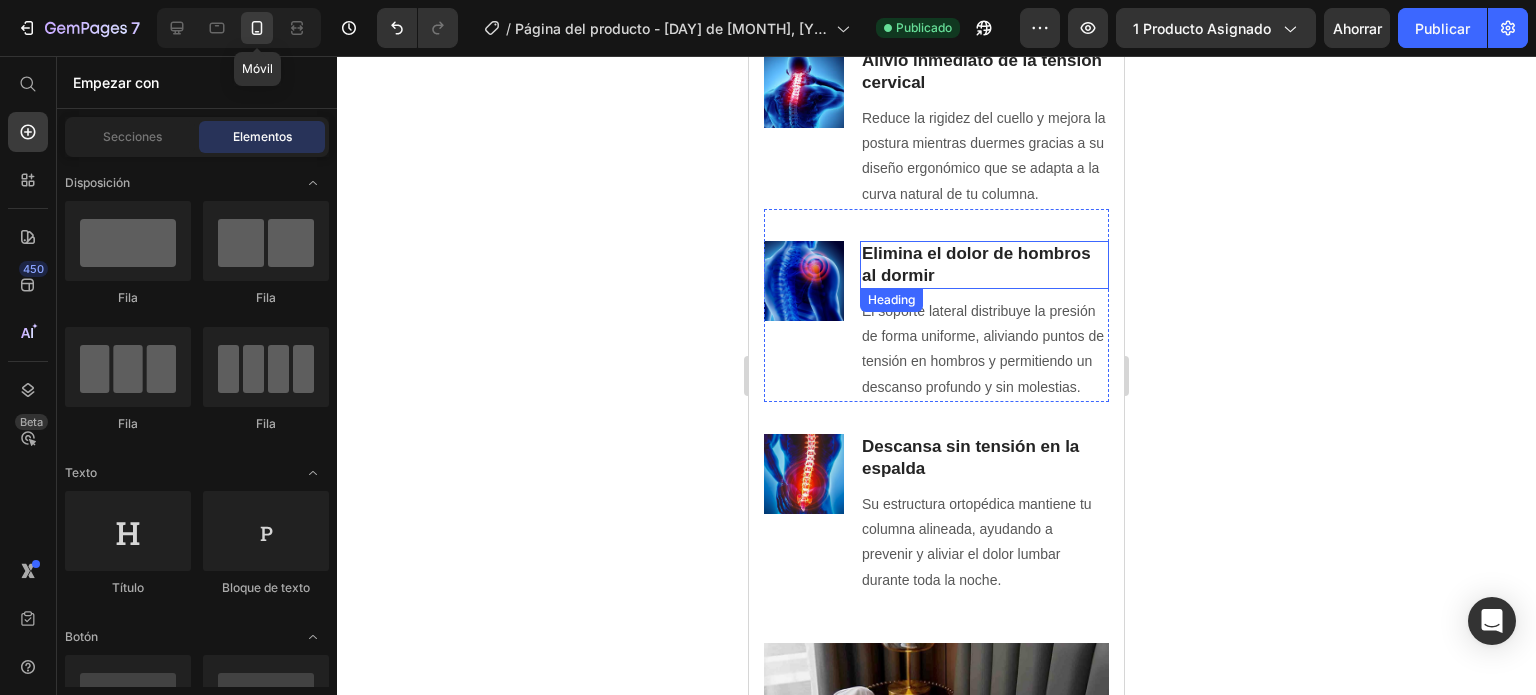 scroll, scrollTop: 1706, scrollLeft: 0, axis: vertical 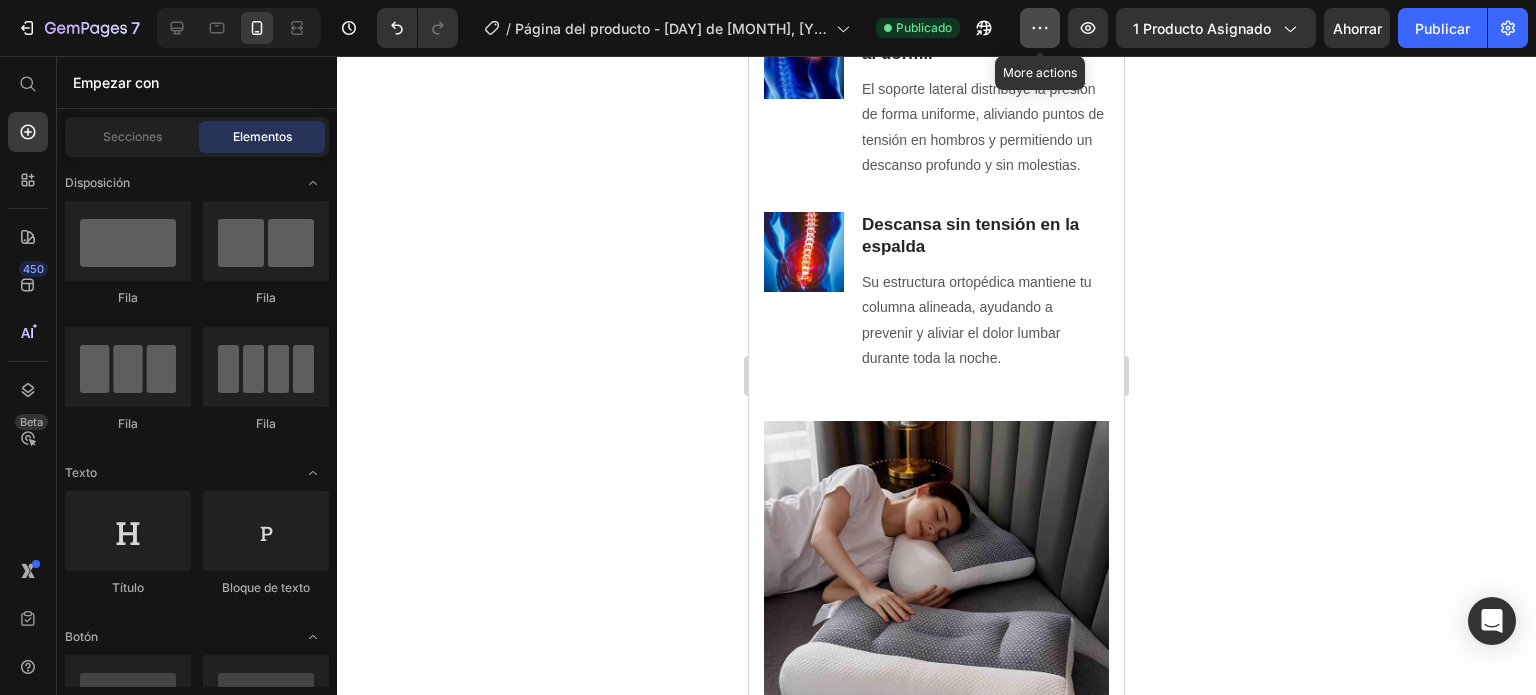 click 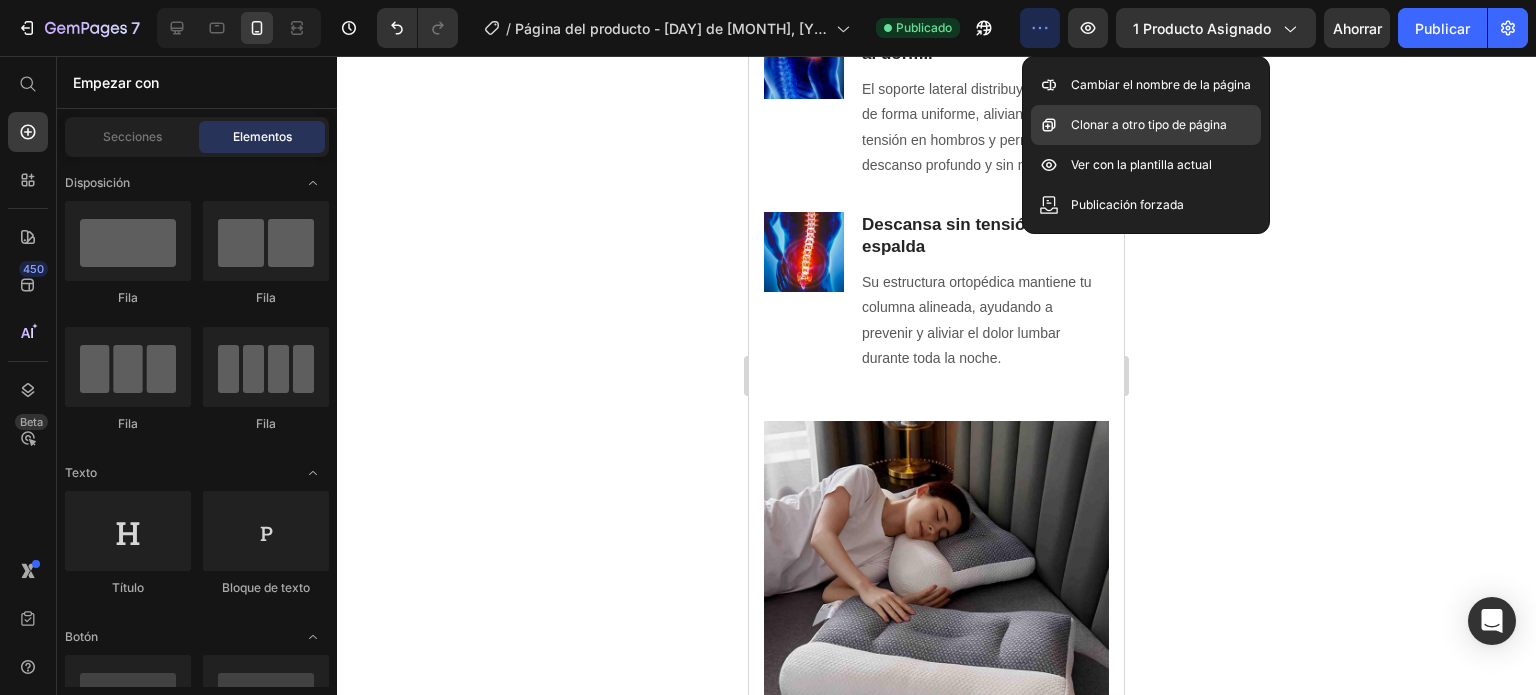 click on "Clonar a otro tipo de página" 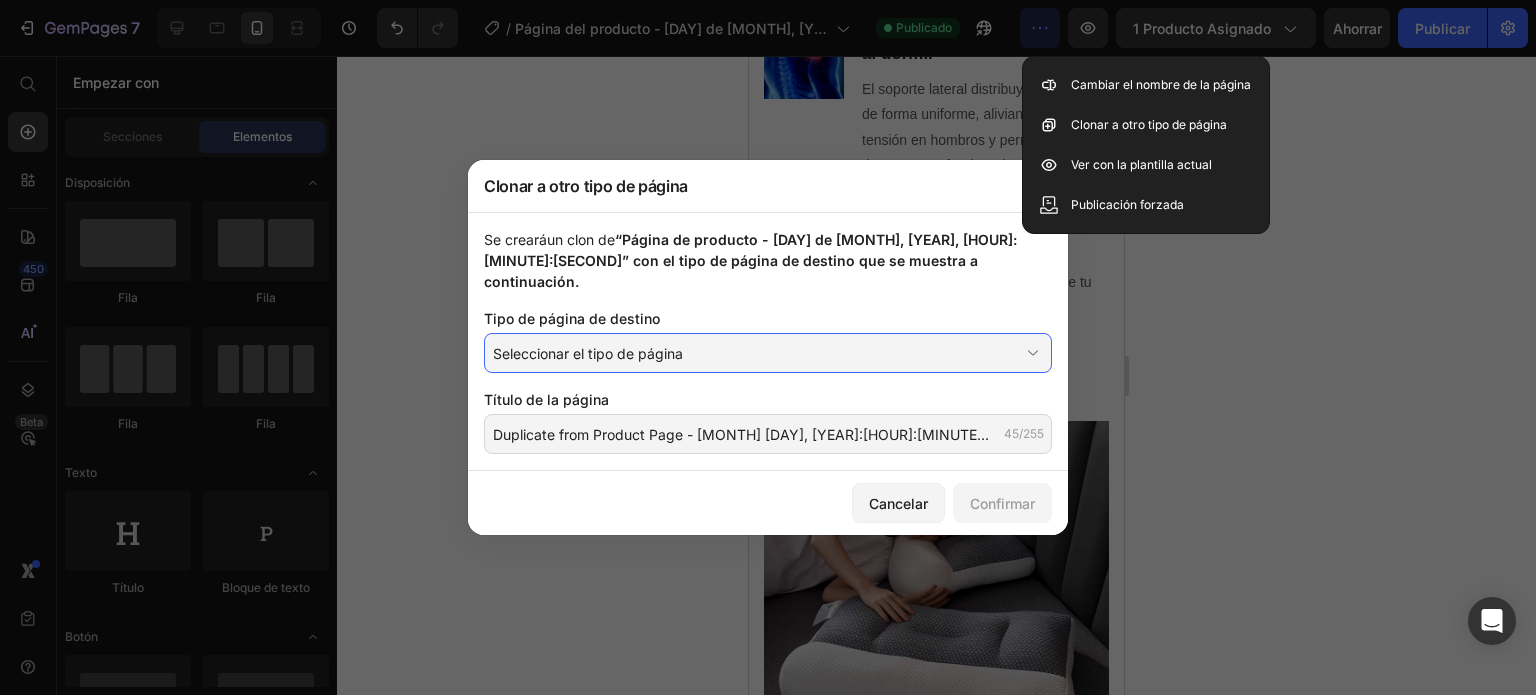click at bounding box center (768, 347) 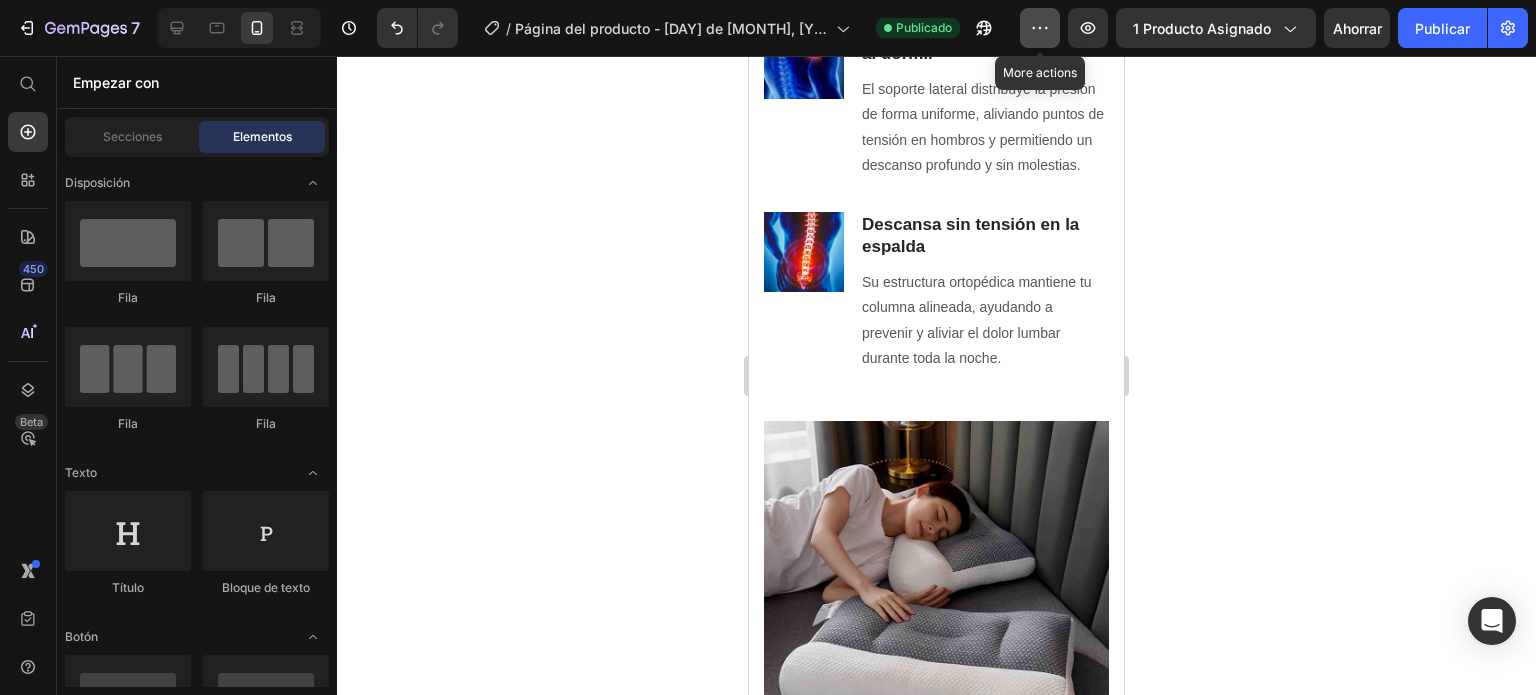 click 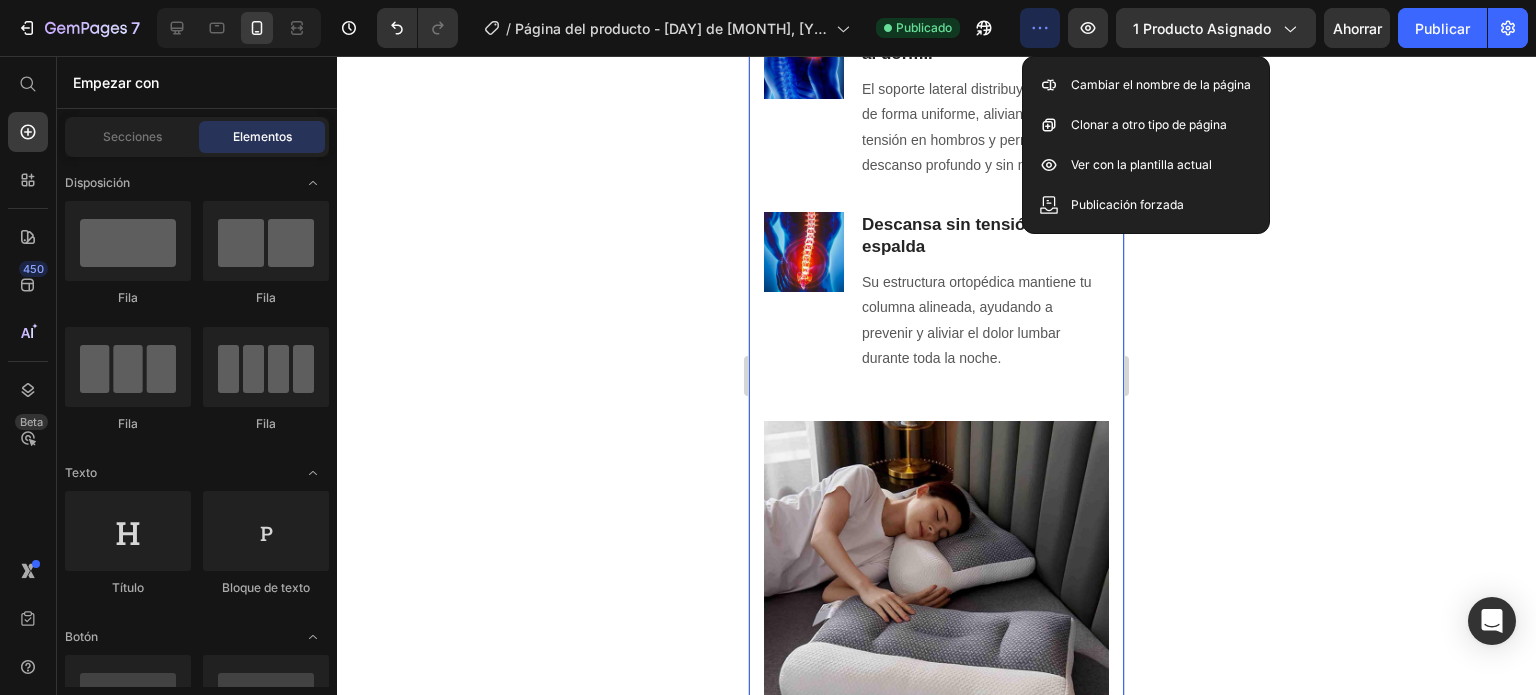 click on "Esta almohada ergonómica se adapta a ti y alivia la tensión mientras duermes Heading Row Image Alivio inmediato de la tensión cervical Heading Reduce la rigidez del cuello y mejora la postura mientras duermes gracias a su diseño ergonómico que se adapta a la curva natural de tu columna. Text block Row Image Elimina el dolor de hombros al dormir Heading El soporte lateral distribuye la presión de forma uniforme, aliviando puntos de tensión en hombros y permitiendo un descanso profundo y sin molestias. Text block Row Image Descansa sin tensión en la espalda Heading Su estructura ortopédica mantiene tu columna alineada, ayudando a prevenir y aliviar el dolor lumbar durante toda la noche. Text block Row  	   REVEAL OFFER Button                Icon 30 day money back guarantee Text block Icon List Row Image Row Section 4   You can create reusable sections Create Theme Section AI Content Write with GemAI What would you like to describe here? Tone and Voice Persuasive Product Show more Generate" at bounding box center [936, 194] 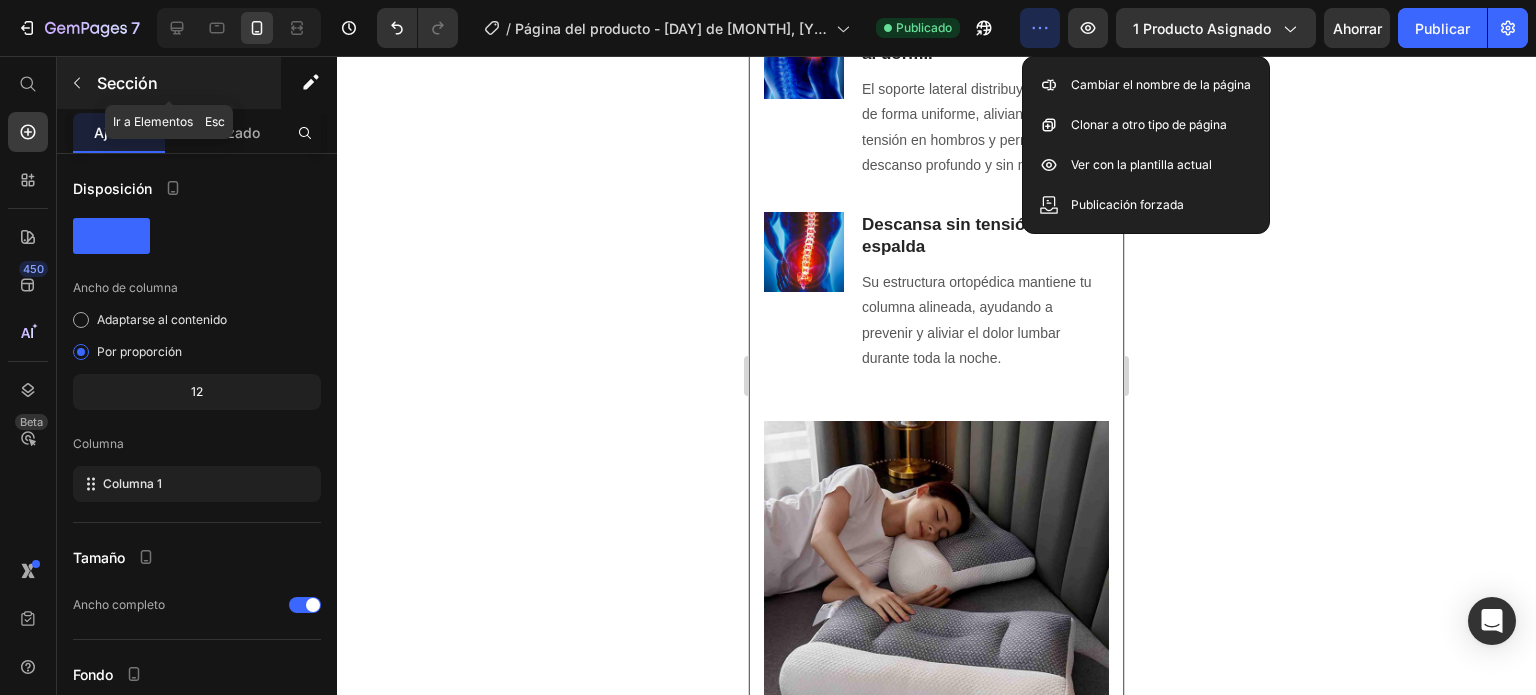 click 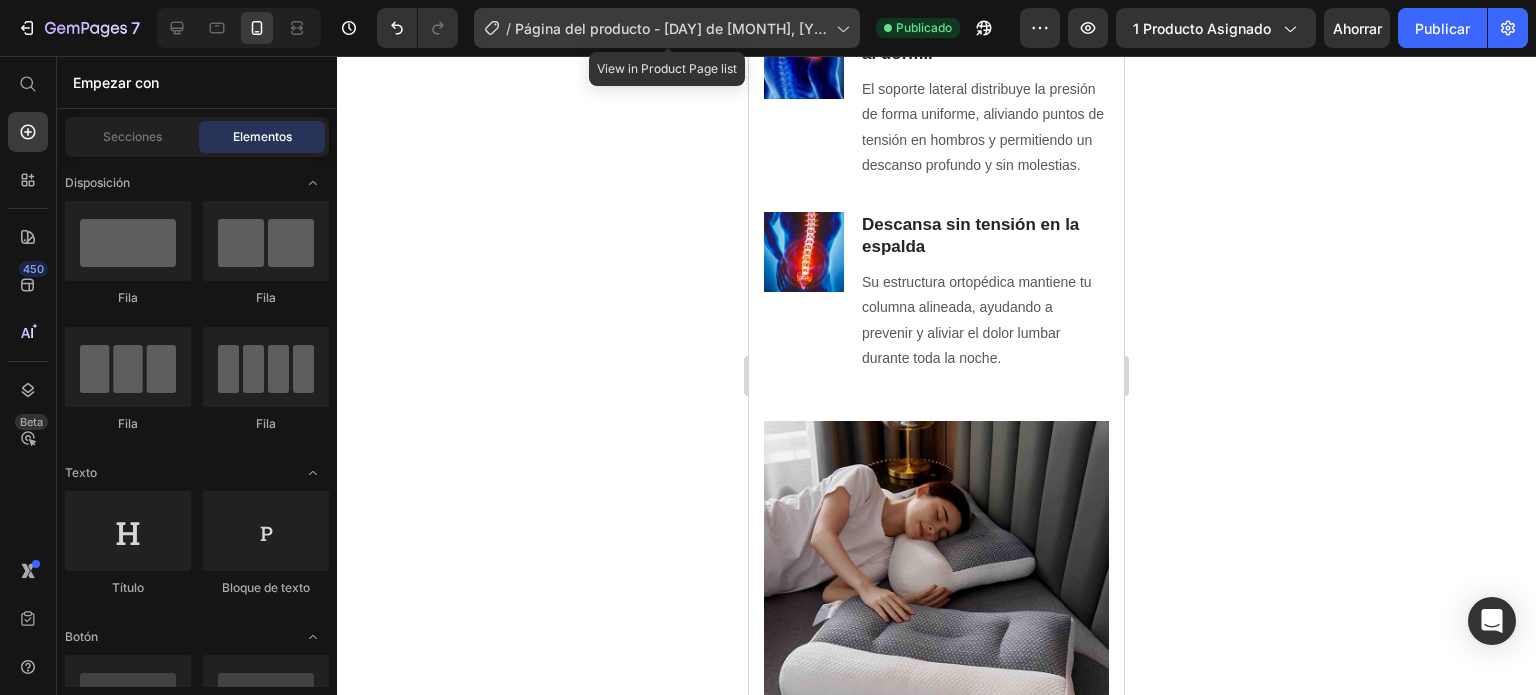 click on "Página del producto - 8 de julio, 19:06:07" at bounding box center (671, 39) 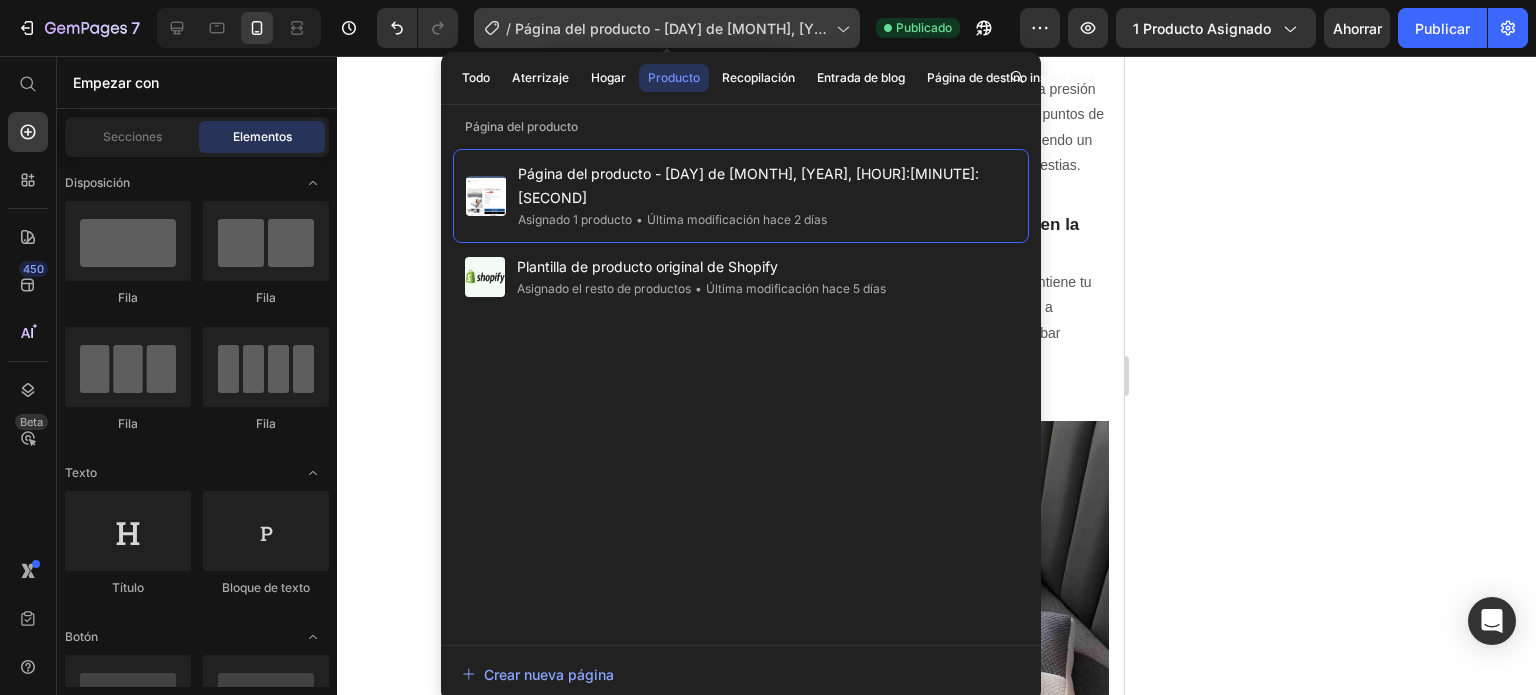 click on "Página del producto - 8 de julio, 19:06:07" at bounding box center (671, 39) 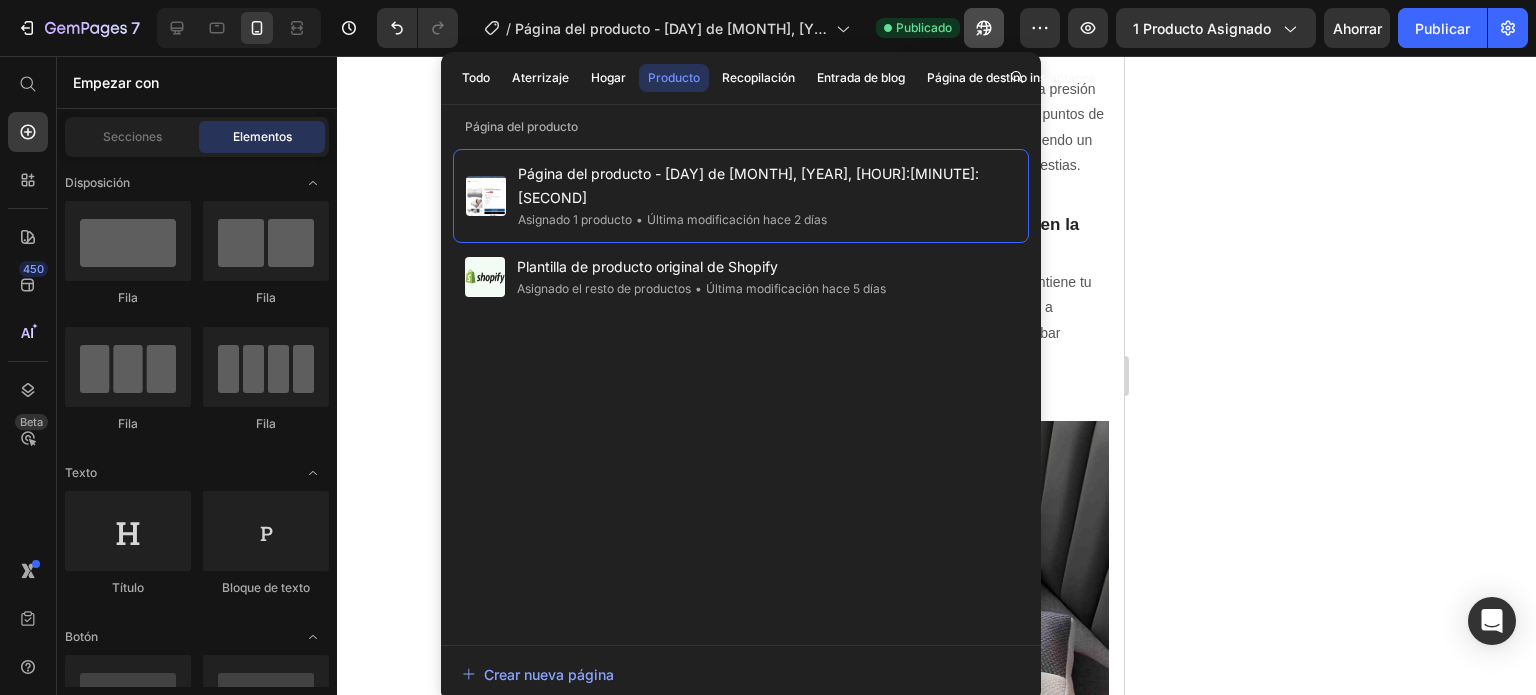 click 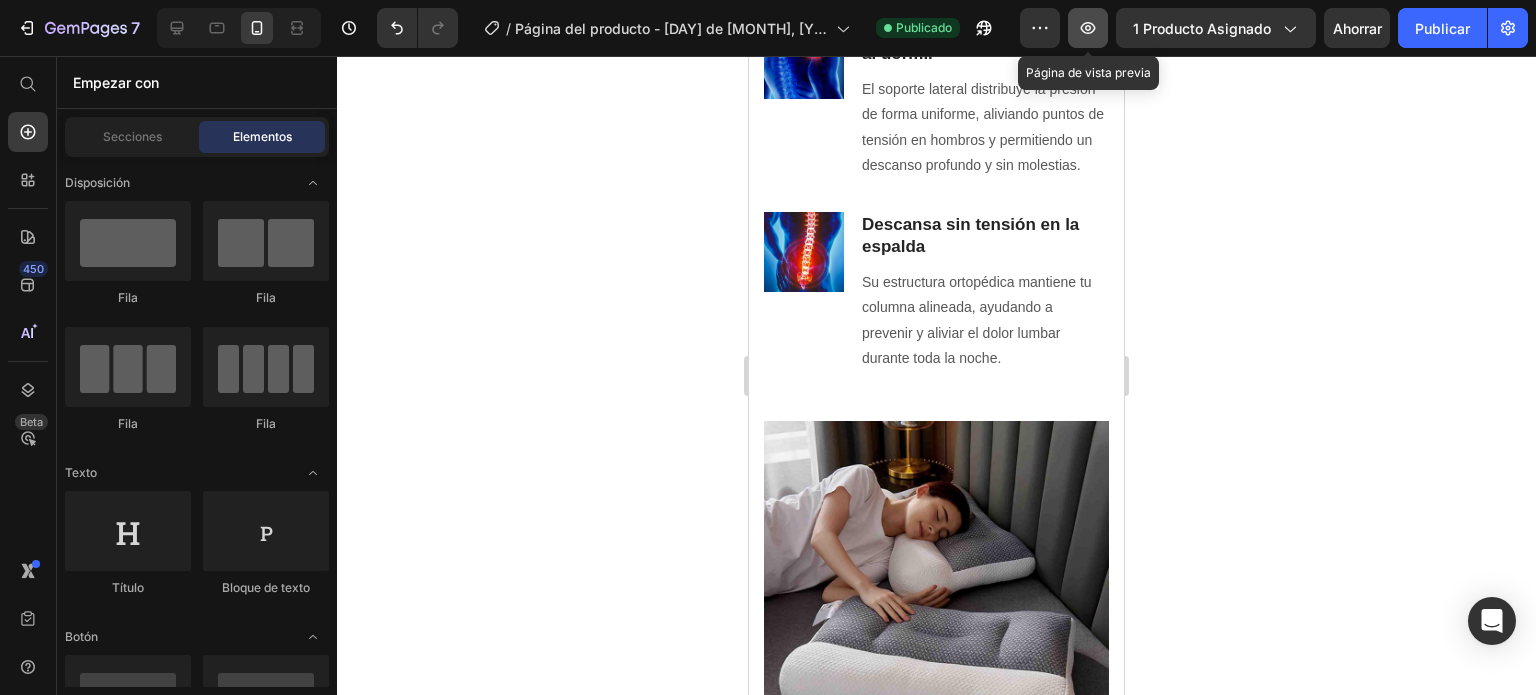 click 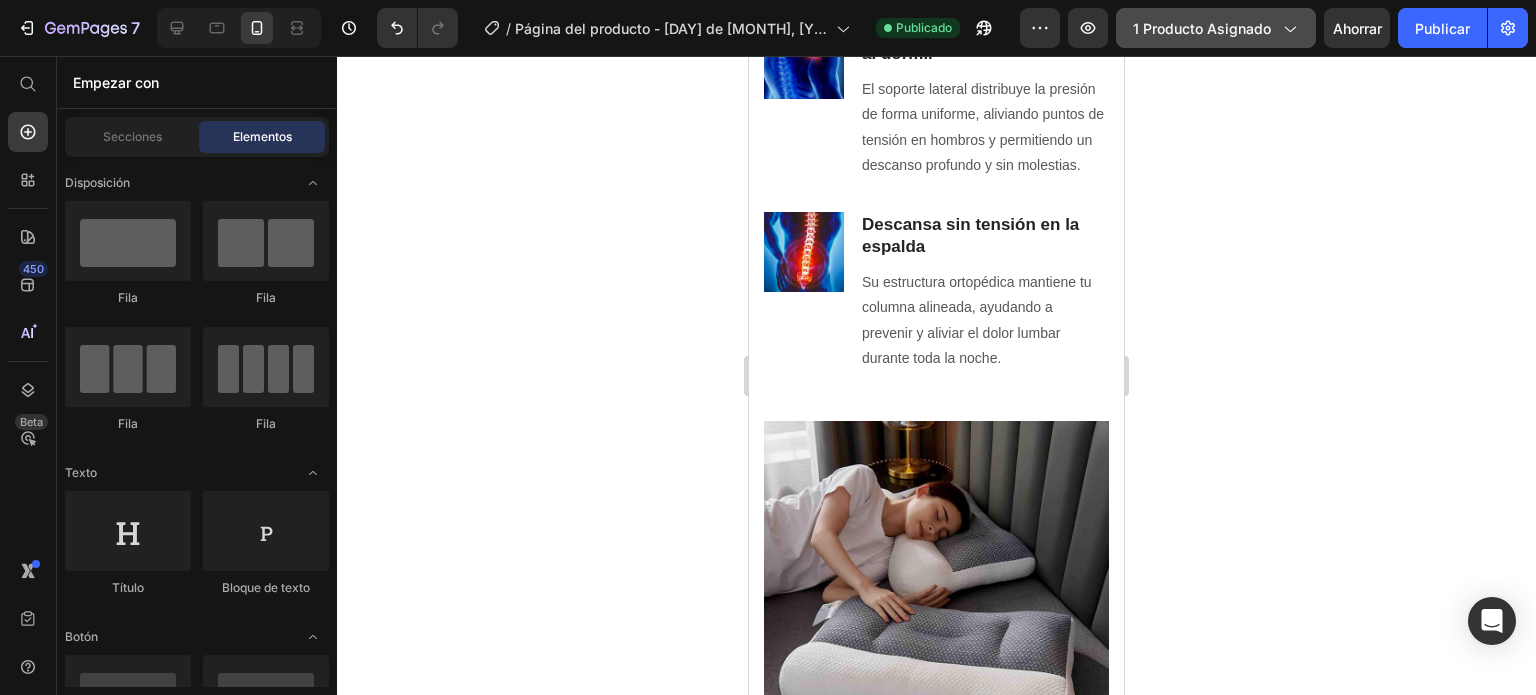 click on "1 producto asignado" at bounding box center [1216, 28] 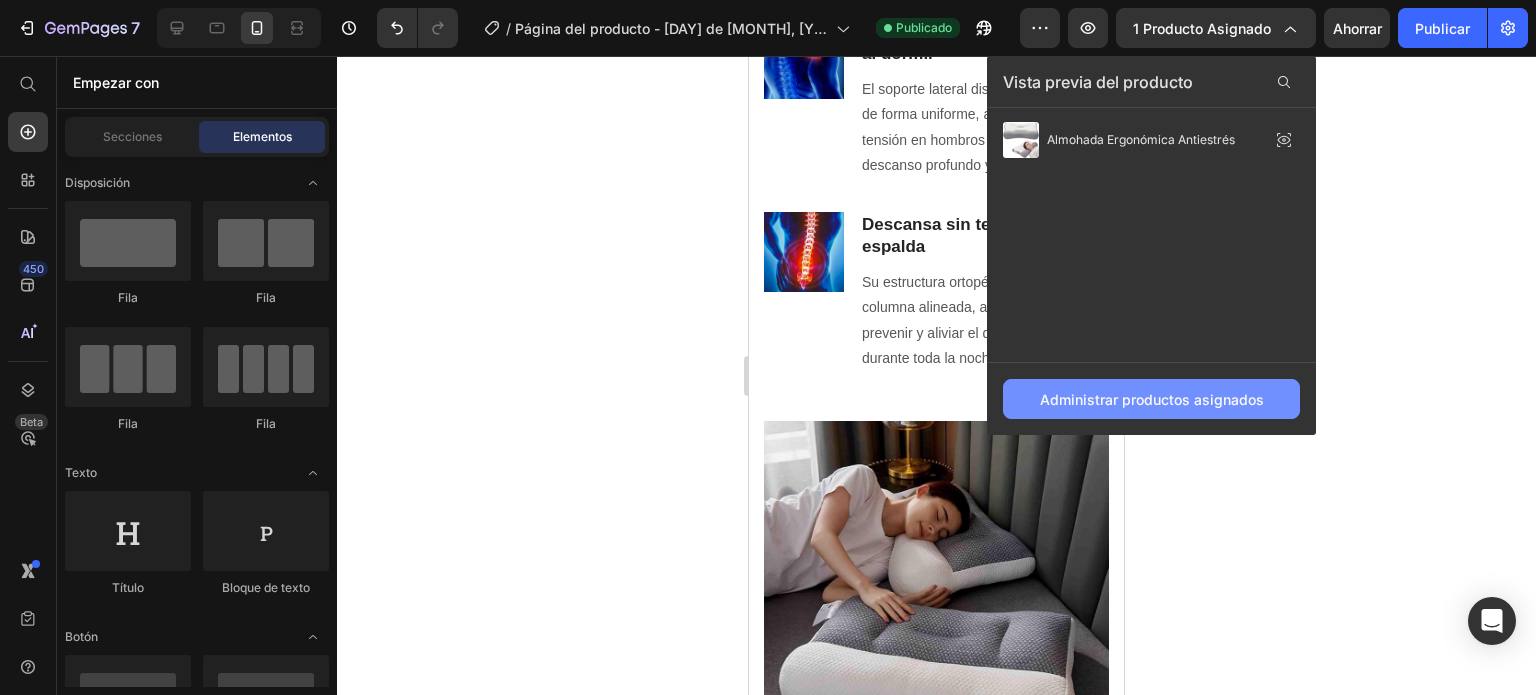 click on "Administrar productos asignados" at bounding box center [1152, 399] 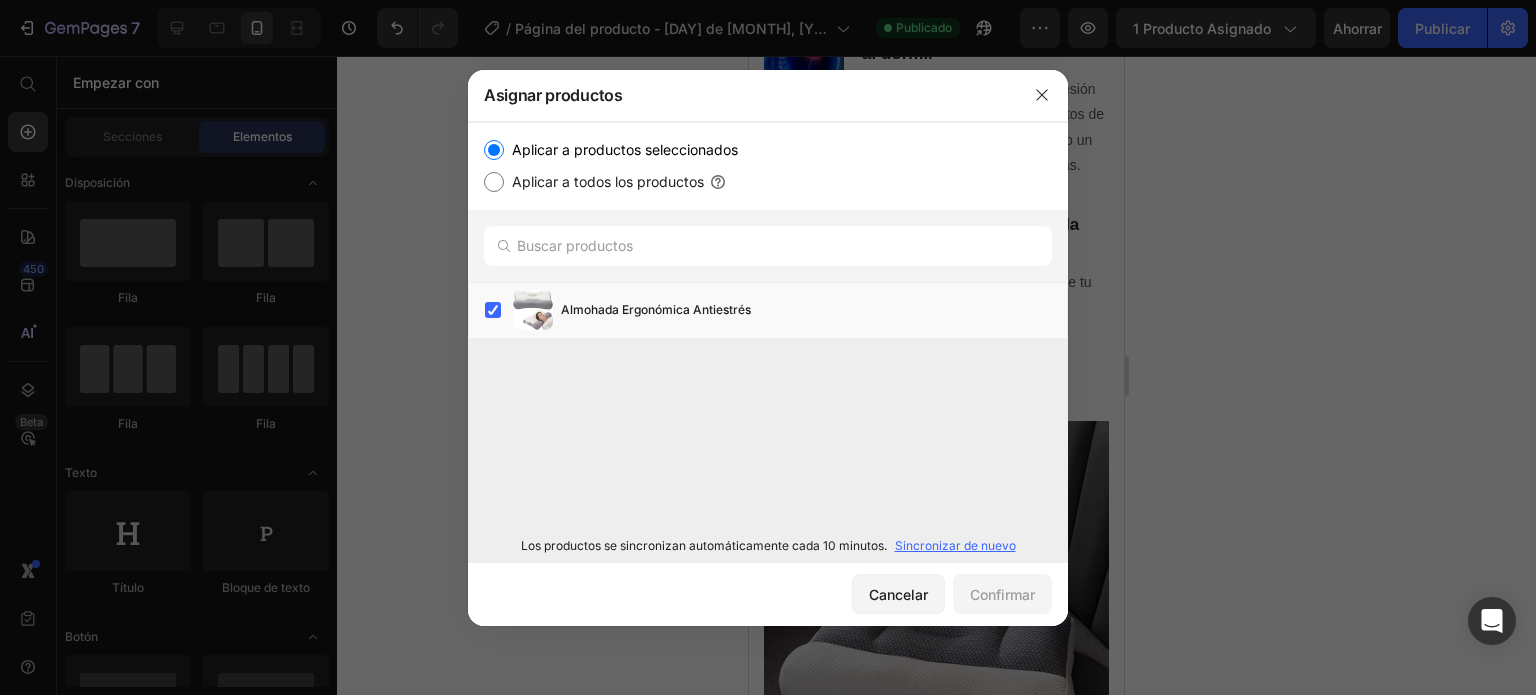 click on "Aplicar a todos los productos" at bounding box center (608, 181) 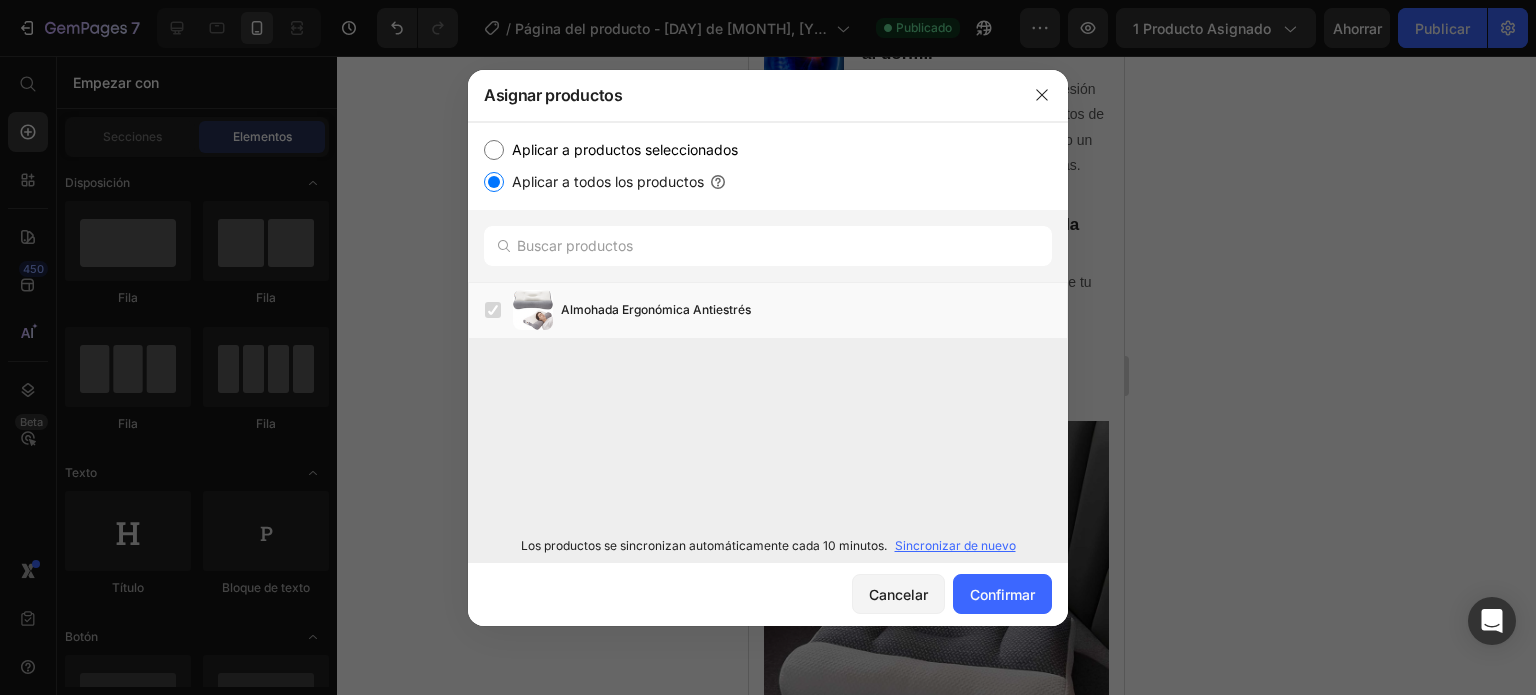 click on "Aplicar a productos seleccionados" at bounding box center [625, 149] 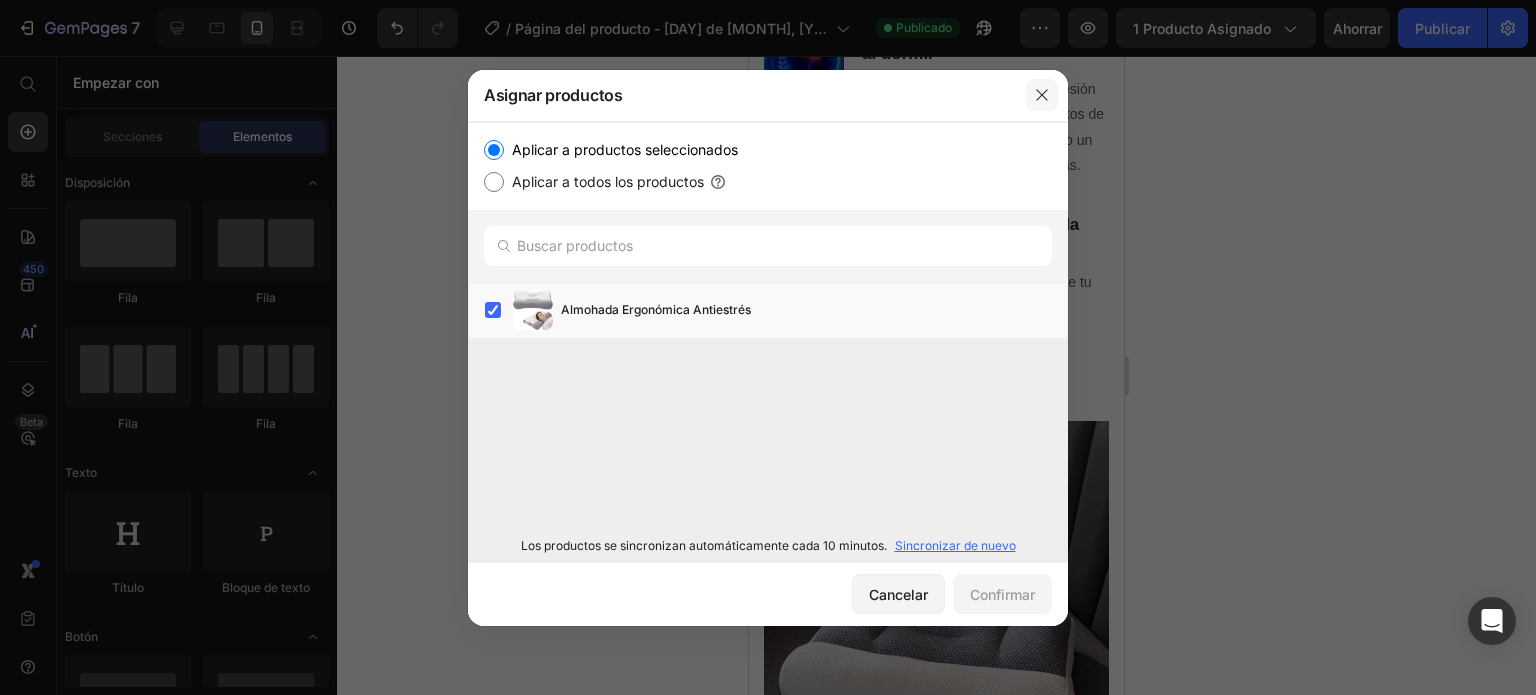 click 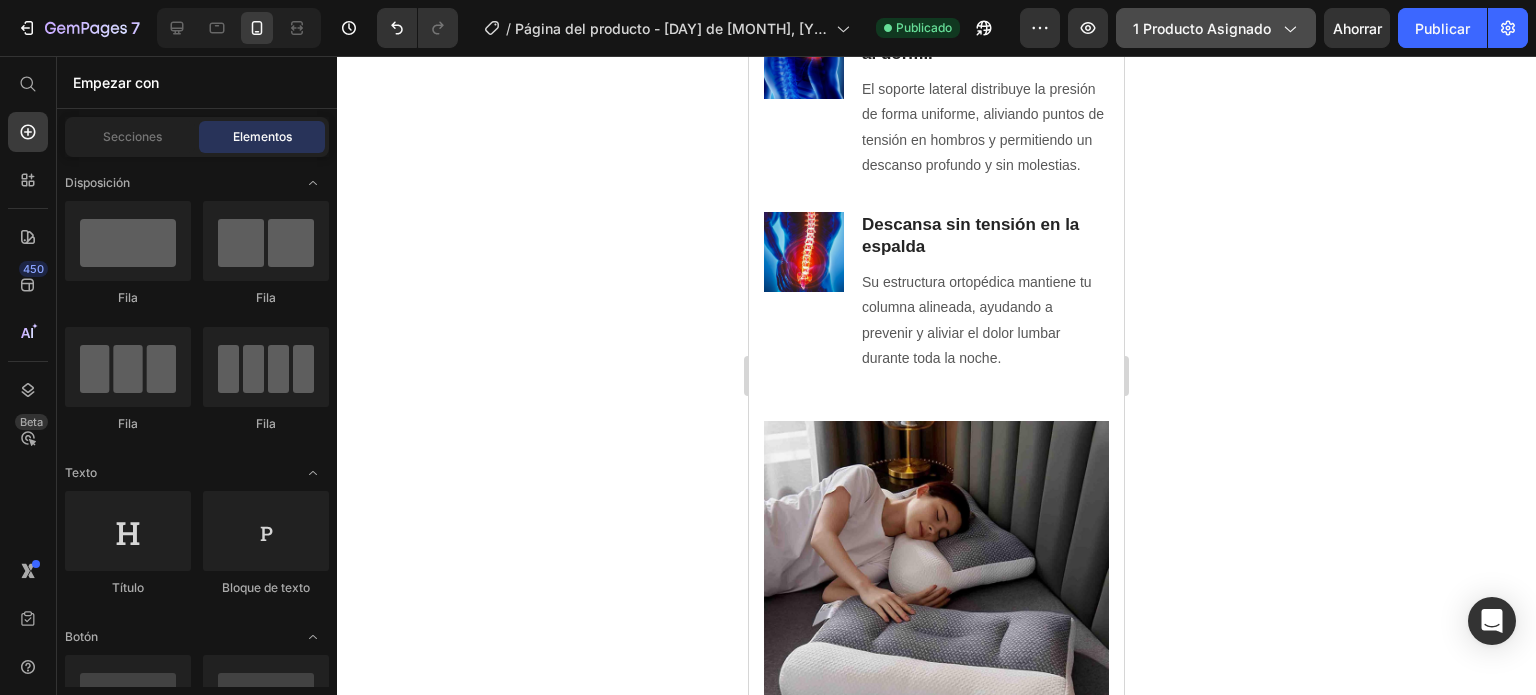 click 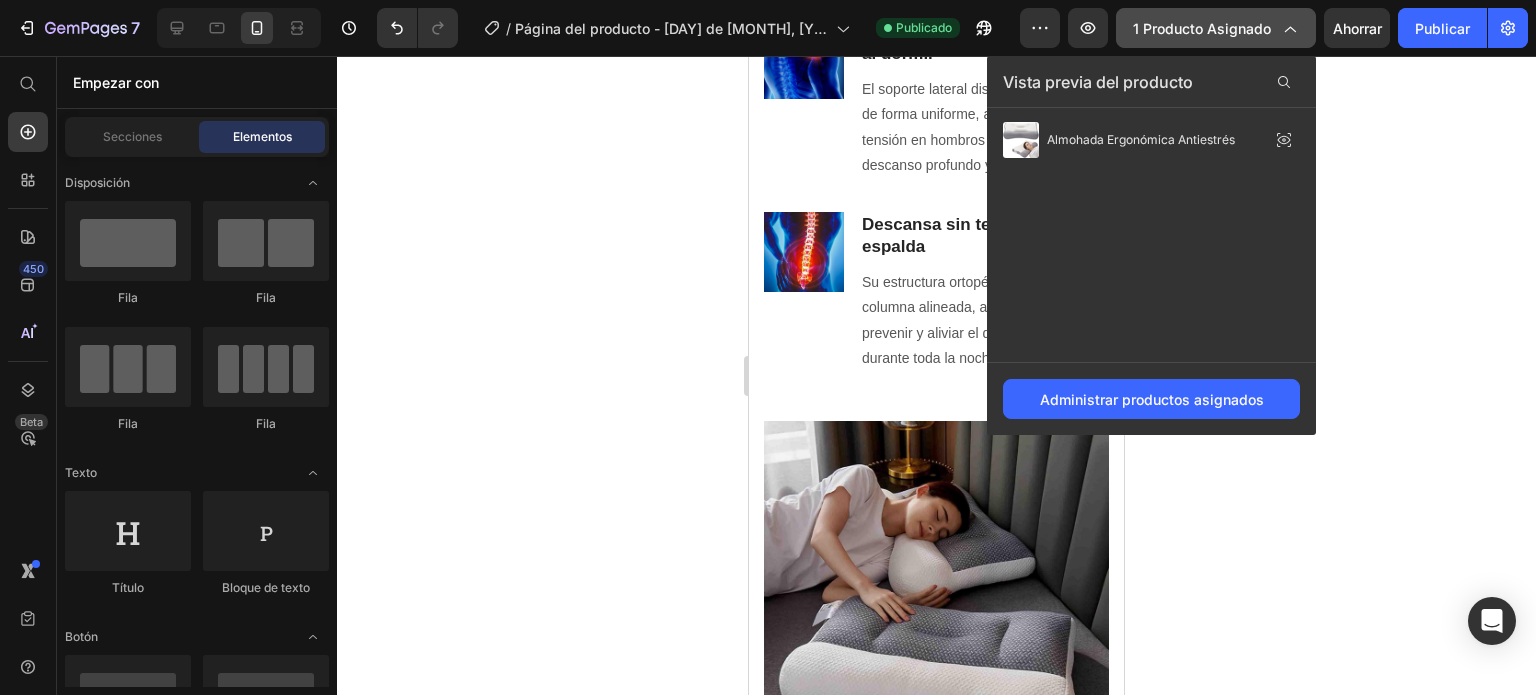 click 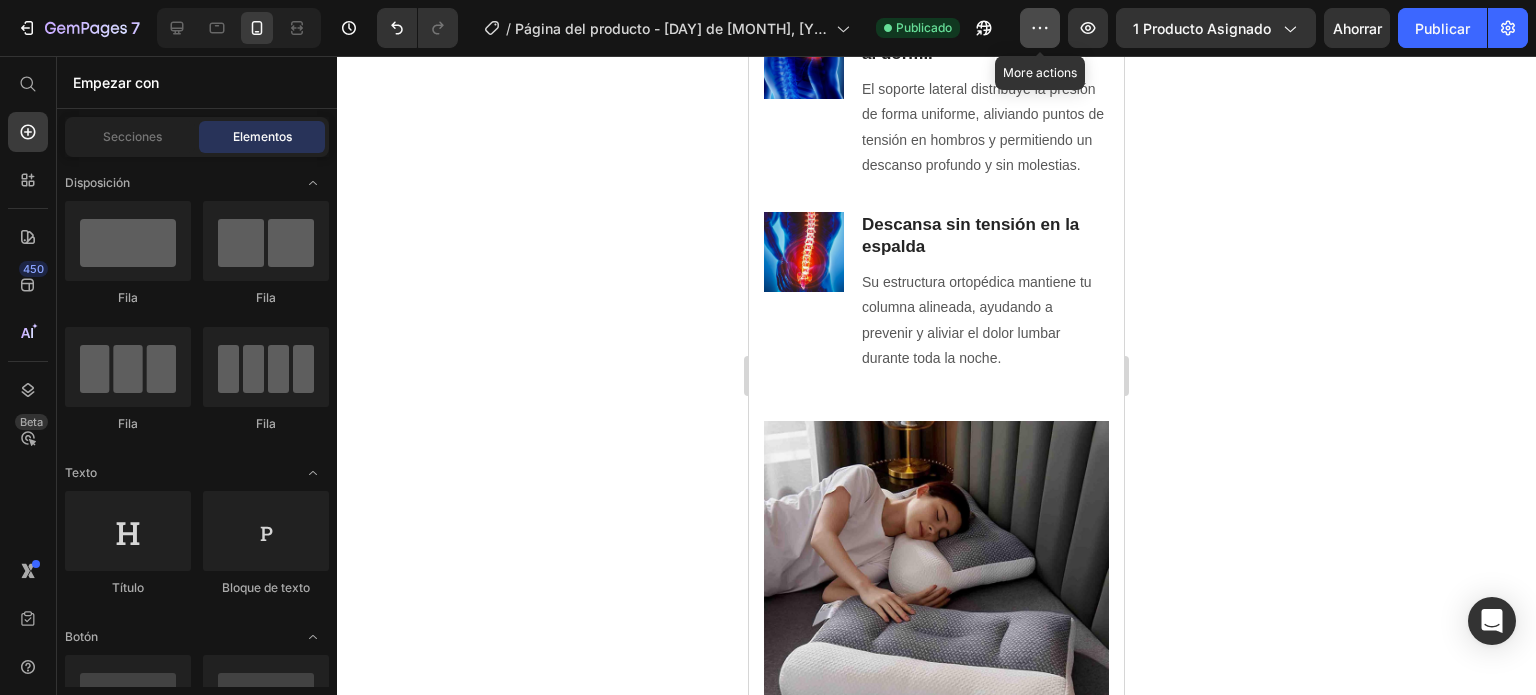 click 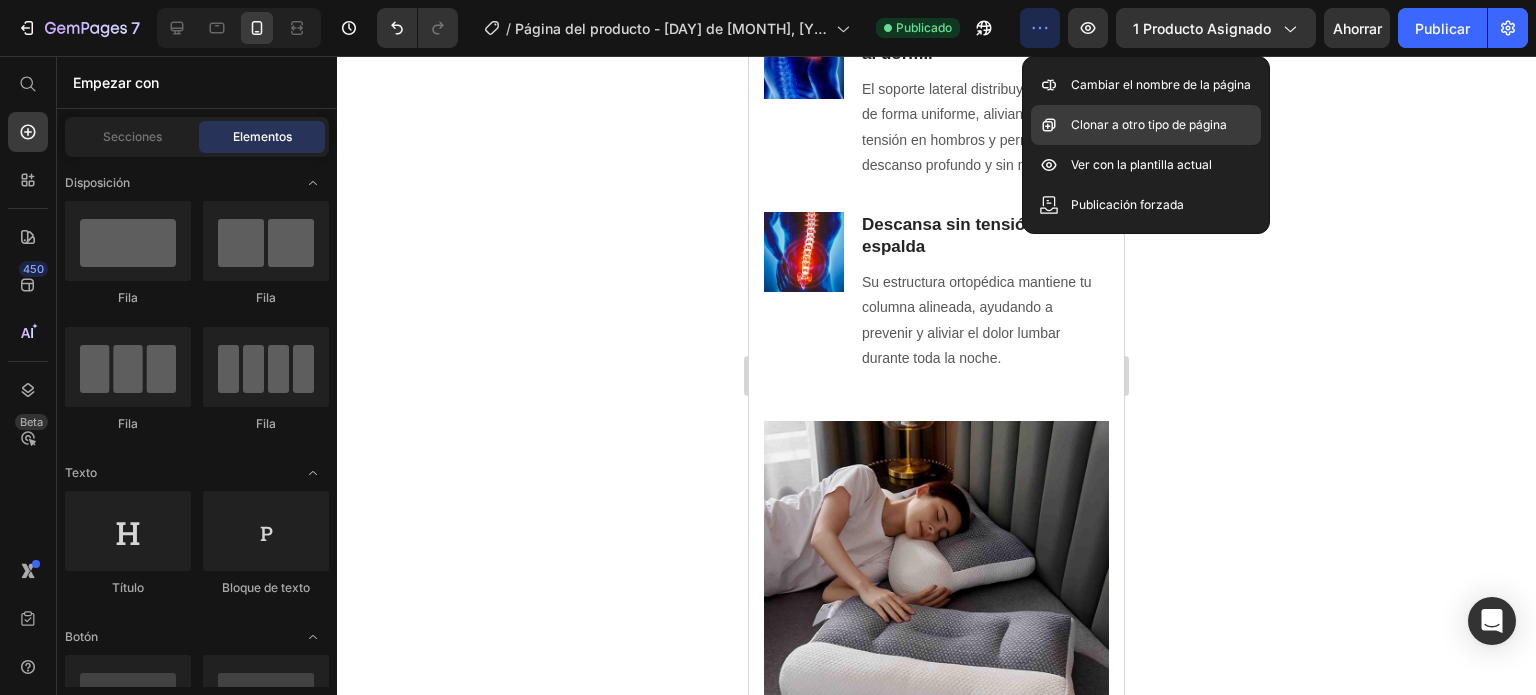 click on "Clonar a otro tipo de página" at bounding box center [1149, 124] 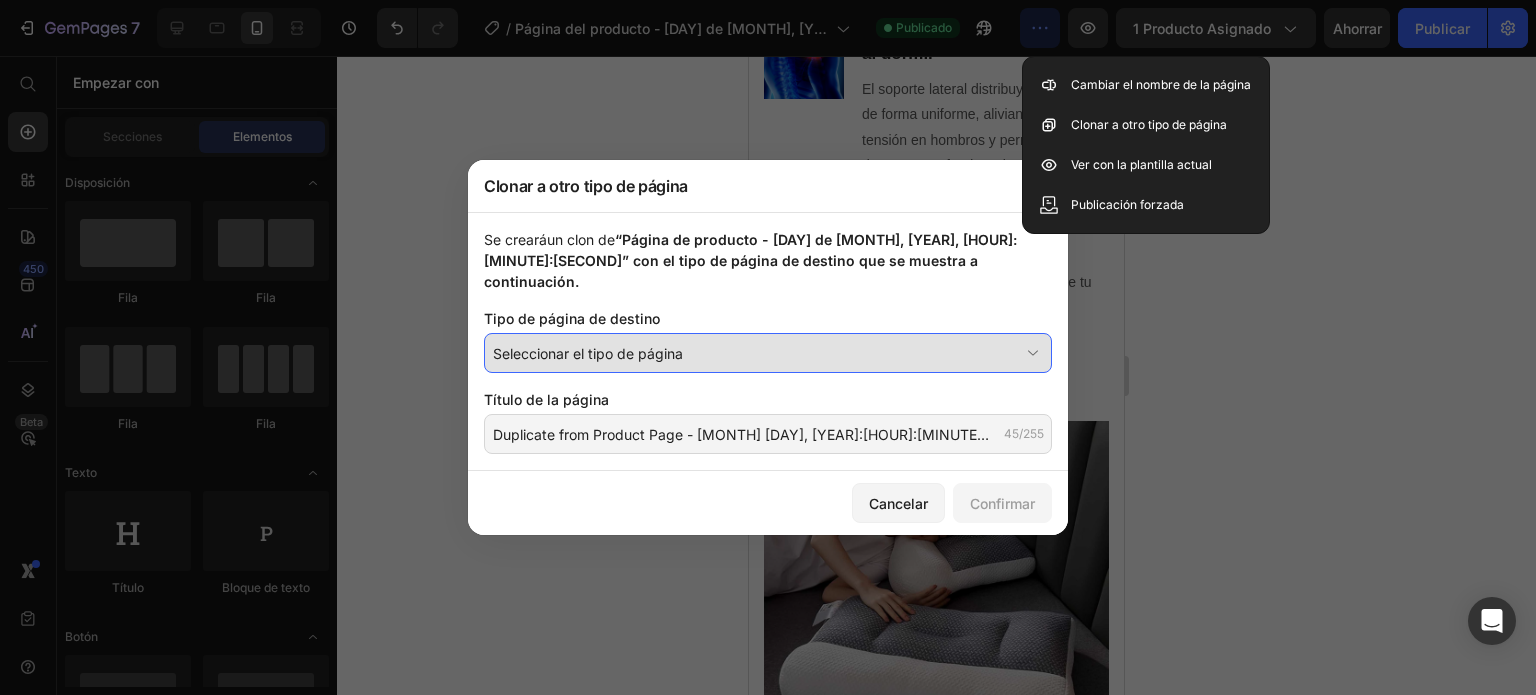 click on "Seleccionar el tipo de página" at bounding box center [756, 353] 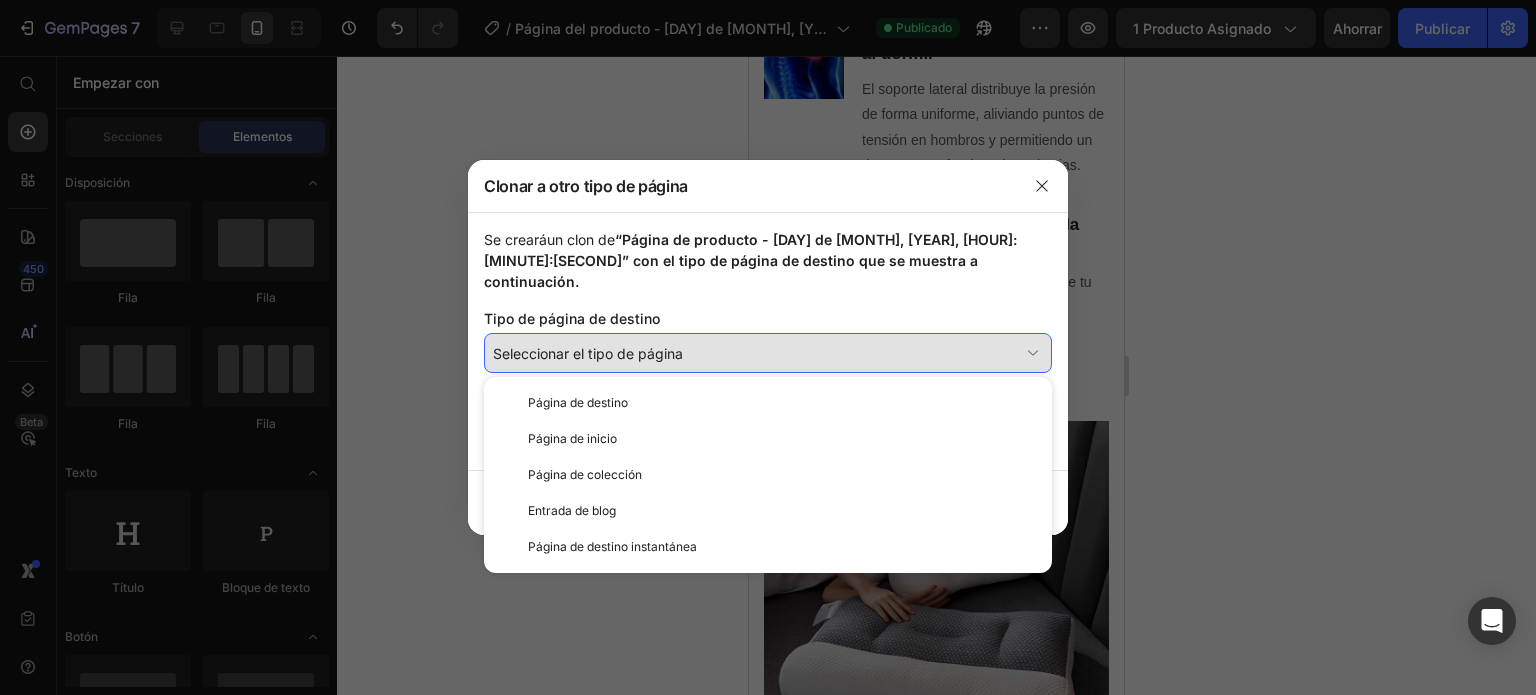 click on "Seleccionar el tipo de página" at bounding box center [756, 353] 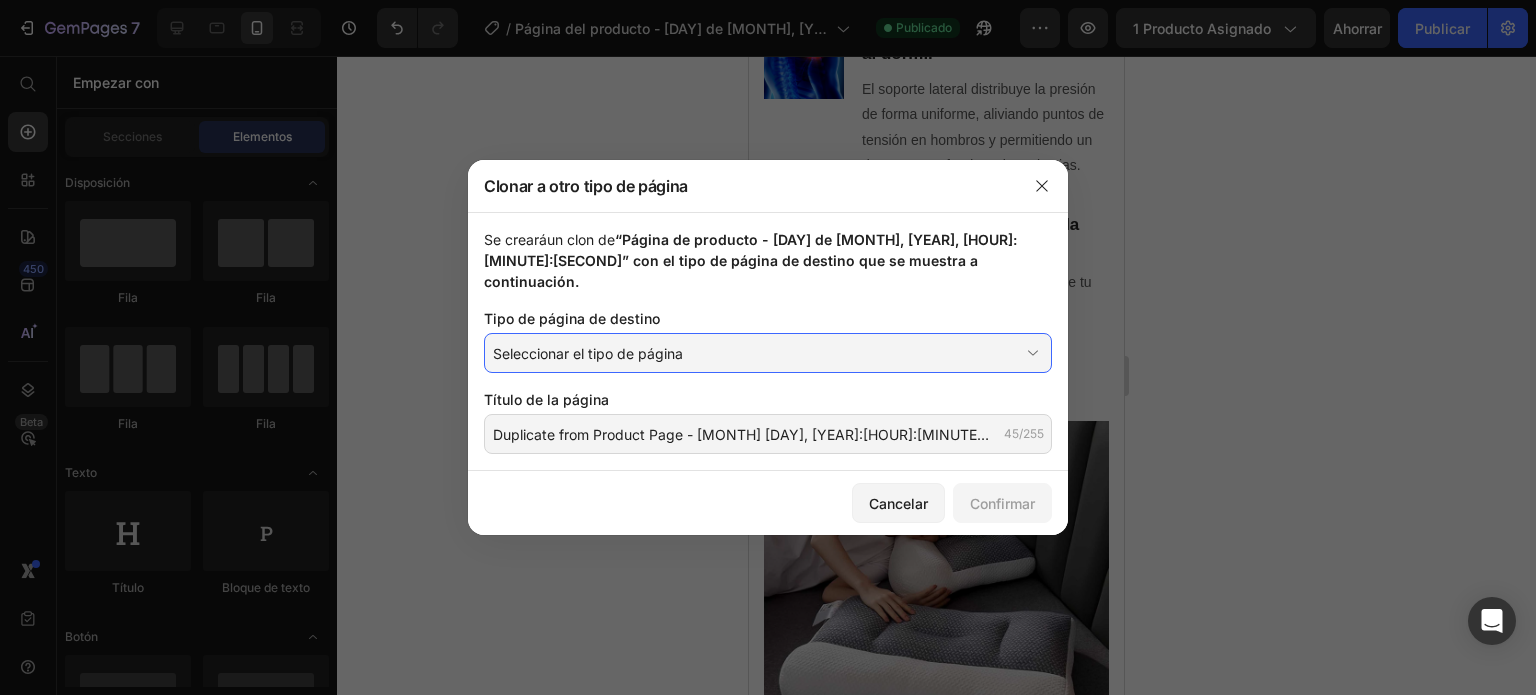 click 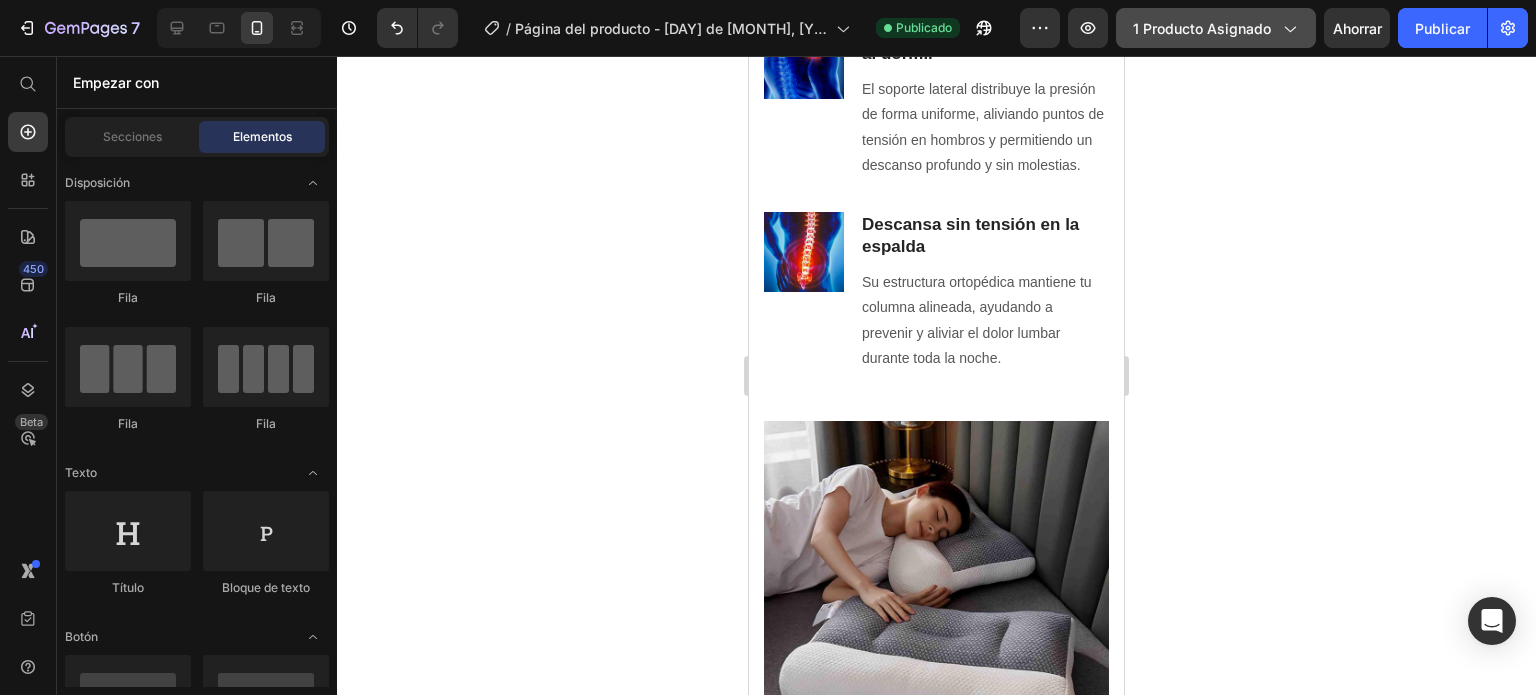click on "1 producto asignado" at bounding box center (1216, 28) 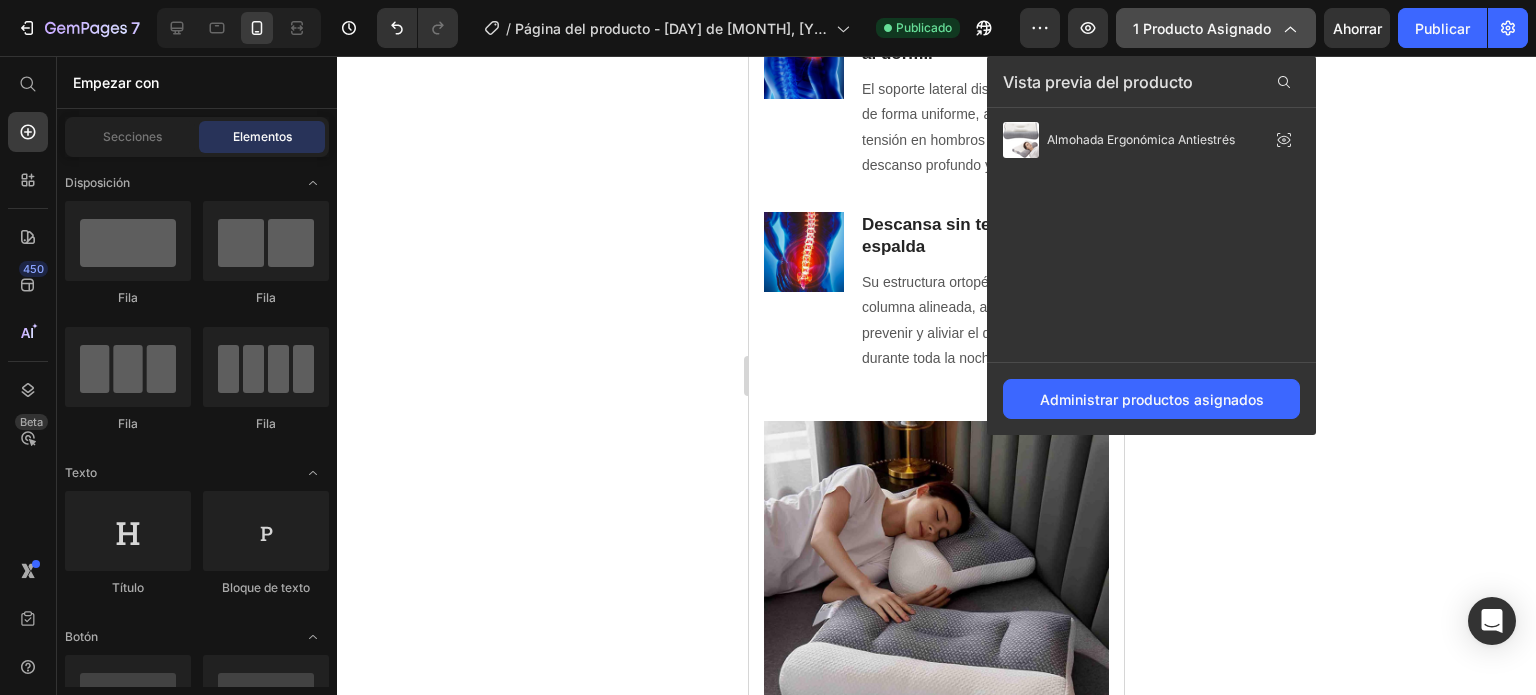 click on "1 producto asignado" at bounding box center [1202, 28] 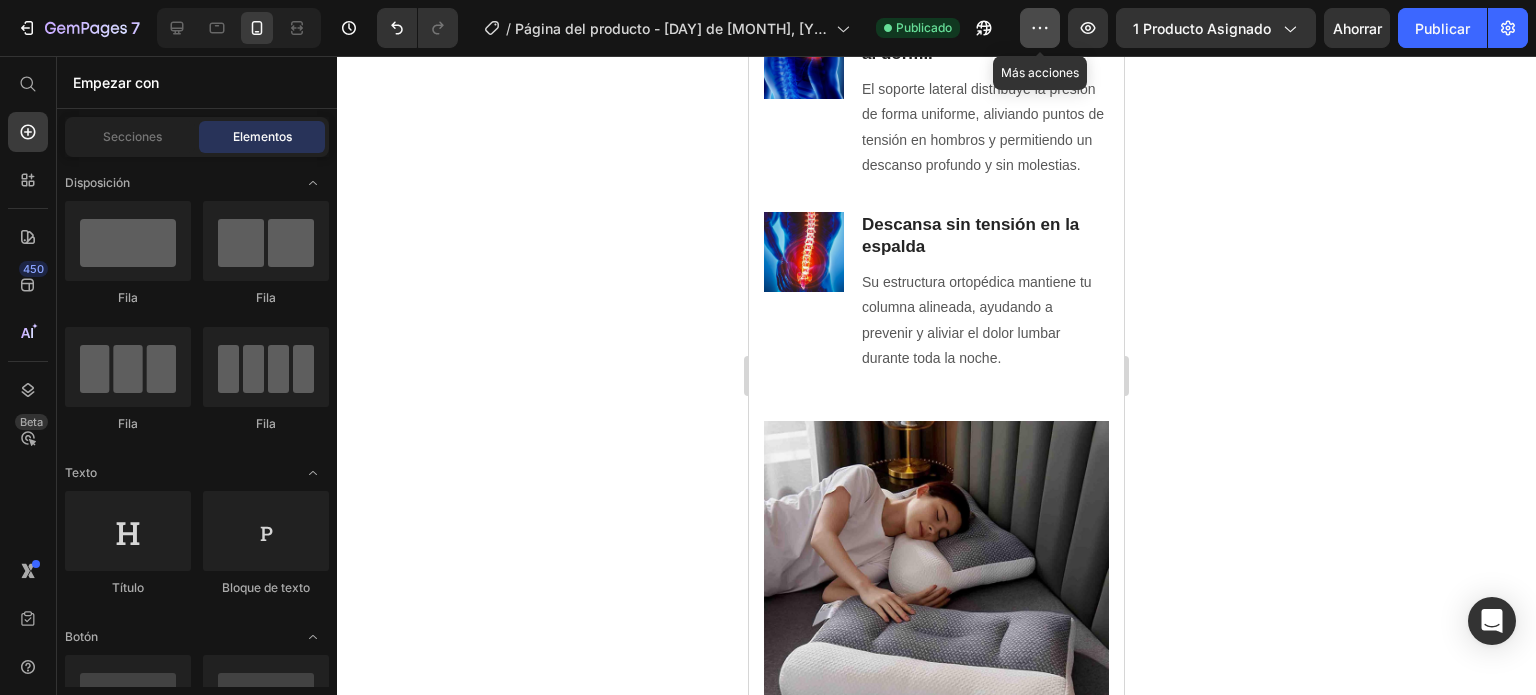 click 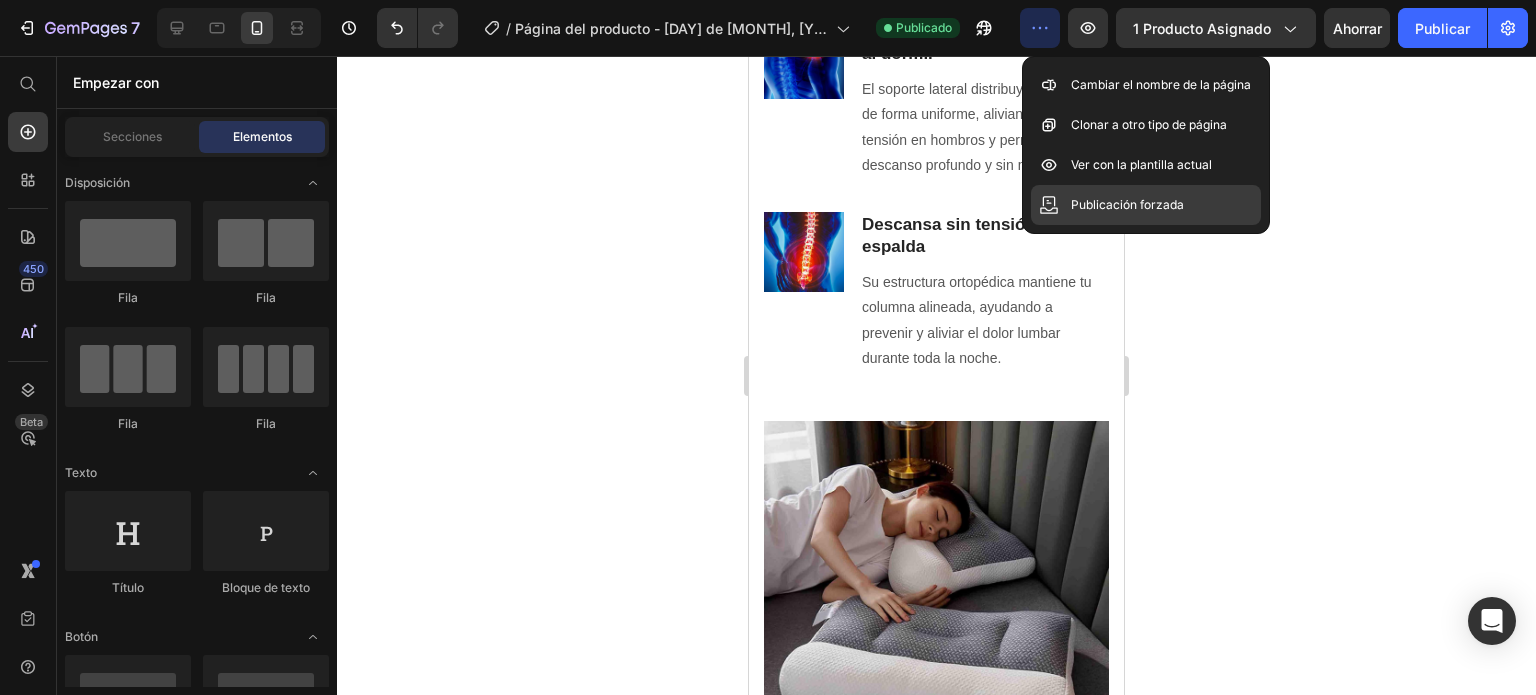 click on "Publicación forzada" at bounding box center (1127, 204) 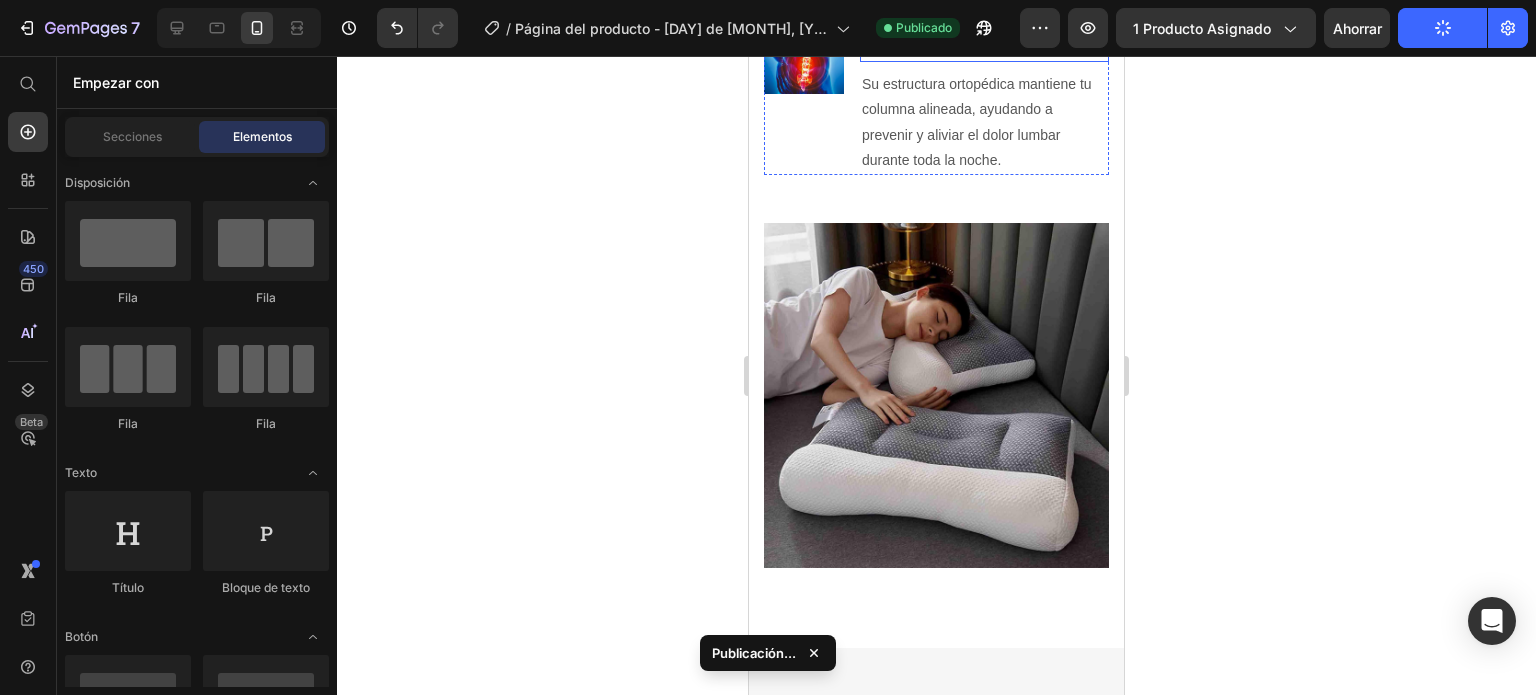 scroll, scrollTop: 2106, scrollLeft: 0, axis: vertical 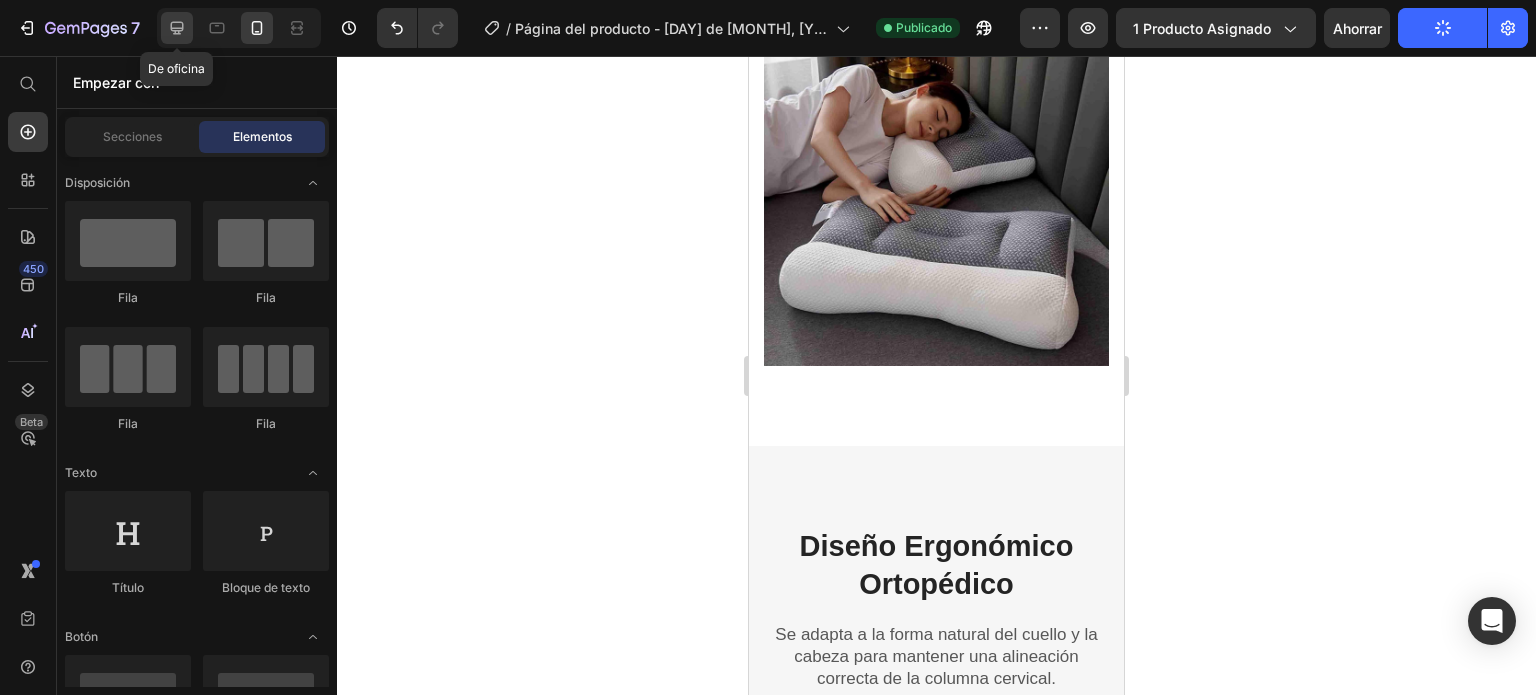 click 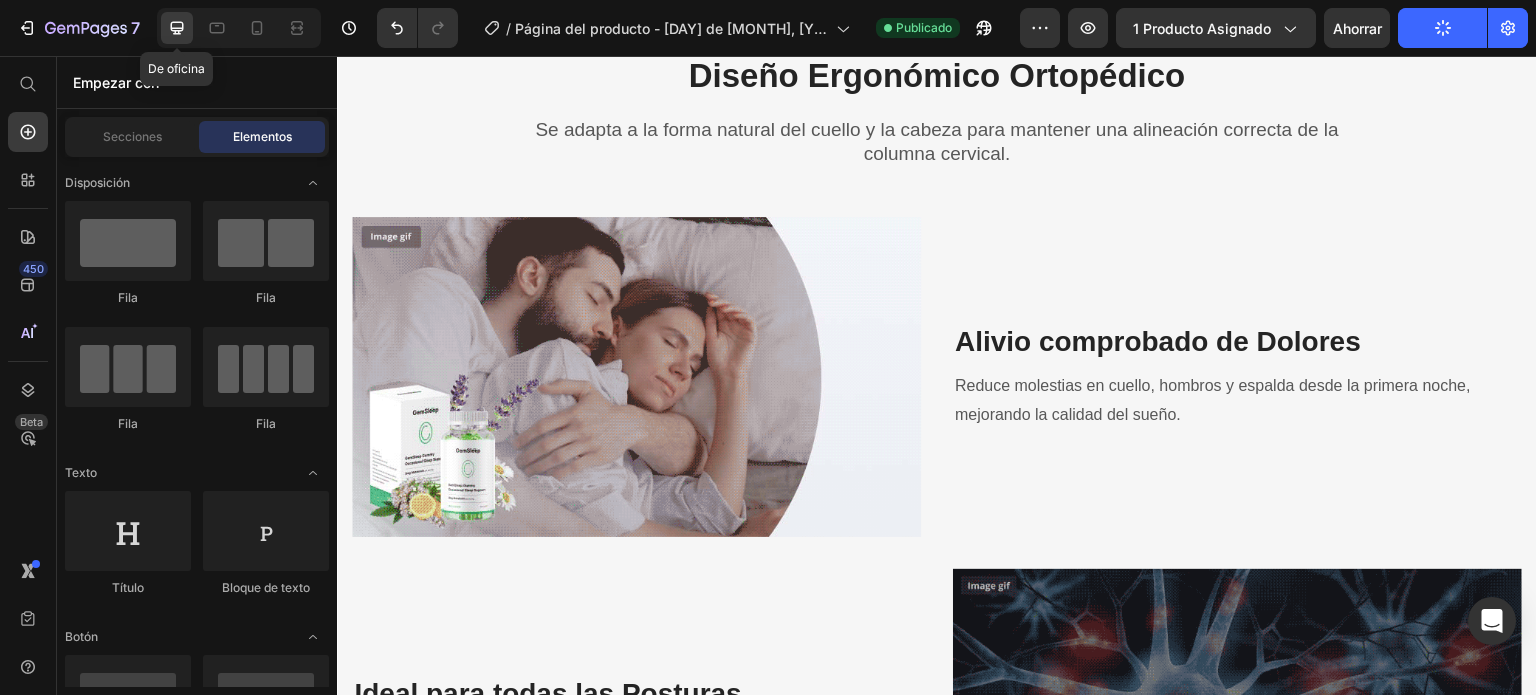 scroll, scrollTop: 1601, scrollLeft: 0, axis: vertical 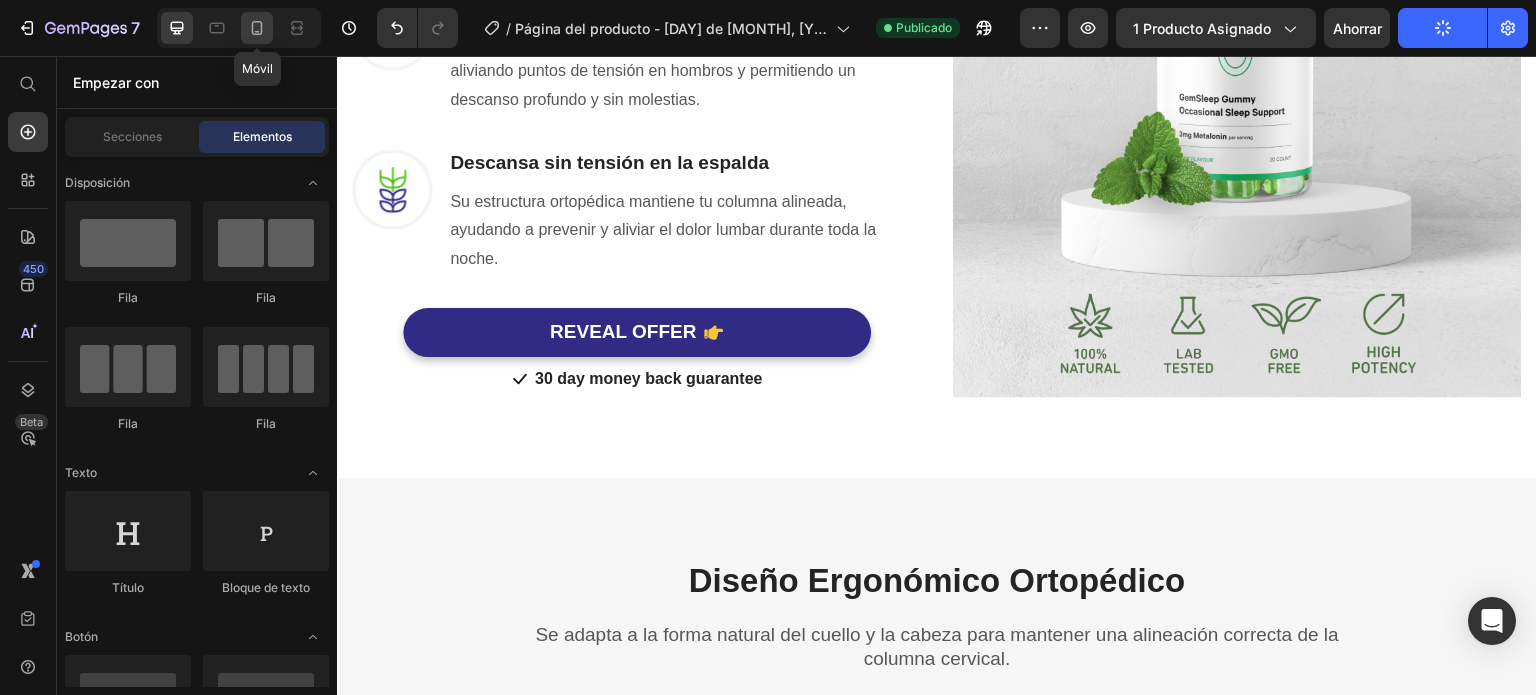 click 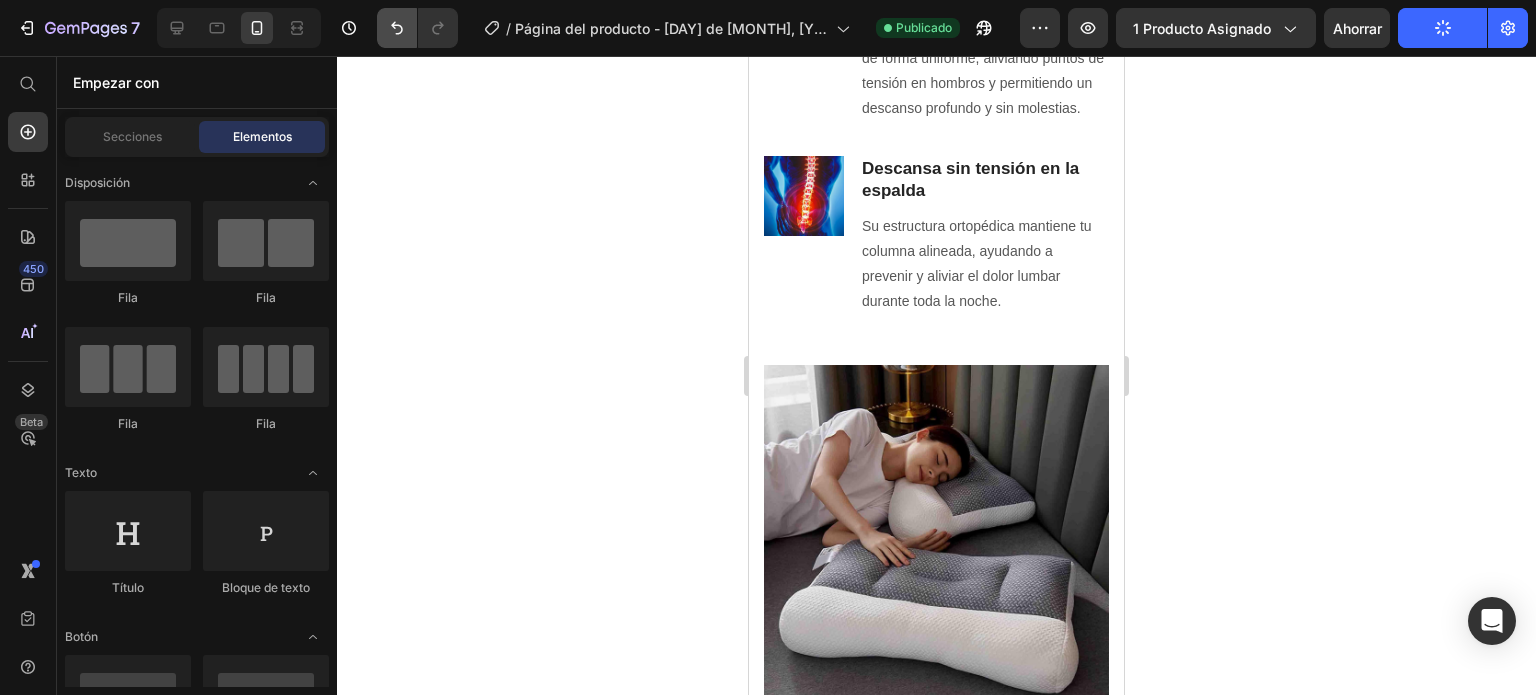 scroll, scrollTop: 1756, scrollLeft: 0, axis: vertical 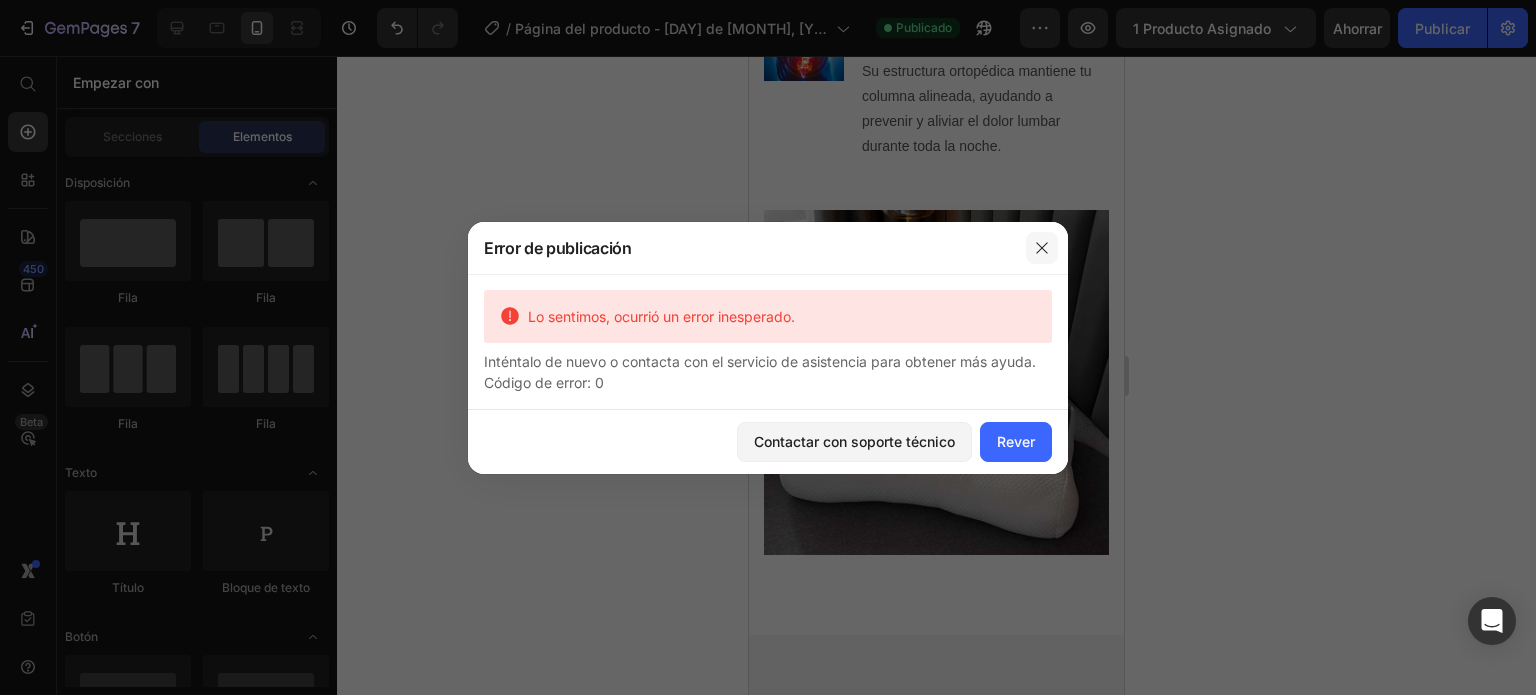 drag, startPoint x: 1045, startPoint y: 247, endPoint x: 295, endPoint y: 191, distance: 752.08777 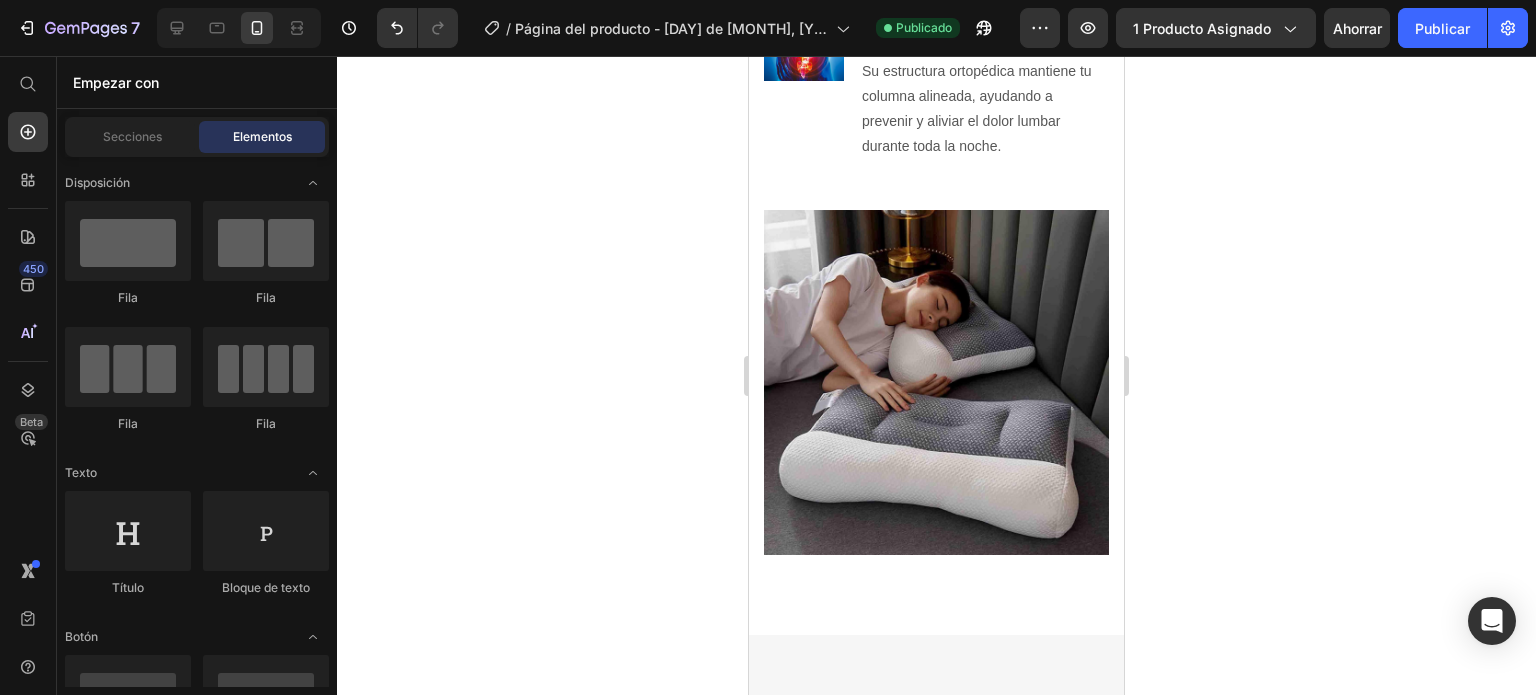 click on "7" 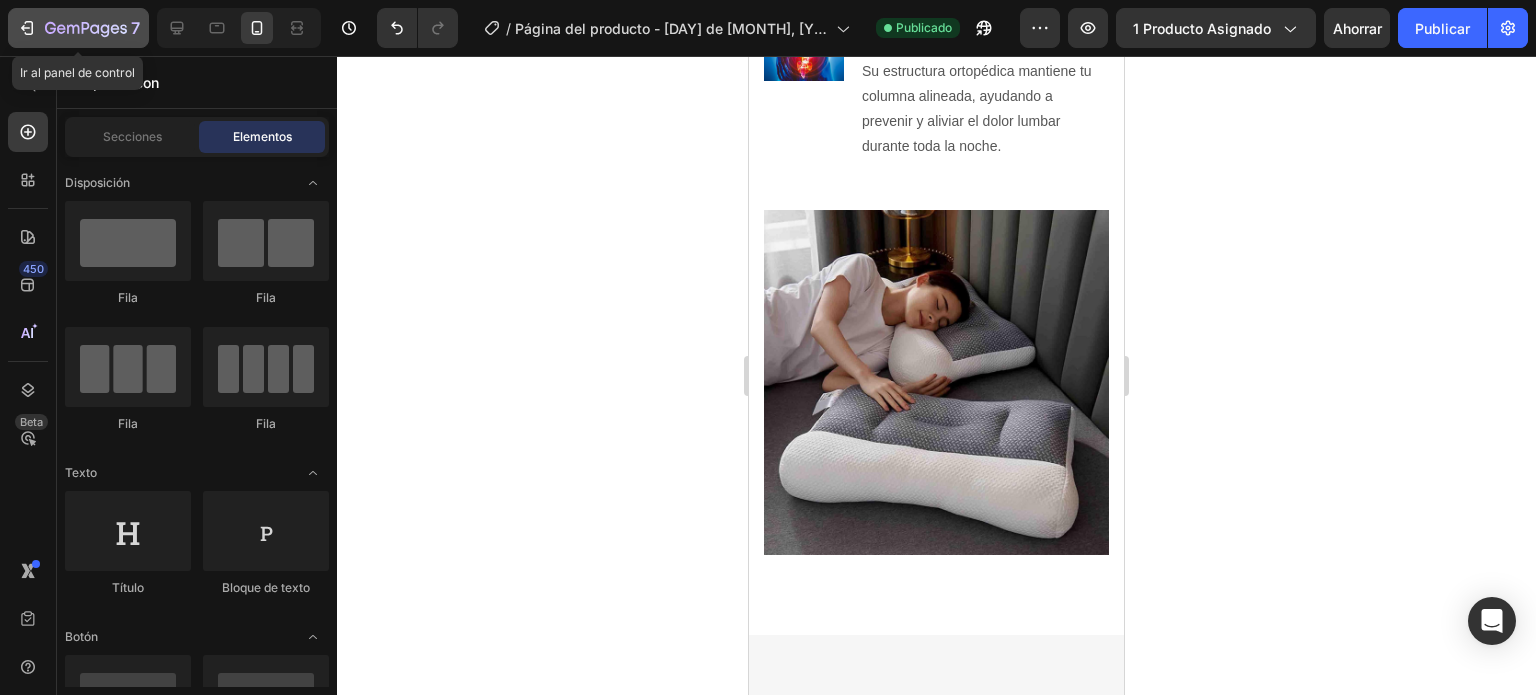 click on "7" at bounding box center [78, 28] 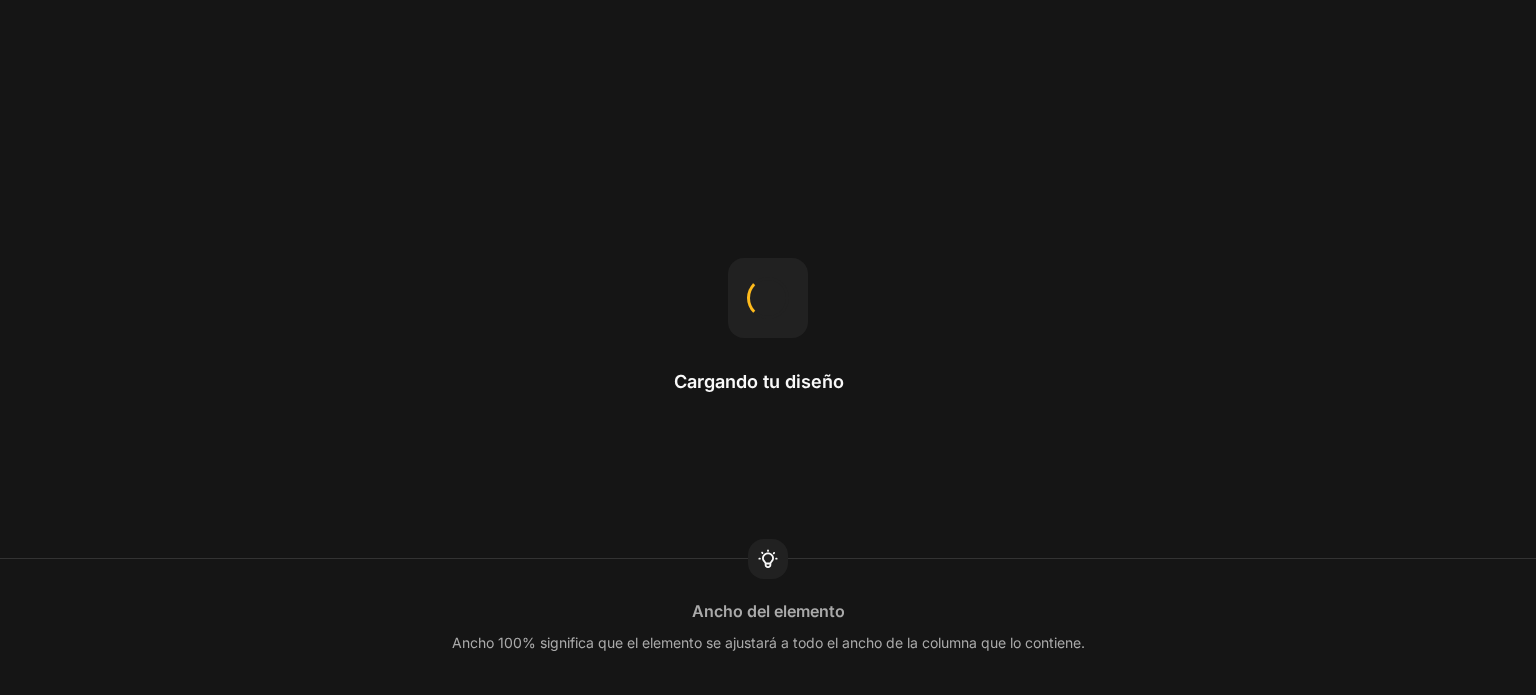 scroll, scrollTop: 0, scrollLeft: 0, axis: both 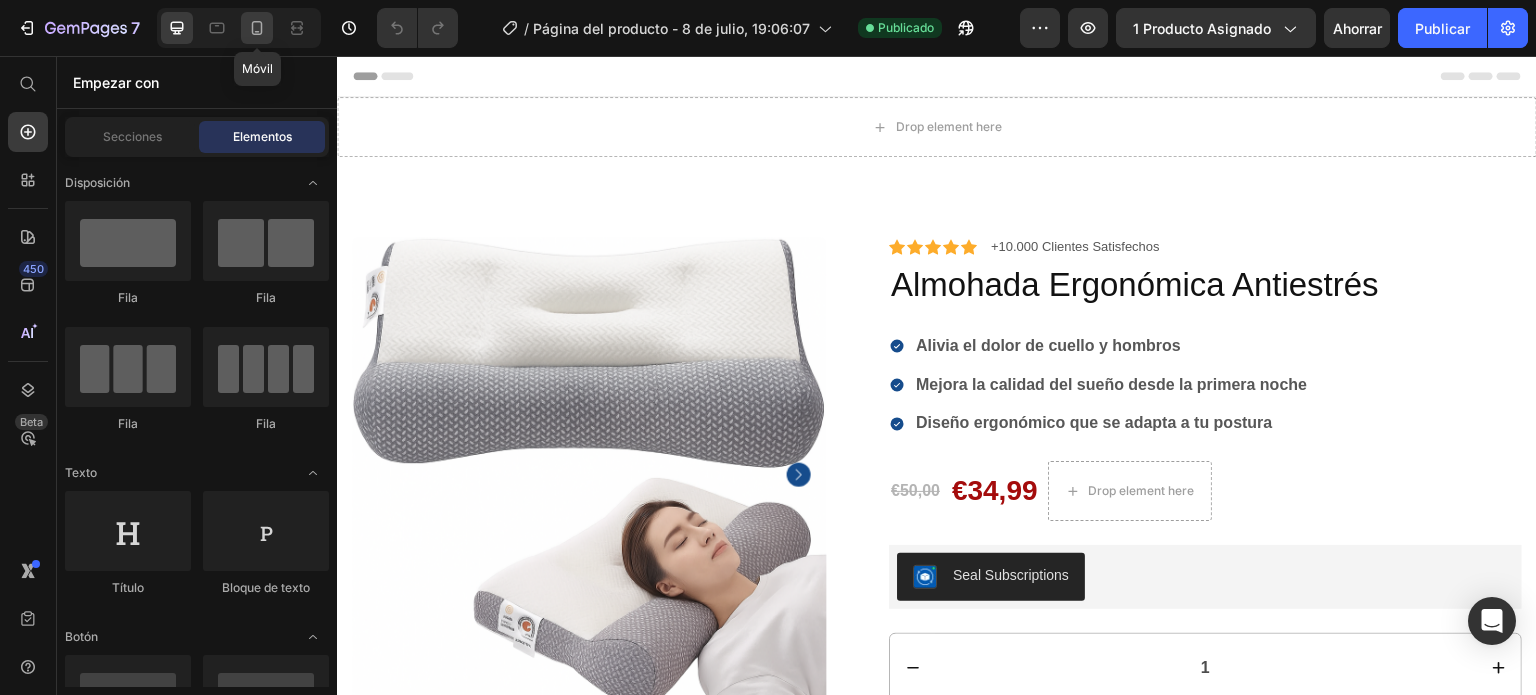click 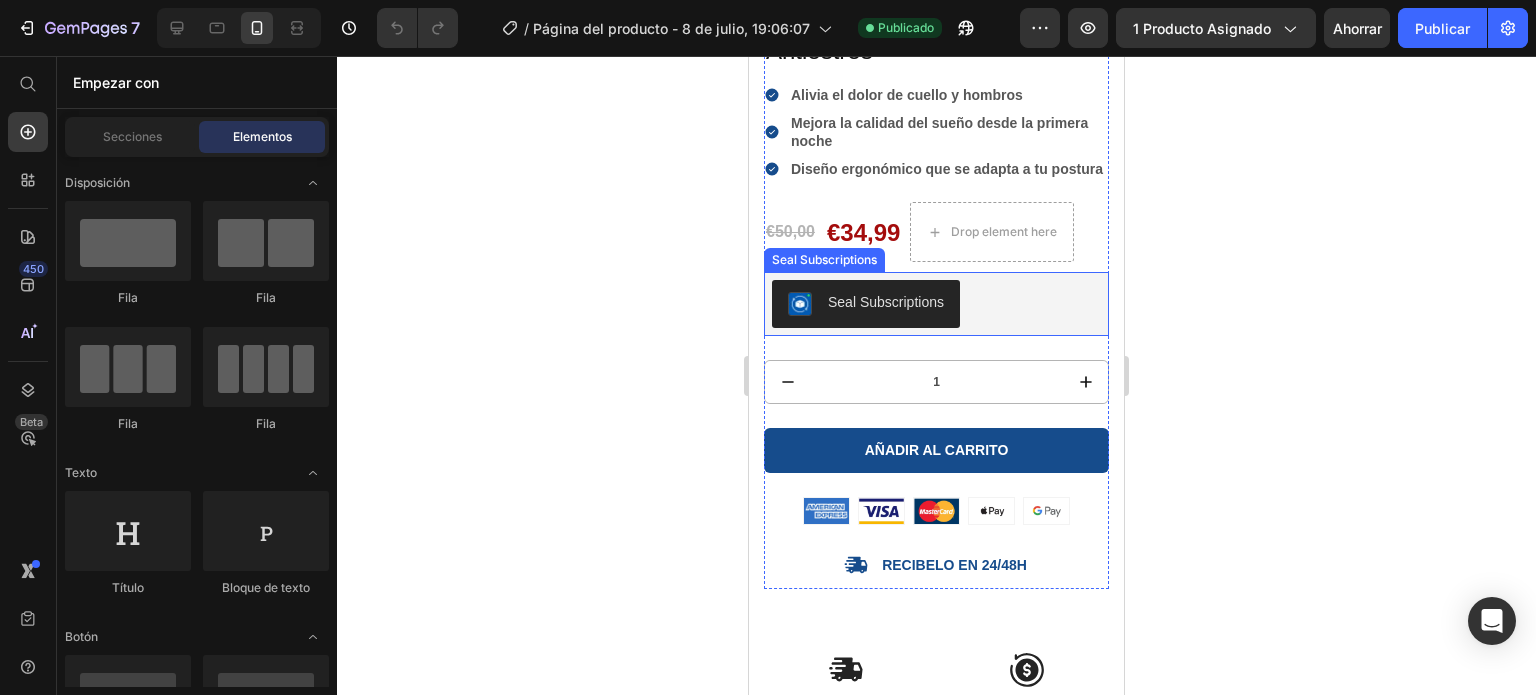 scroll, scrollTop: 466, scrollLeft: 0, axis: vertical 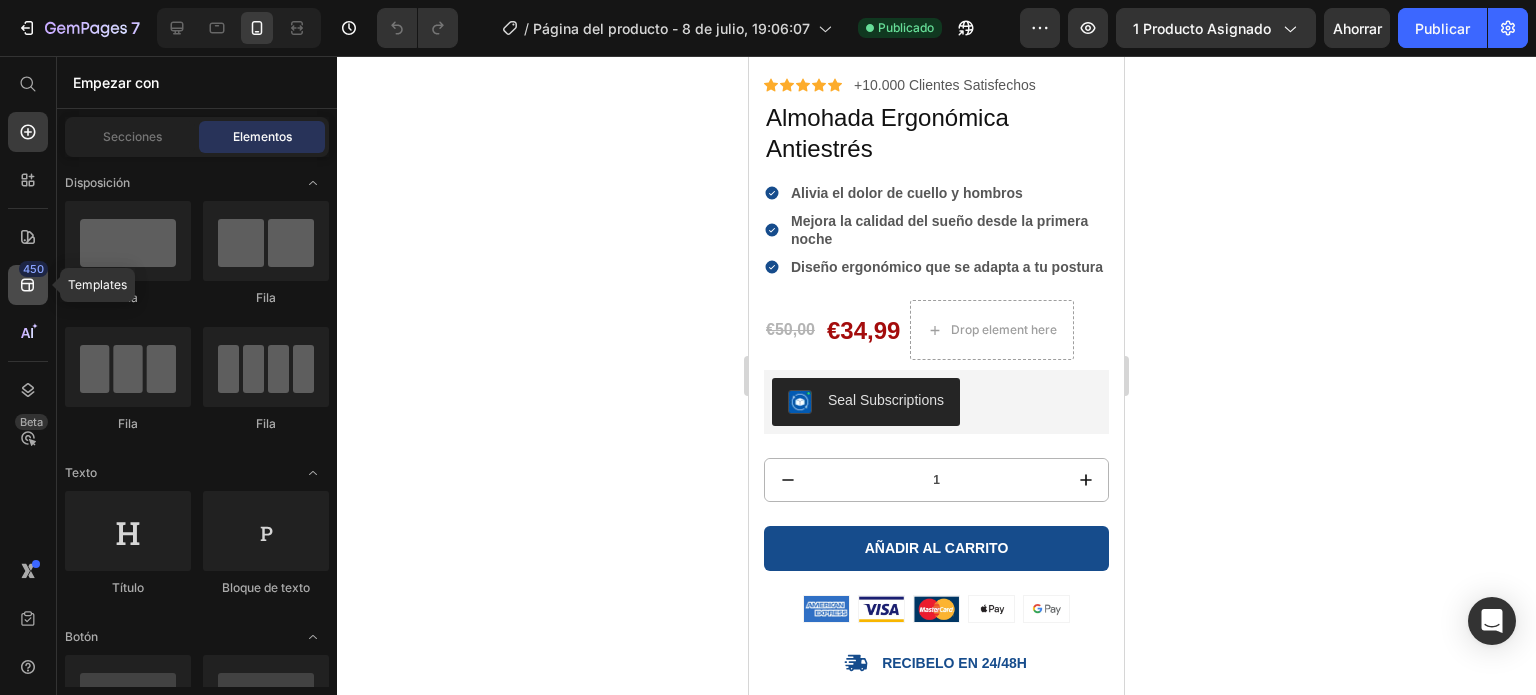 click on "450" 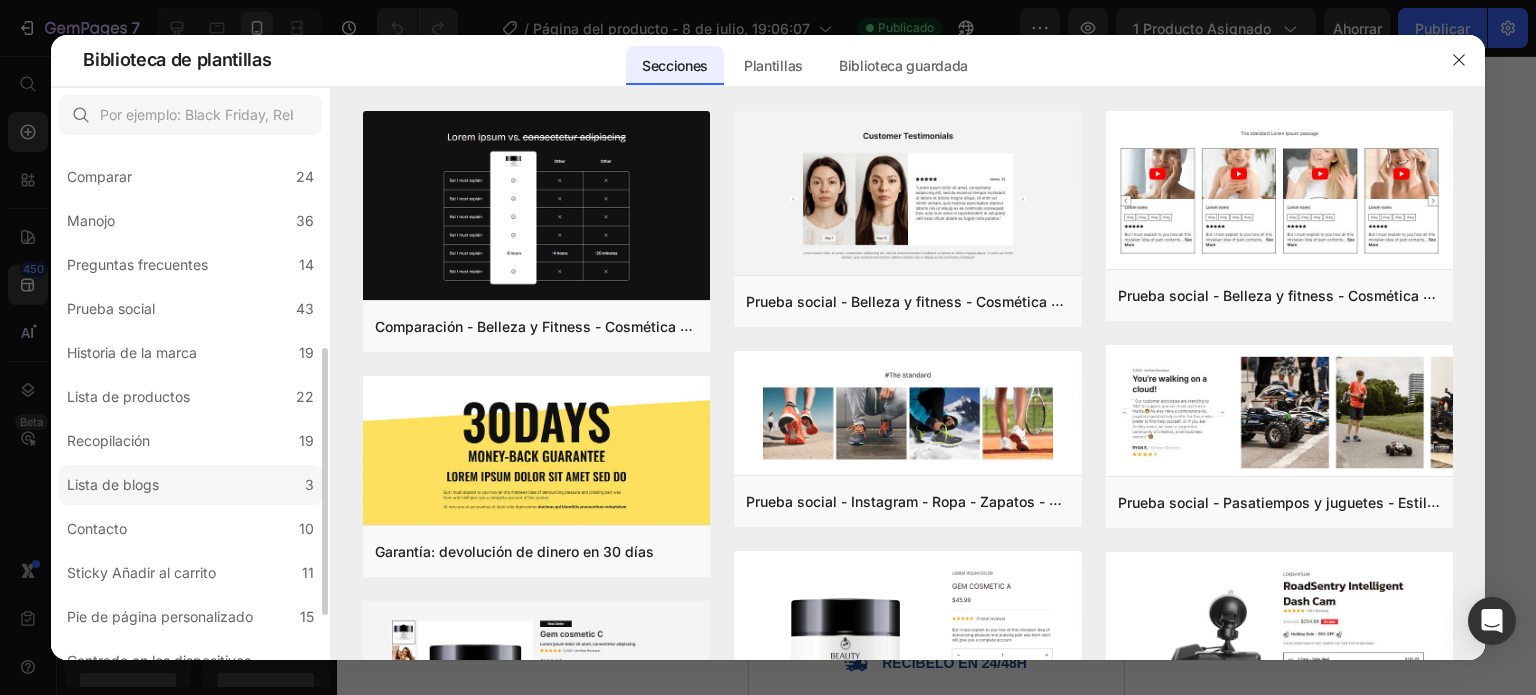 scroll, scrollTop: 464, scrollLeft: 0, axis: vertical 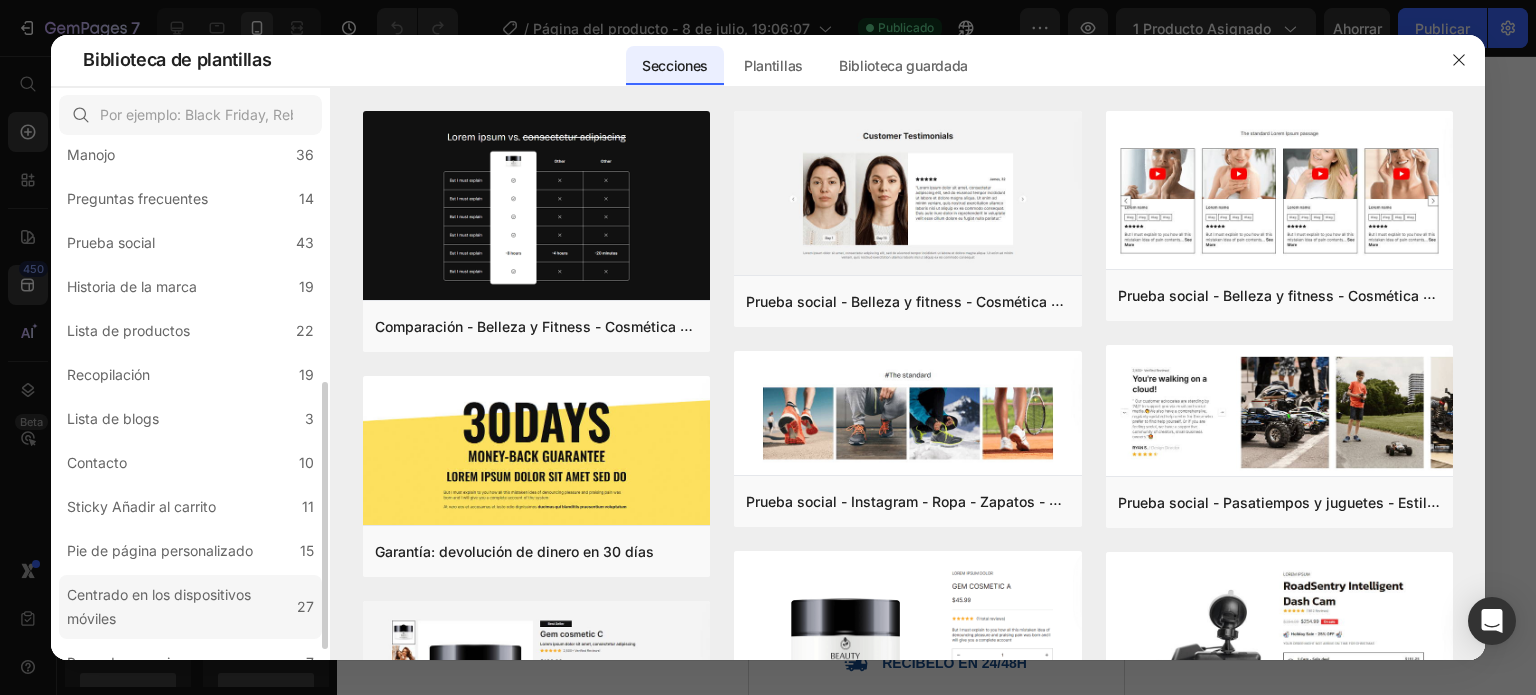 click on "Centrado en los dispositivos móviles" at bounding box center [159, 606] 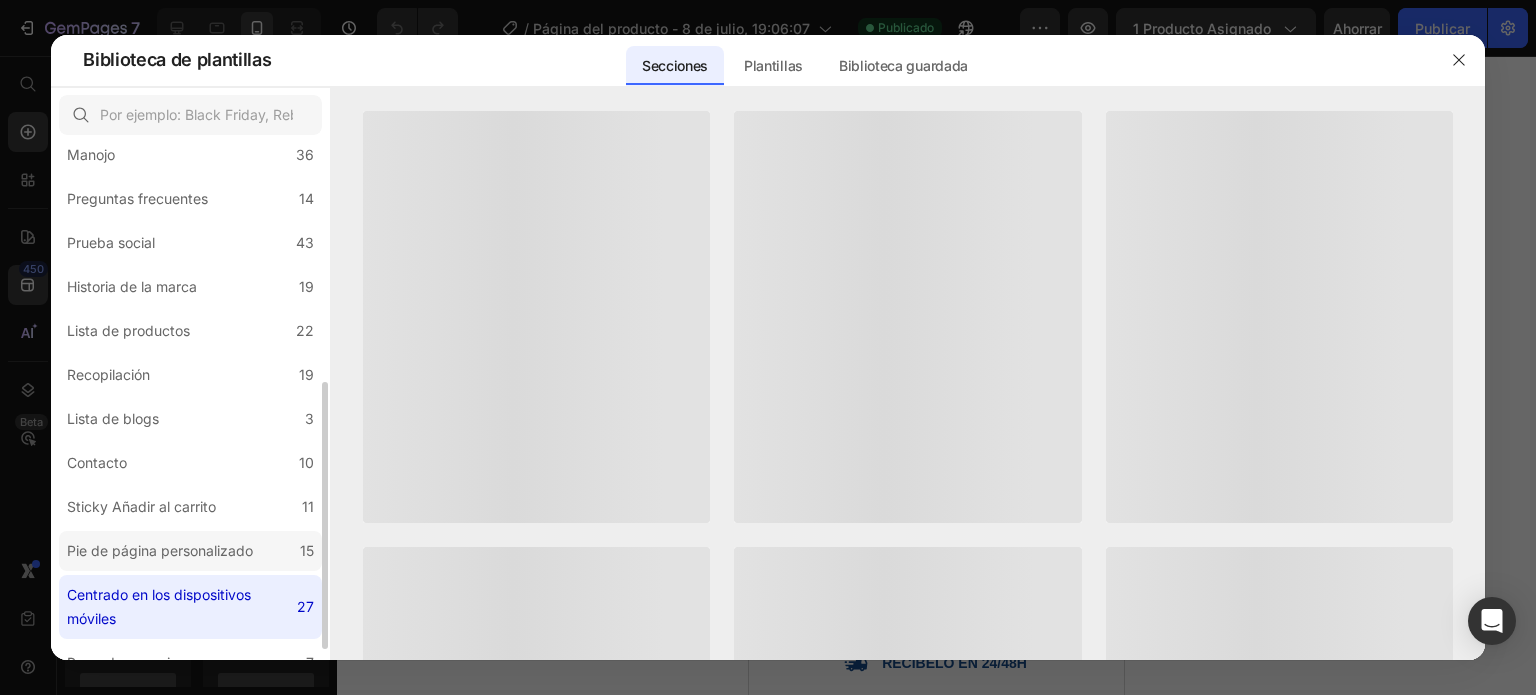 click on "Pie de página personalizado" at bounding box center [160, 551] 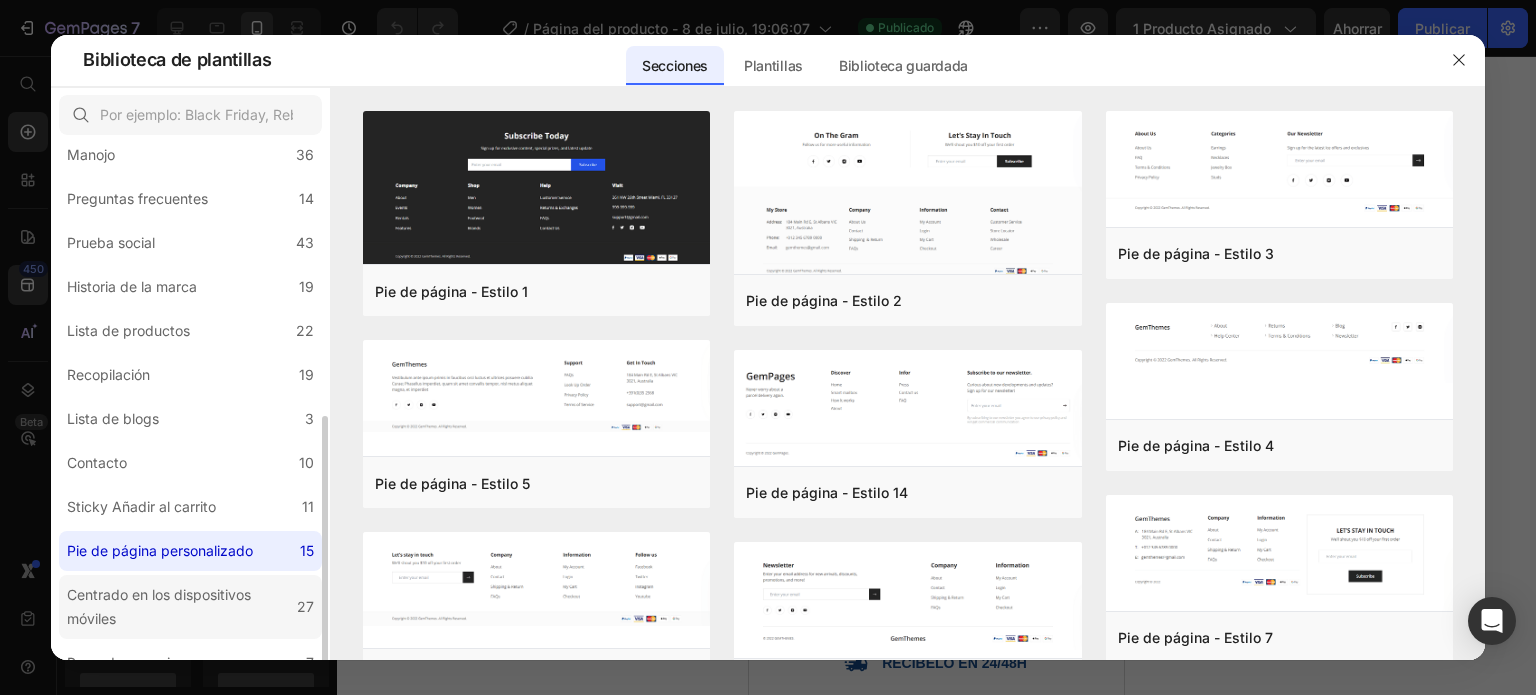 scroll, scrollTop: 486, scrollLeft: 0, axis: vertical 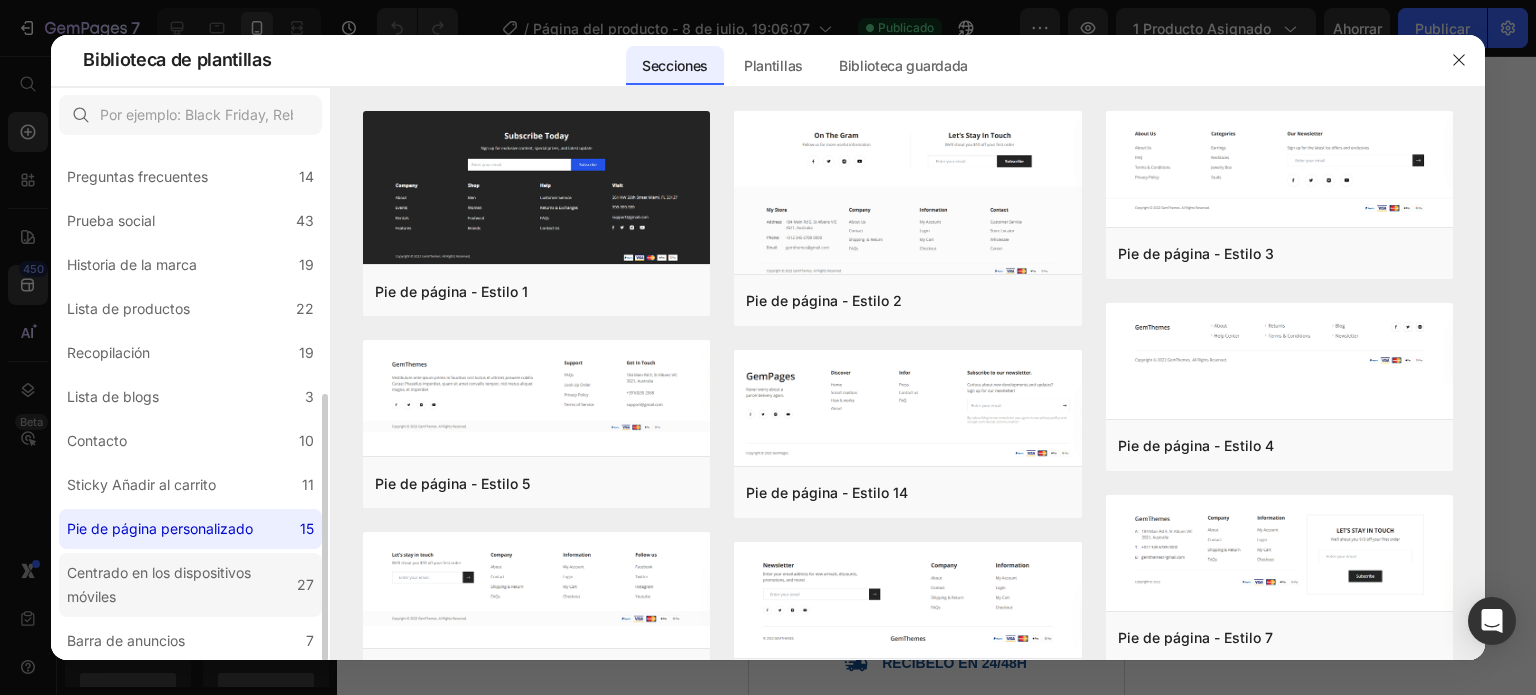 click on "Centrado en los dispositivos móviles" at bounding box center [178, 585] 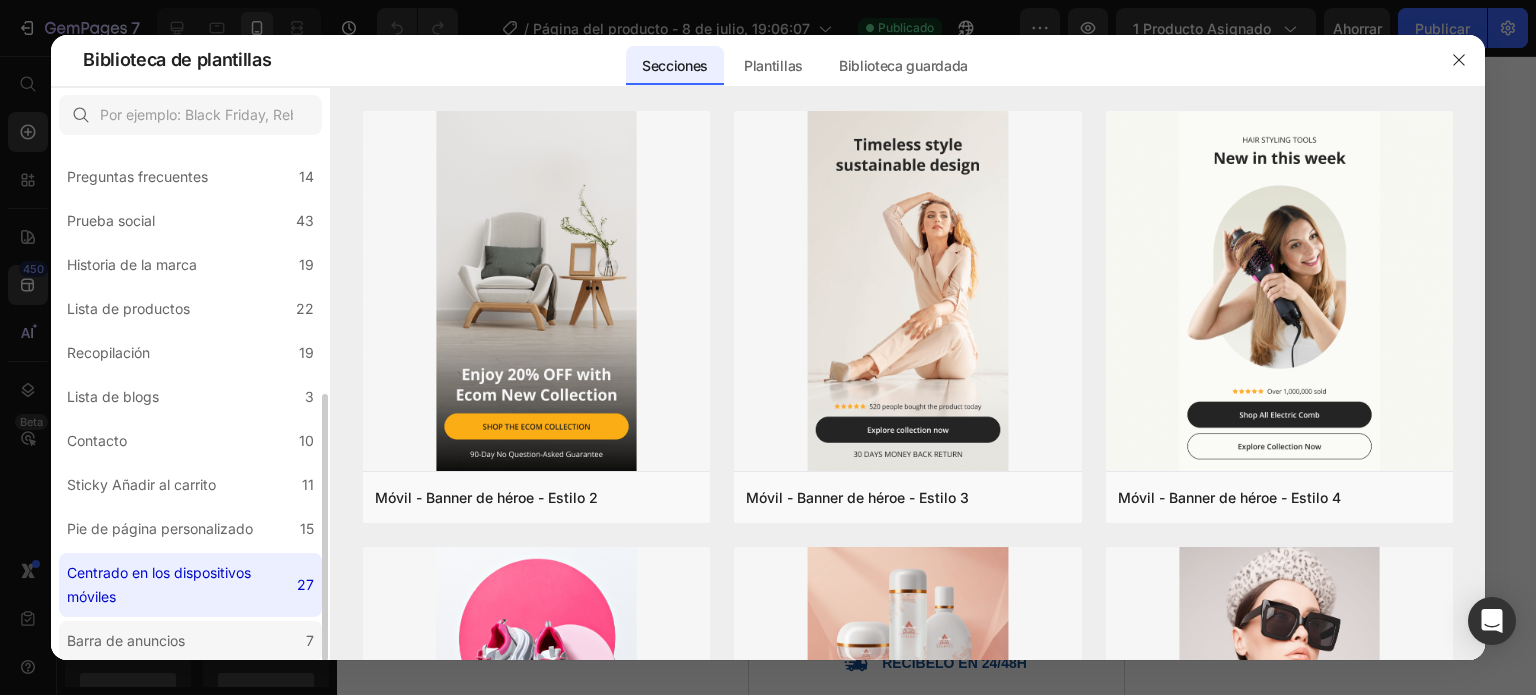 click on "Barra de anuncios 7" 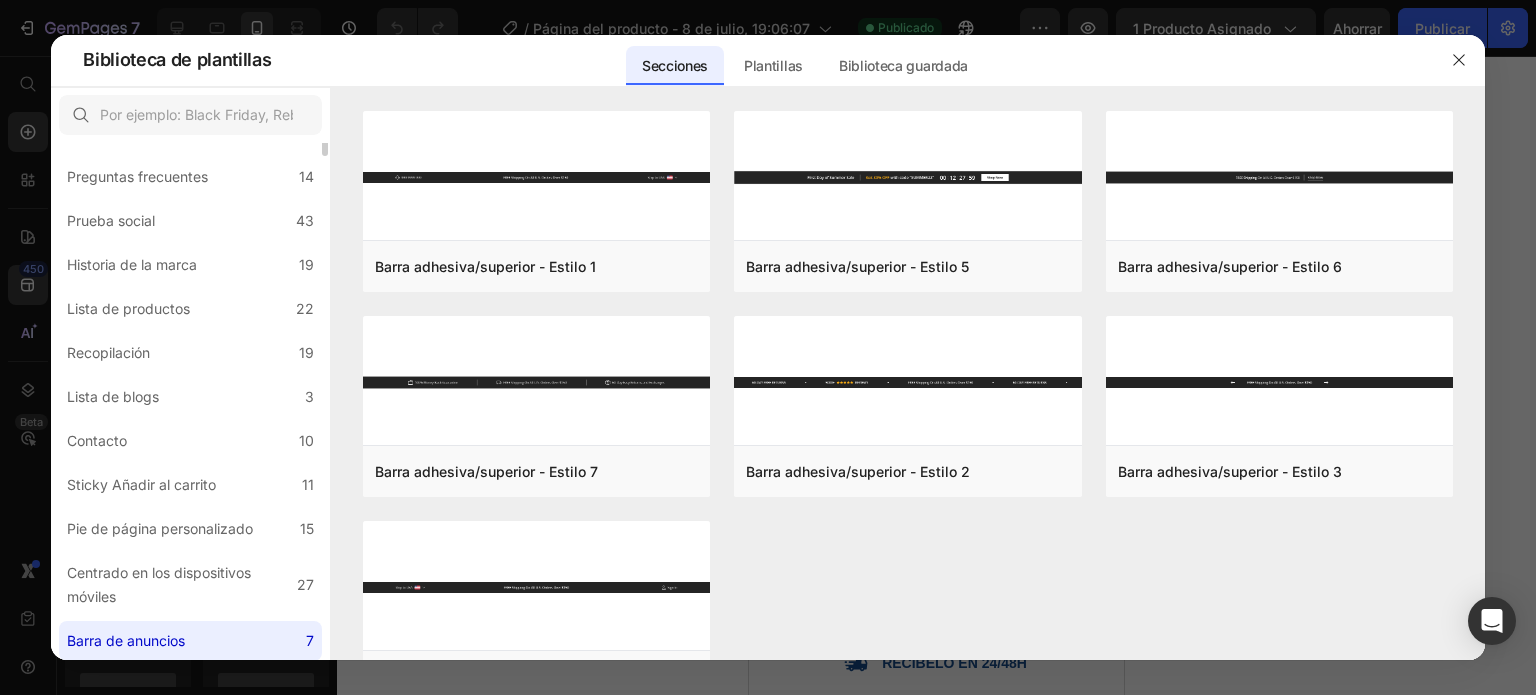 scroll, scrollTop: 153, scrollLeft: 0, axis: vertical 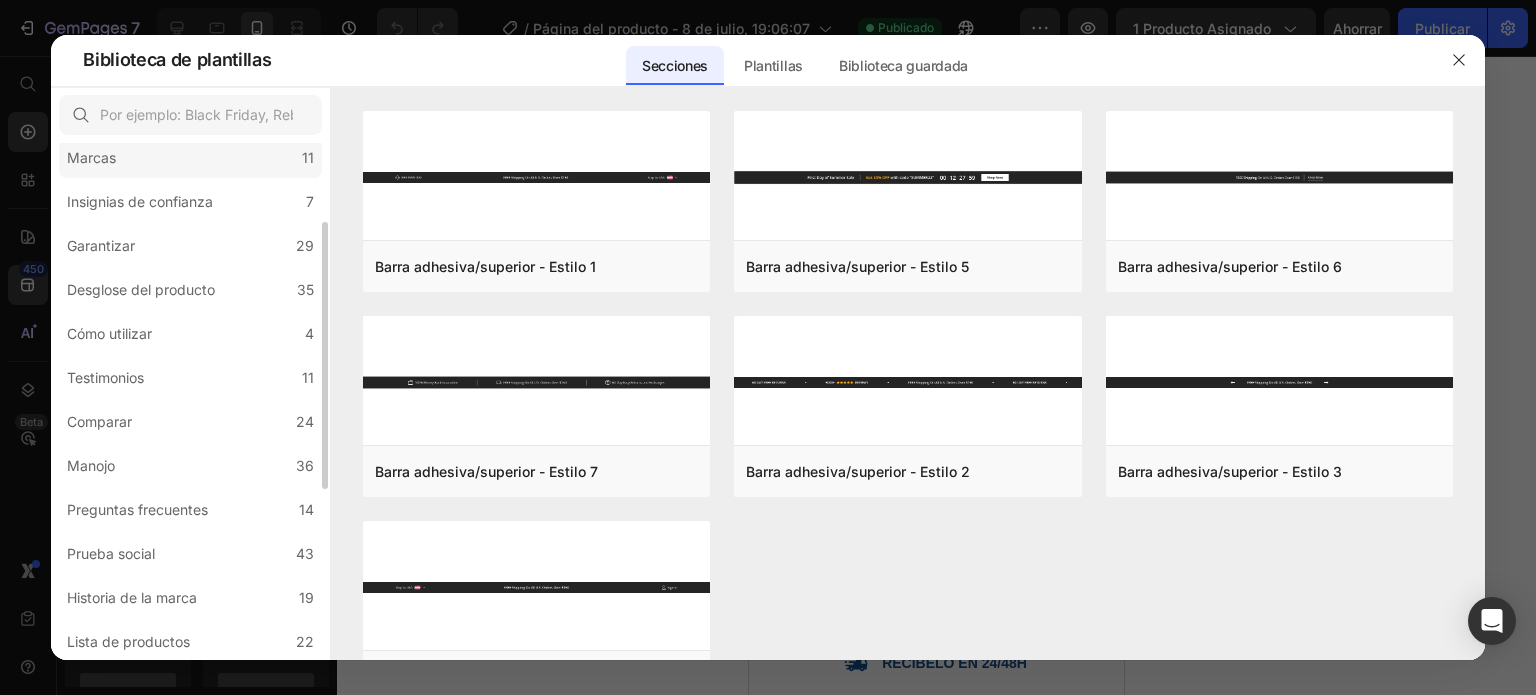 click on "Marcas 11" 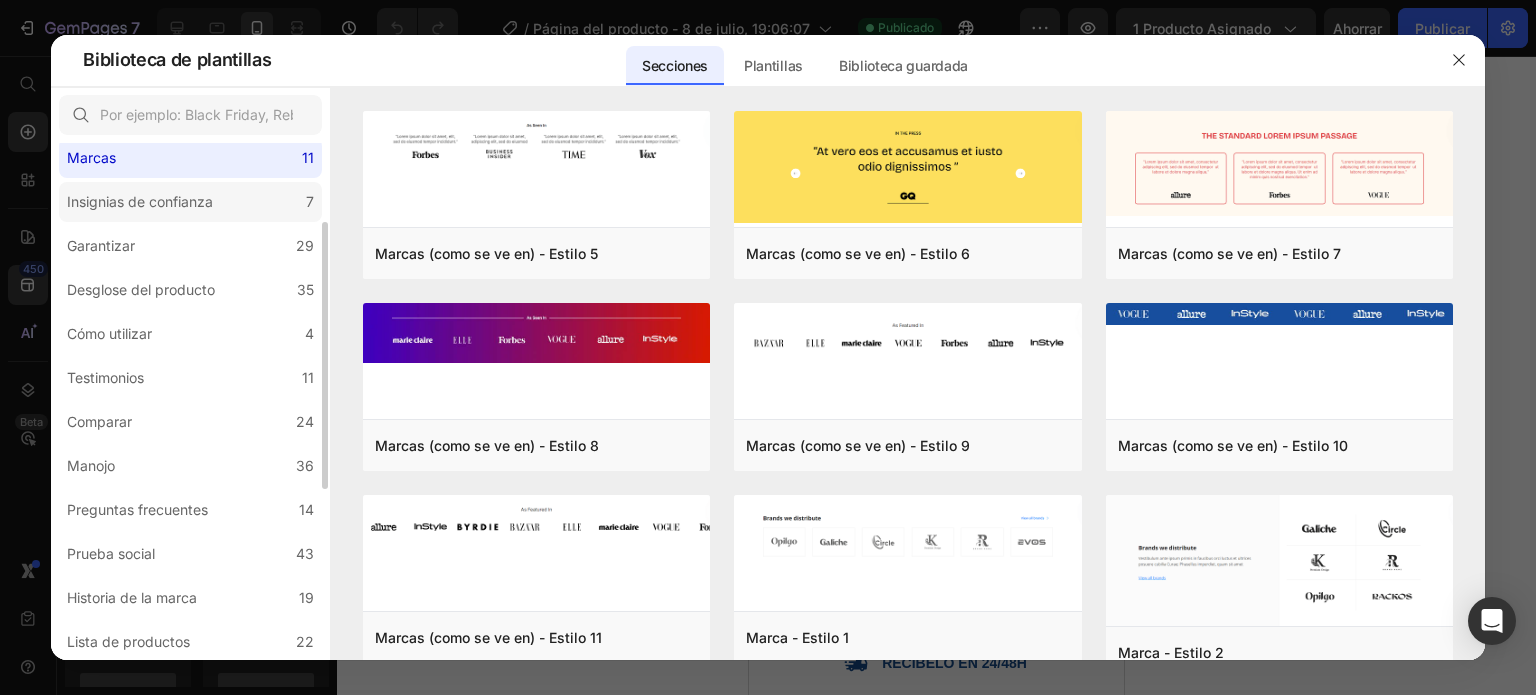 click on "Insignias de confianza" at bounding box center (140, 201) 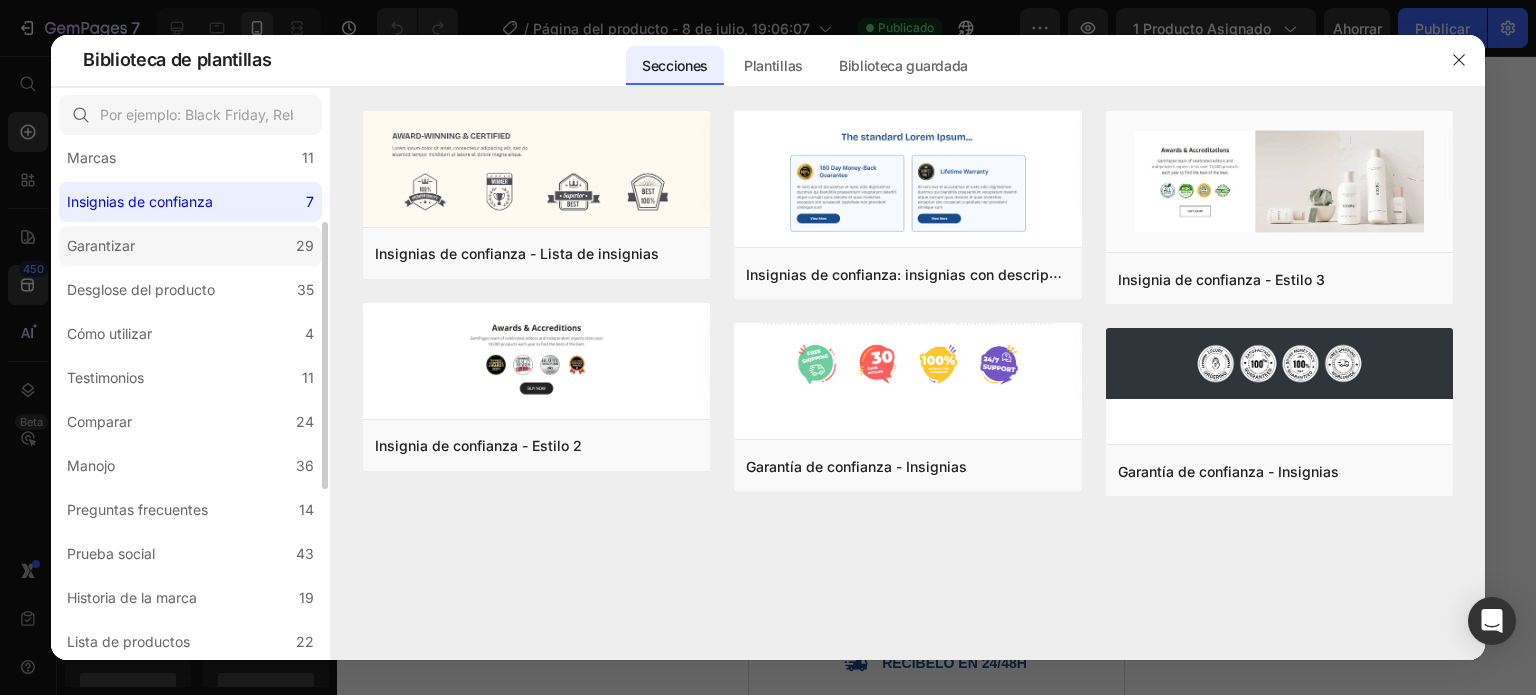 click on "Garantizar 29" 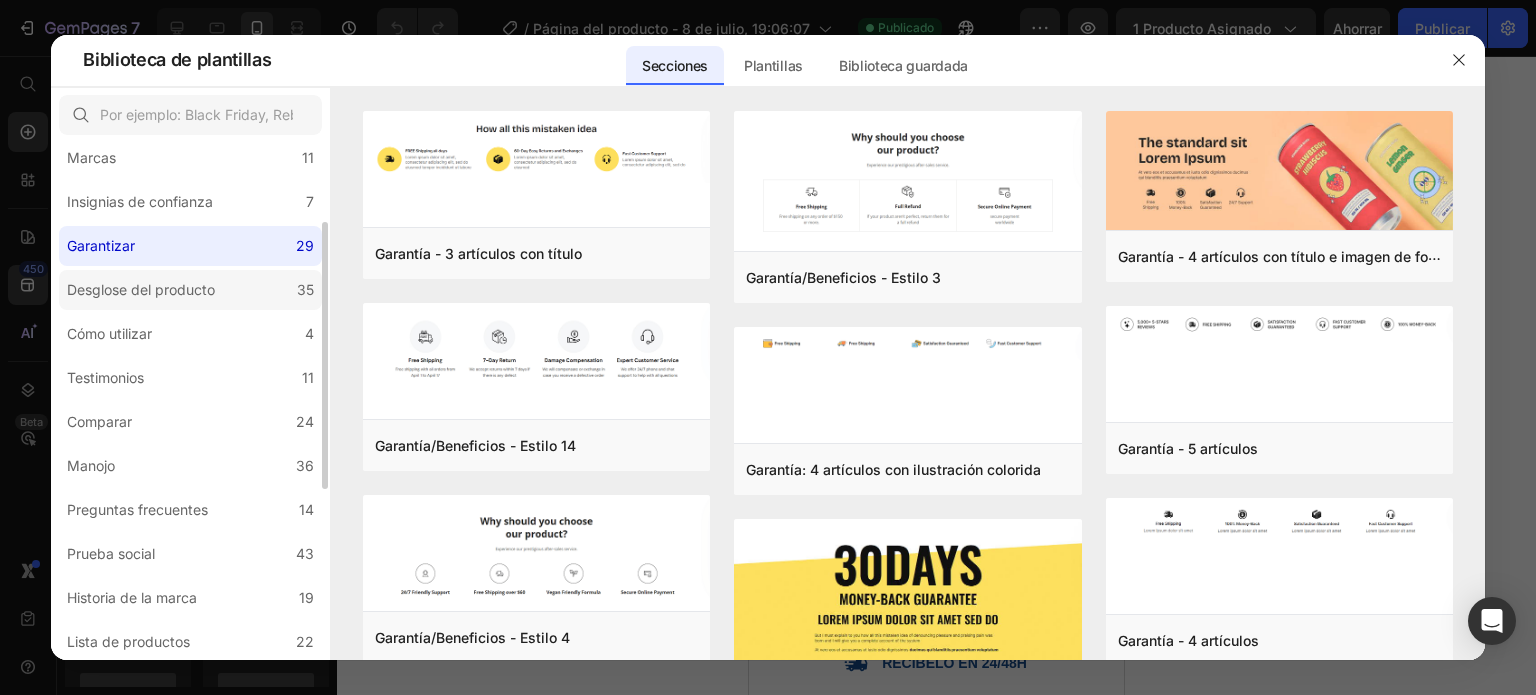 click on "Desglose del producto" at bounding box center [141, 289] 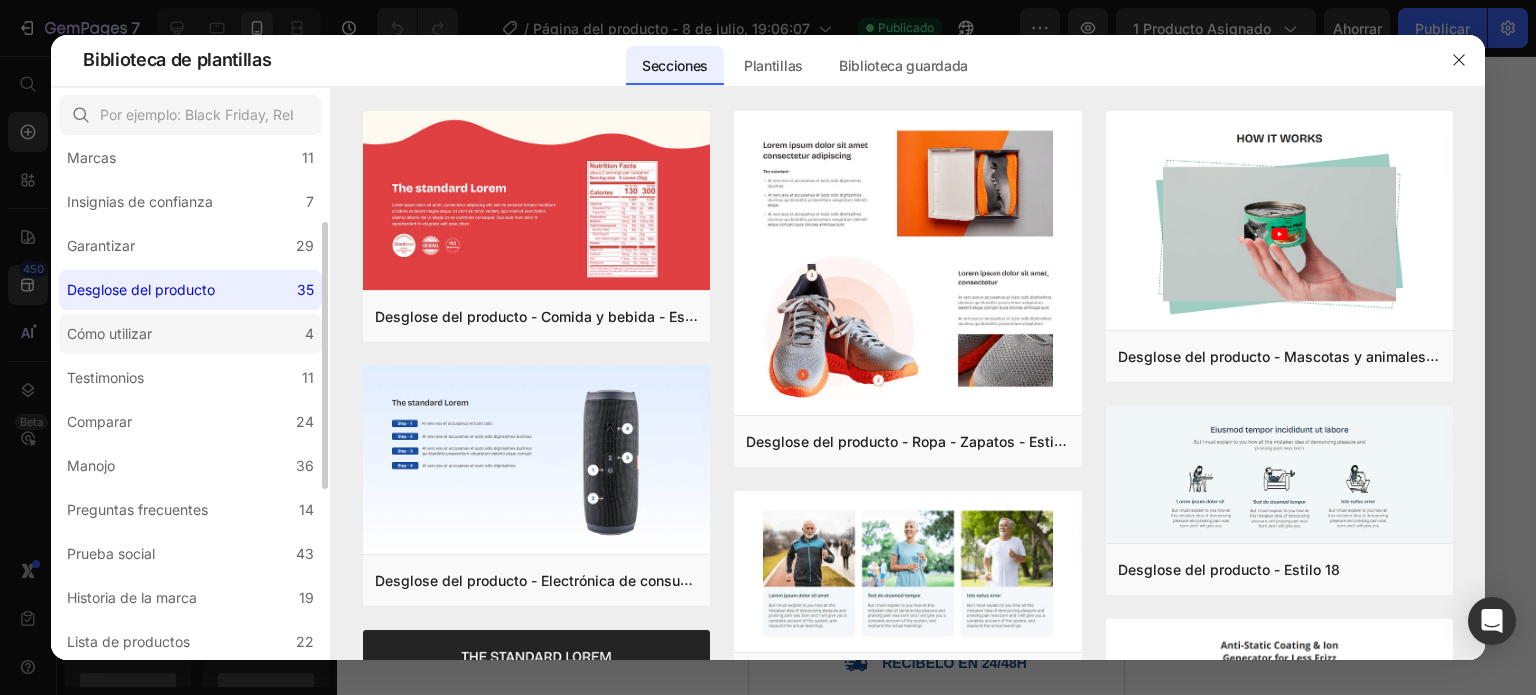 click on "Cómo utilizar 4" 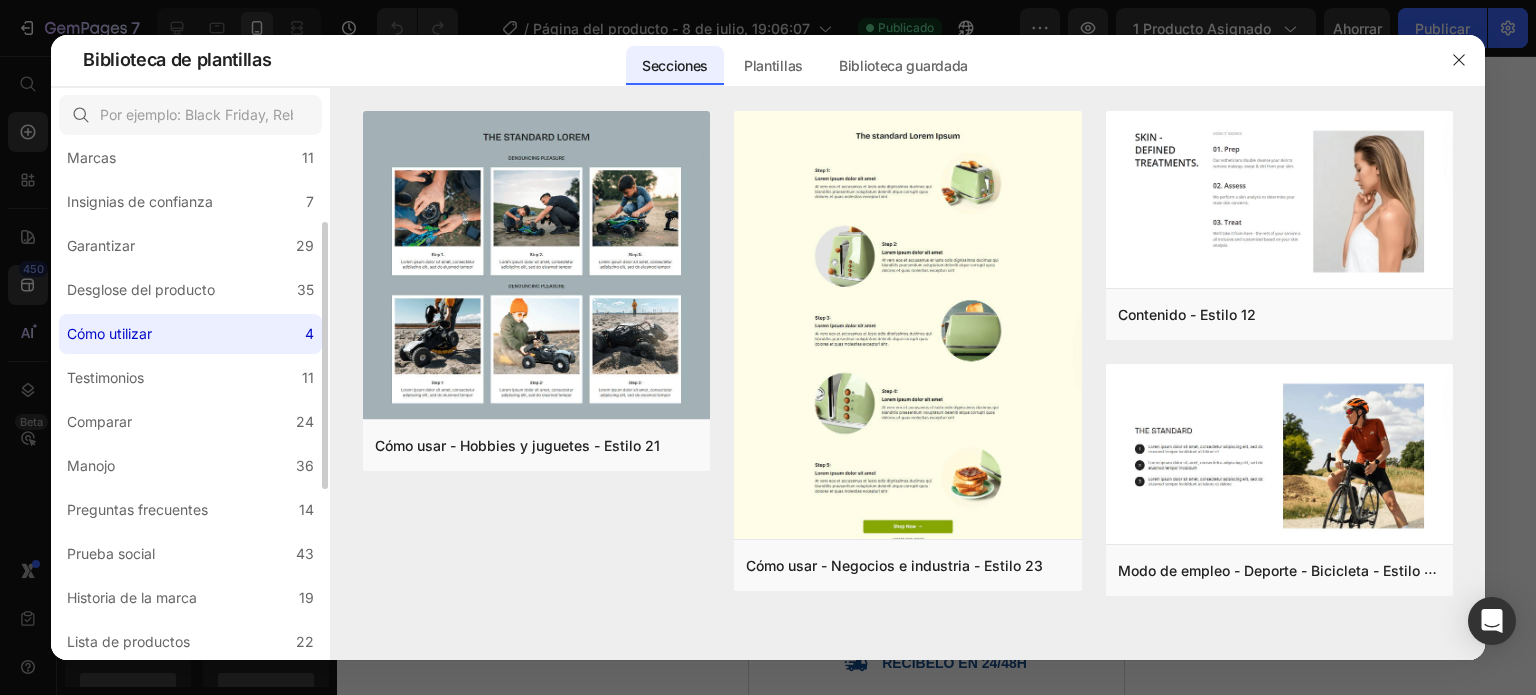click on "Todas las secciones 446 Sección de héroes 76 Detalle del producto 34 Marcas 11 Insignias de confianza 7 Garantizar 29 Desglose del producto 35 Cómo utilizar 4 Testimonios 11 Comparar 24 Manojo 36 Preguntas frecuentes 14 Prueba social 43 Historia de la marca 19 Lista de productos 22 Recopilación 19 Lista de blogs 3 Contacto 10 Sticky Añadir al carrito 11 Pie de página personalizado 15 Centrado en los dispositivos móviles 27 Barra de anuncios 7" at bounding box center (190, 492) 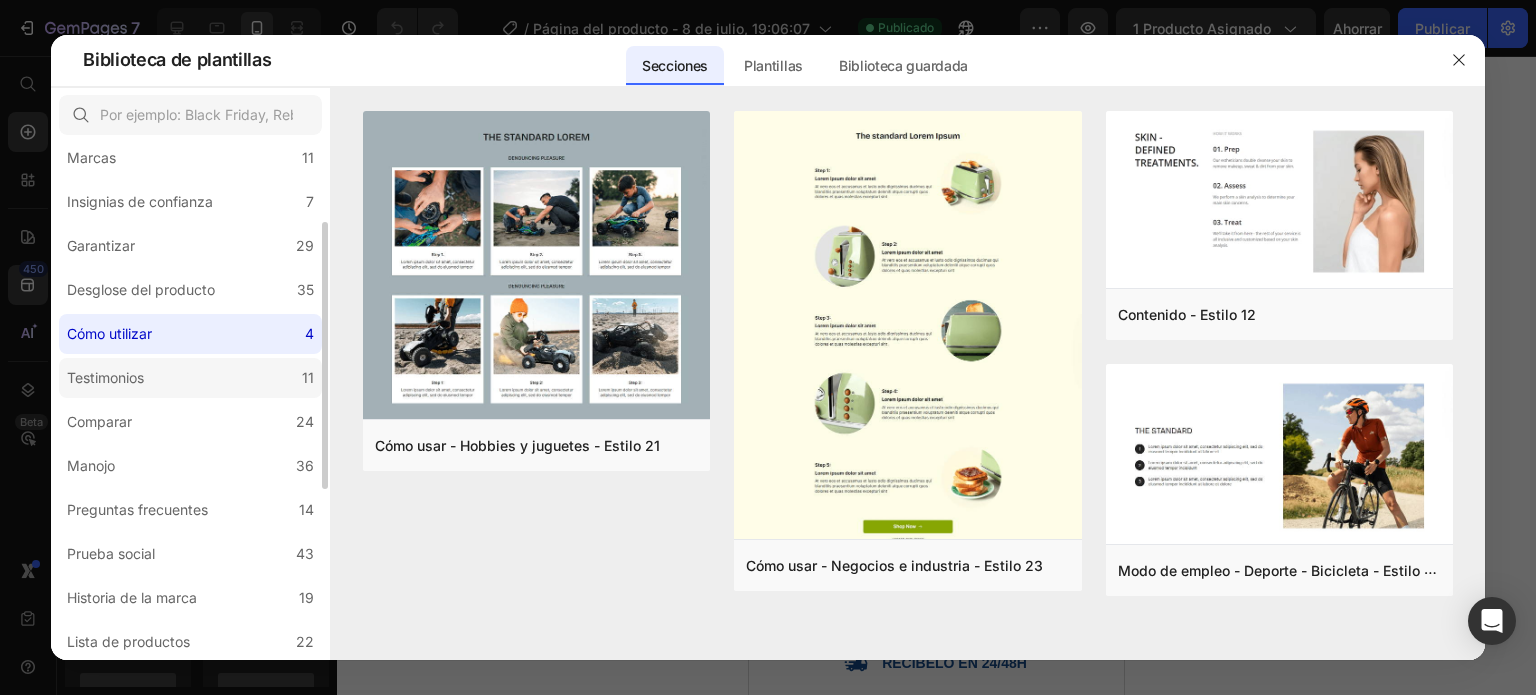 click on "Testimonios 11" 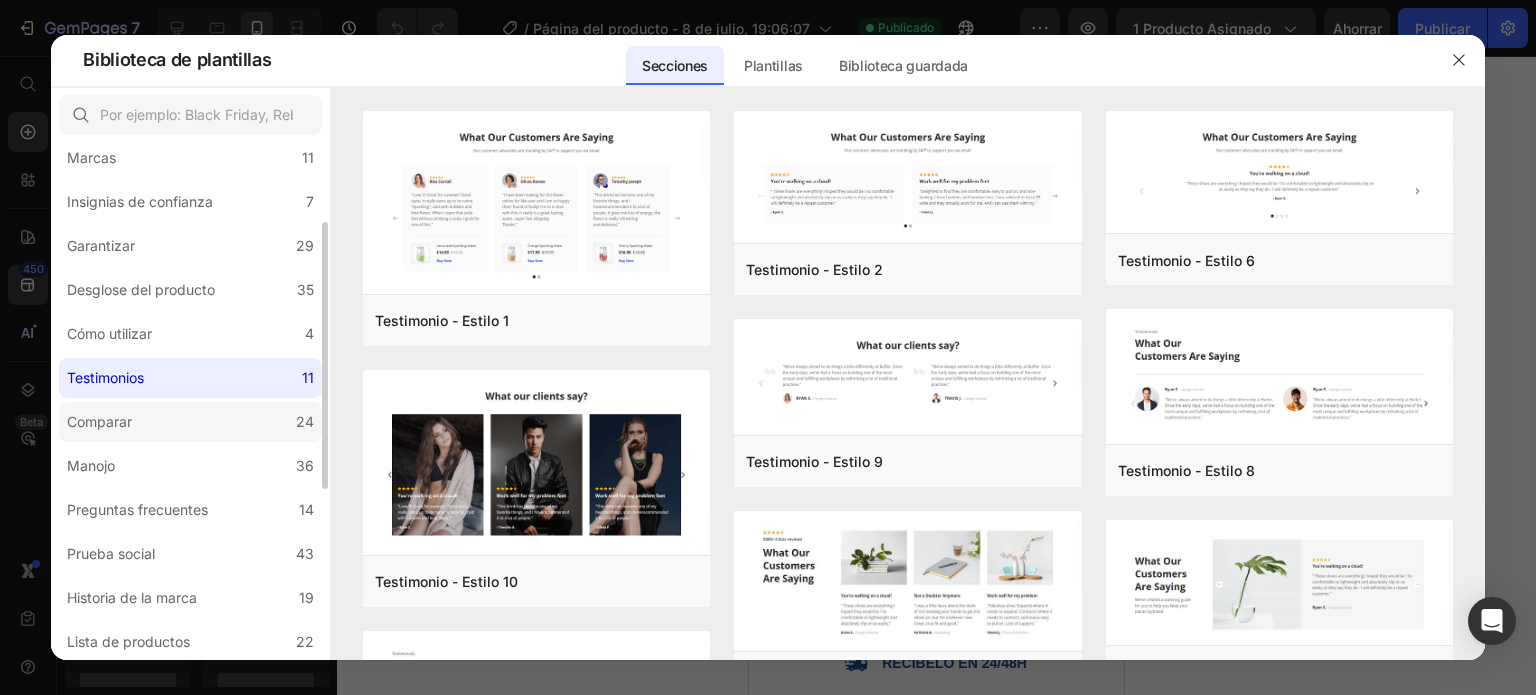 click on "Todas las secciones 446 Sección de héroes 76 Detalle del producto 34 Marcas 11 Insignias de confianza 7 Garantizar 29 Desglose del producto 35 Cómo utilizar 4 Testimonios 11 Comparar 24 Manojo 36 Preguntas frecuentes 14 Prueba social 43 Historia de la marca 19 Lista de productos 22 Recopilación 19 Lista de blogs 3 Contacto 10 Sticky Añadir al carrito 11 Pie de página personalizado 15 Centrado en los dispositivos móviles 27 Barra de anuncios 7" at bounding box center [190, 492] 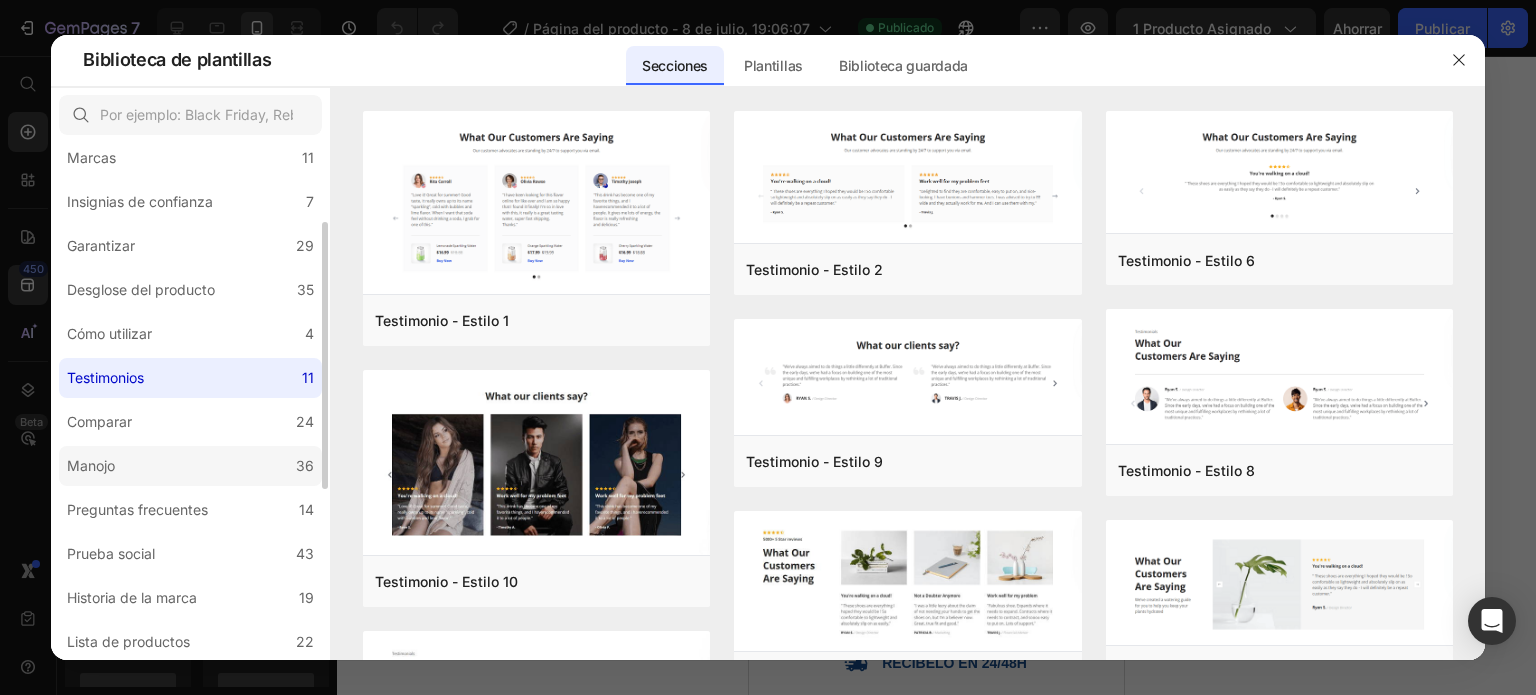 click on "Manojo 36" 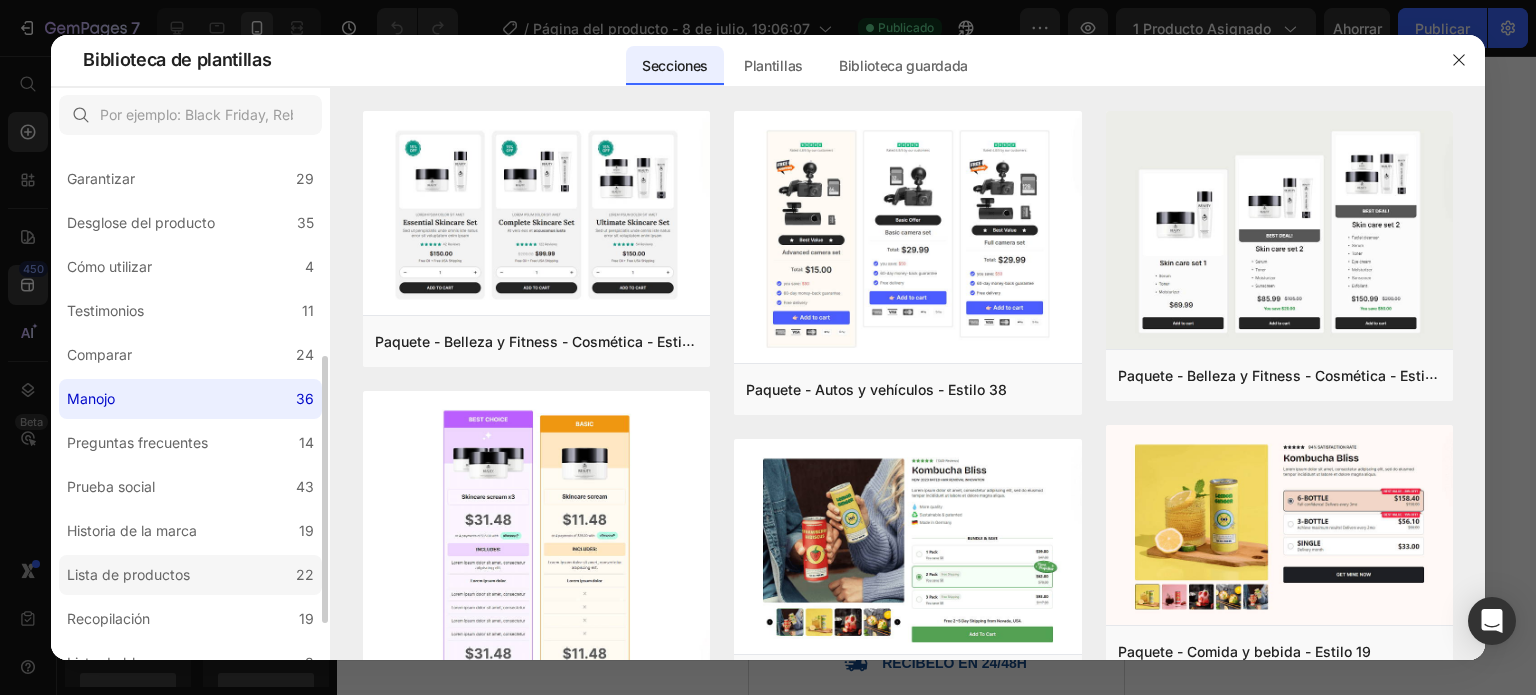 scroll, scrollTop: 286, scrollLeft: 0, axis: vertical 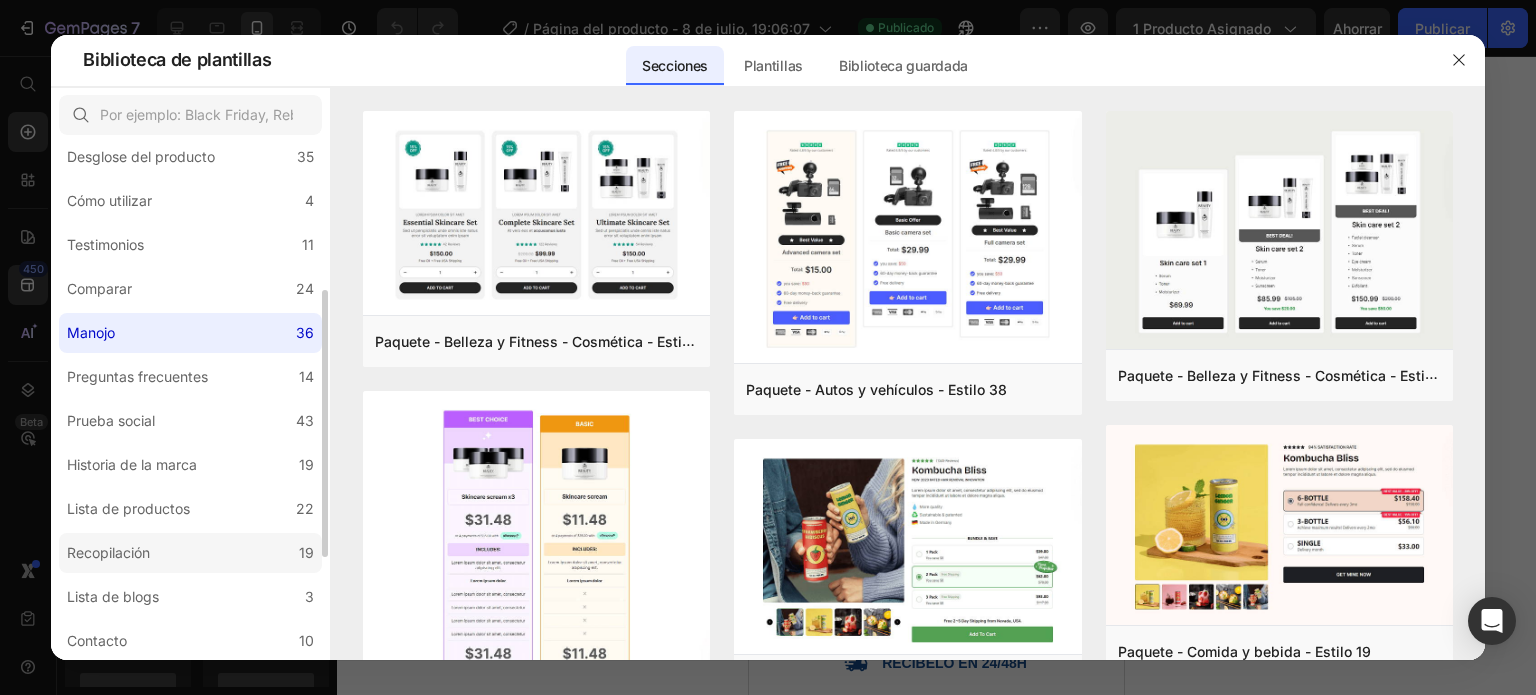 click on "Recopilación 19" 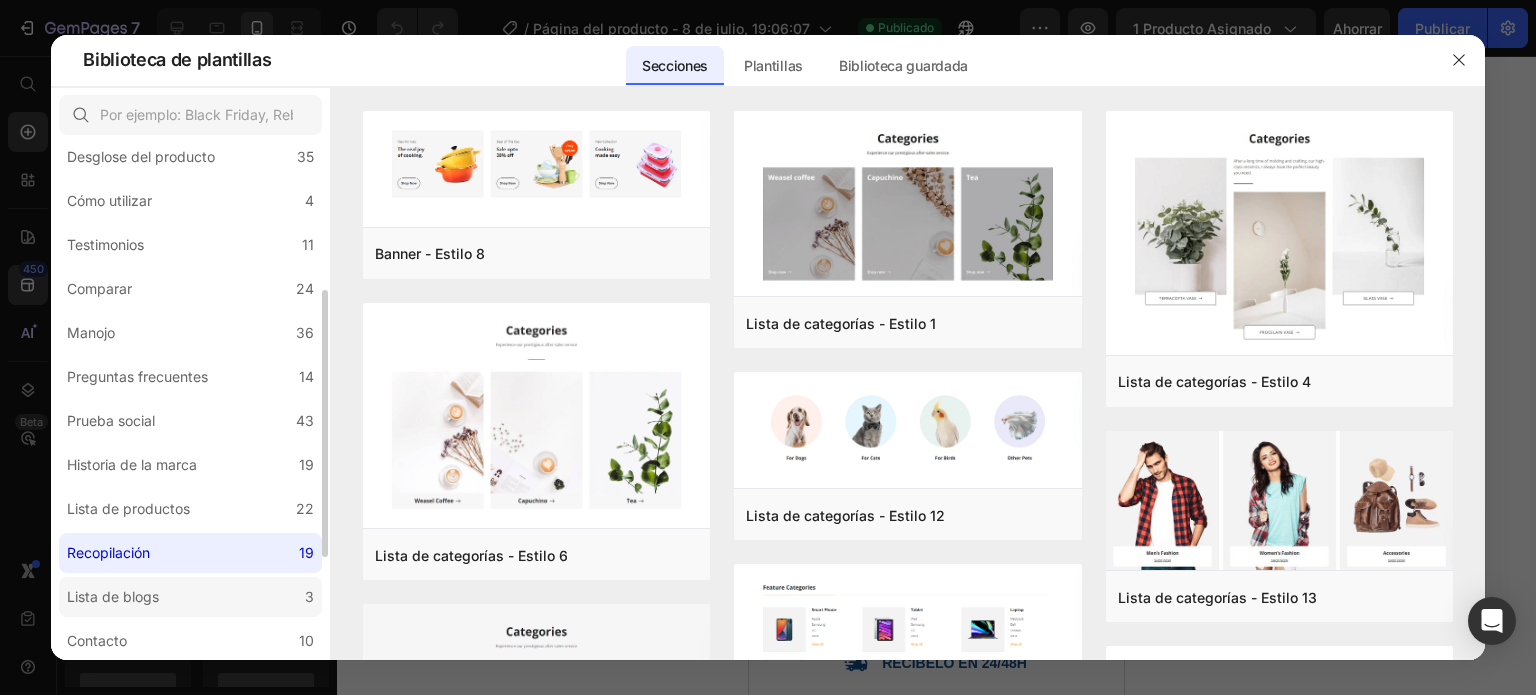 click on "Lista de blogs 3" 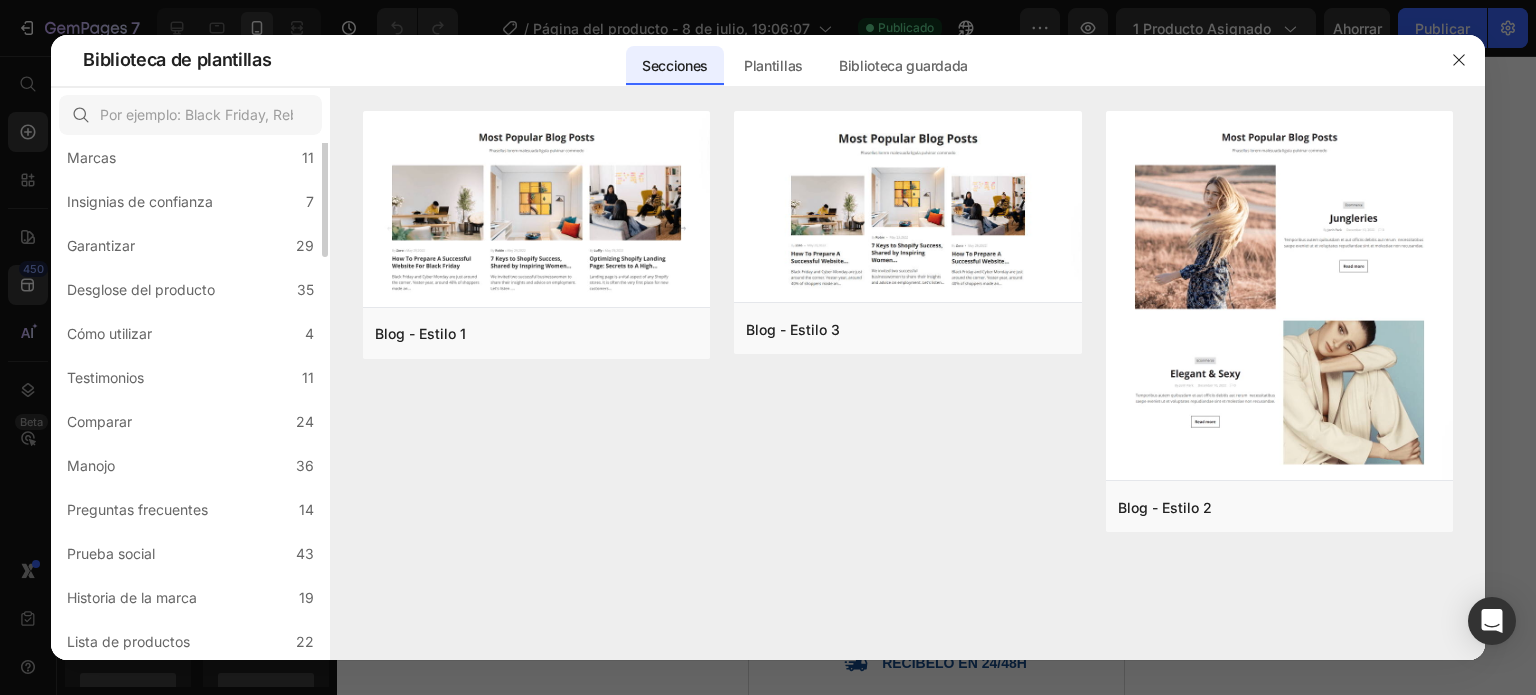 scroll, scrollTop: 0, scrollLeft: 0, axis: both 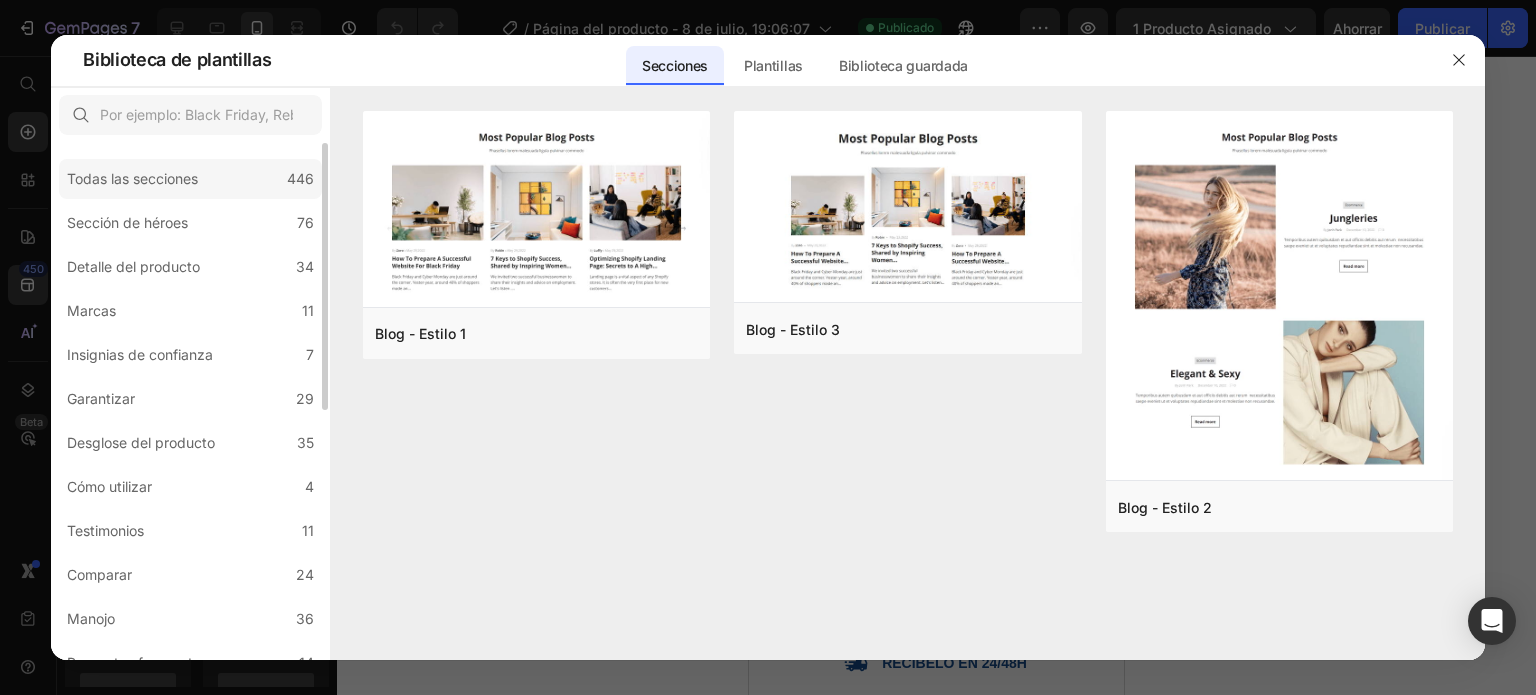 click on "Todas las secciones" at bounding box center [132, 178] 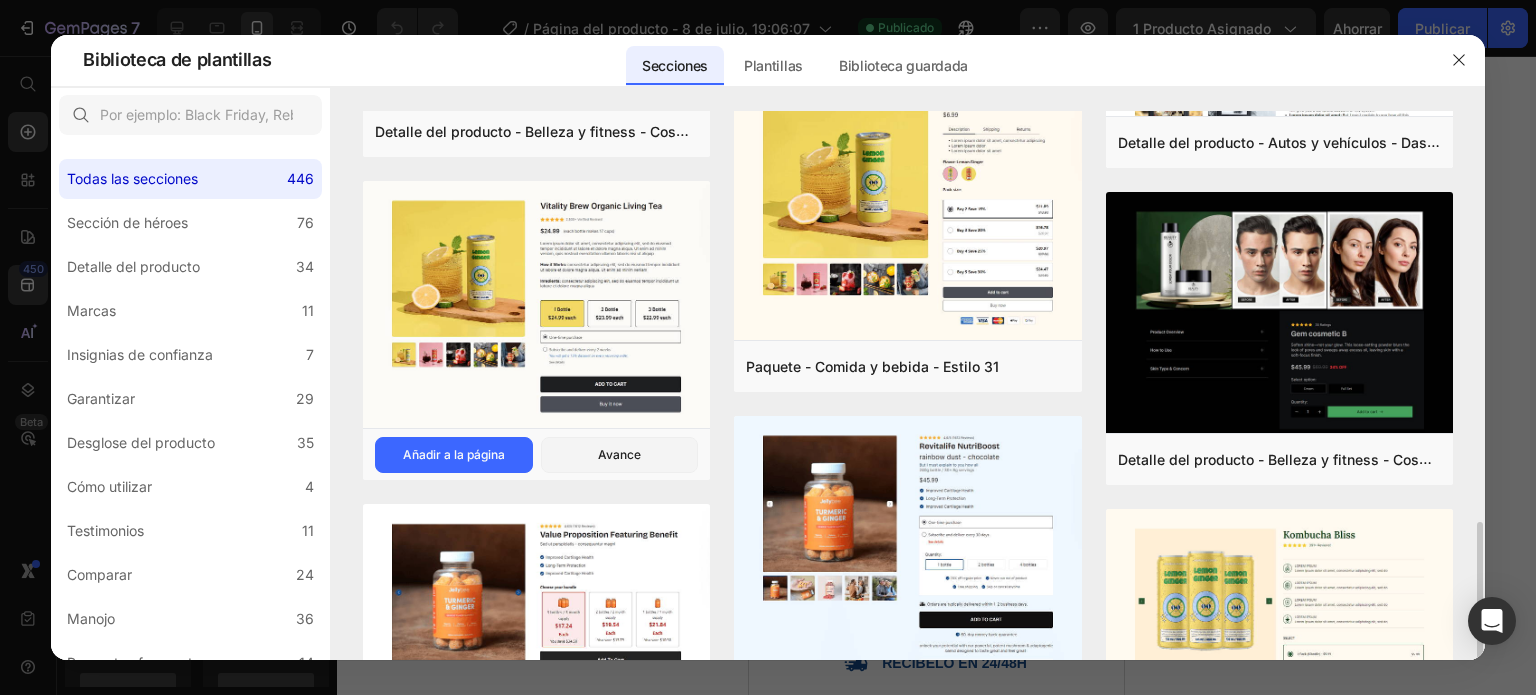 scroll, scrollTop: 996, scrollLeft: 0, axis: vertical 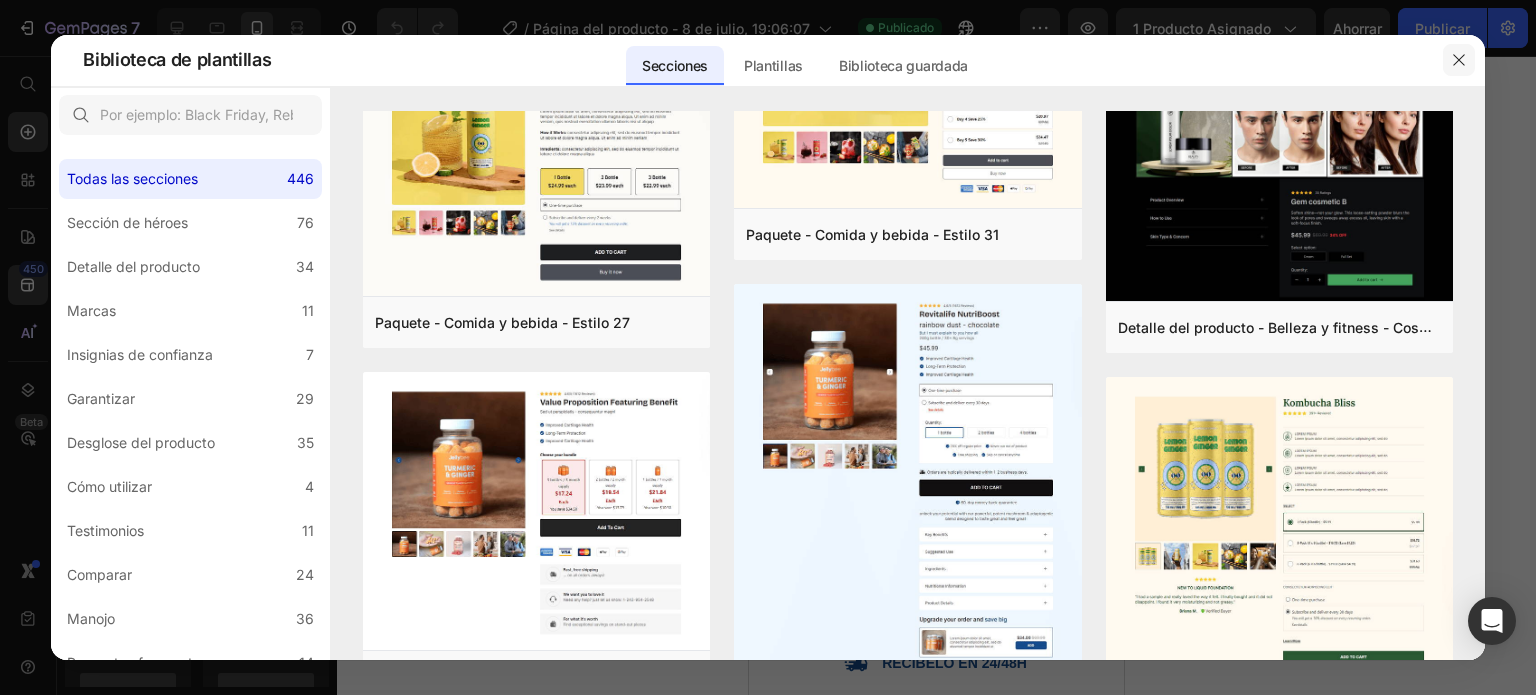 click 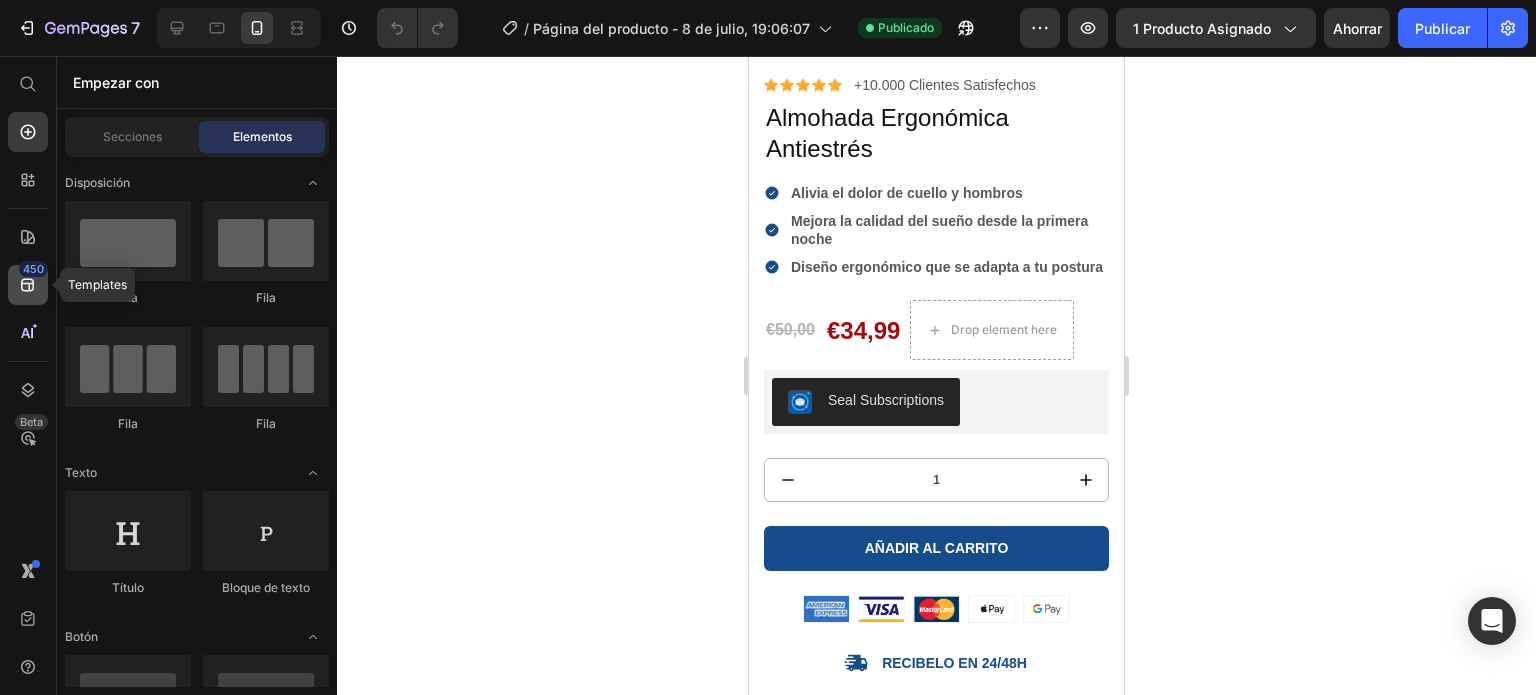 click on "450" 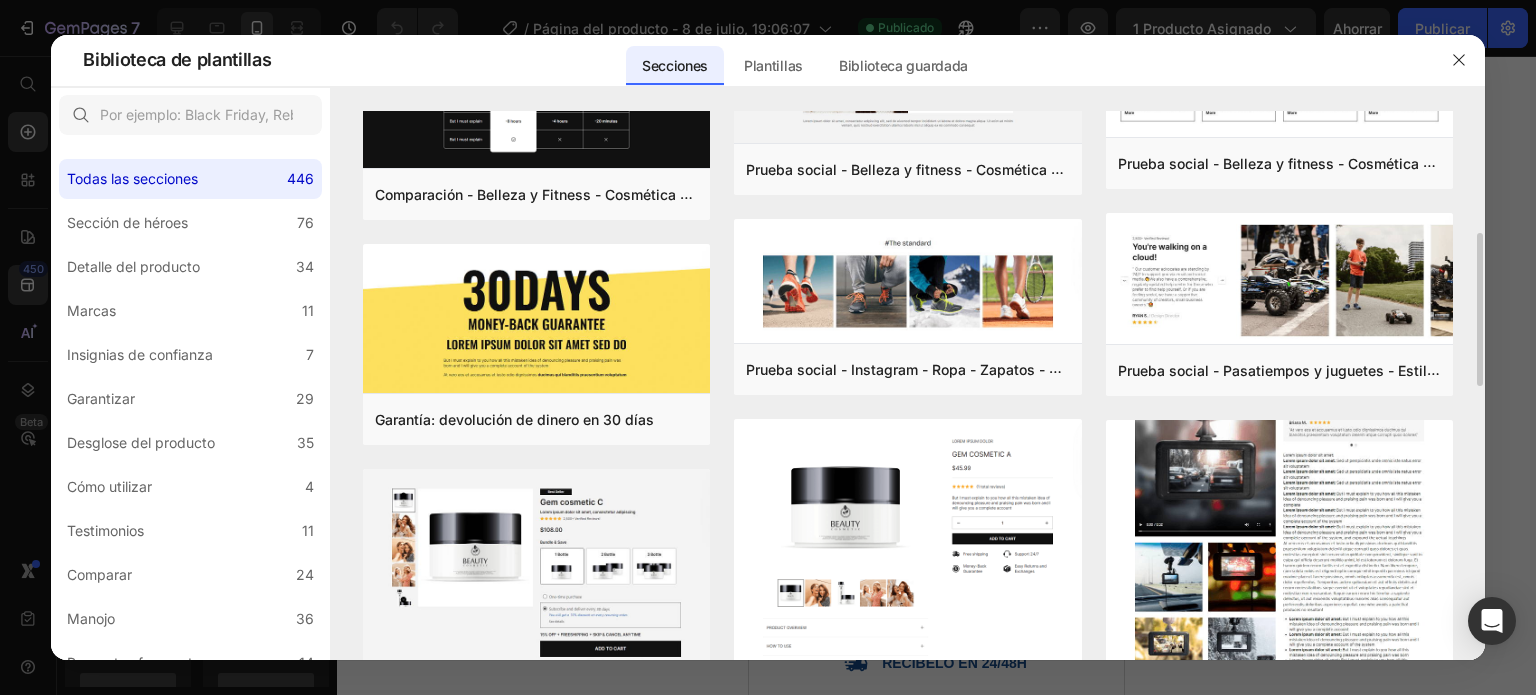 scroll, scrollTop: 199, scrollLeft: 0, axis: vertical 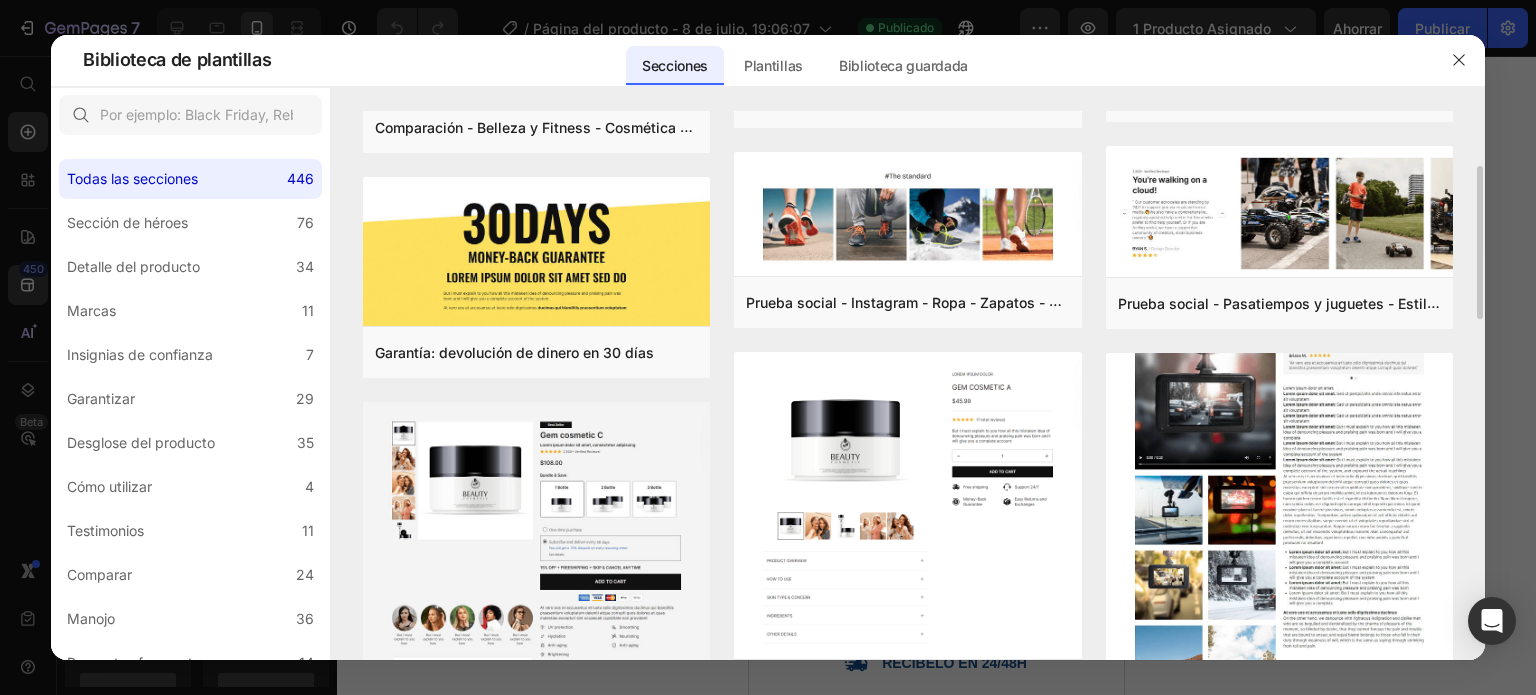 click at bounding box center [1279, 470] 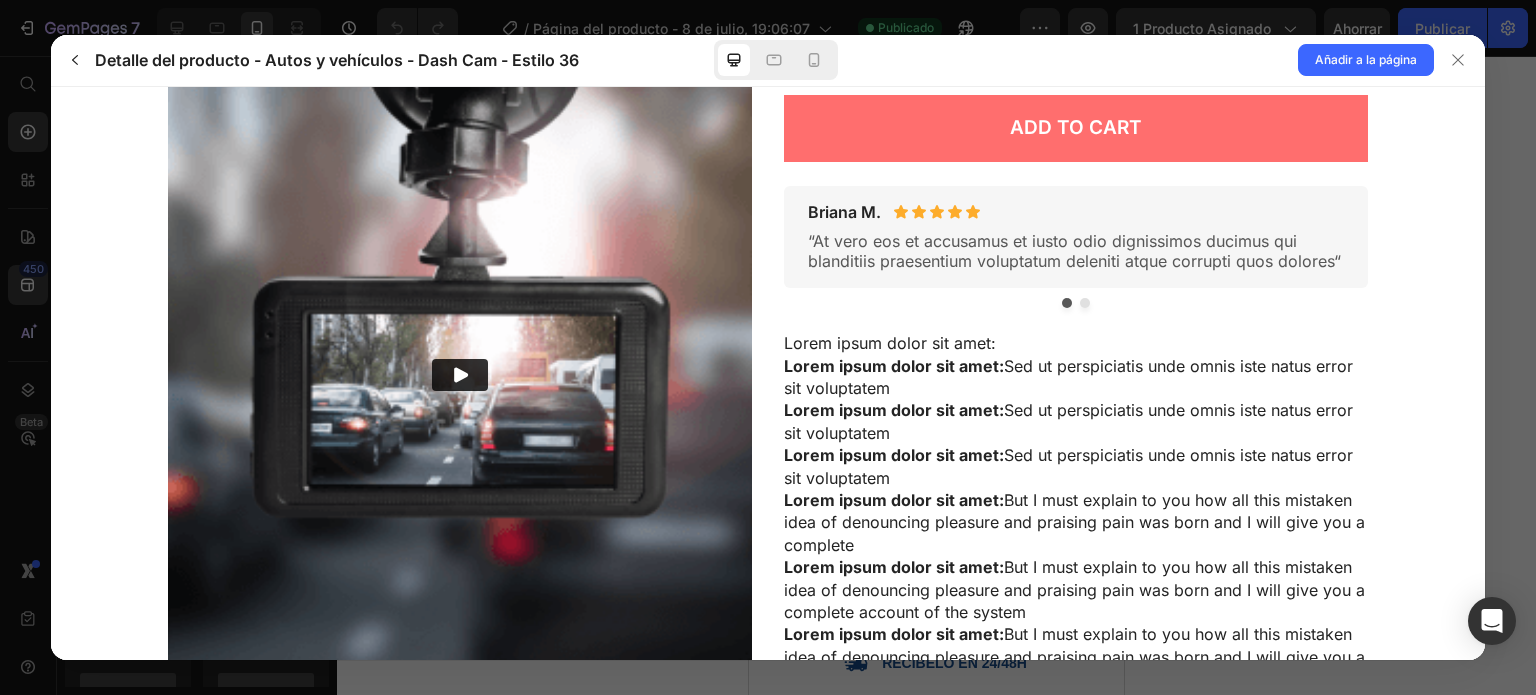 scroll, scrollTop: 733, scrollLeft: 0, axis: vertical 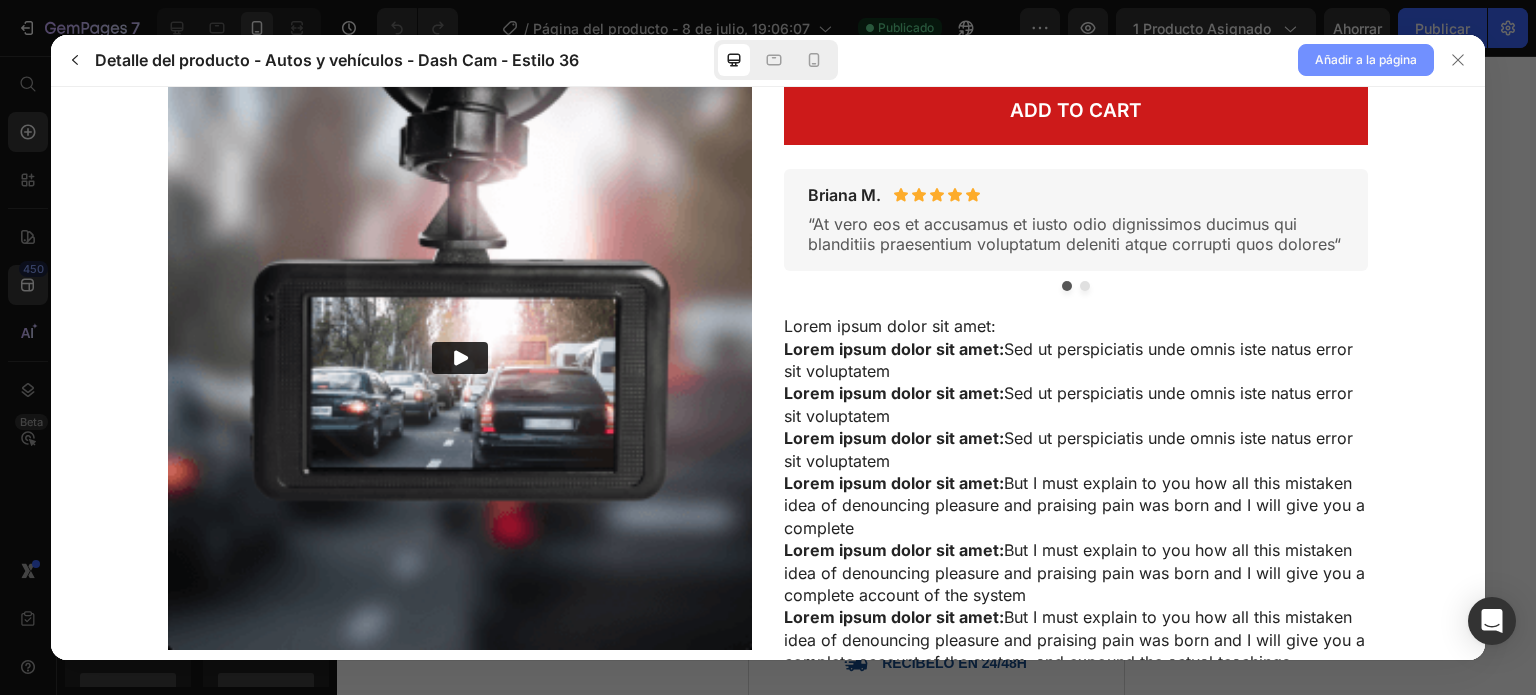 click on "Añadir a la página" at bounding box center (1366, 59) 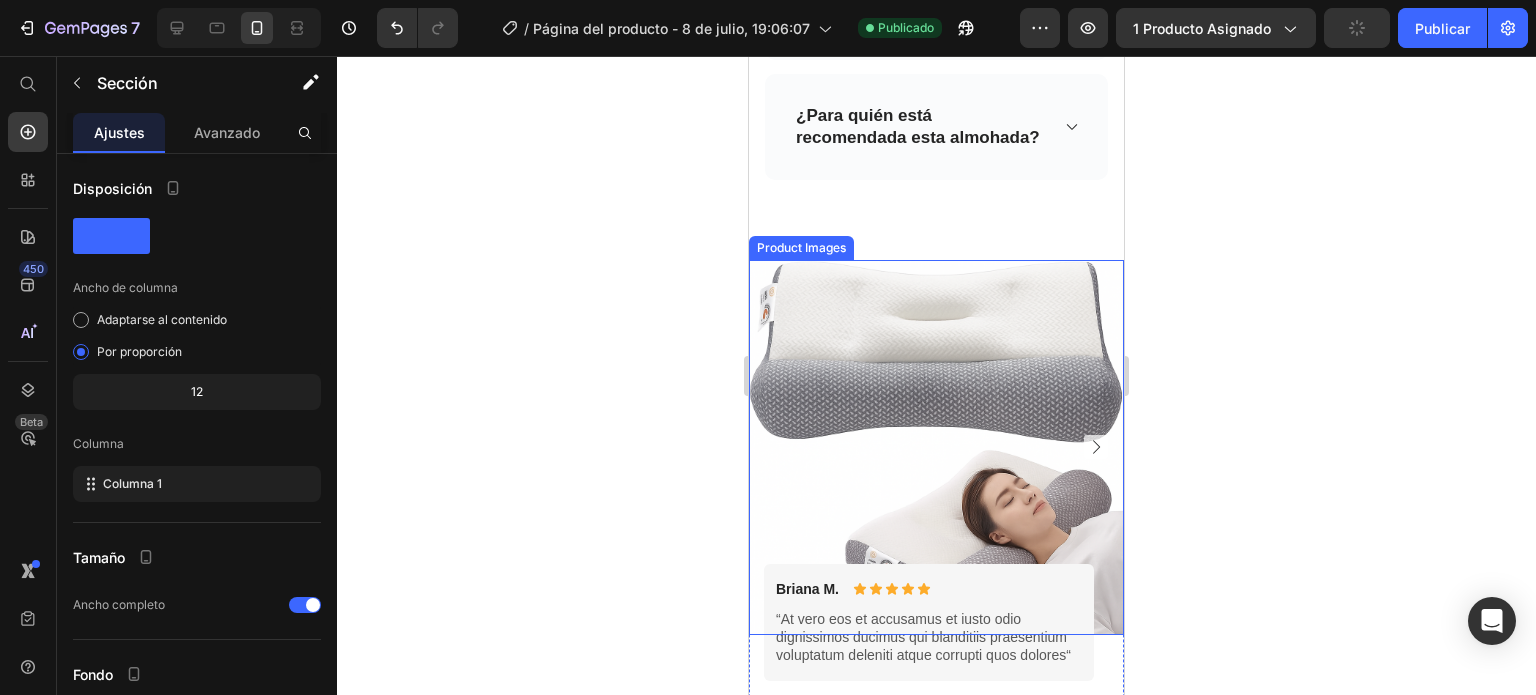 scroll, scrollTop: 5952, scrollLeft: 0, axis: vertical 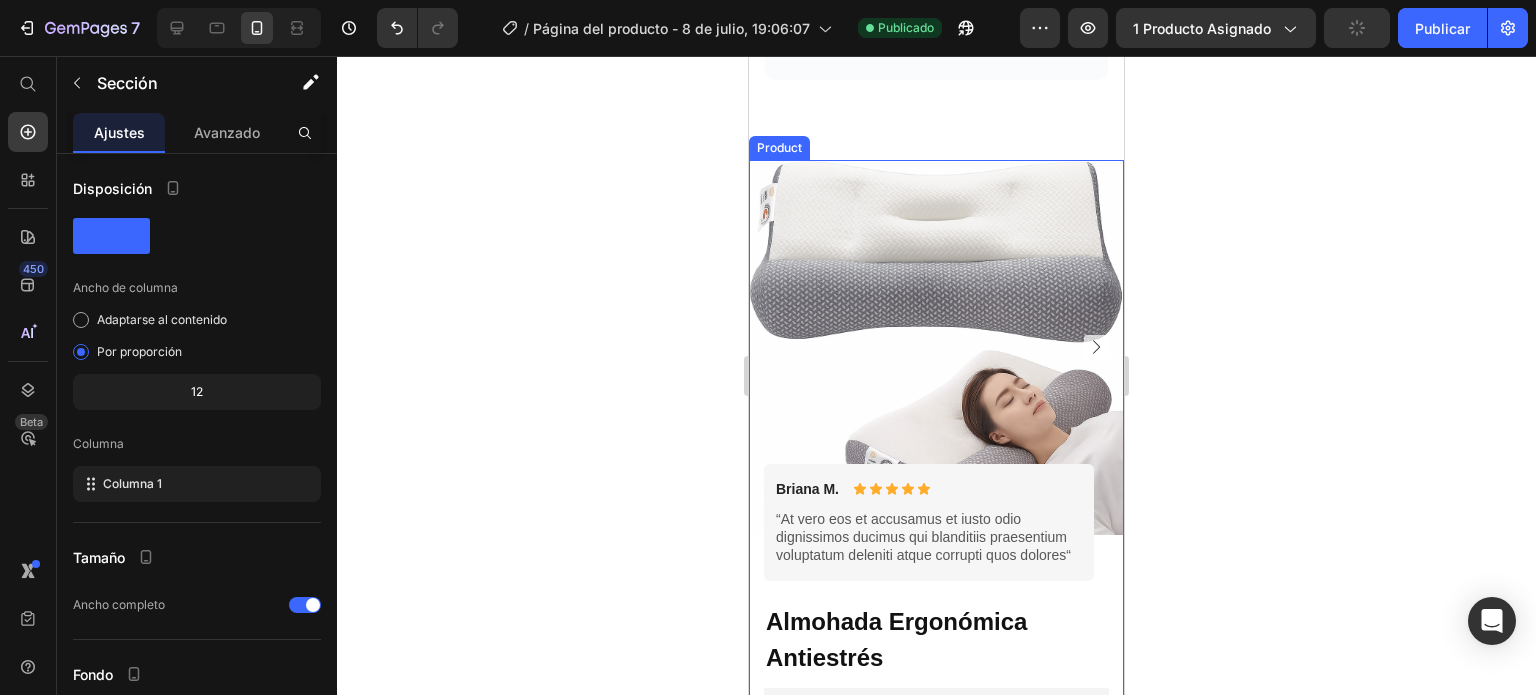 click on "[FIRST] [LAST]. Text Block Icon Icon Icon Icon Icon Icon List Row “At vero eos et accusamus et iusto odio dignissimos ducimus qui blanditiis praesentium voluptatum deleniti atque corrupti quos dolores“ Text Block Row [LAST] [LAST]. Text Block Icon Icon Icon Icon Icon Icon List Row Lorem ipsum dolor sit amet, consectetur adipiscing elit, sed do eiusmod tempor incididunt ut labore et dolore magna aliqua. Text Block Row Carousel" at bounding box center (936, 568) 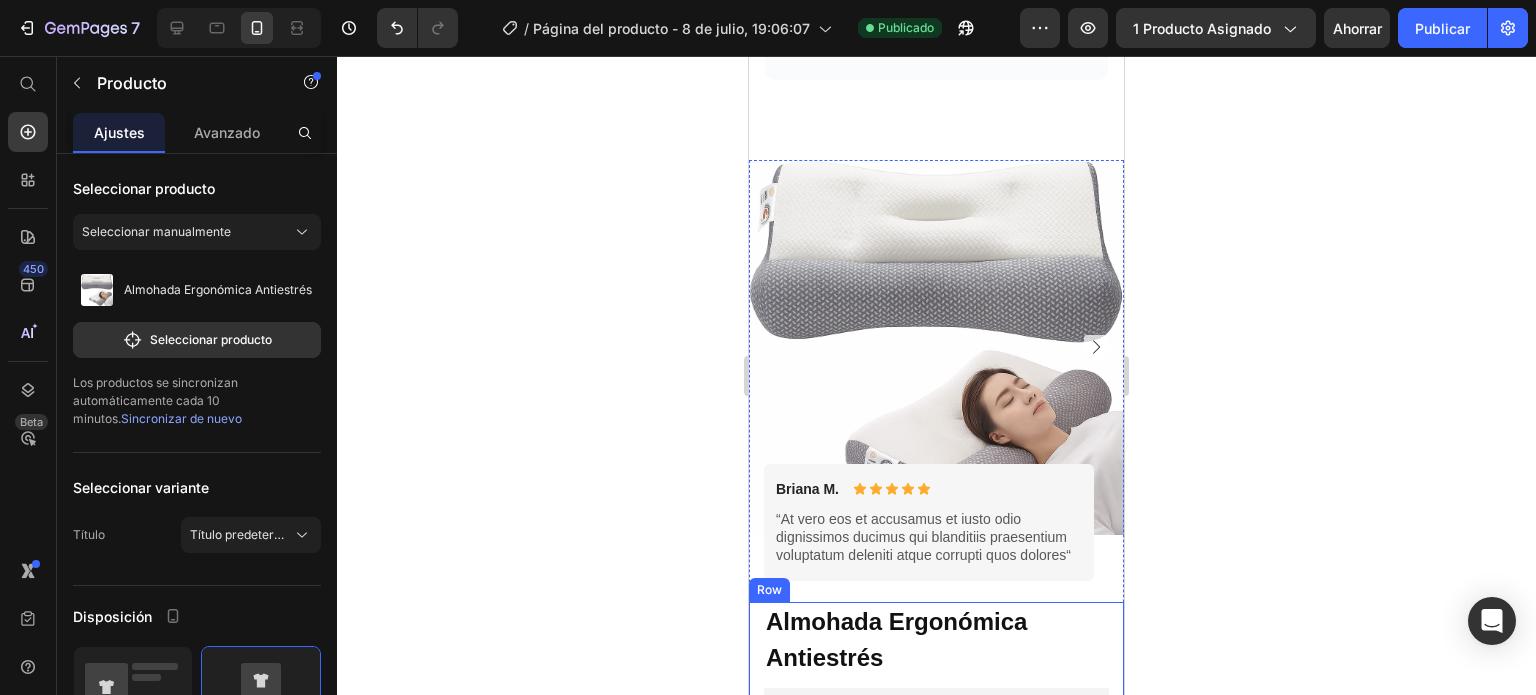 click on "Almohada Ergonómica Antiestrés" at bounding box center [936, 640] 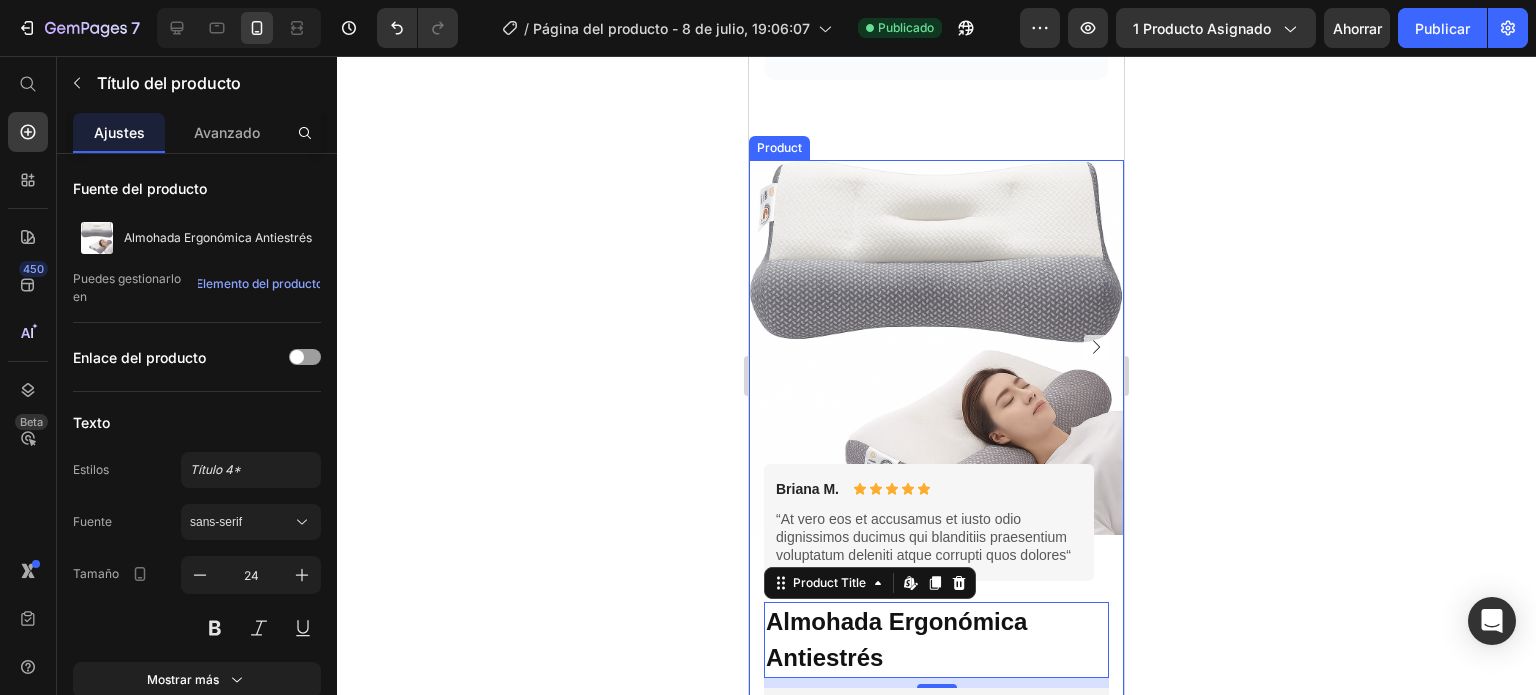 click on "[FIRST] [LAST]. Text Block Icon Icon Icon Icon Icon Icon List Row “At vero eos et accusamus et iusto odio dignissimos ducimus qui blanditiis praesentium voluptatum deleniti atque corrupti quos dolores“ Text Block Row [LAST] [LAST]. Text Block Icon Icon Icon Icon Icon Icon List Row Lorem ipsum dolor sit amet, consectetur adipiscing elit, sed do eiusmod tempor incididunt ut labore et dolore magna aliqua. Text Block Row Carousel" at bounding box center (936, 568) 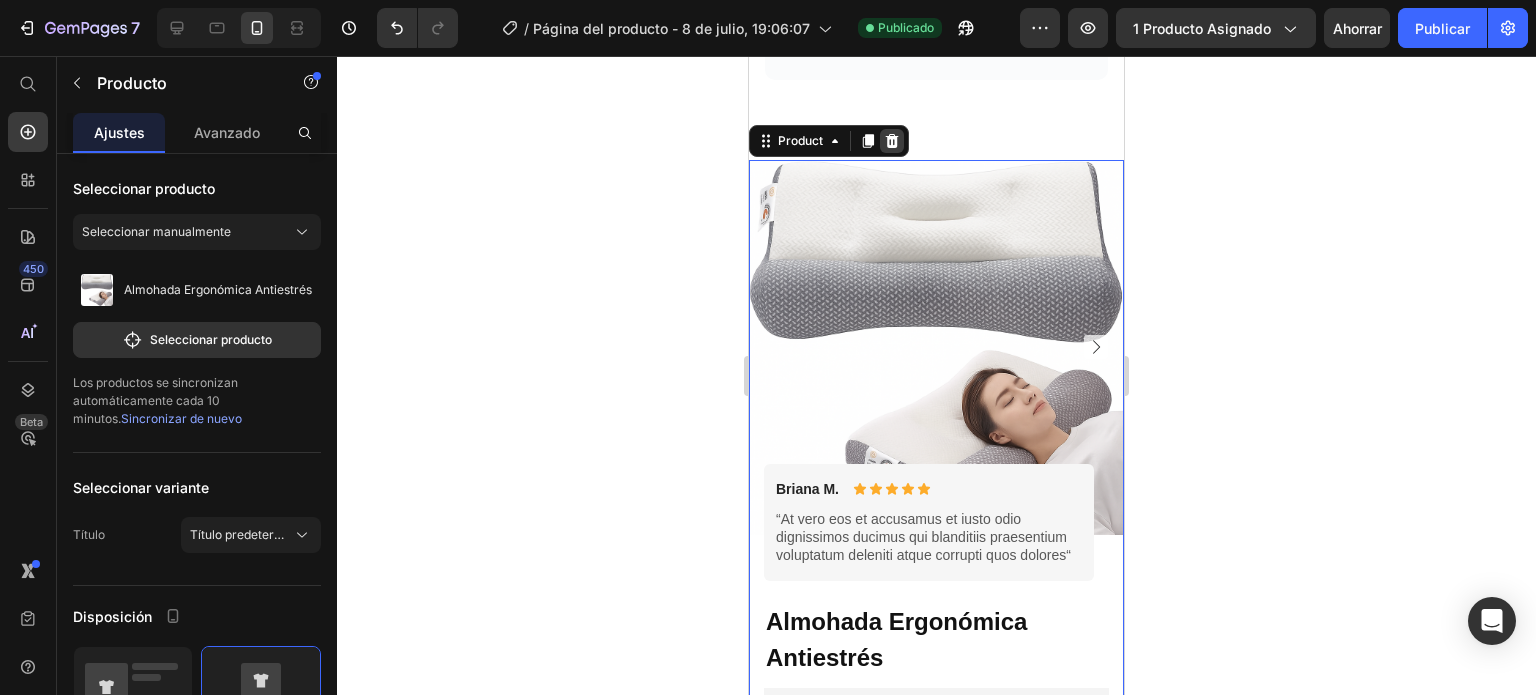 click 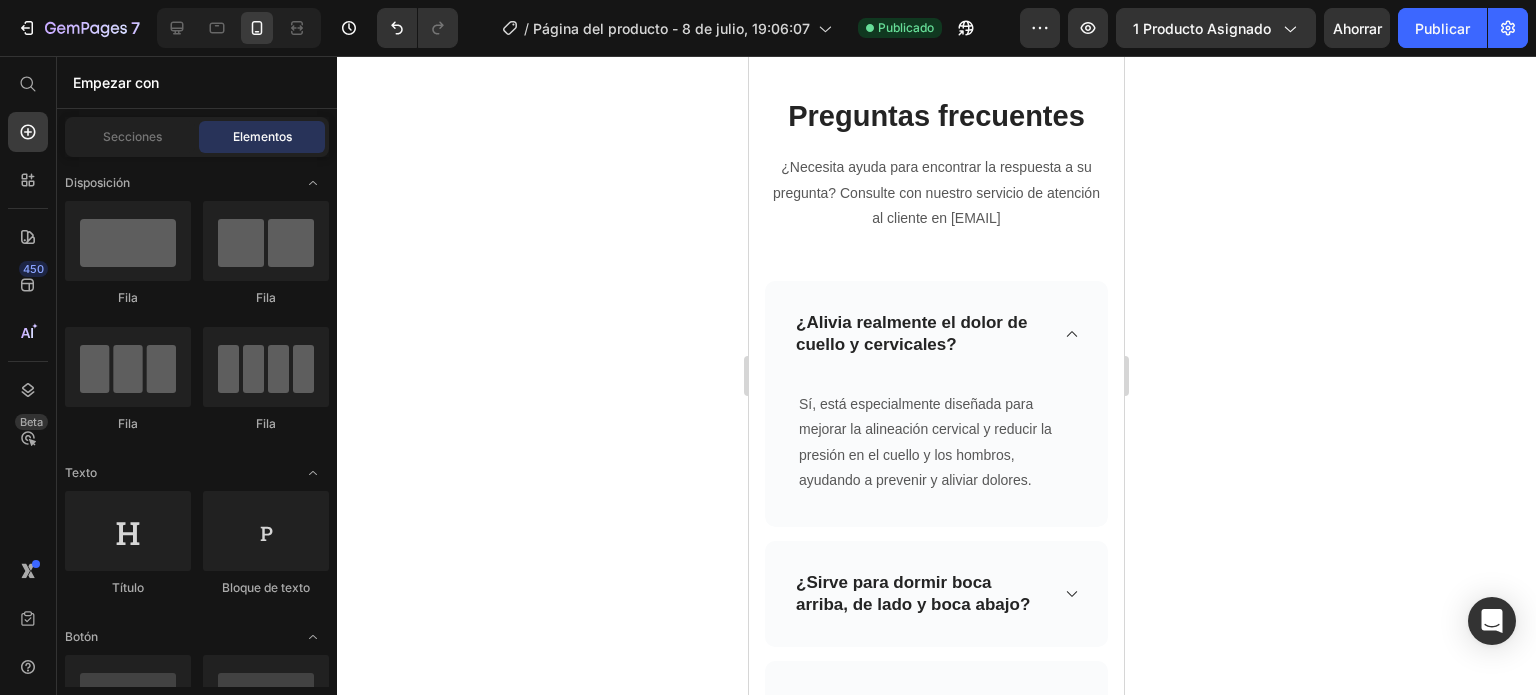 scroll, scrollTop: 4687, scrollLeft: 0, axis: vertical 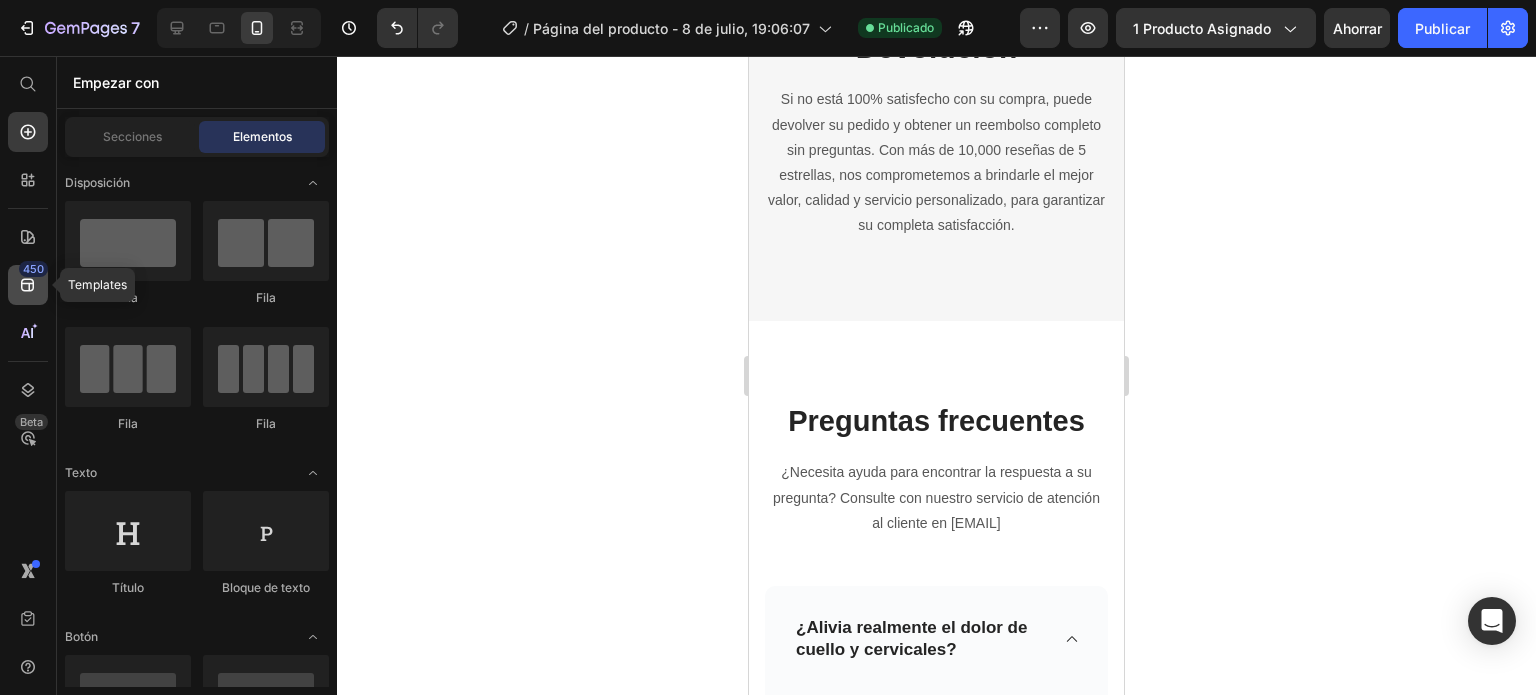 click 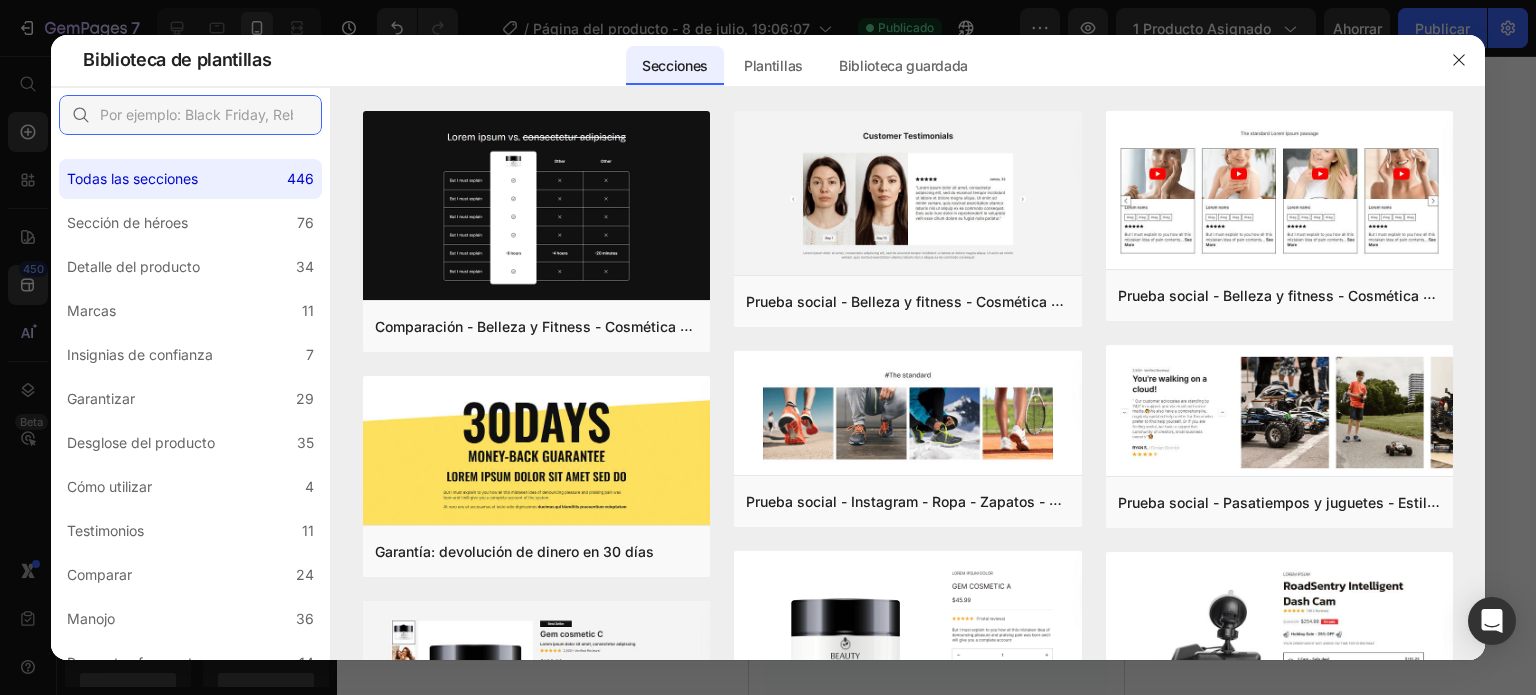 click at bounding box center [190, 115] 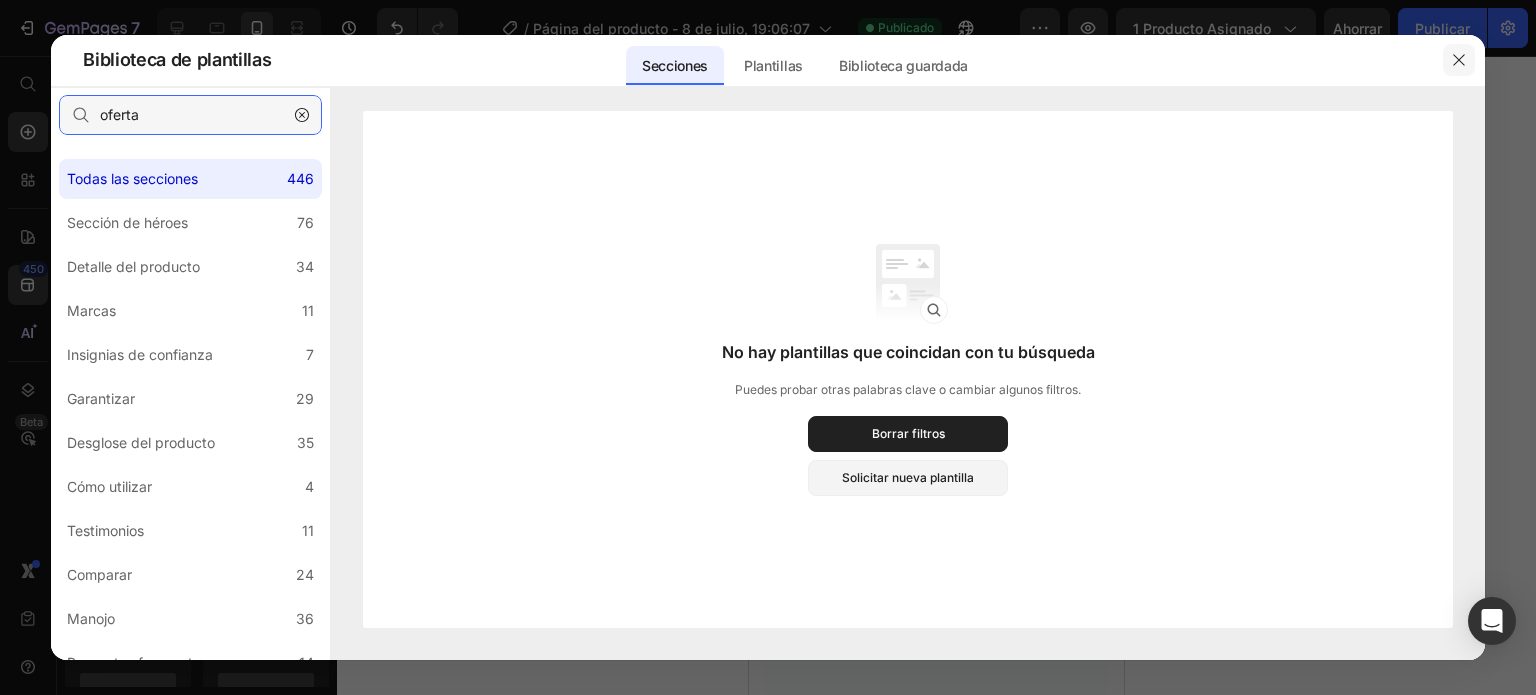type on "oferta" 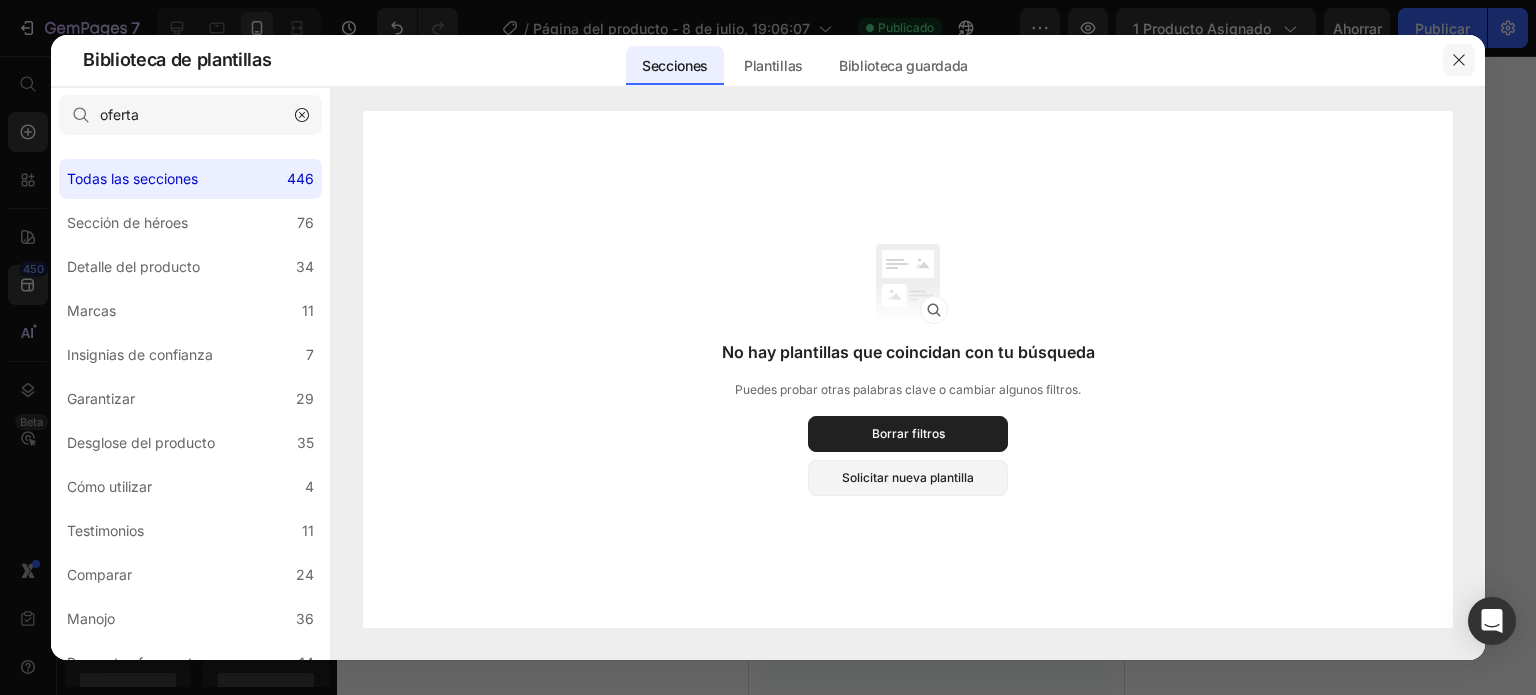click 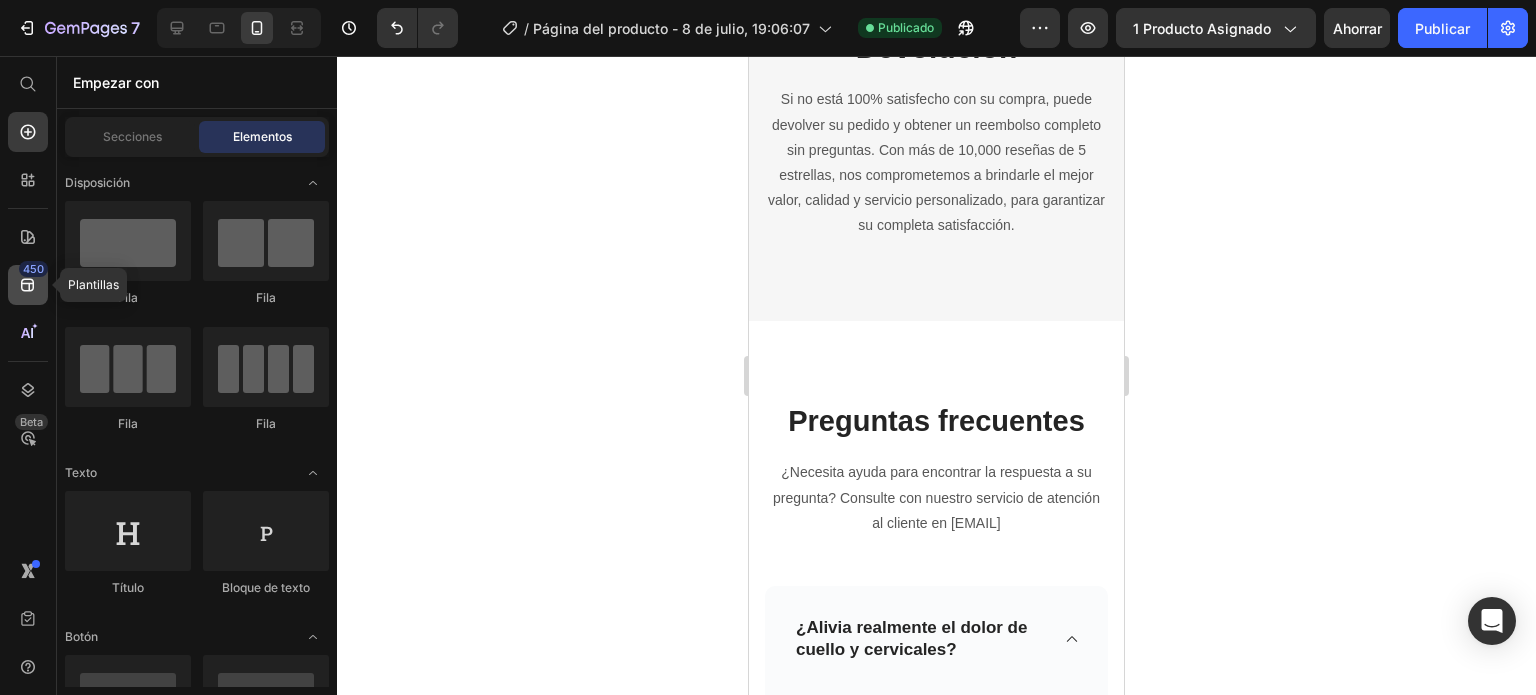 click on "450" at bounding box center [33, 269] 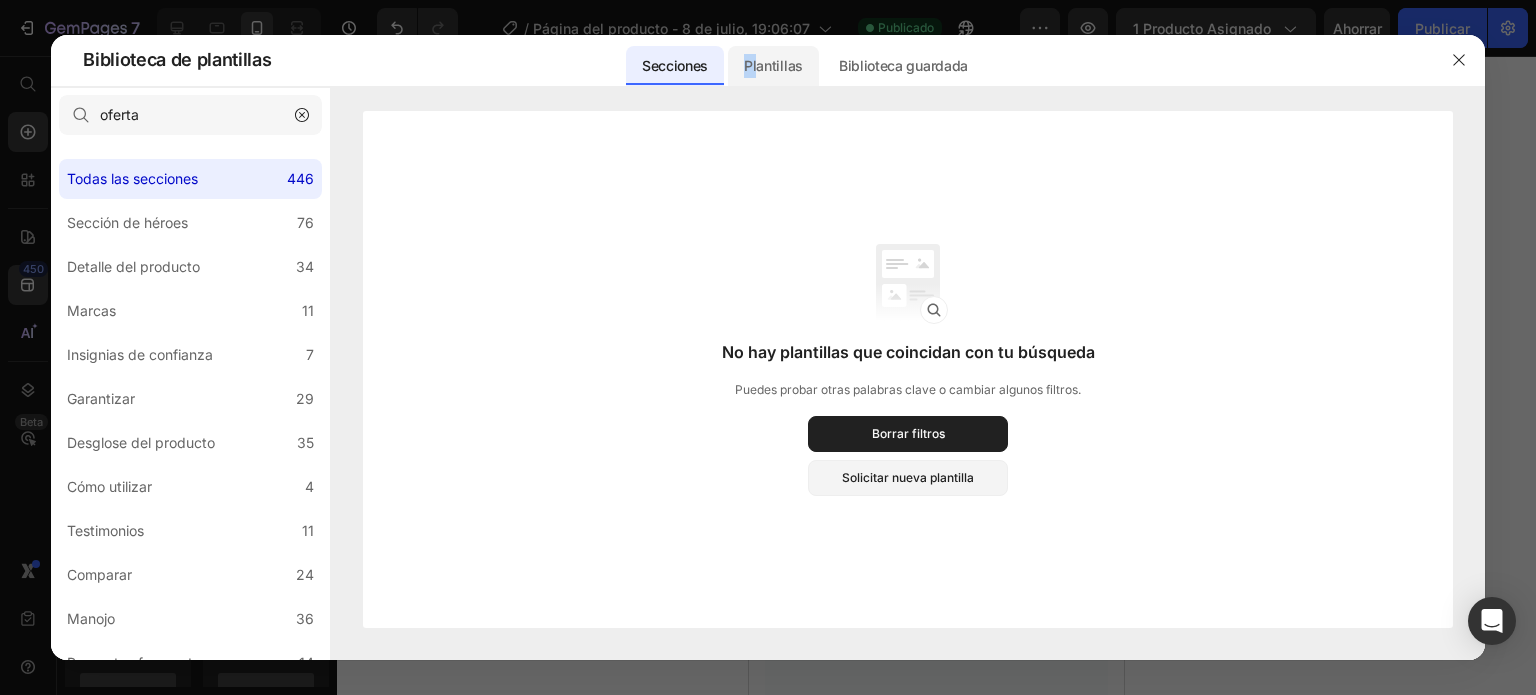 click on "Plantillas" 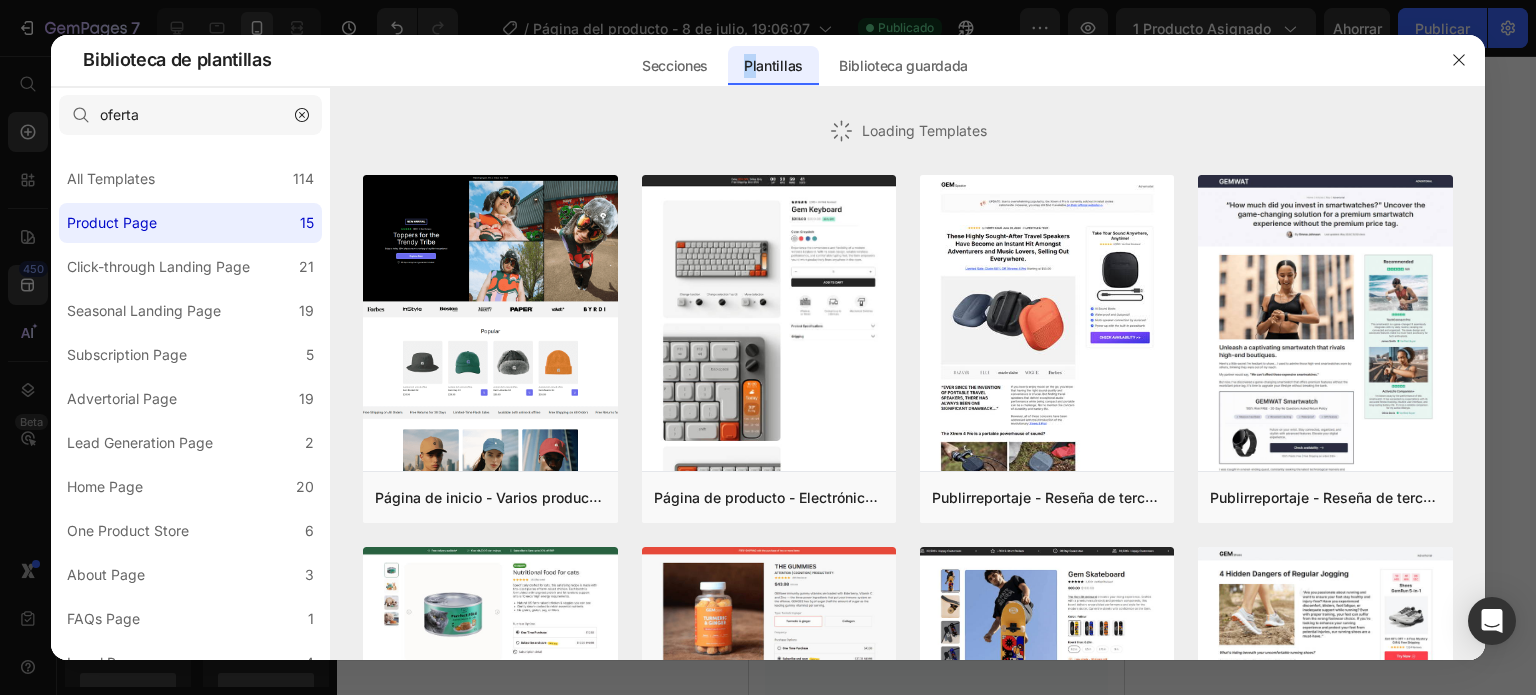 click on "Plantillas" at bounding box center [773, 65] 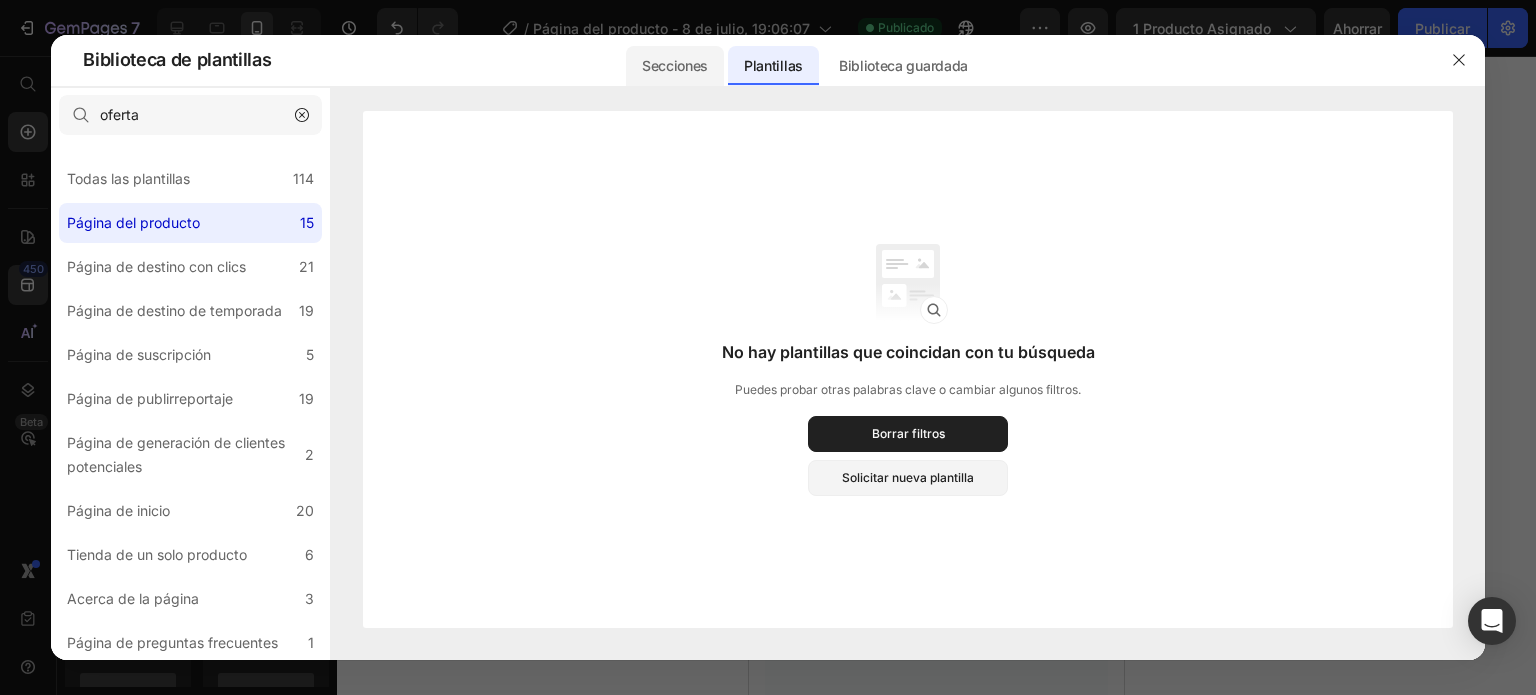 click on "Secciones" 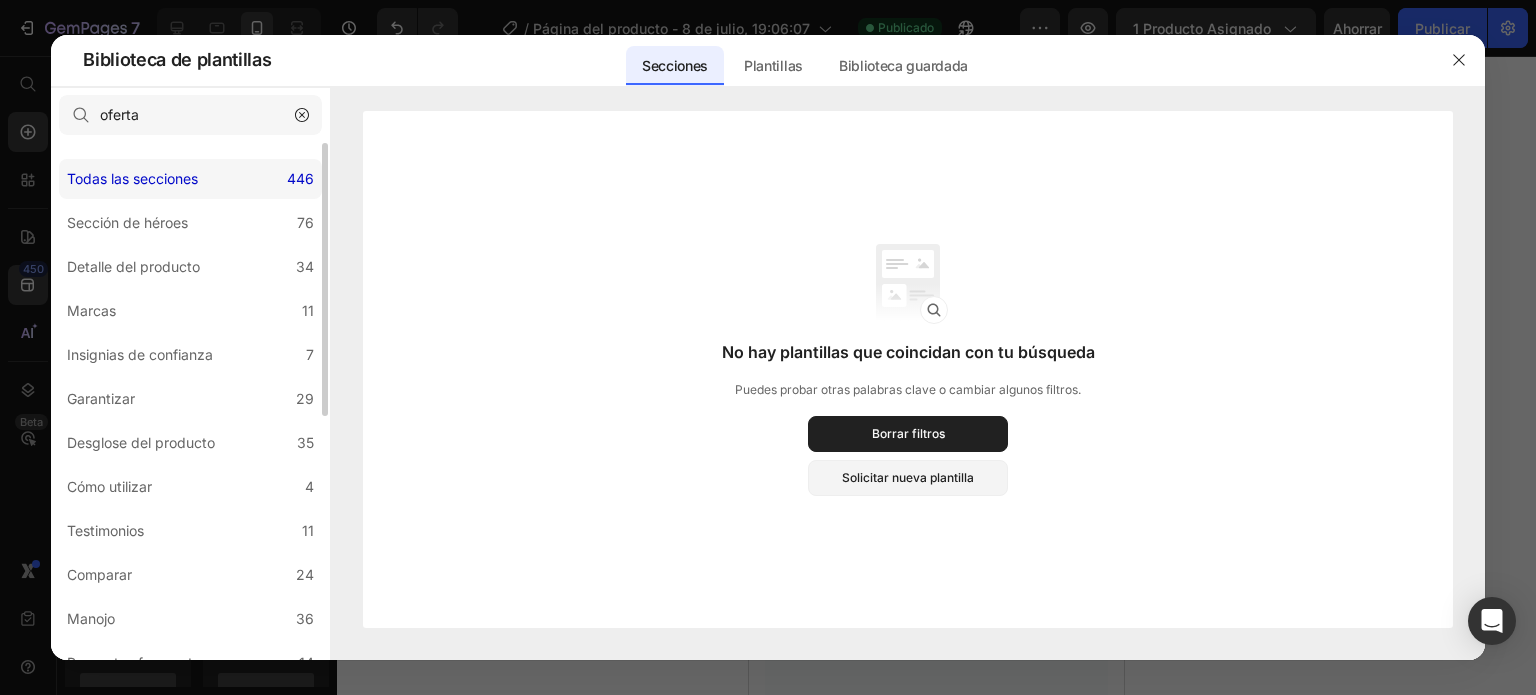 click on "Todas las secciones 446" 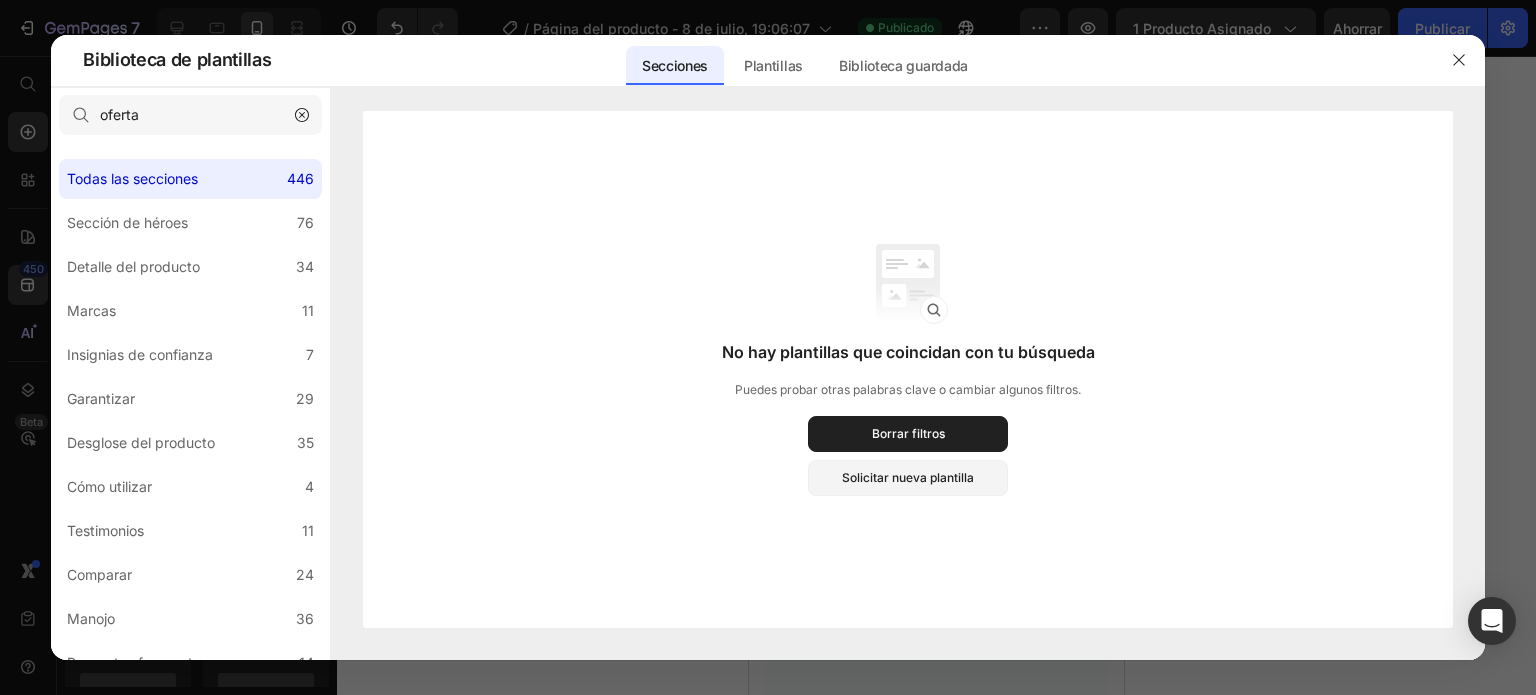 click 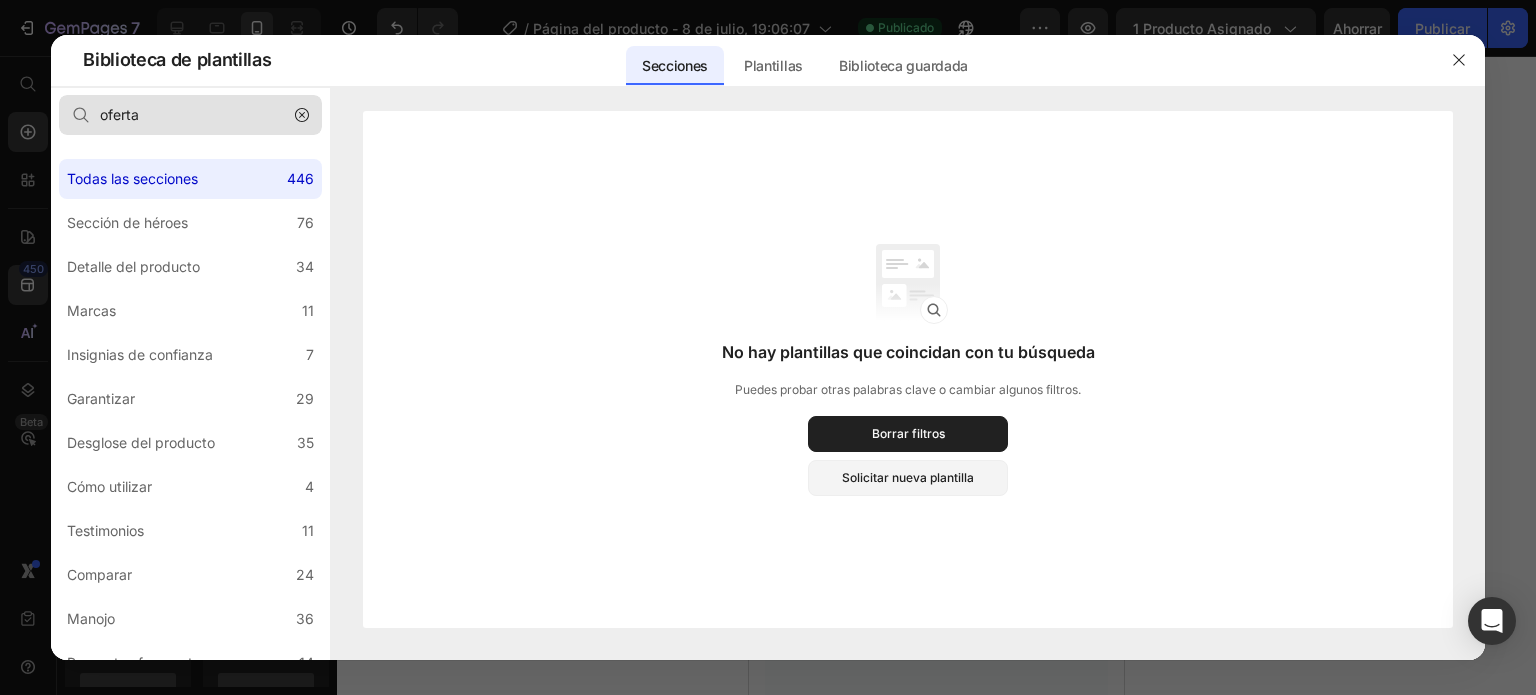 type 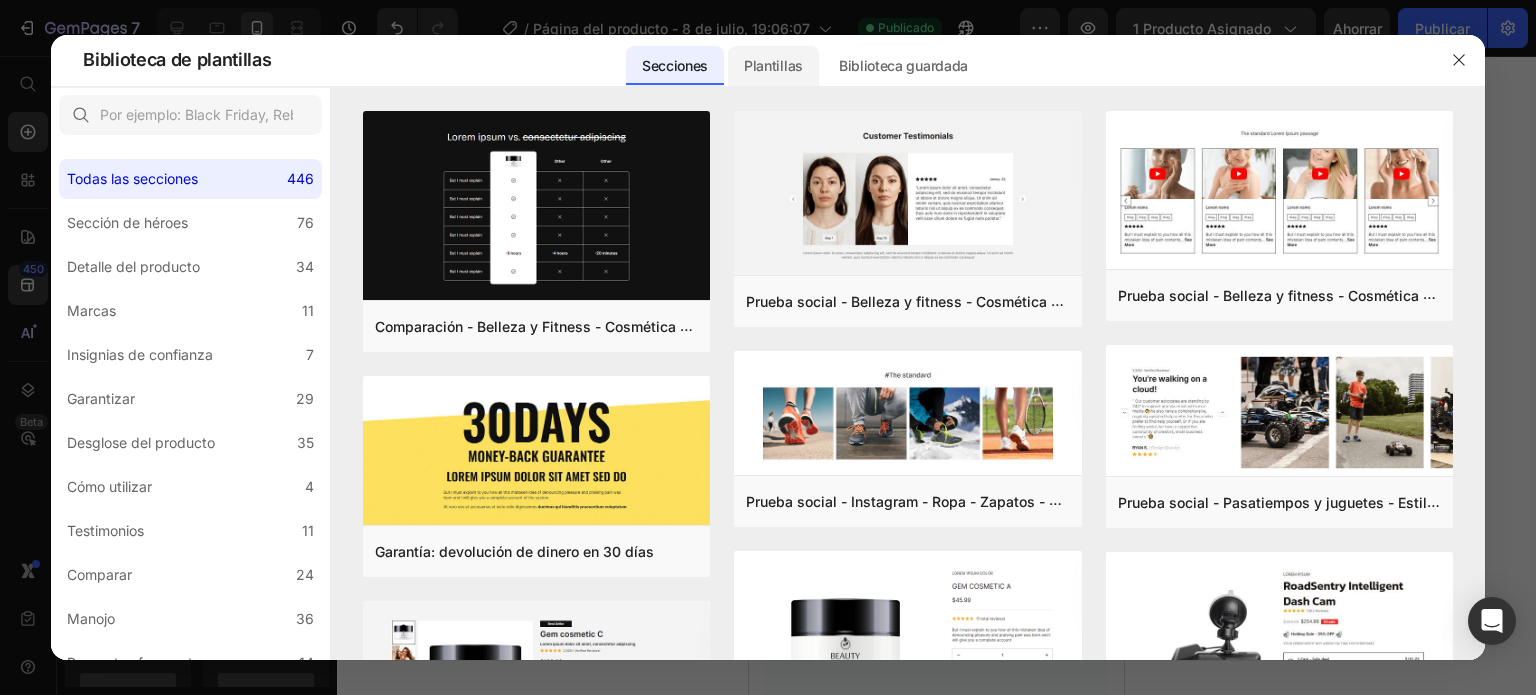 click on "Plantillas" at bounding box center [773, 65] 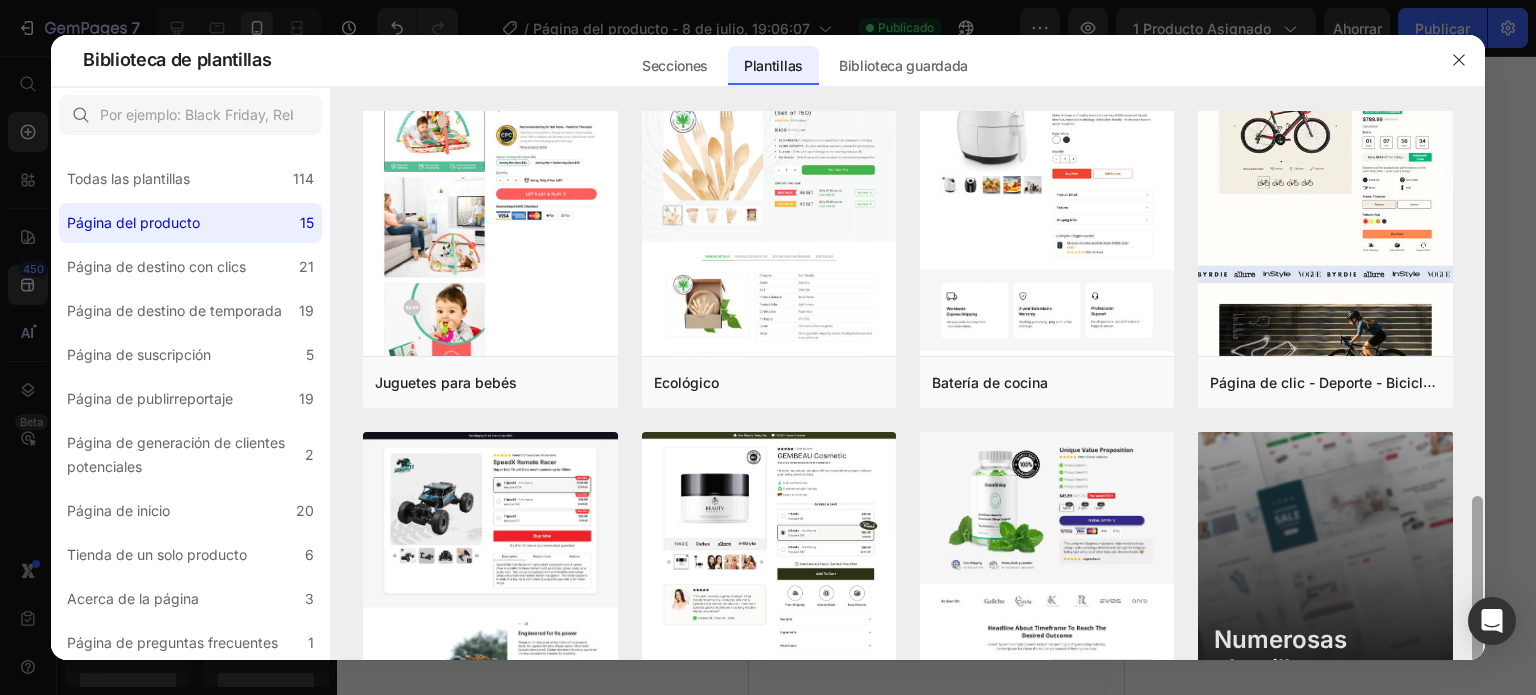 scroll, scrollTop: 863, scrollLeft: 0, axis: vertical 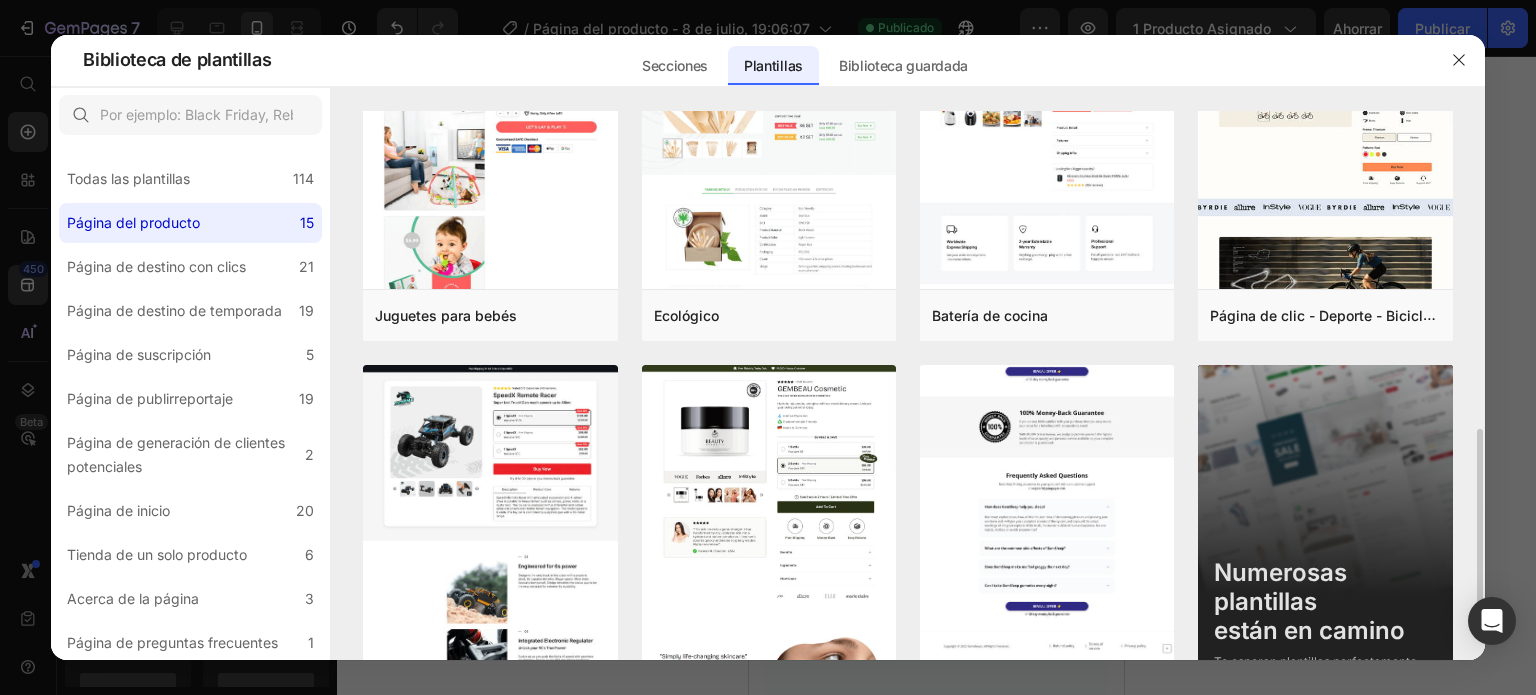click at bounding box center (1047, -55) 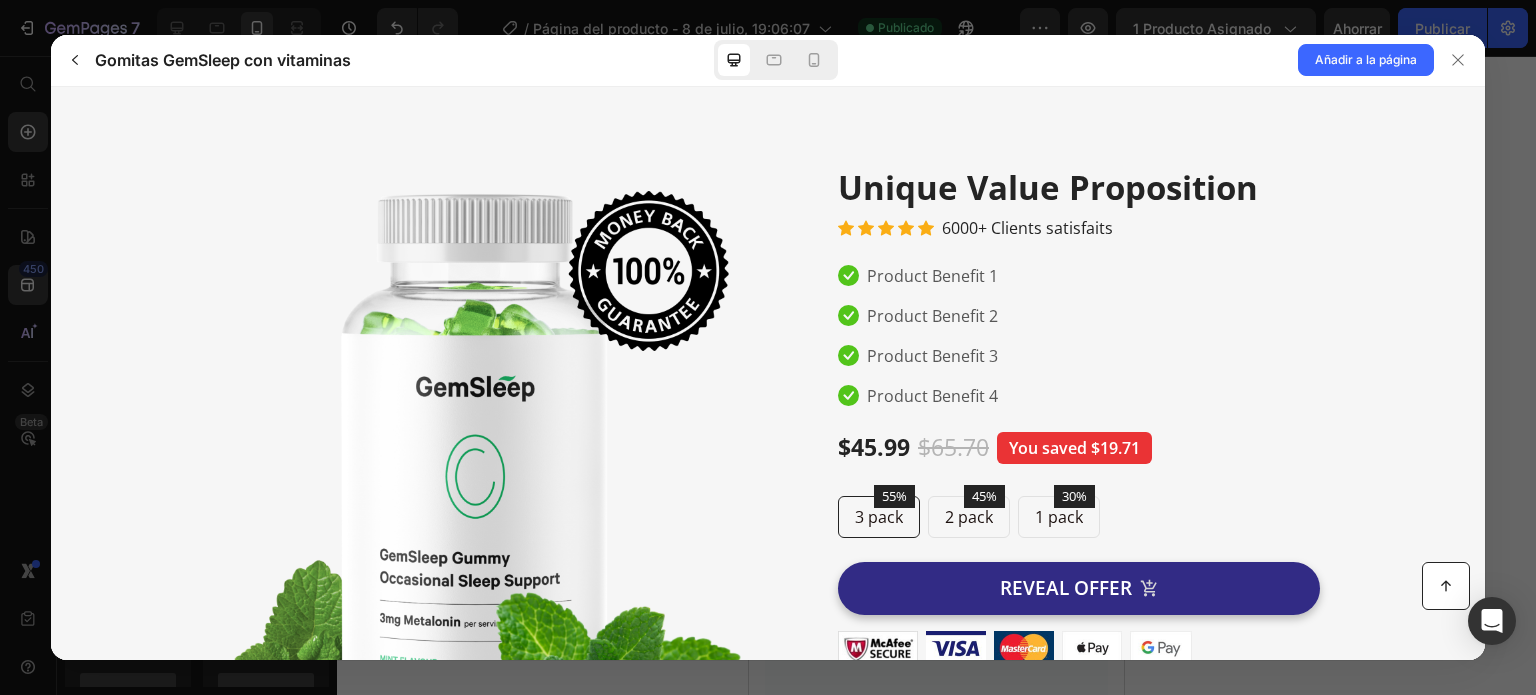 scroll, scrollTop: 0, scrollLeft: 0, axis: both 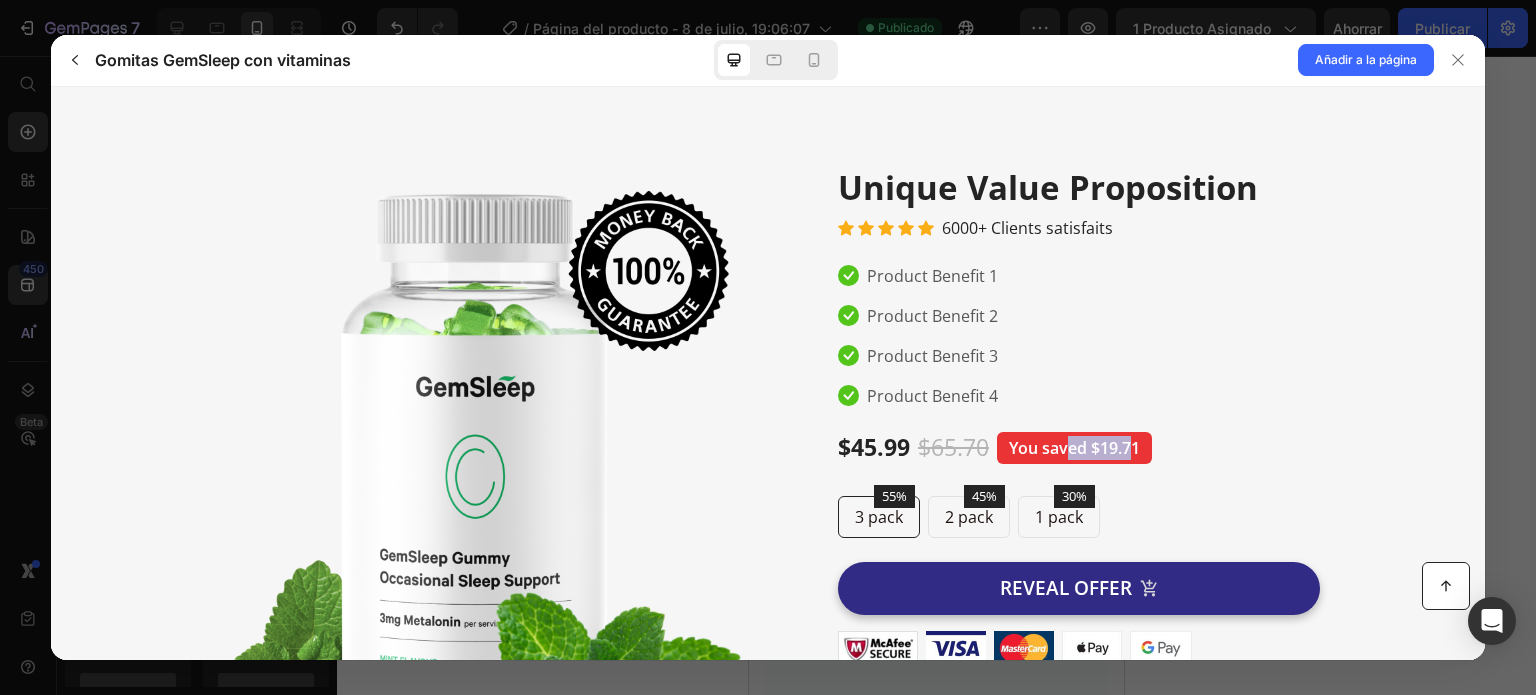 drag, startPoint x: 1062, startPoint y: 451, endPoint x: 1159, endPoint y: 439, distance: 97.73945 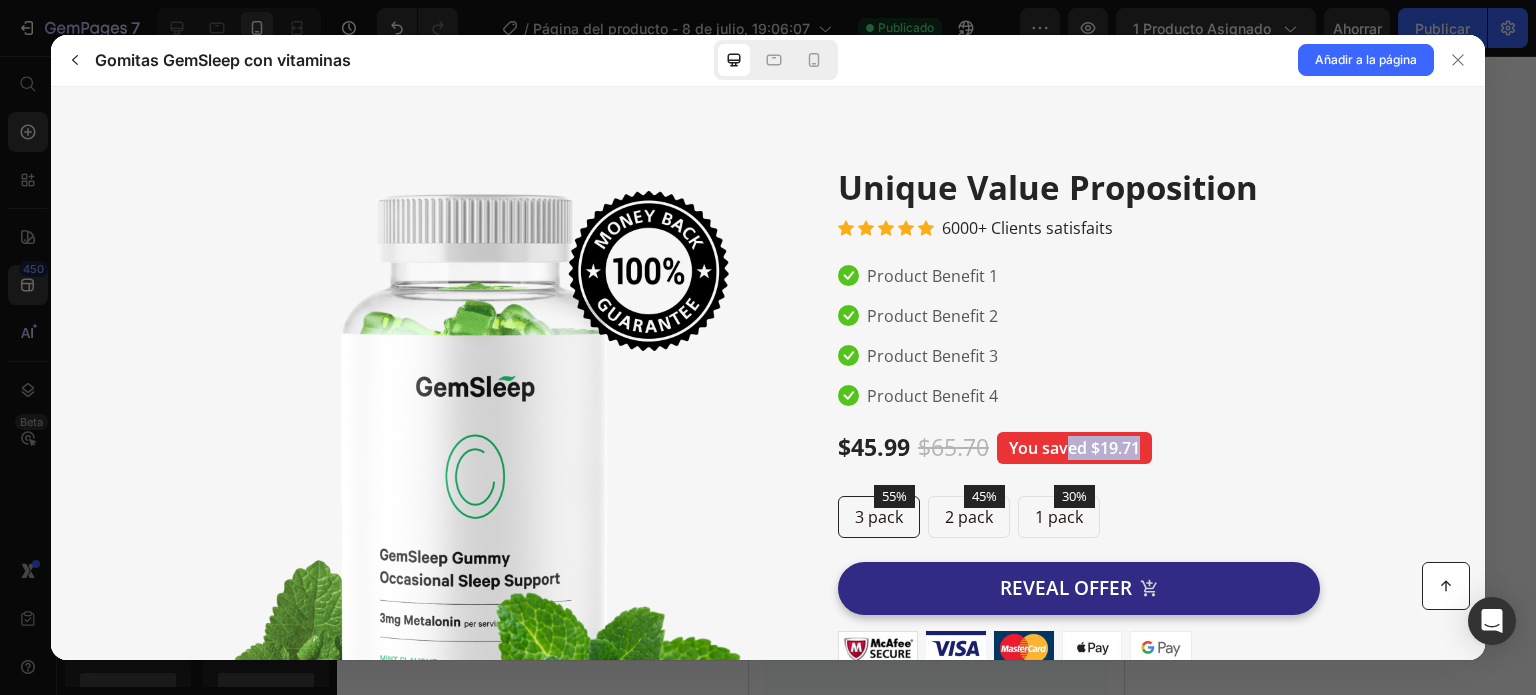 click on "$45.99
$65.70
You saved $19.71" at bounding box center (1103, 447) 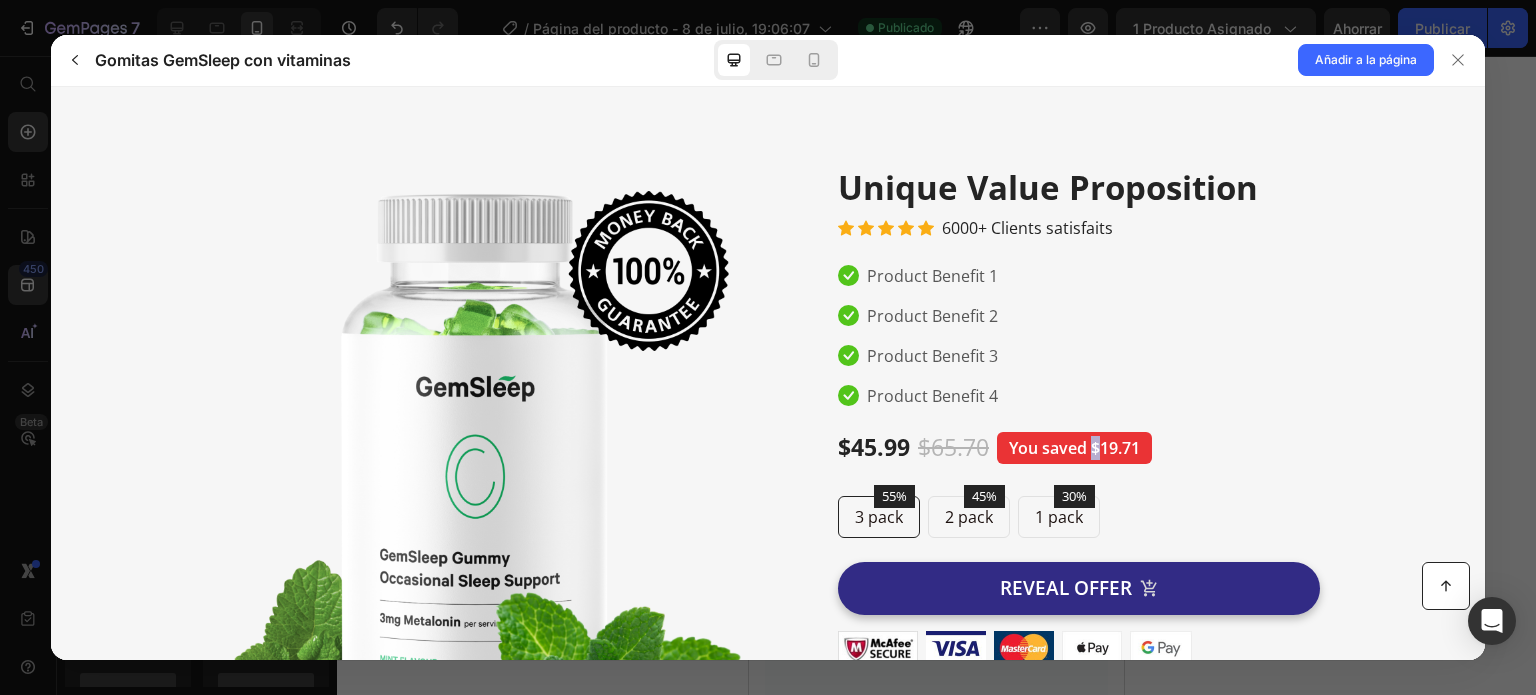 click on "You saved $19.71" at bounding box center (1074, 447) 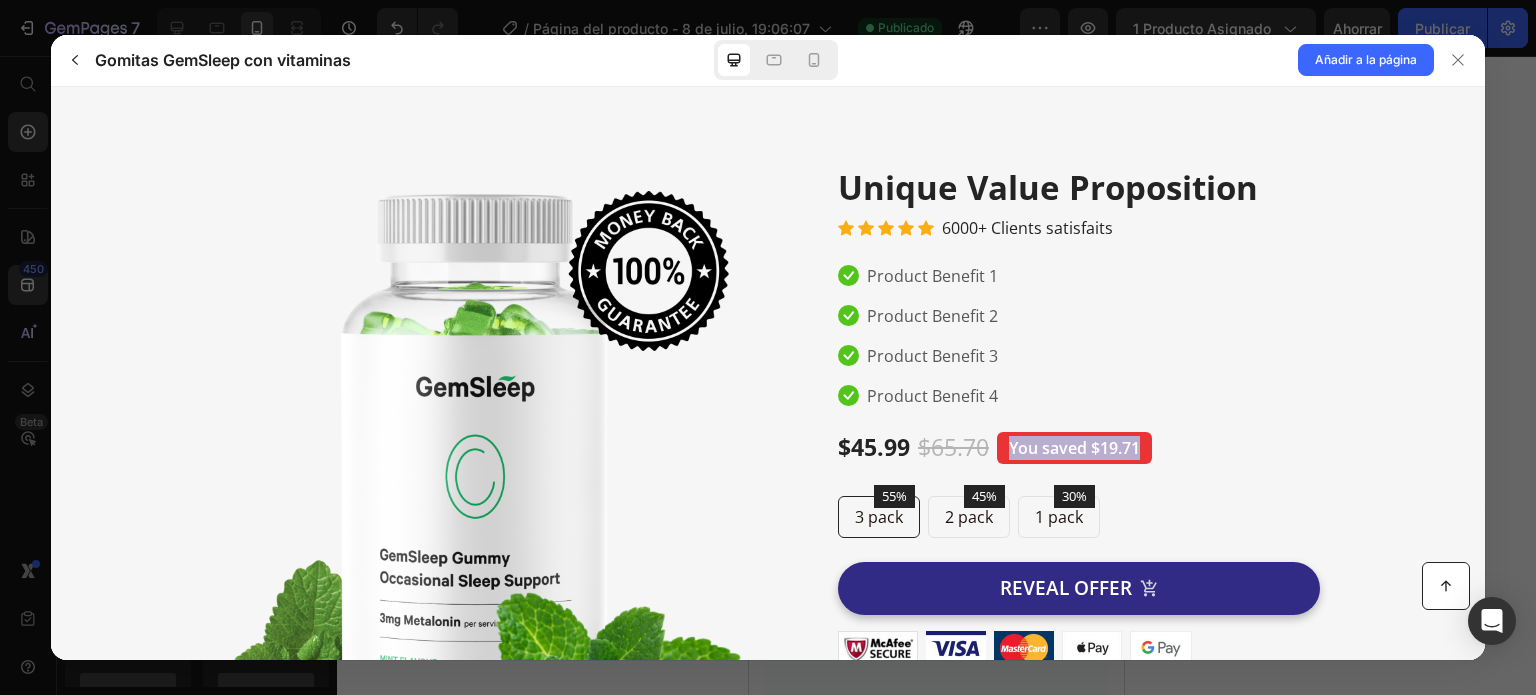 click on "You saved $19.71" at bounding box center (1074, 447) 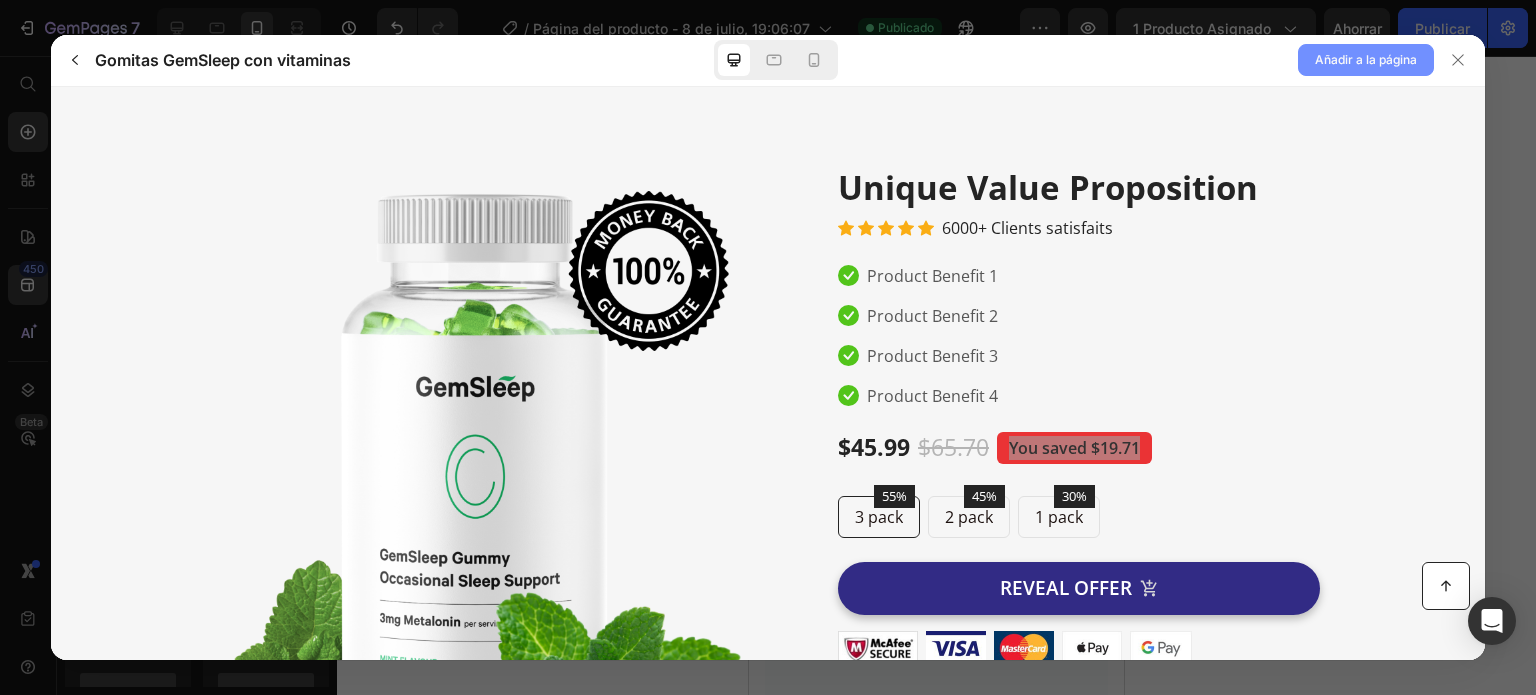 click on "Añadir a la página" at bounding box center (1366, 60) 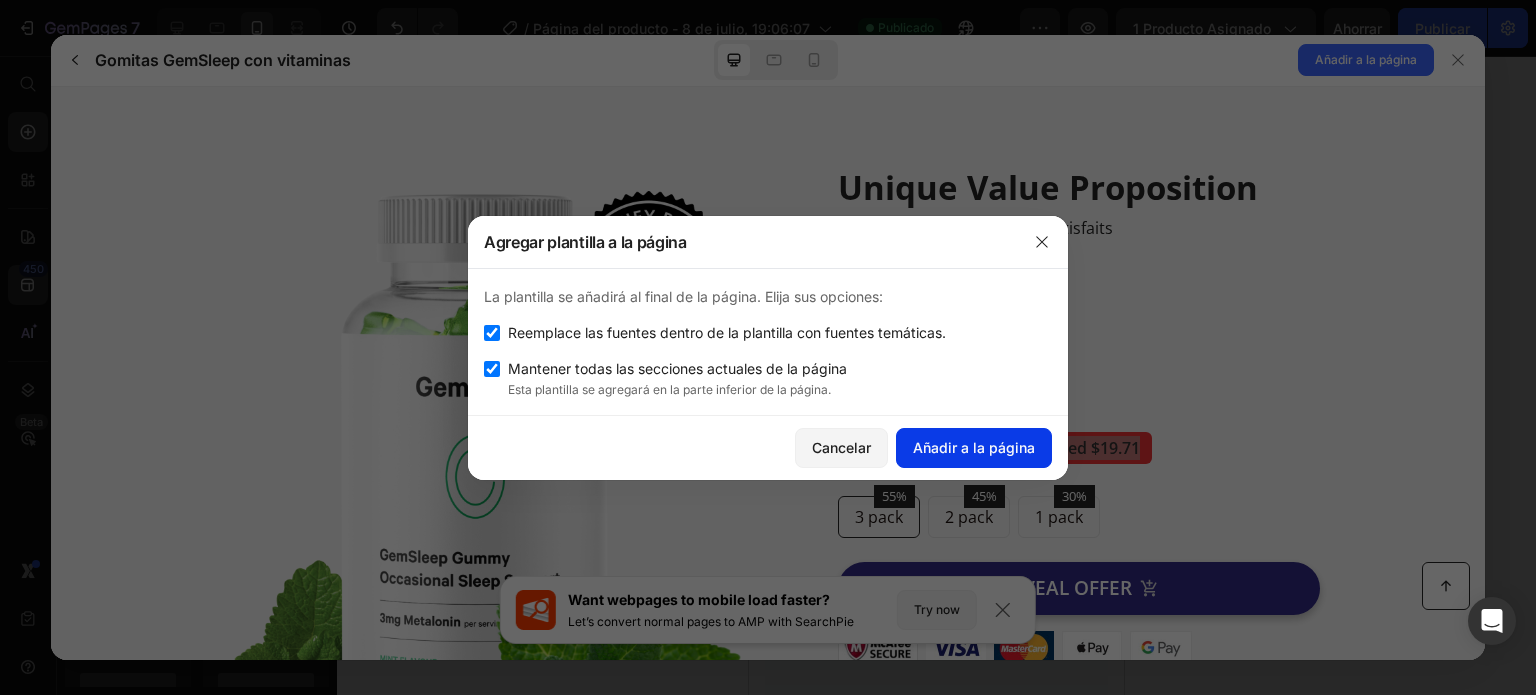 click on "Añadir a la página" at bounding box center [974, 447] 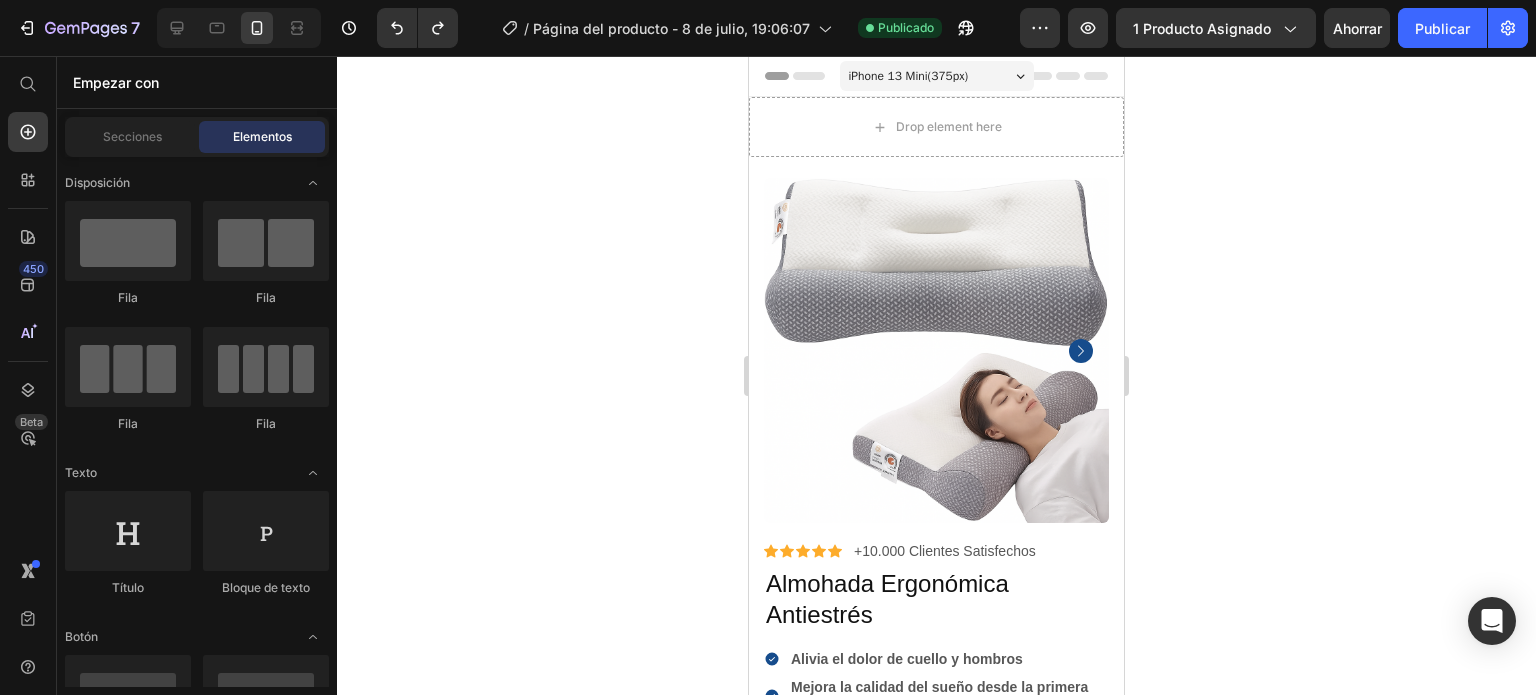 scroll, scrollTop: 293, scrollLeft: 0, axis: vertical 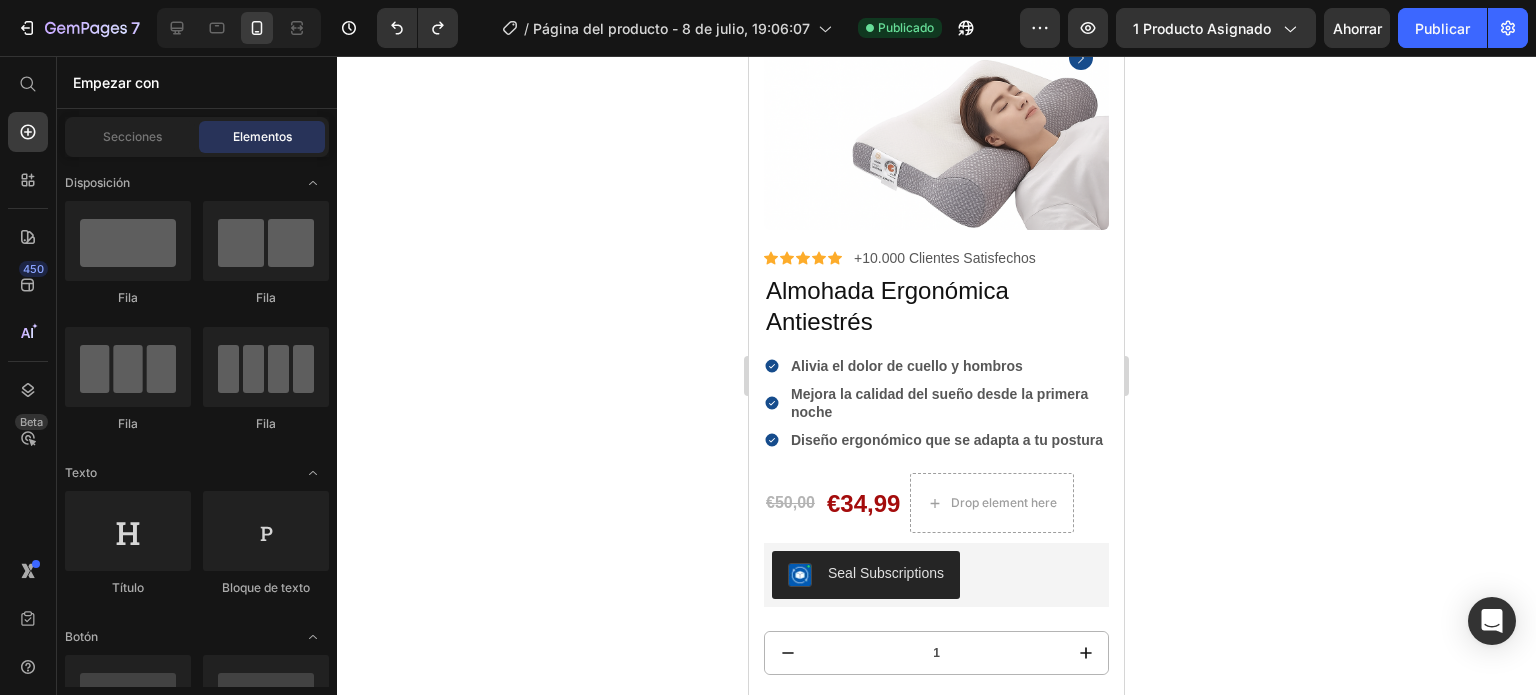 drag, startPoint x: 1119, startPoint y: 593, endPoint x: 1873, endPoint y: 176, distance: 861.6293 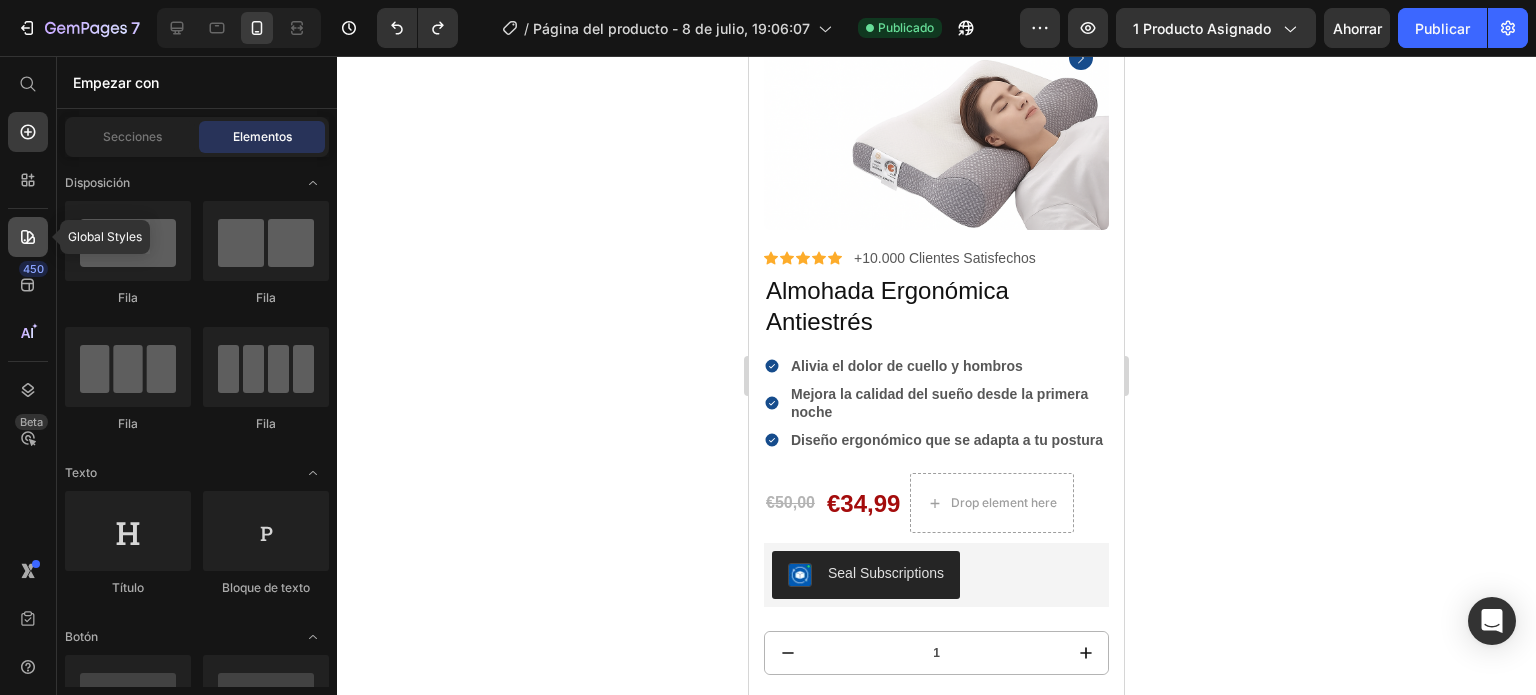 click 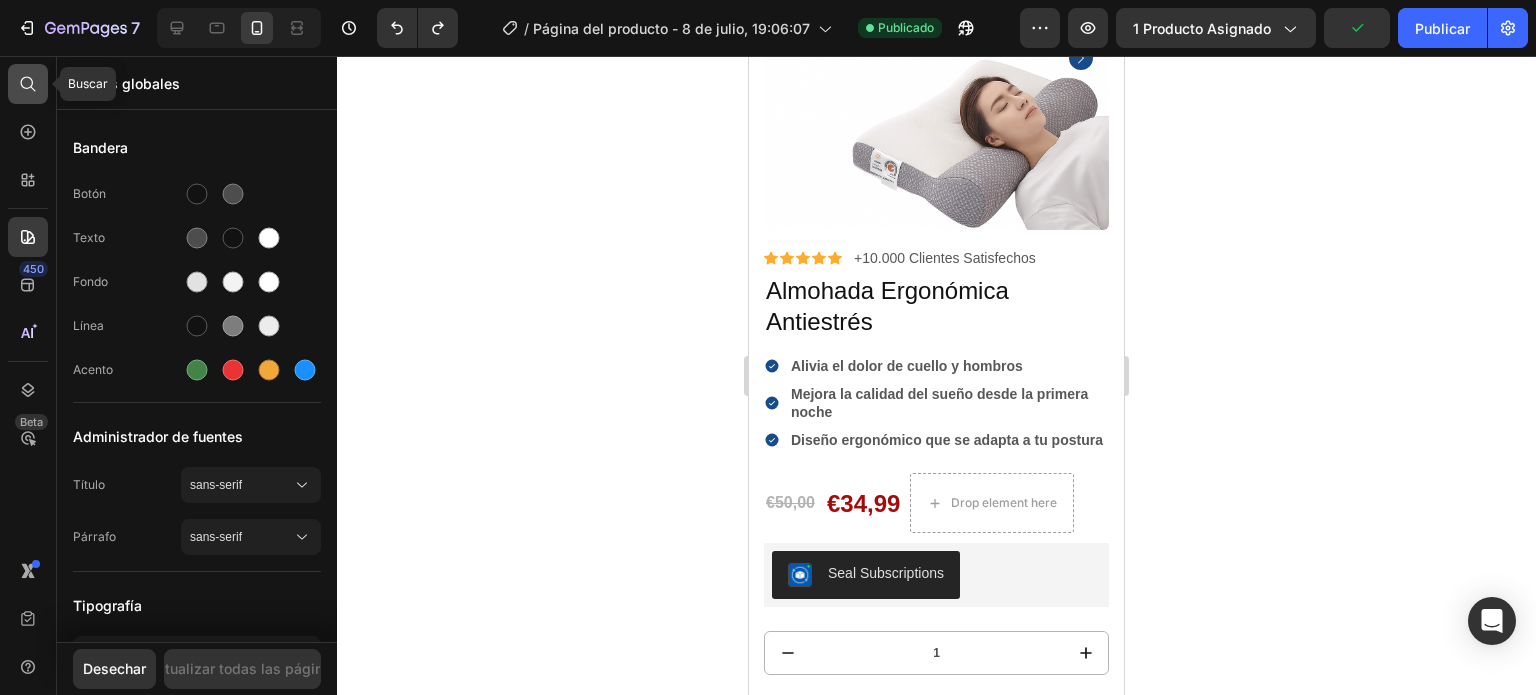 click 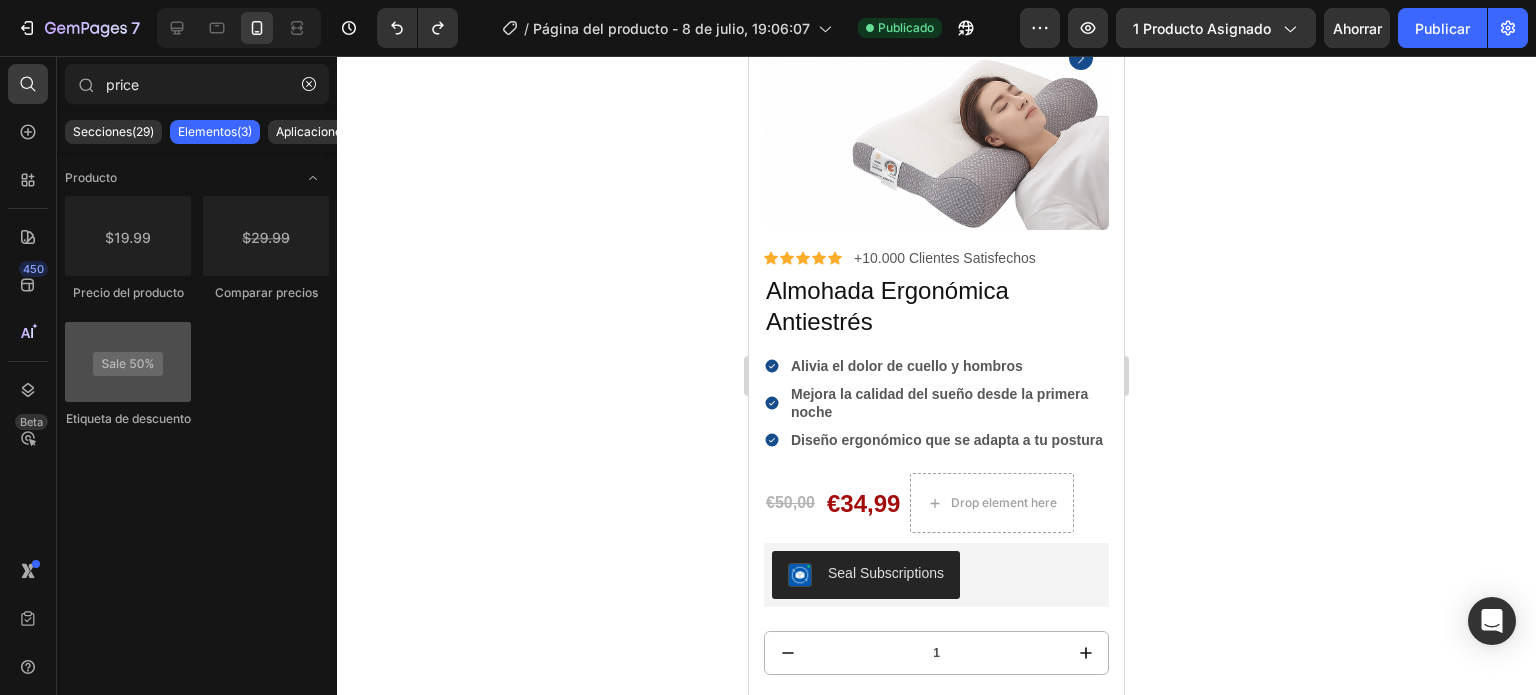 type on "price" 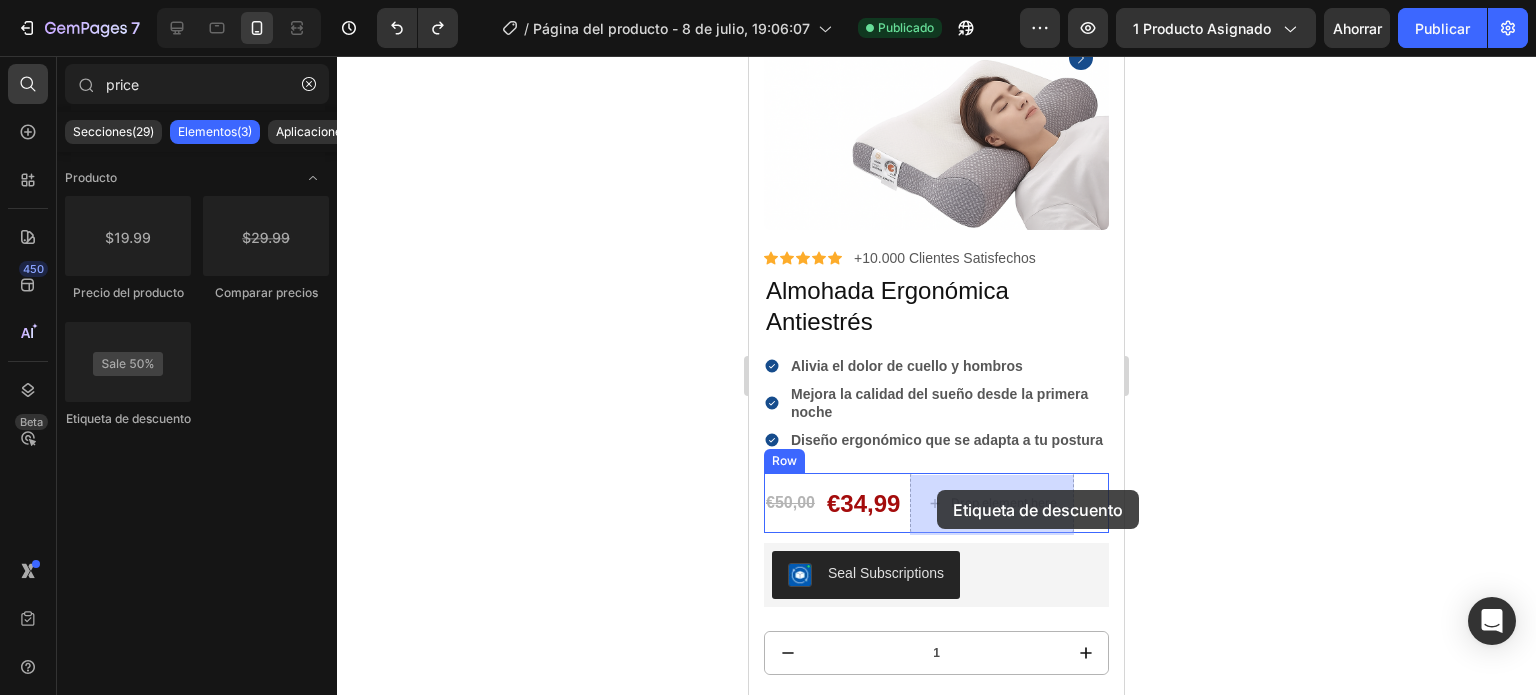 drag, startPoint x: 870, startPoint y: 439, endPoint x: 937, endPoint y: 490, distance: 84.20214 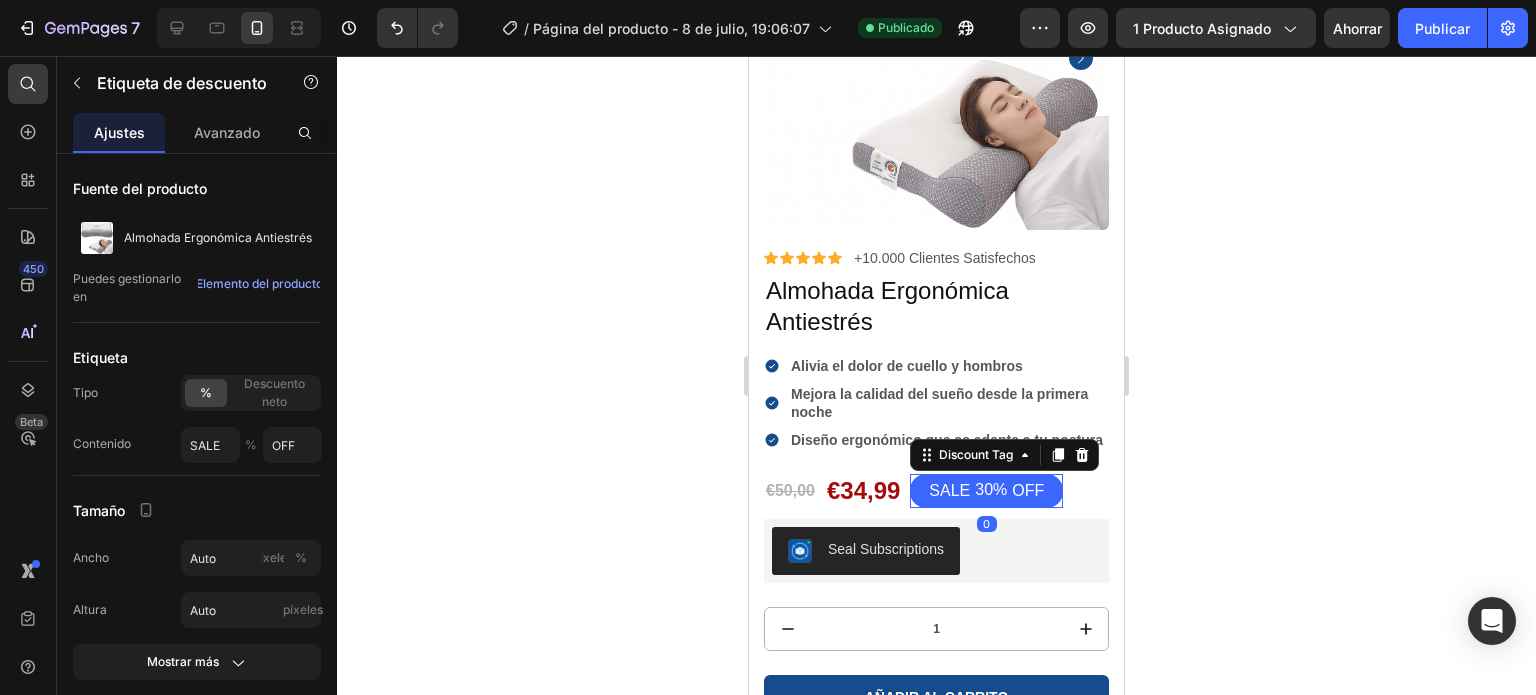 click on "30%" at bounding box center [991, 490] 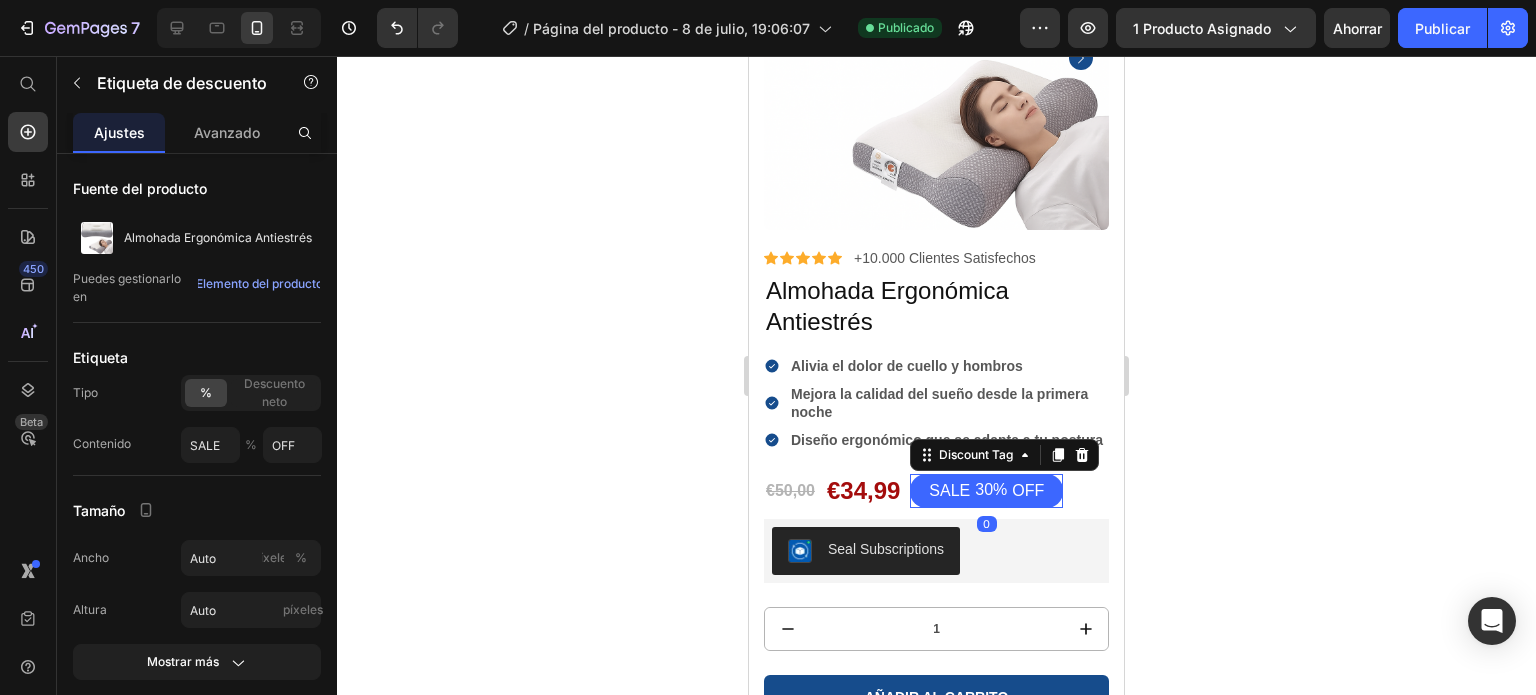 click on "30%" at bounding box center (991, 490) 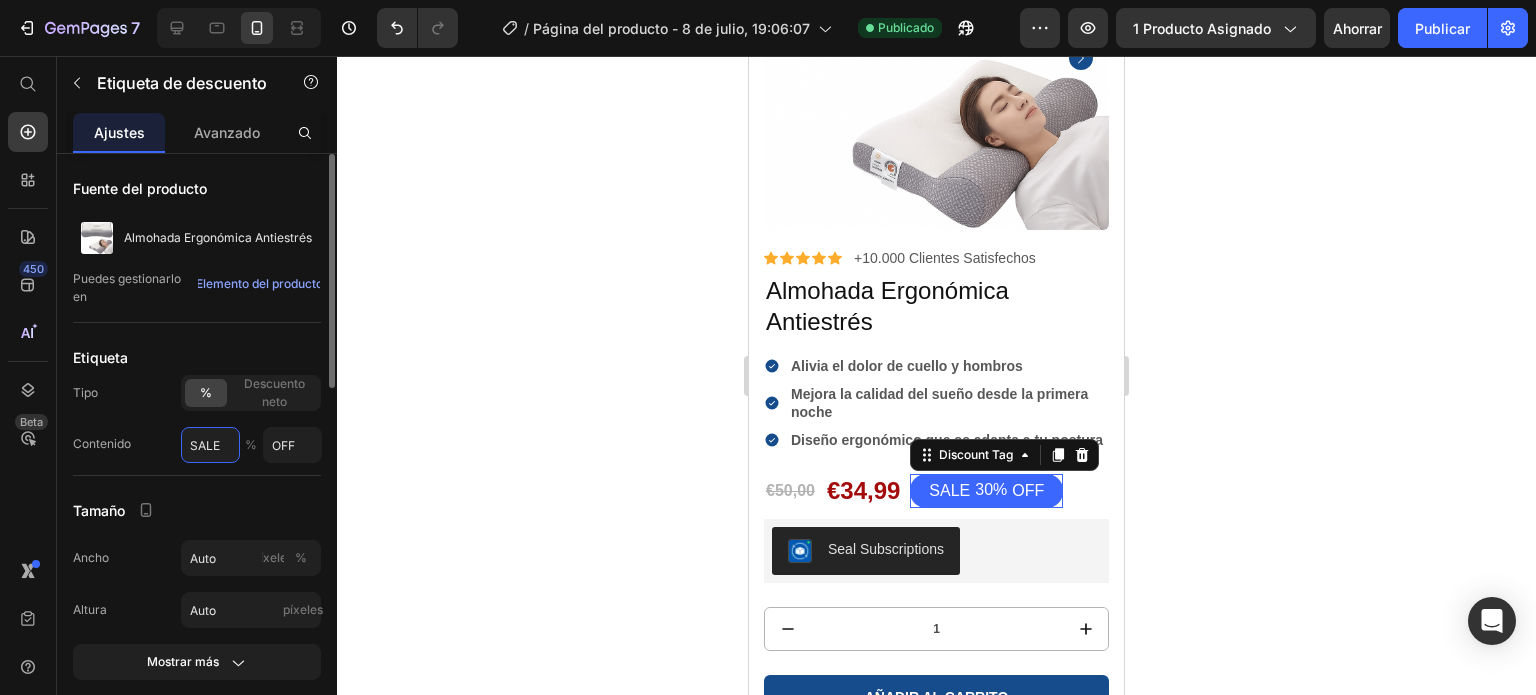 click on "SALE" at bounding box center [210, 445] 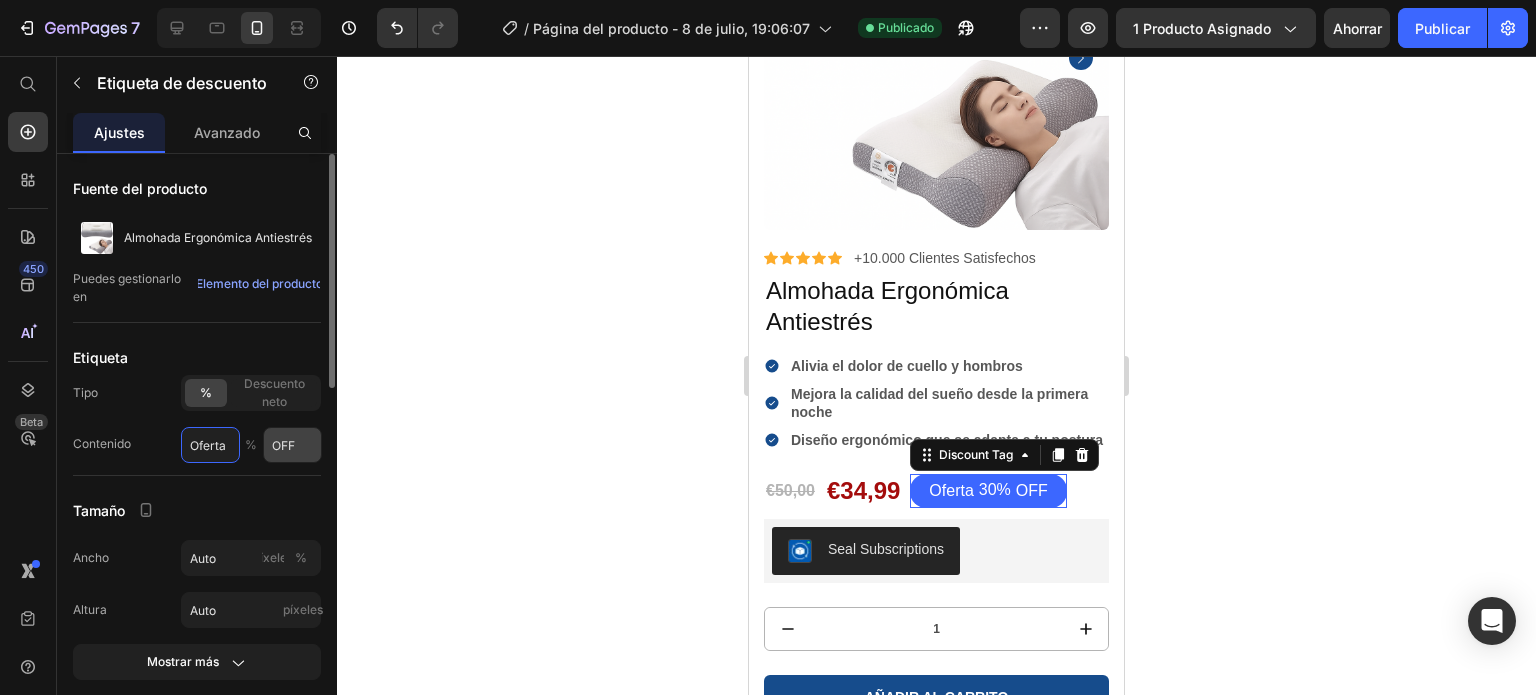 type on "Oferta" 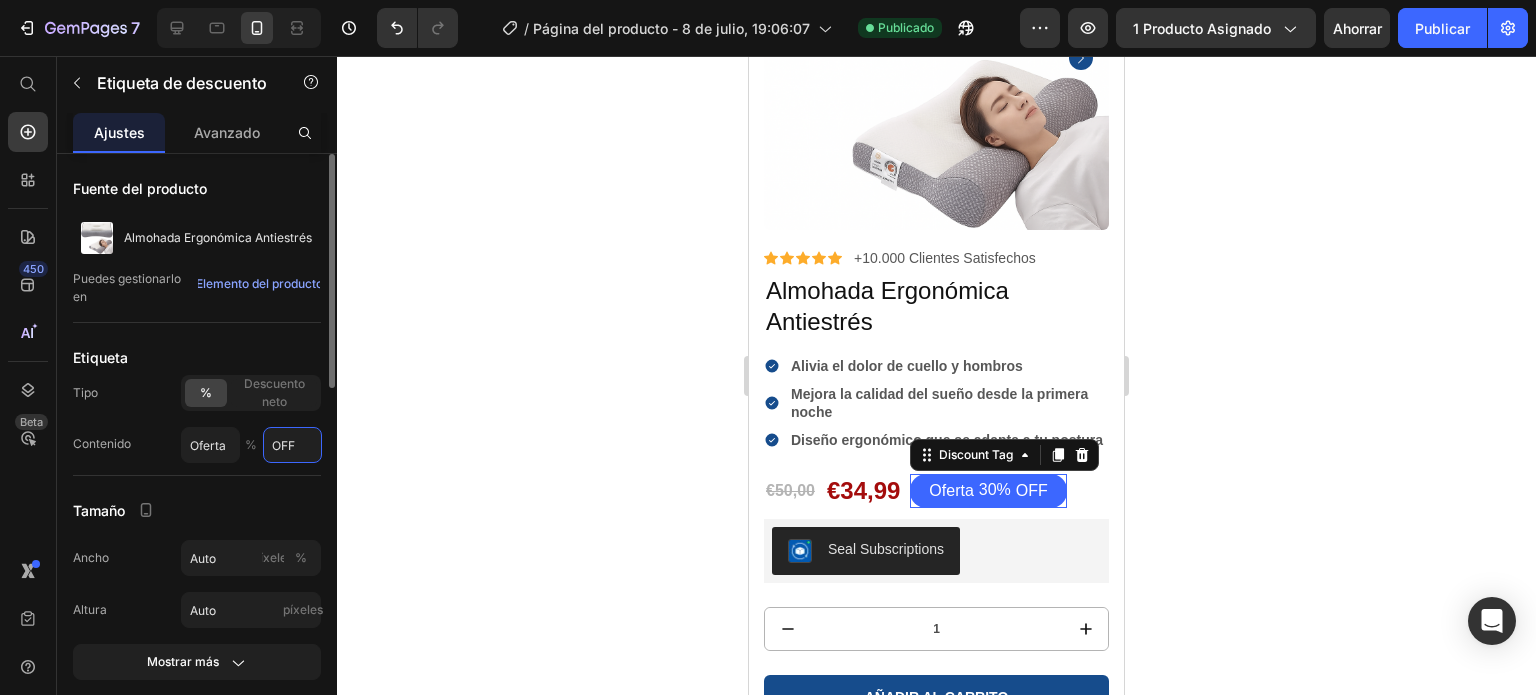 click on "OFF" at bounding box center [292, 445] 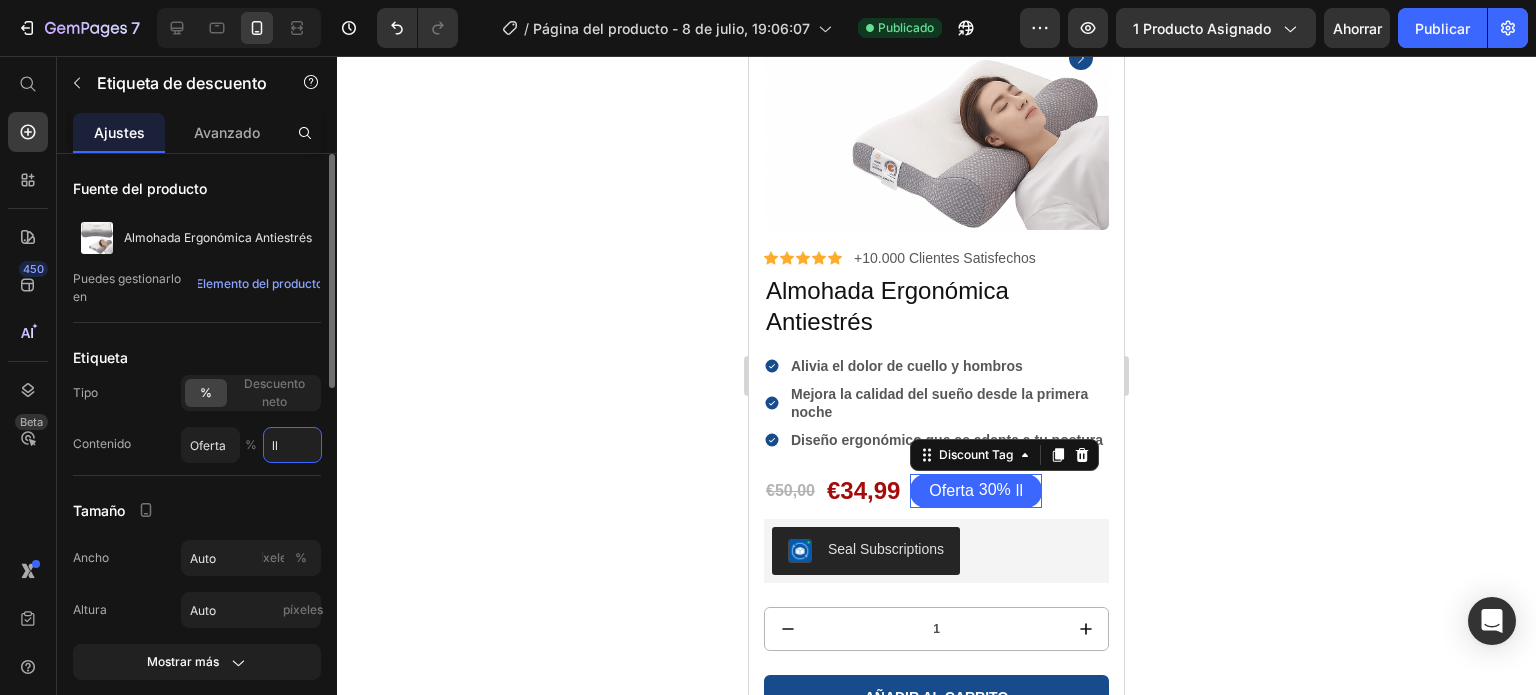 type on "l" 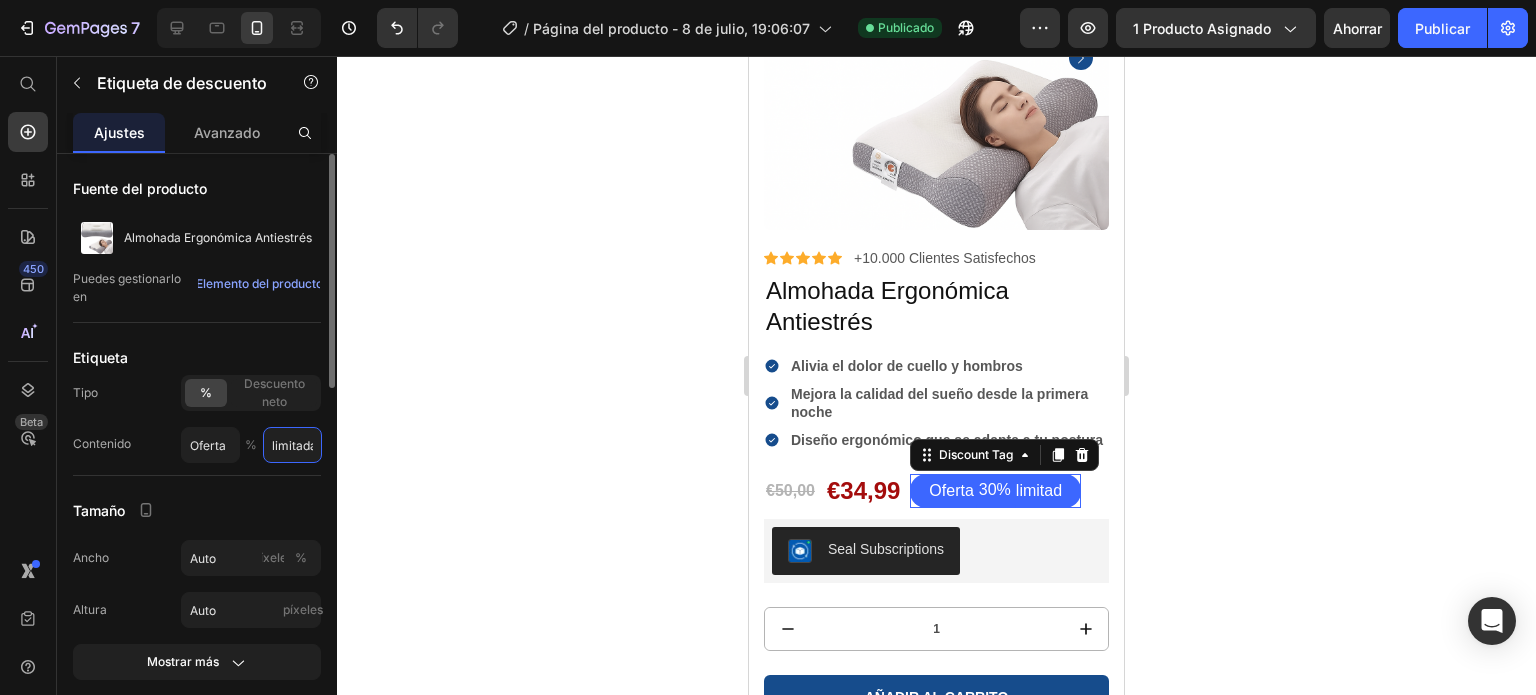 scroll, scrollTop: 0, scrollLeft: 2, axis: horizontal 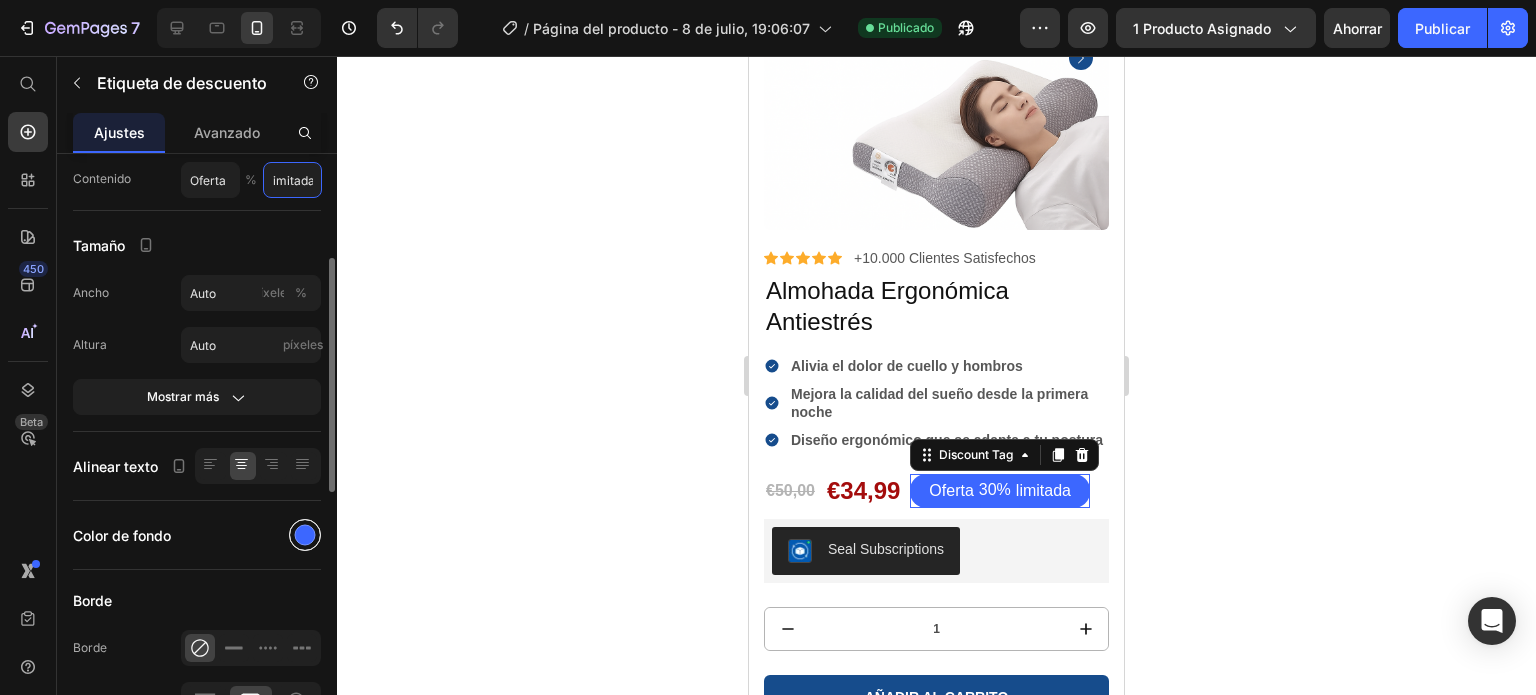 type on "limitada" 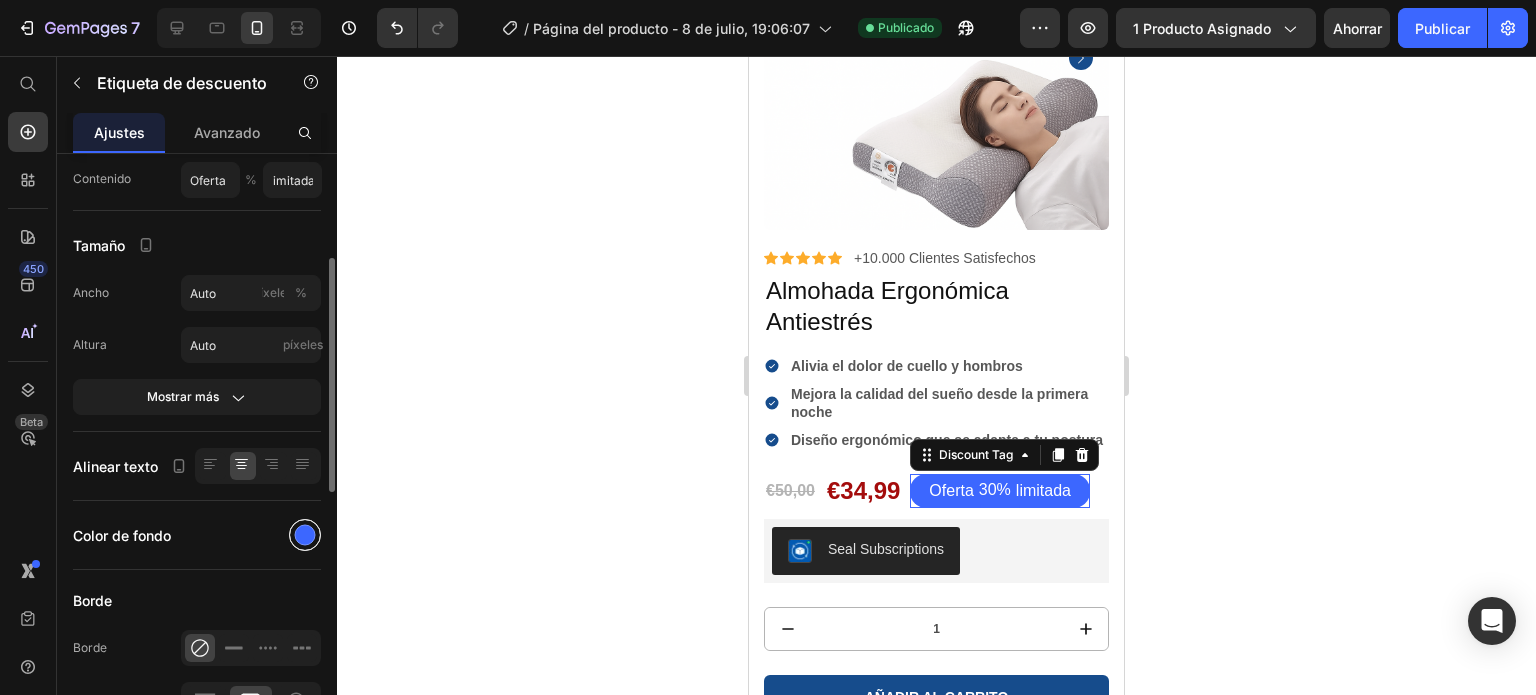 click at bounding box center [305, 535] 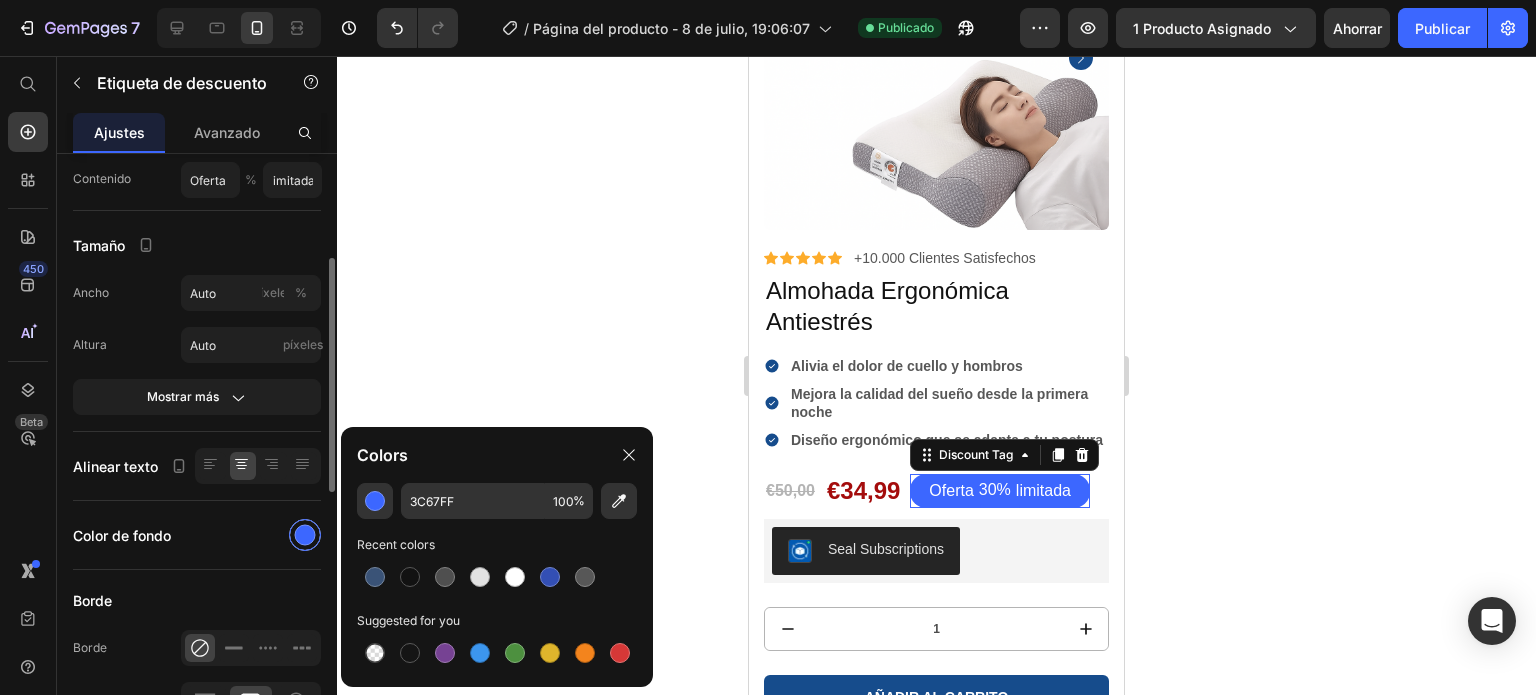 scroll, scrollTop: 0, scrollLeft: 0, axis: both 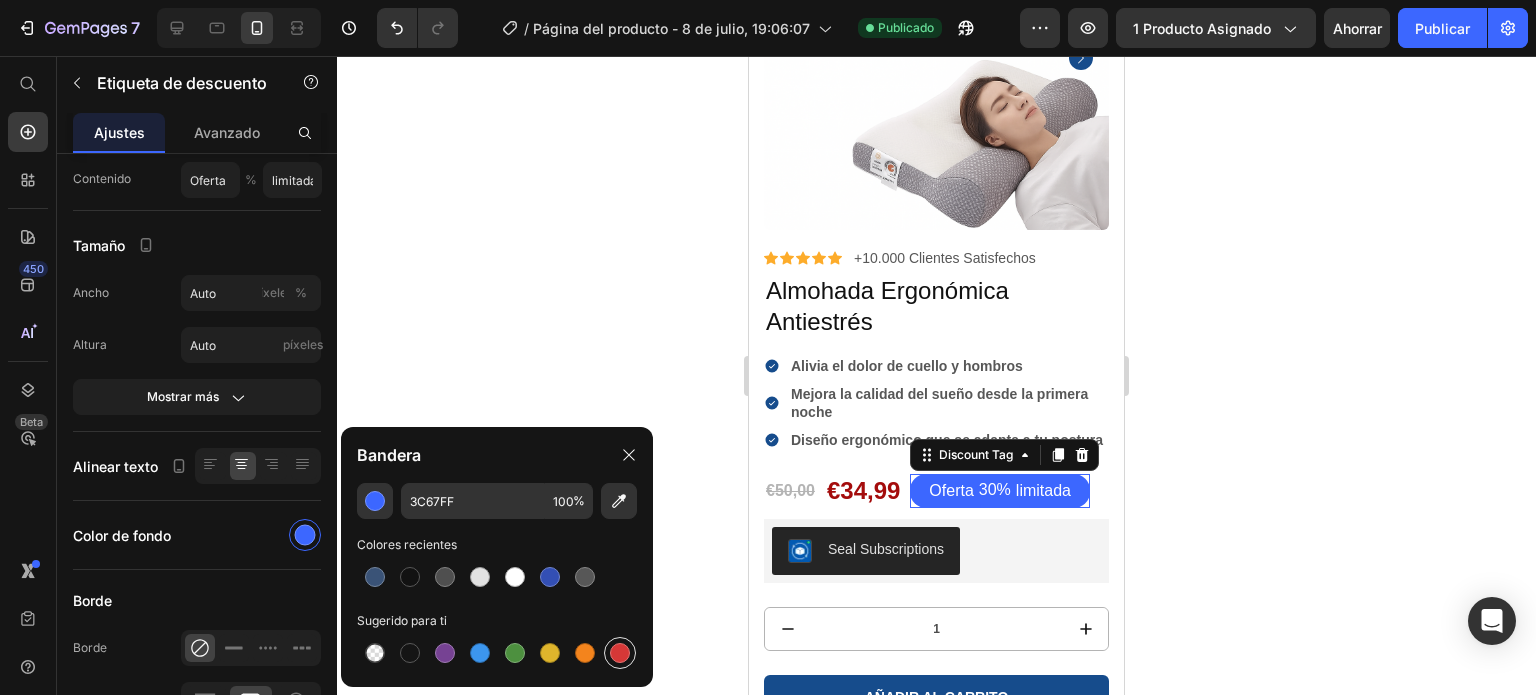click at bounding box center [620, 653] 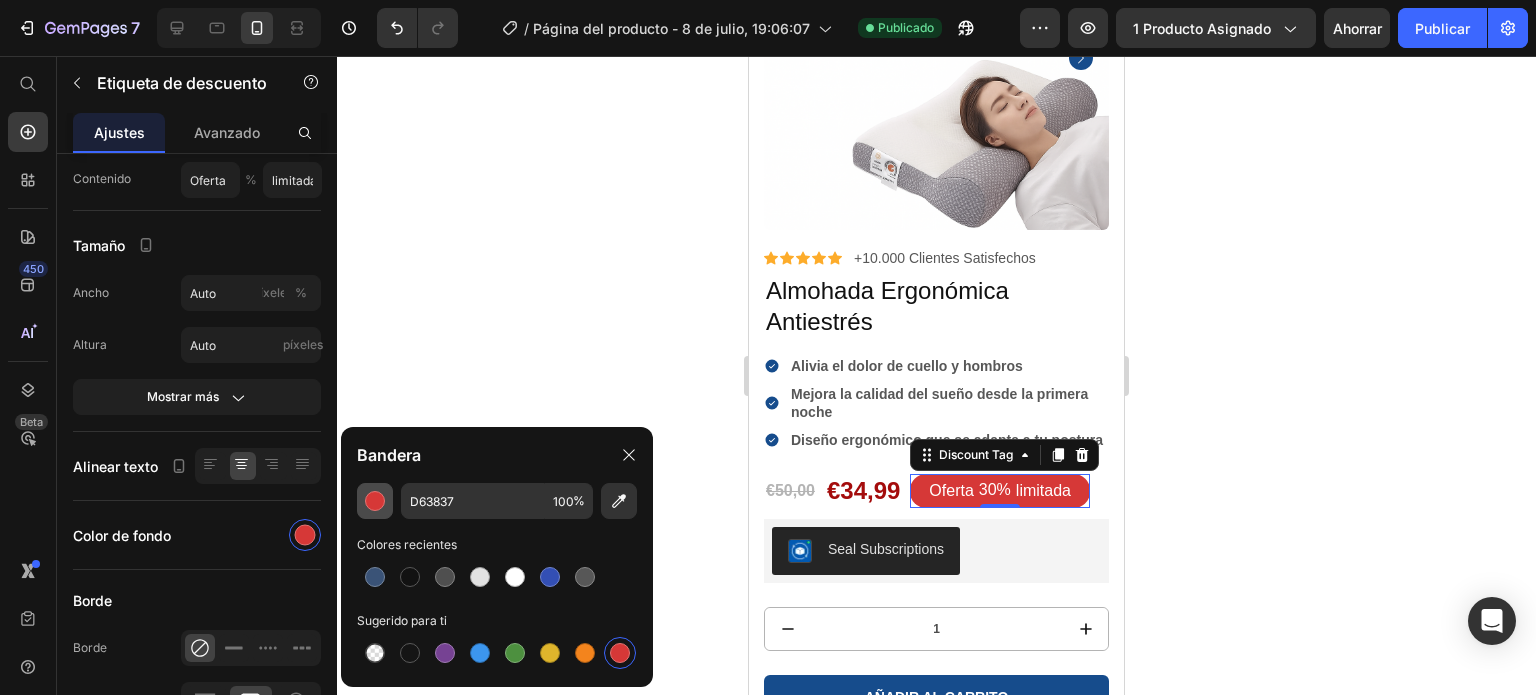 click at bounding box center [375, 501] 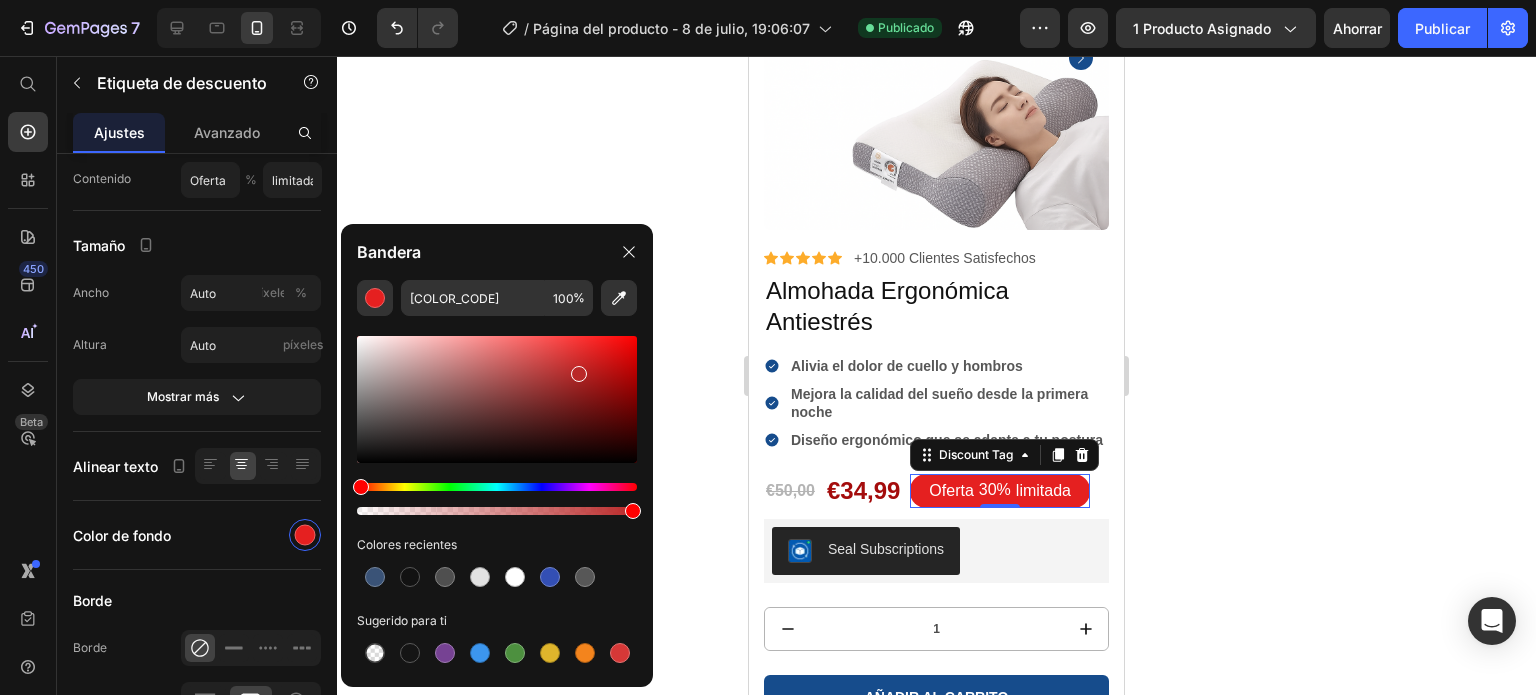 drag, startPoint x: 566, startPoint y: 355, endPoint x: 576, endPoint y: 398, distance: 44.14748 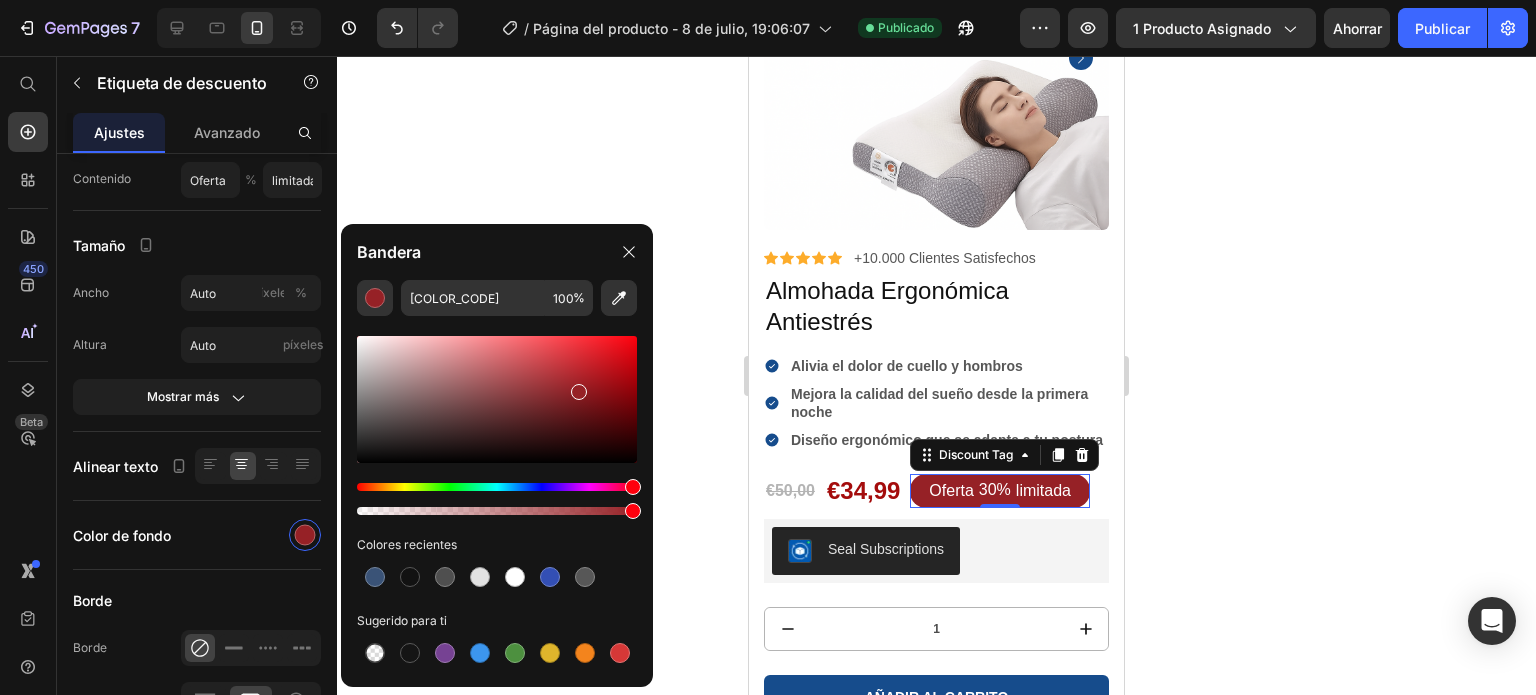 click at bounding box center [497, 487] 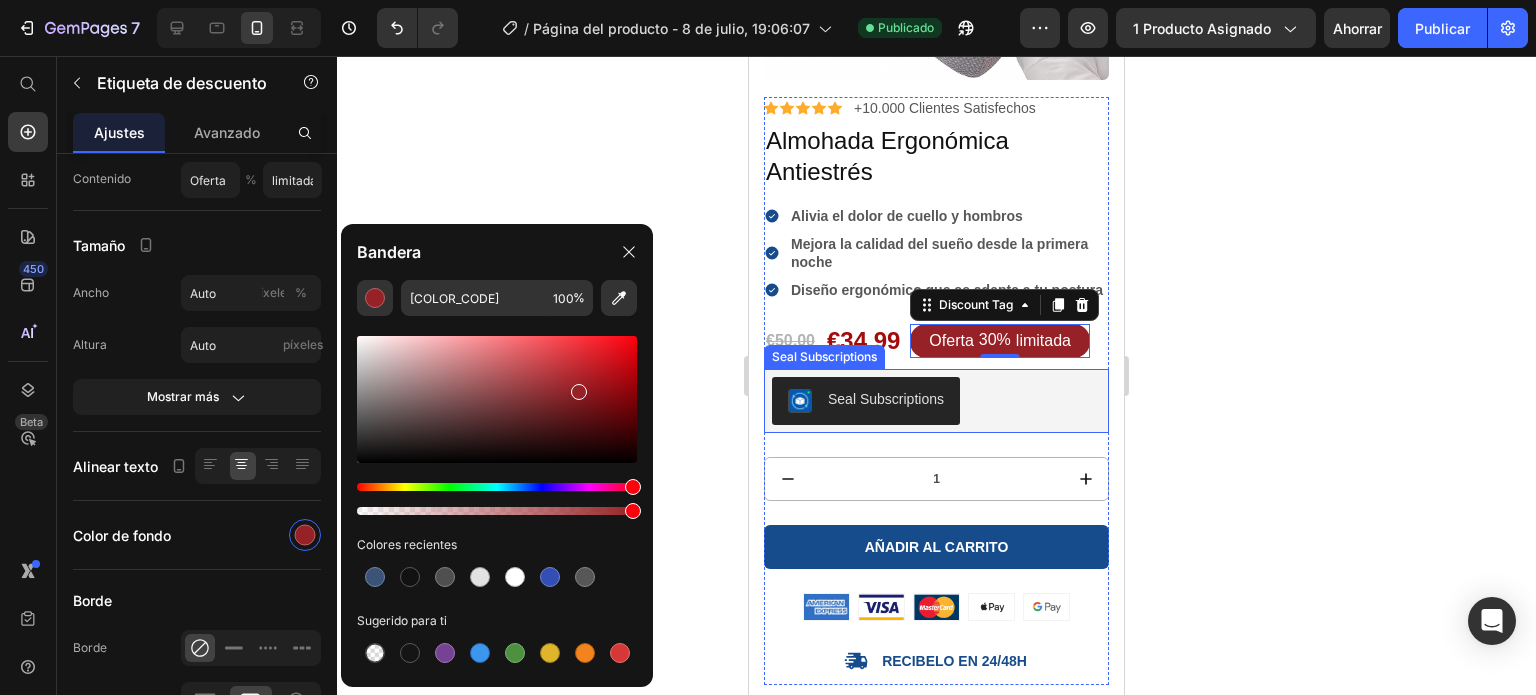 scroll, scrollTop: 427, scrollLeft: 0, axis: vertical 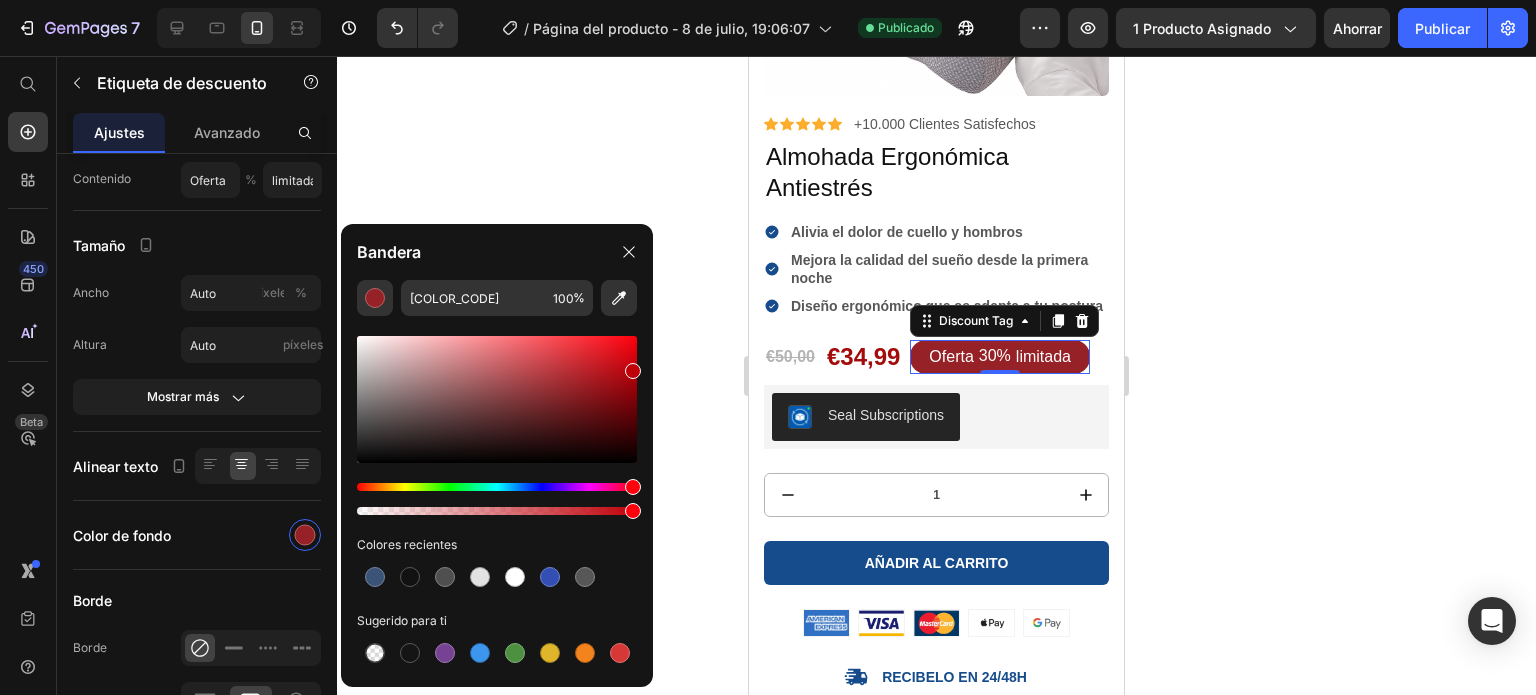 drag, startPoint x: 604, startPoint y: 384, endPoint x: 636, endPoint y: 367, distance: 36.23534 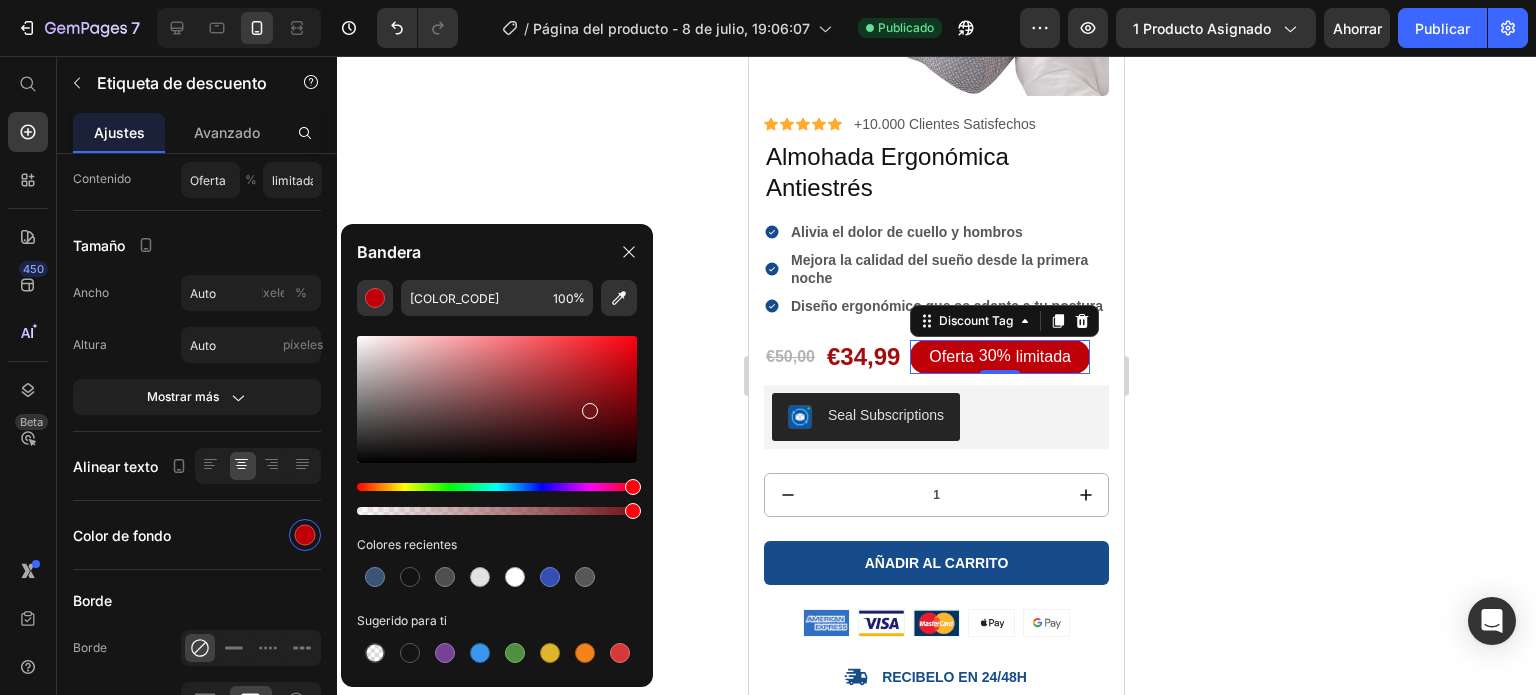 drag, startPoint x: 602, startPoint y: 353, endPoint x: 584, endPoint y: 411, distance: 60.728905 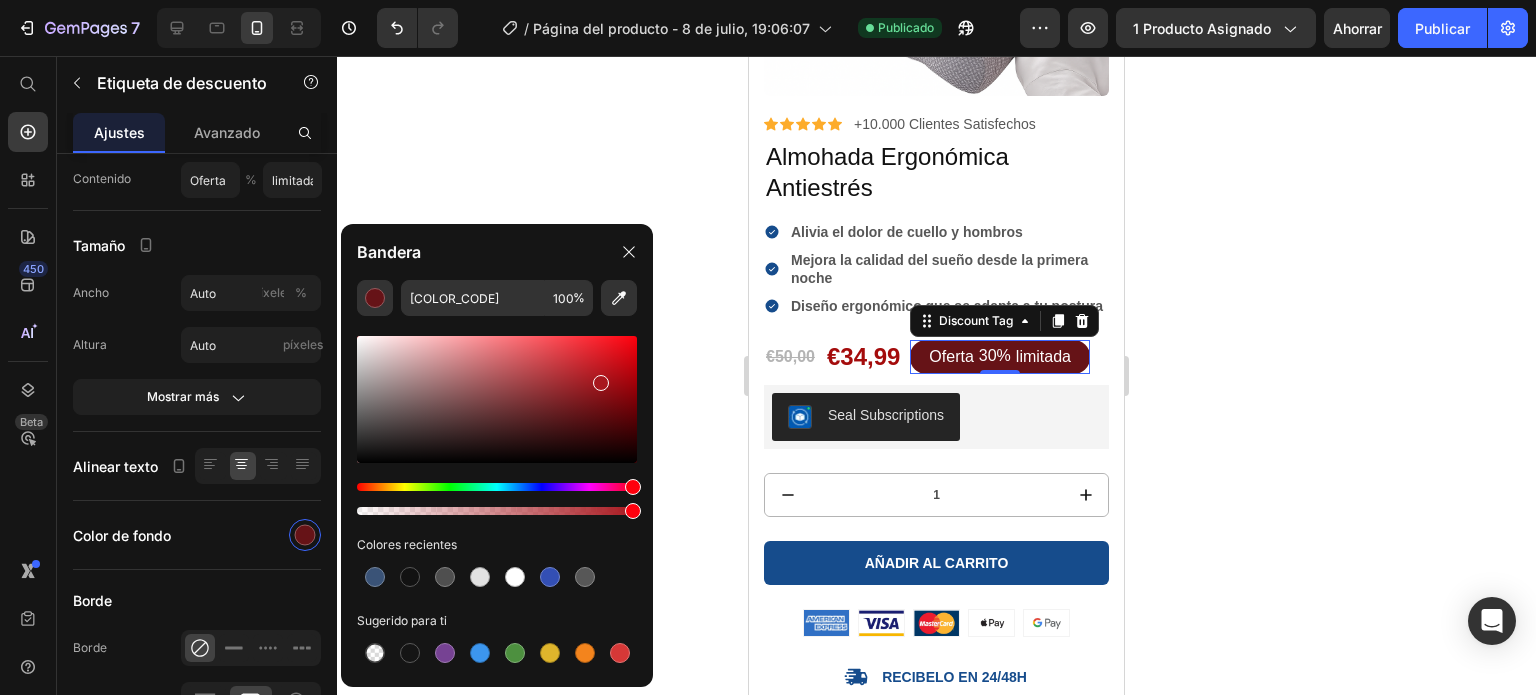 drag, startPoint x: 588, startPoint y: 411, endPoint x: 599, endPoint y: 379, distance: 33.83785 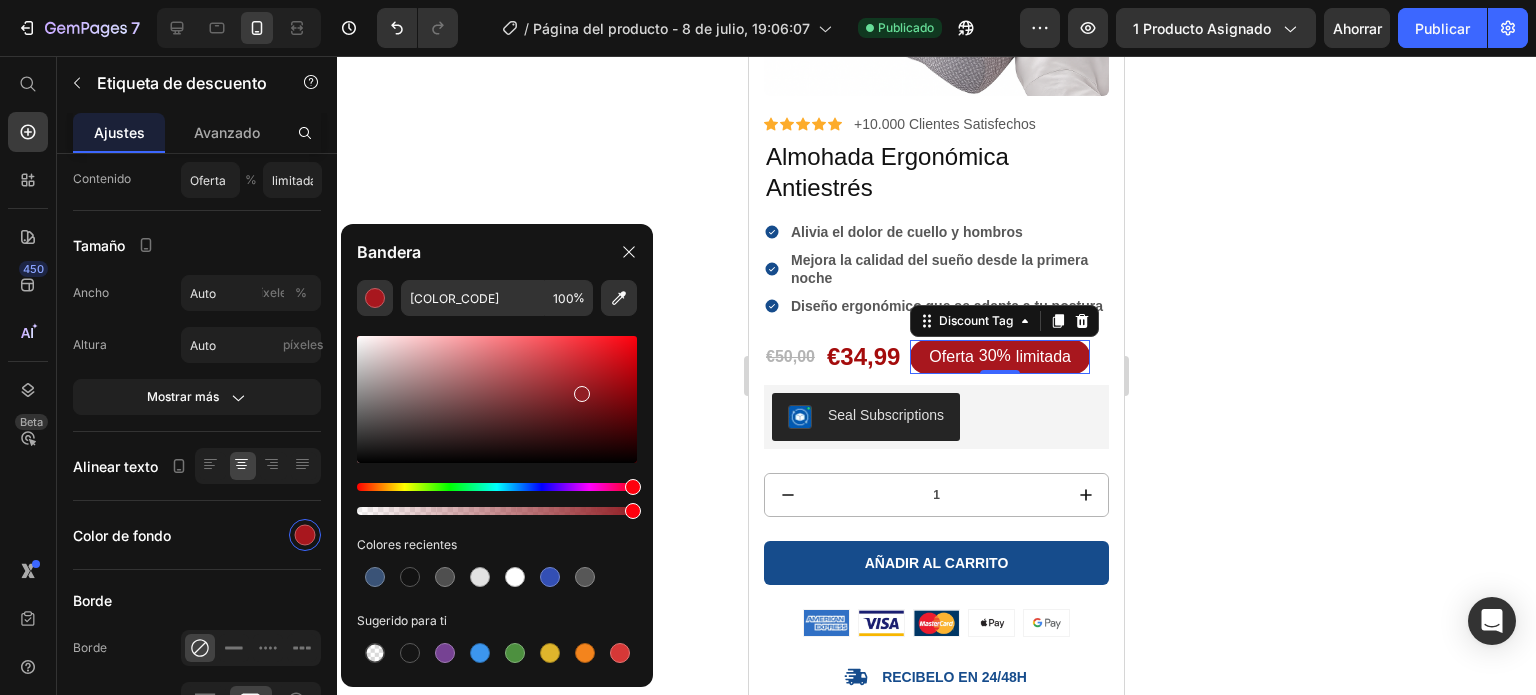 click at bounding box center (582, 394) 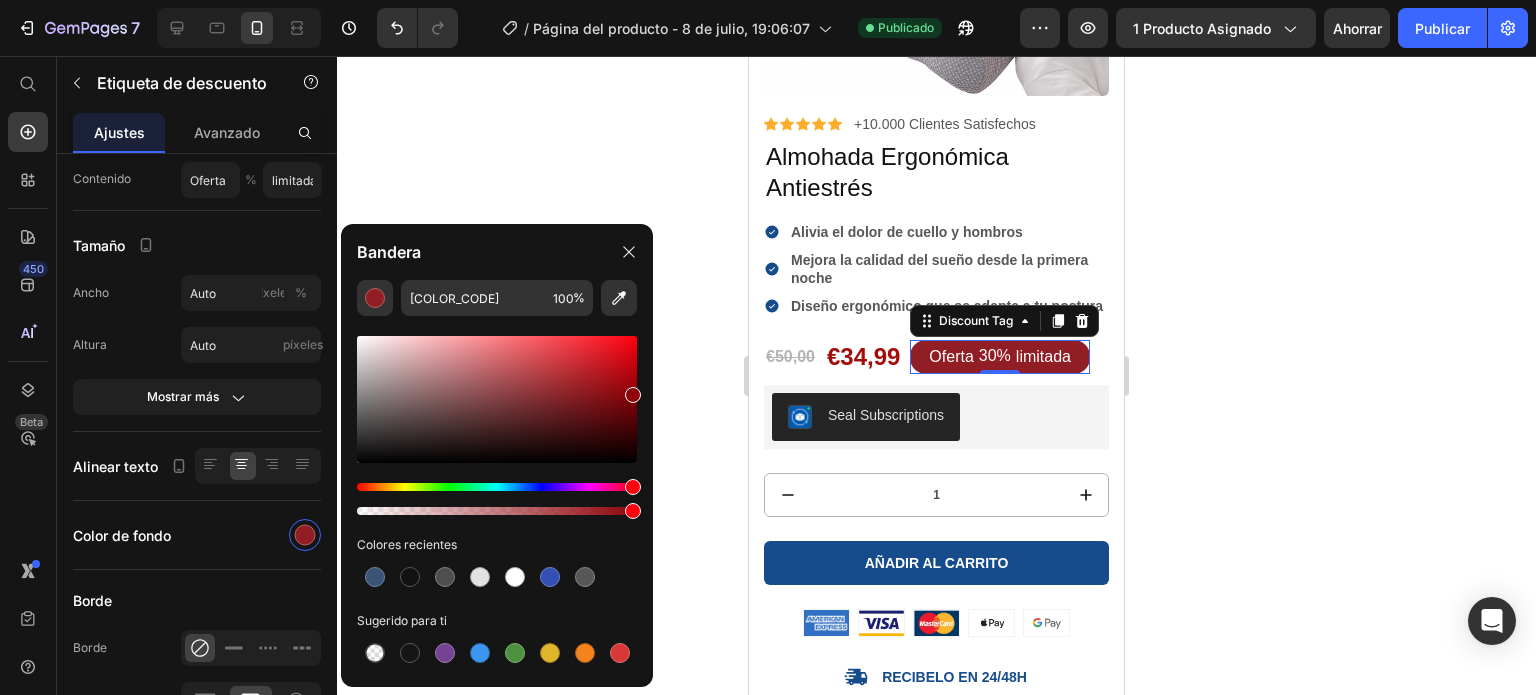 click at bounding box center (497, 399) 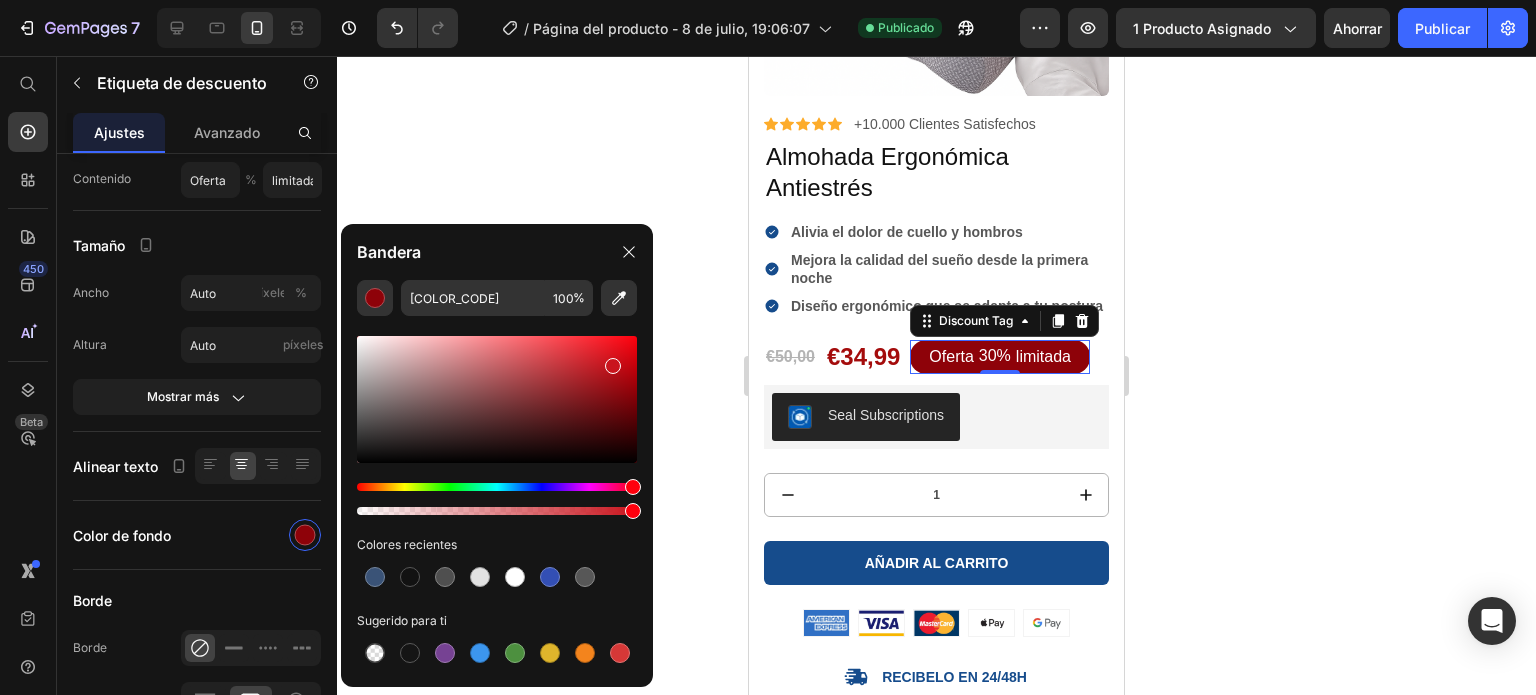 drag, startPoint x: 632, startPoint y: 384, endPoint x: 610, endPoint y: 362, distance: 31.112698 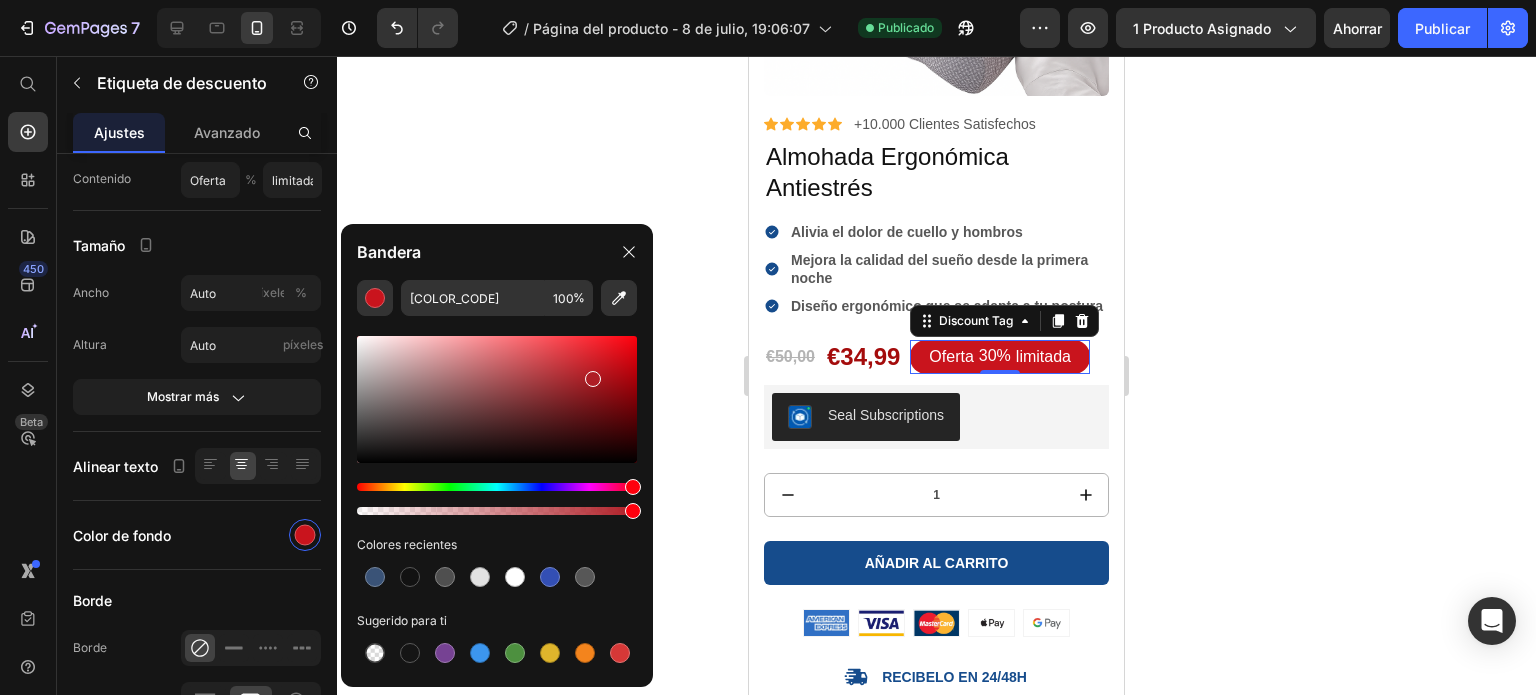 click at bounding box center [497, 399] 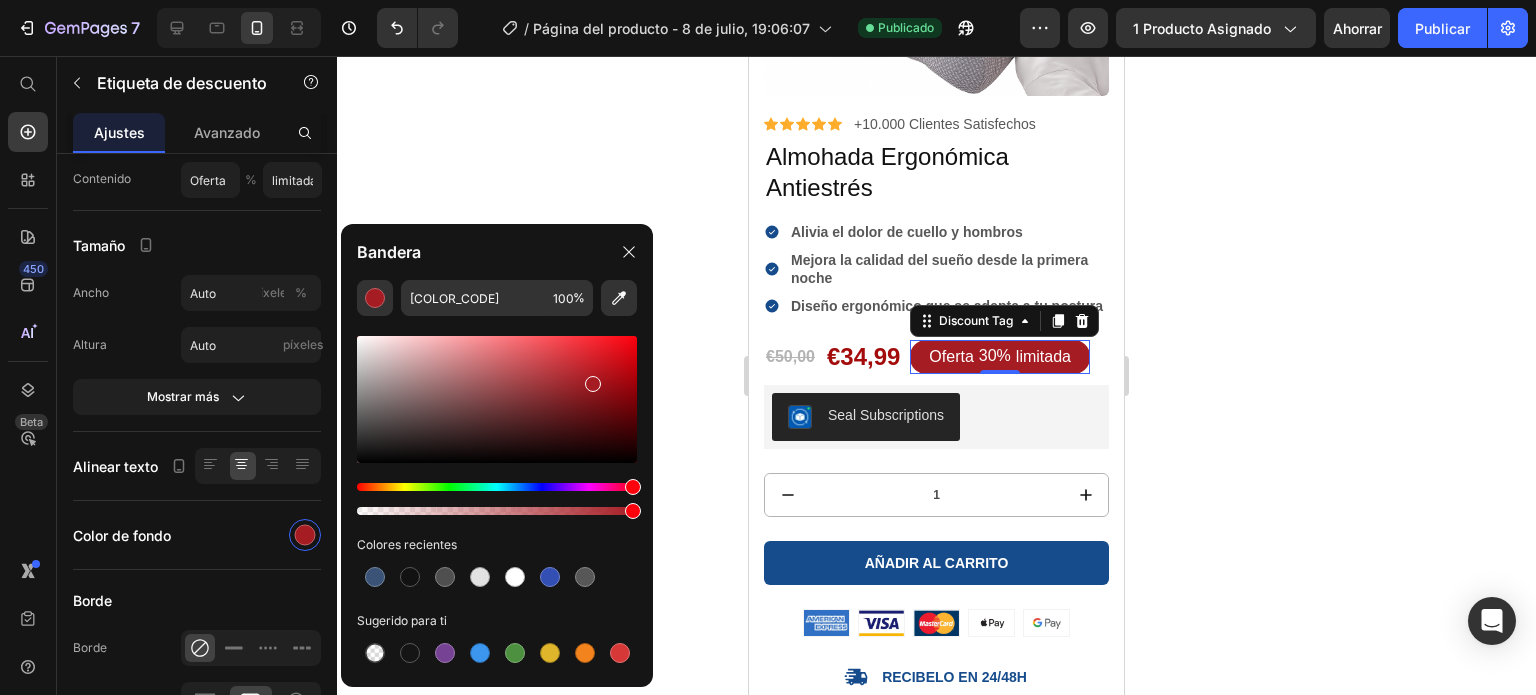click at bounding box center (497, 399) 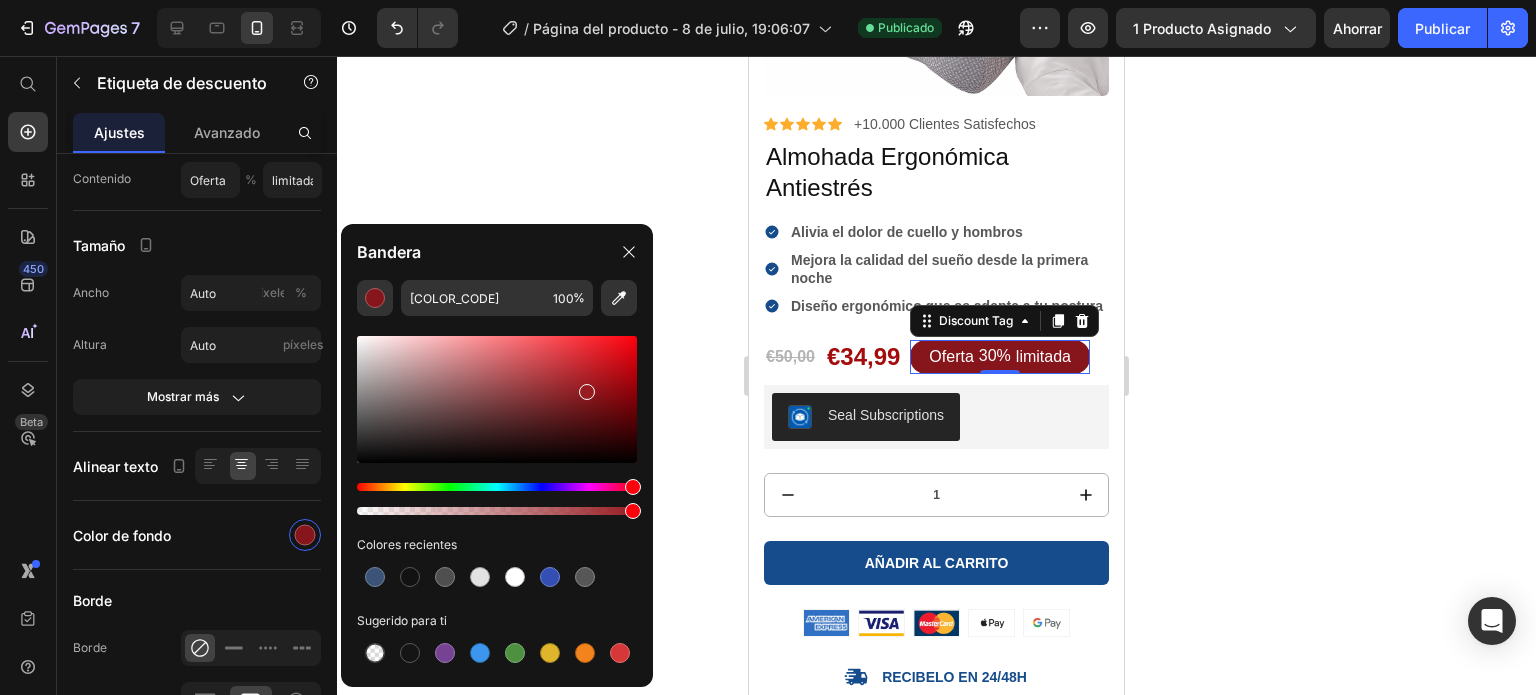 click at bounding box center (497, 399) 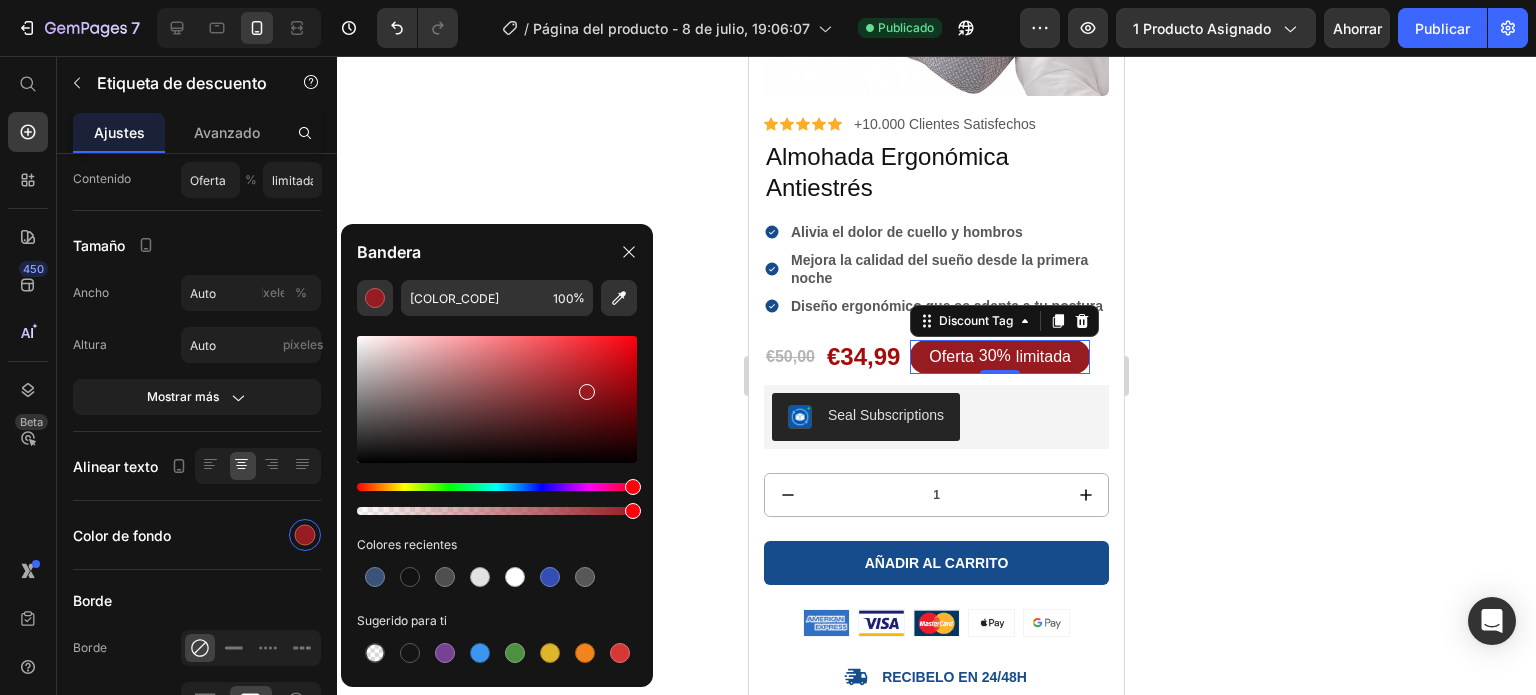 click at bounding box center [497, 399] 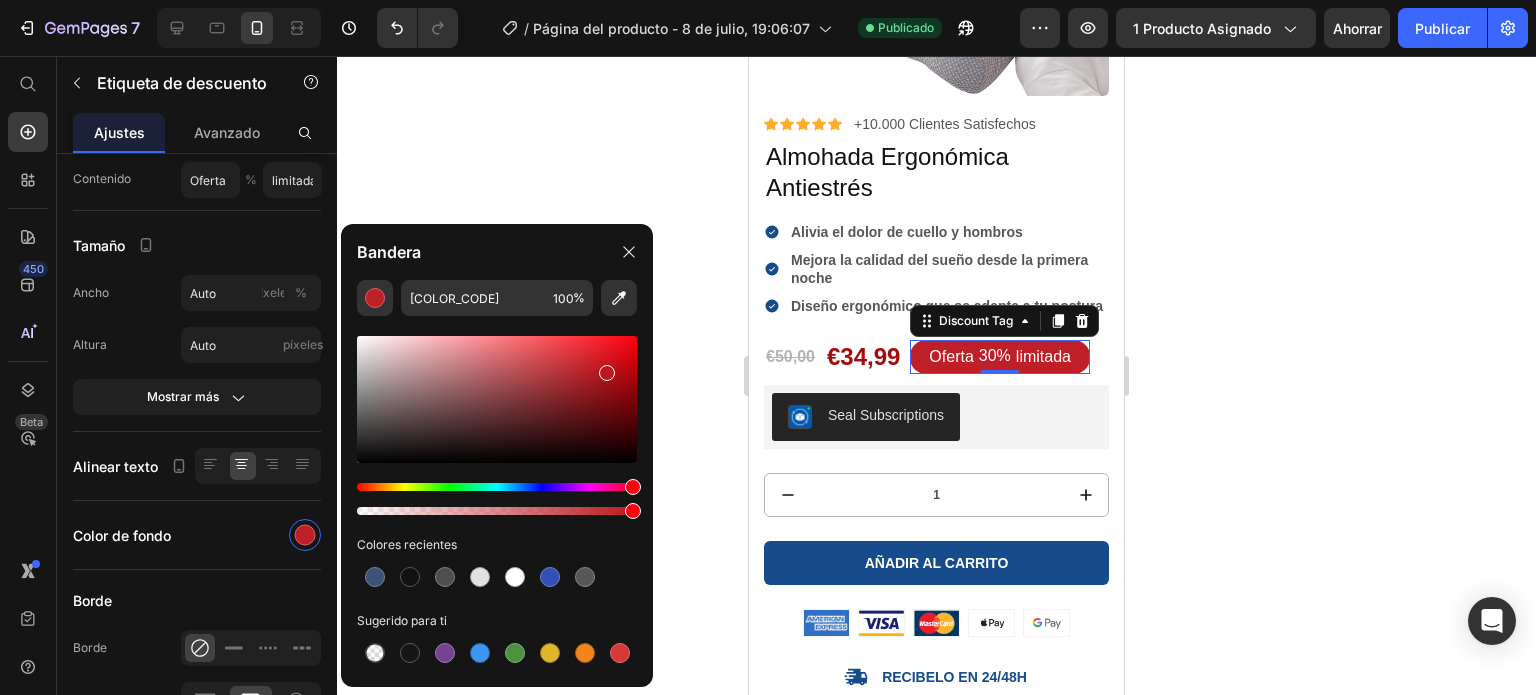 click at bounding box center [497, 399] 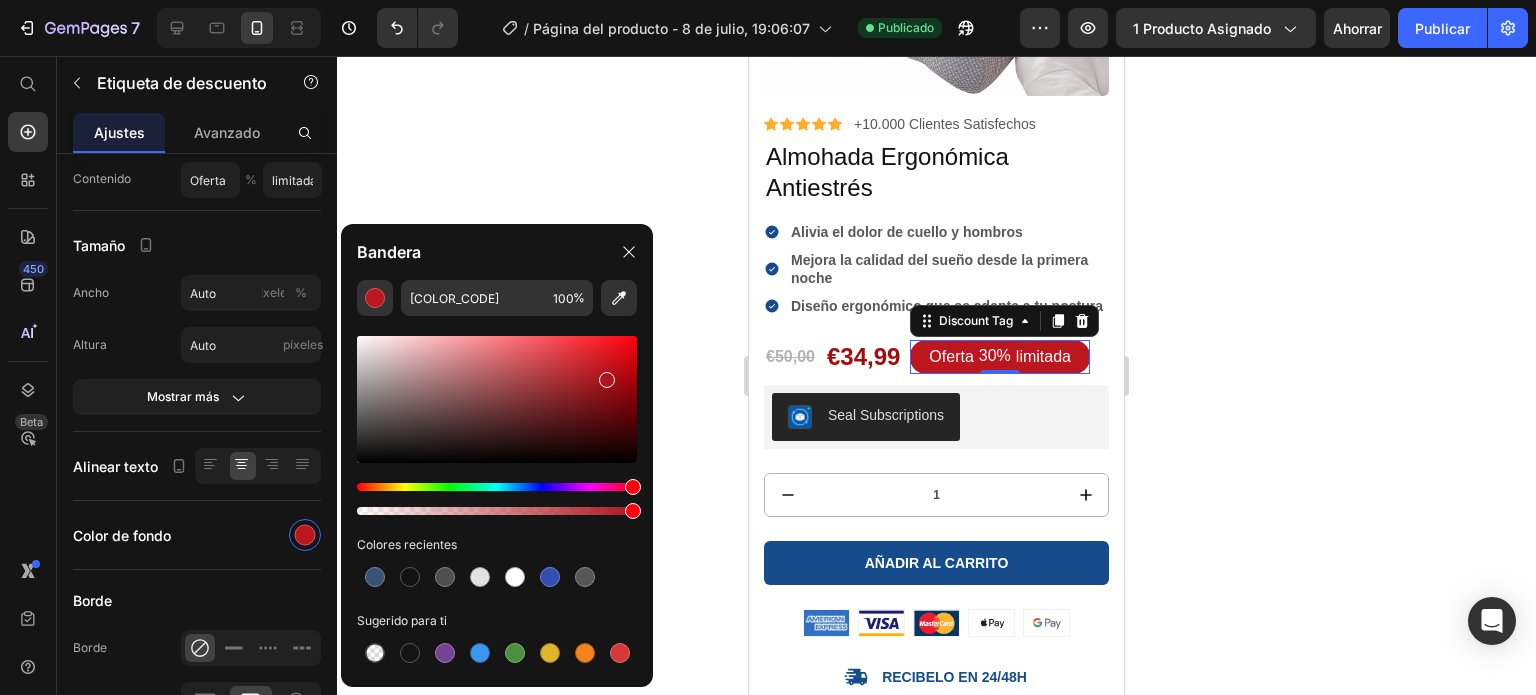 click at bounding box center [607, 380] 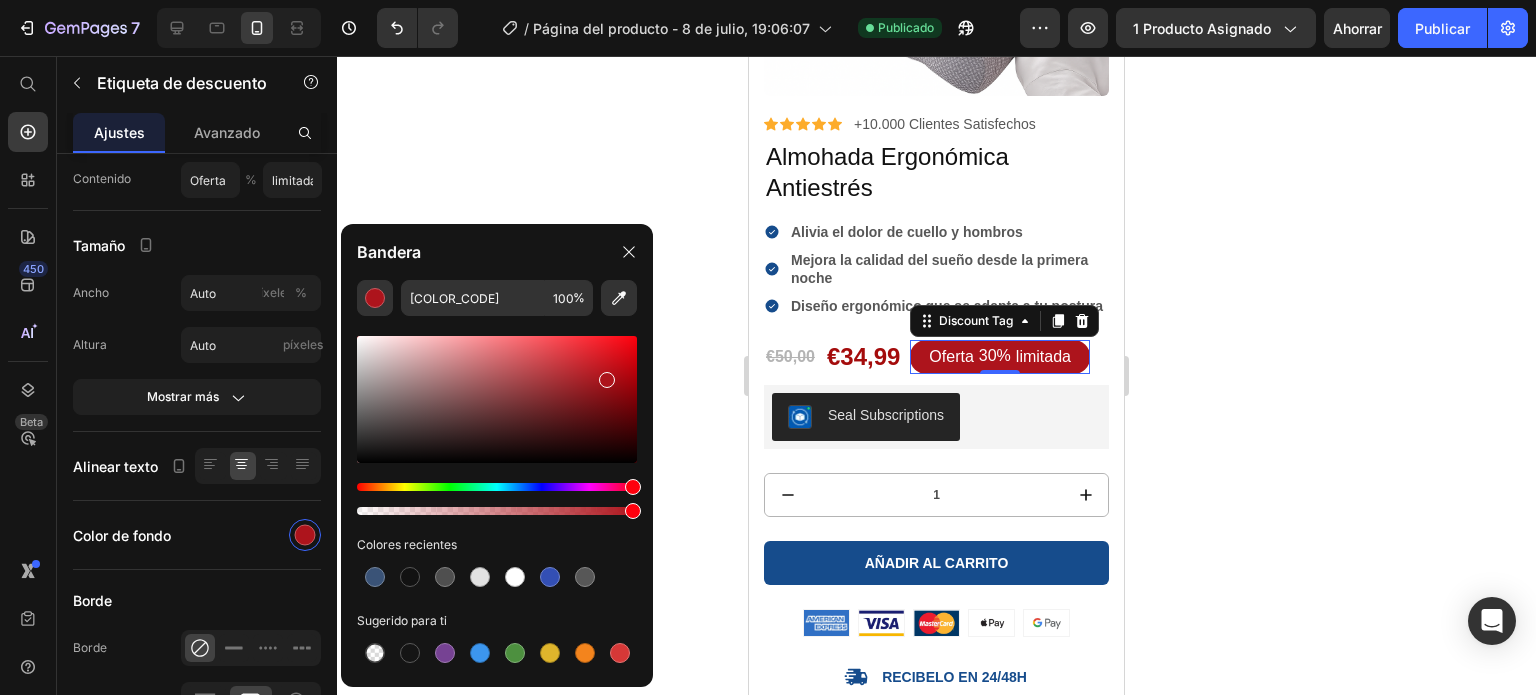 click at bounding box center [497, 399] 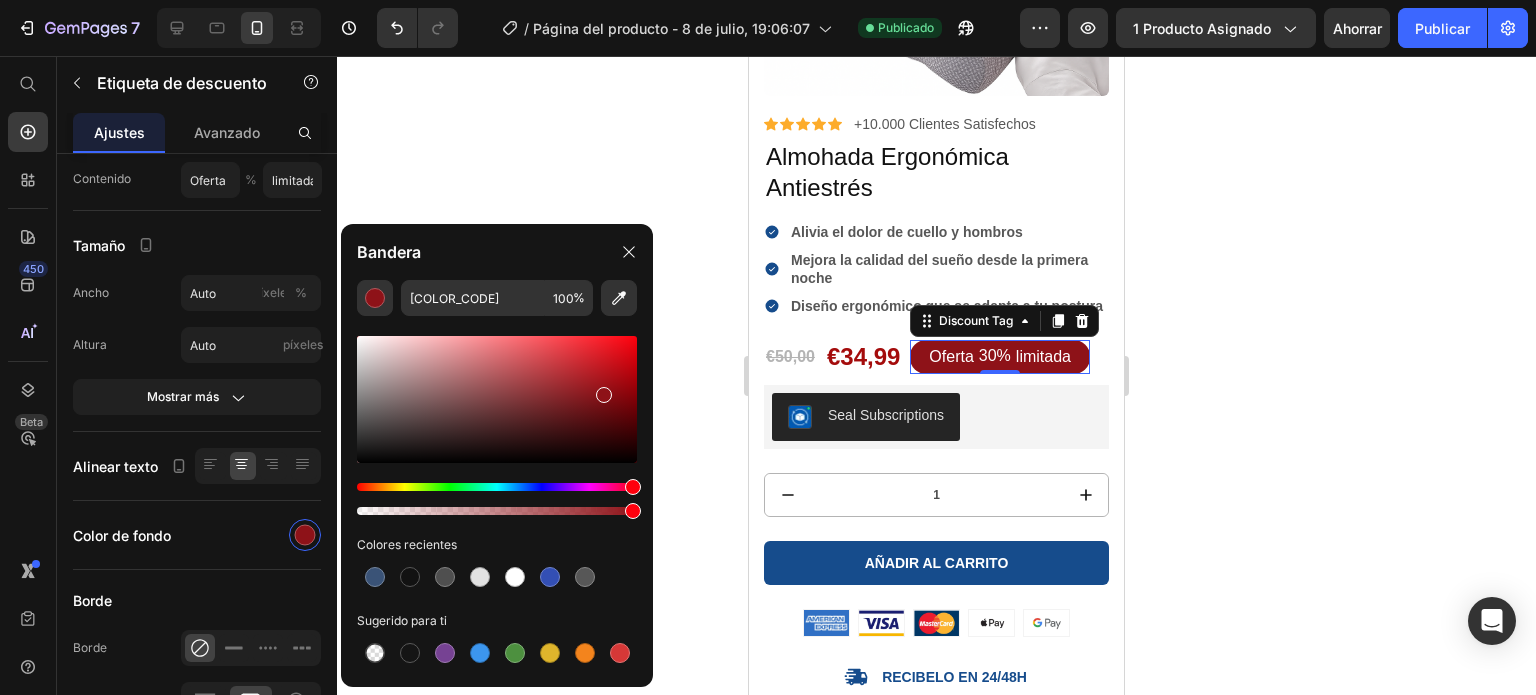 click on "[COLOR_CODE] 100 % Colores recientes Sugerido para ti" 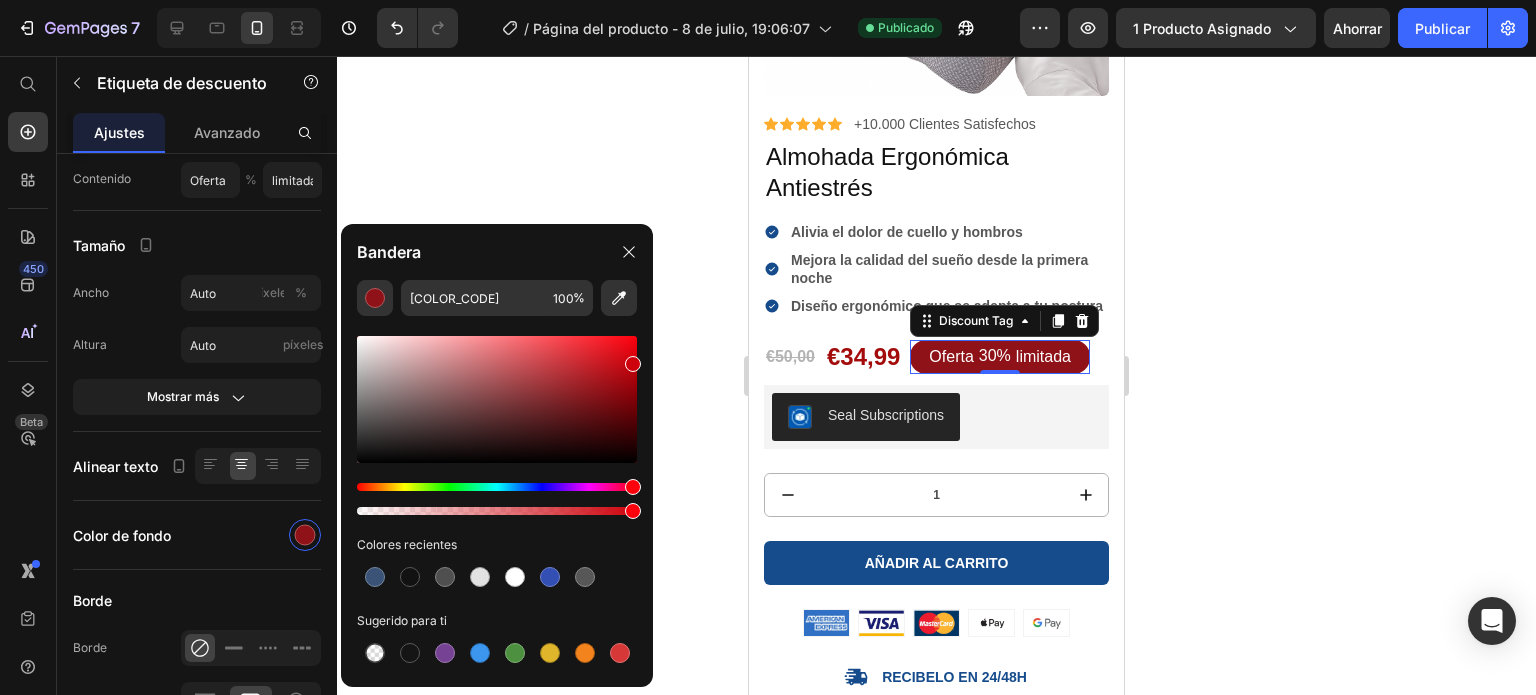 click at bounding box center [497, 399] 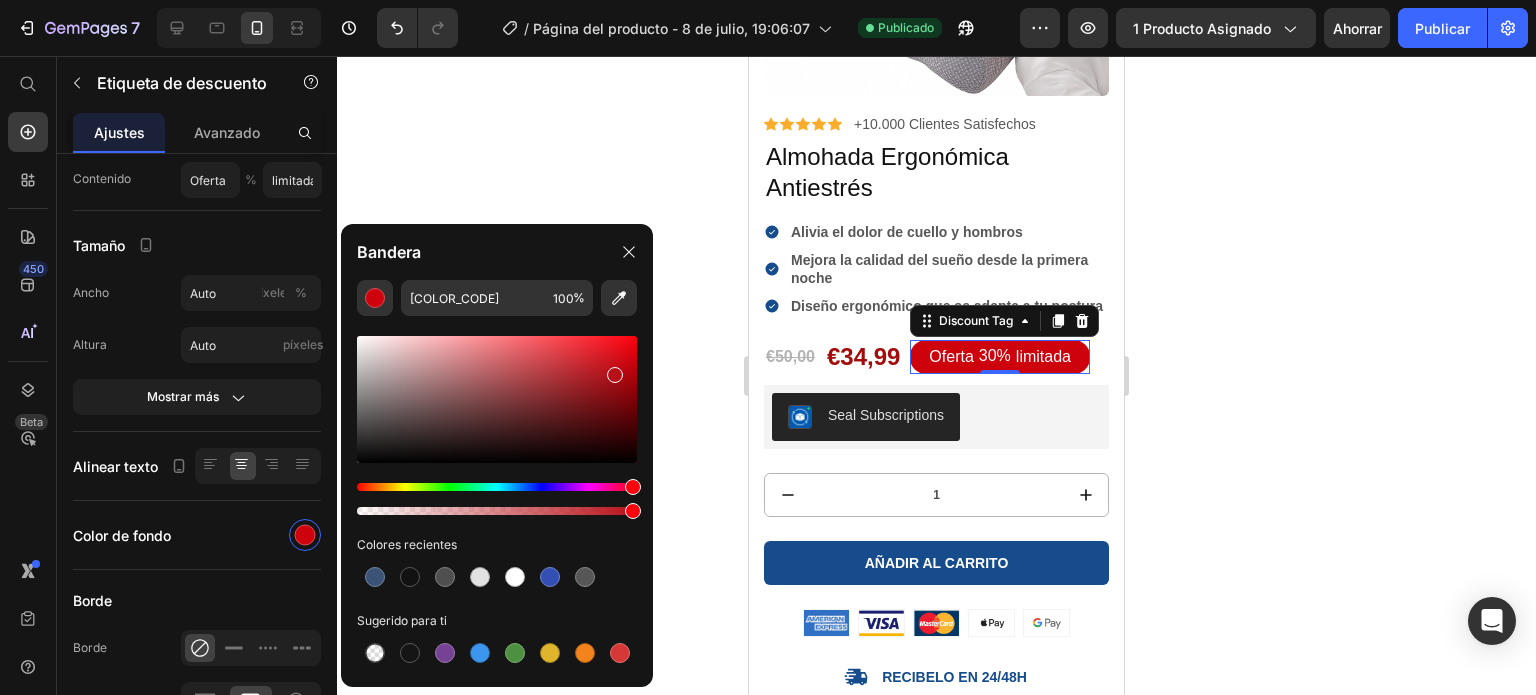 drag, startPoint x: 618, startPoint y: 368, endPoint x: 604, endPoint y: 376, distance: 16.124516 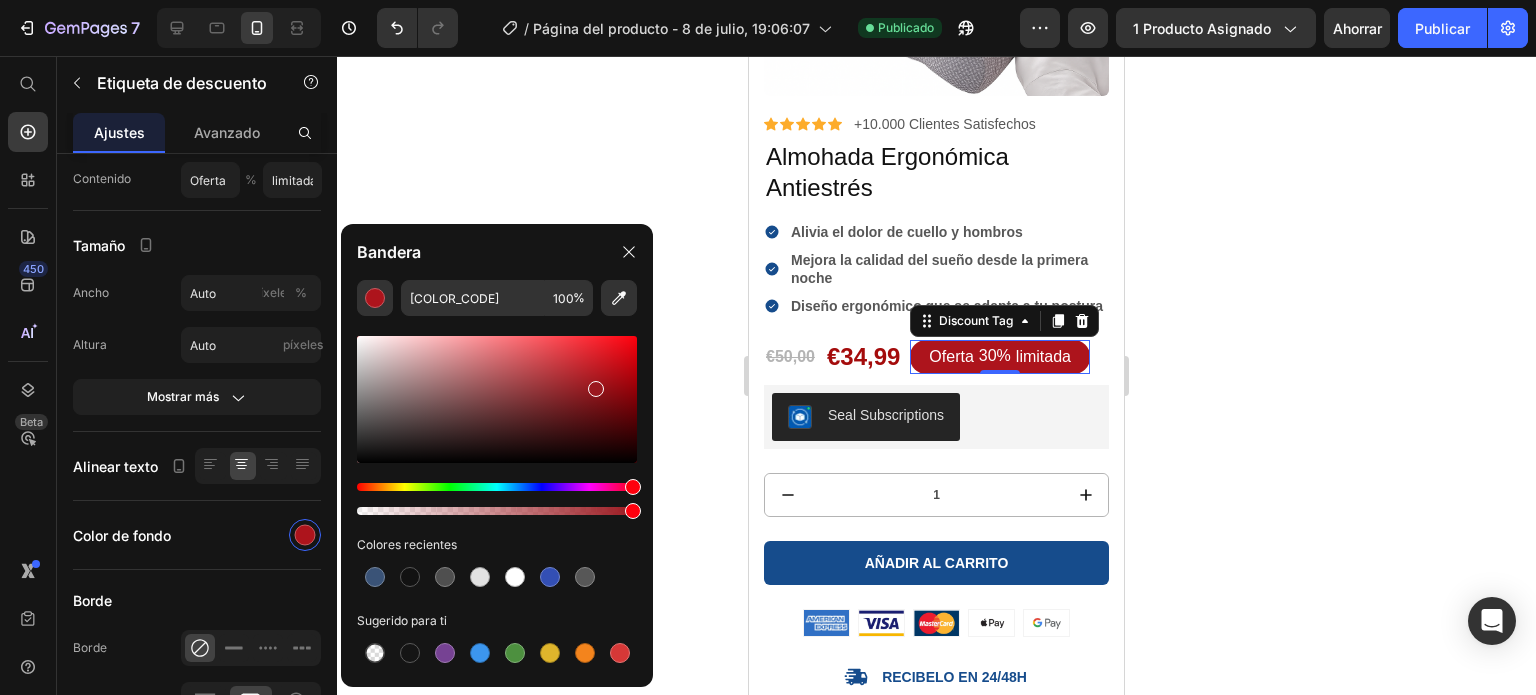 click at bounding box center [497, 399] 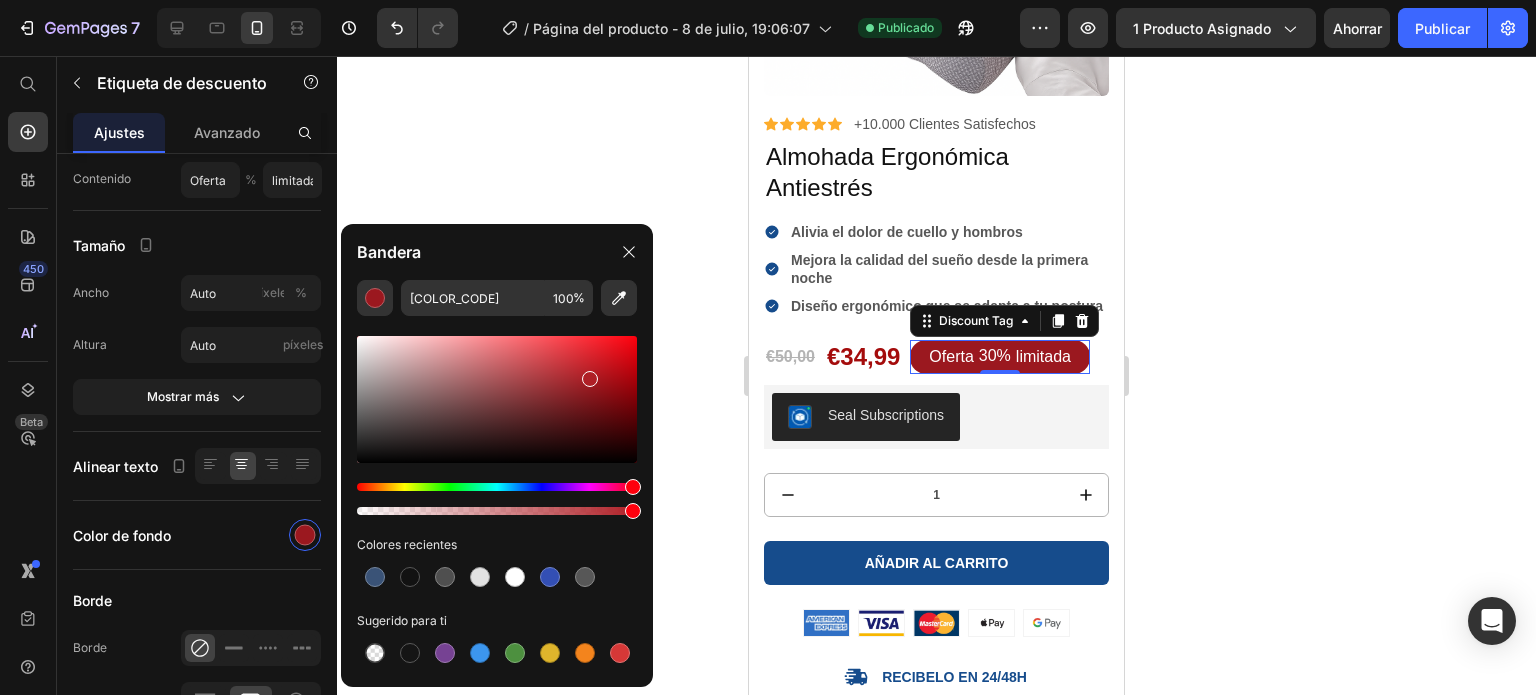 click at bounding box center (497, 399) 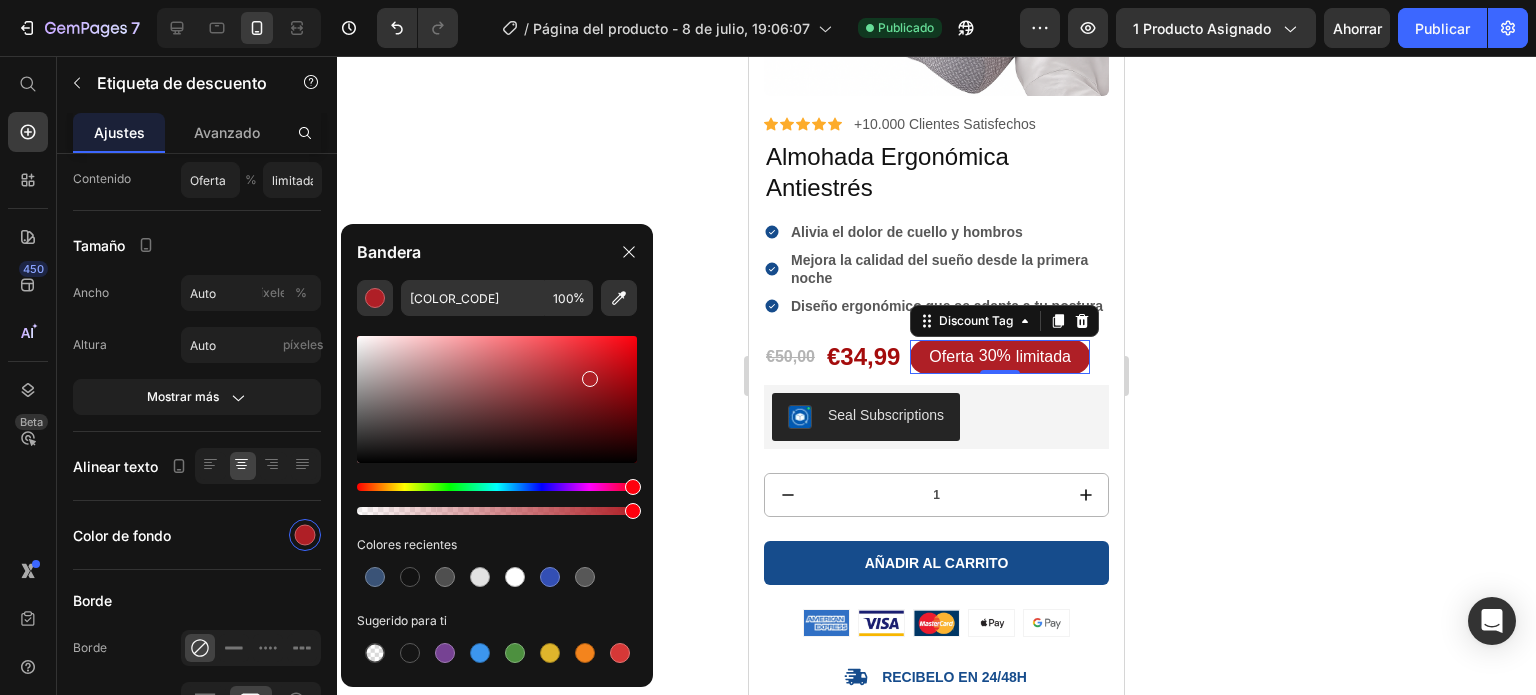 click at bounding box center (497, 399) 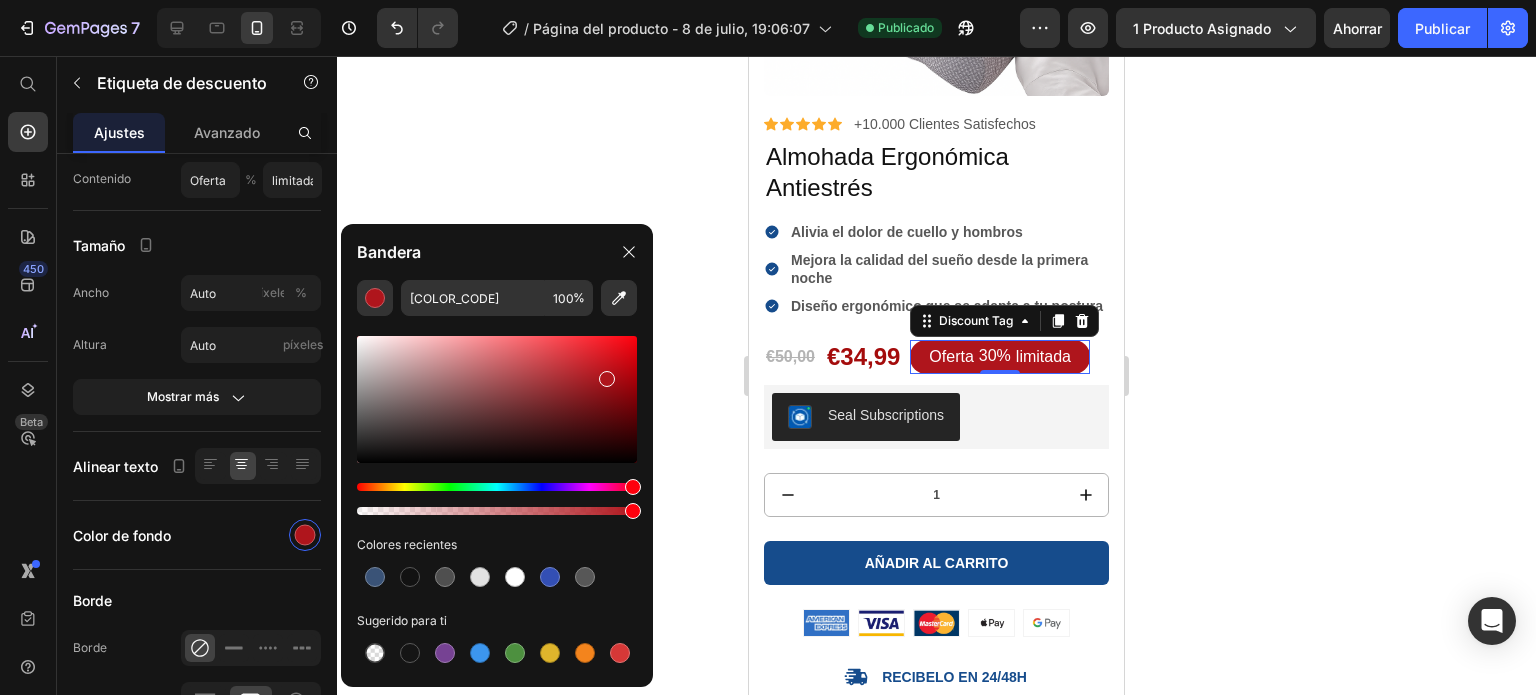 click at bounding box center [497, 399] 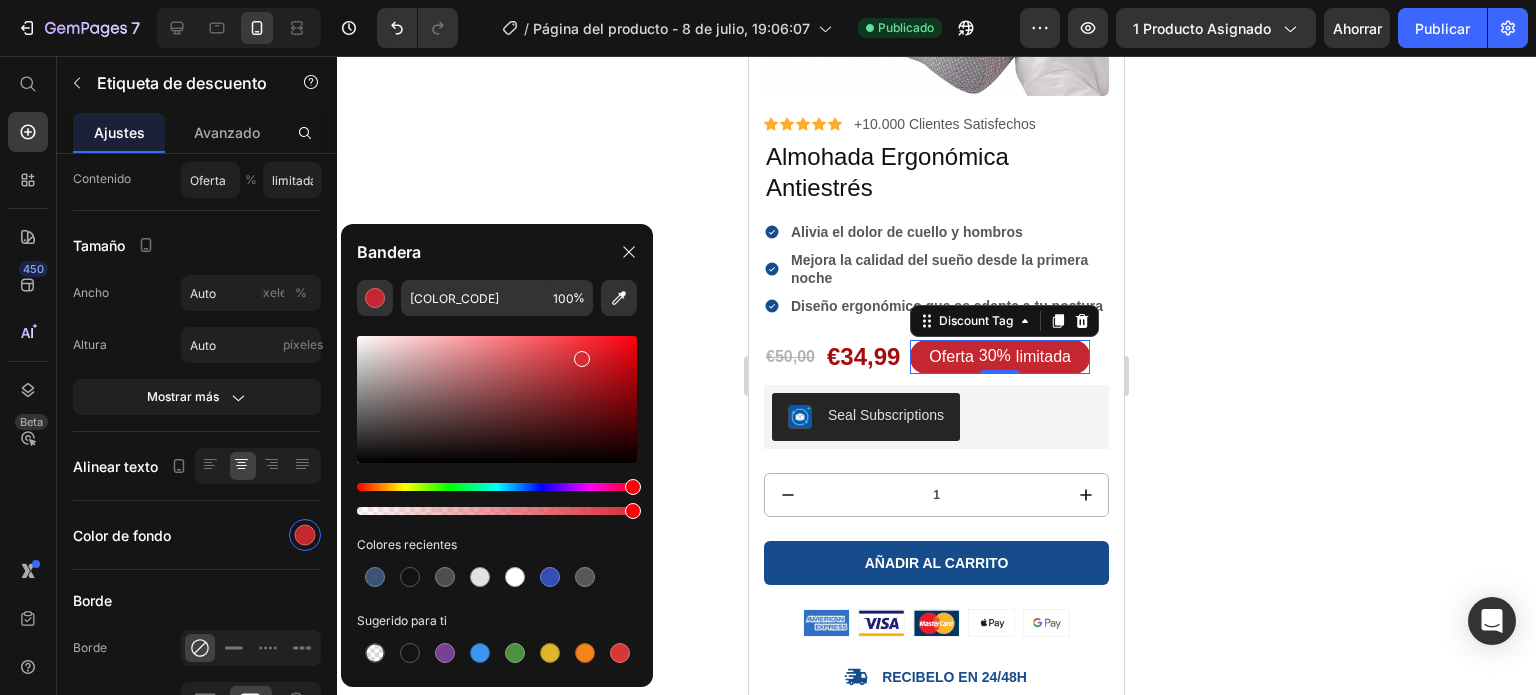 click at bounding box center (497, 399) 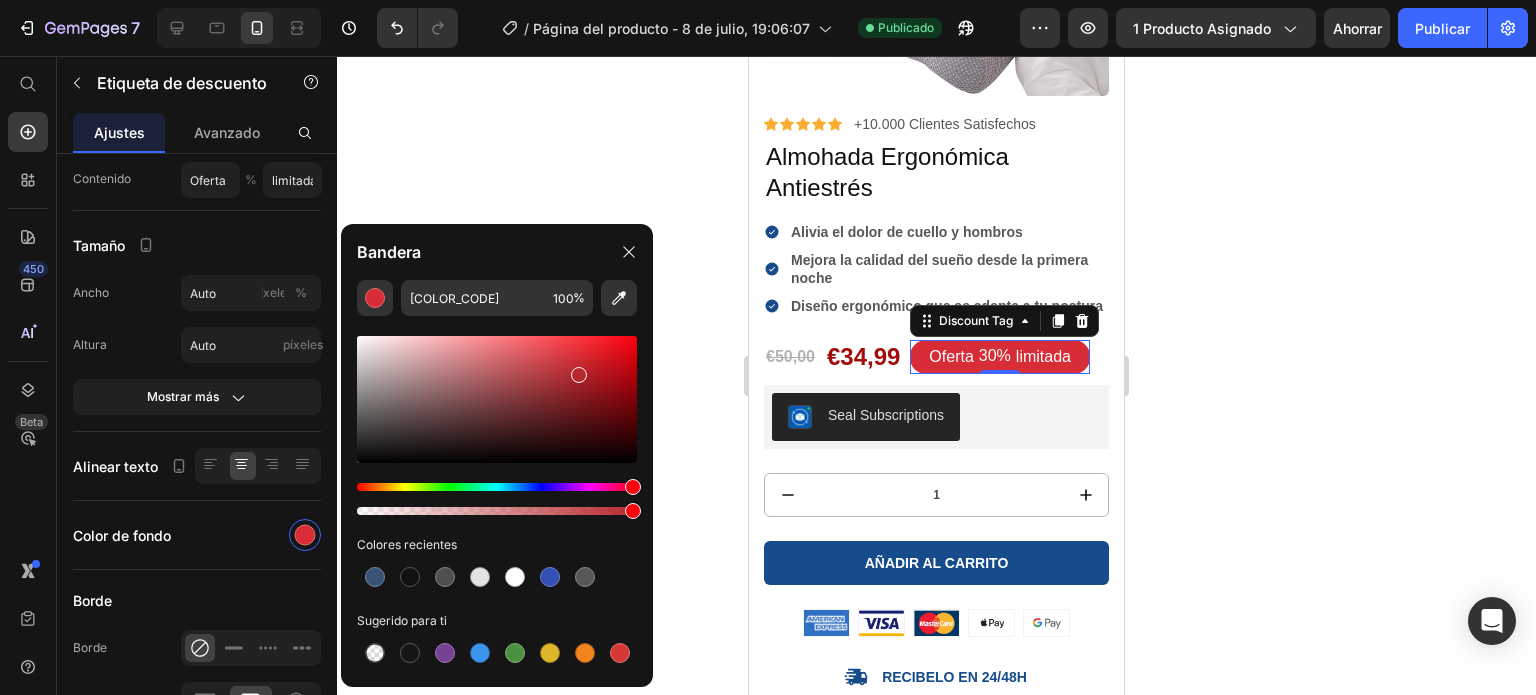 click at bounding box center [497, 399] 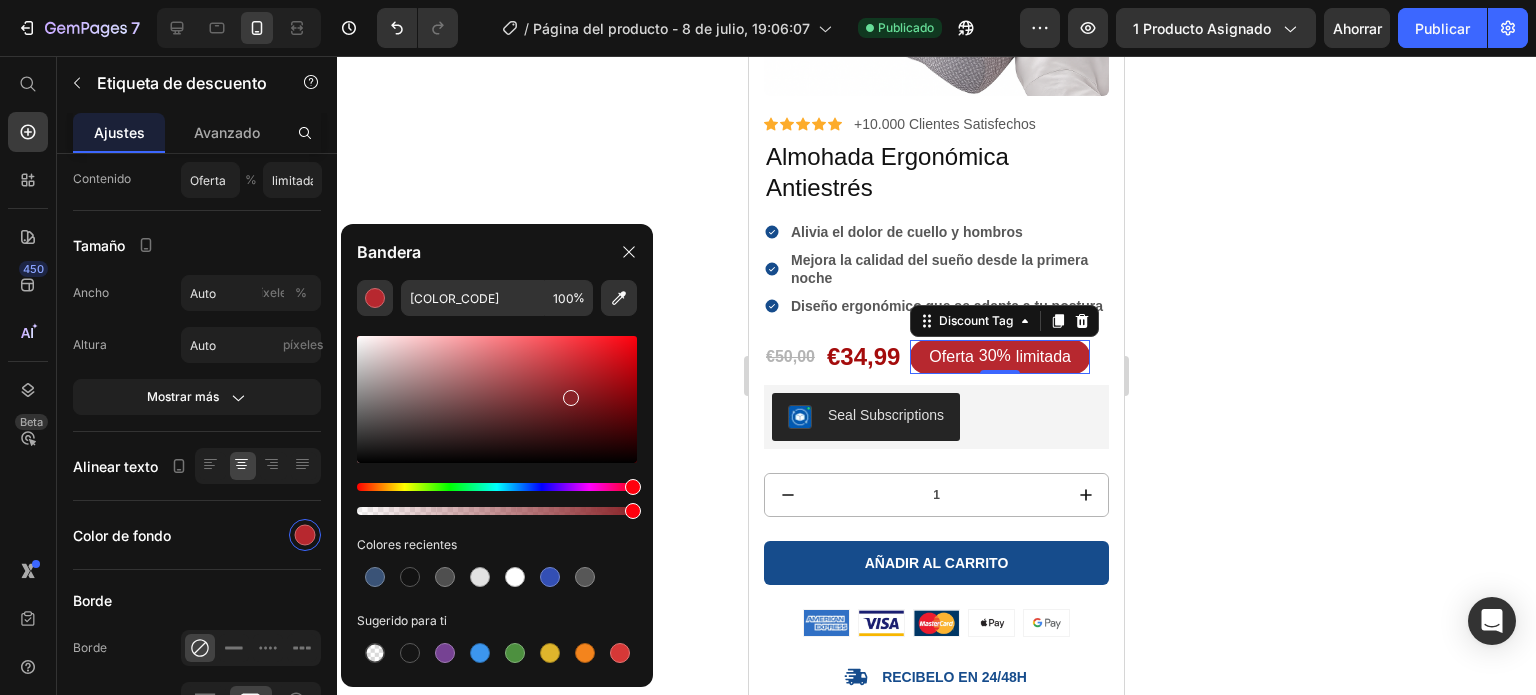 click at bounding box center (497, 399) 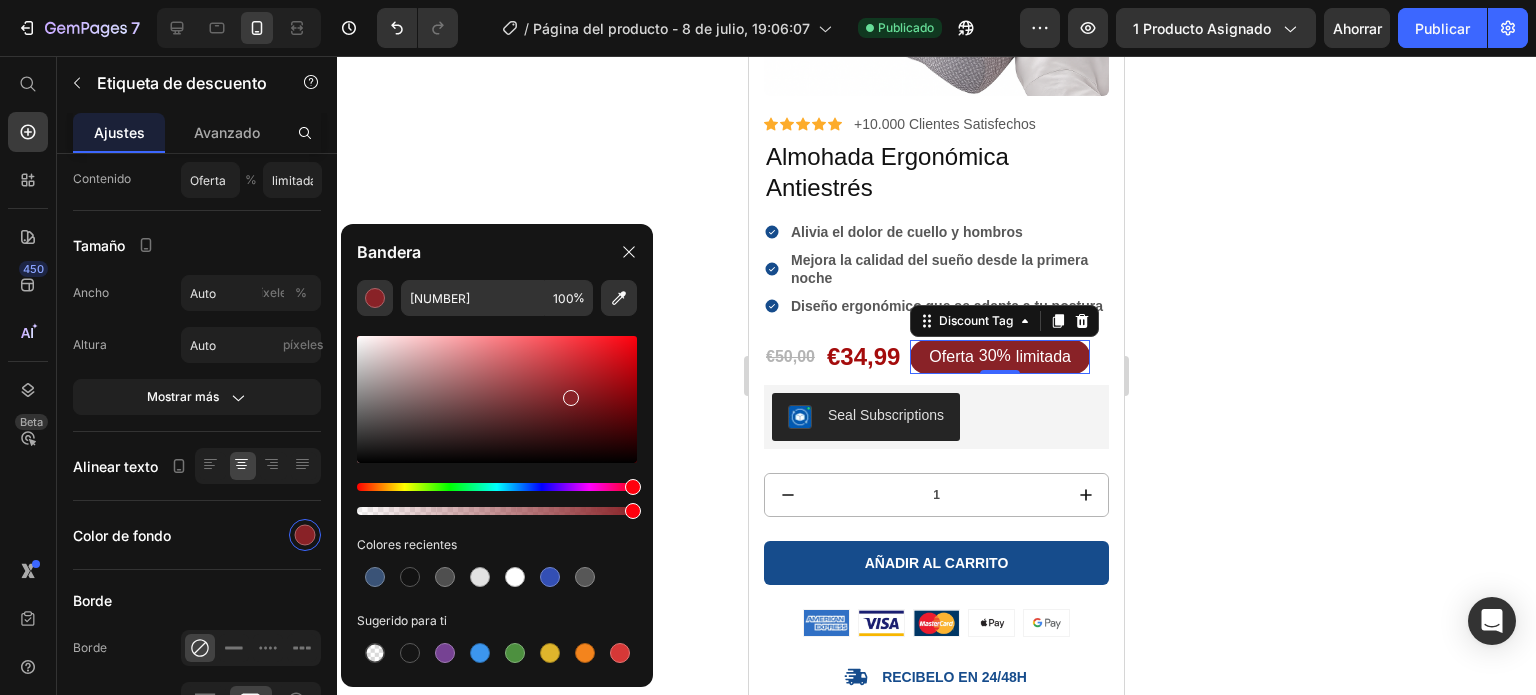 click at bounding box center (497, 399) 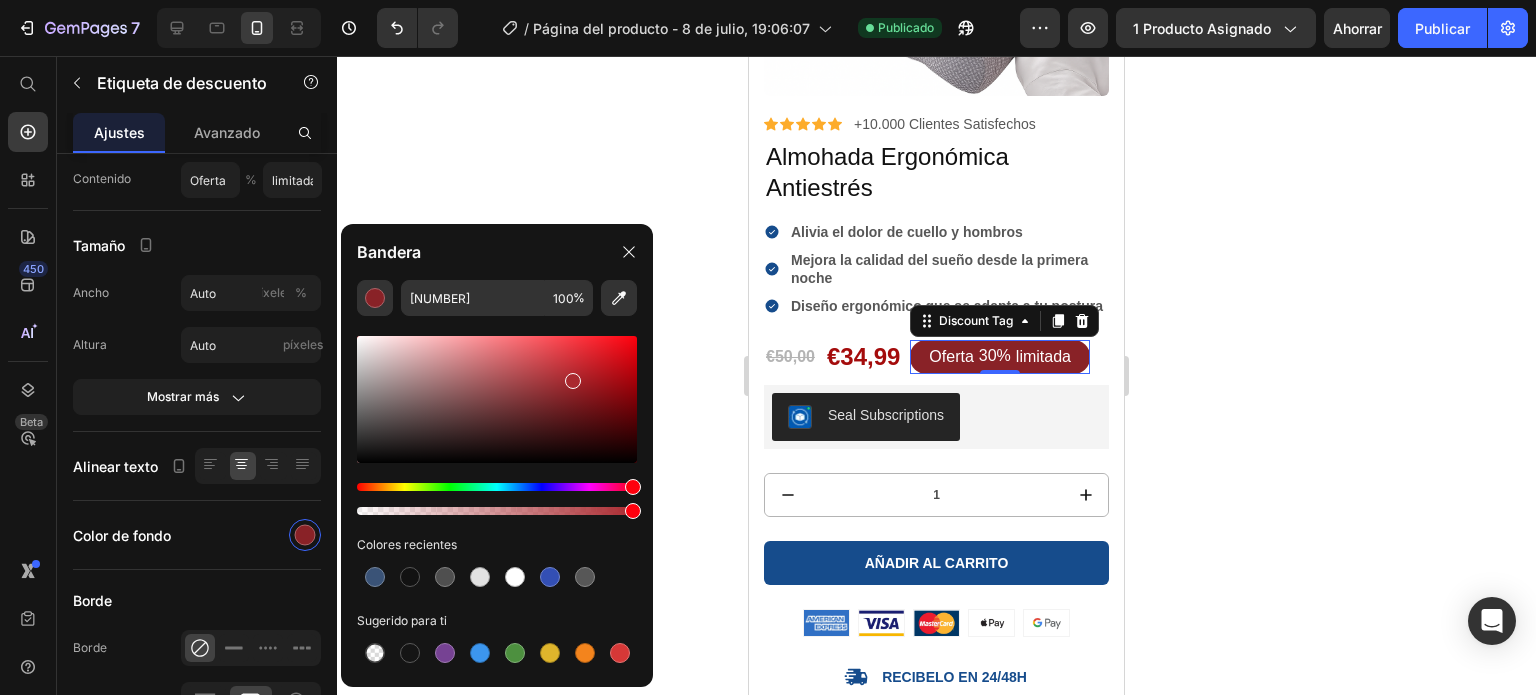 type on "[COLOR_CODE]" 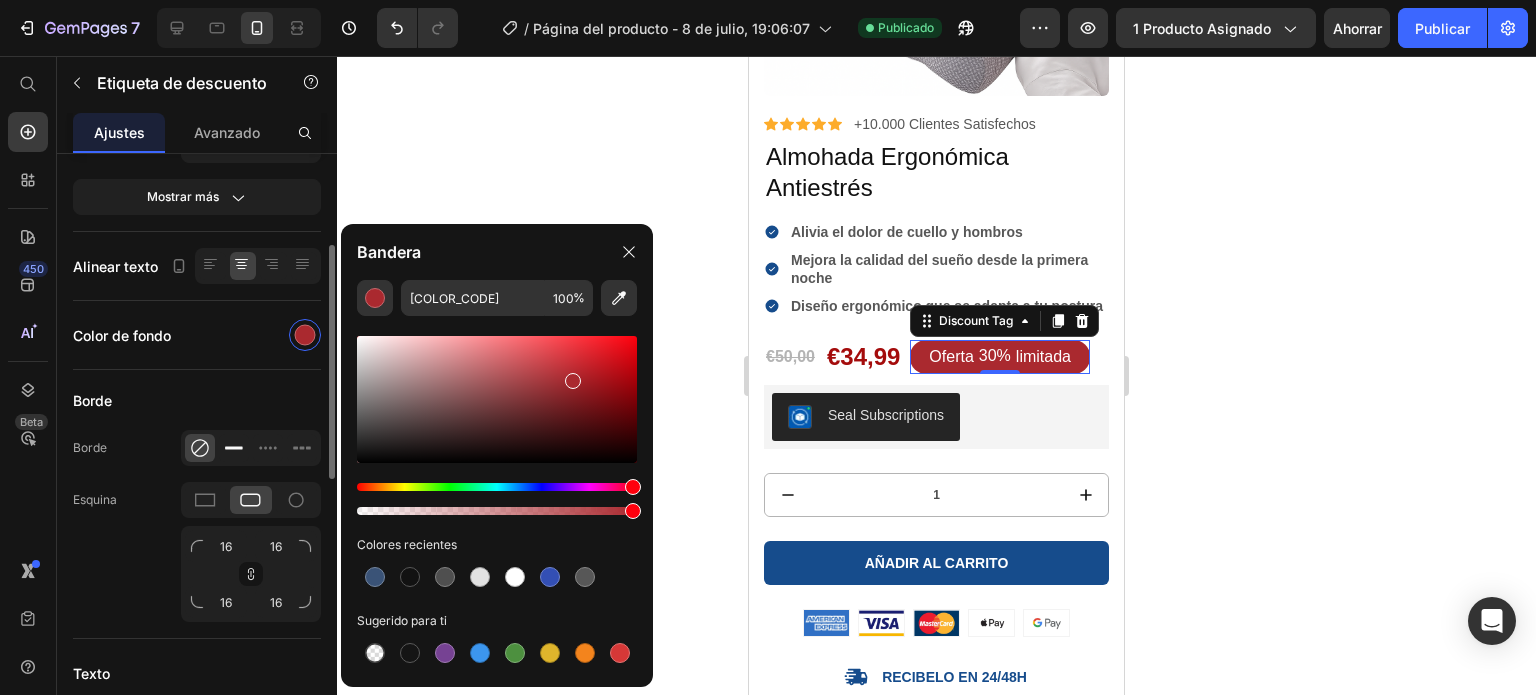scroll, scrollTop: 664, scrollLeft: 0, axis: vertical 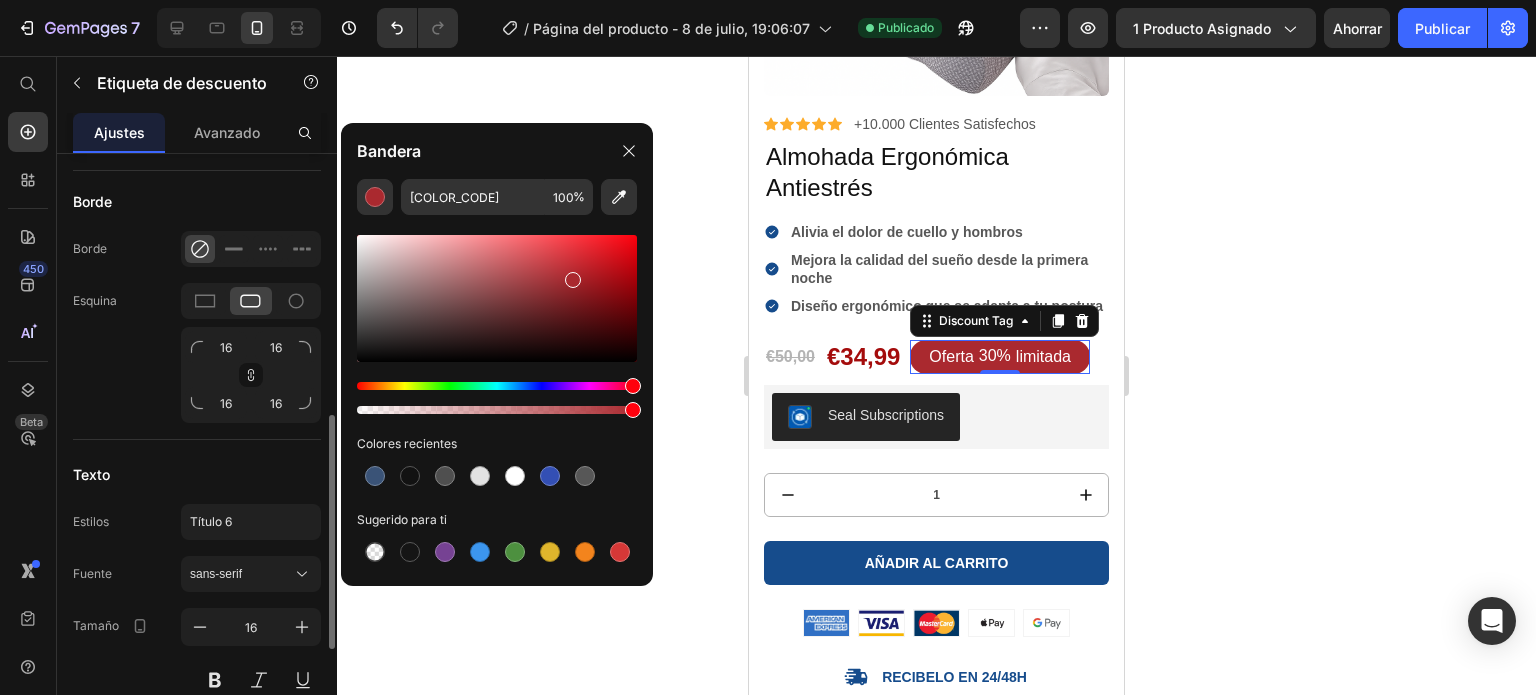 click 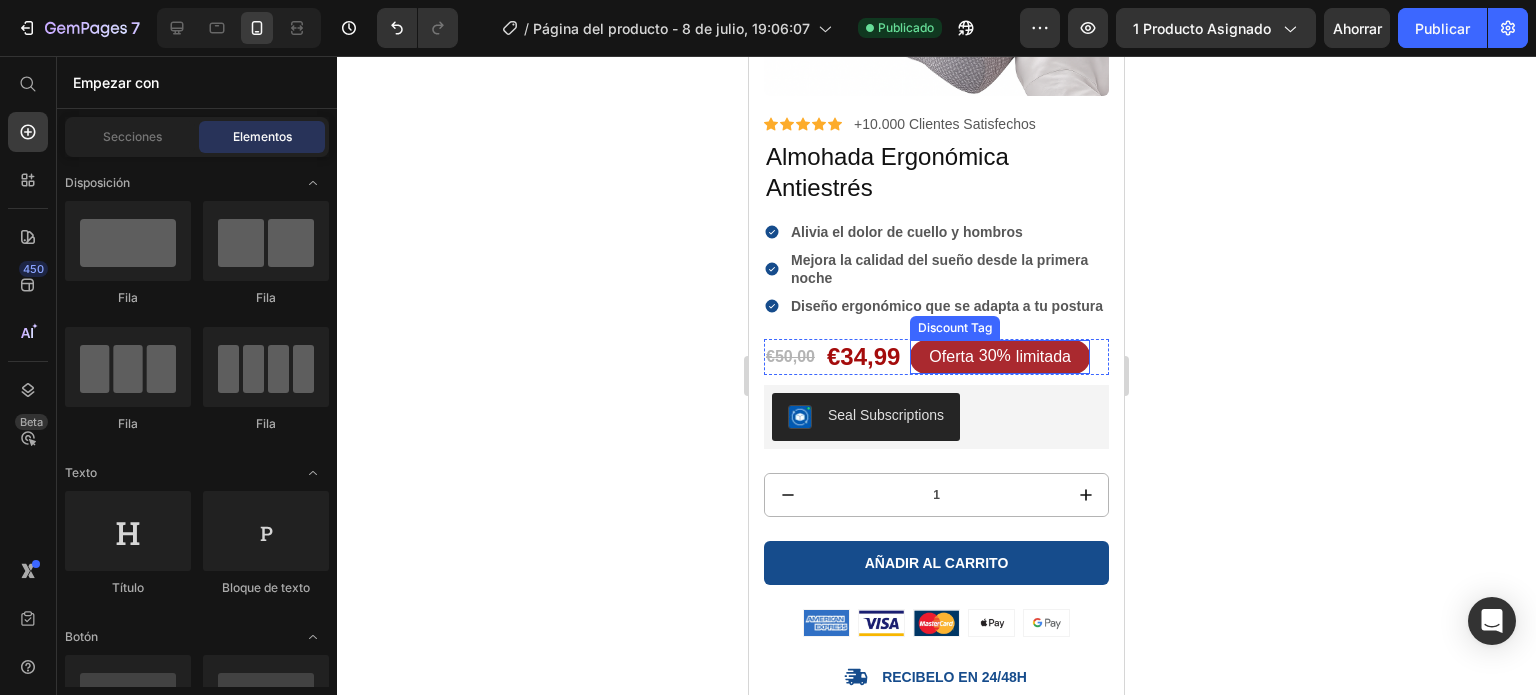 click on "30%" at bounding box center [995, 356] 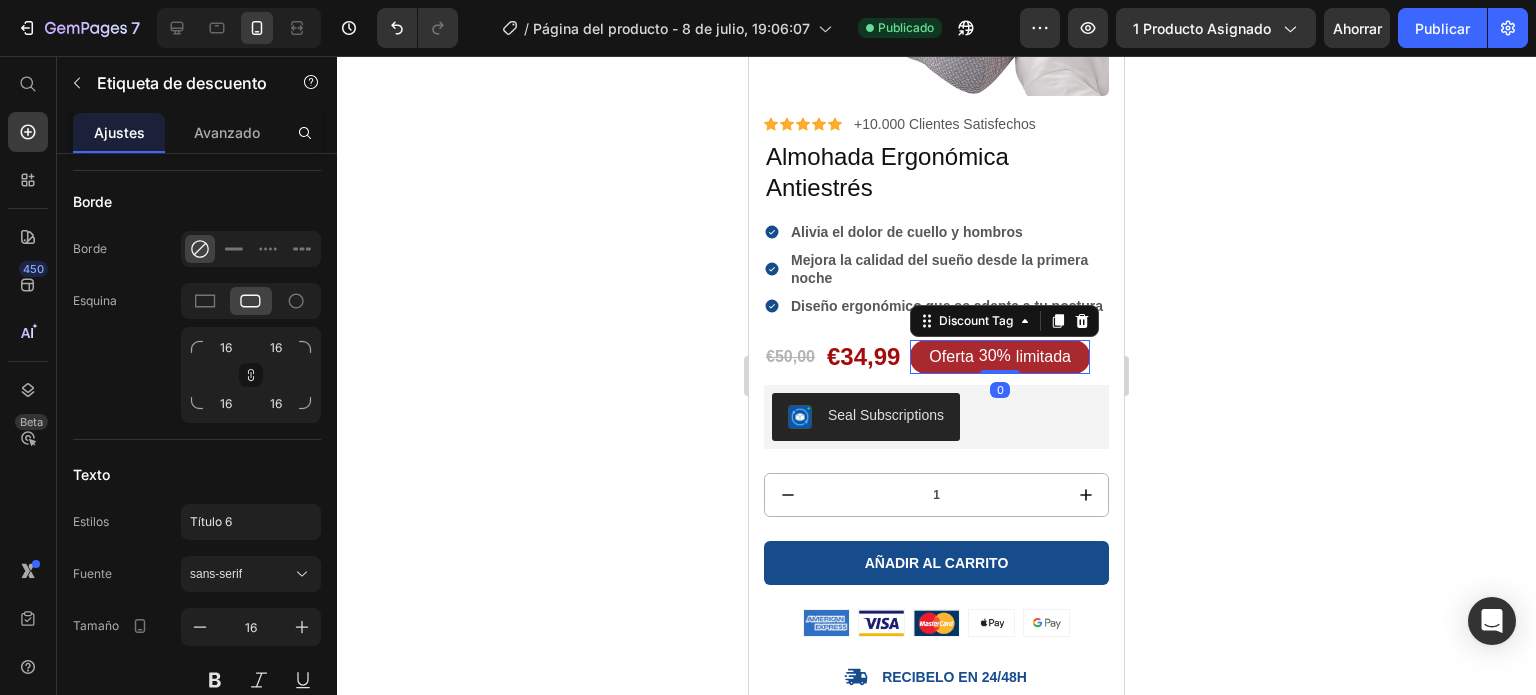 click on "Oferta" at bounding box center (951, 357) 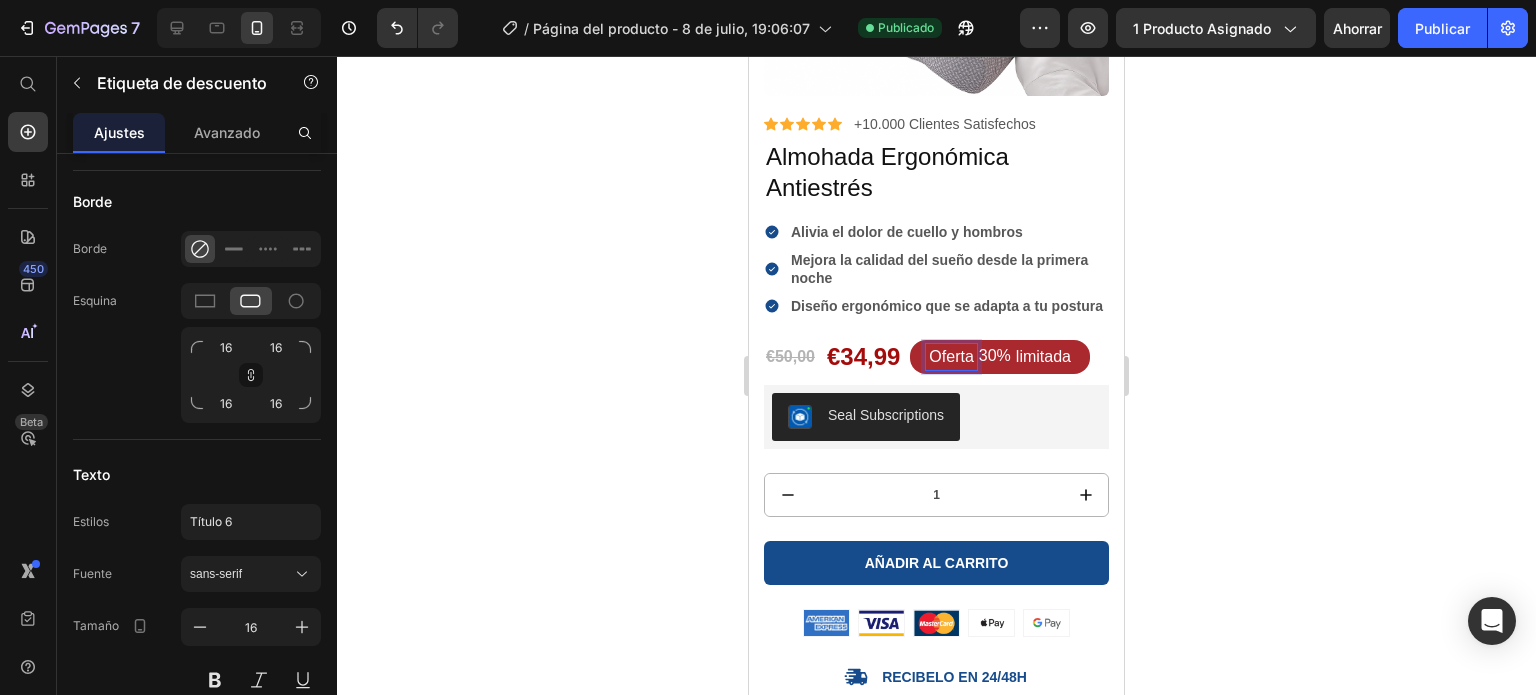 click on "Oferta" at bounding box center [951, 357] 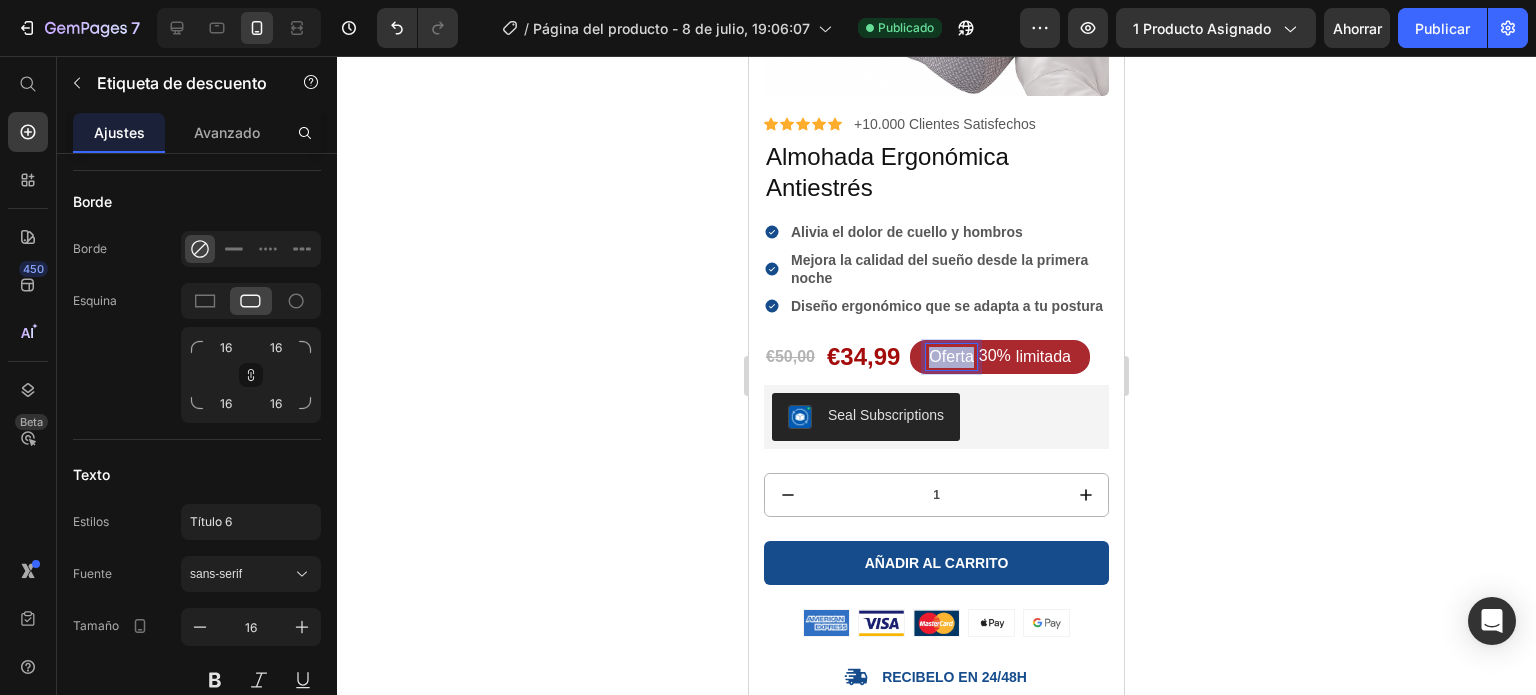 click on "Oferta" at bounding box center (951, 357) 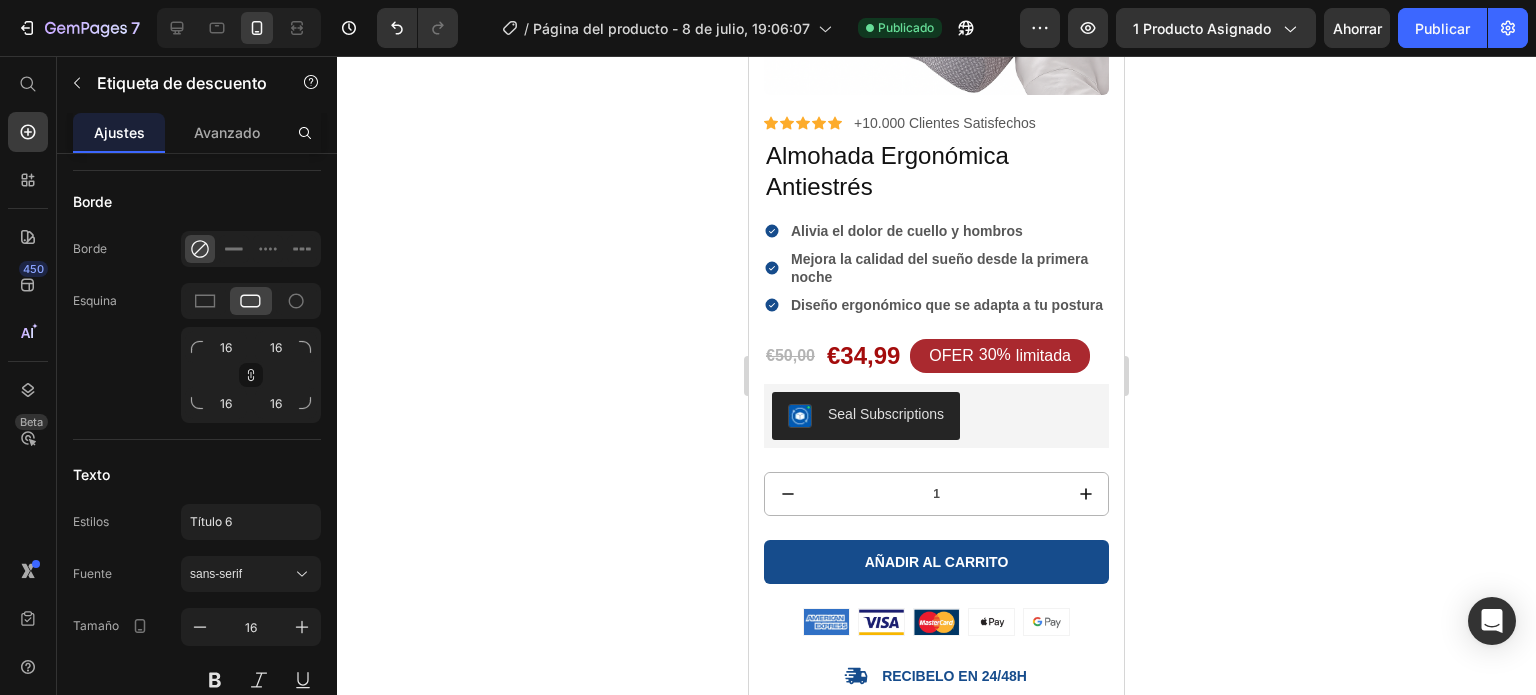 scroll, scrollTop: 427, scrollLeft: 0, axis: vertical 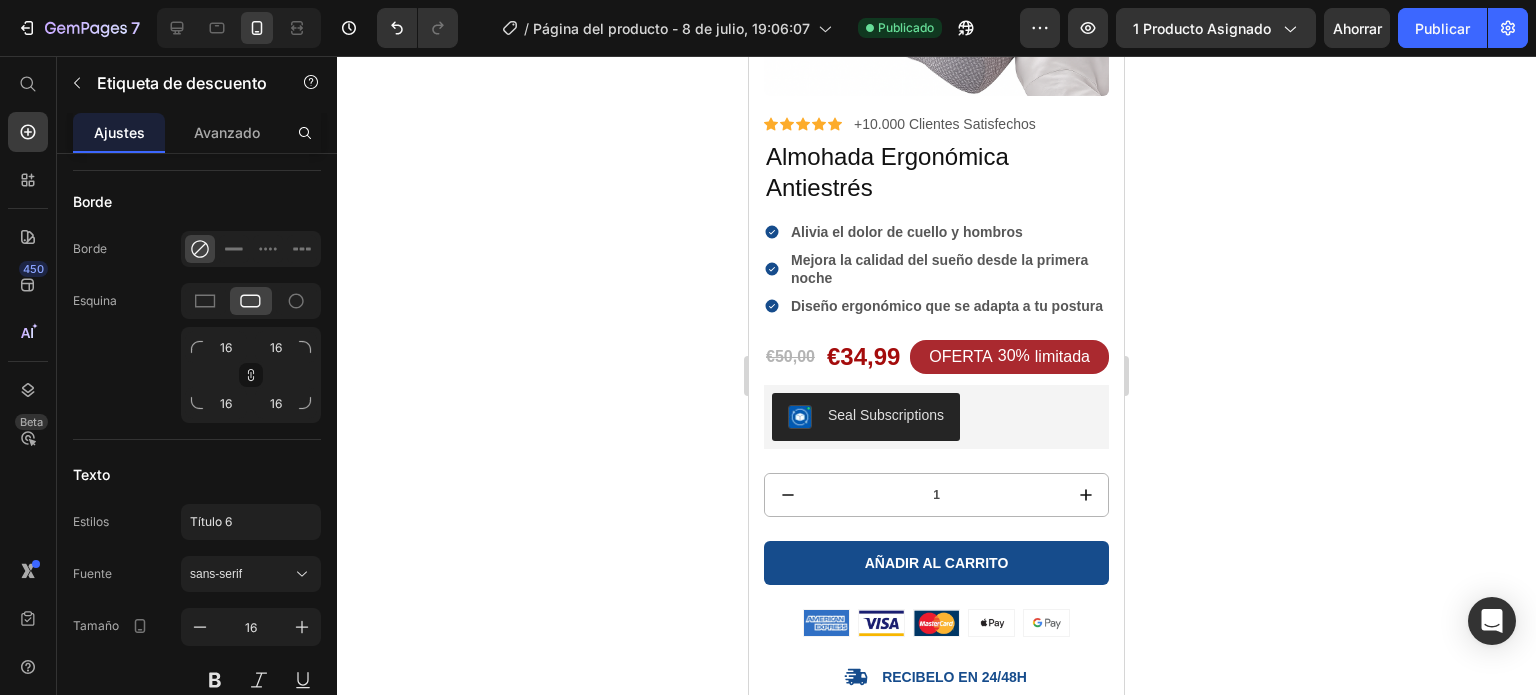 type on "OFERTA" 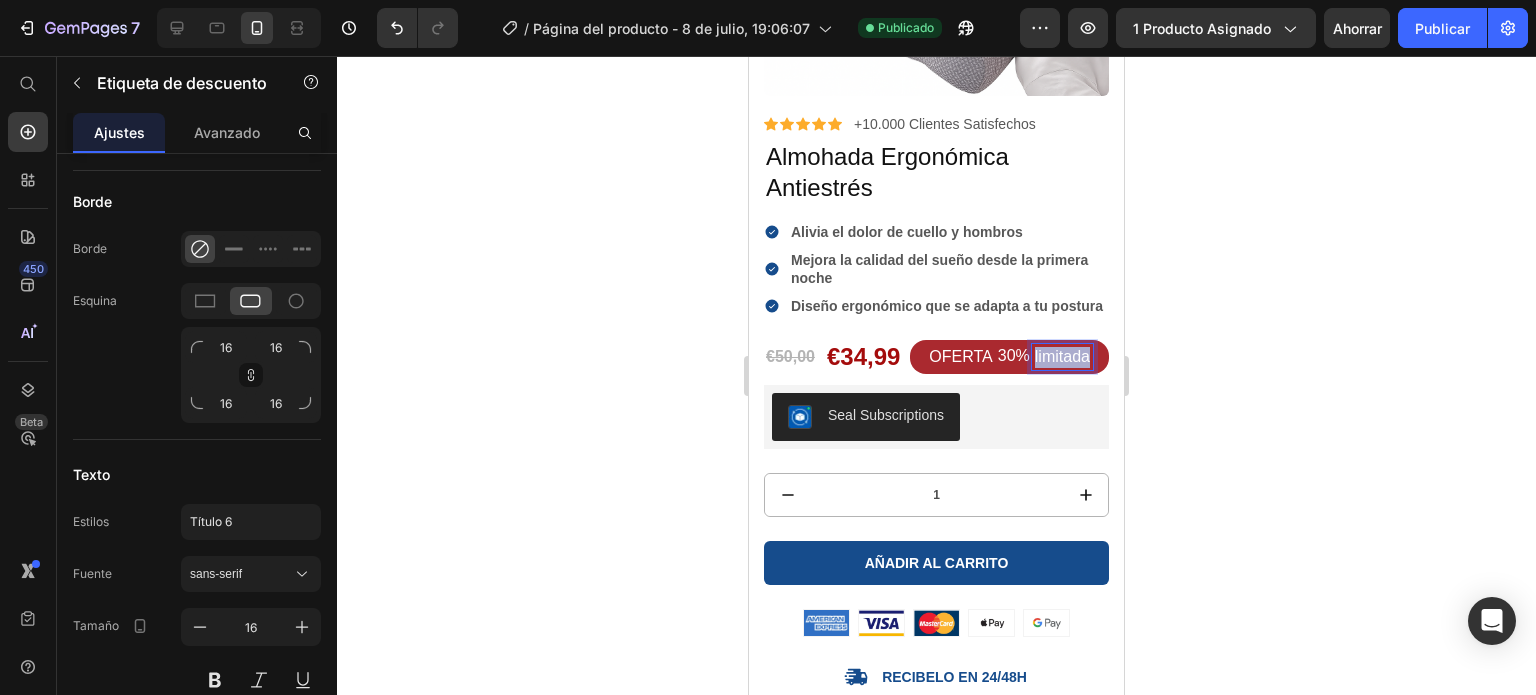click on "limitada" at bounding box center (1062, 357) 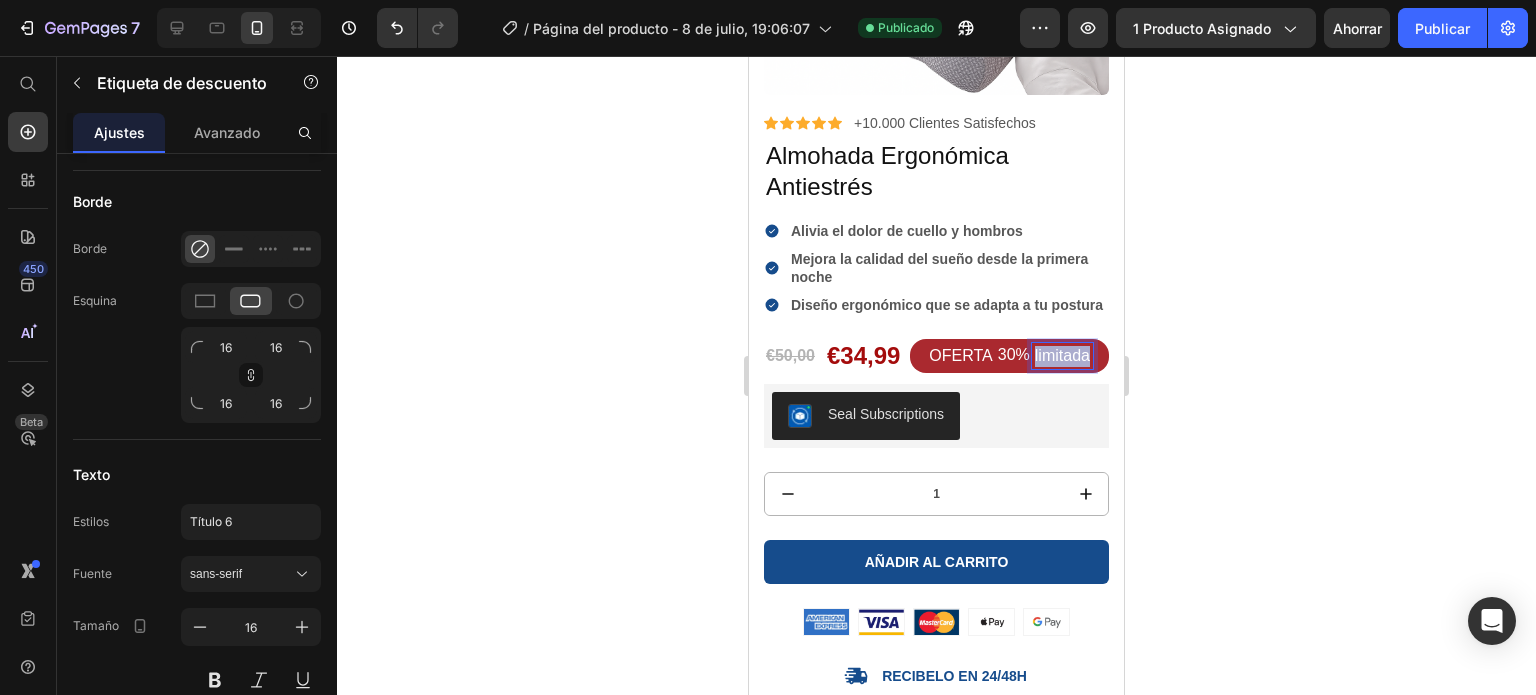 type 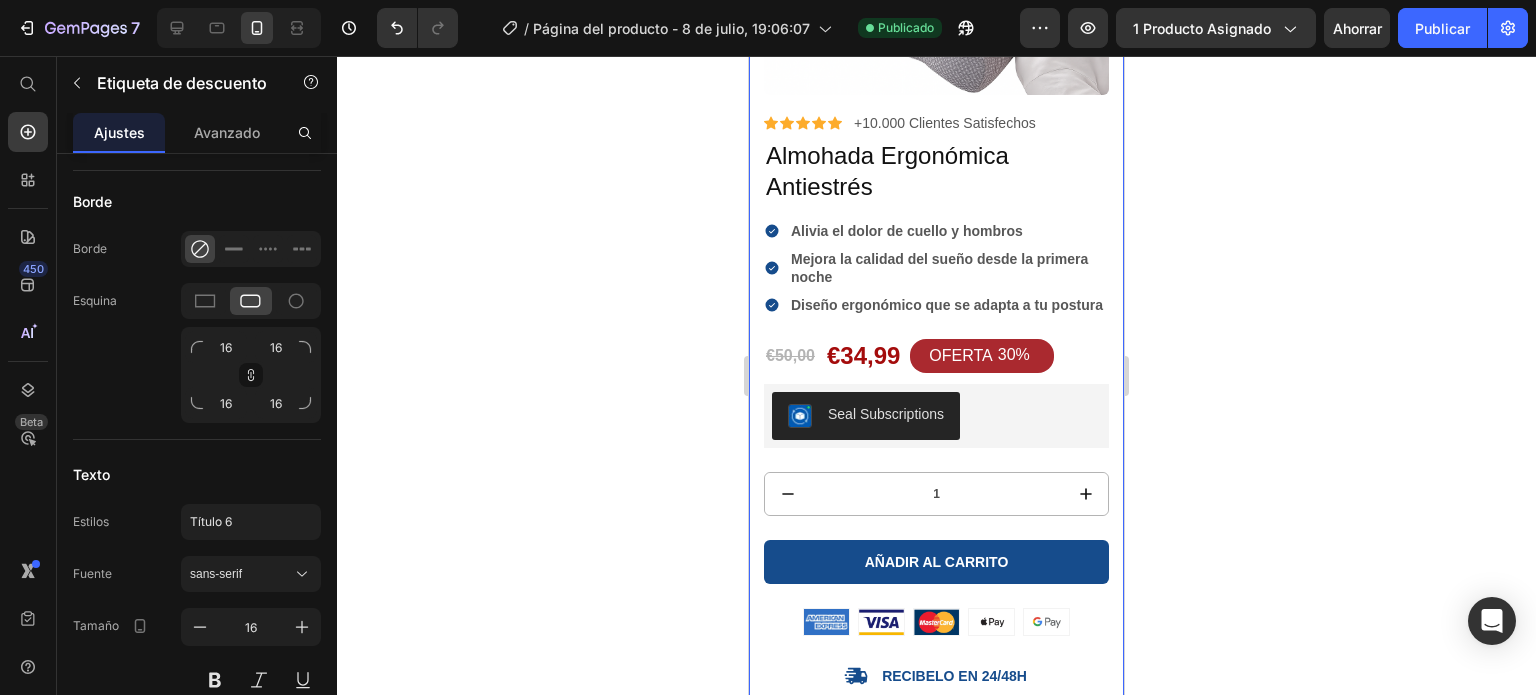 click 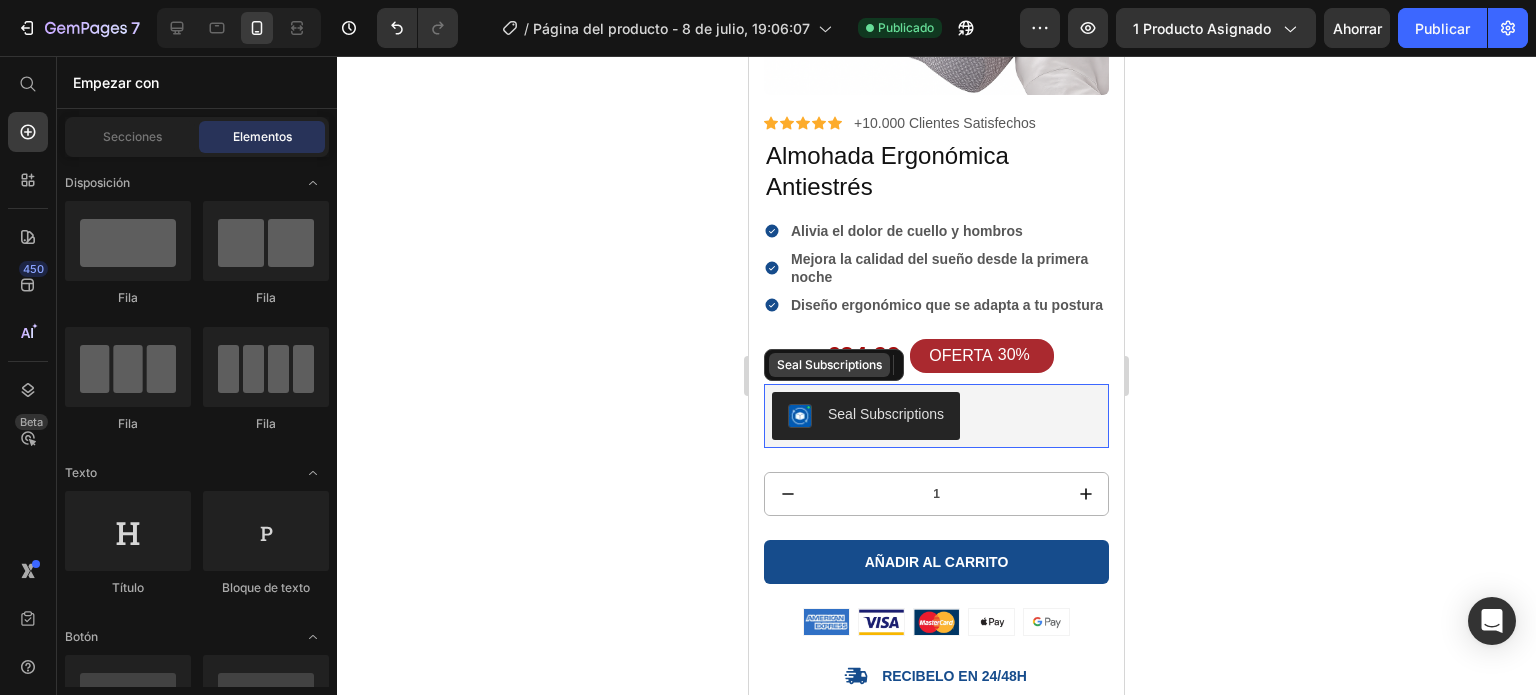 drag, startPoint x: 870, startPoint y: 368, endPoint x: 897, endPoint y: 362, distance: 27.658634 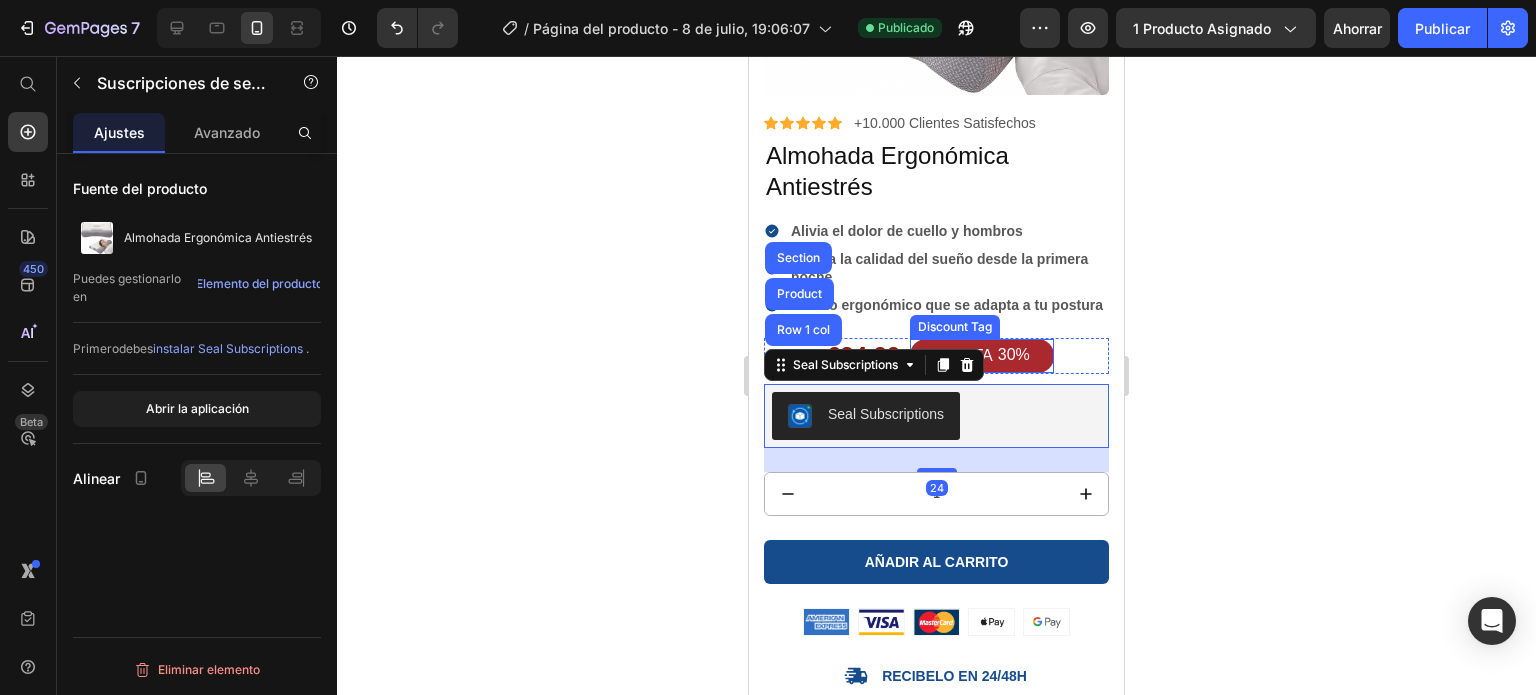 click on "30%" at bounding box center [1014, 355] 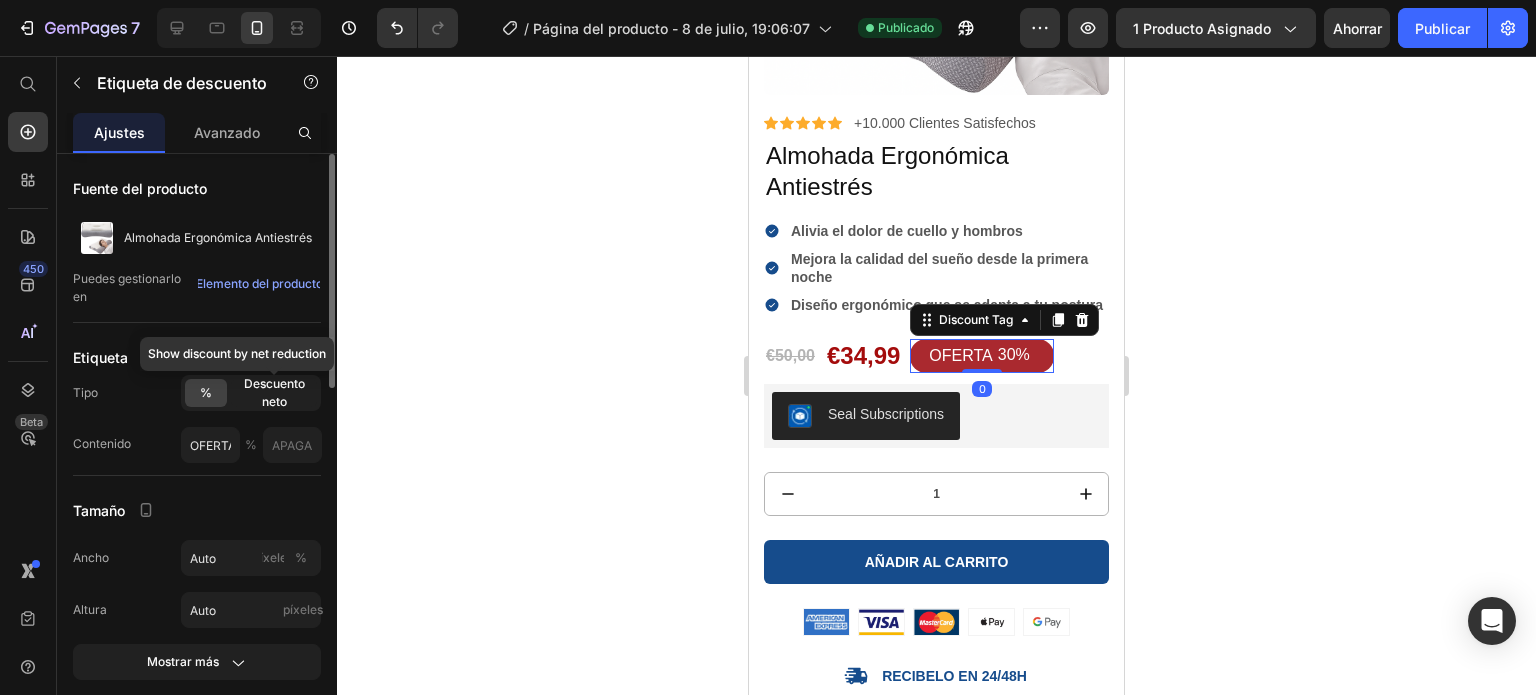 click on "Descuento neto" at bounding box center (274, 392) 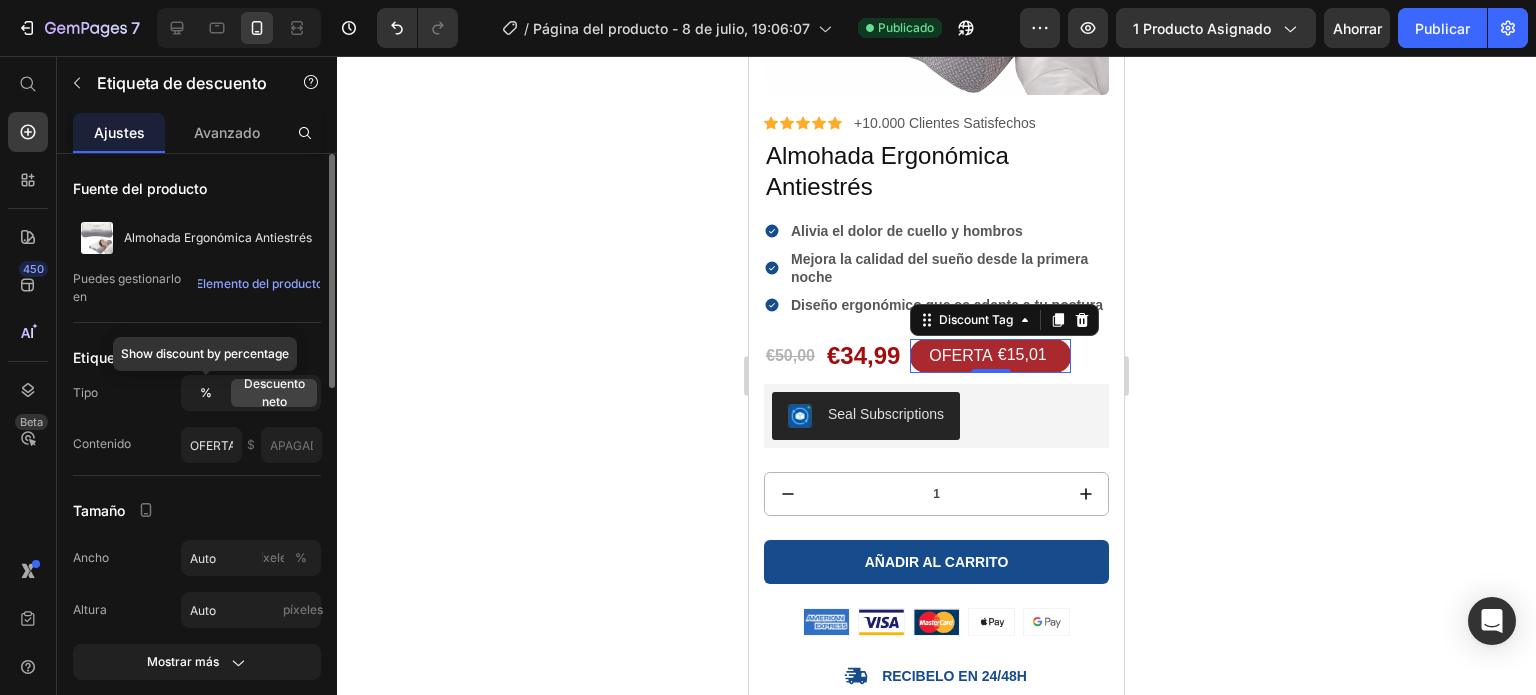 click on "%" 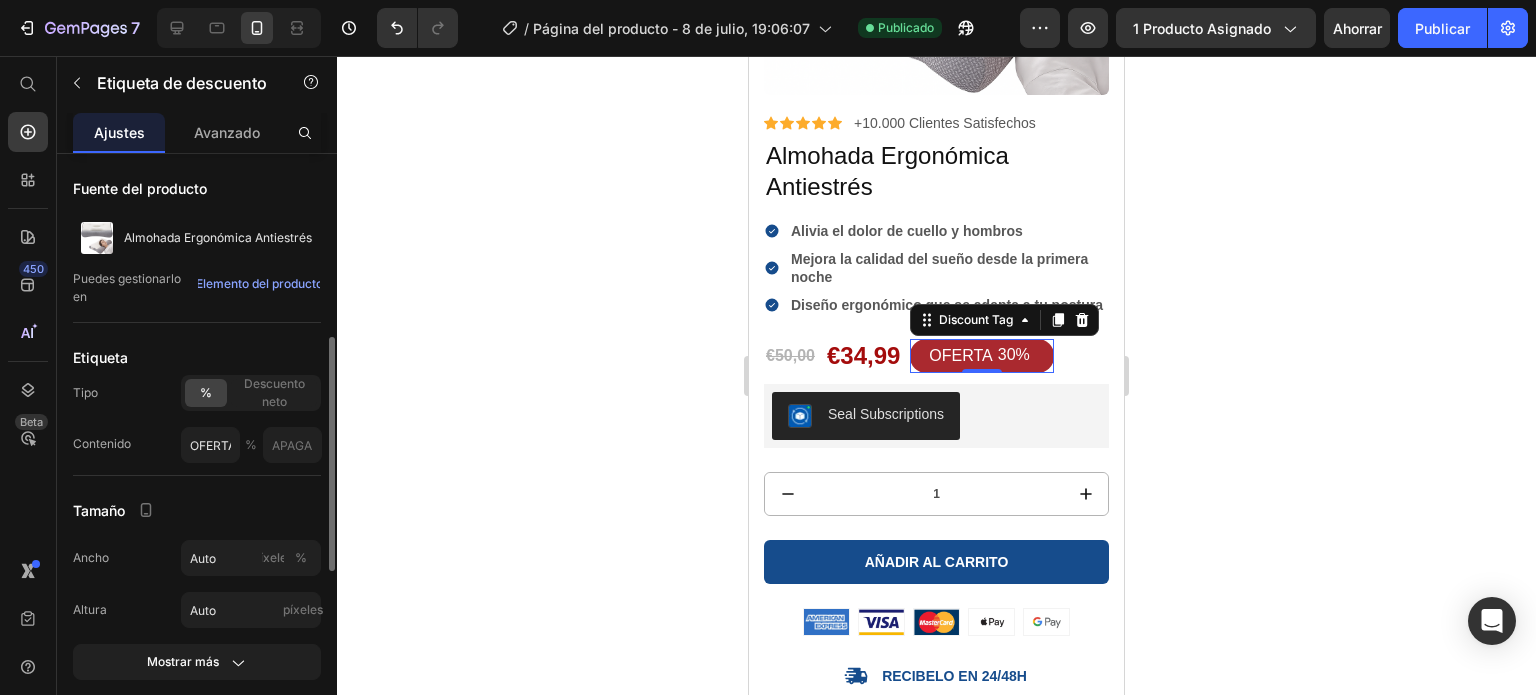 scroll, scrollTop: 132, scrollLeft: 0, axis: vertical 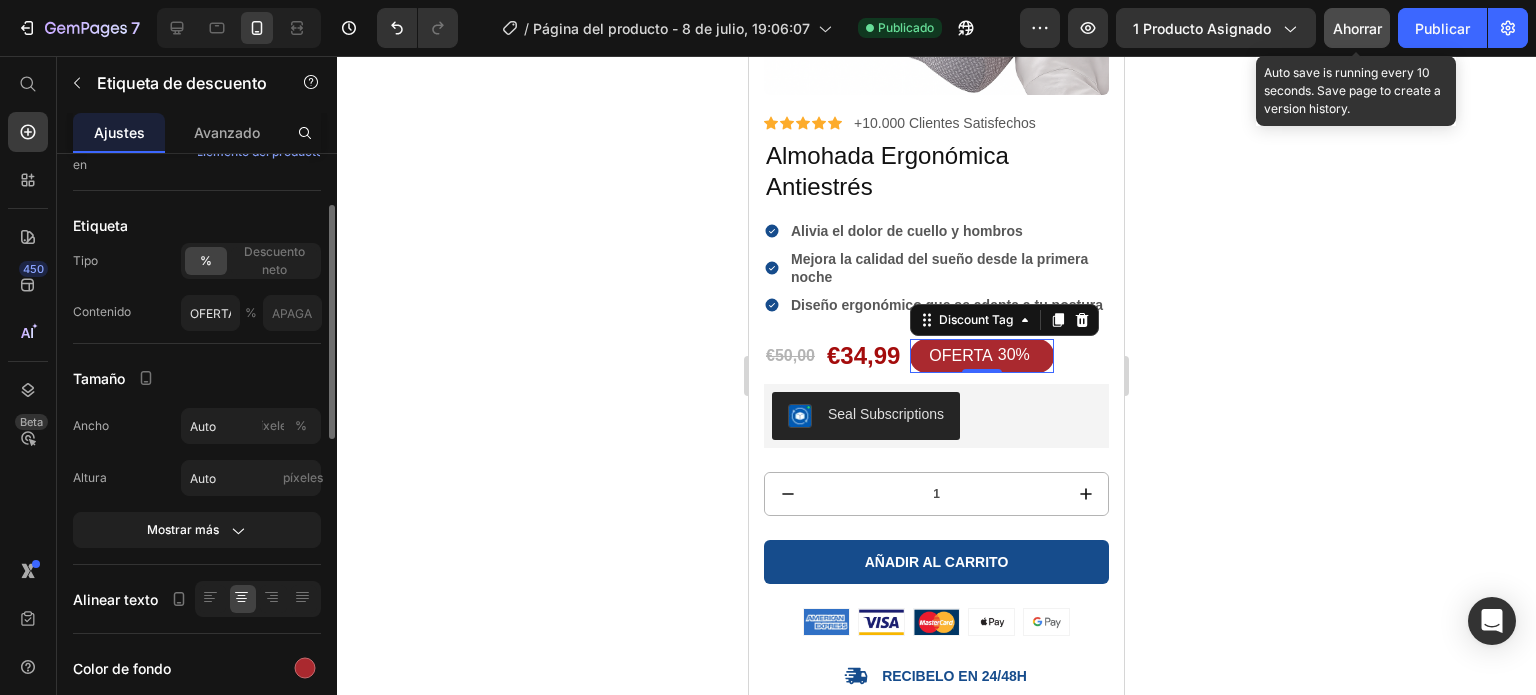 click on "Ahorrar" at bounding box center (1357, 28) 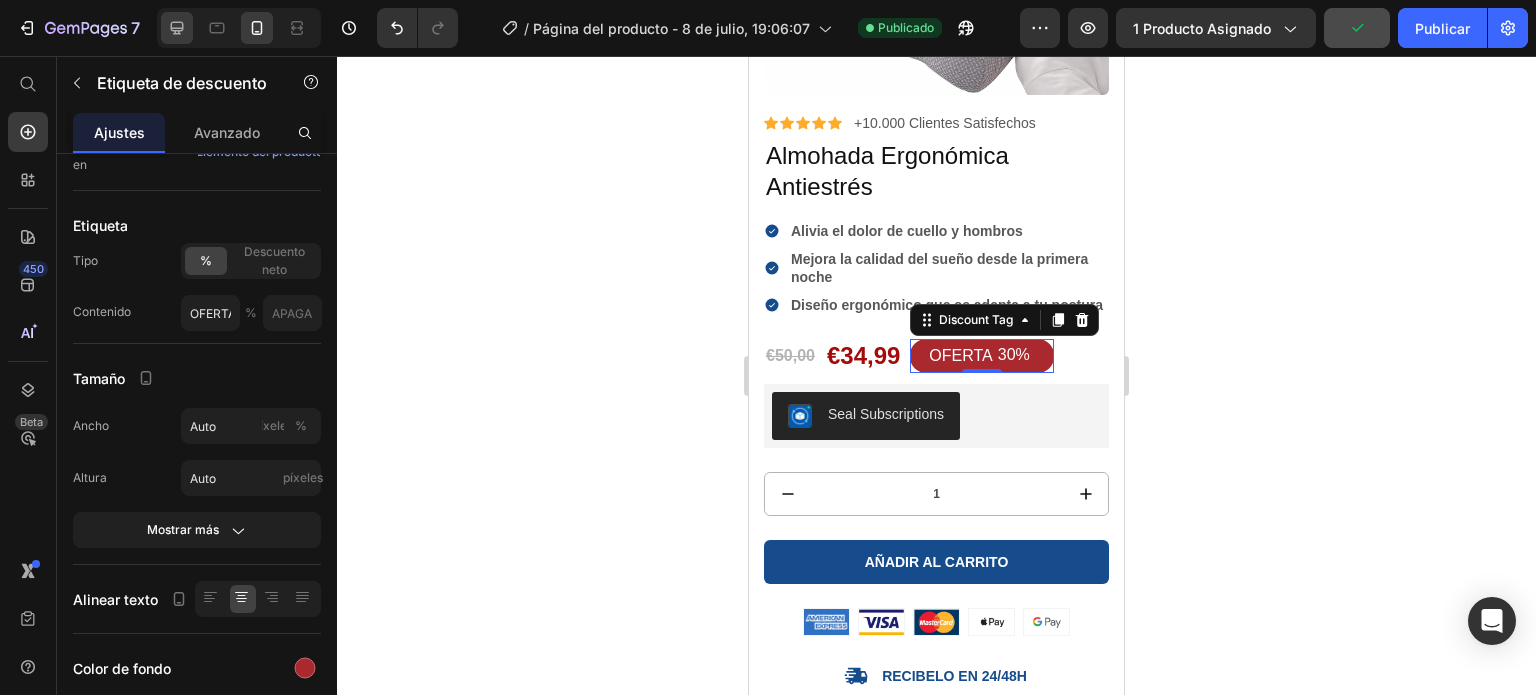 click 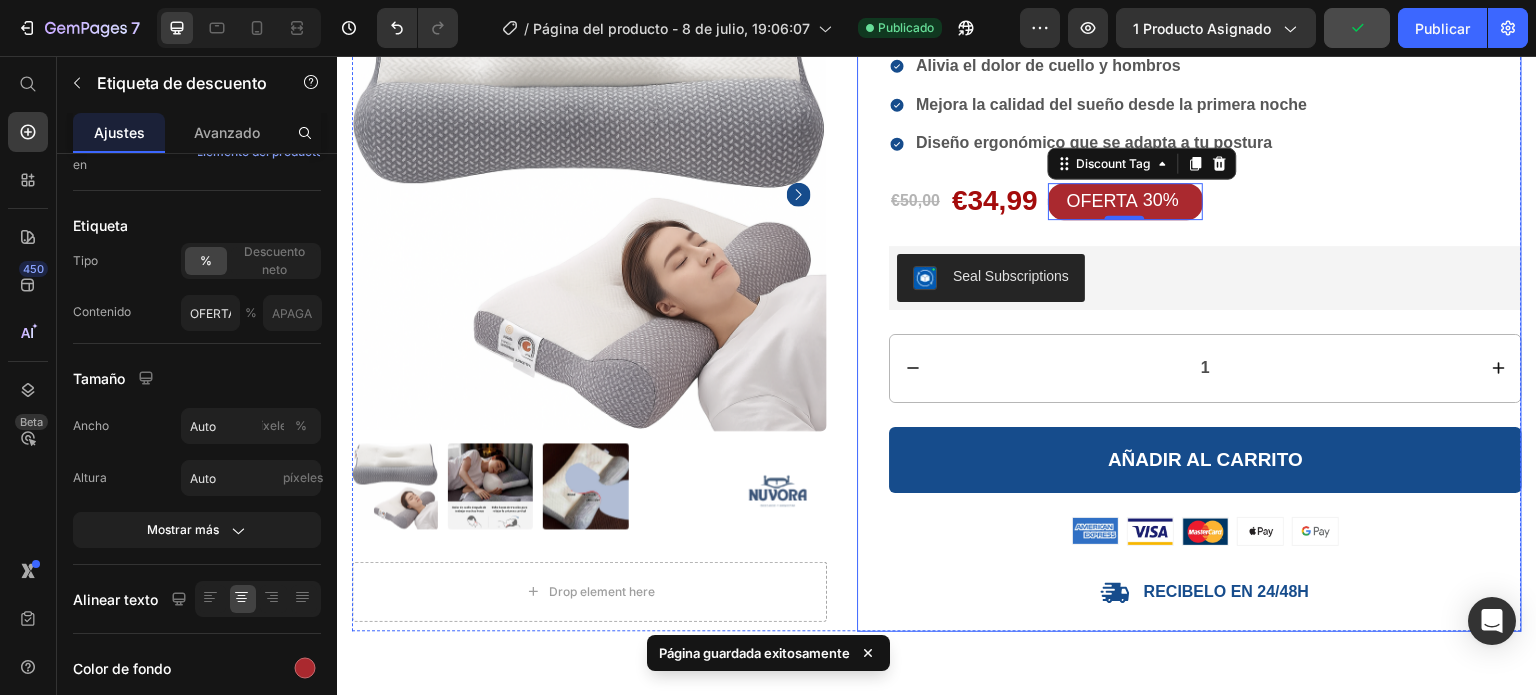scroll, scrollTop: 268, scrollLeft: 0, axis: vertical 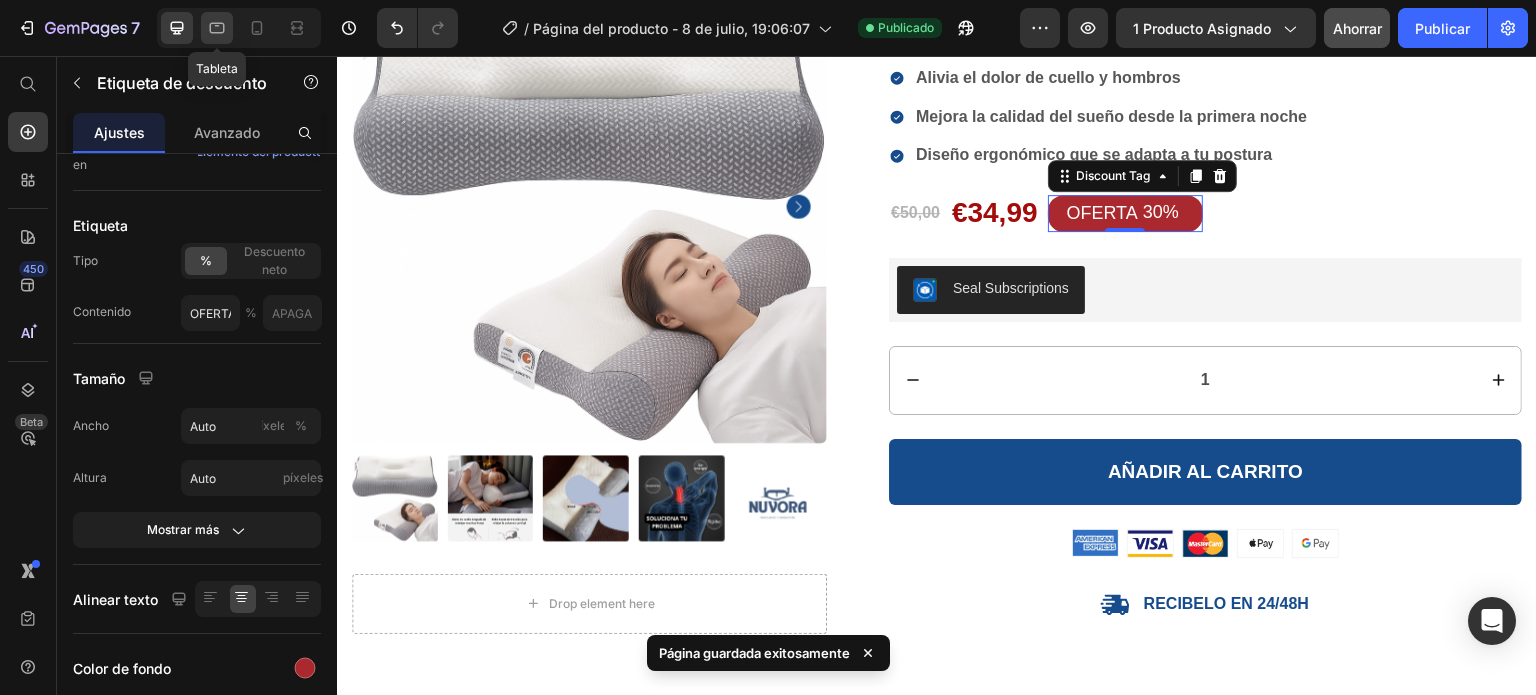 click 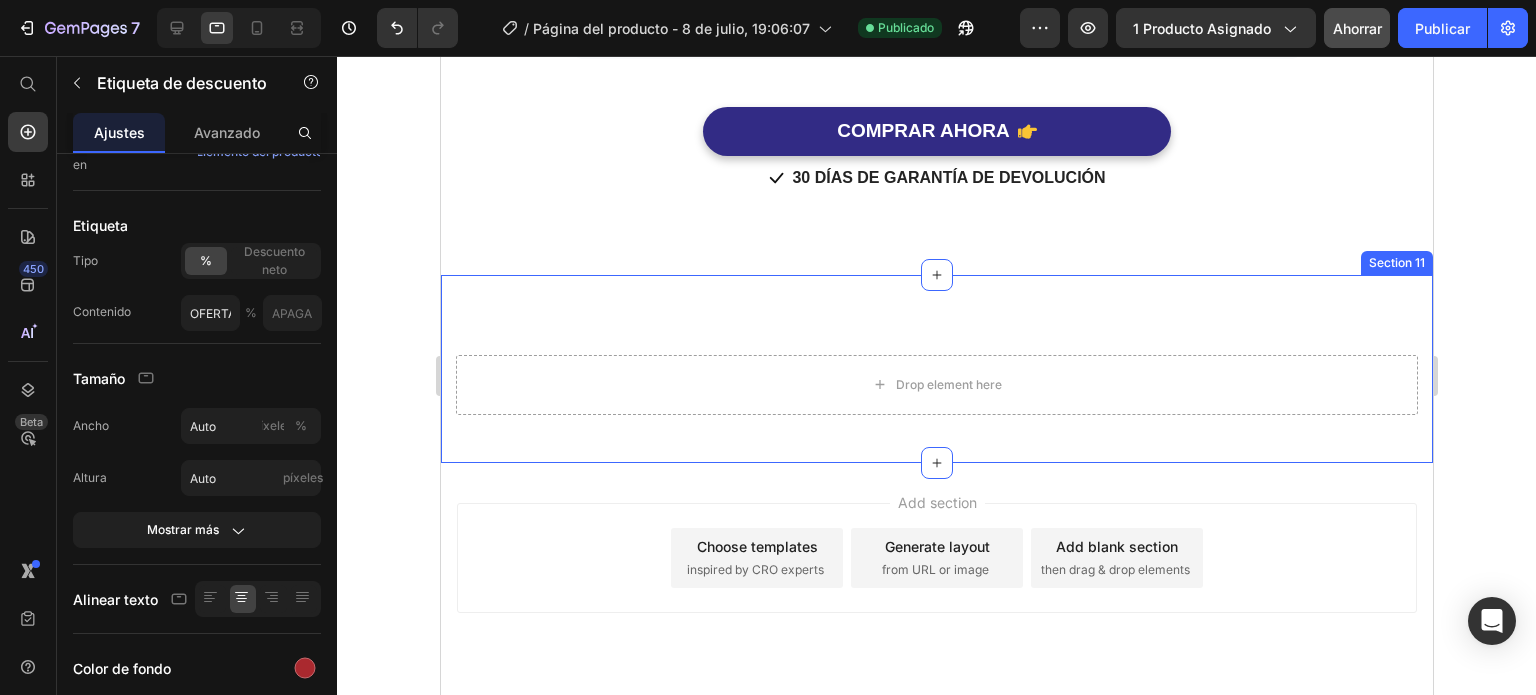 scroll, scrollTop: 5660, scrollLeft: 0, axis: vertical 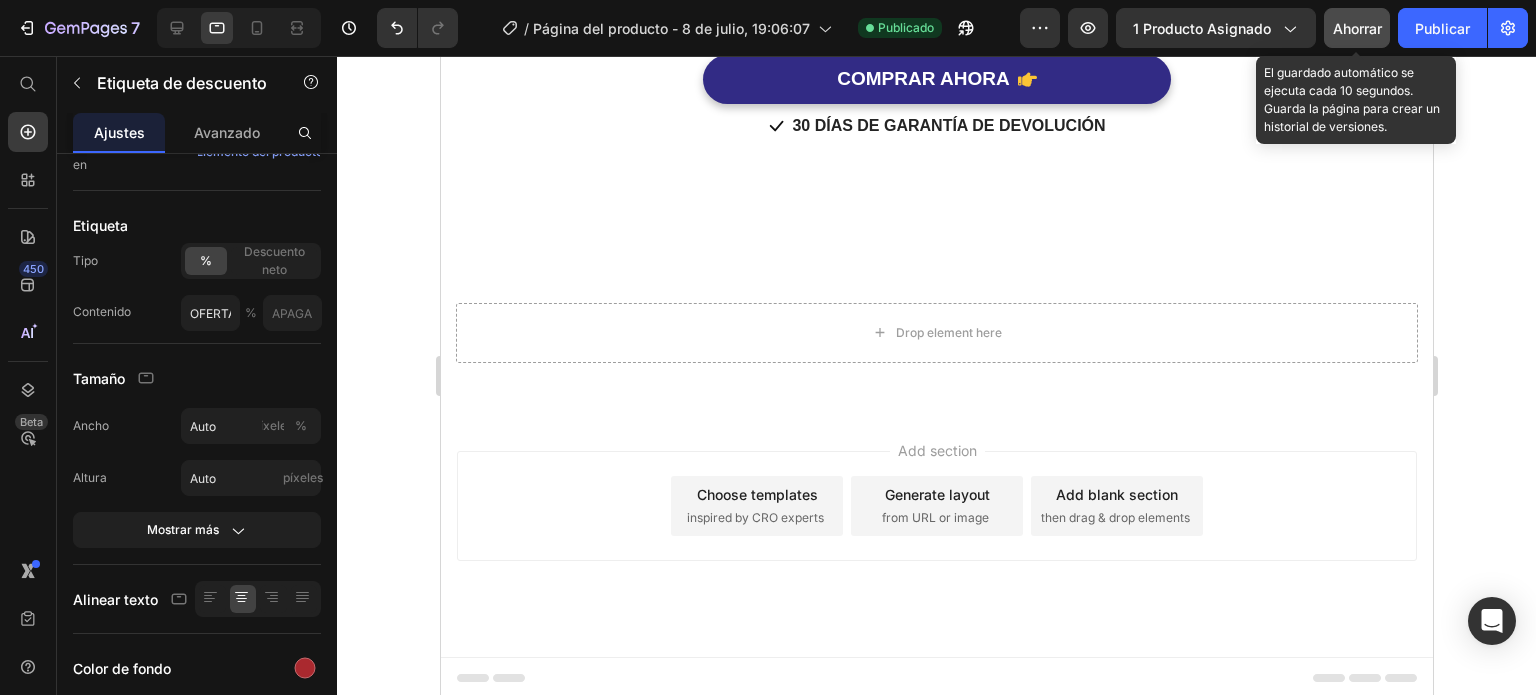 click on "Ahorrar" at bounding box center [1357, 28] 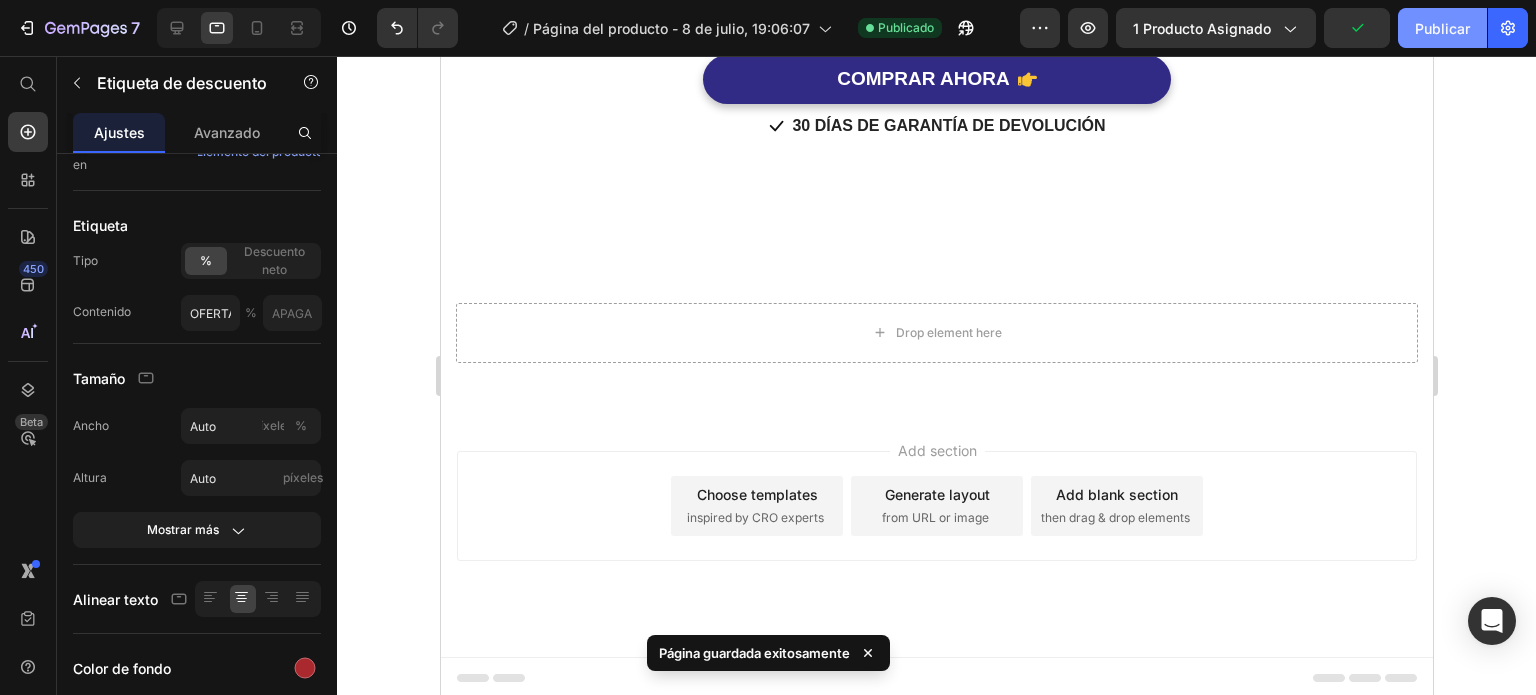 click on "Publicar" at bounding box center [1442, 28] 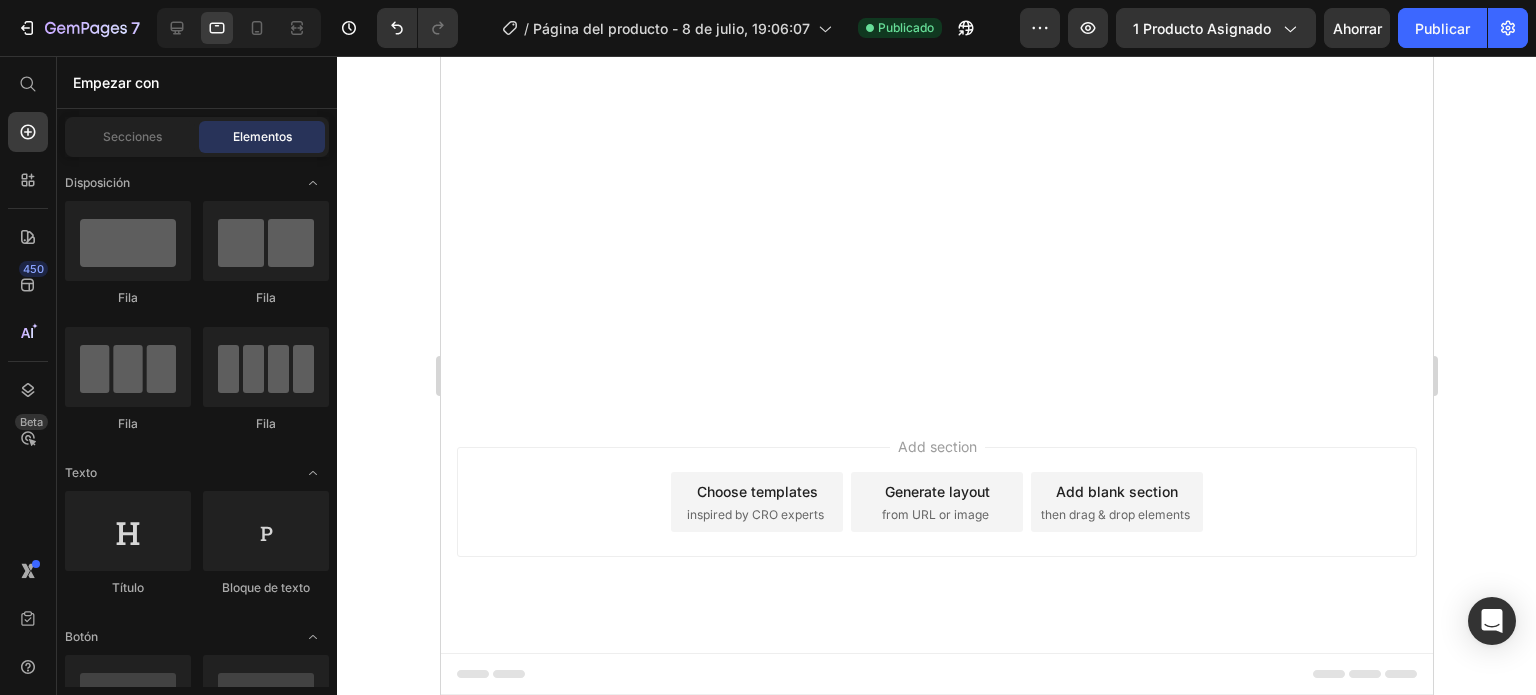 scroll, scrollTop: 0, scrollLeft: 0, axis: both 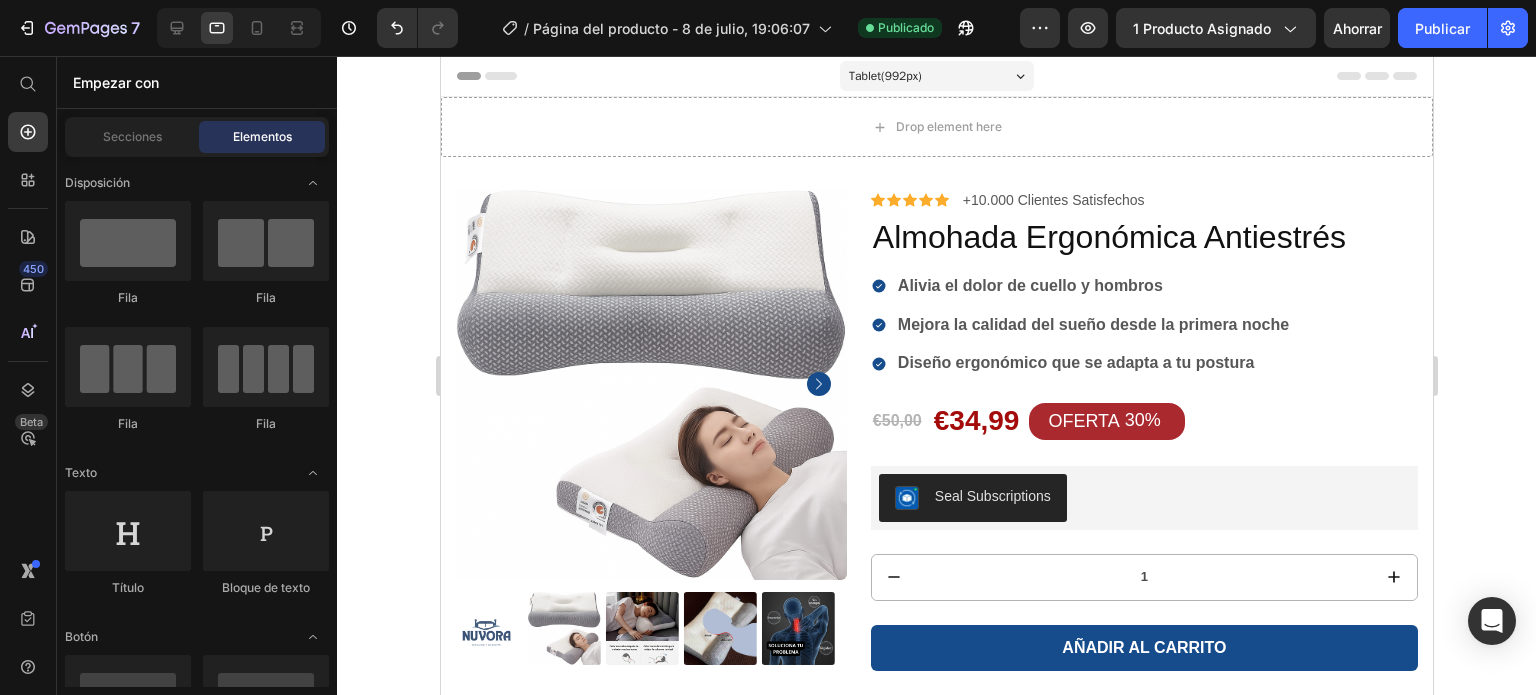 drag, startPoint x: 1422, startPoint y: 642, endPoint x: 1856, endPoint y: 112, distance: 685.02264 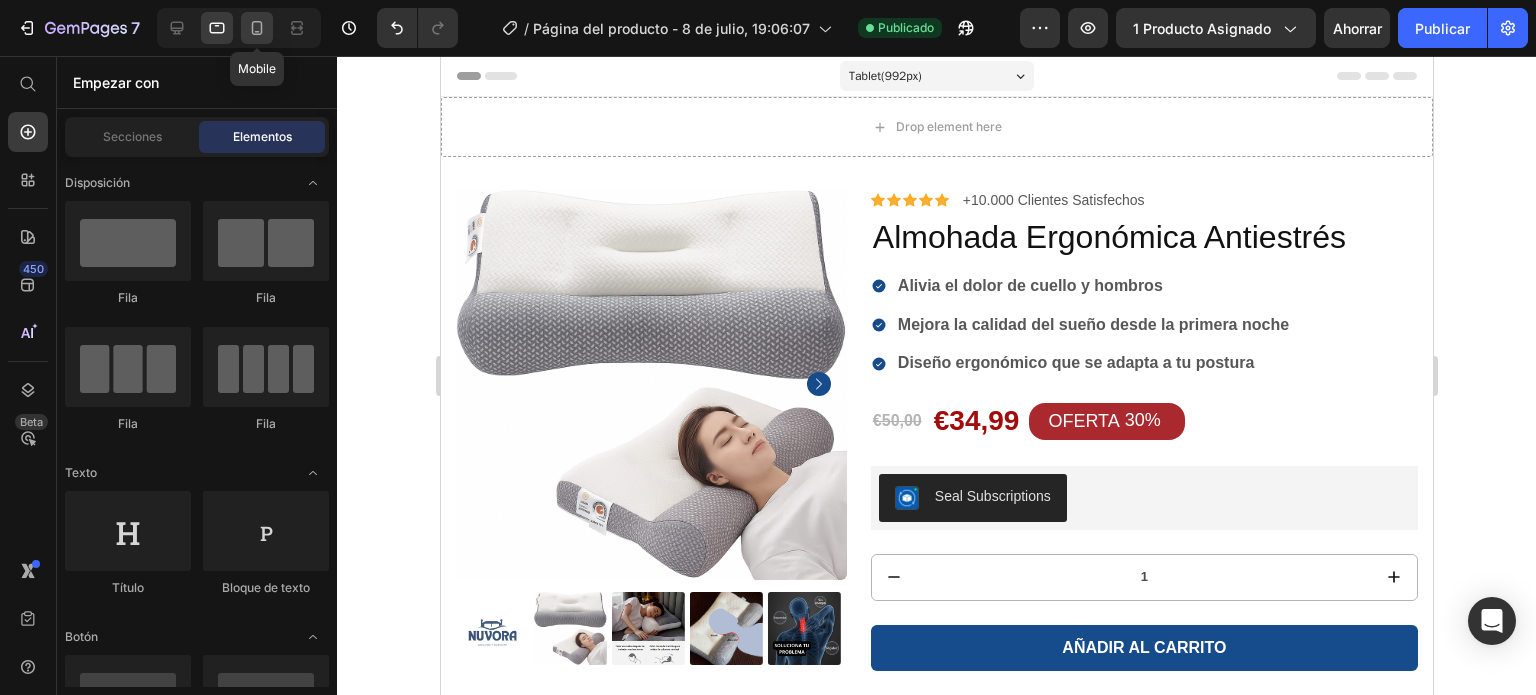 click 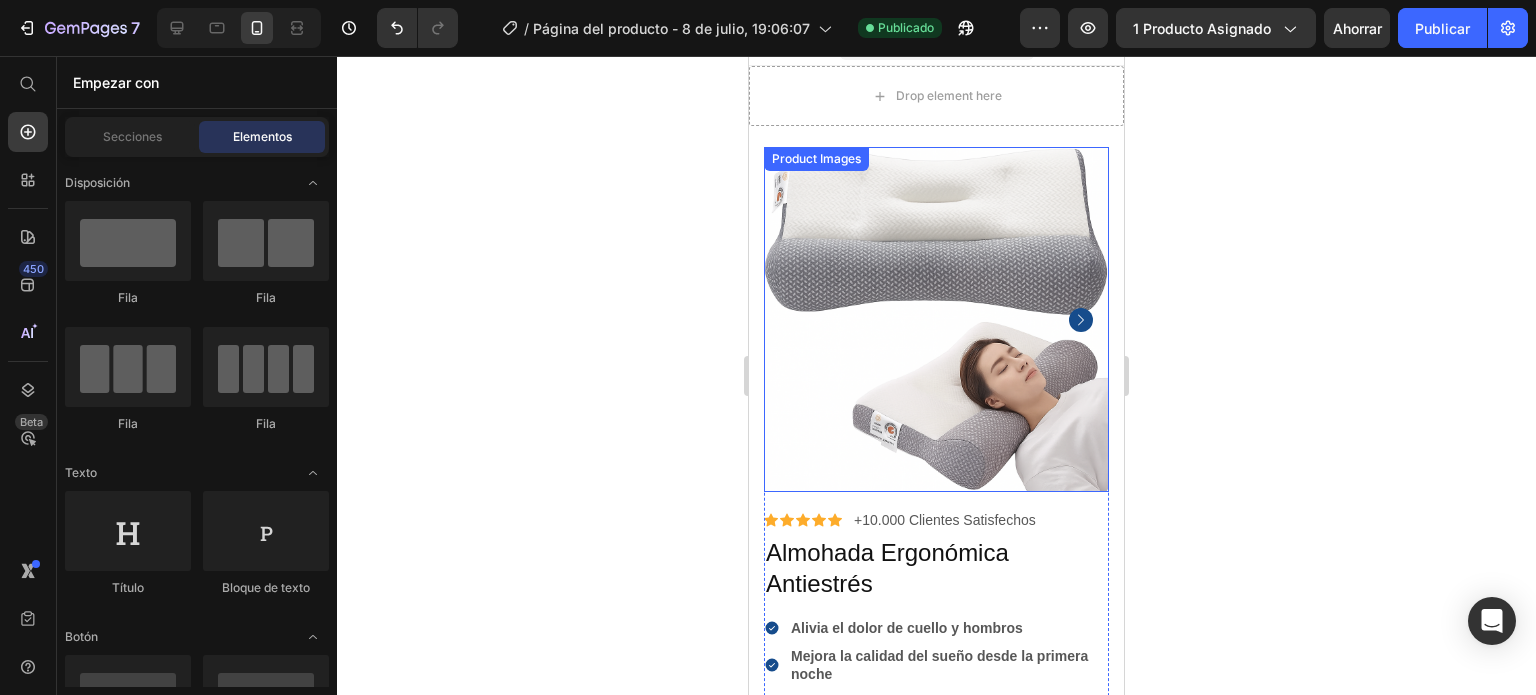 scroll, scrollTop: 0, scrollLeft: 0, axis: both 